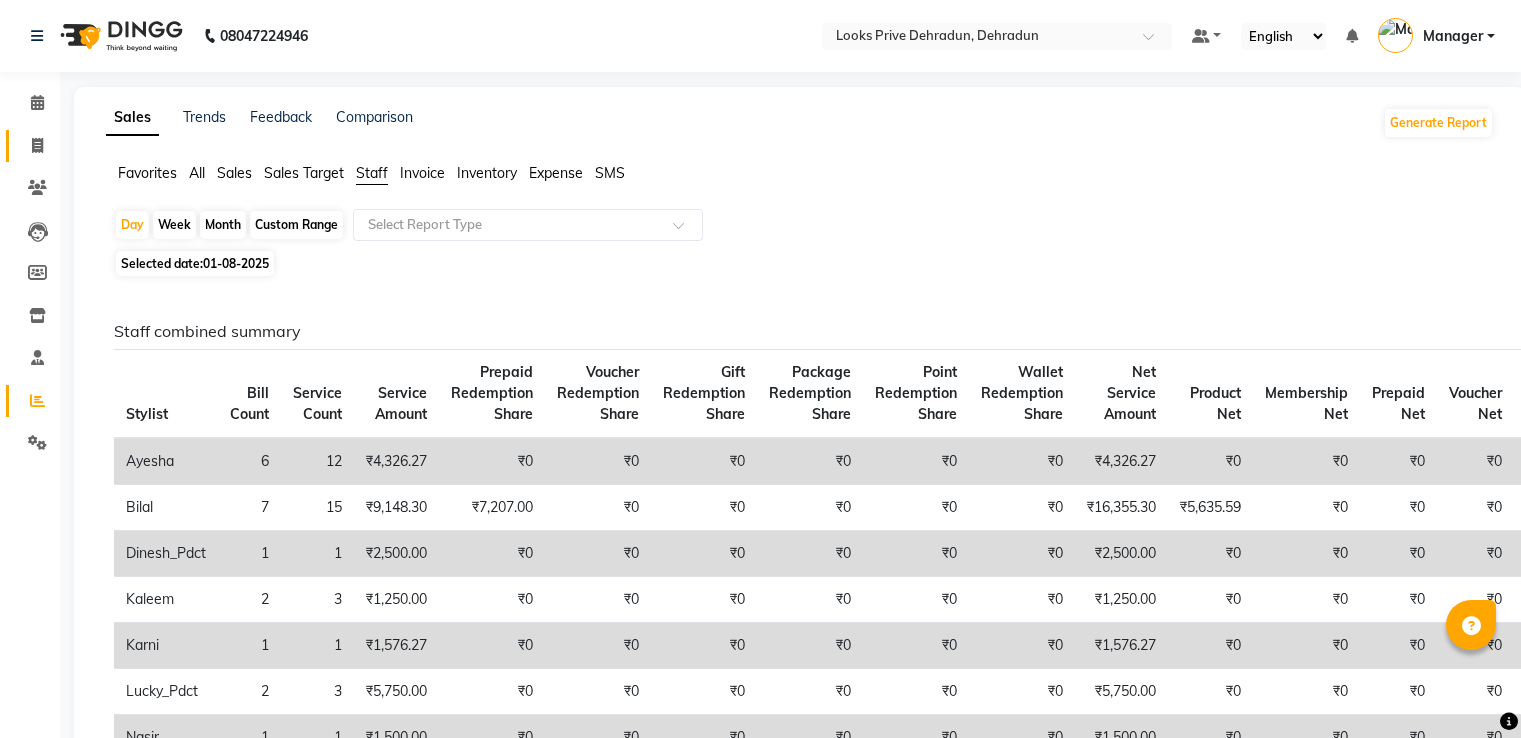scroll, scrollTop: 0, scrollLeft: 0, axis: both 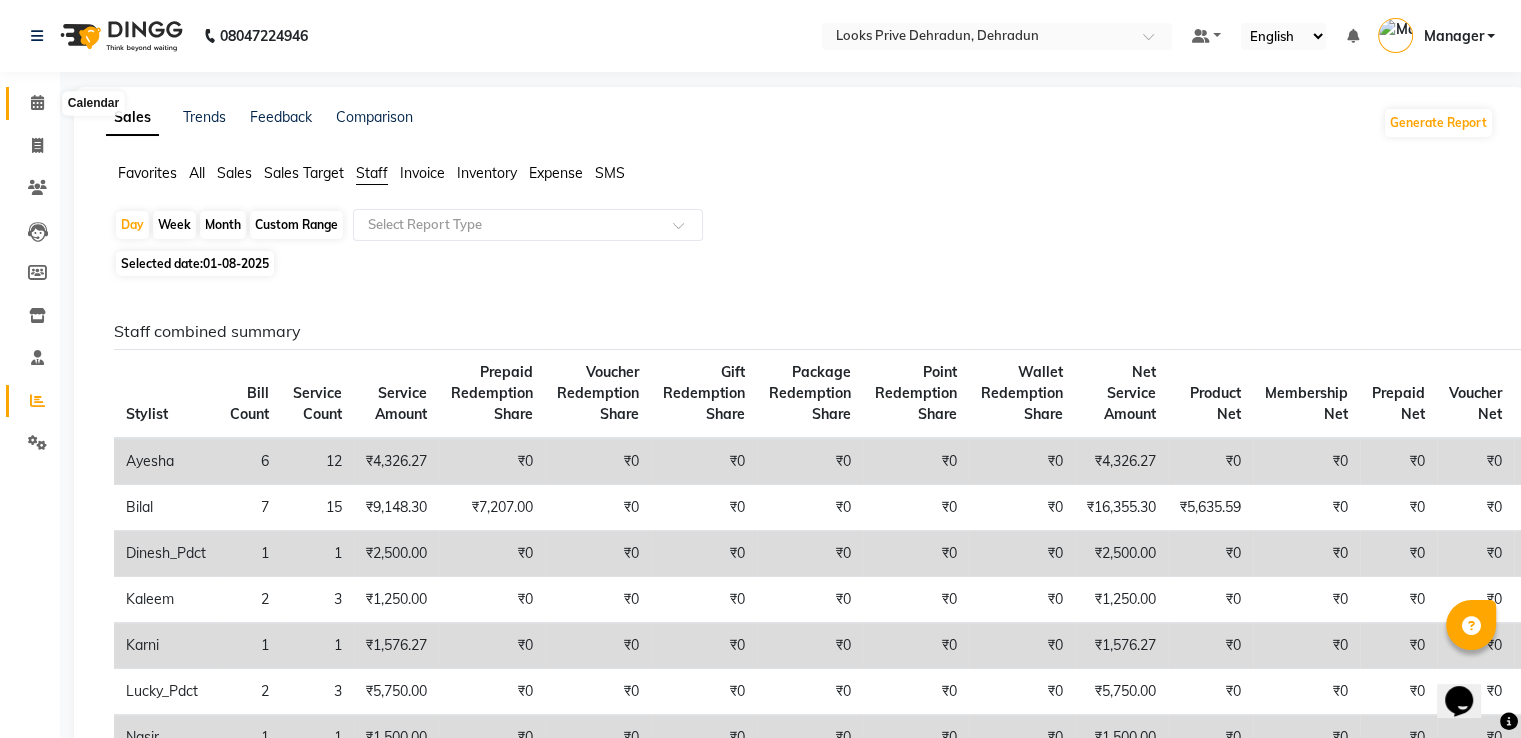 click 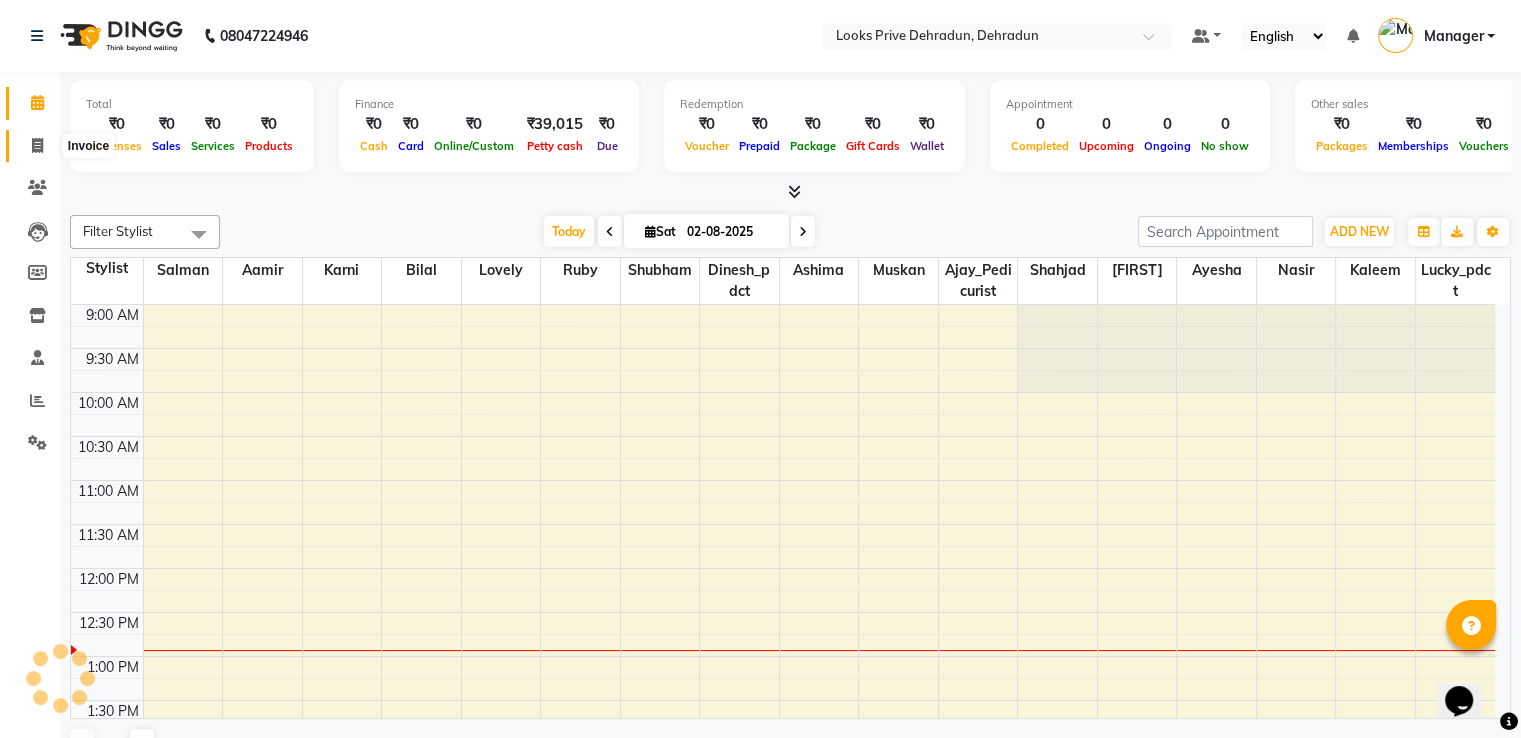 scroll, scrollTop: 263, scrollLeft: 0, axis: vertical 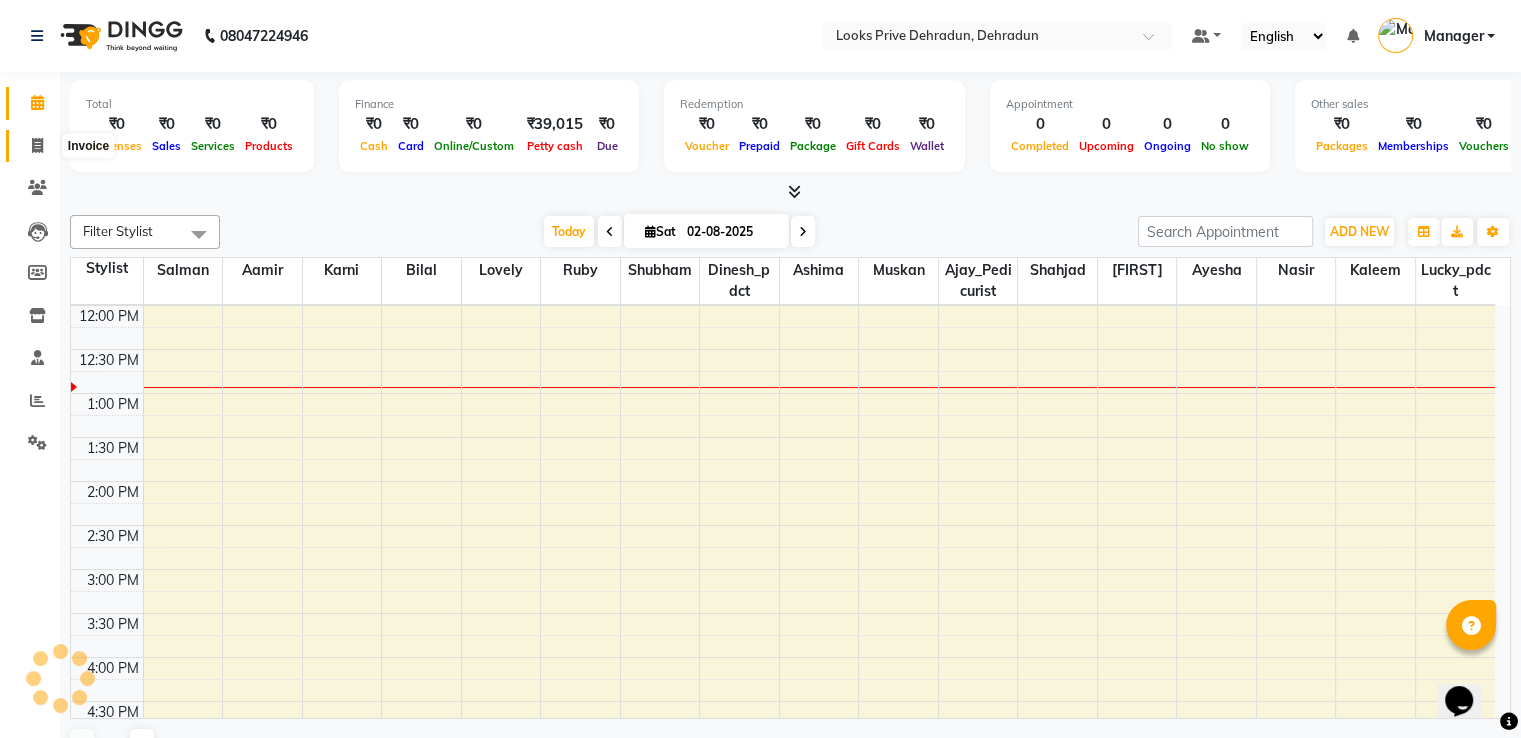 click 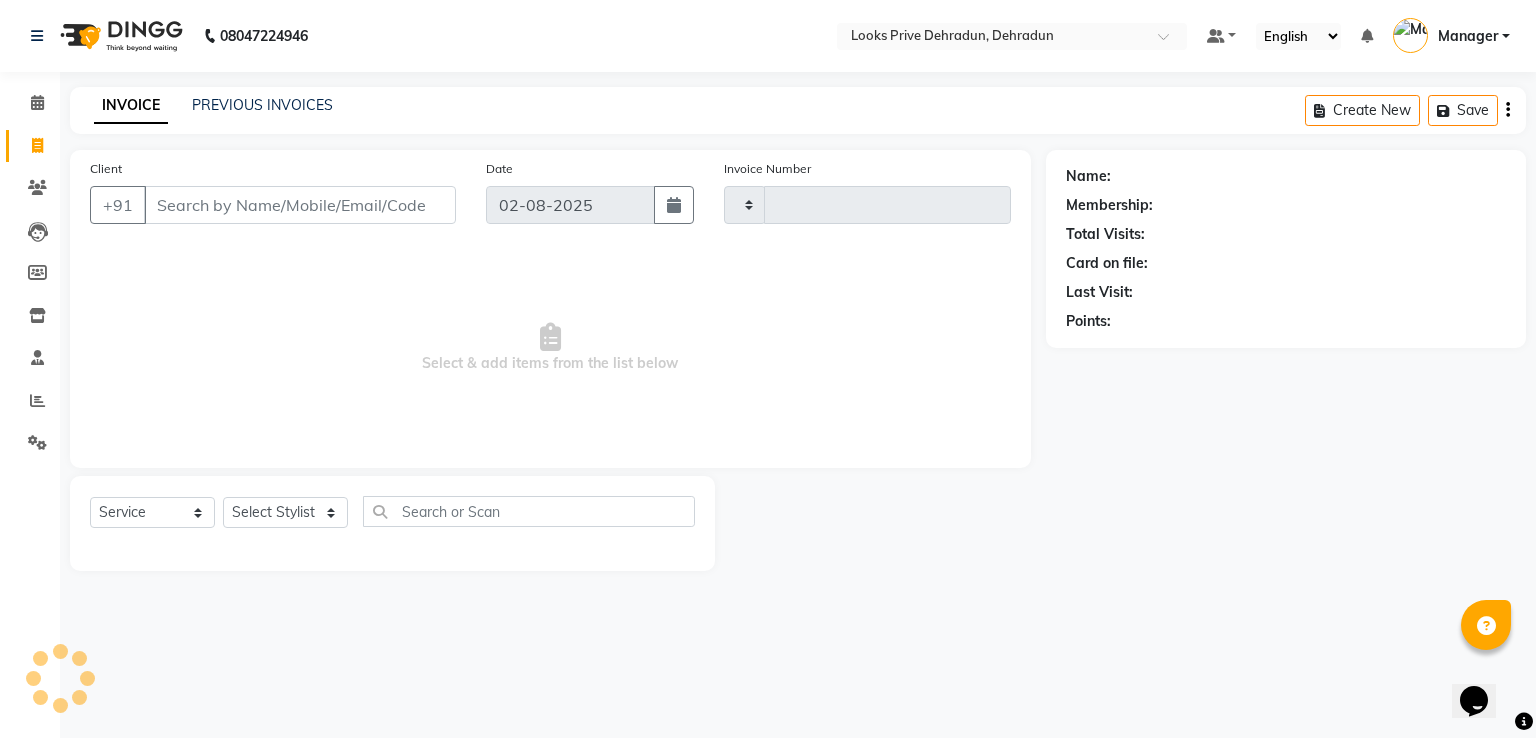 type on "[NUMBER]" 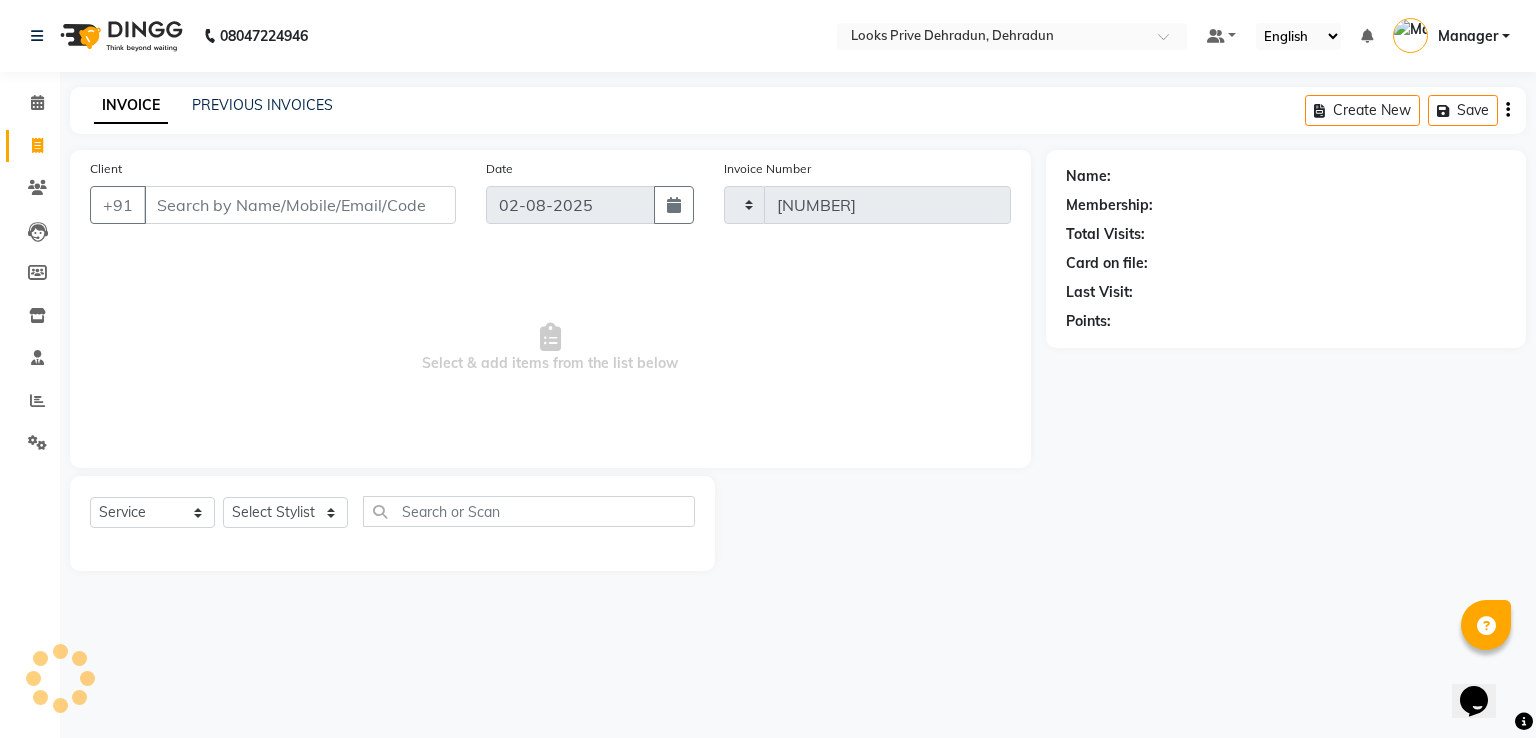 select on "6205" 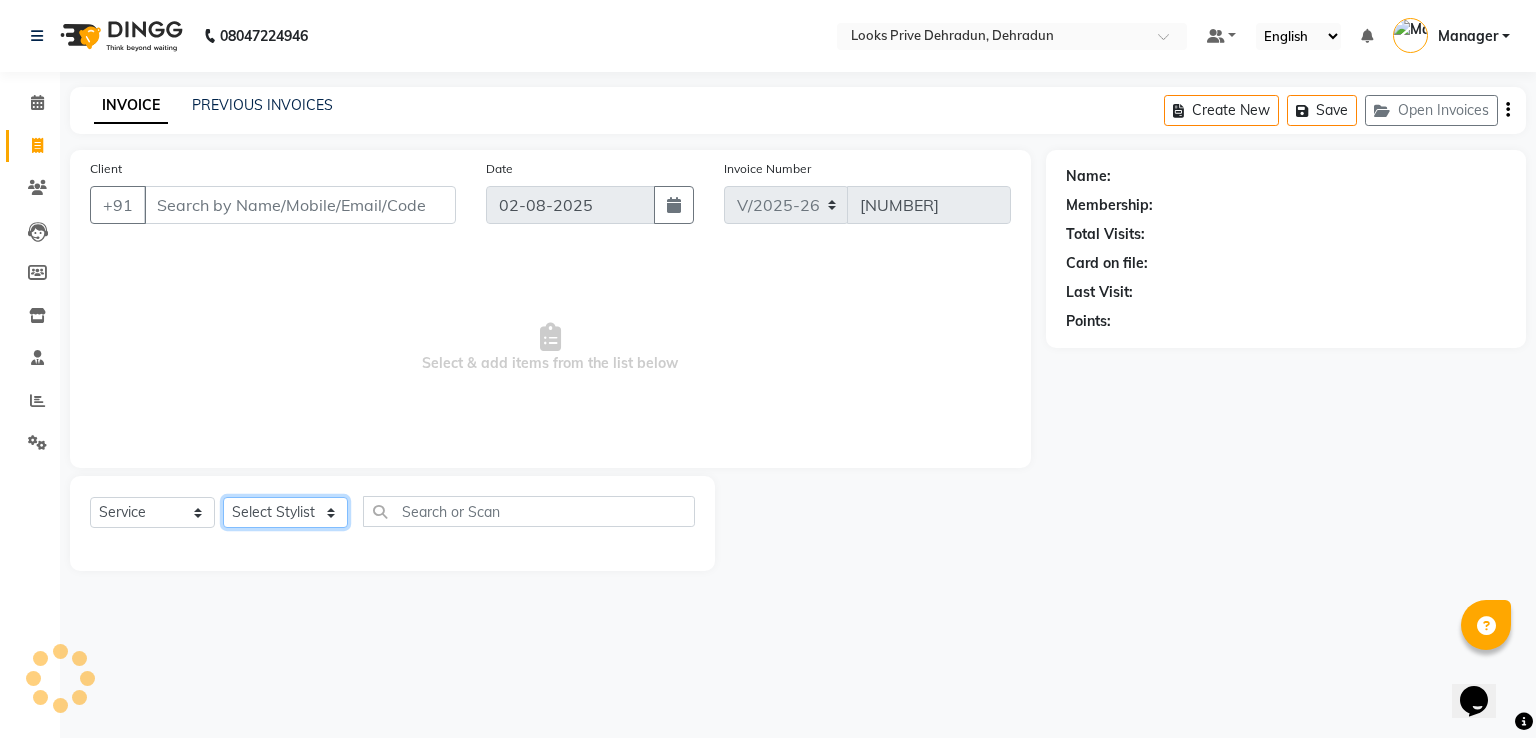 click on "Select Stylist" 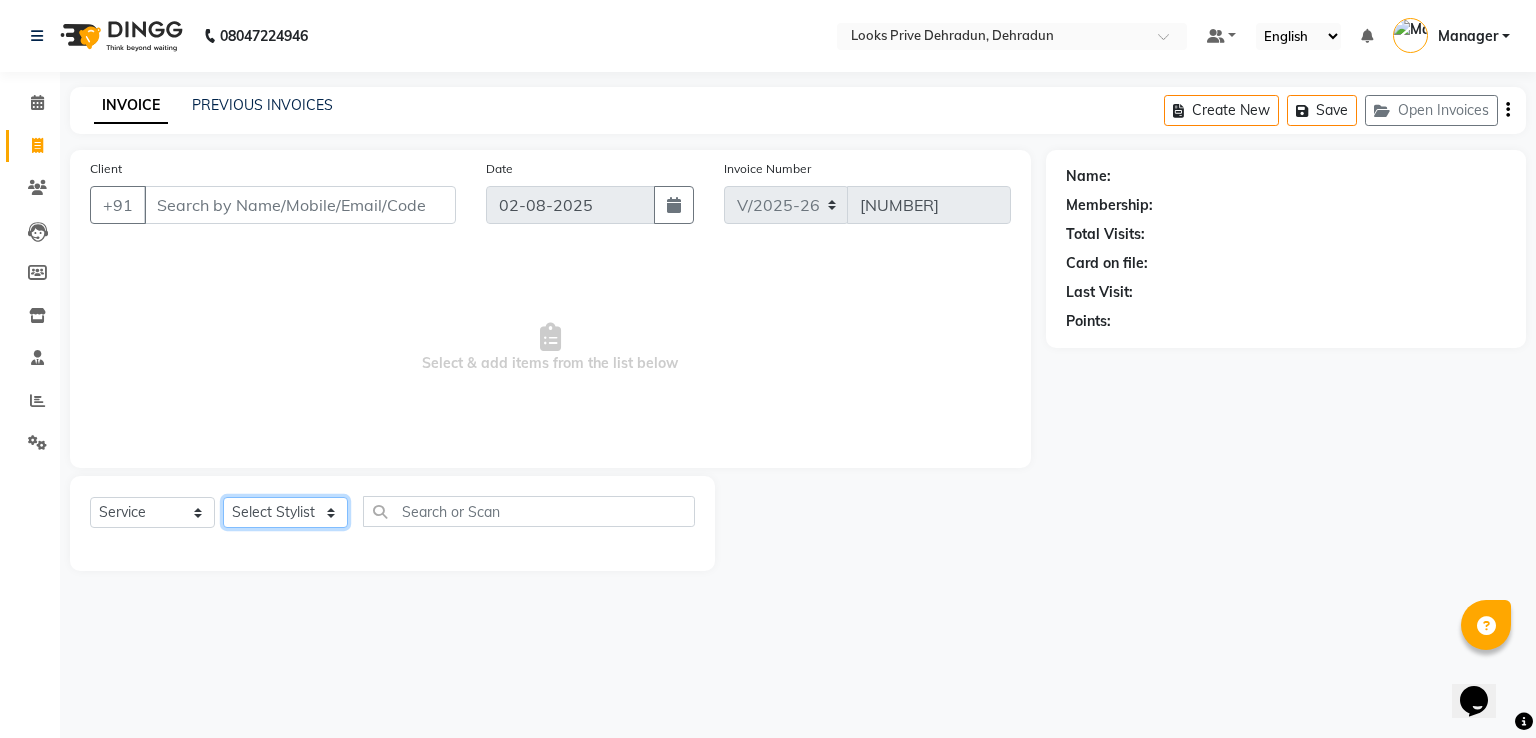 select on "86409" 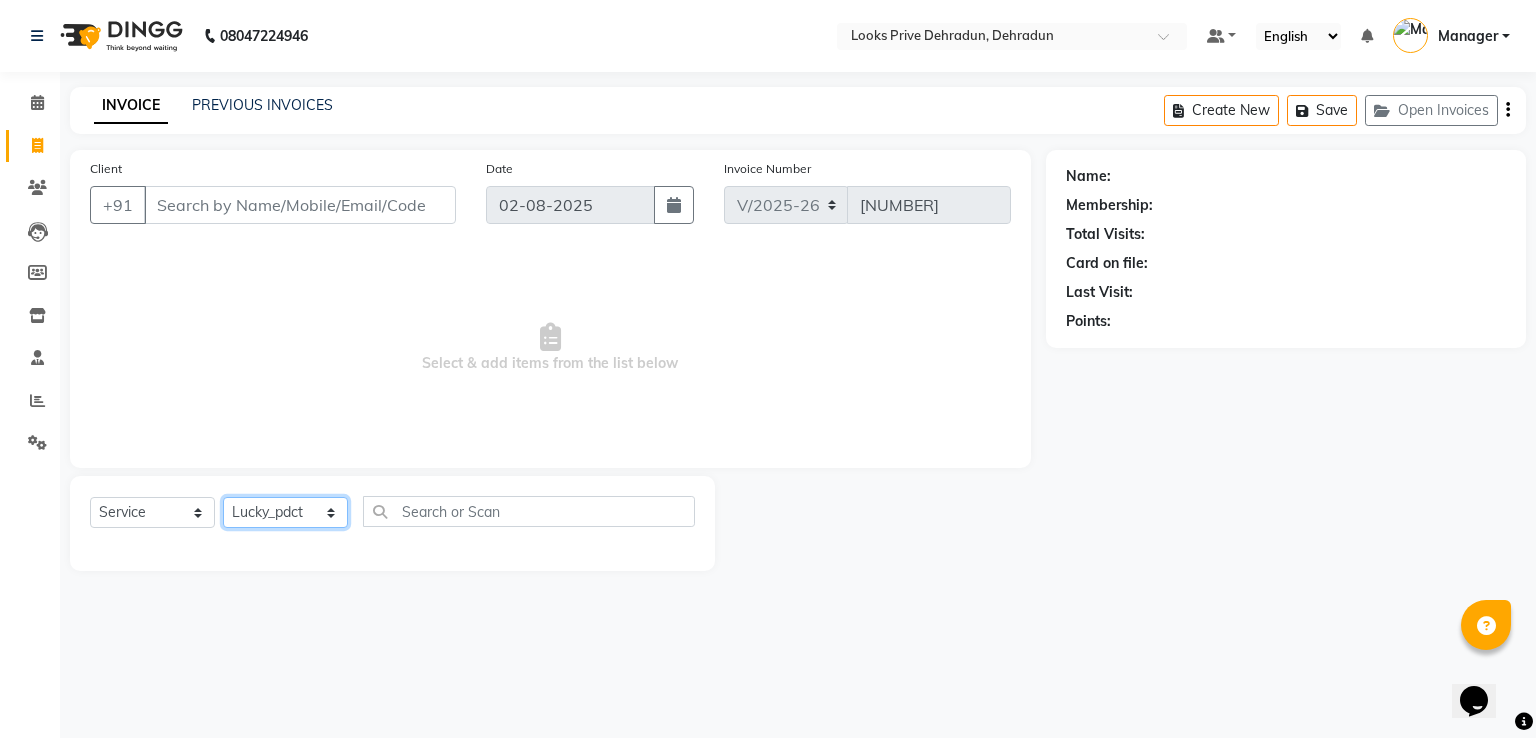 click on "Select Stylist A2R_Master Aamir Ajay_Pedicurist Ashima Ayesha Bilal Dinesh_pdct Kaleem Karni Lovely Lucky_pdct Manager Muskan Nasir Rajeev Ruby Salman Shahjad Shubham Suraj_pedi" 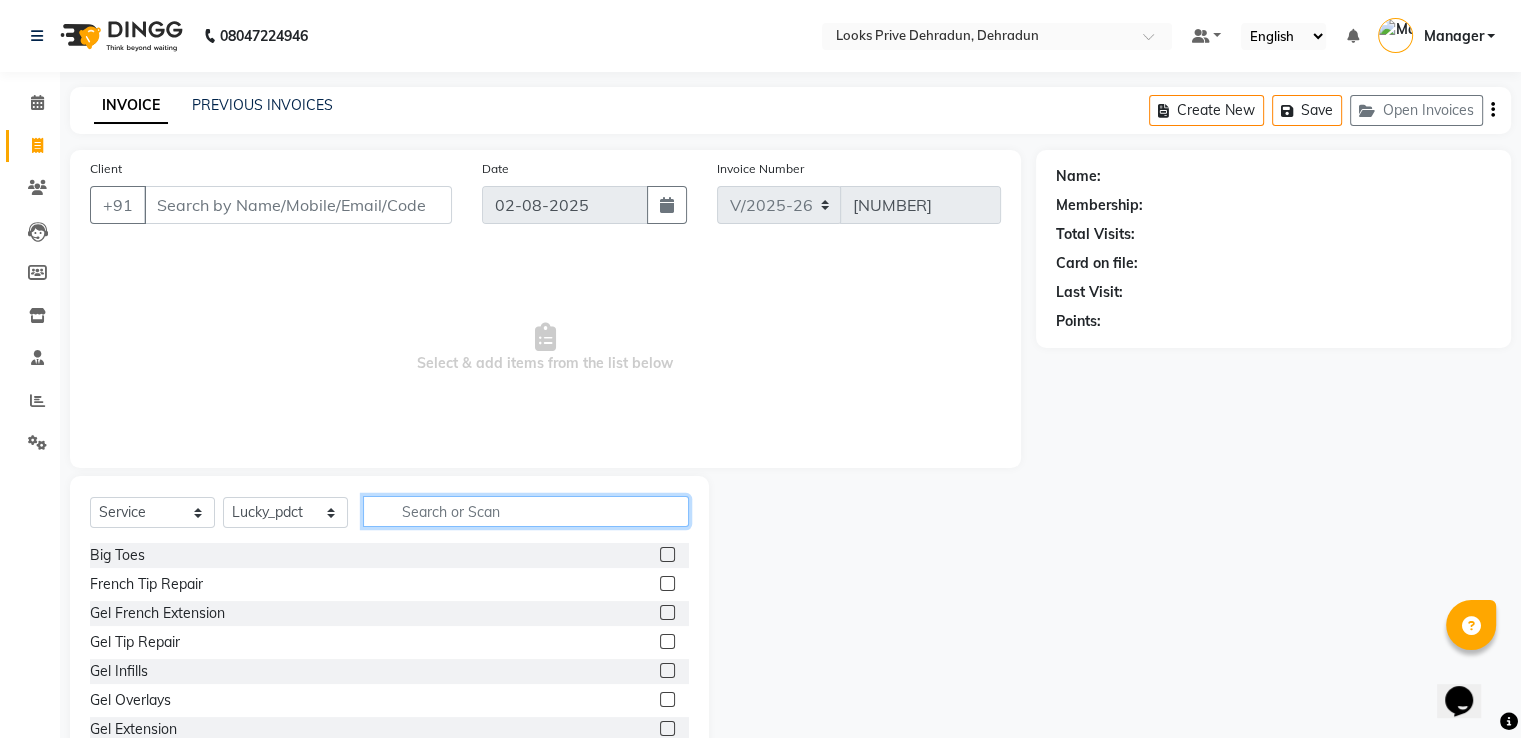 click 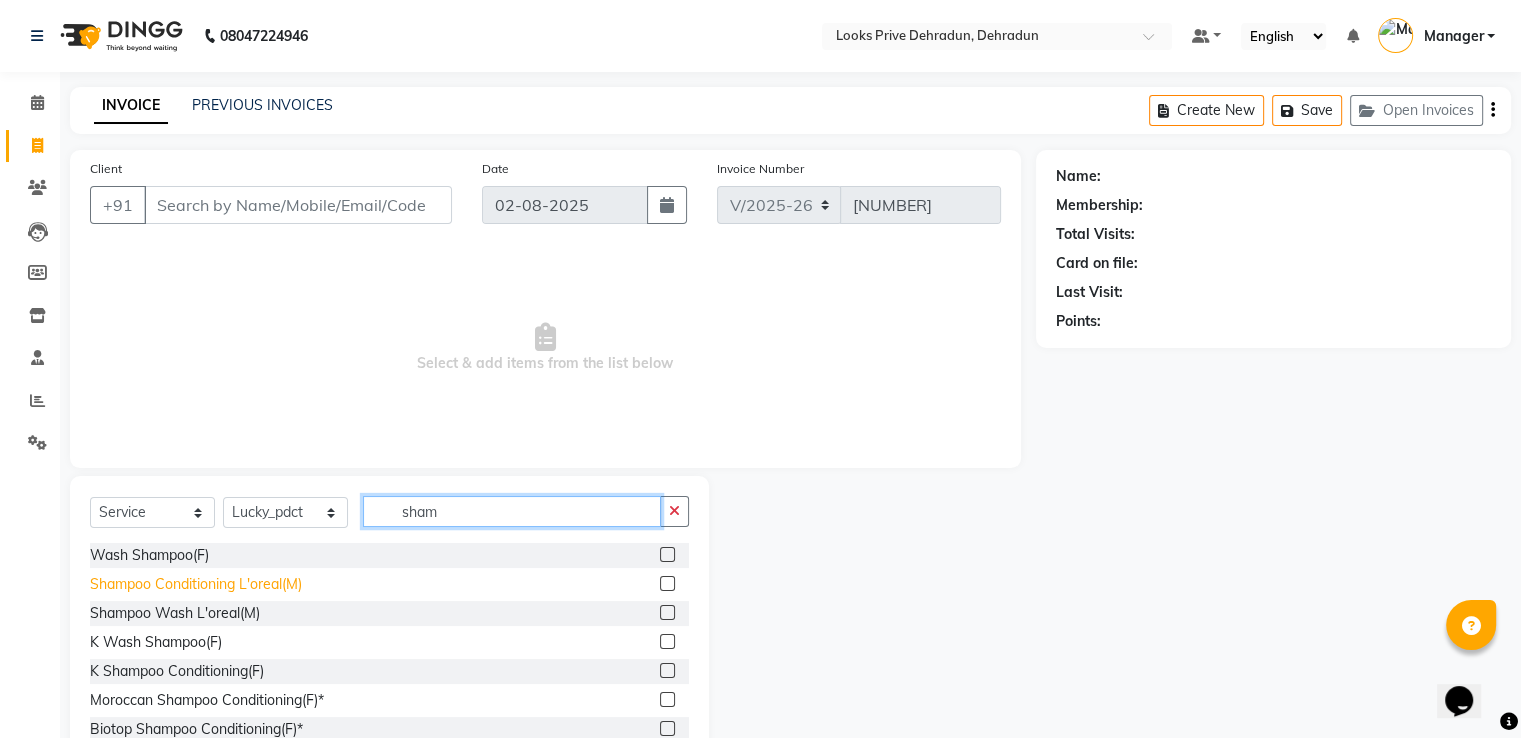 type on "sham" 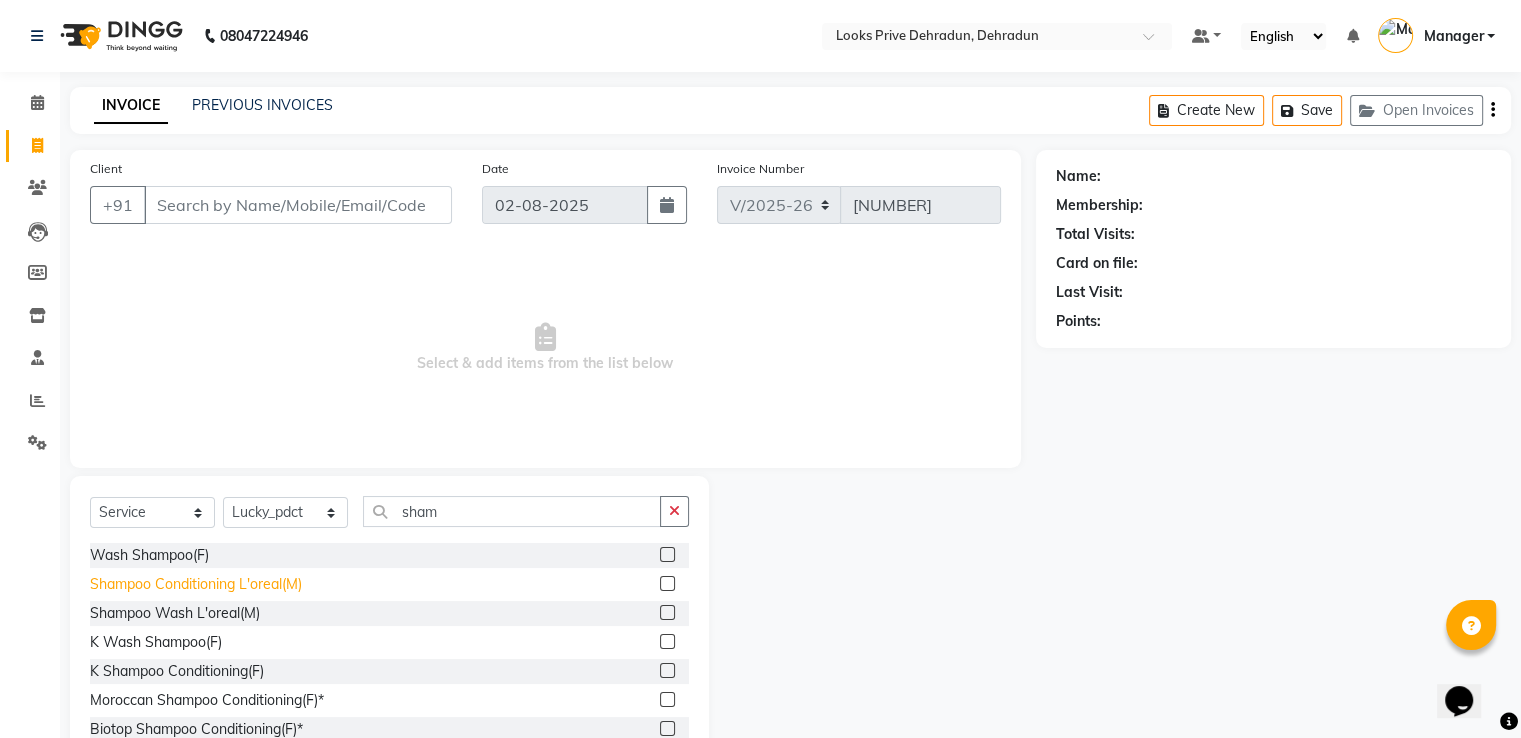 click on "Shampoo Conditioning L'oreal(M)" 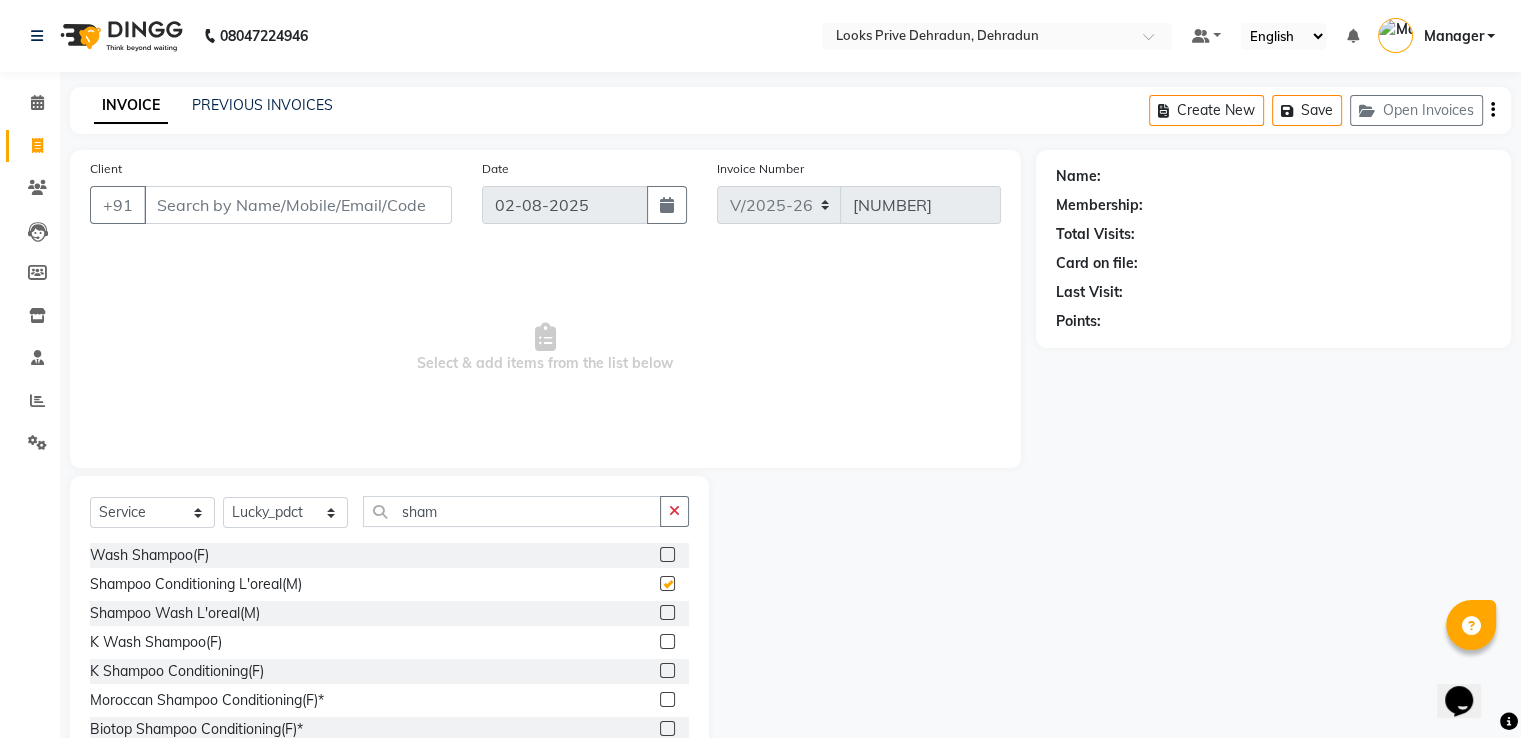 checkbox on "false" 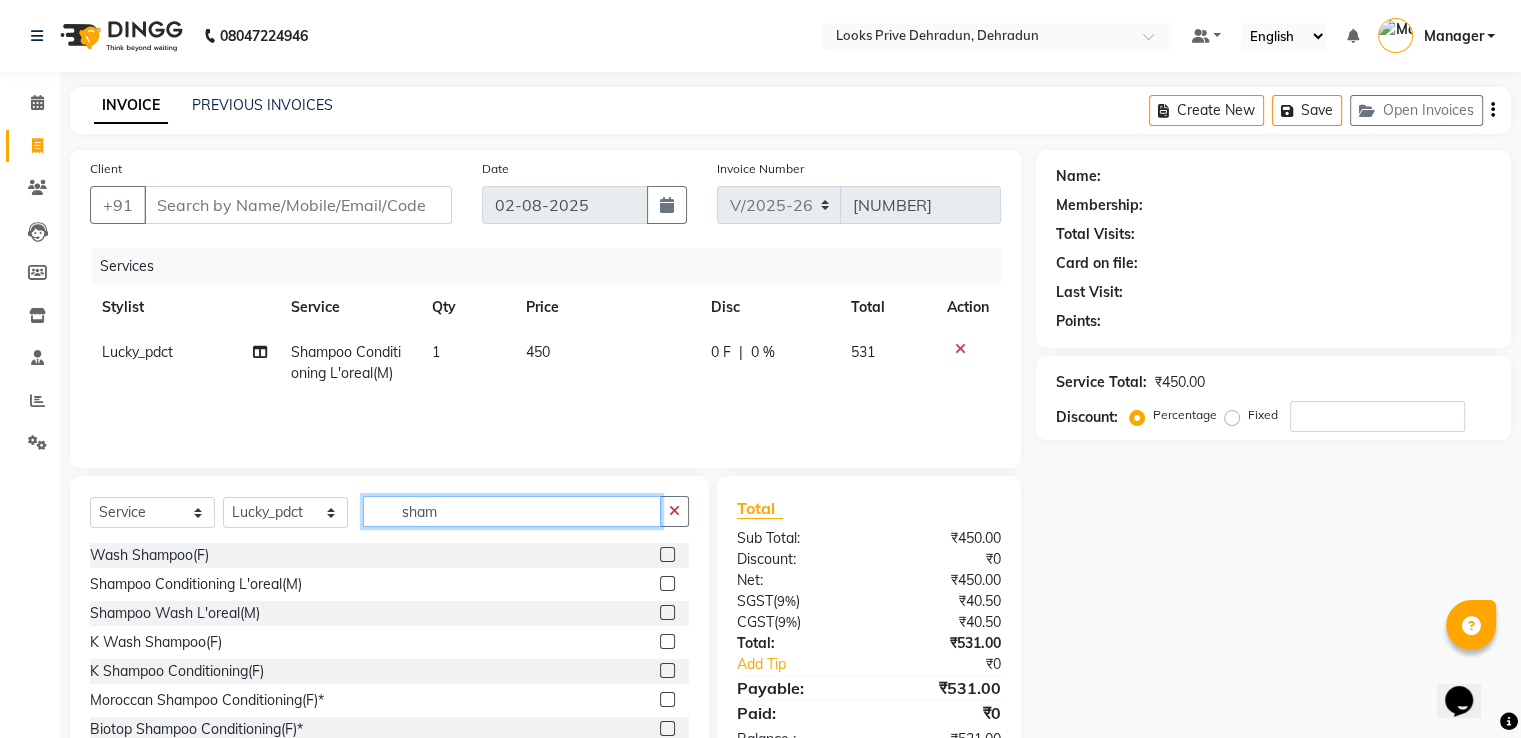 drag, startPoint x: 486, startPoint y: 517, endPoint x: 137, endPoint y: 511, distance: 349.05157 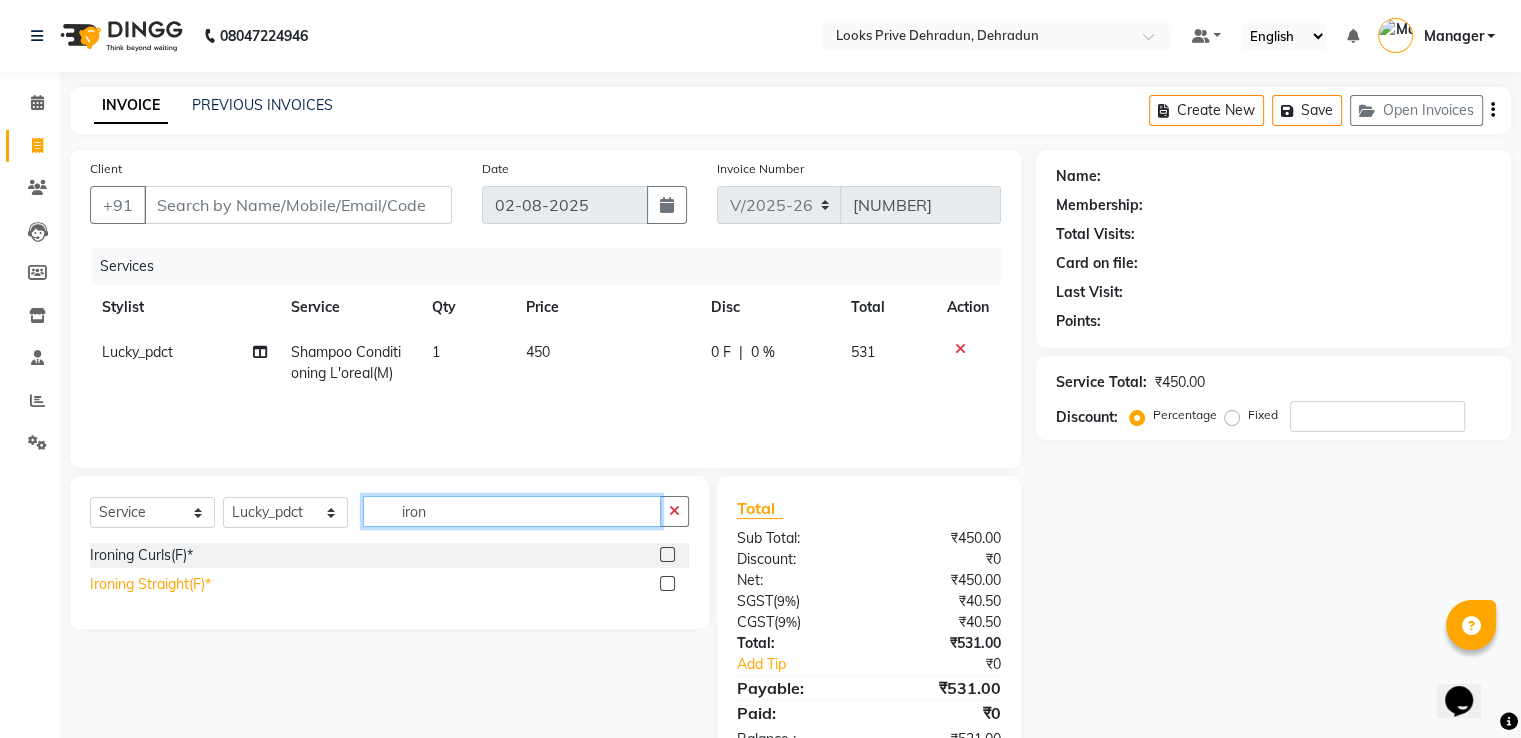 type on "iron" 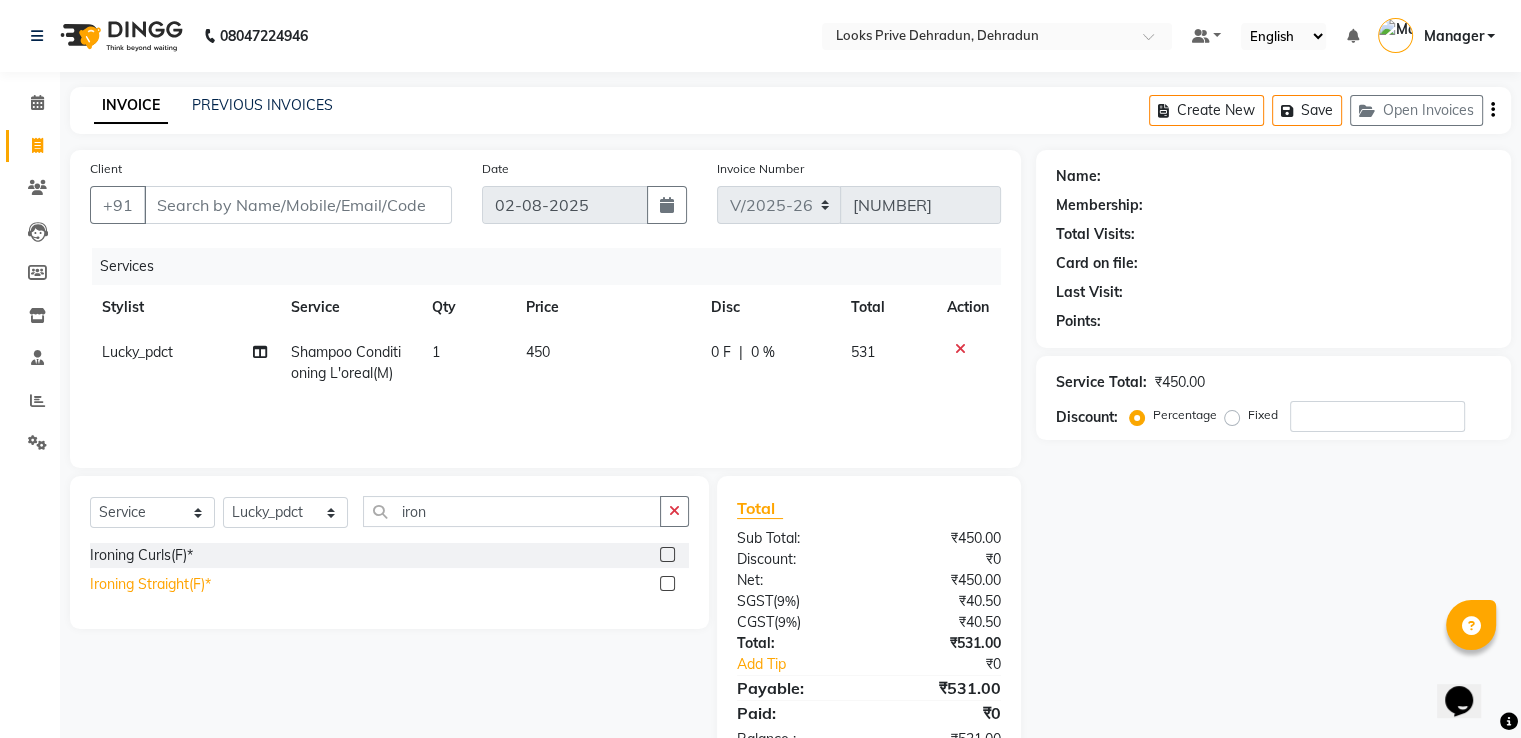 click on "Ironing Straight(F)*" 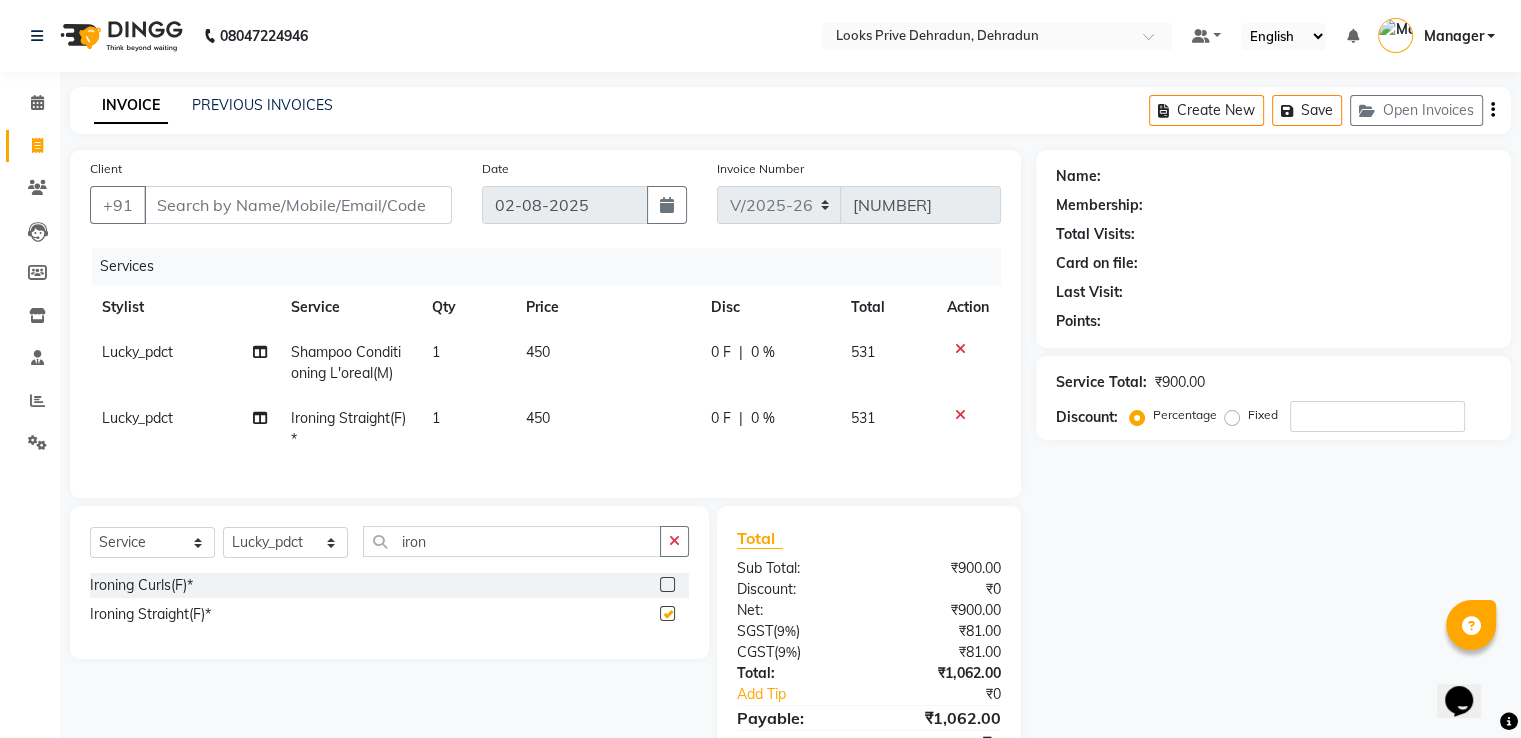 checkbox on "false" 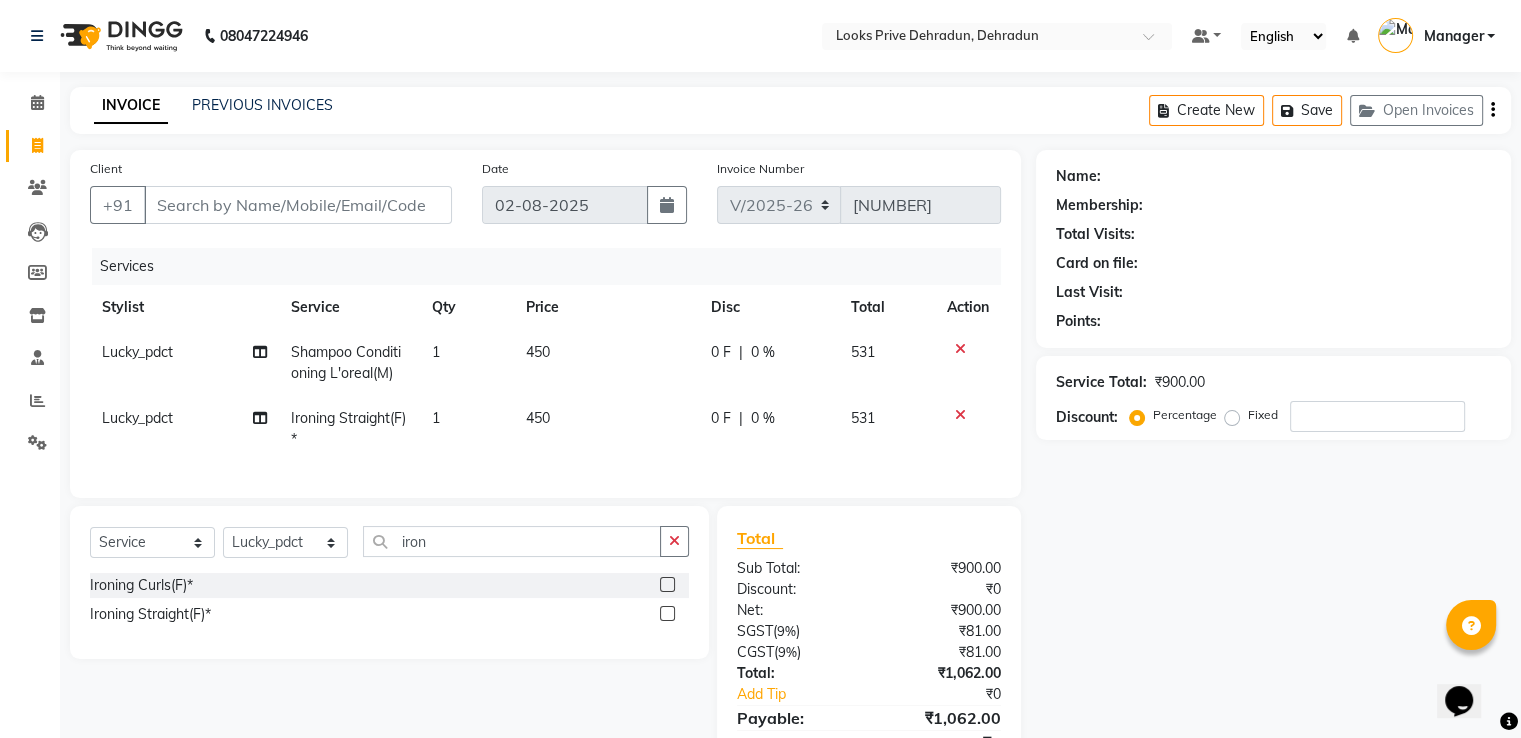 drag, startPoint x: 532, startPoint y: 414, endPoint x: 590, endPoint y: 429, distance: 59.908264 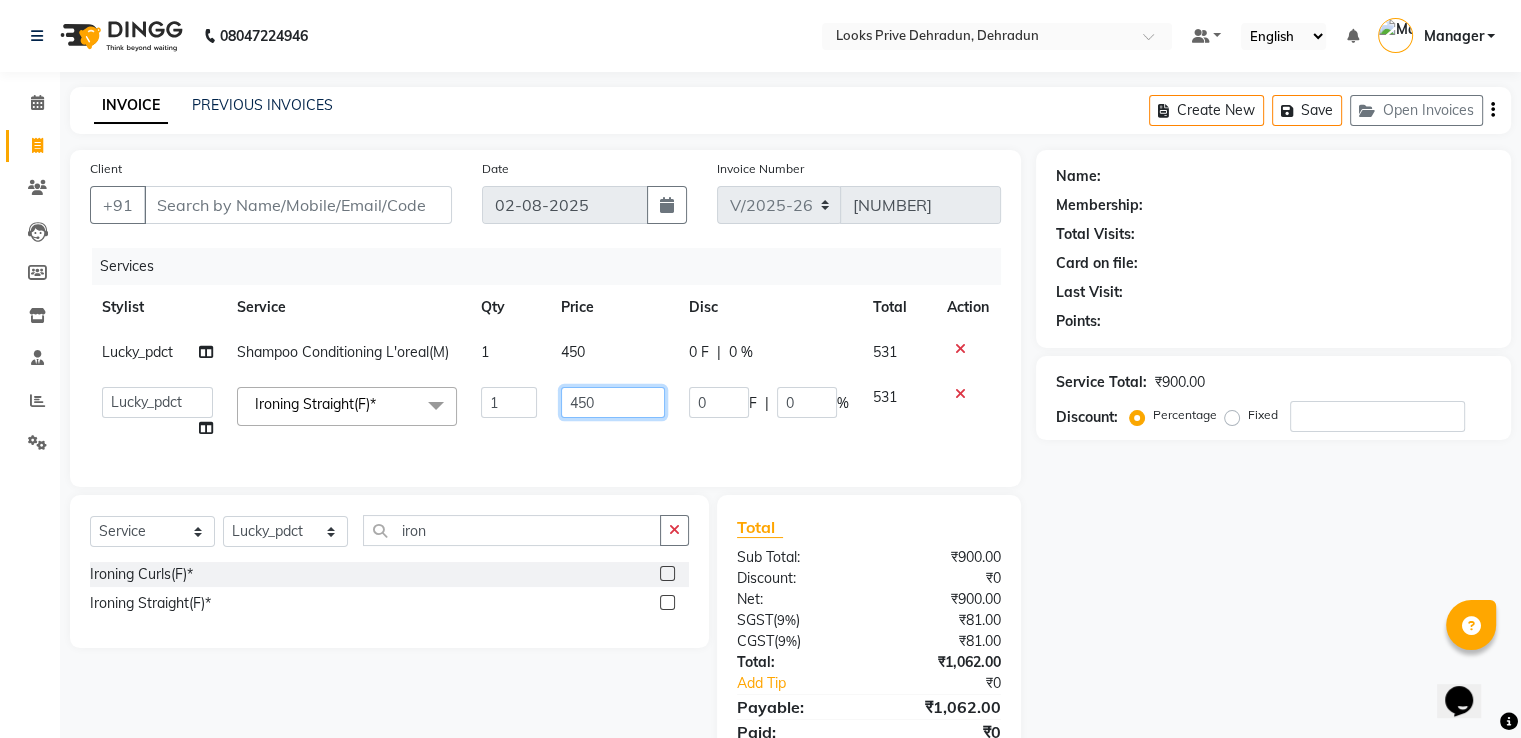 click on "A2R_Master   Aamir   Ajay_Pedicurist   Ashima   Ayesha   Bilal   Dinesh_pdct   Kaleem   Karni   Lovely   Lucky_pdct   Manager   Muskan   Nasir   Rajeev   Ruby   Salman   Shahjad   Shubham   Suraj_pedi  Ironing Straight(F)*  x Big Toes French Tip Repair Gel French Extension Gel Tip Repair Gel Infills Gel Overlays Gel Extension Gel Nail Removal Natural Nail Extensions French Nail Extensions Gel Polish Removal Extension Removal Nail Art Recruiter French Ombre Gel Polish Nail Art Nedle Cutical Care Nail Art Brush French Gel Polish French Glitter Gel Polish Gel Polish Touchup                                   Nail Art Per Finger(F)* 3D Nail Art Recruiter Nail Art with Stones/Foil/Stickers per Finger Acrylic Overlays Nail Extension Refill Finger Tip Repair Acrylic Removal Gel Polish Application Gel Overlays Refills  Stick on Nails Full Arms Bleach Face Bleach(F) Bleach Full Back/Front Full Body Bleach Half Front/Back Full Legs Bleach Detan(F) Detan(M) Face Bleach(M) Detan Face & Neck Bleach Face and Neck Liner 1" 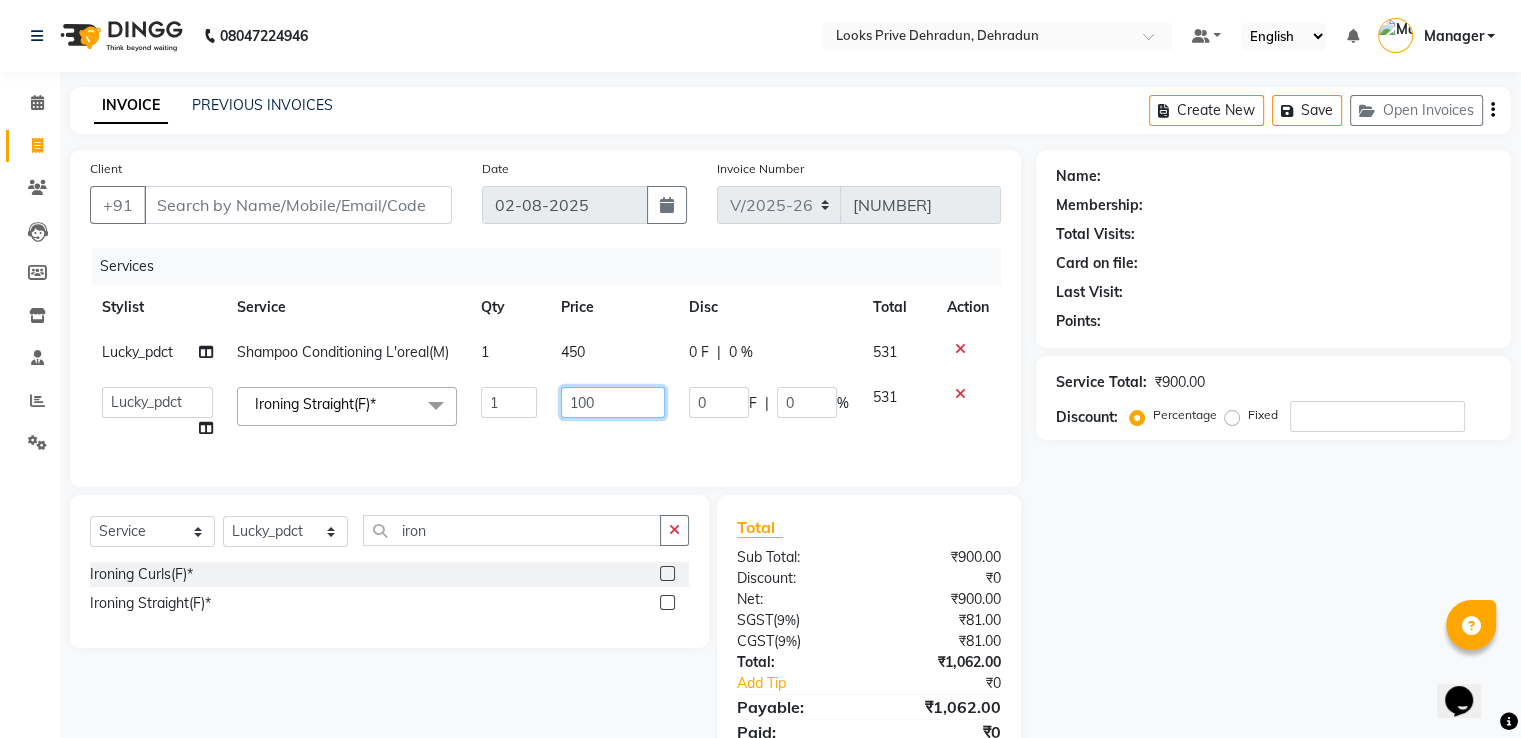 type on "1000" 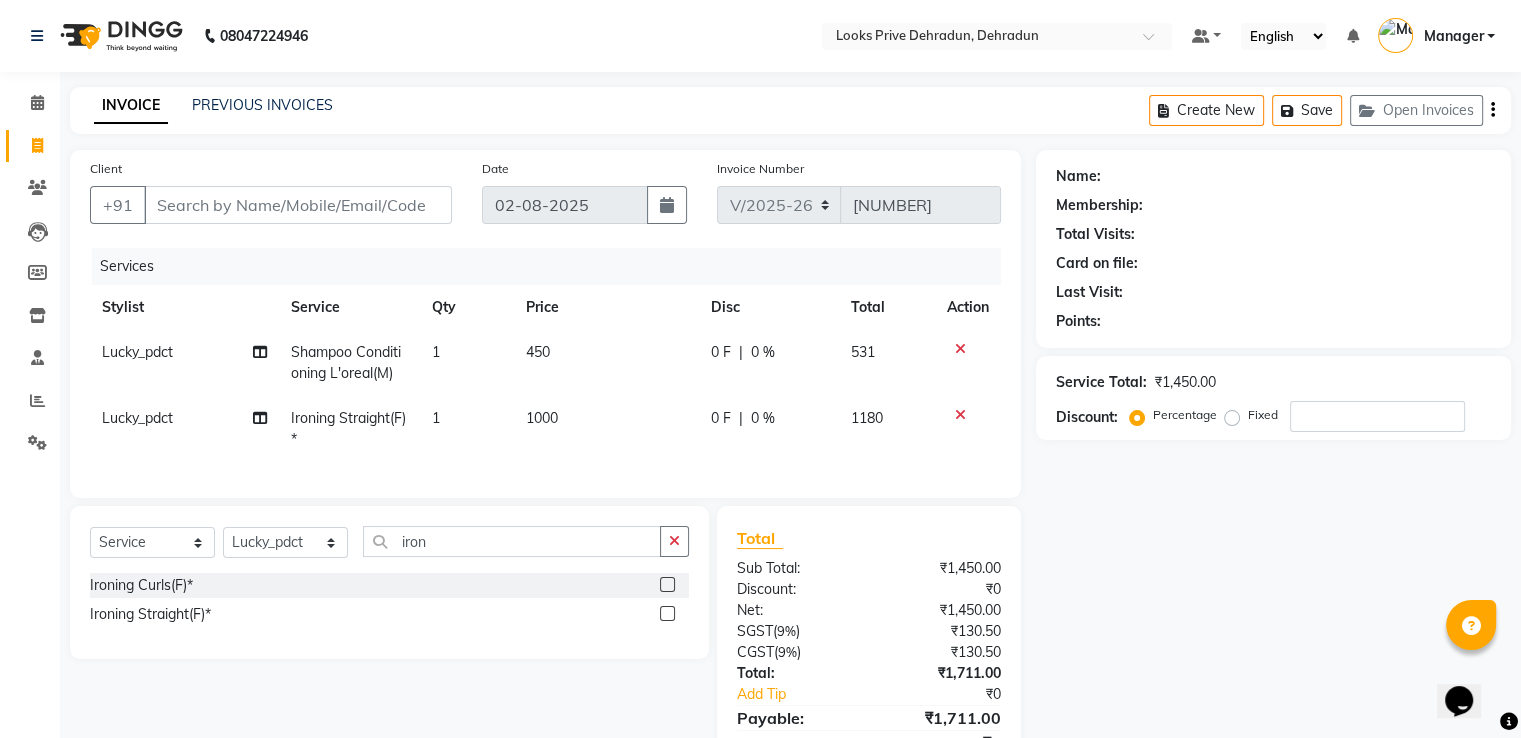 click on "450" 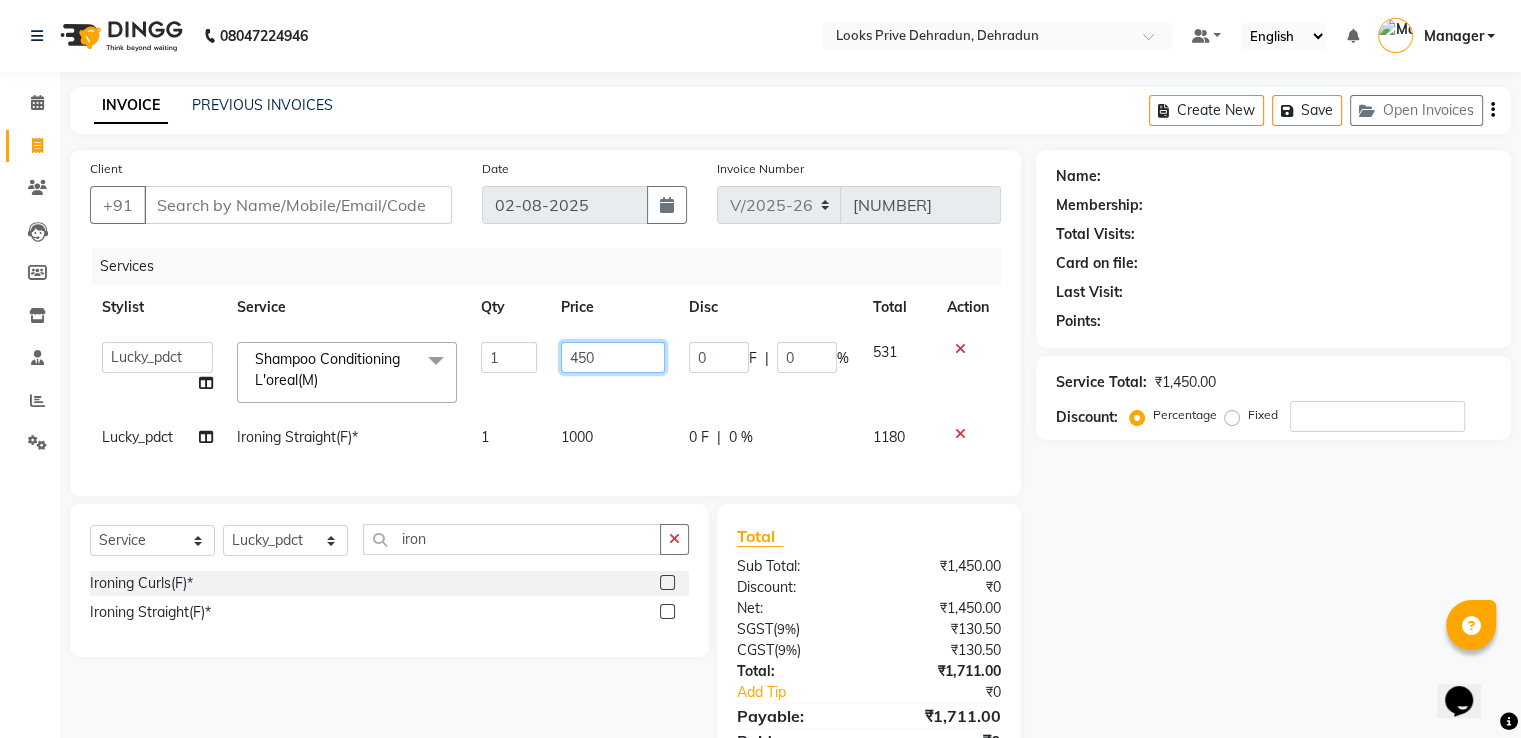 drag, startPoint x: 588, startPoint y: 365, endPoint x: 452, endPoint y: 357, distance: 136.23509 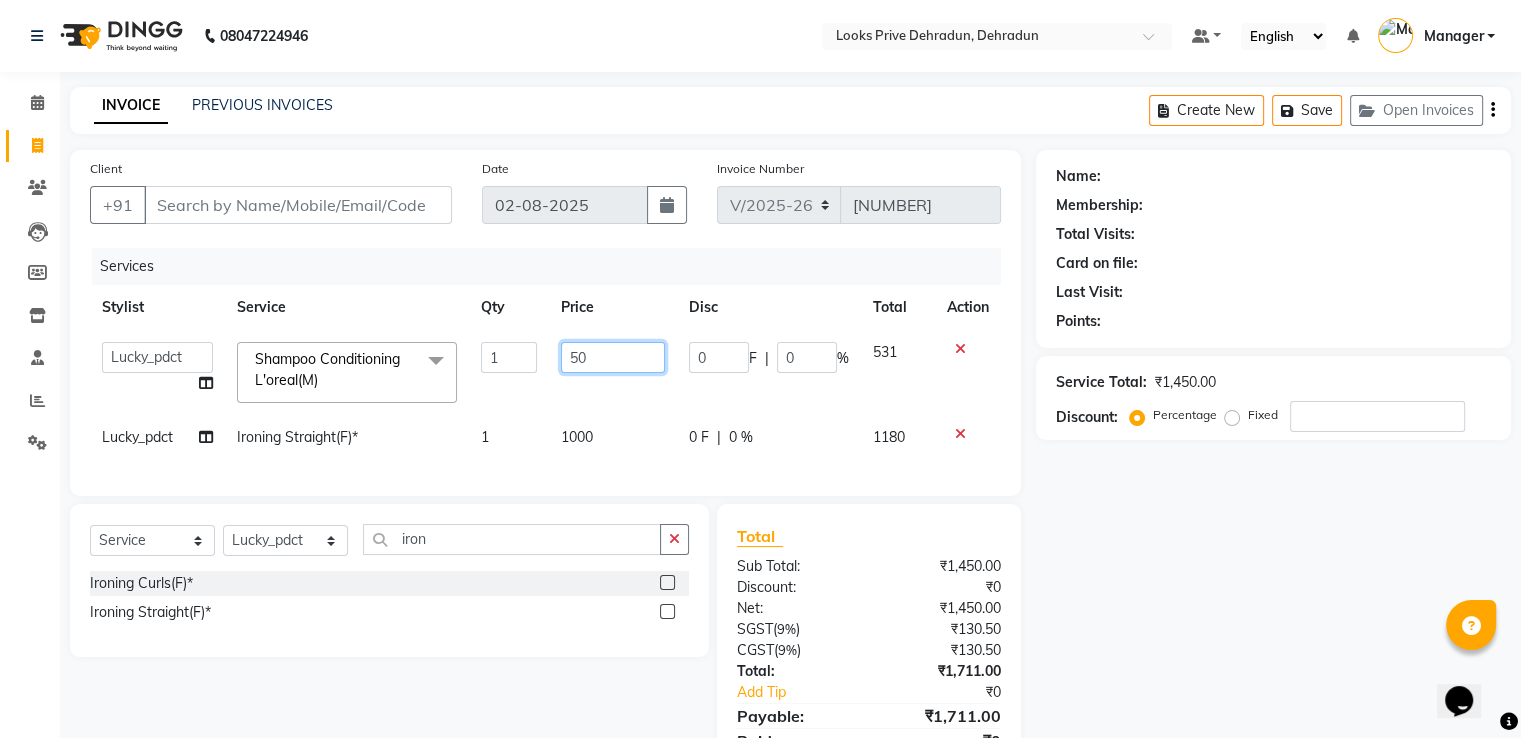 type on "500" 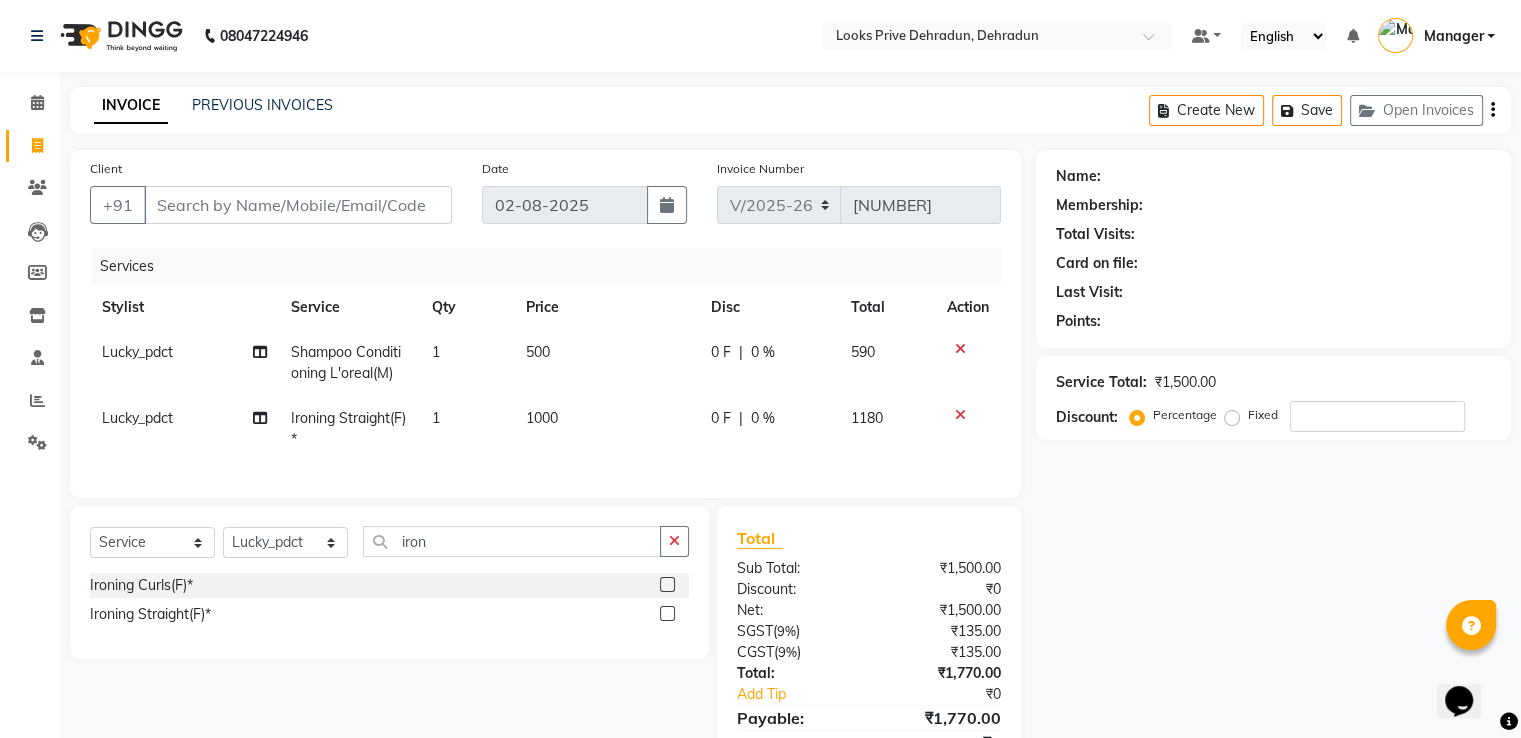 drag, startPoint x: 352, startPoint y: 232, endPoint x: 362, endPoint y: 221, distance: 14.866069 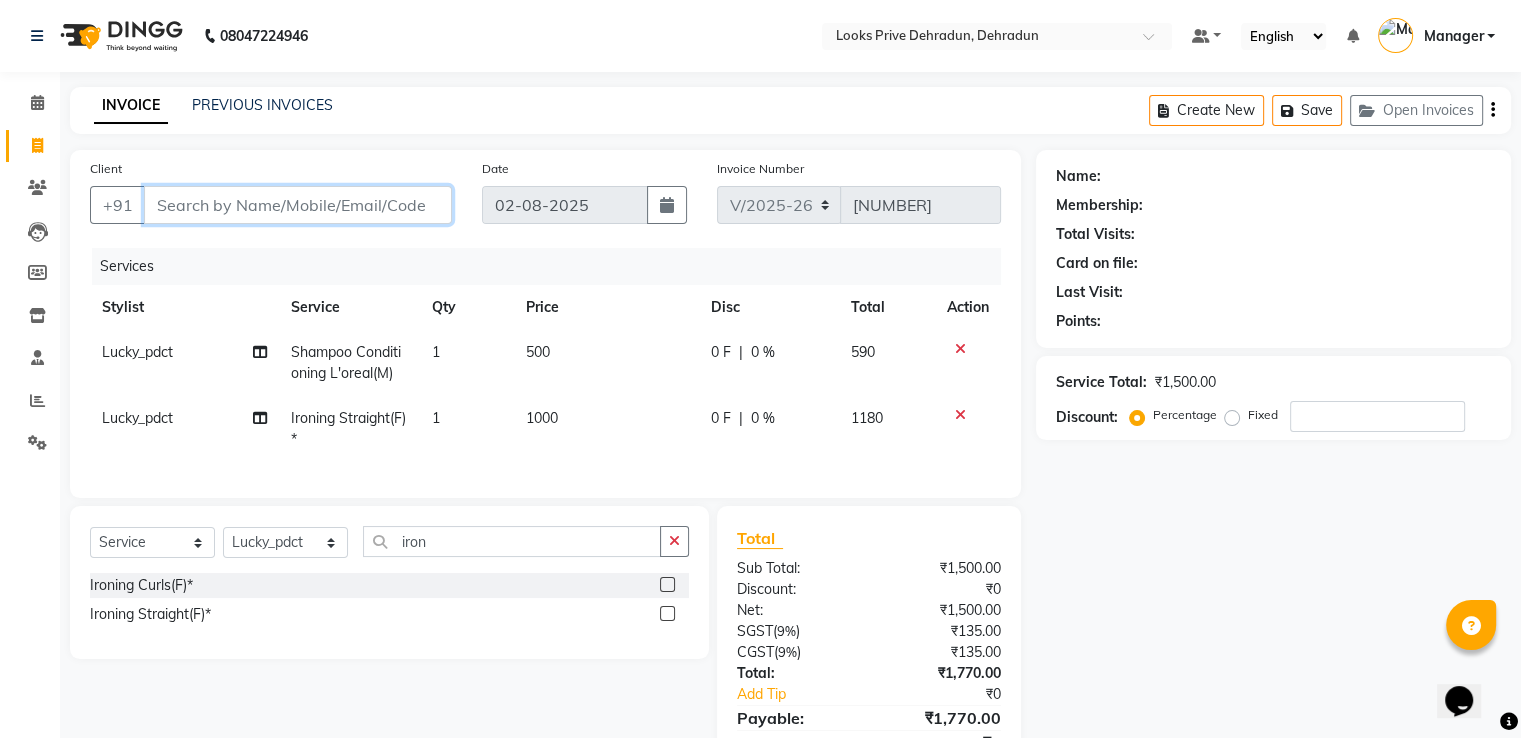 click on "Client" at bounding box center [298, 205] 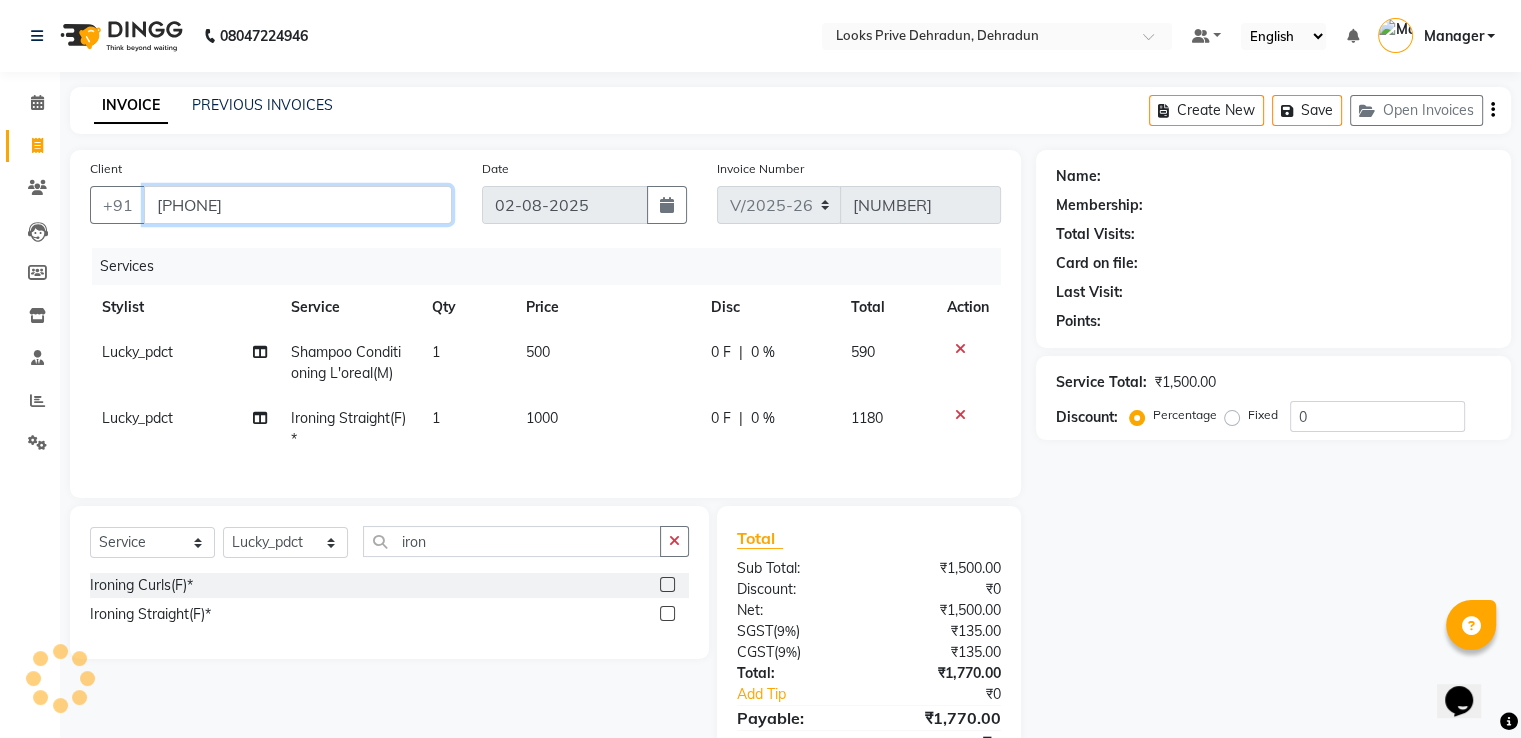 type on "[PHONE]" 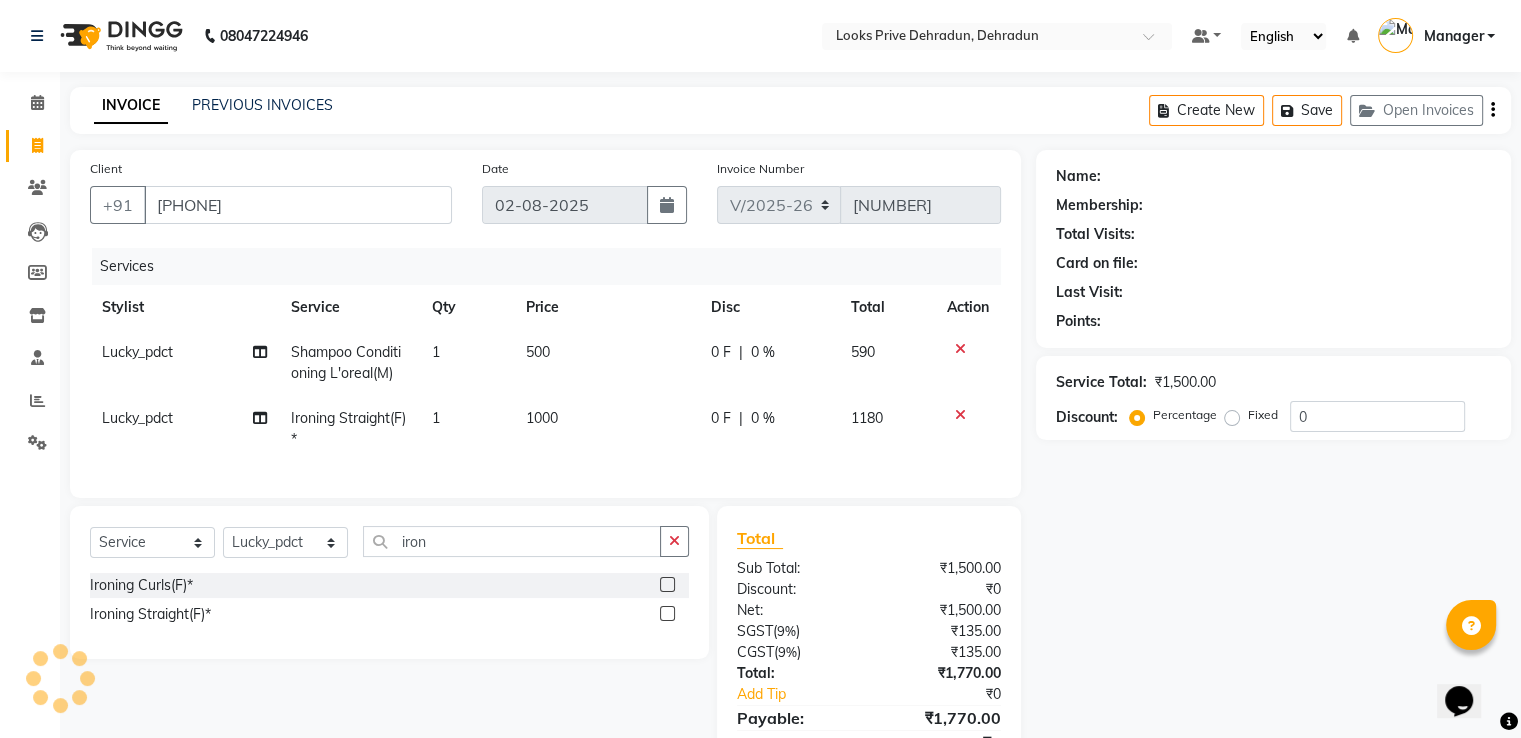 select on "1: Object" 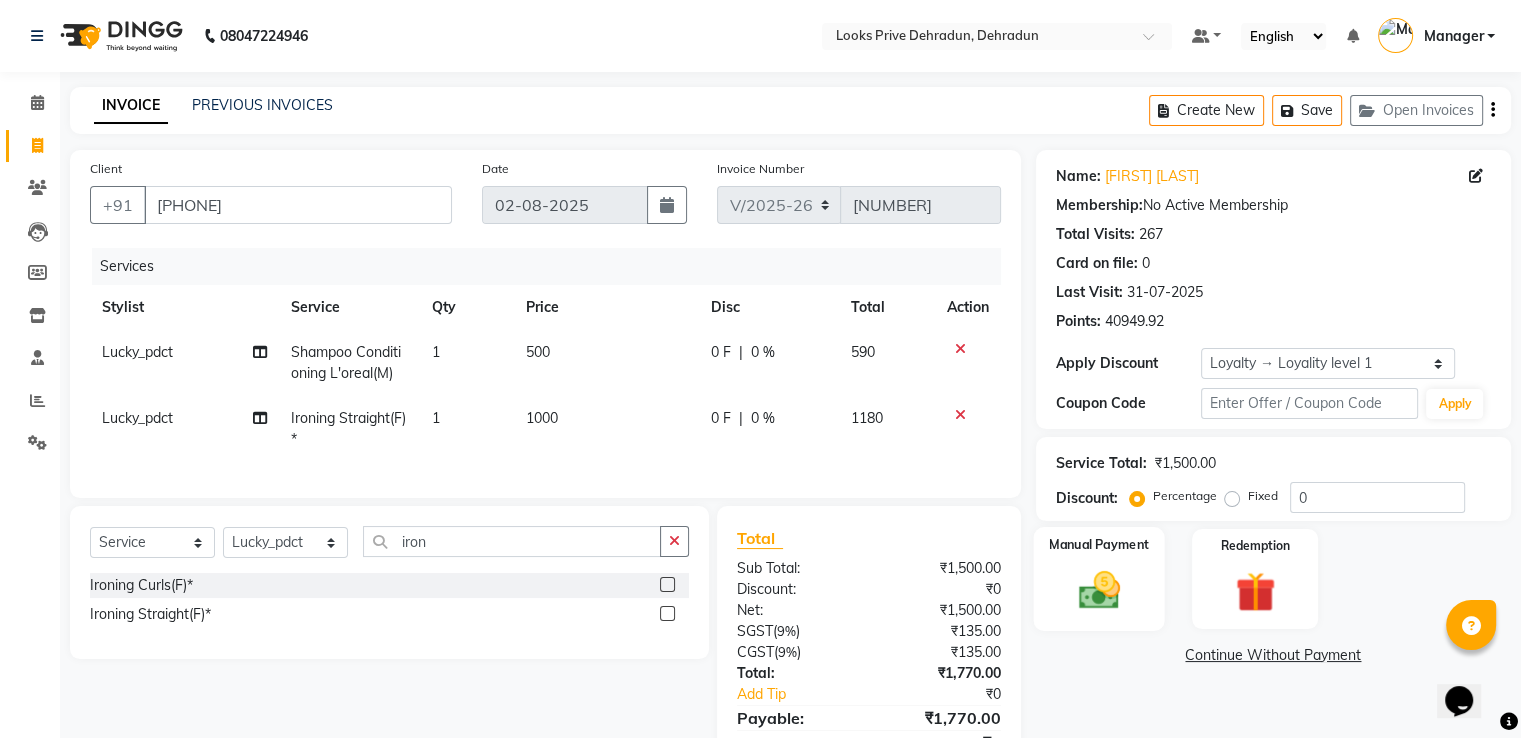 click 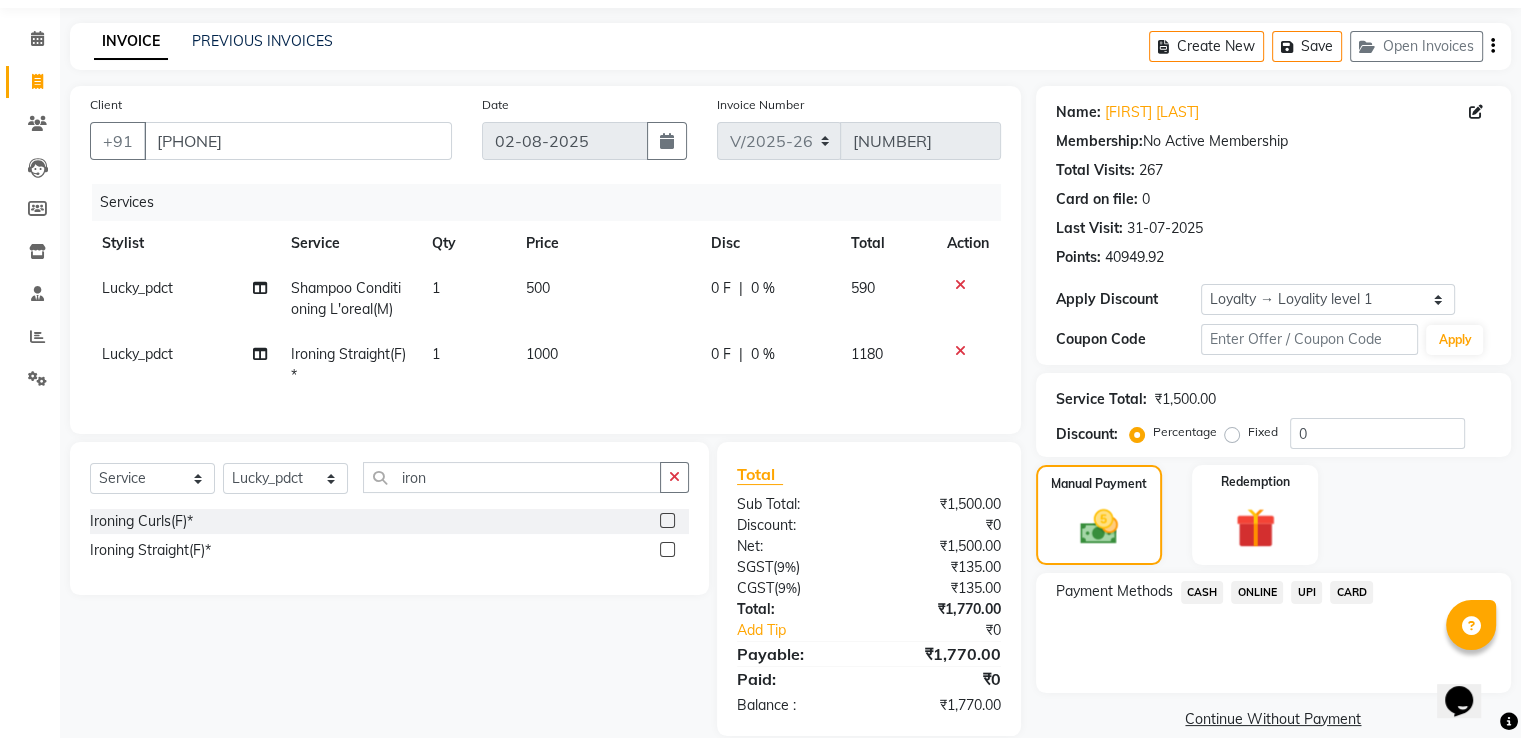 scroll, scrollTop: 100, scrollLeft: 0, axis: vertical 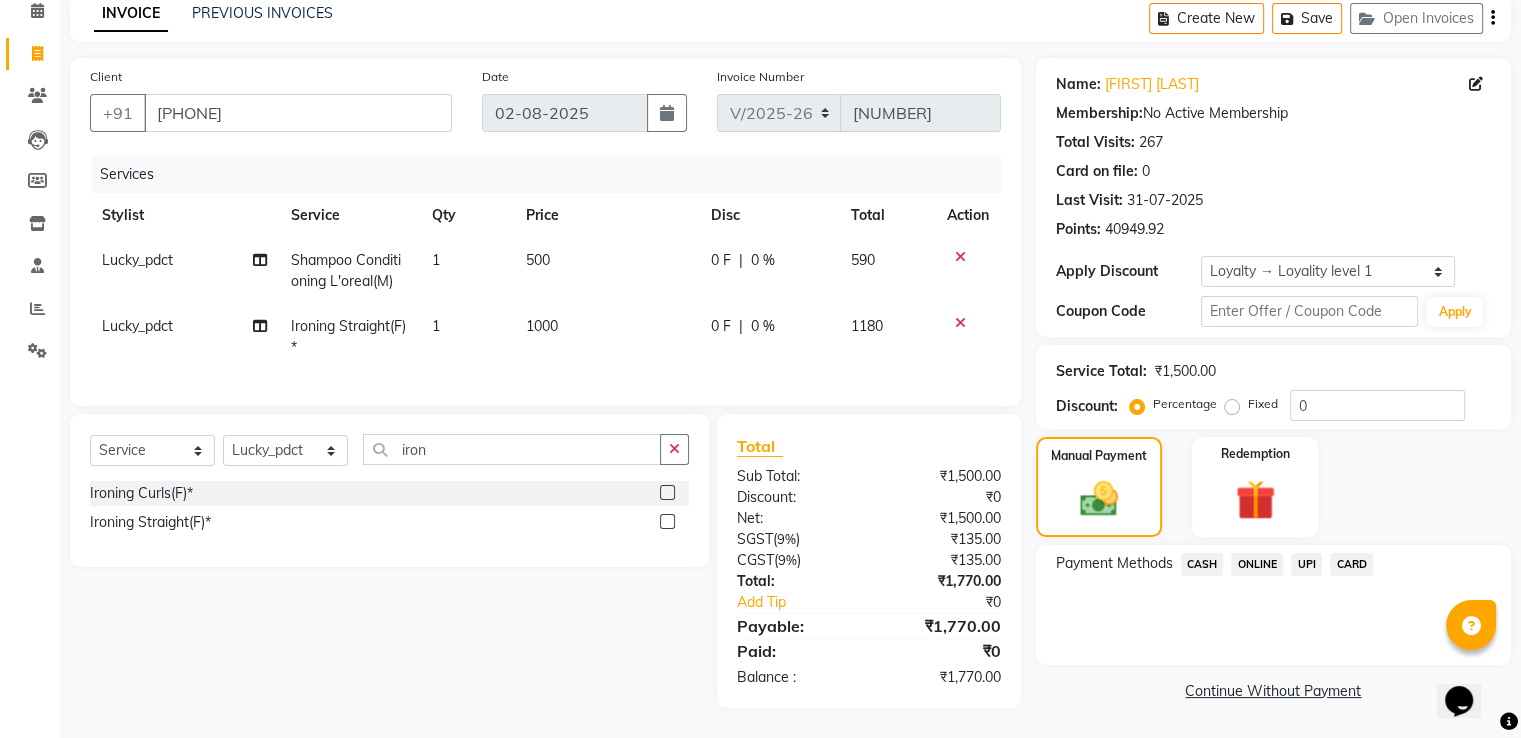 click on "CASH" 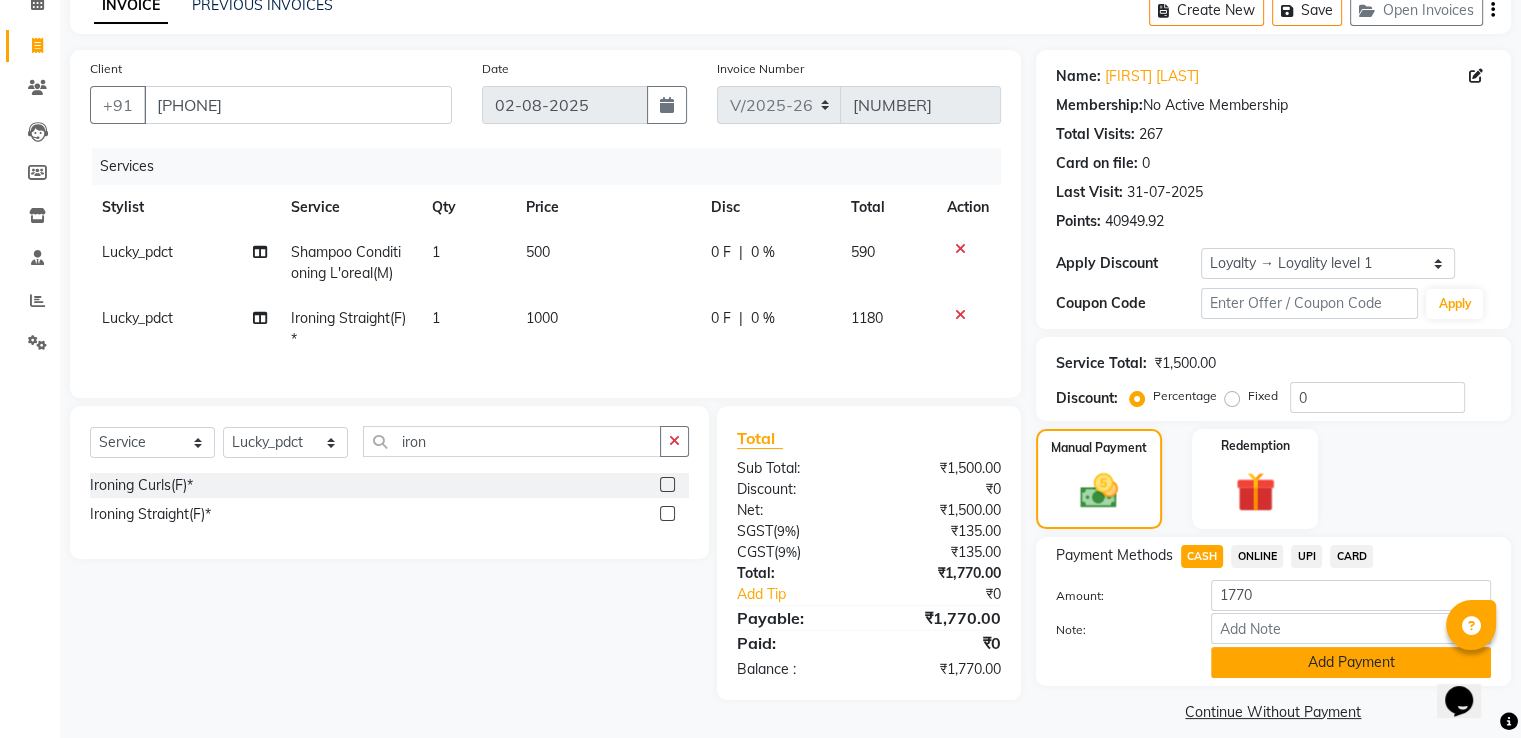 click on "Add Payment" 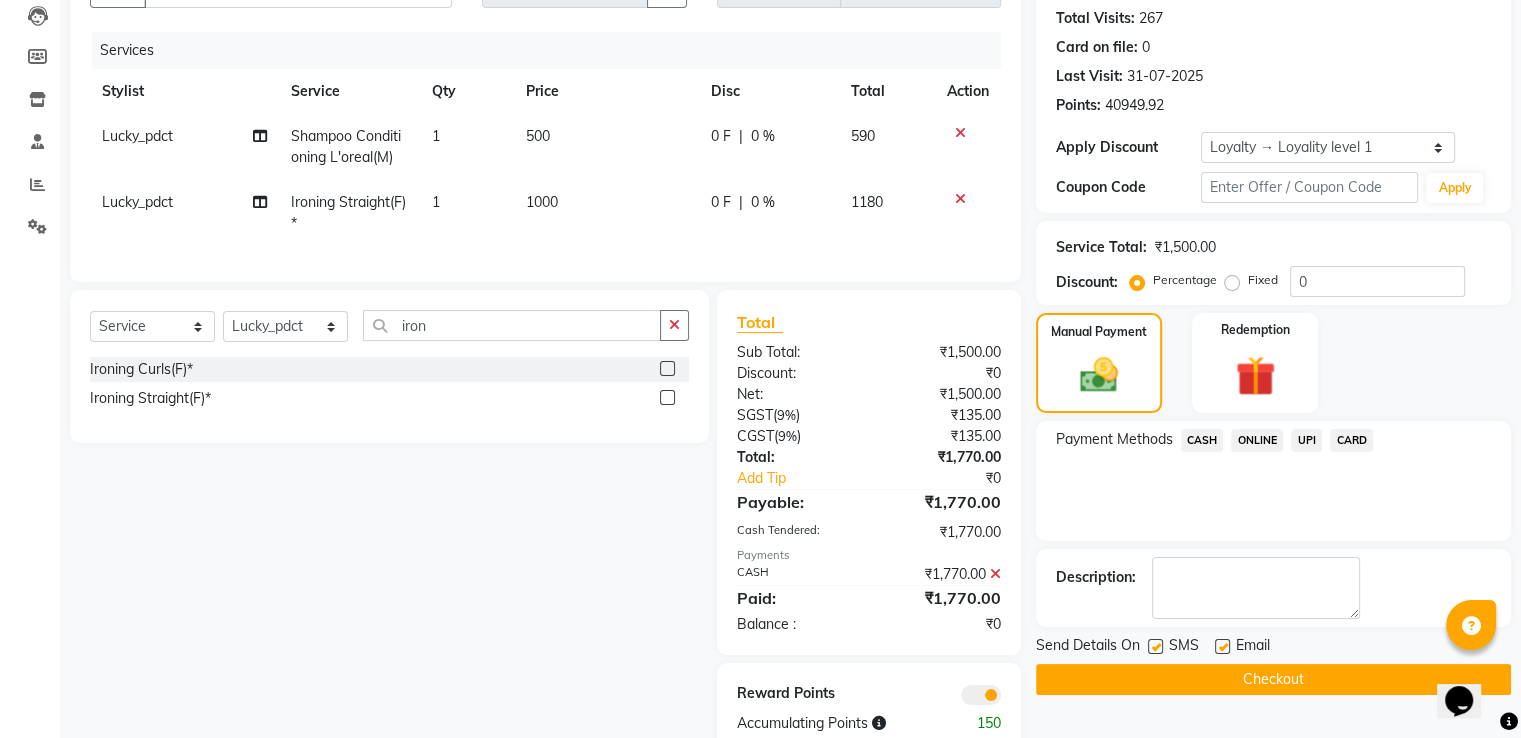 scroll, scrollTop: 279, scrollLeft: 0, axis: vertical 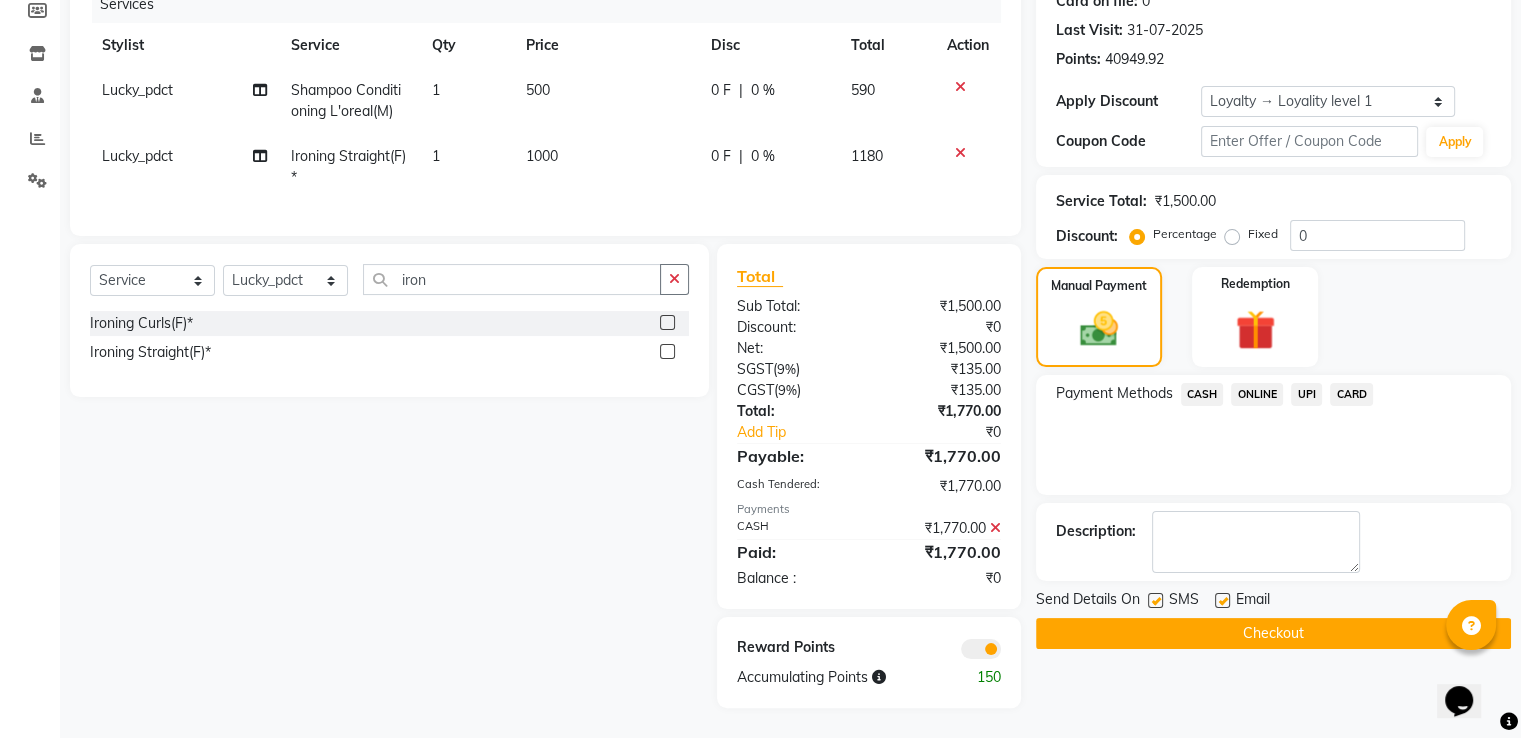 click on "Checkout" 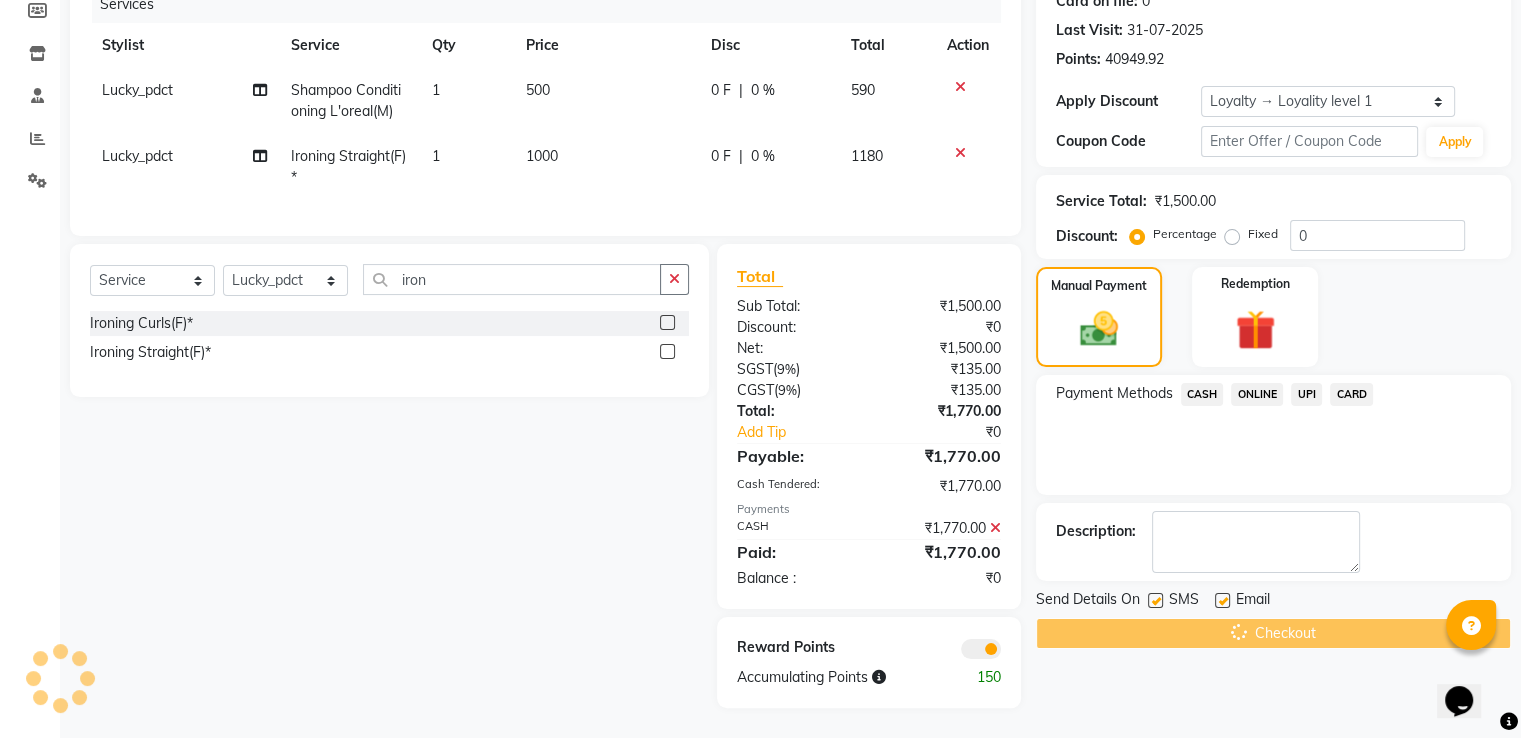scroll, scrollTop: 0, scrollLeft: 0, axis: both 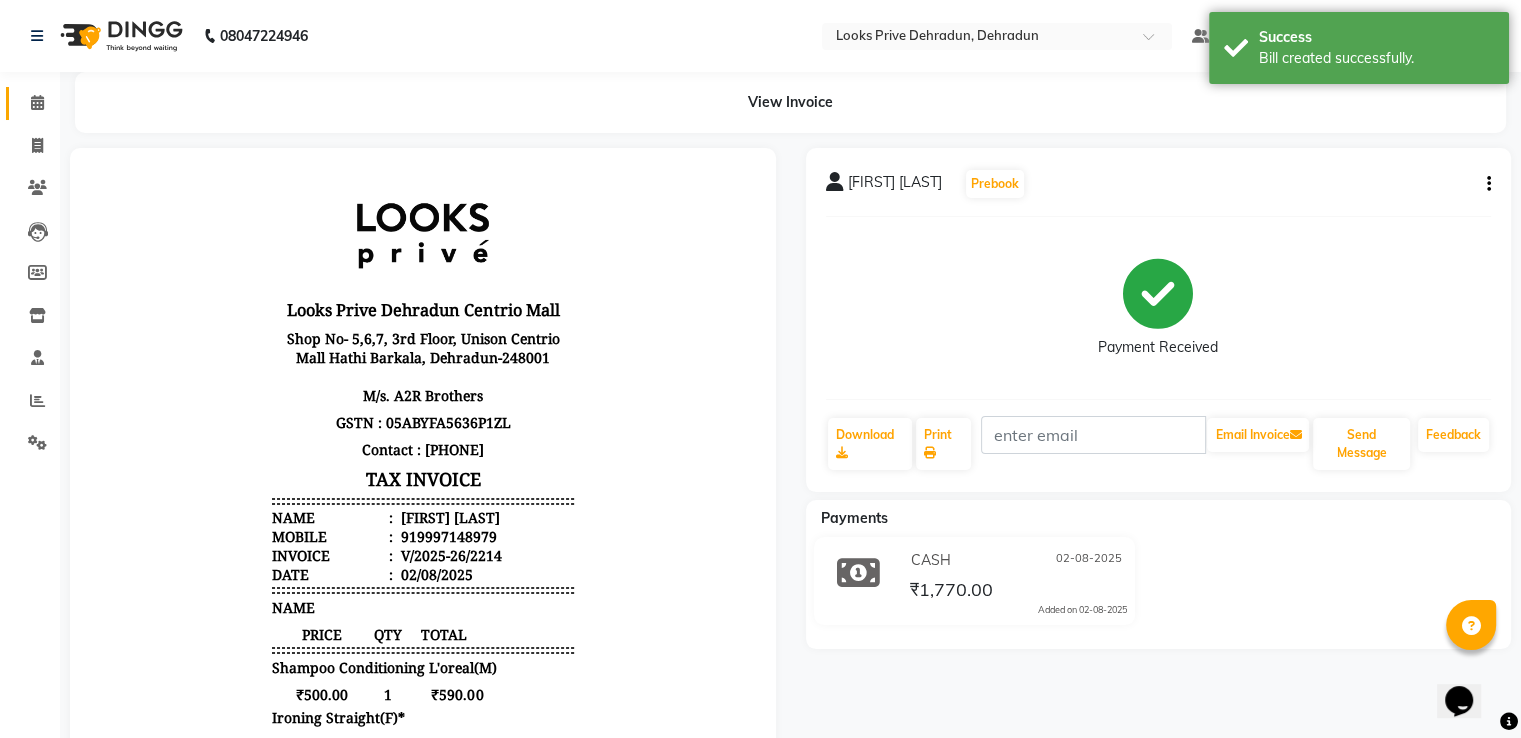 click 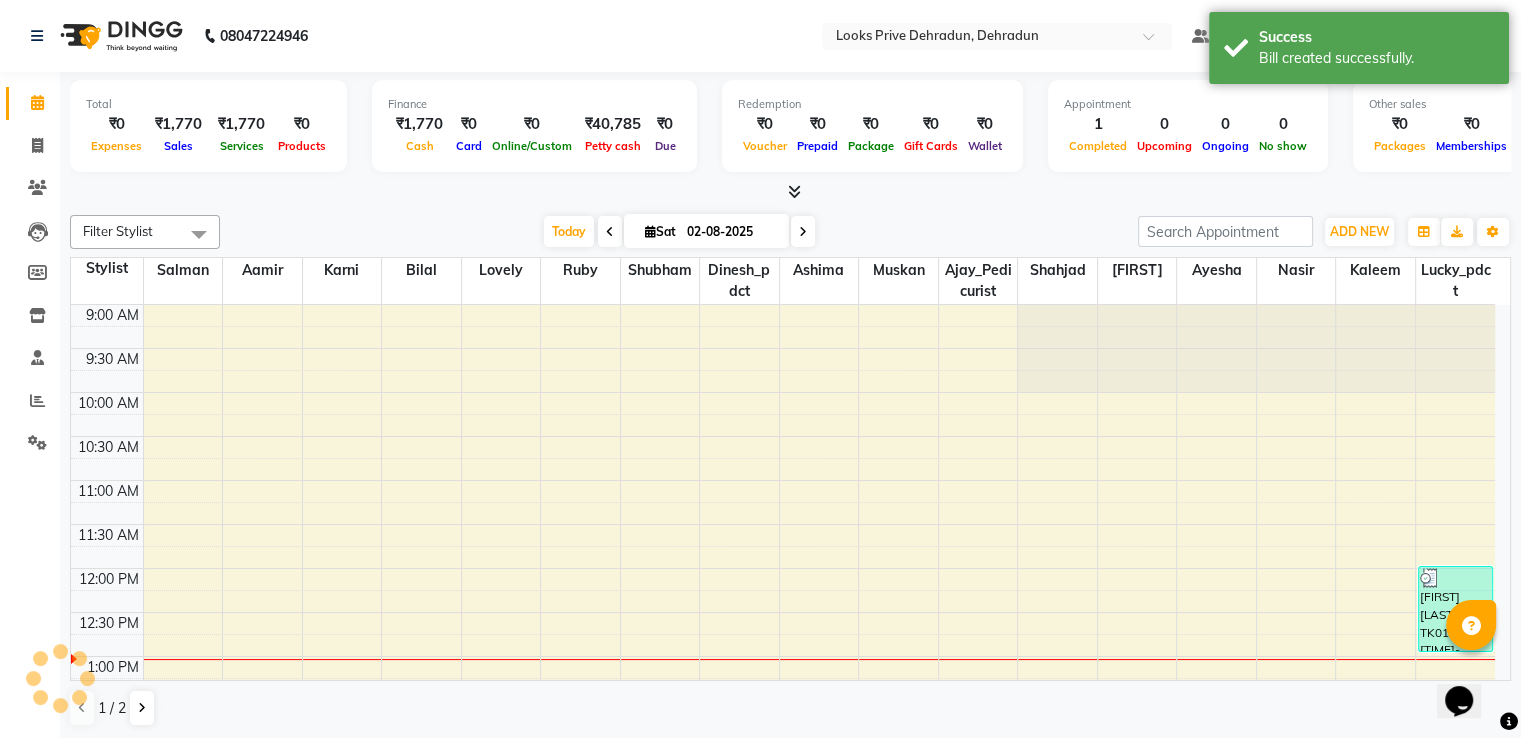 scroll, scrollTop: 0, scrollLeft: 0, axis: both 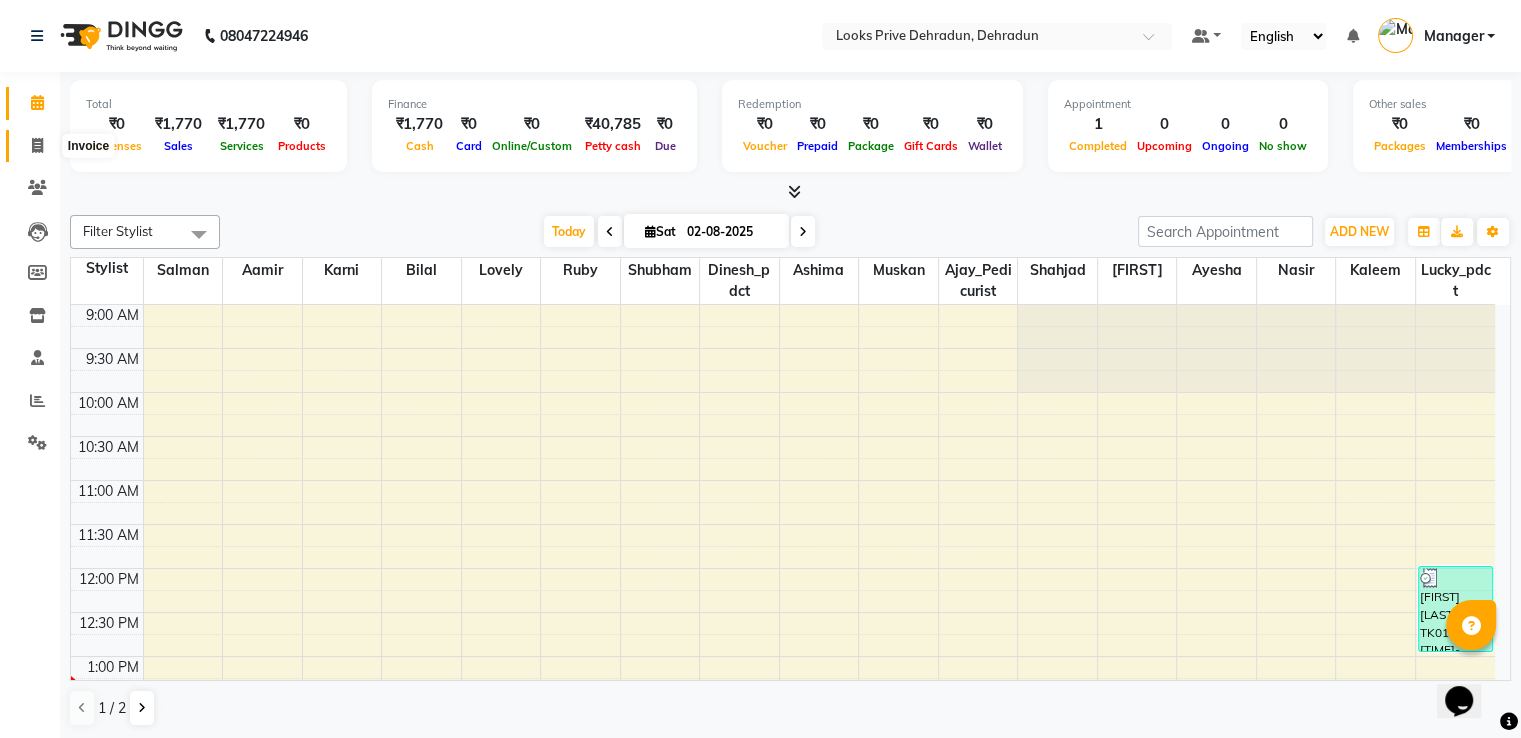 drag, startPoint x: 40, startPoint y: 145, endPoint x: 116, endPoint y: 160, distance: 77.46612 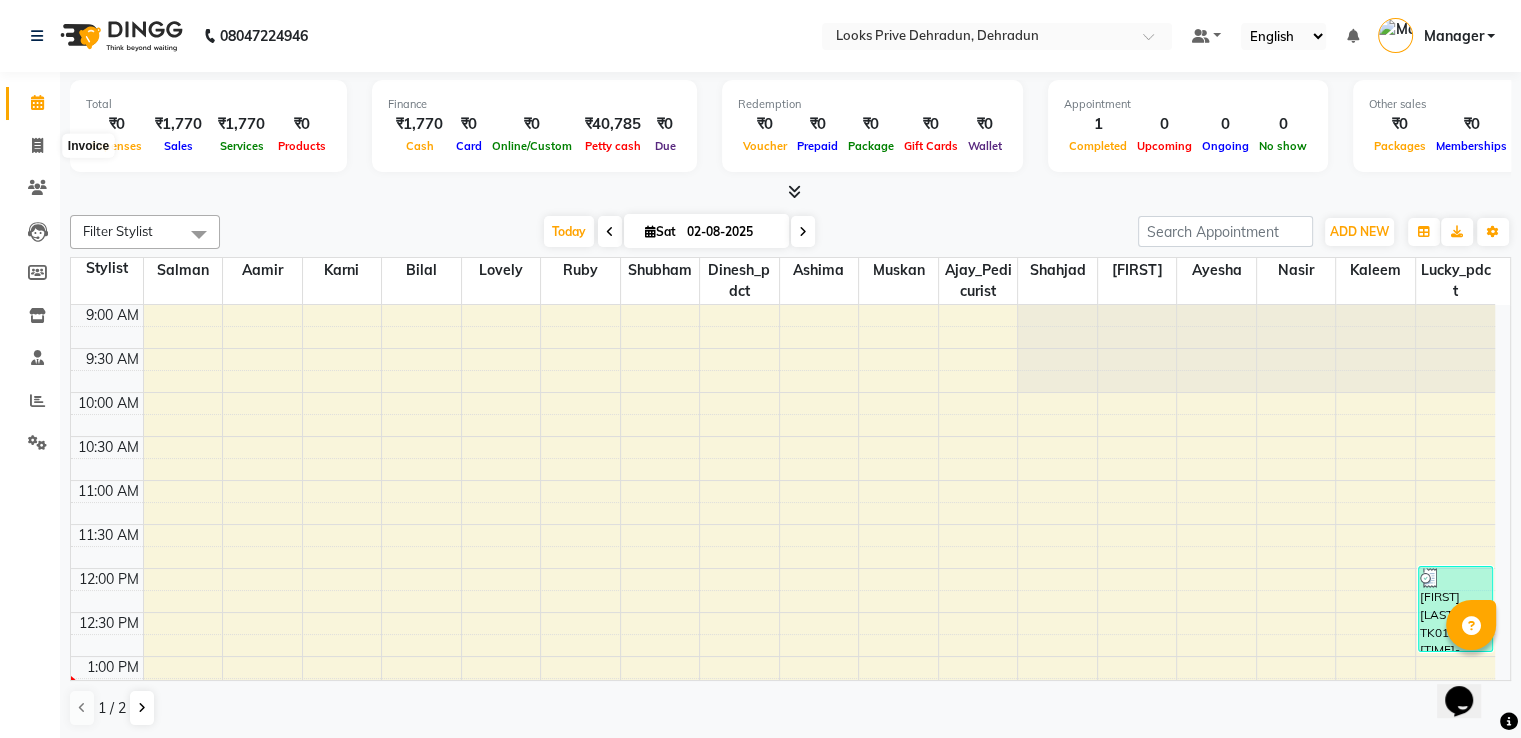 select on "service" 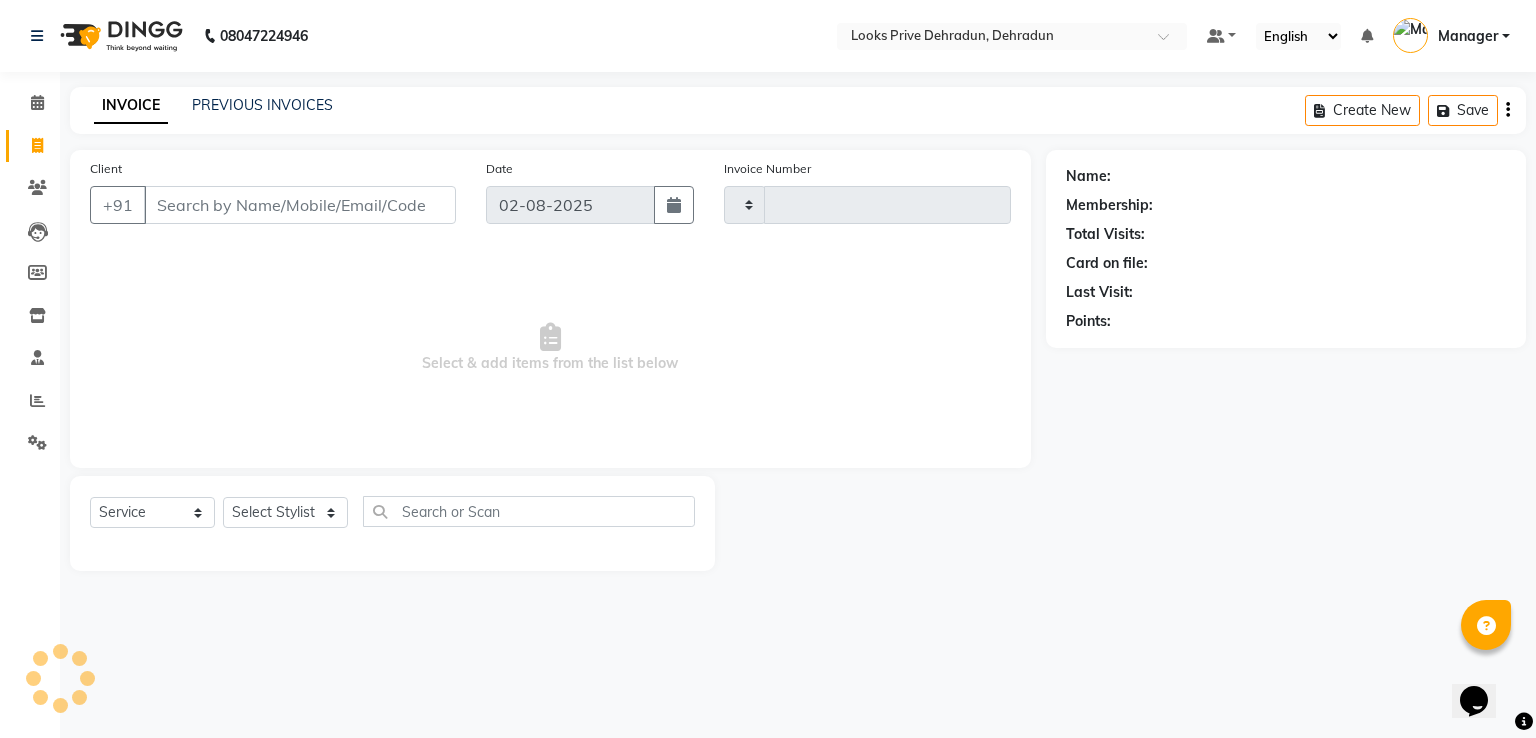 type on "2215" 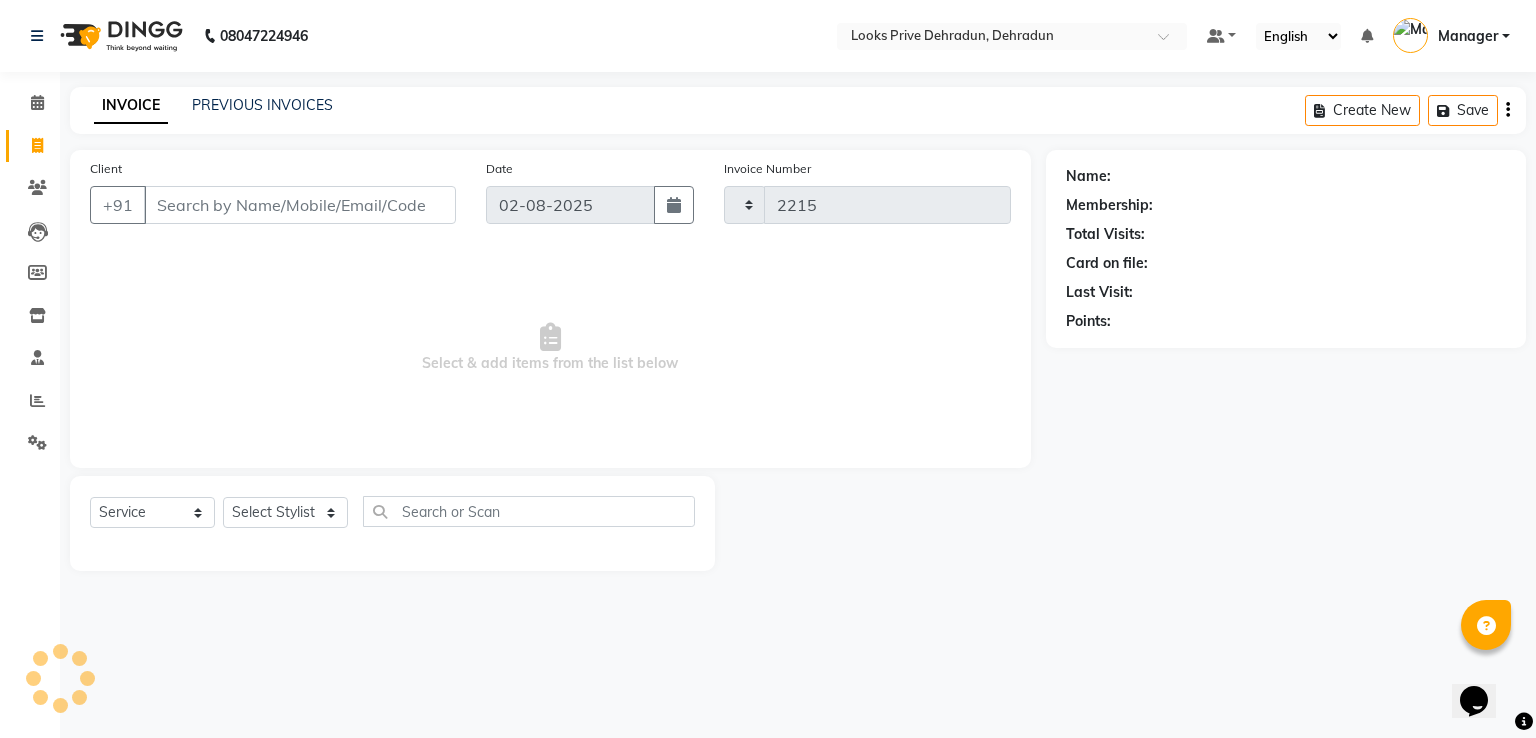 select on "6205" 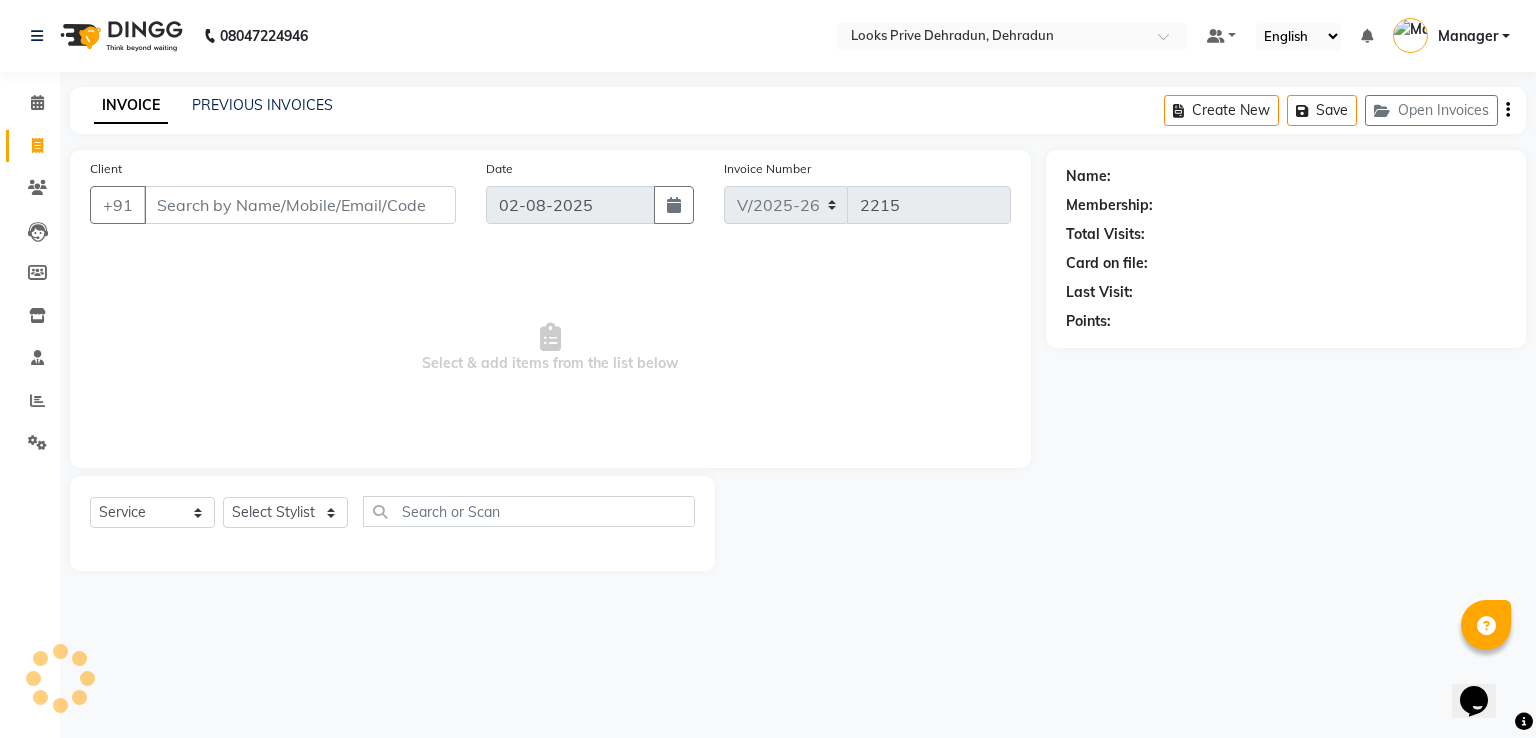 click on "Client" at bounding box center [300, 205] 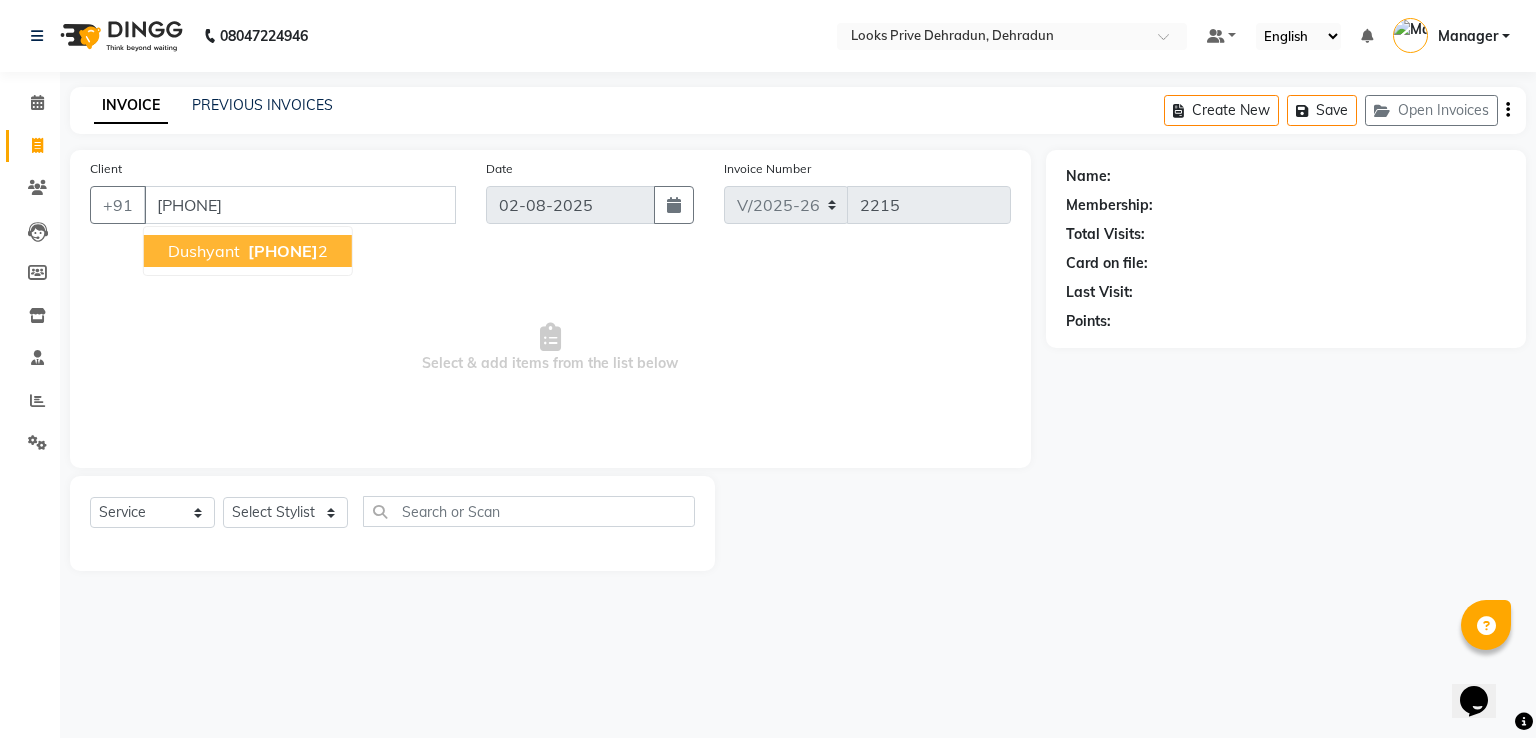 type on "[PHONE]" 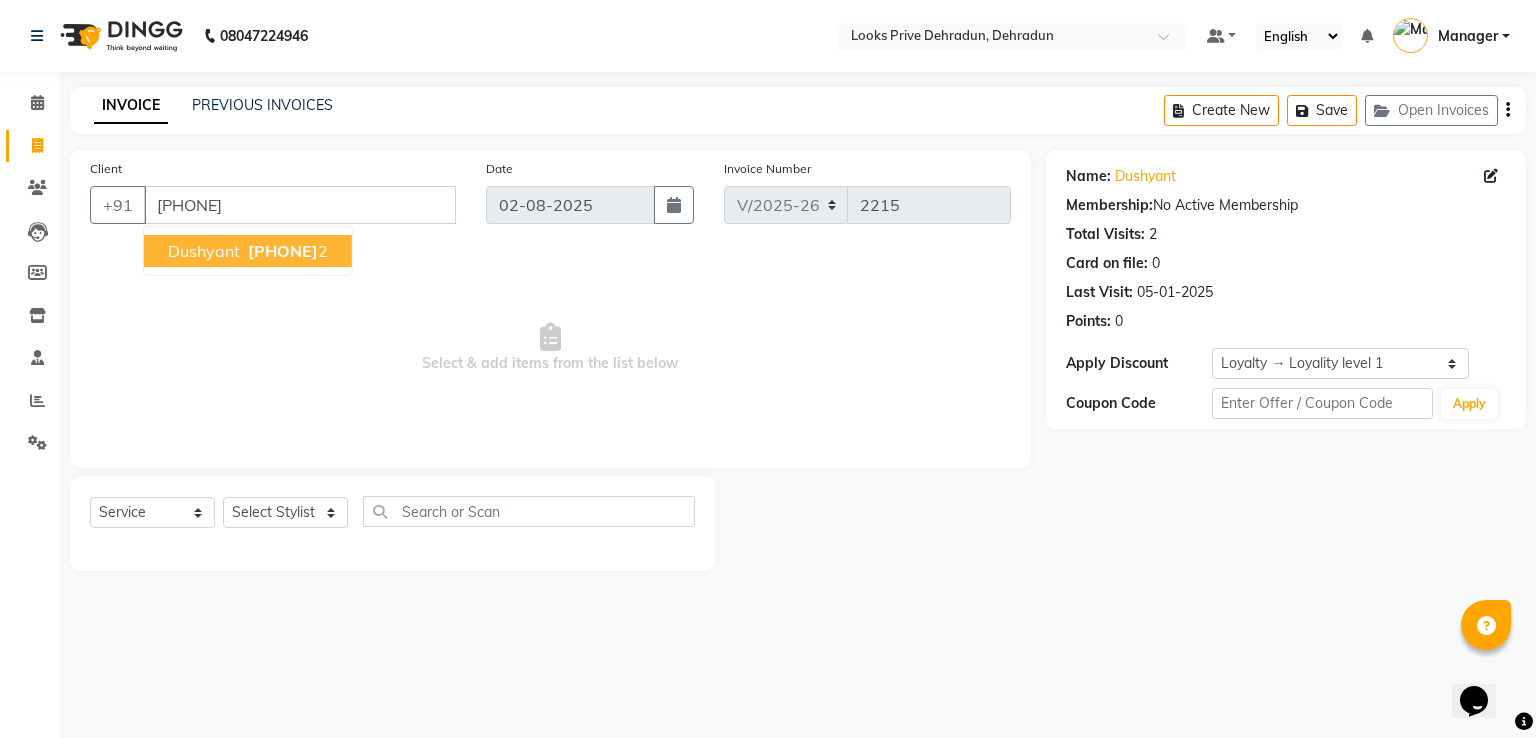 drag, startPoint x: 264, startPoint y: 241, endPoint x: 320, endPoint y: 226, distance: 57.974133 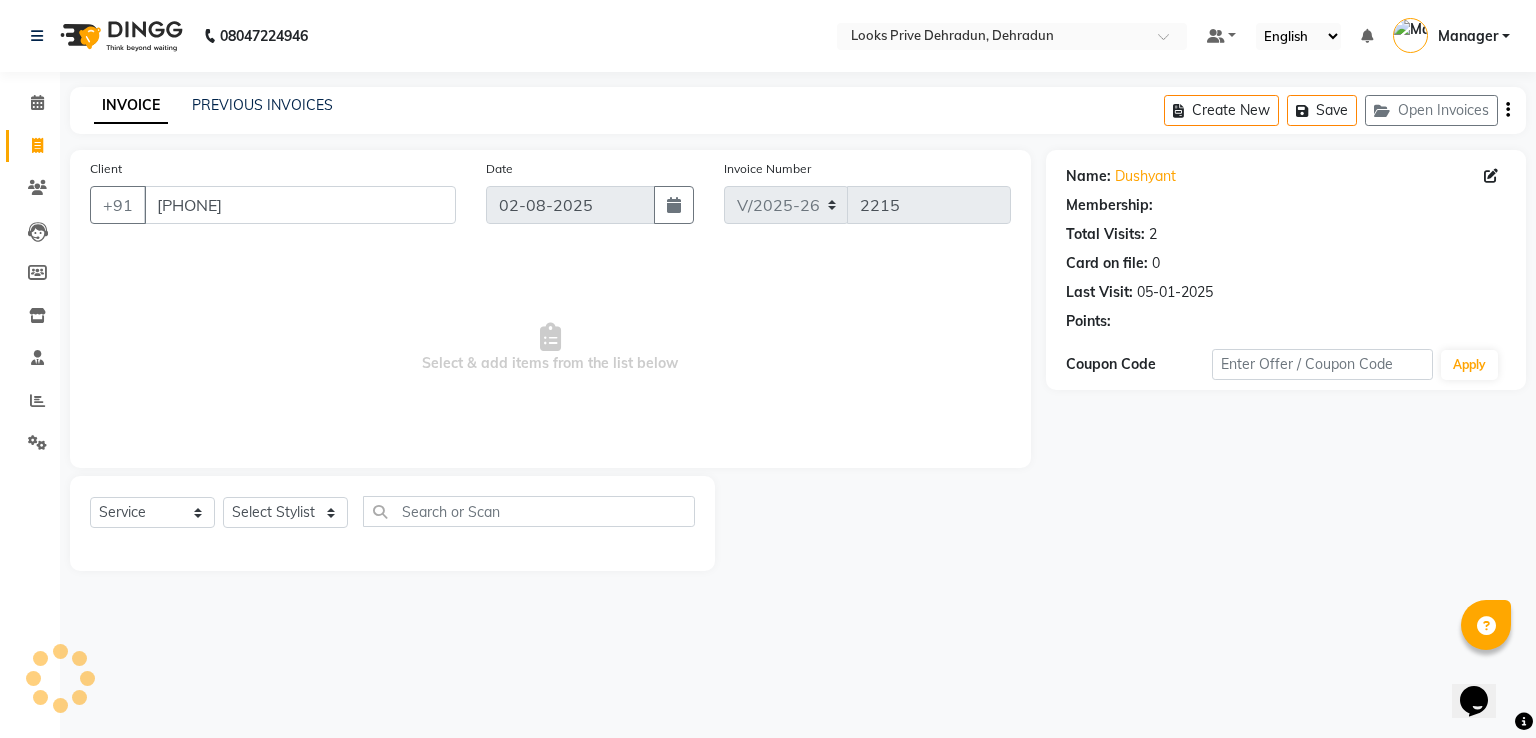 select on "1: Object" 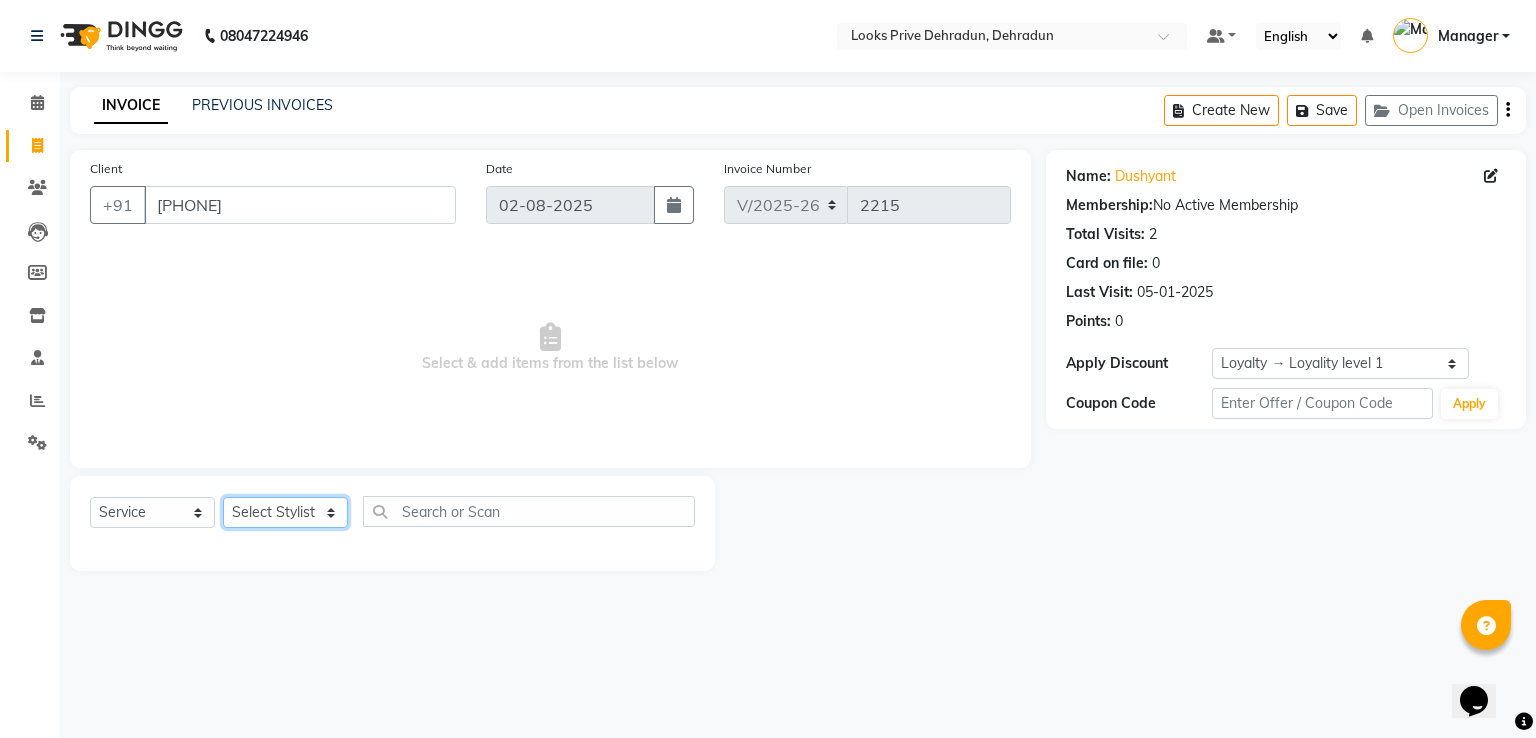 click on "Select Stylist A2R_Master Aamir Ajay_Pedicurist Ashima Ayesha Bilal Dinesh_pdct Kaleem Karni Lovely Lucky_pdct Manager Muskan Nasir Rajeev Ruby Salman Shahjad Shubham Suraj_pedi" 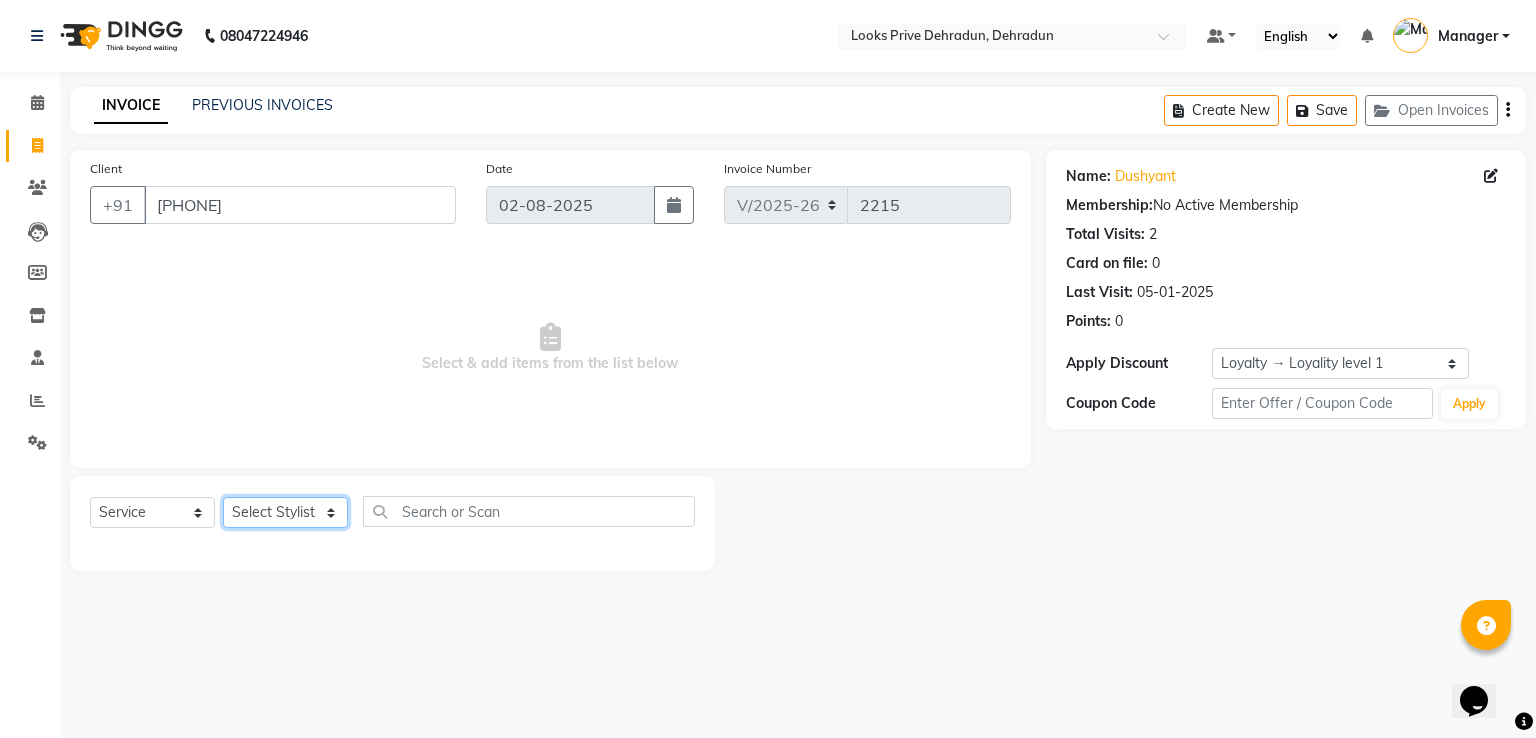 select on "86408" 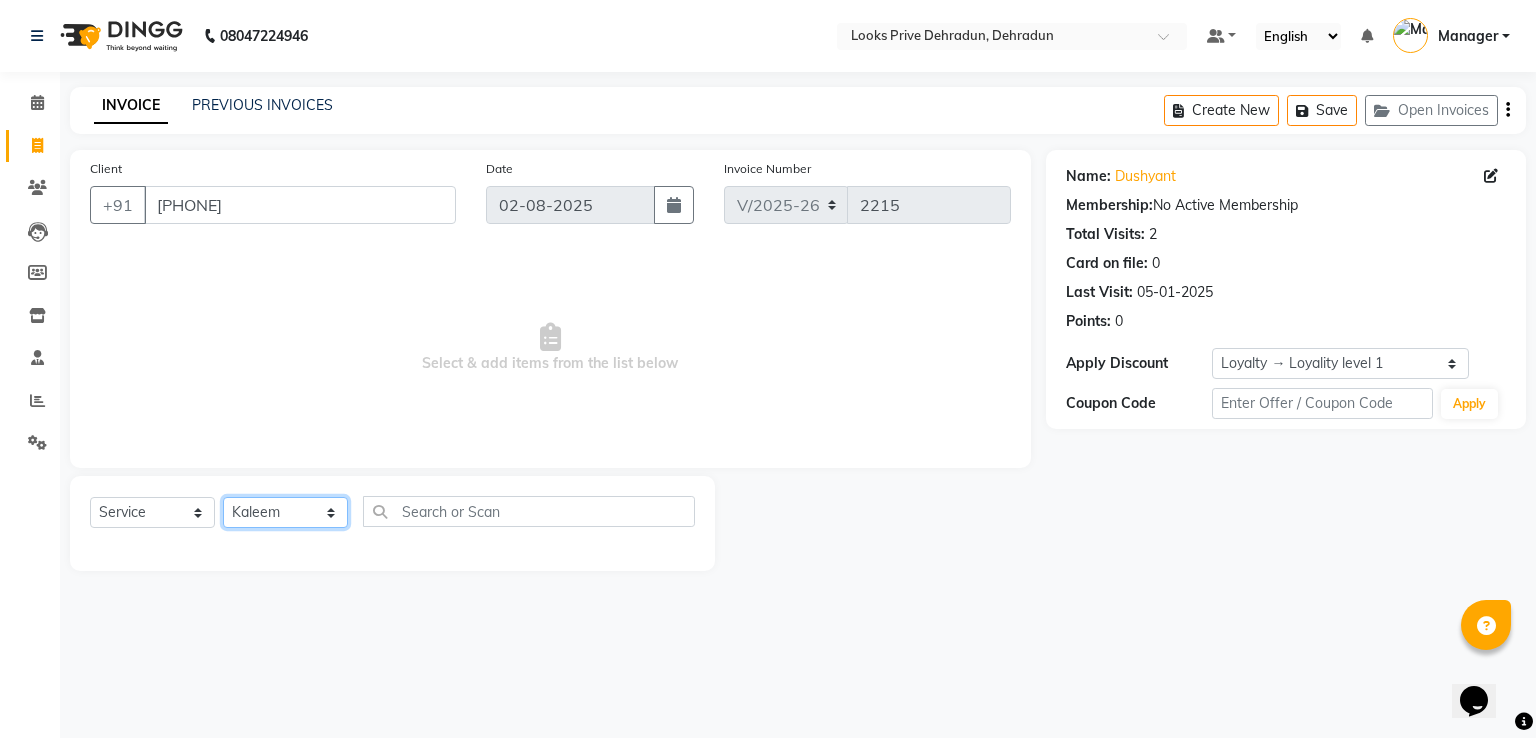 click on "Select Stylist A2R_Master Aamir Ajay_Pedicurist Ashima Ayesha Bilal Dinesh_pdct Kaleem Karni Lovely Lucky_pdct Manager Muskan Nasir Rajeev Ruby Salman Shahjad Shubham Suraj_pedi" 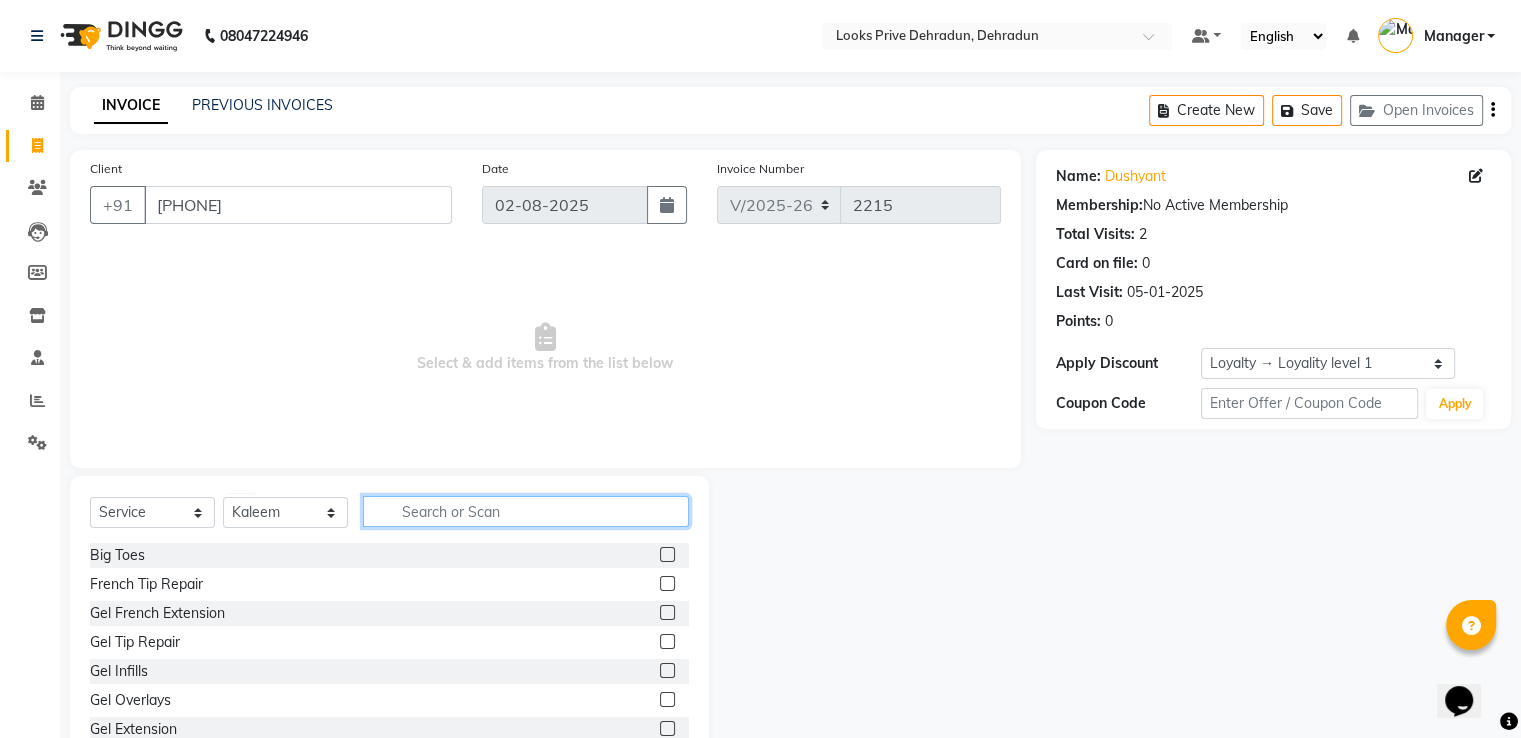 click 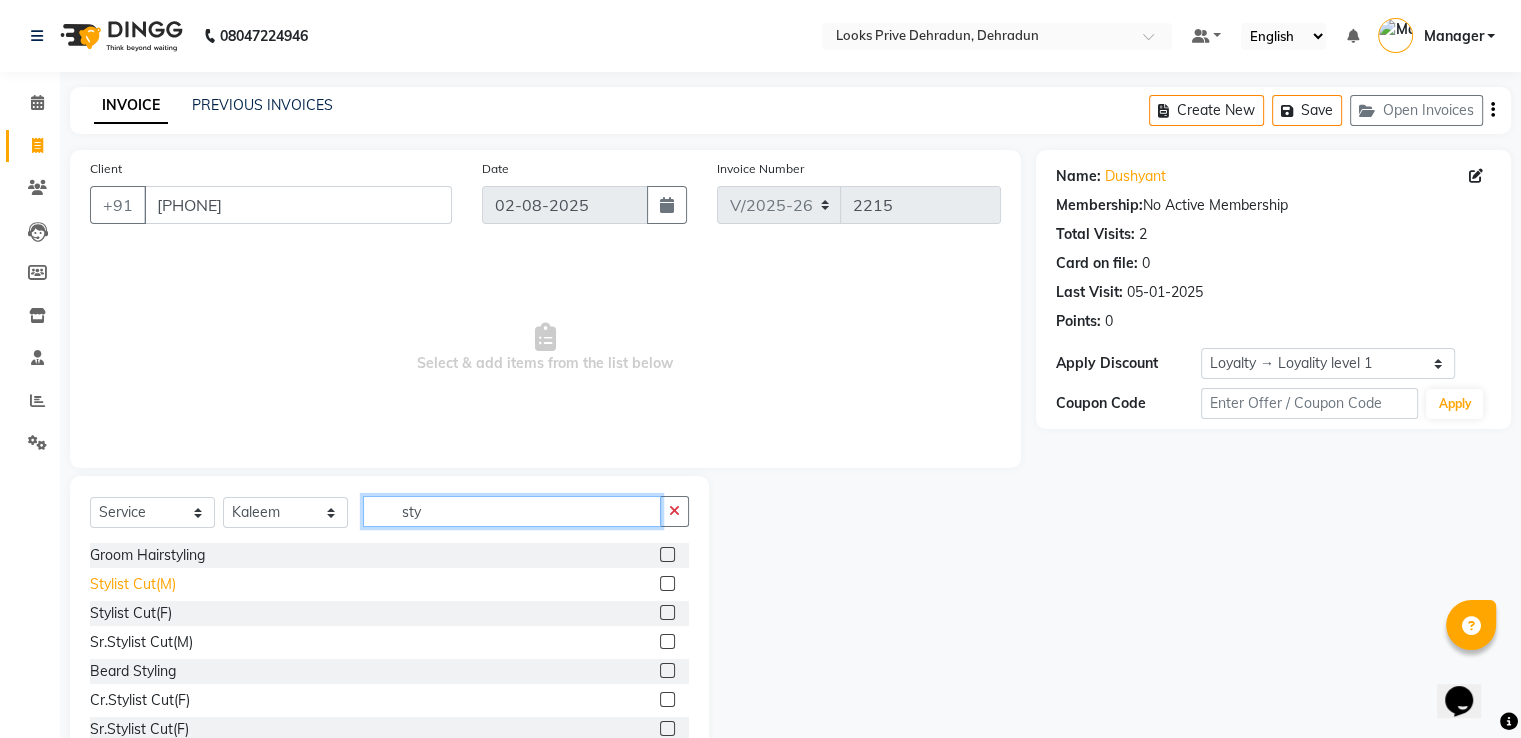 type on "sty" 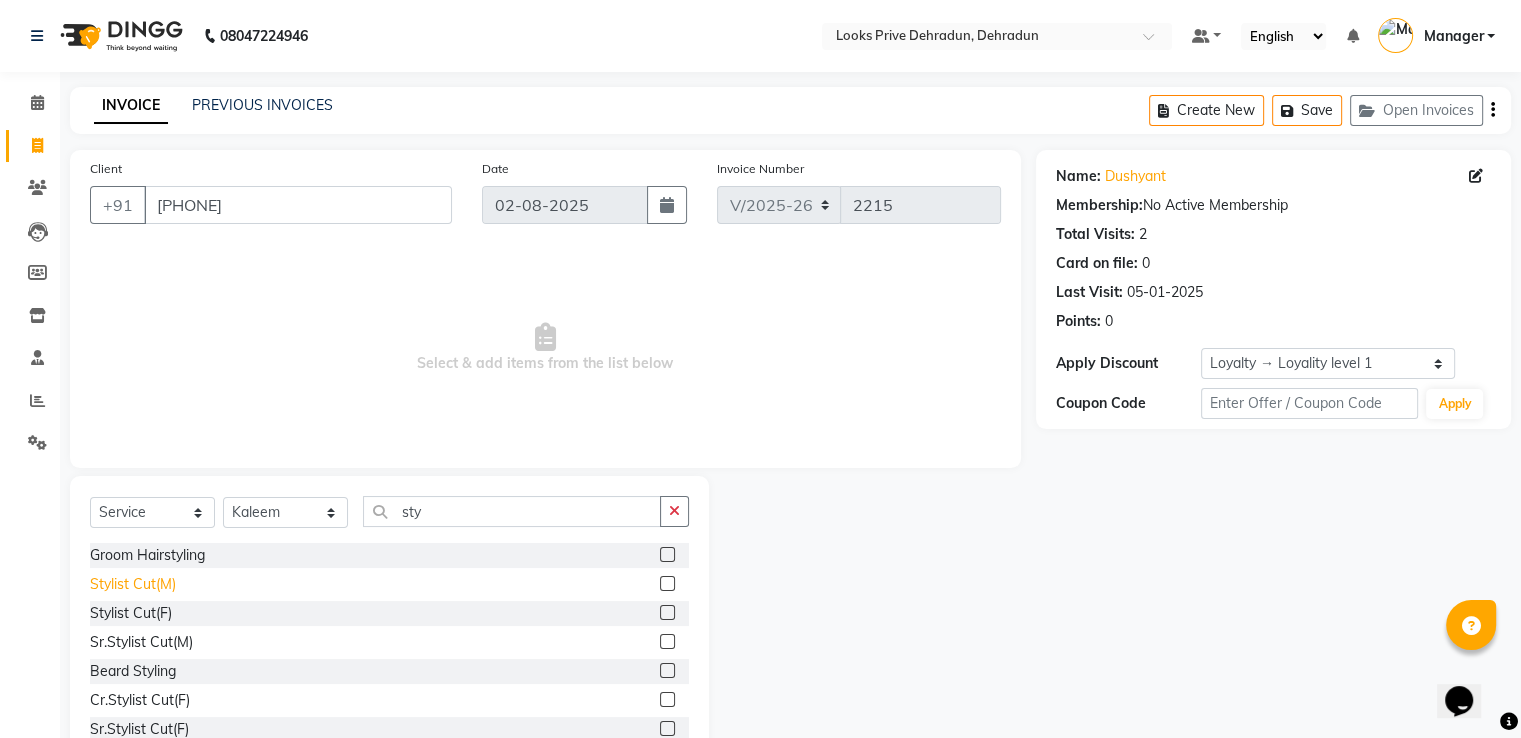click on "Stylist Cut(M)" 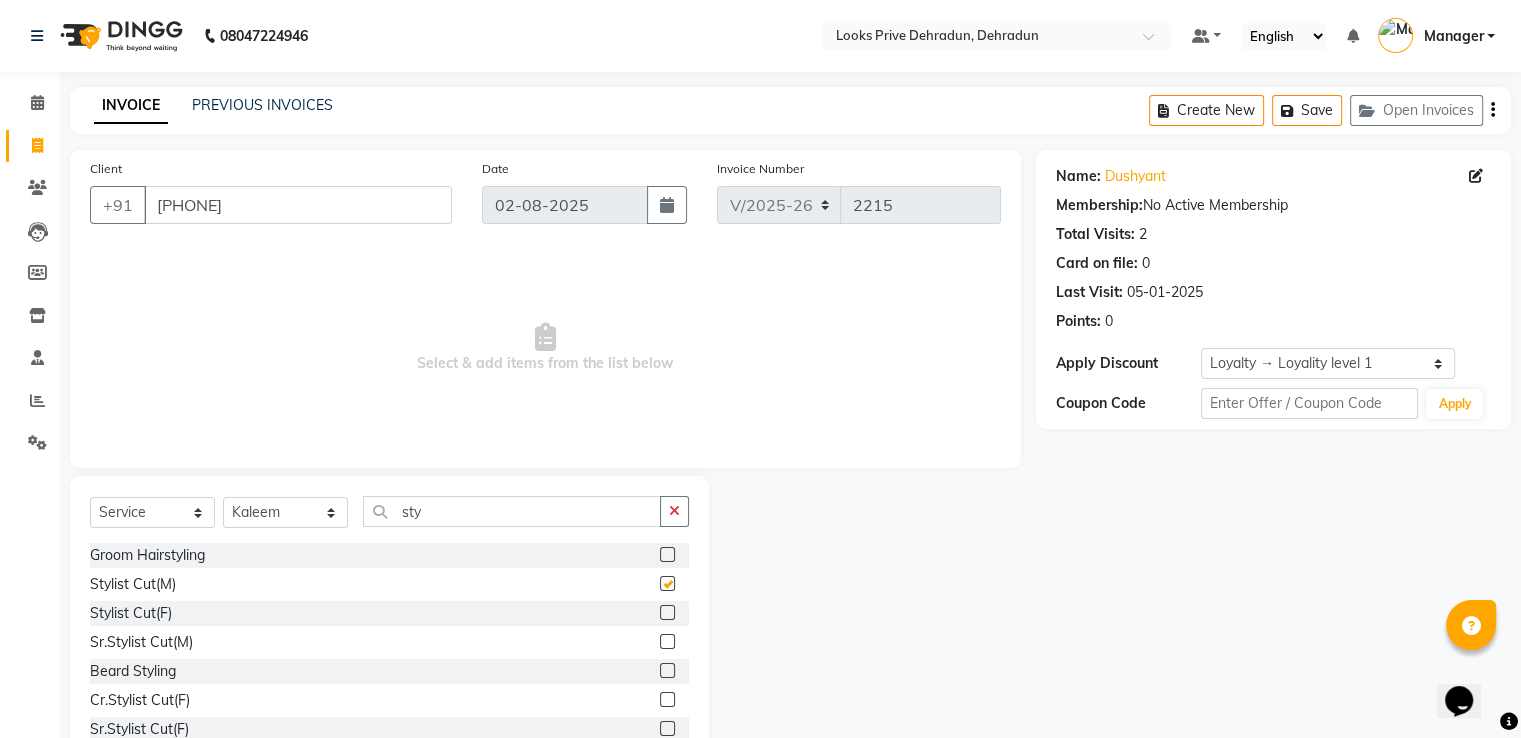 checkbox on "false" 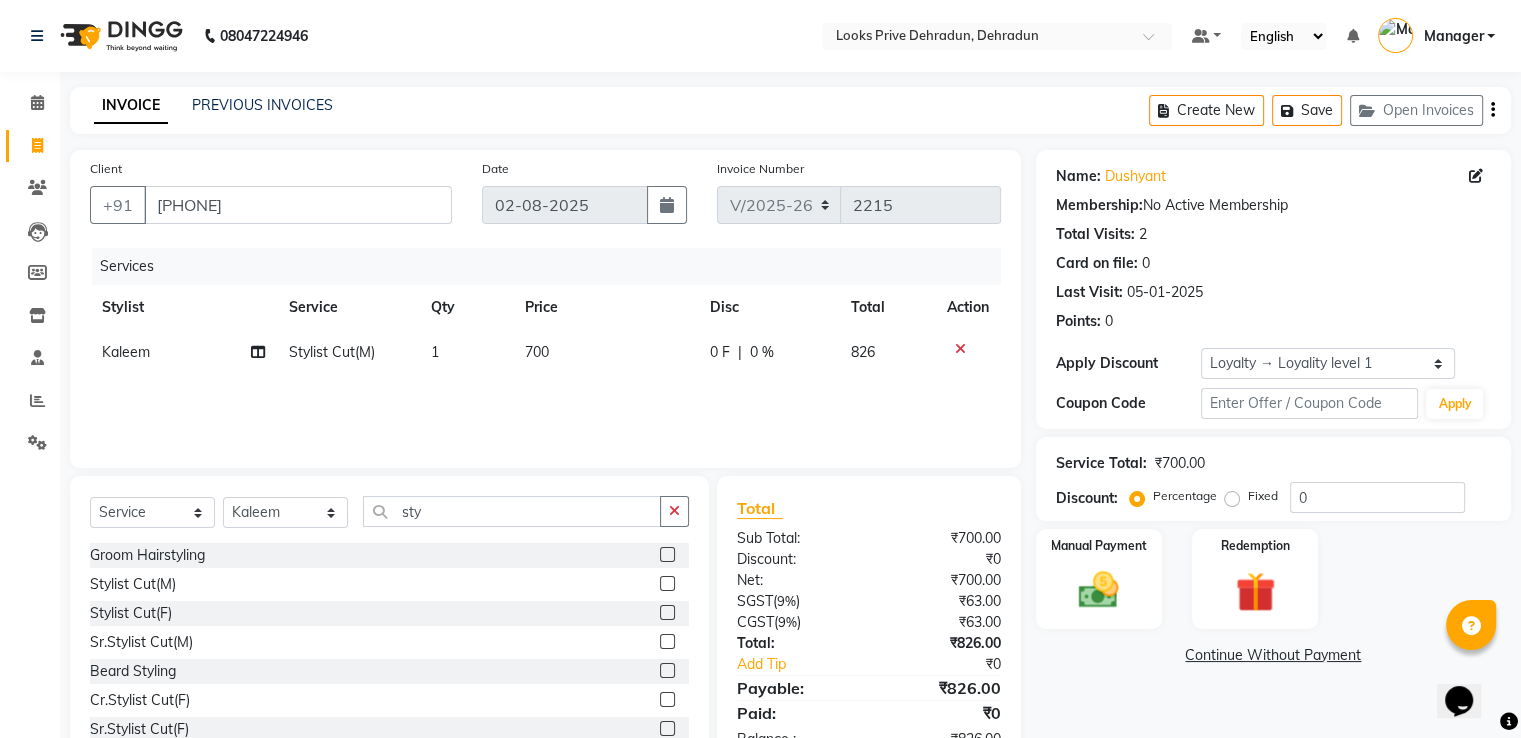 drag, startPoint x: 564, startPoint y: 357, endPoint x: 588, endPoint y: 341, distance: 28.84441 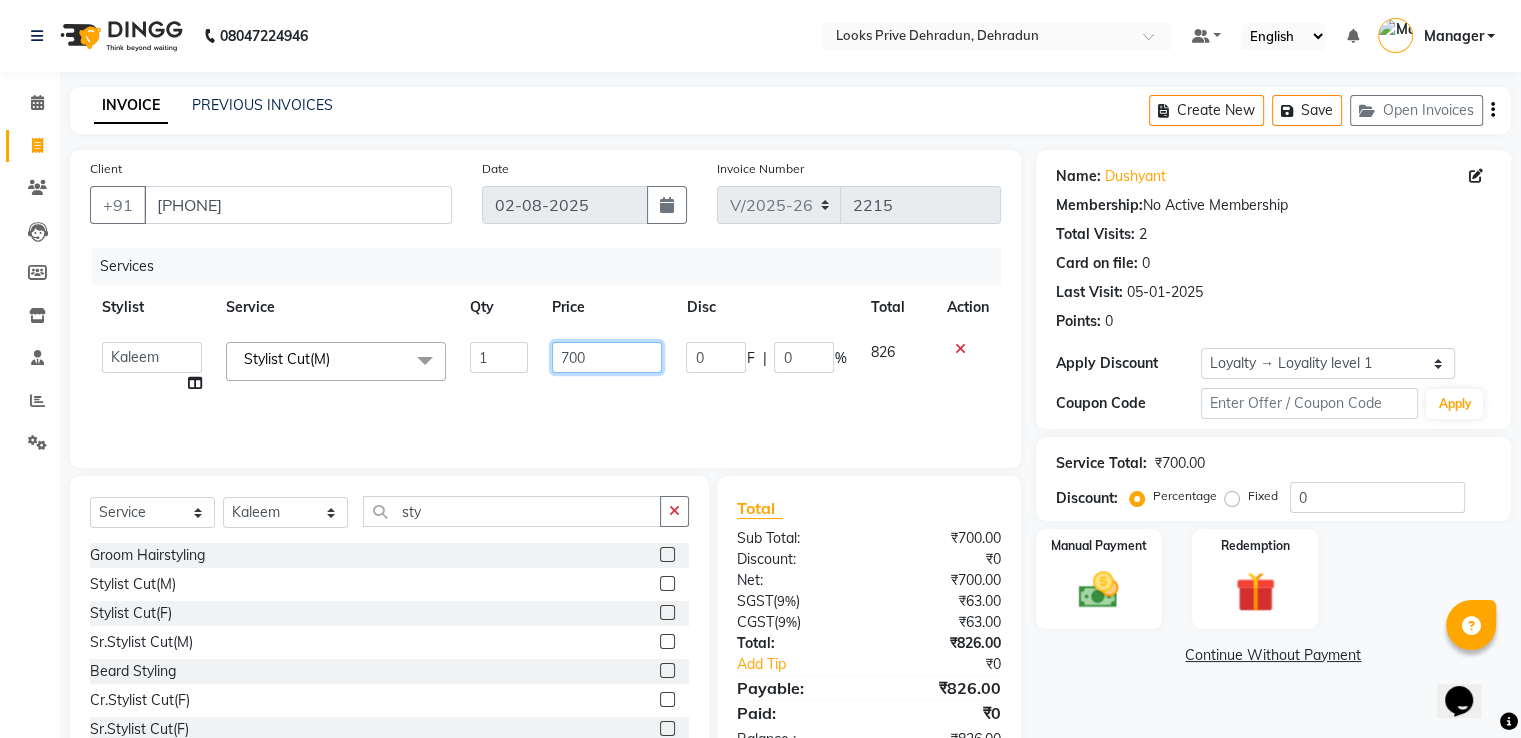 drag, startPoint x: 568, startPoint y: 349, endPoint x: 382, endPoint y: 355, distance: 186.09676 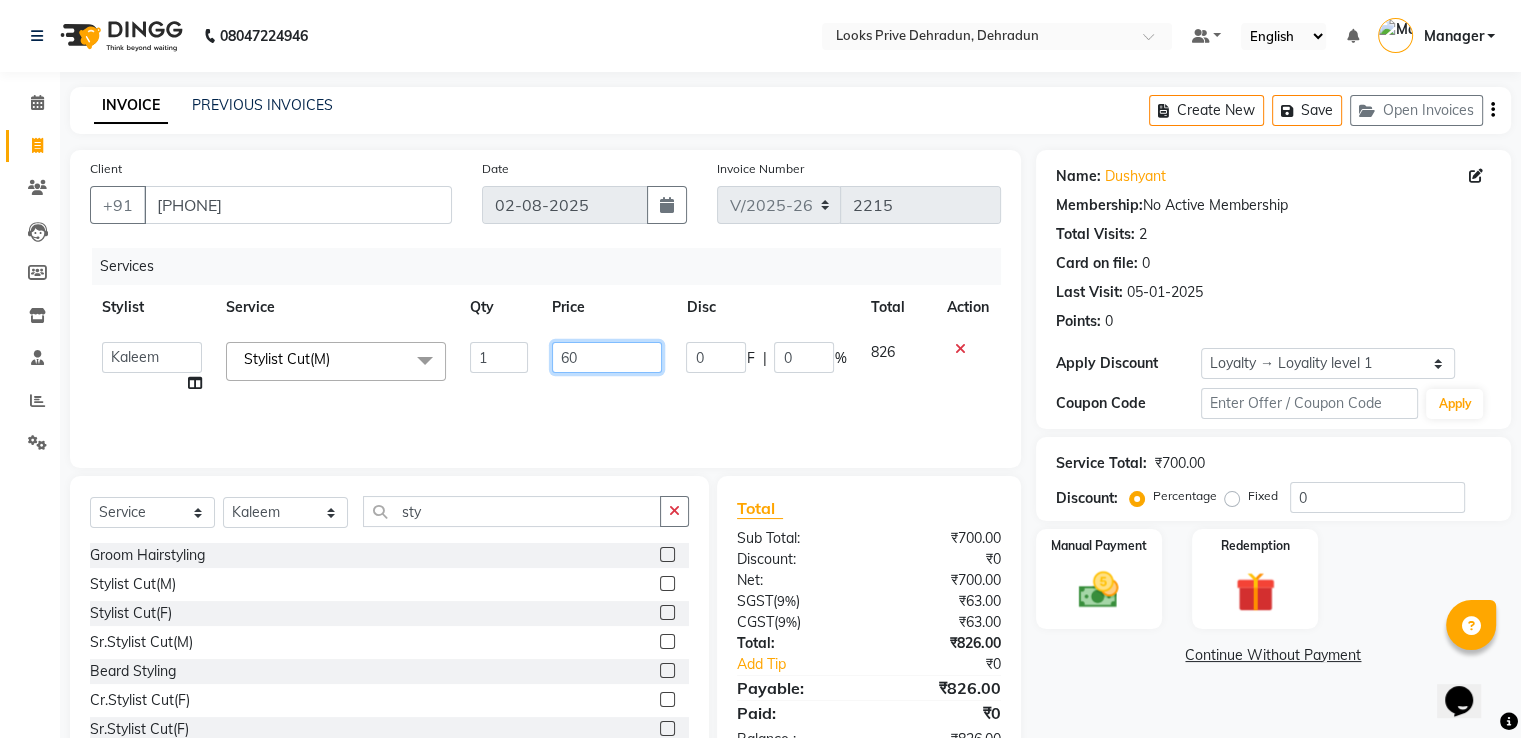 type on "600" 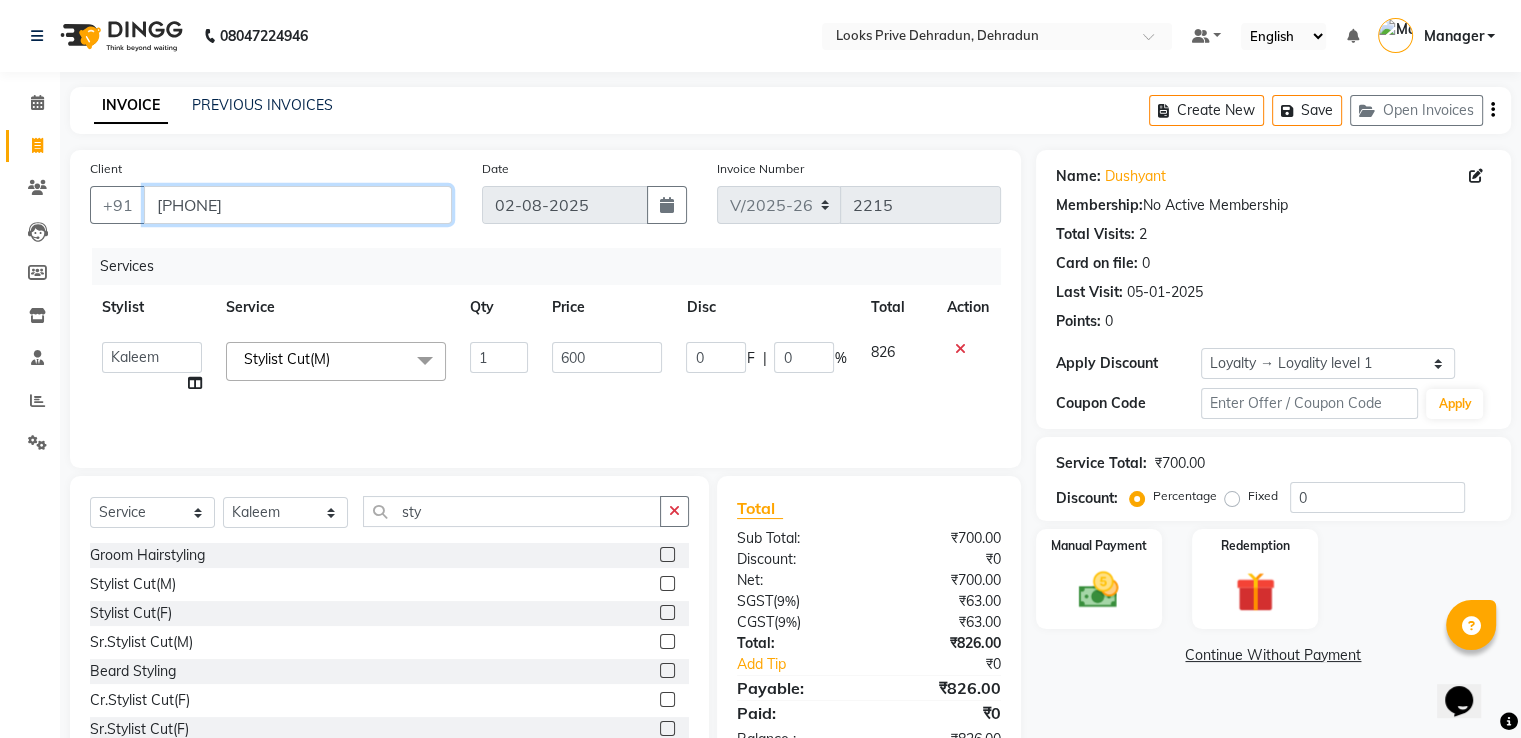 click on "[PHONE]" at bounding box center [298, 205] 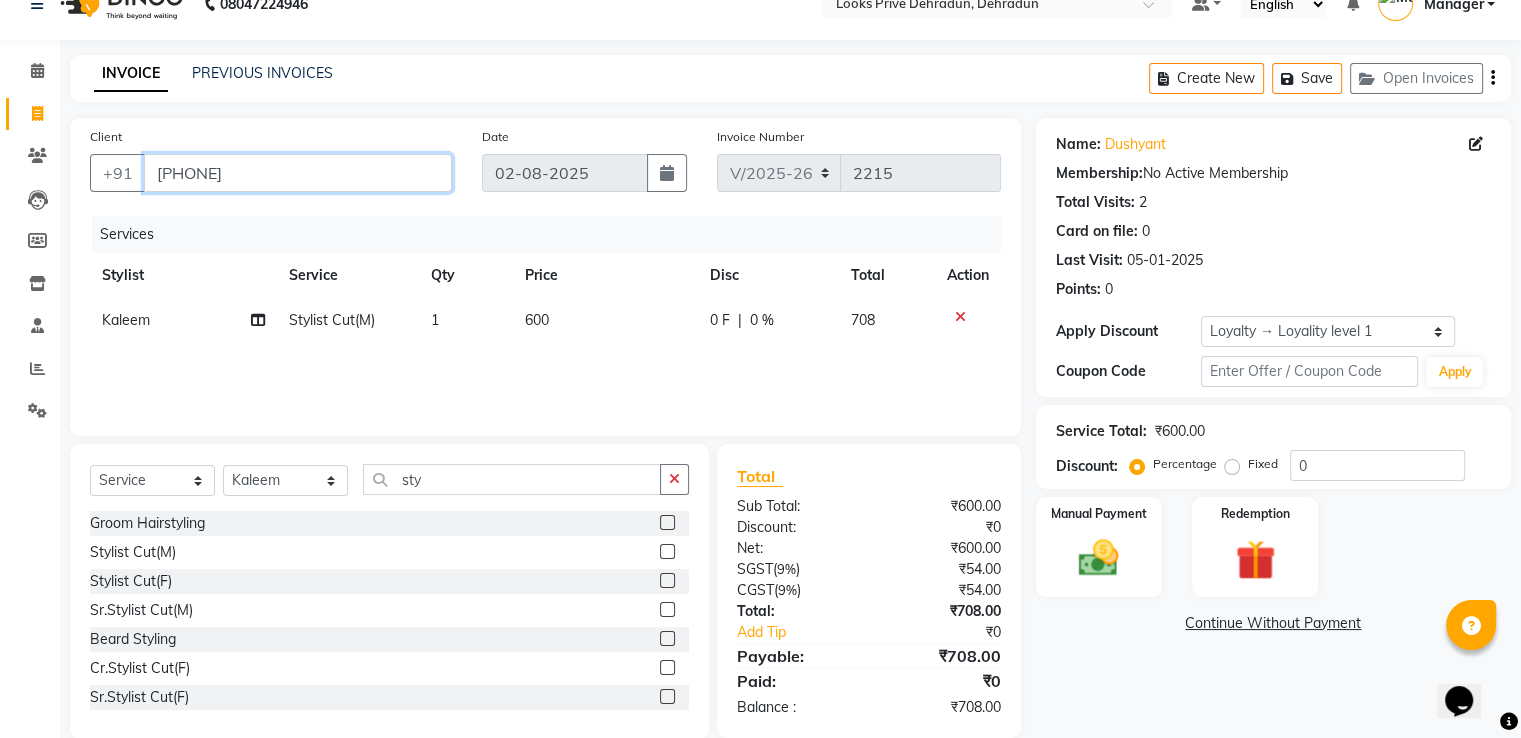 scroll, scrollTop: 64, scrollLeft: 0, axis: vertical 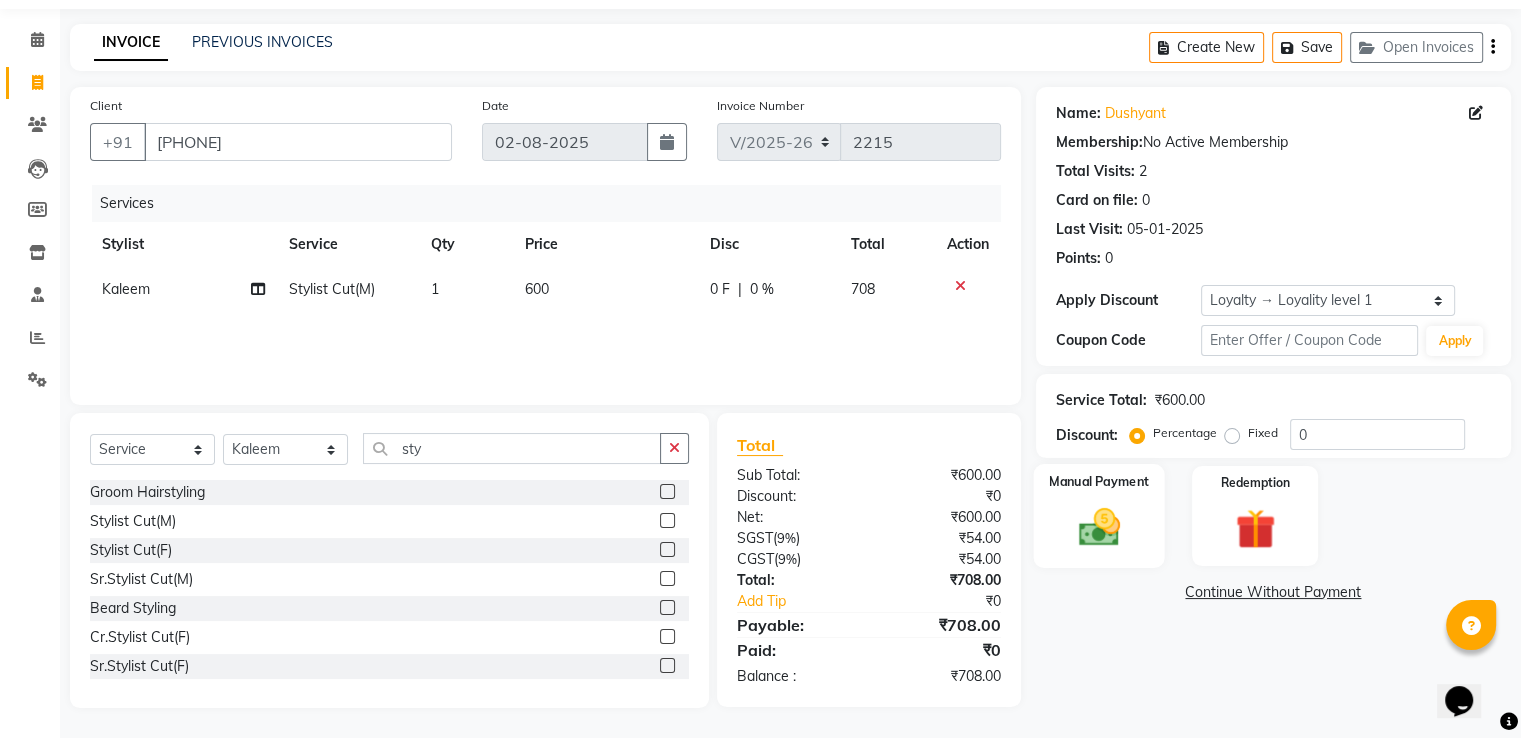 click 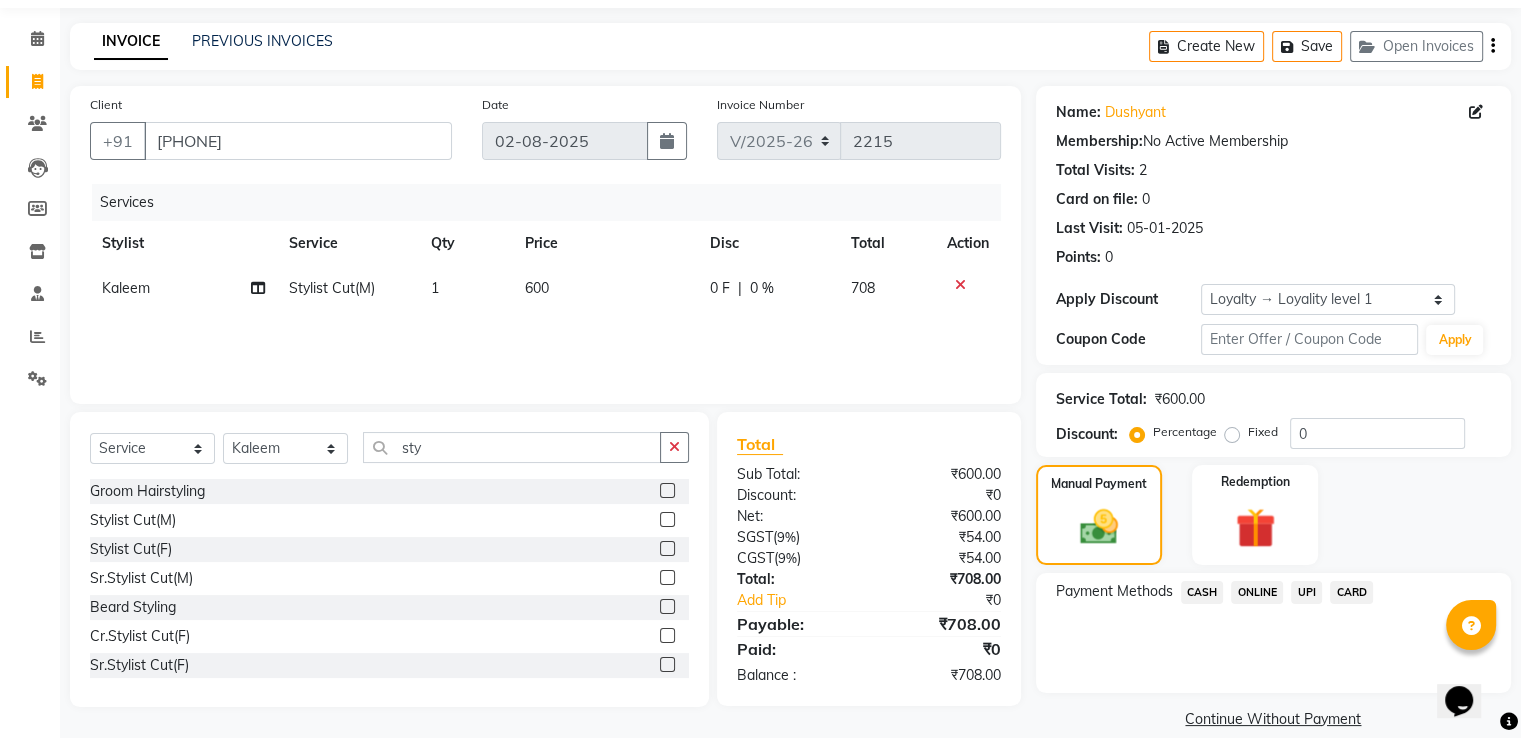 click on "CARD" 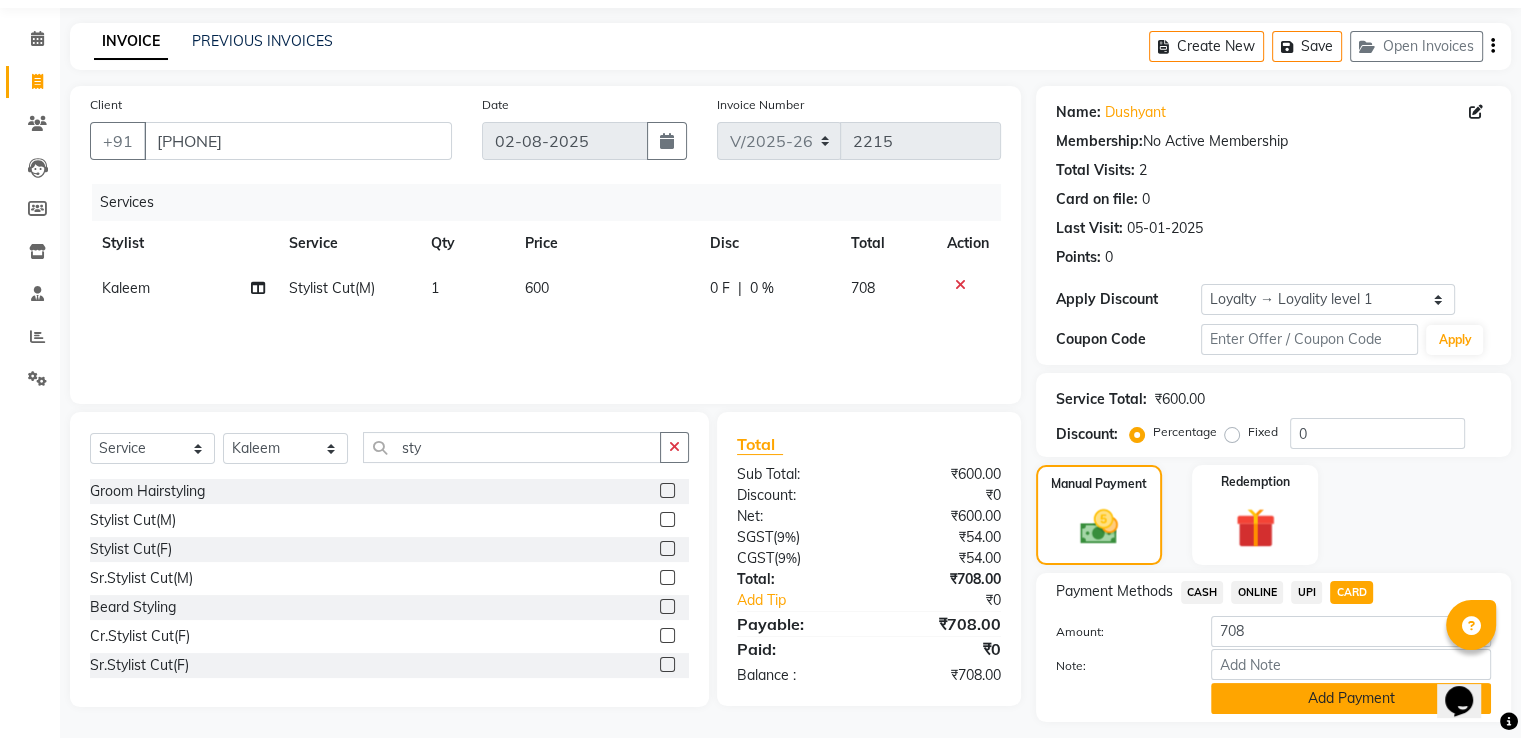 click on "Add Payment" 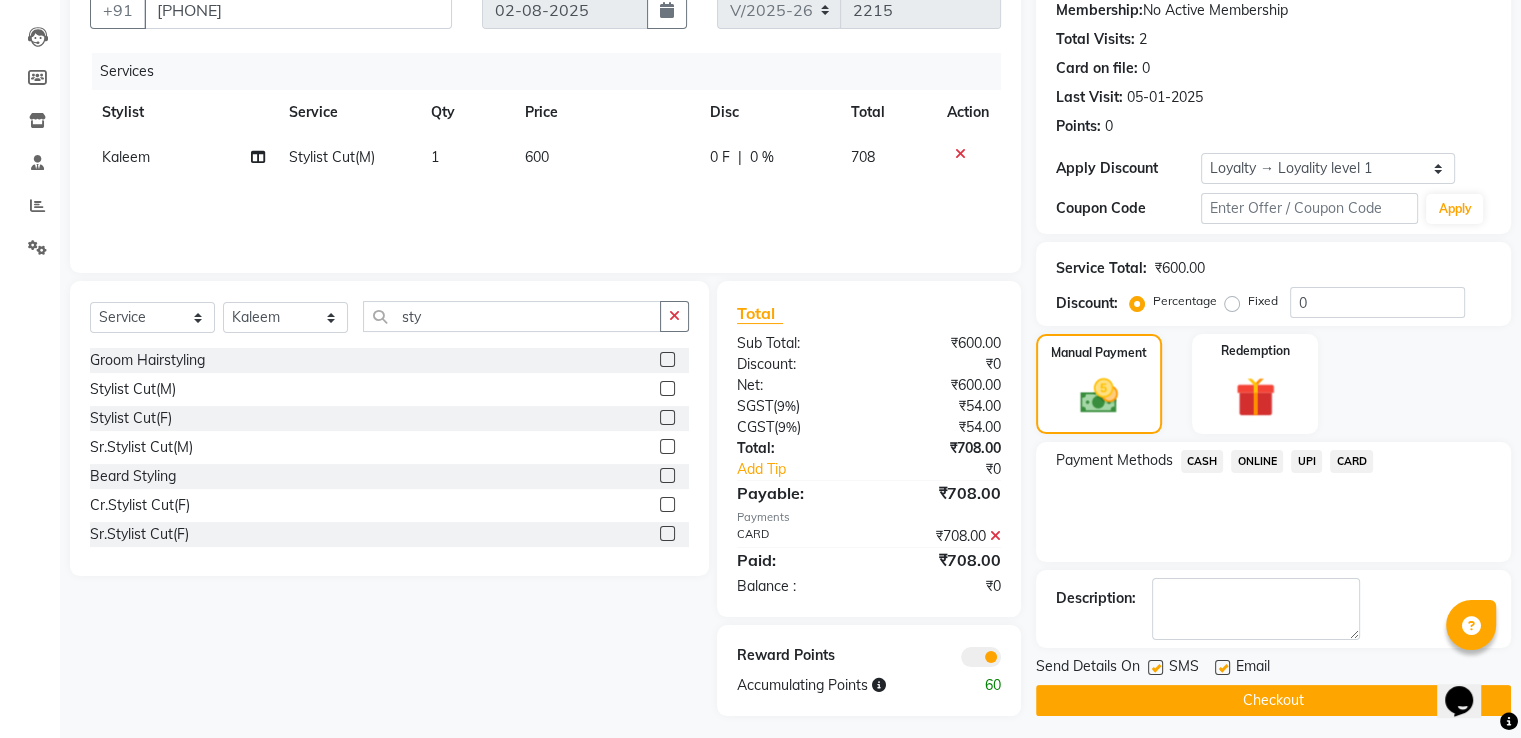 scroll, scrollTop: 204, scrollLeft: 0, axis: vertical 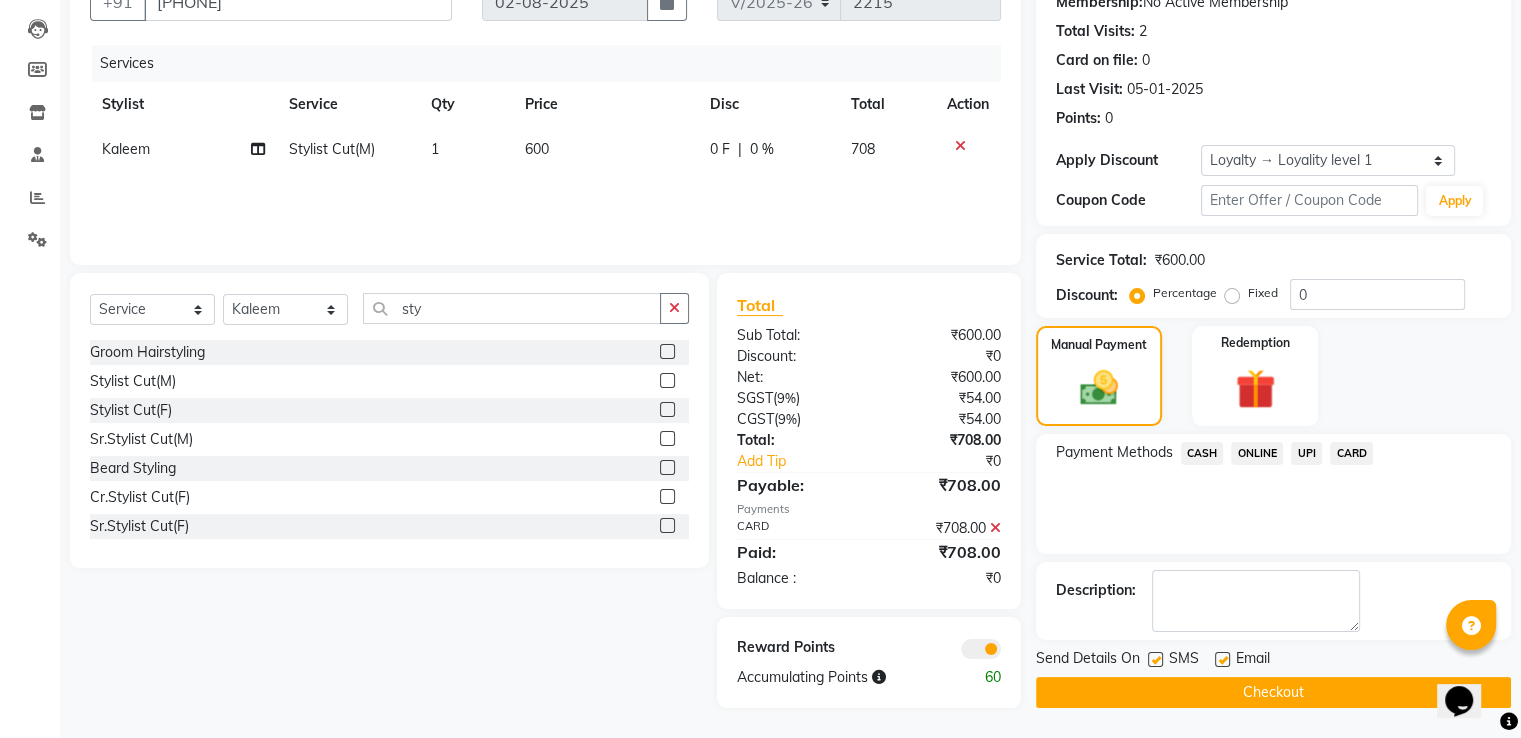 click on "Checkout" 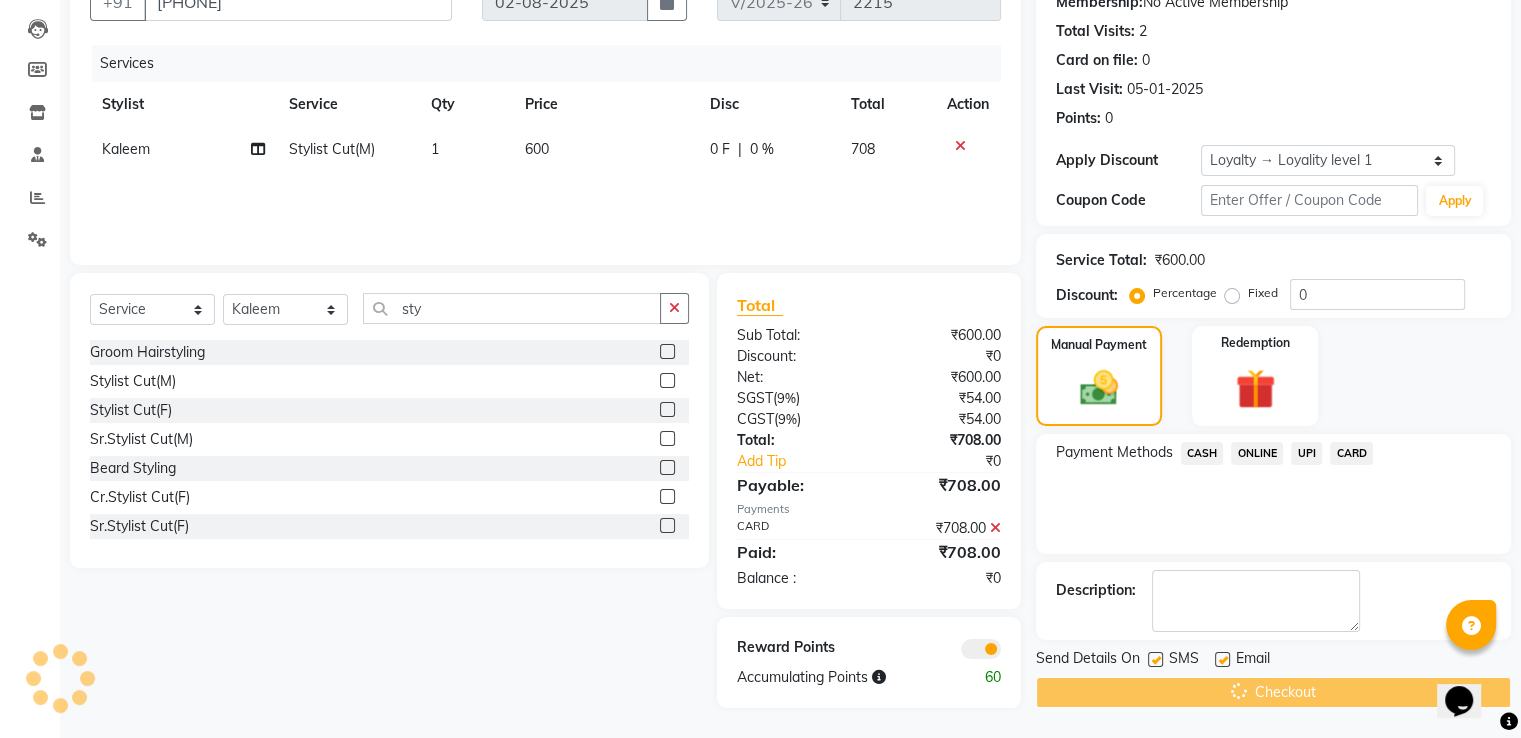 scroll, scrollTop: 0, scrollLeft: 0, axis: both 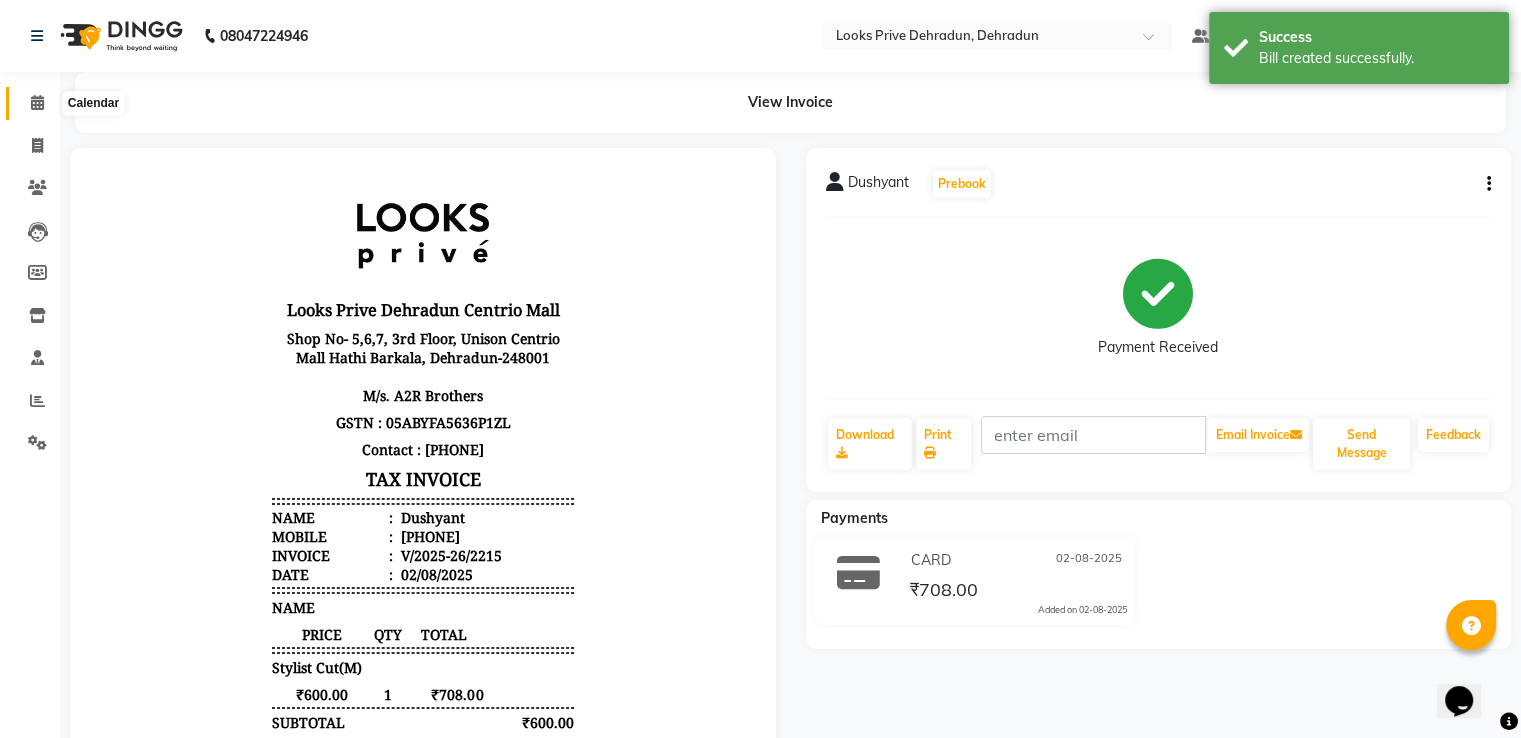 click 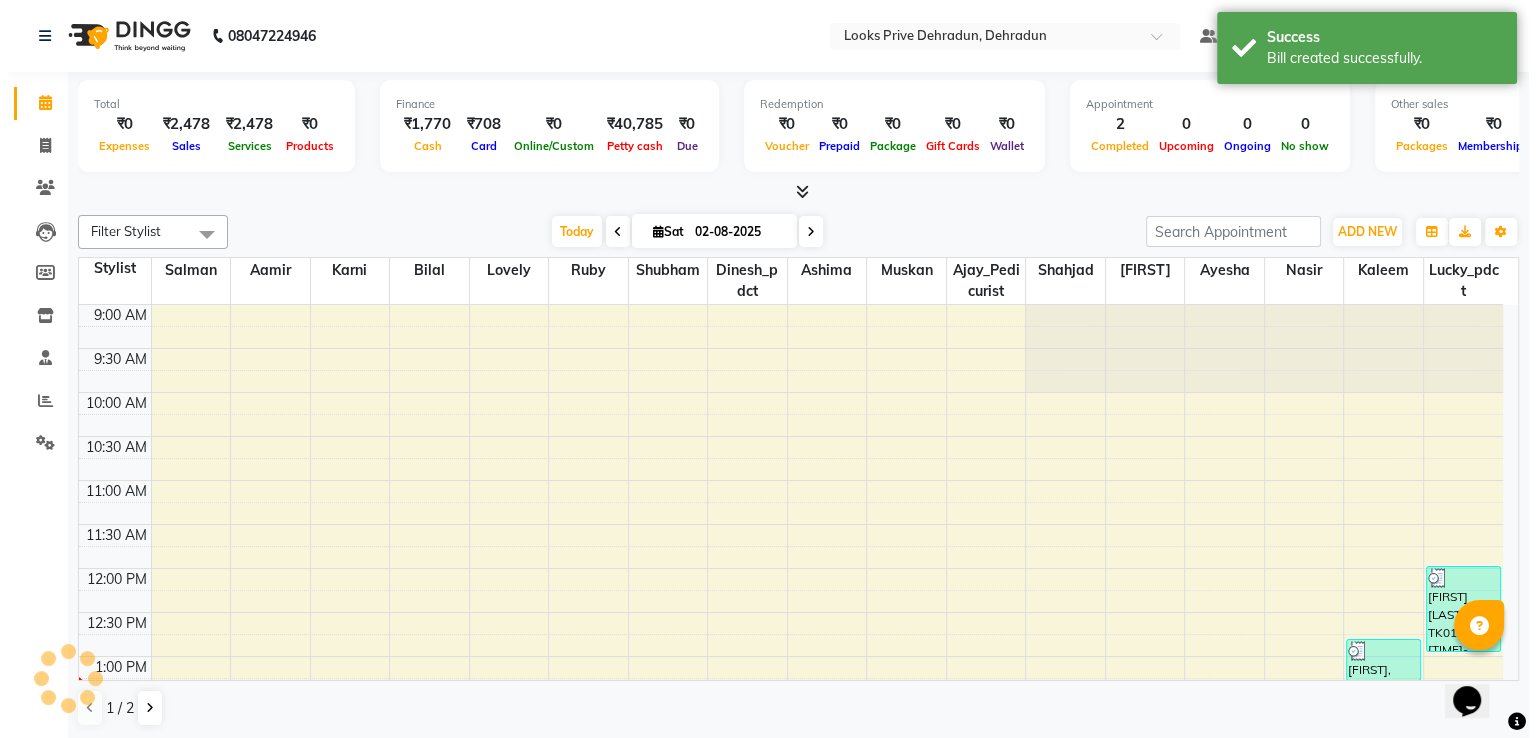 scroll, scrollTop: 0, scrollLeft: 0, axis: both 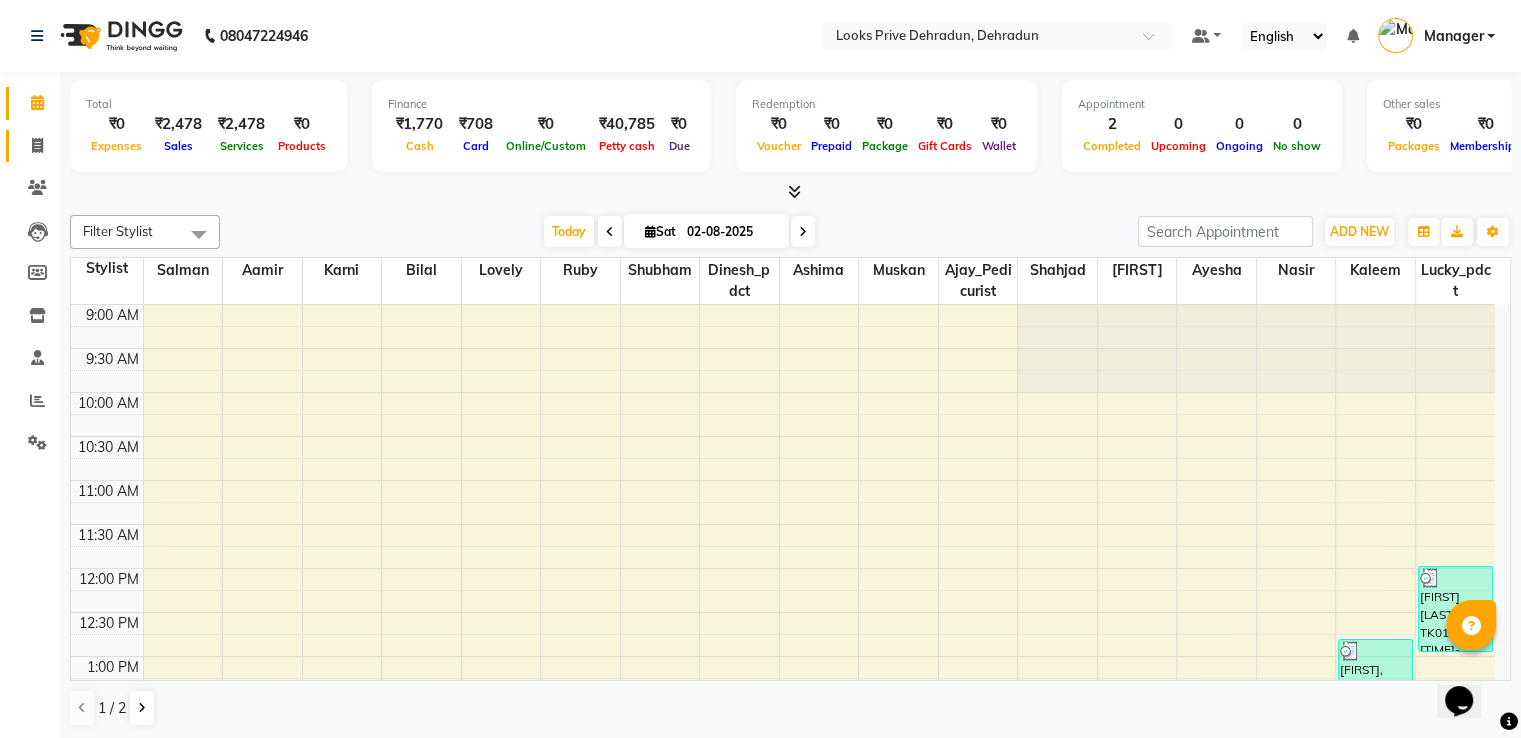 click 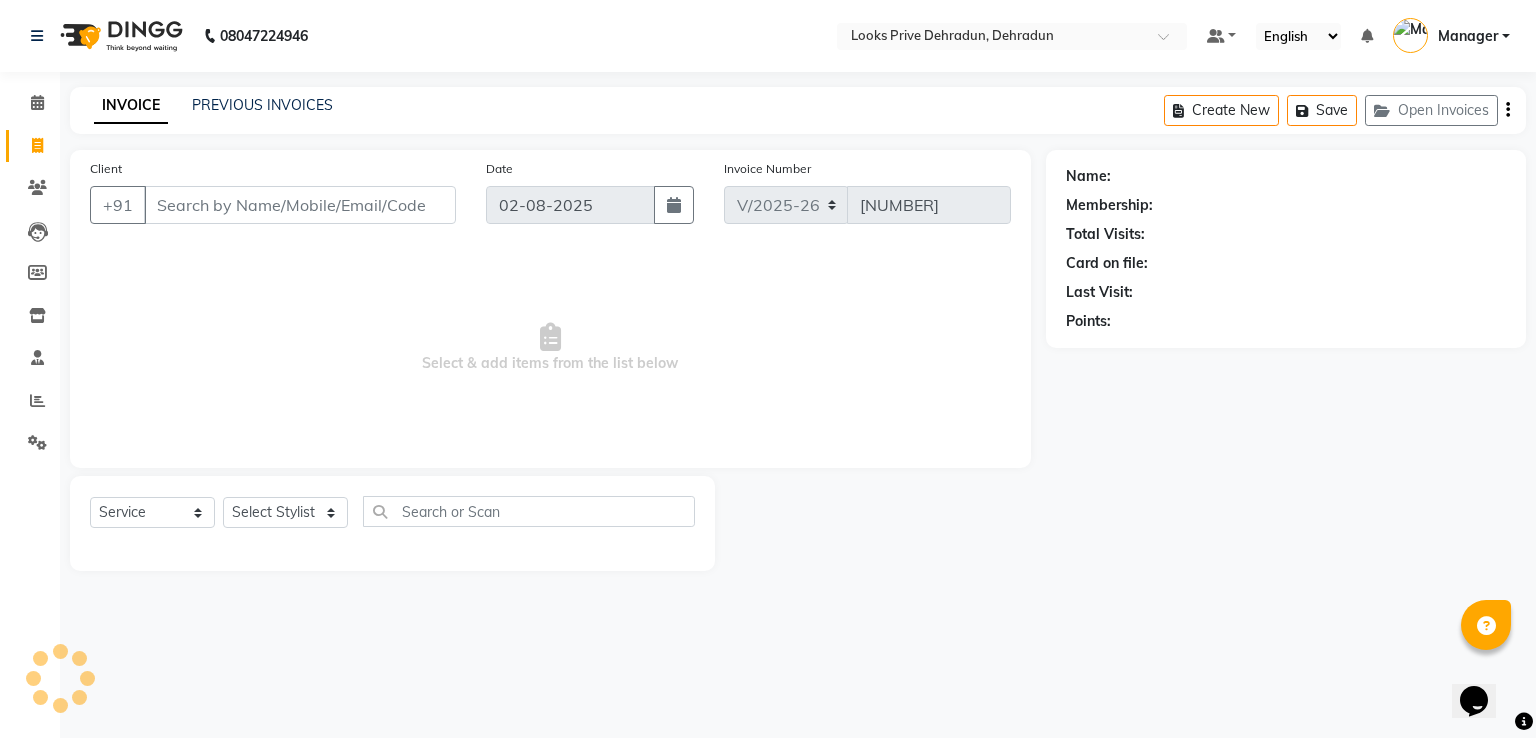 click on "Select  Service  Product  Membership  Package Voucher Prepaid Gift Card  Select Stylist" 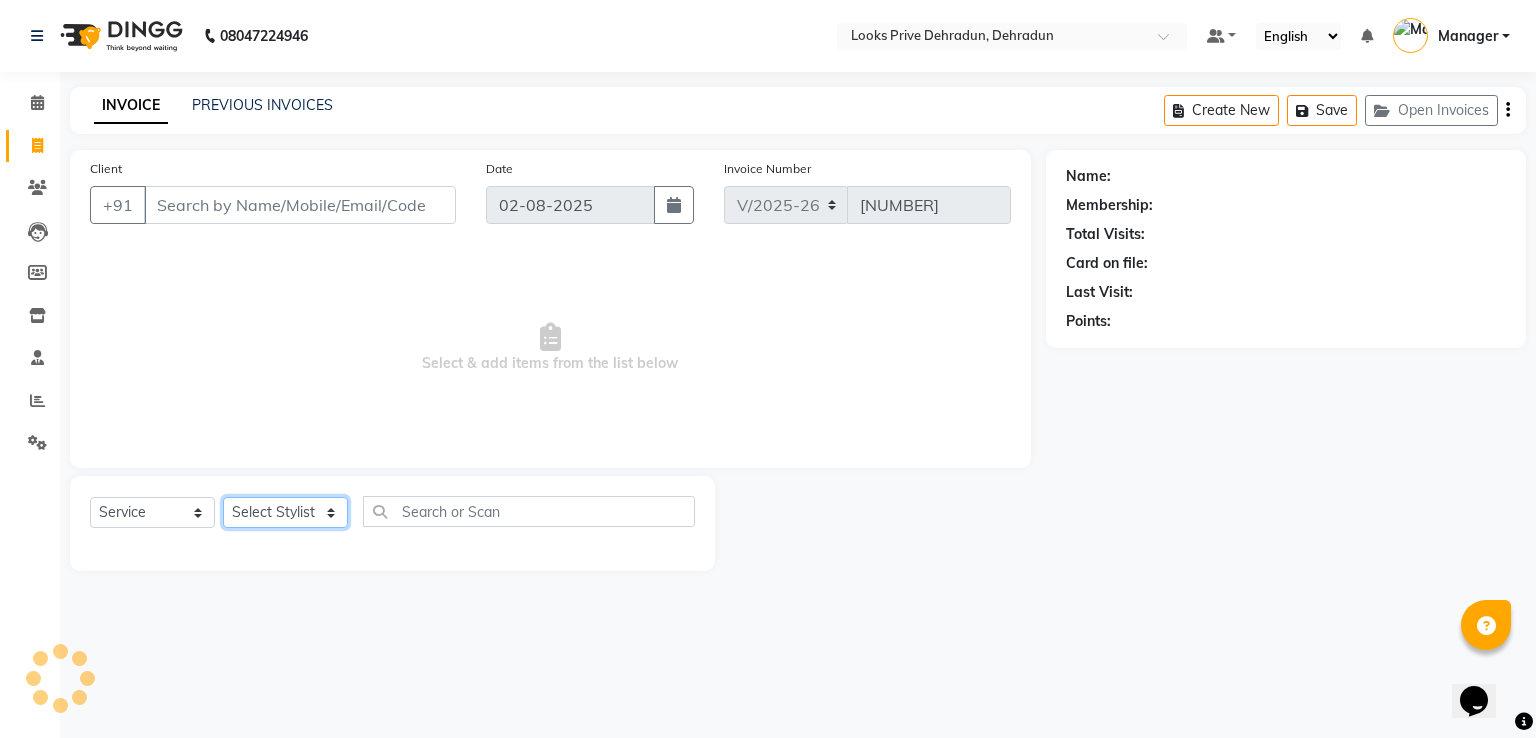 click on "Select Stylist" 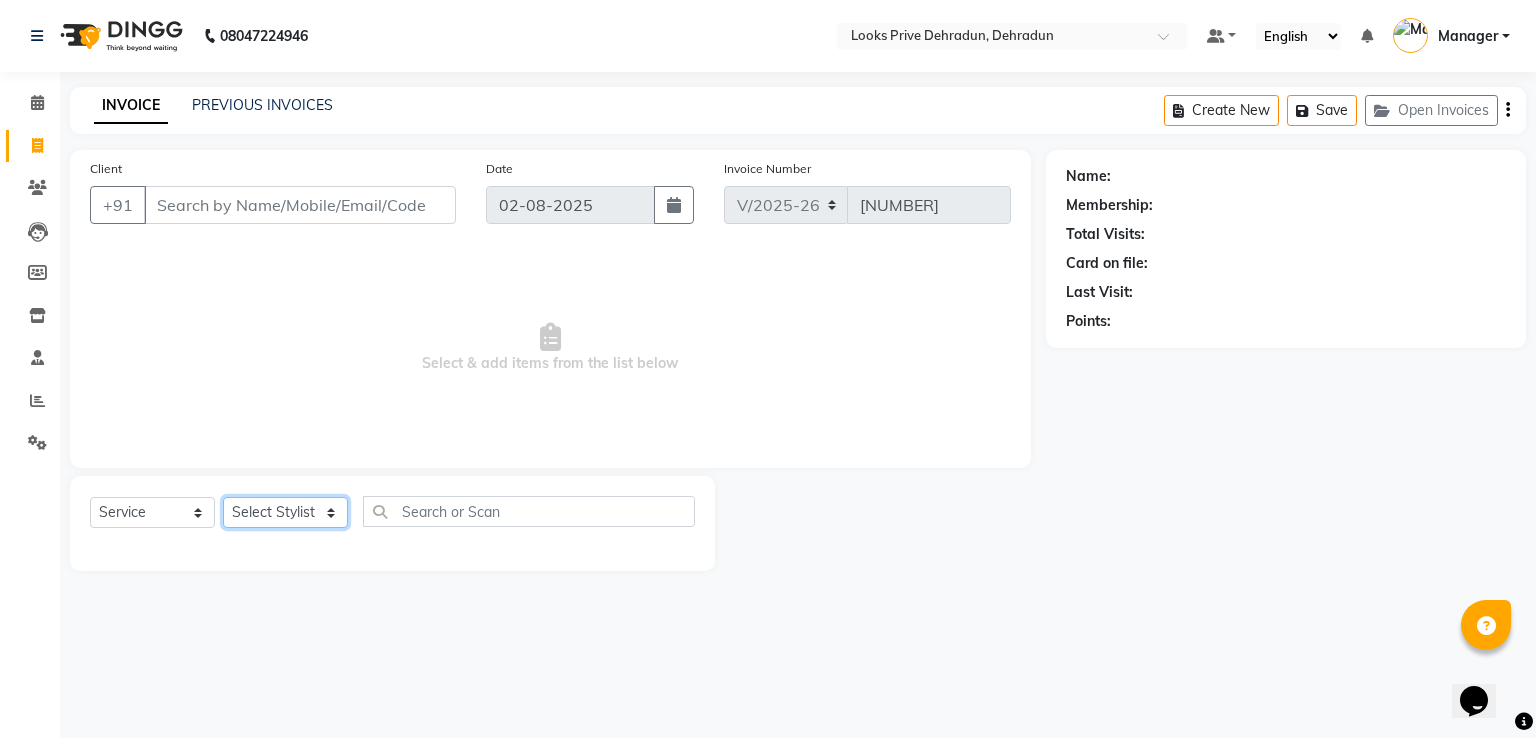 select on "45671" 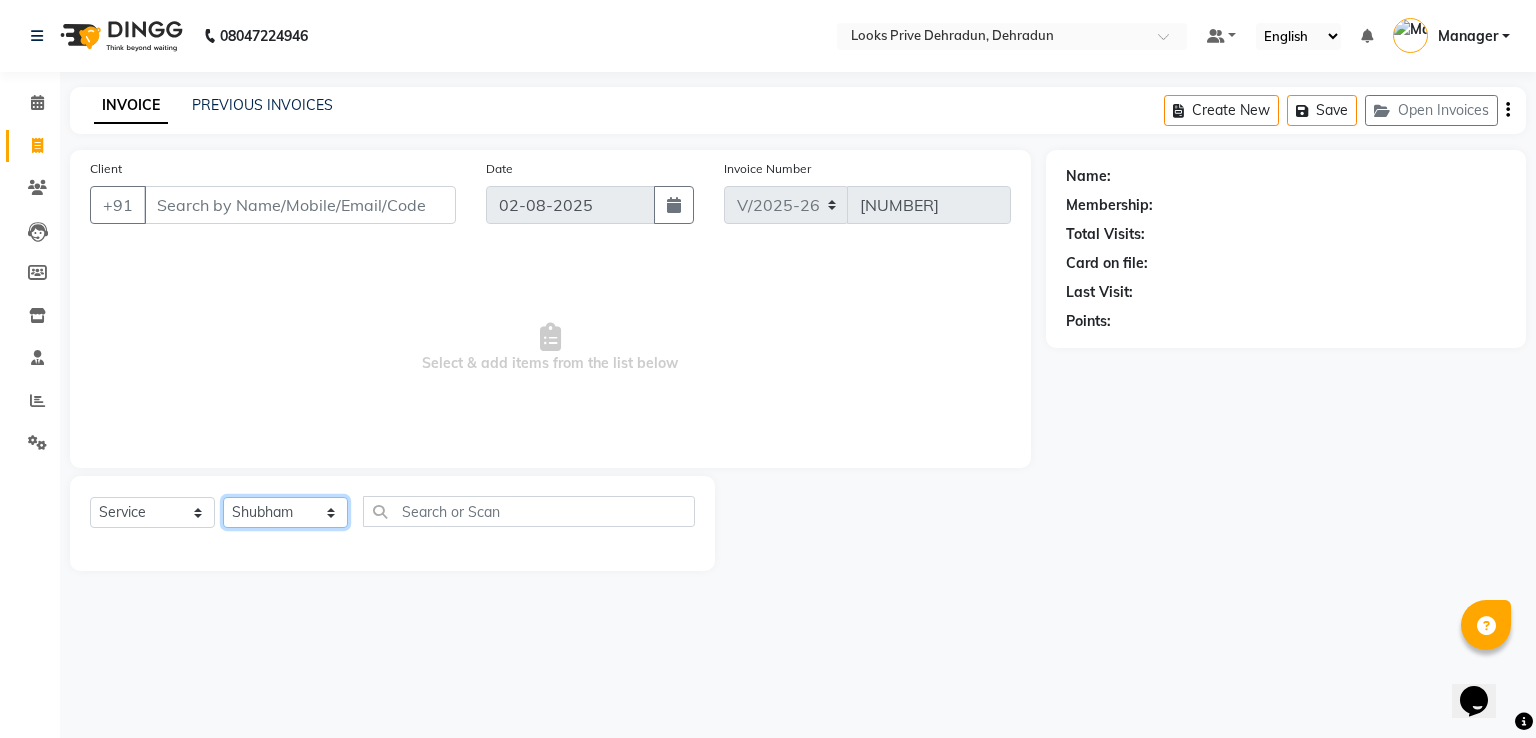click on "Select Stylist A2R_Master Aamir Ajay_Pedicurist Ashima Ayesha Bilal Dinesh_pdct Kaleem Karni Lovely Lucky_pdct Manager Muskan Nasir Rajeev Ruby Salman Shahjad Shubham Suraj_pedi" 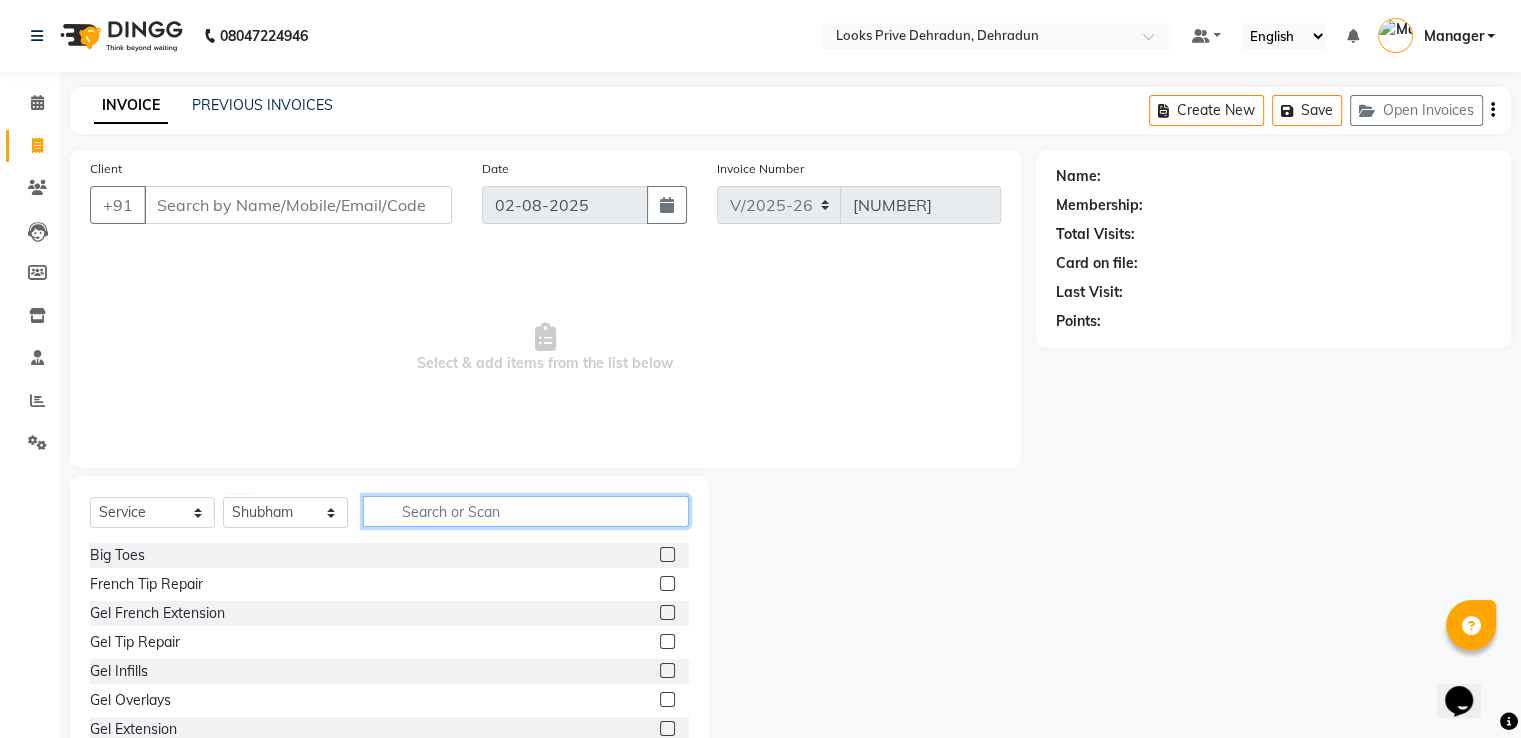 click 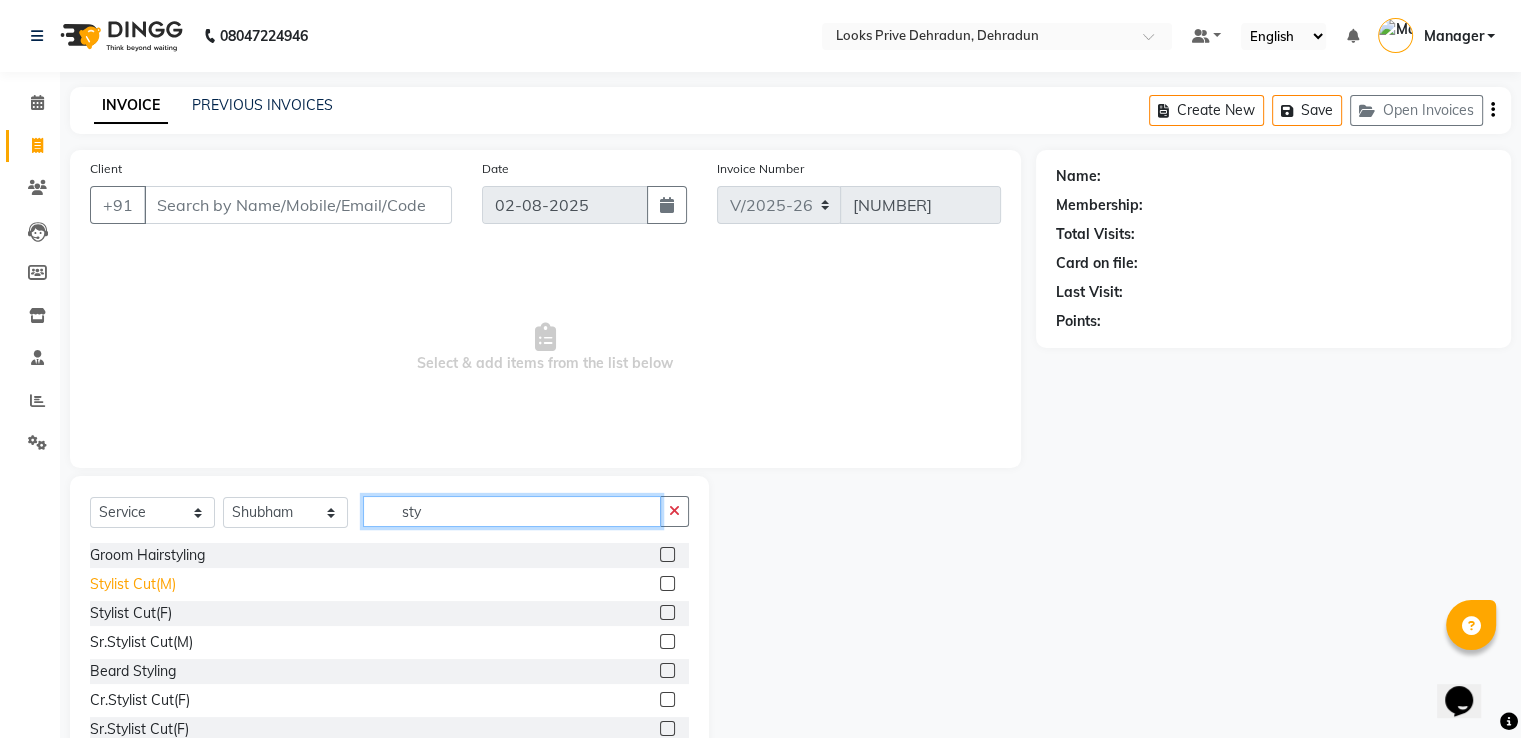 type on "sty" 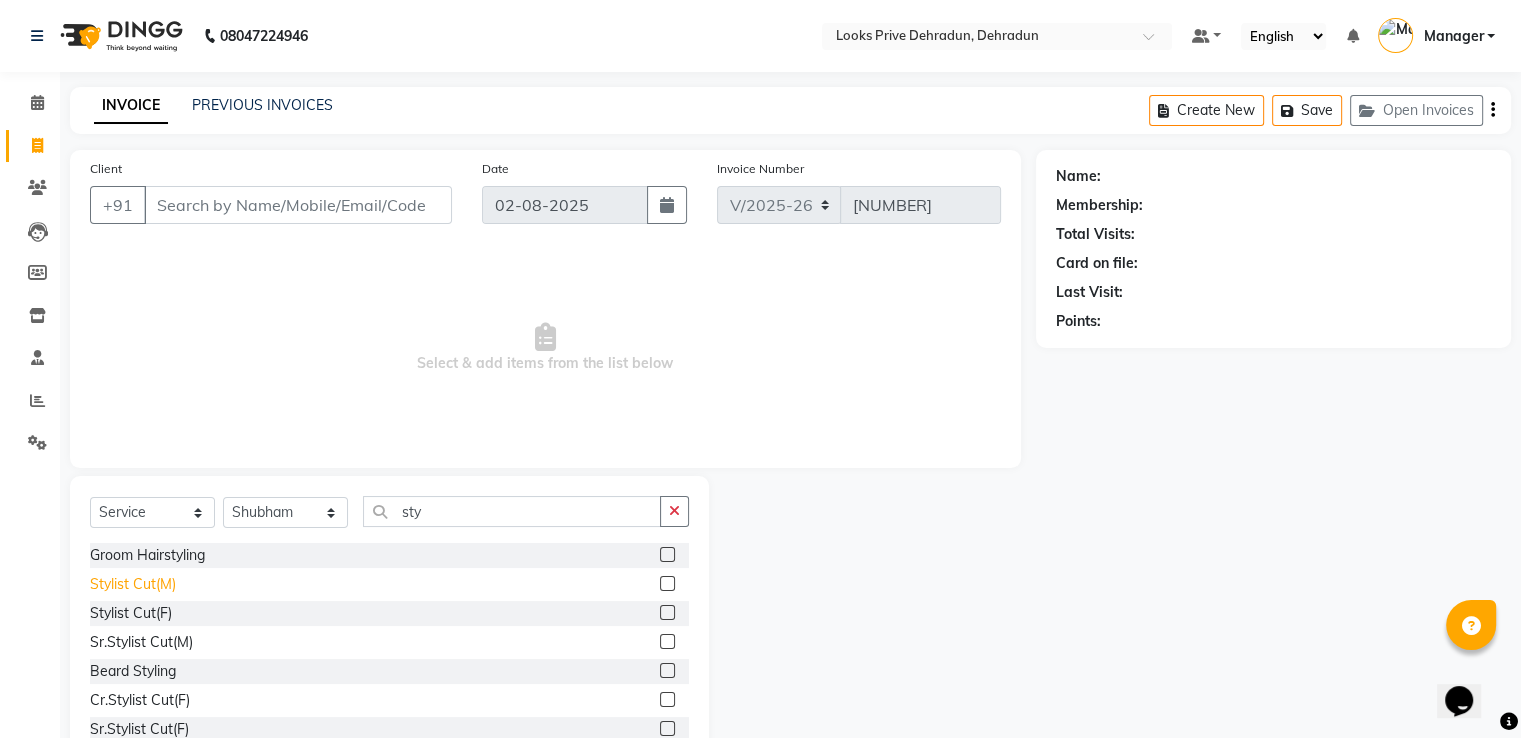 click on "Stylist Cut(M)" 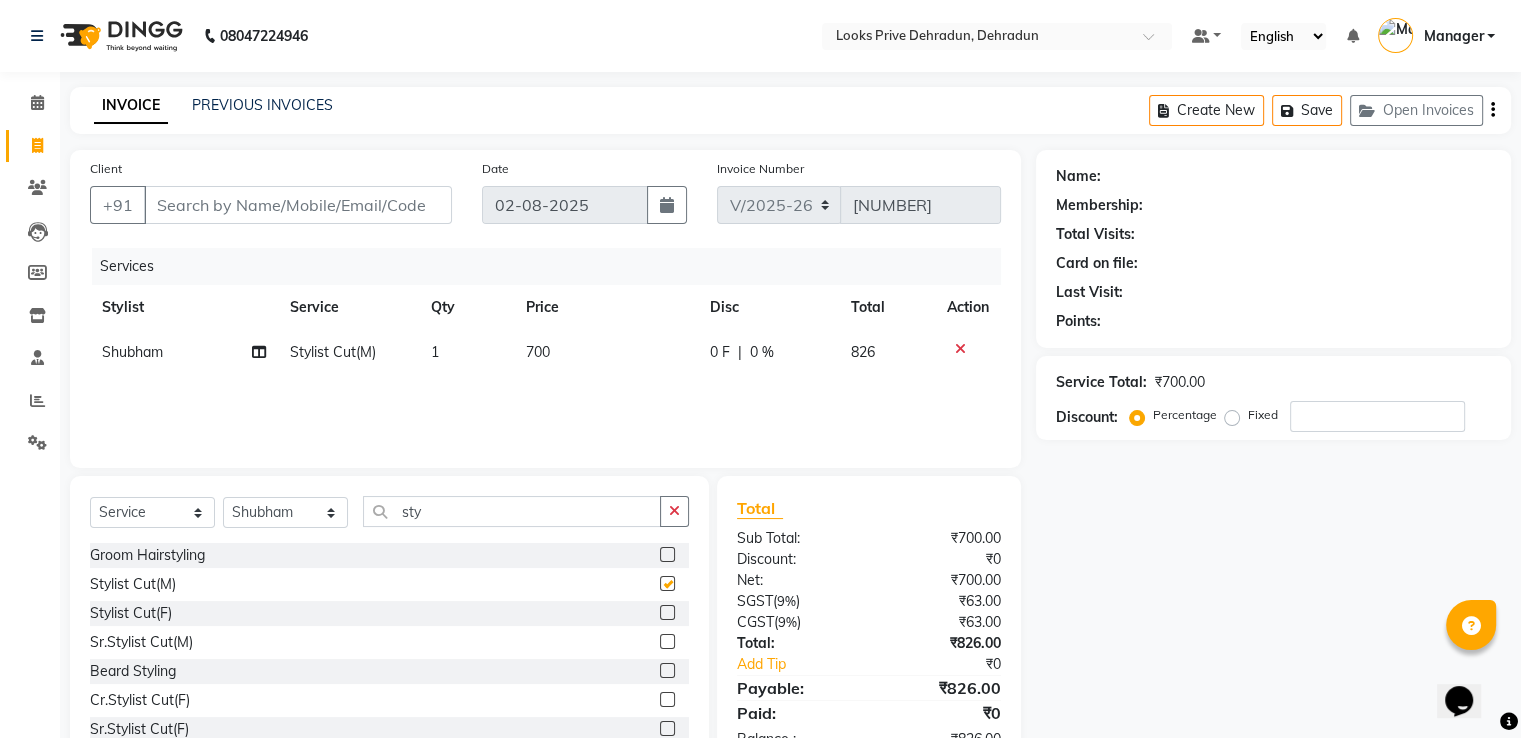 checkbox on "false" 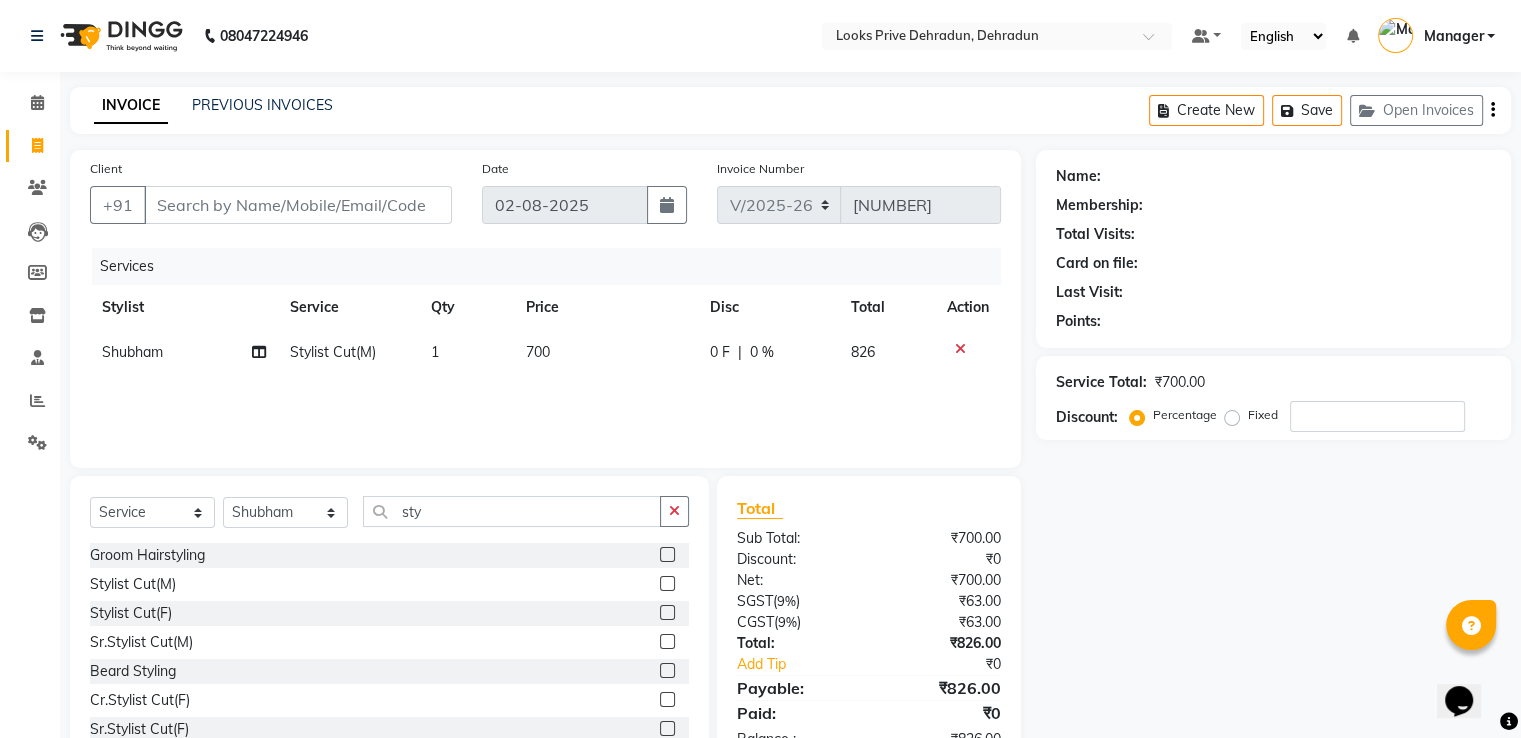 click on "700" 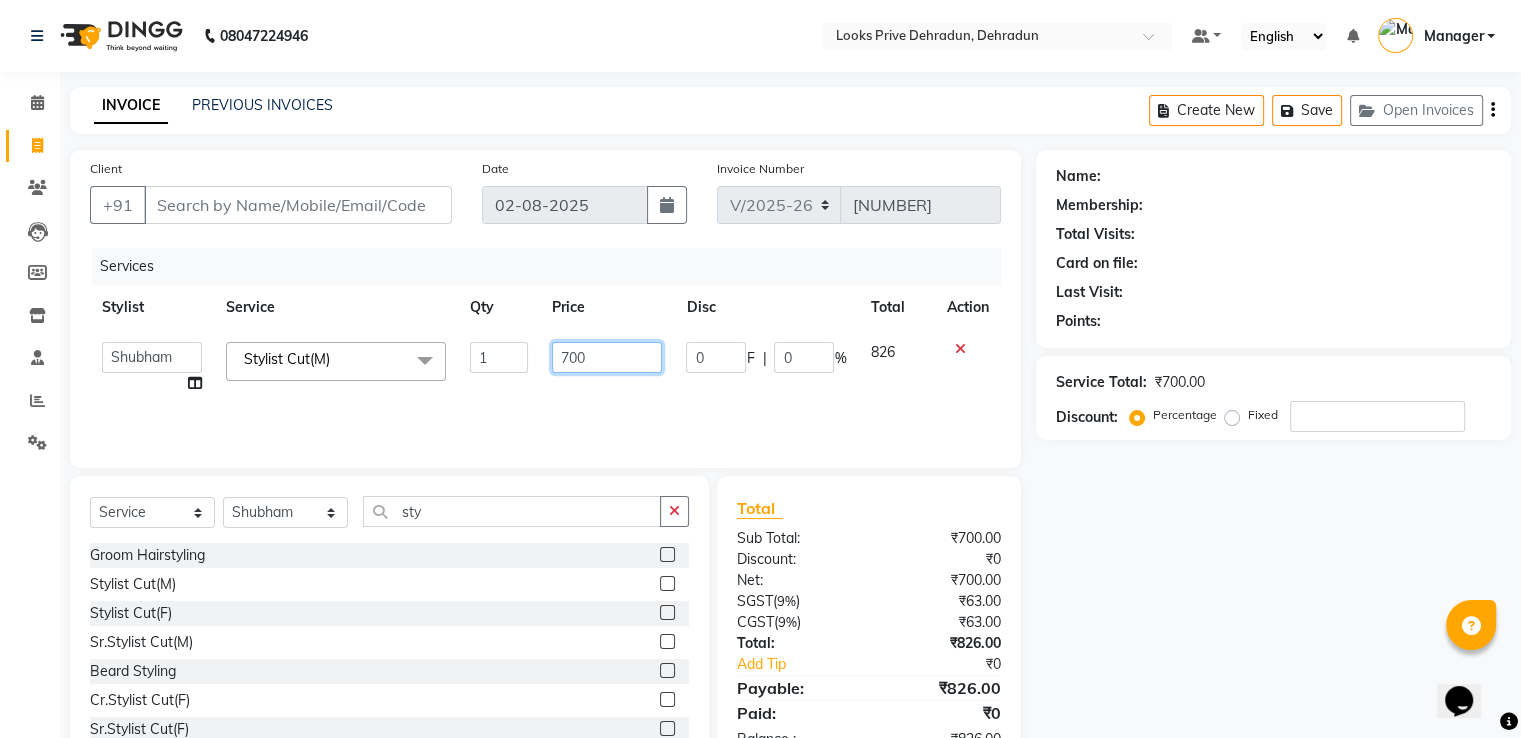 drag, startPoint x: 596, startPoint y: 356, endPoint x: 440, endPoint y: 358, distance: 156.01282 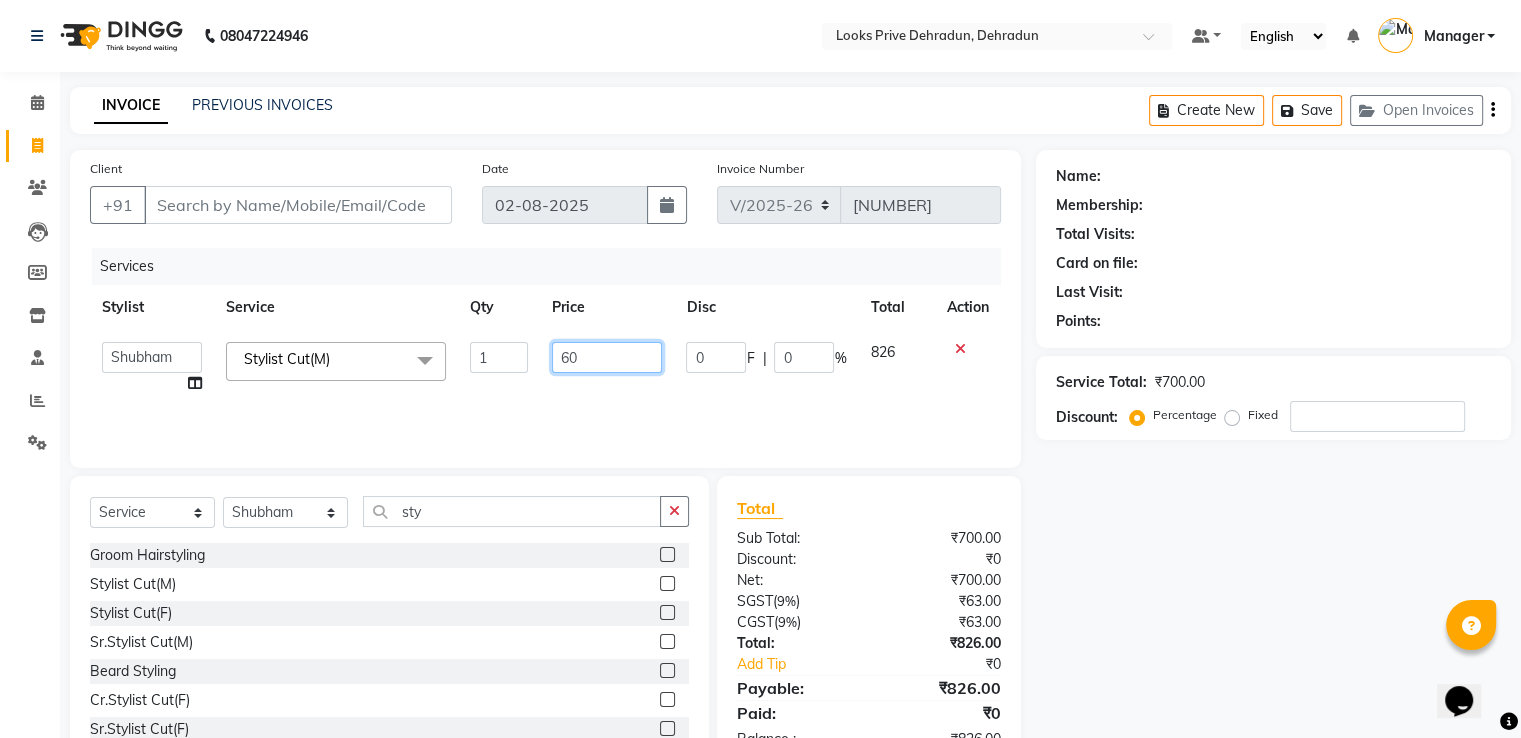 type on "600" 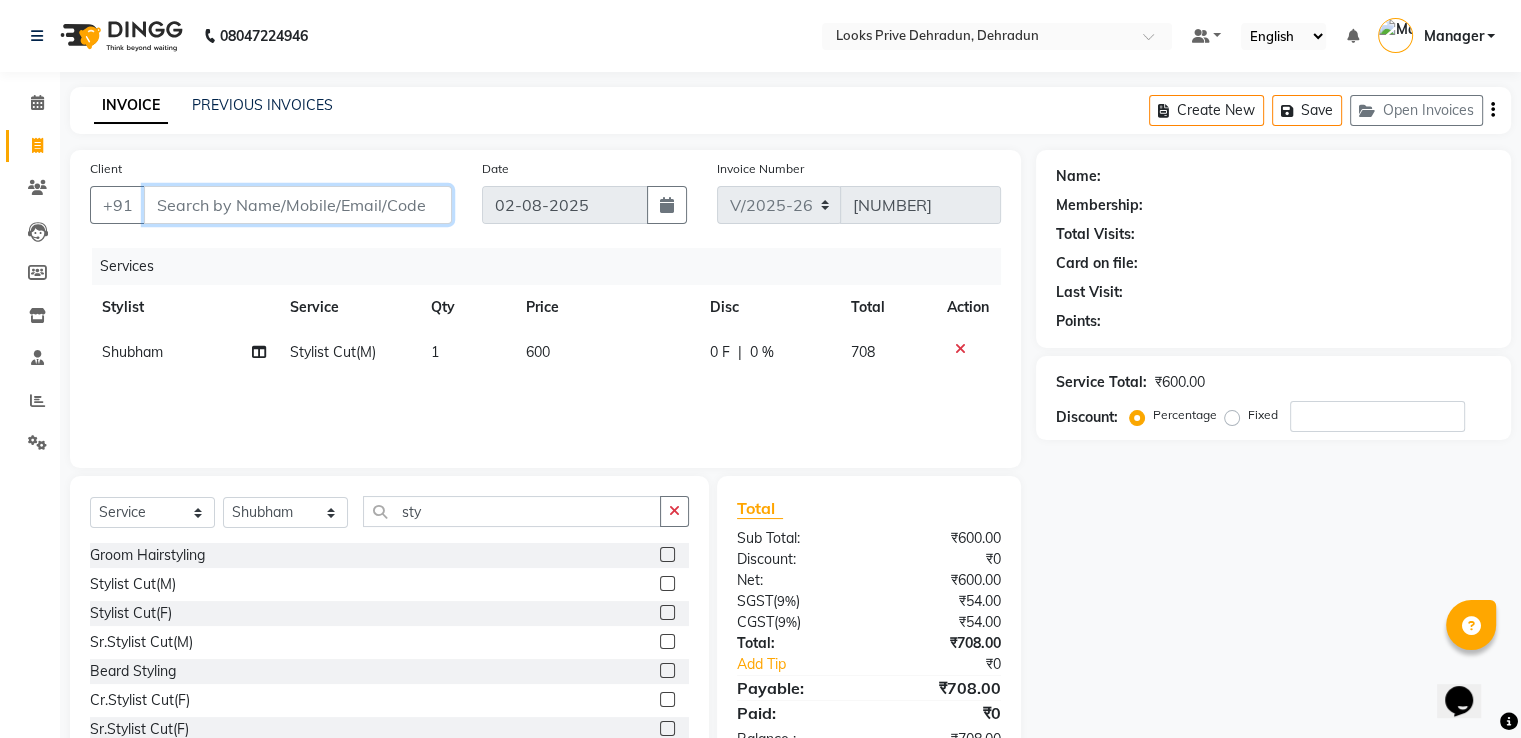 click on "Client" at bounding box center [298, 205] 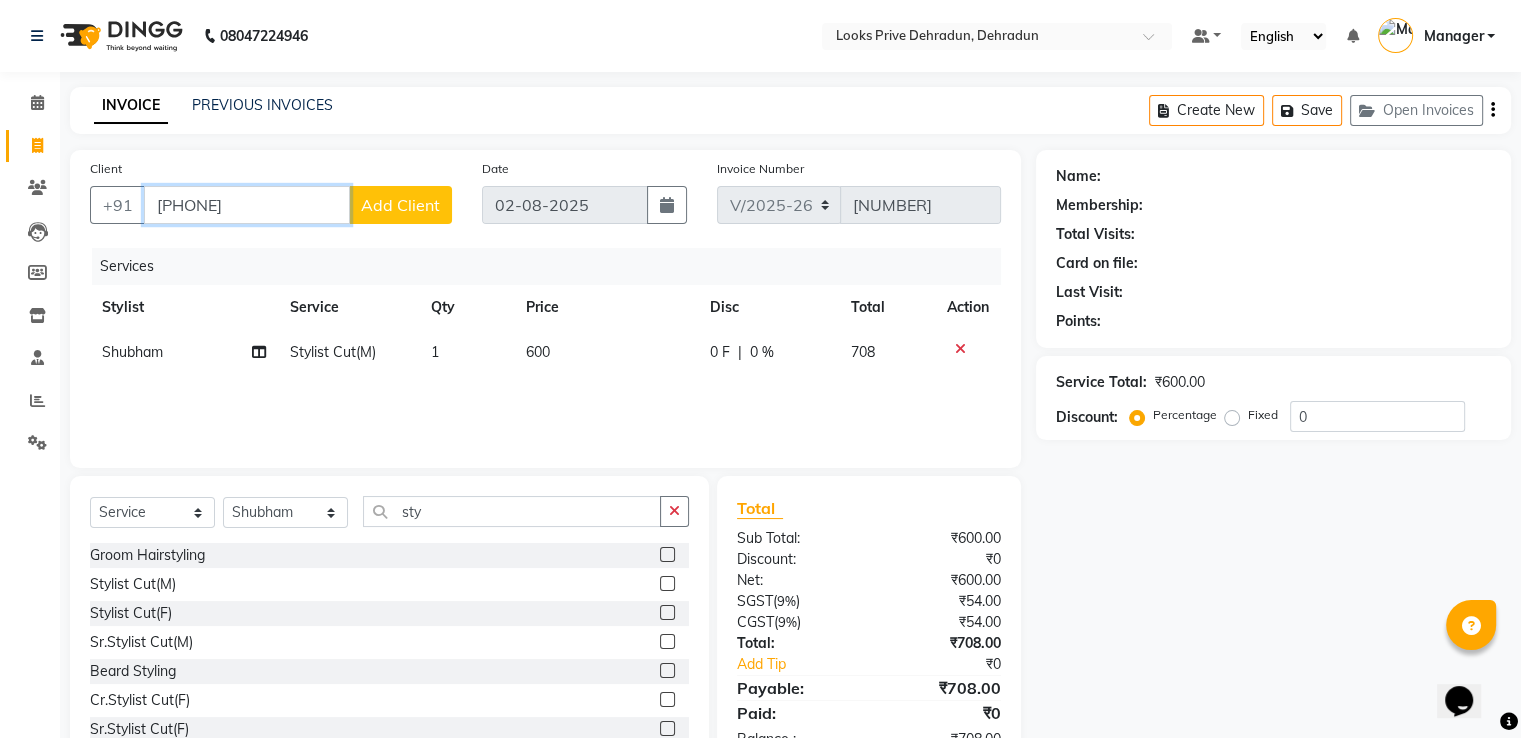 type on "[PHONE]" 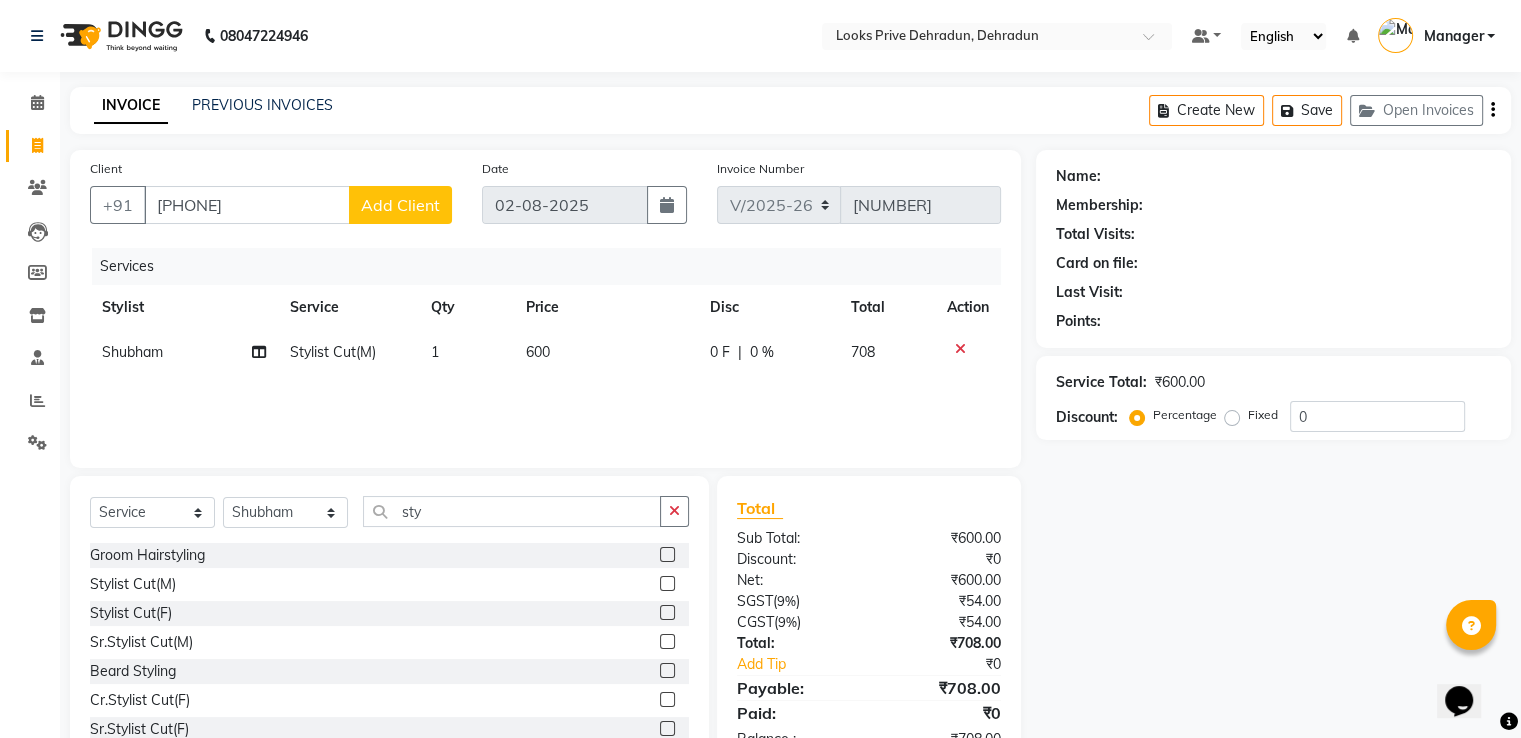 click on "Add Client" 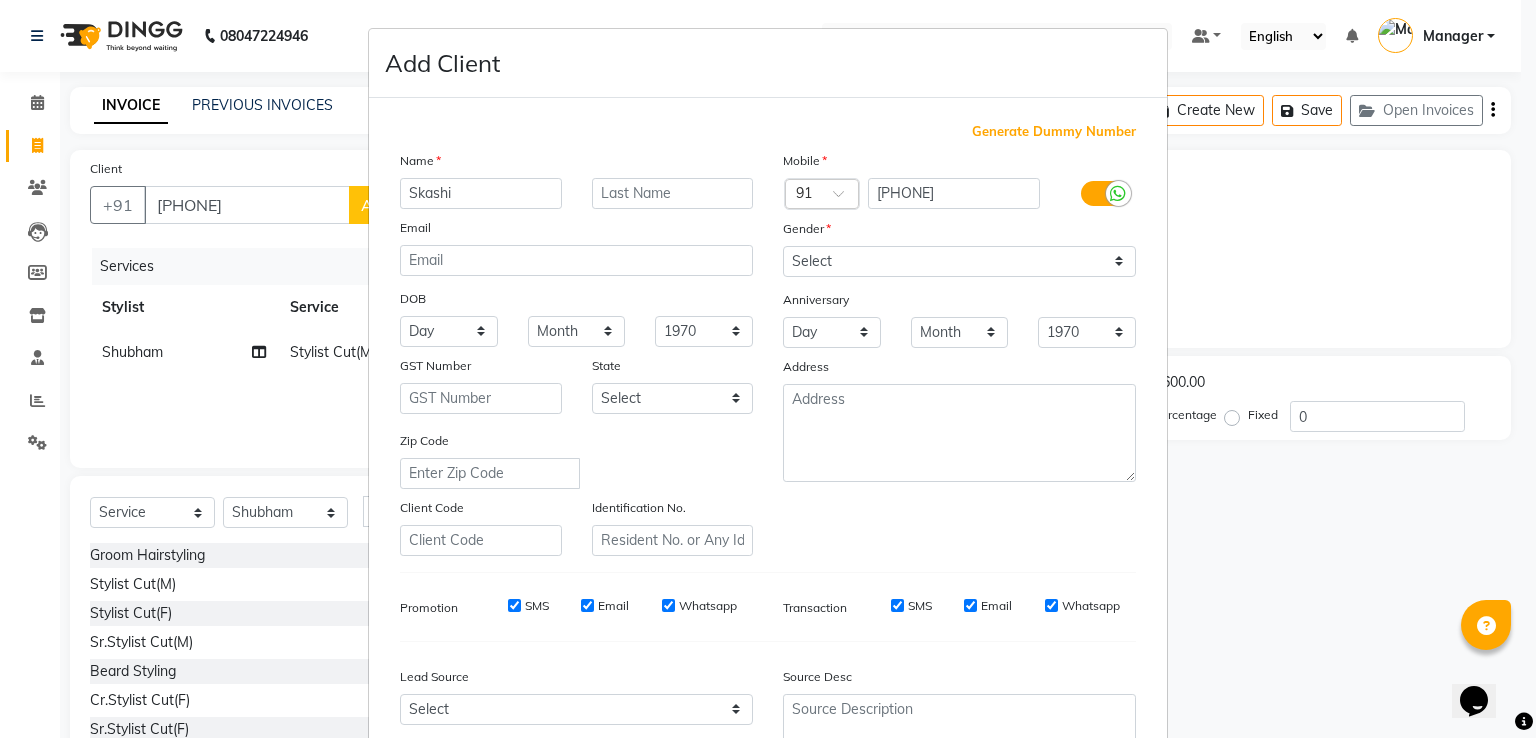 click on "Skashi" at bounding box center (481, 193) 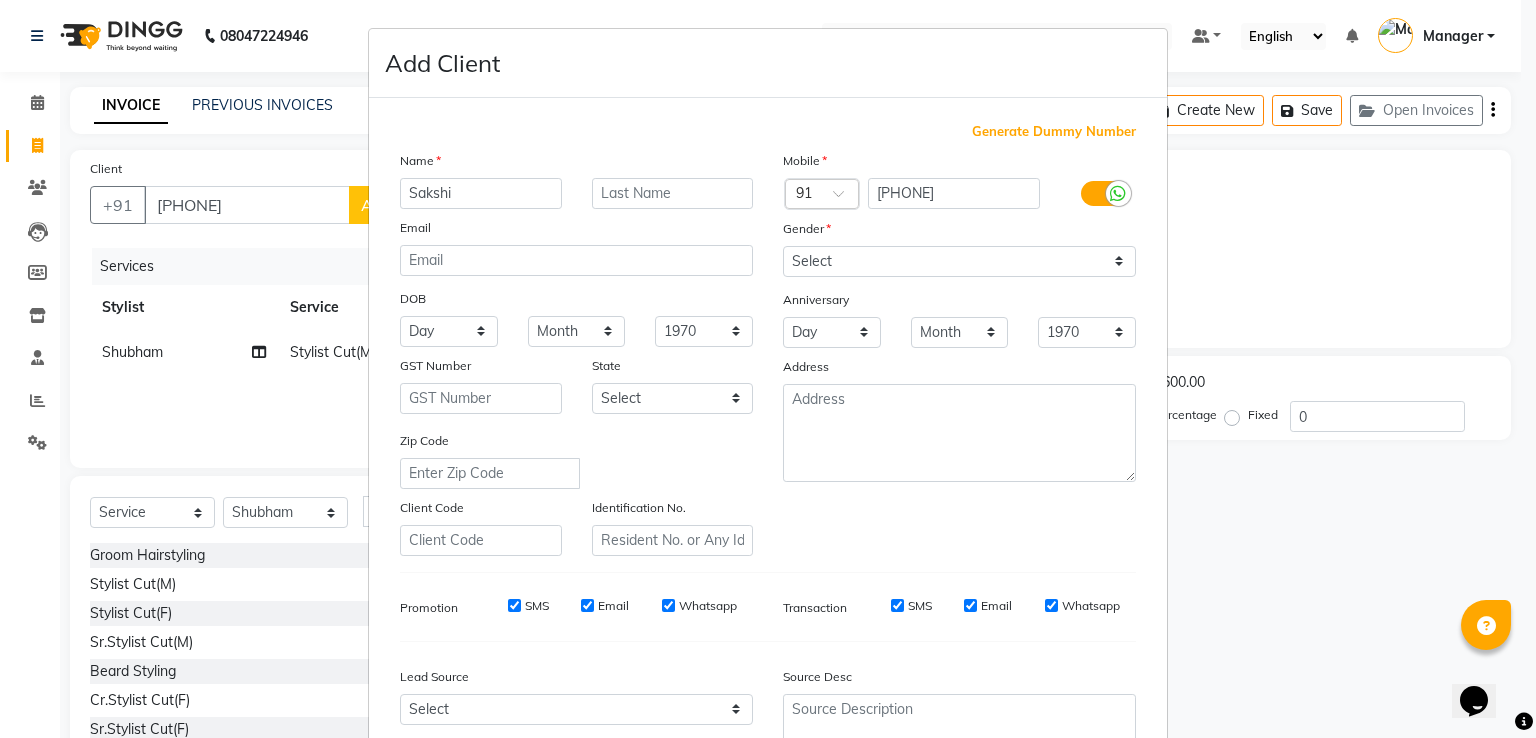 type on "Sakshi" 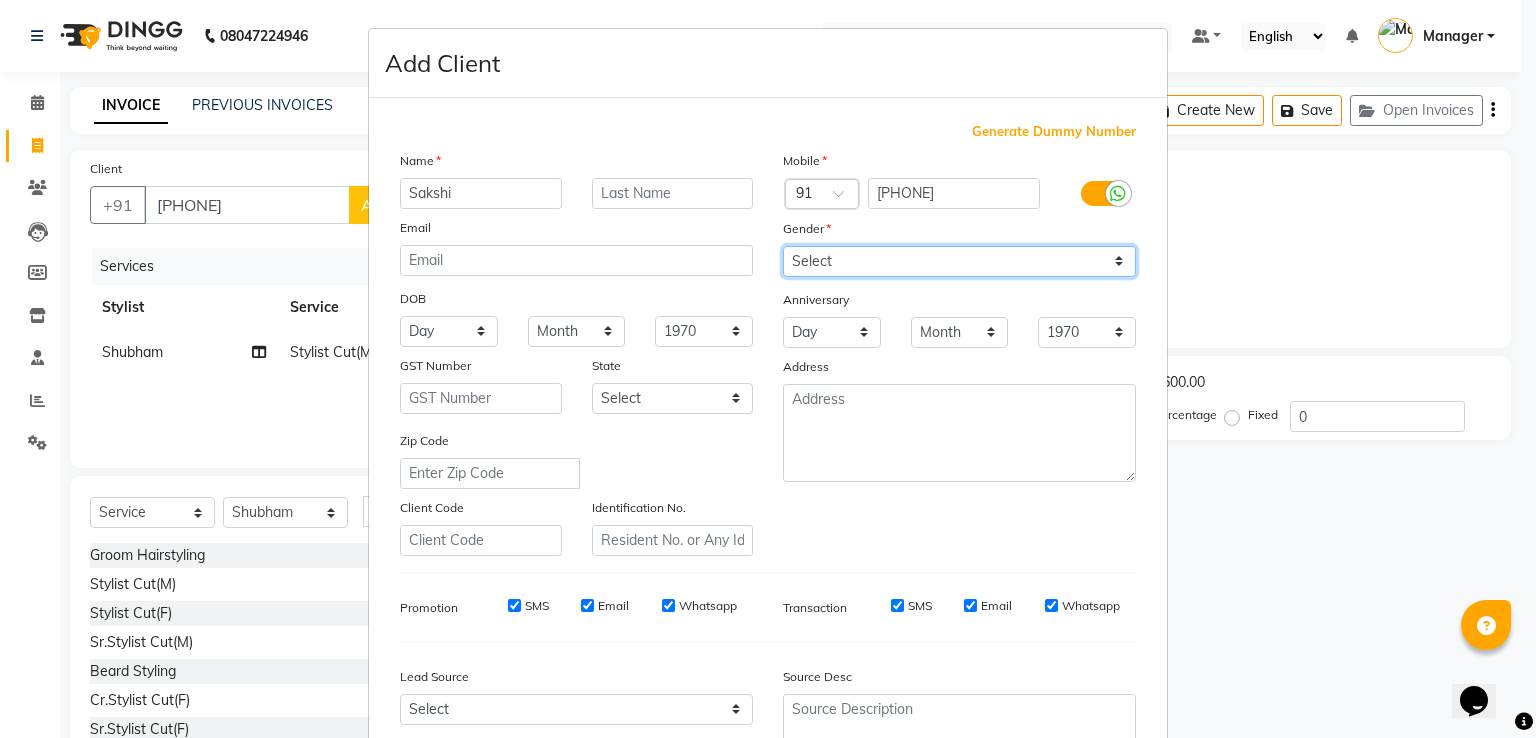 drag, startPoint x: 920, startPoint y: 256, endPoint x: 918, endPoint y: 270, distance: 14.142136 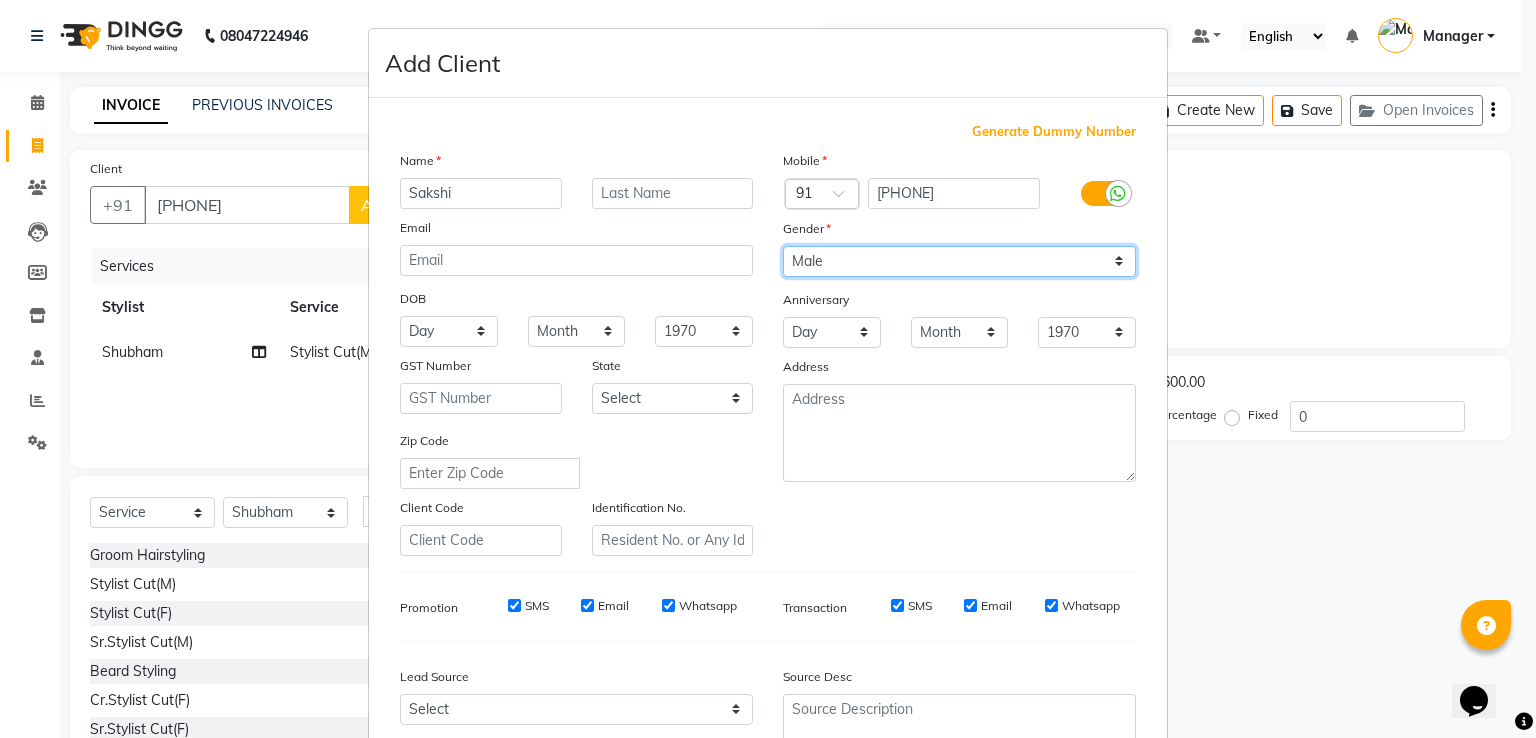 click on "Select Male Female Other Prefer Not To Say" at bounding box center (959, 261) 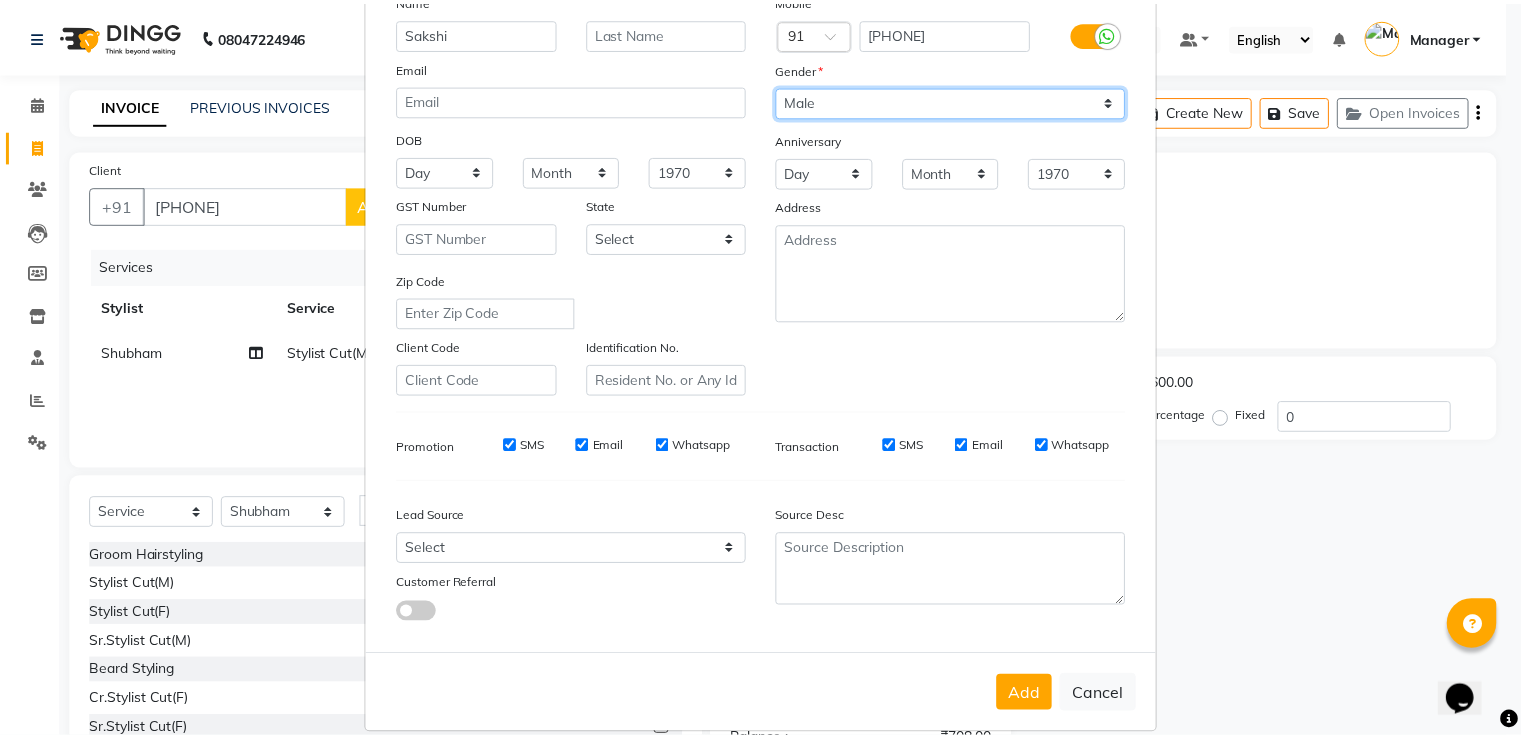 scroll, scrollTop: 195, scrollLeft: 0, axis: vertical 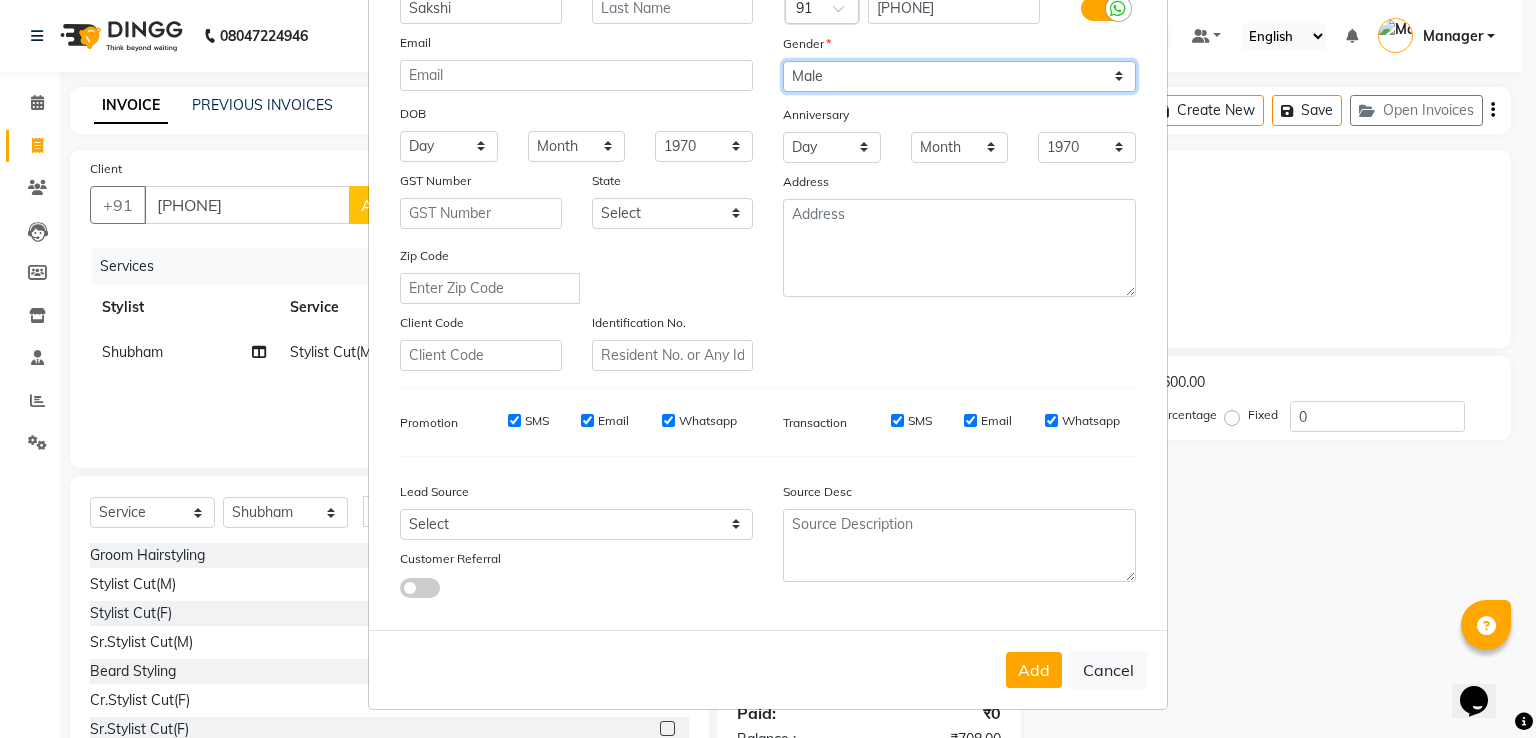 click on "Select Male Female Other Prefer Not To Say" at bounding box center (959, 76) 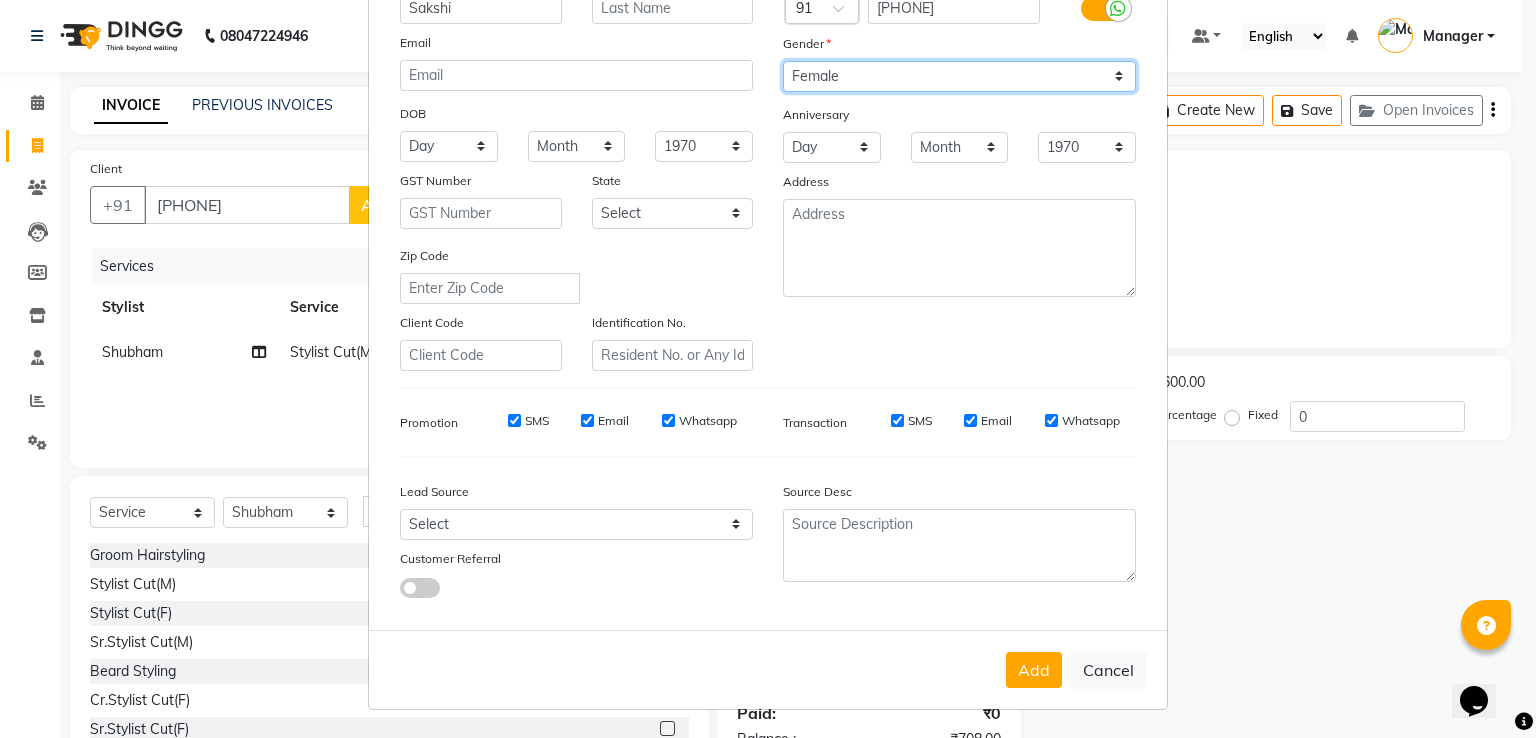click on "Select Male Female Other Prefer Not To Say" at bounding box center (959, 76) 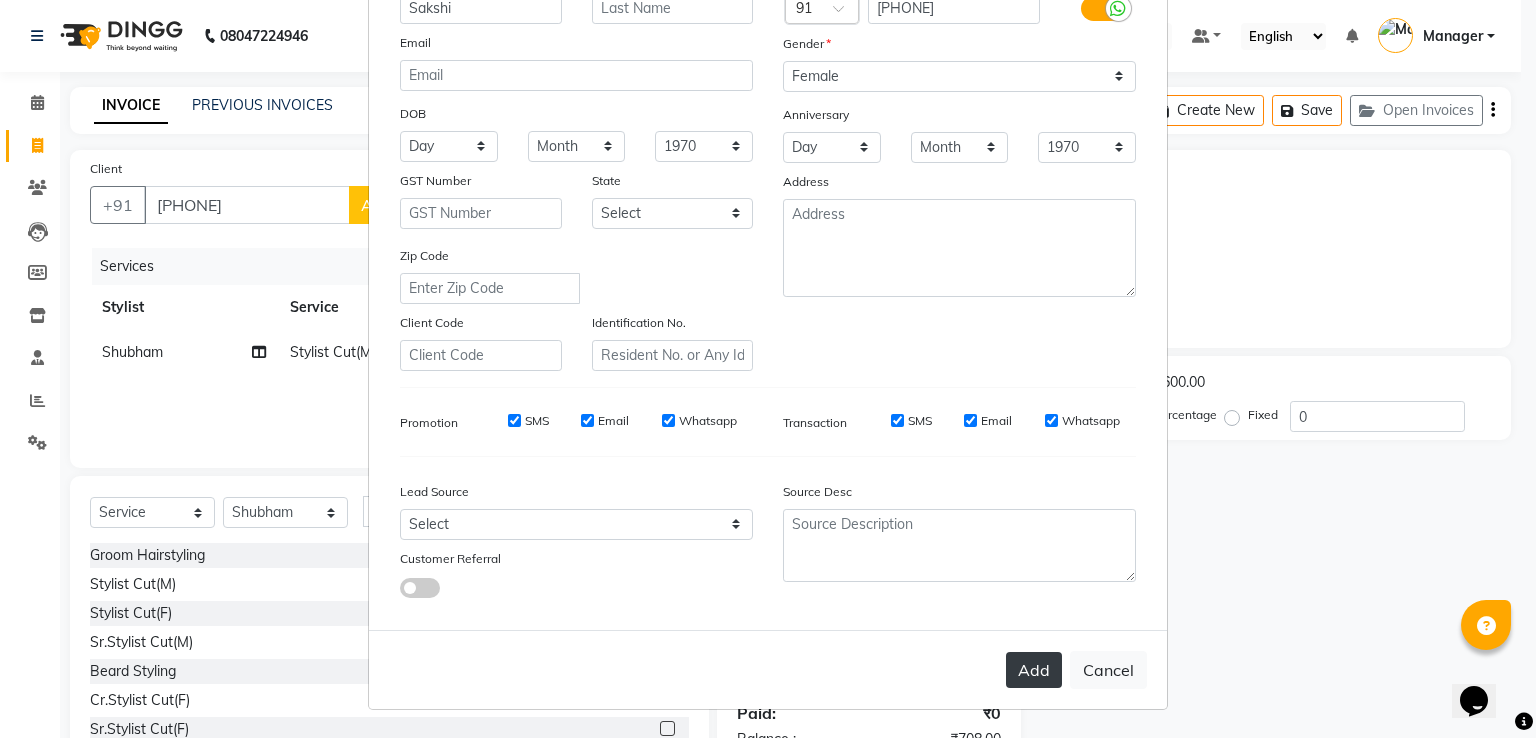 click on "Add" at bounding box center (1034, 670) 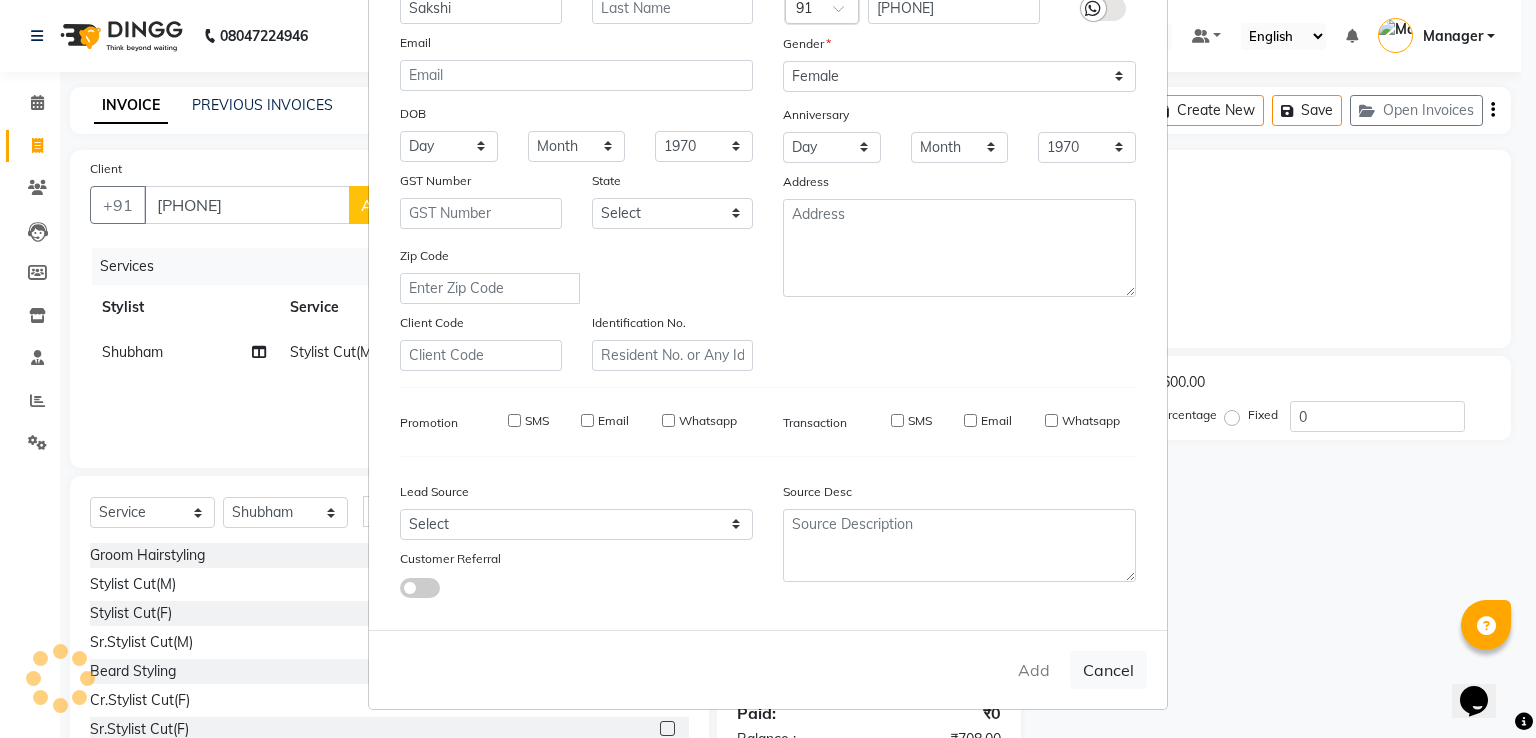 type 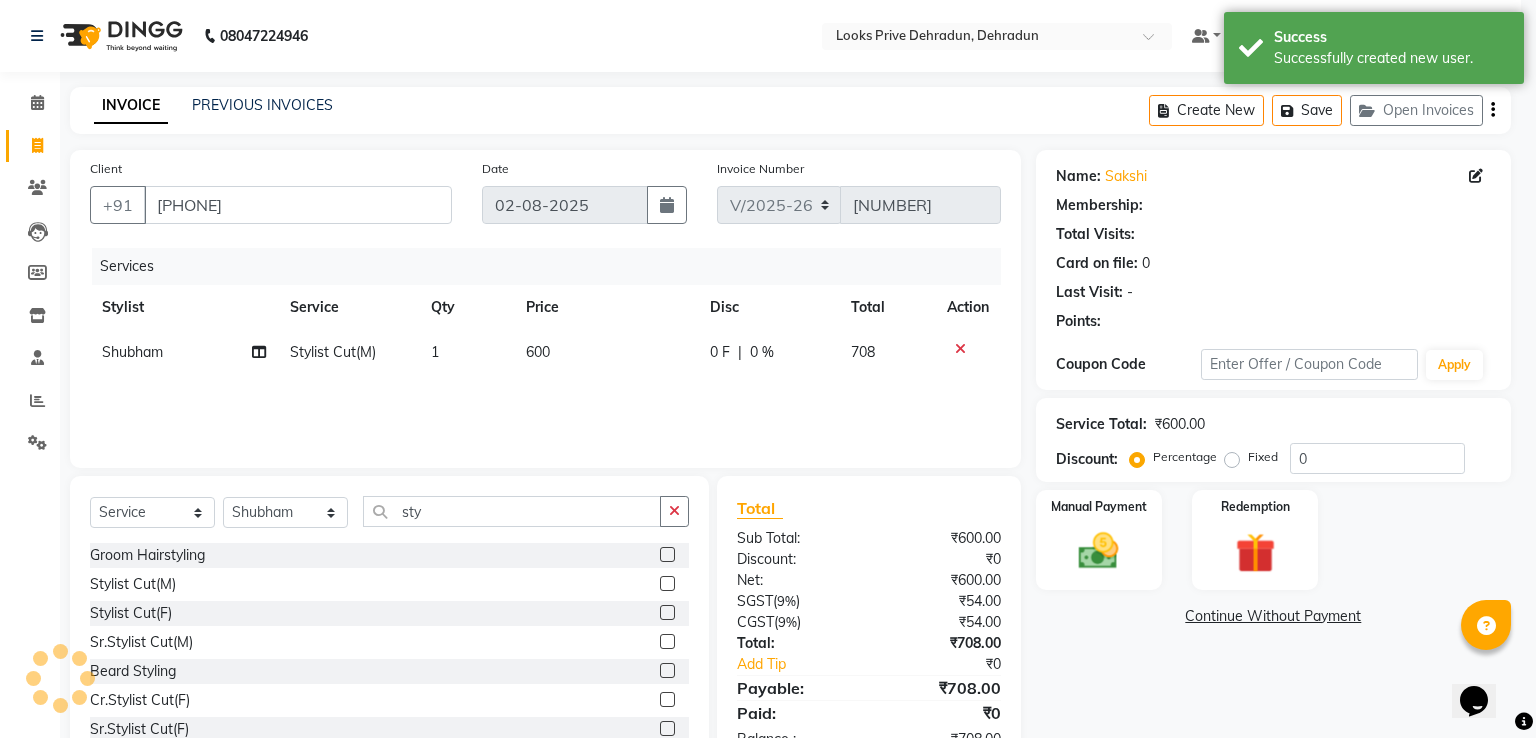 select on "1: Object" 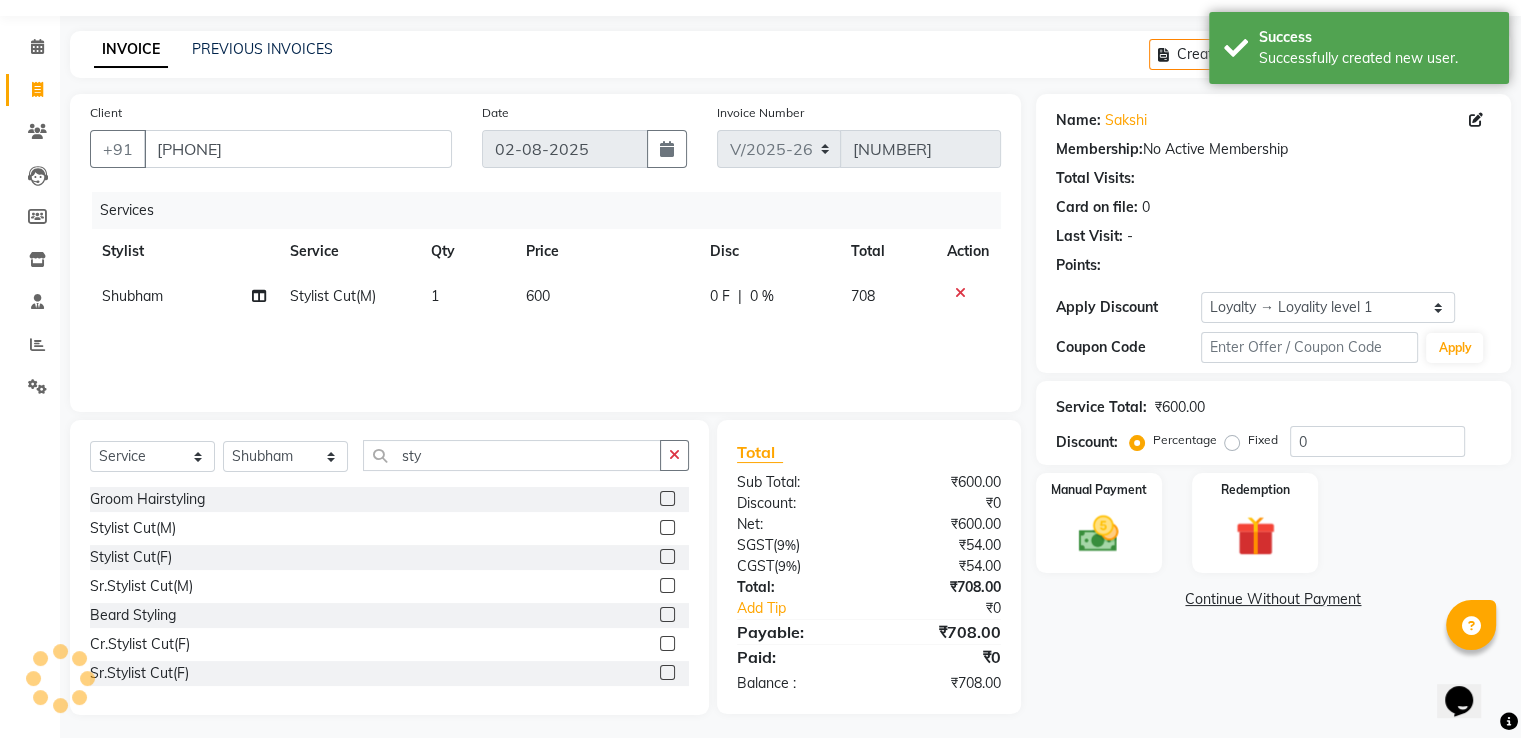 scroll, scrollTop: 64, scrollLeft: 0, axis: vertical 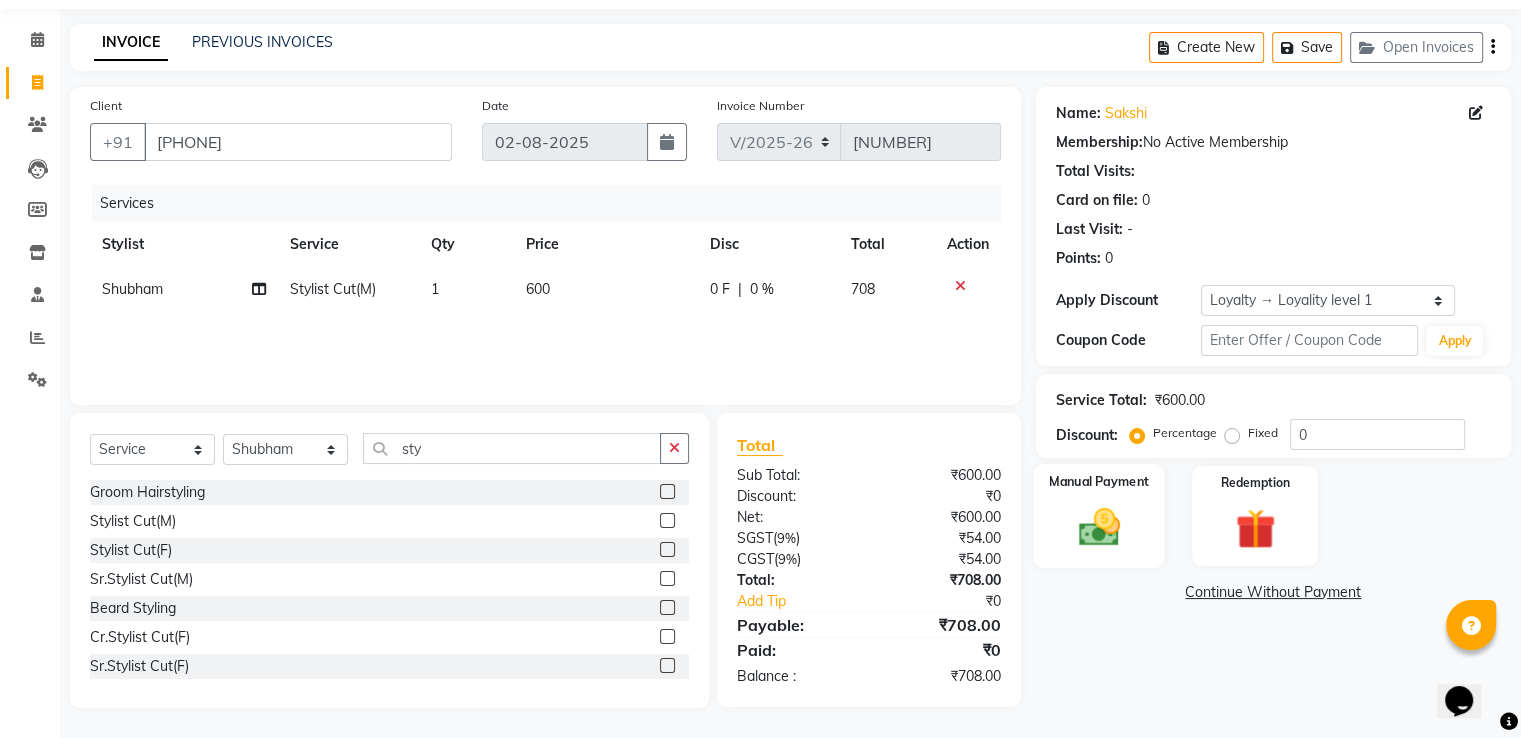 click 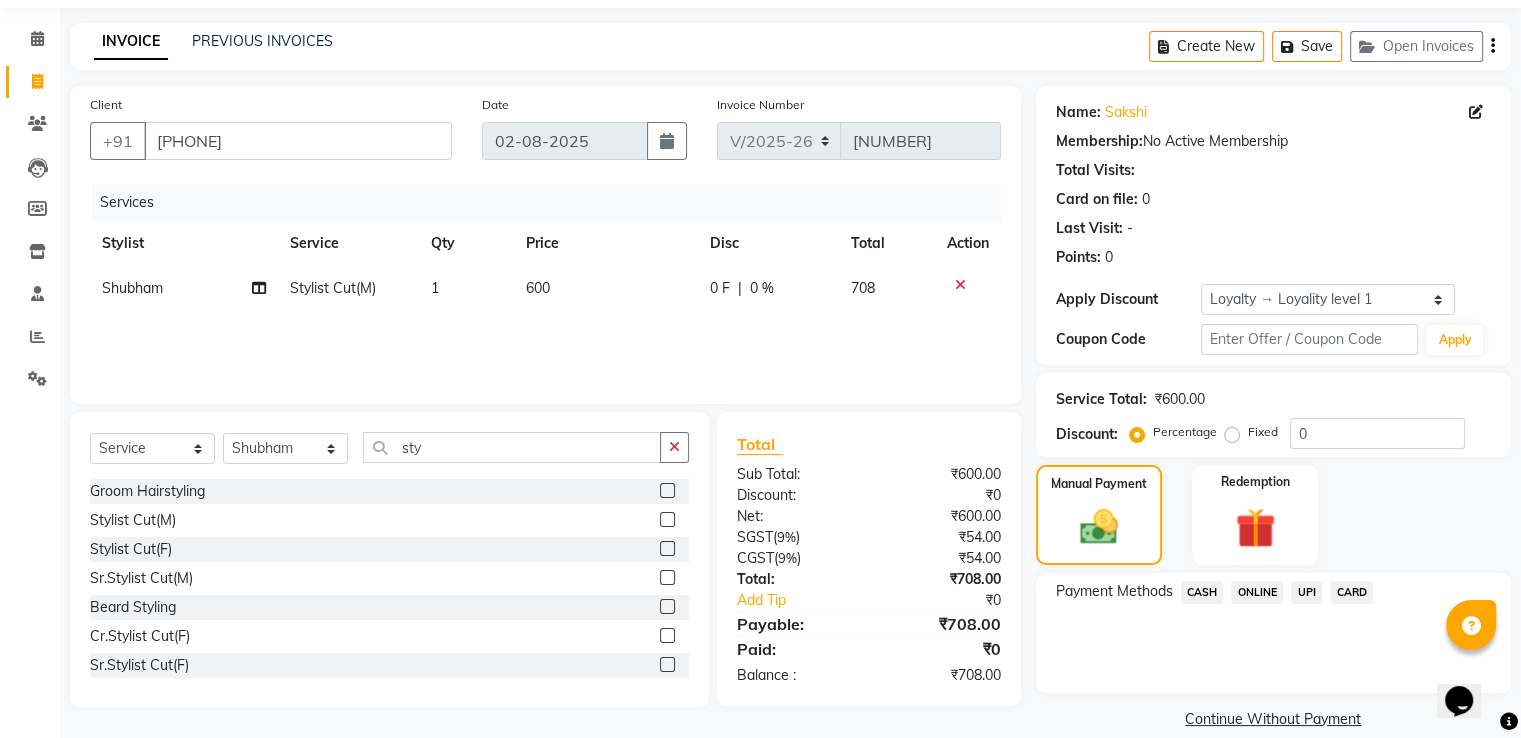 scroll, scrollTop: 89, scrollLeft: 0, axis: vertical 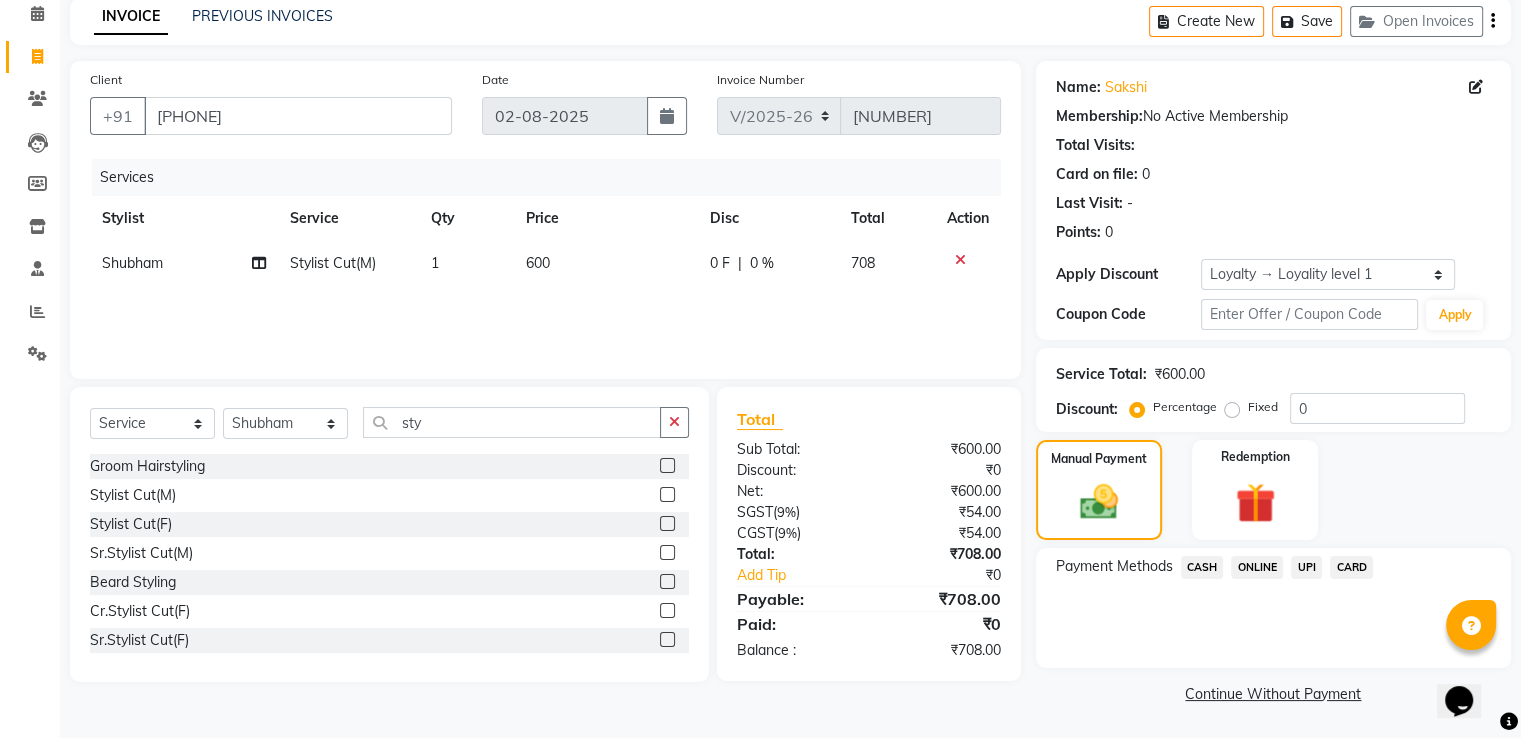 click on "CARD" 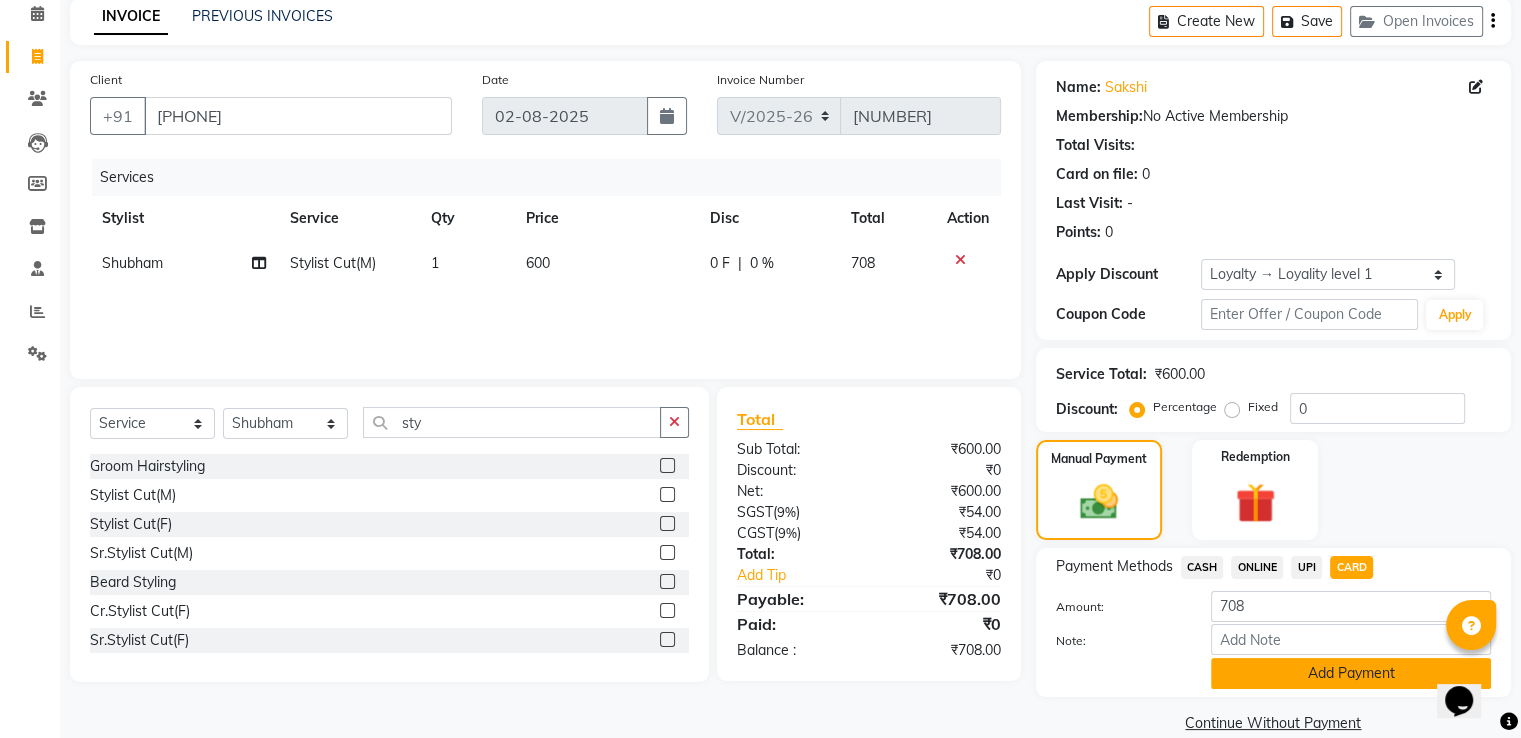 click on "Add Payment" 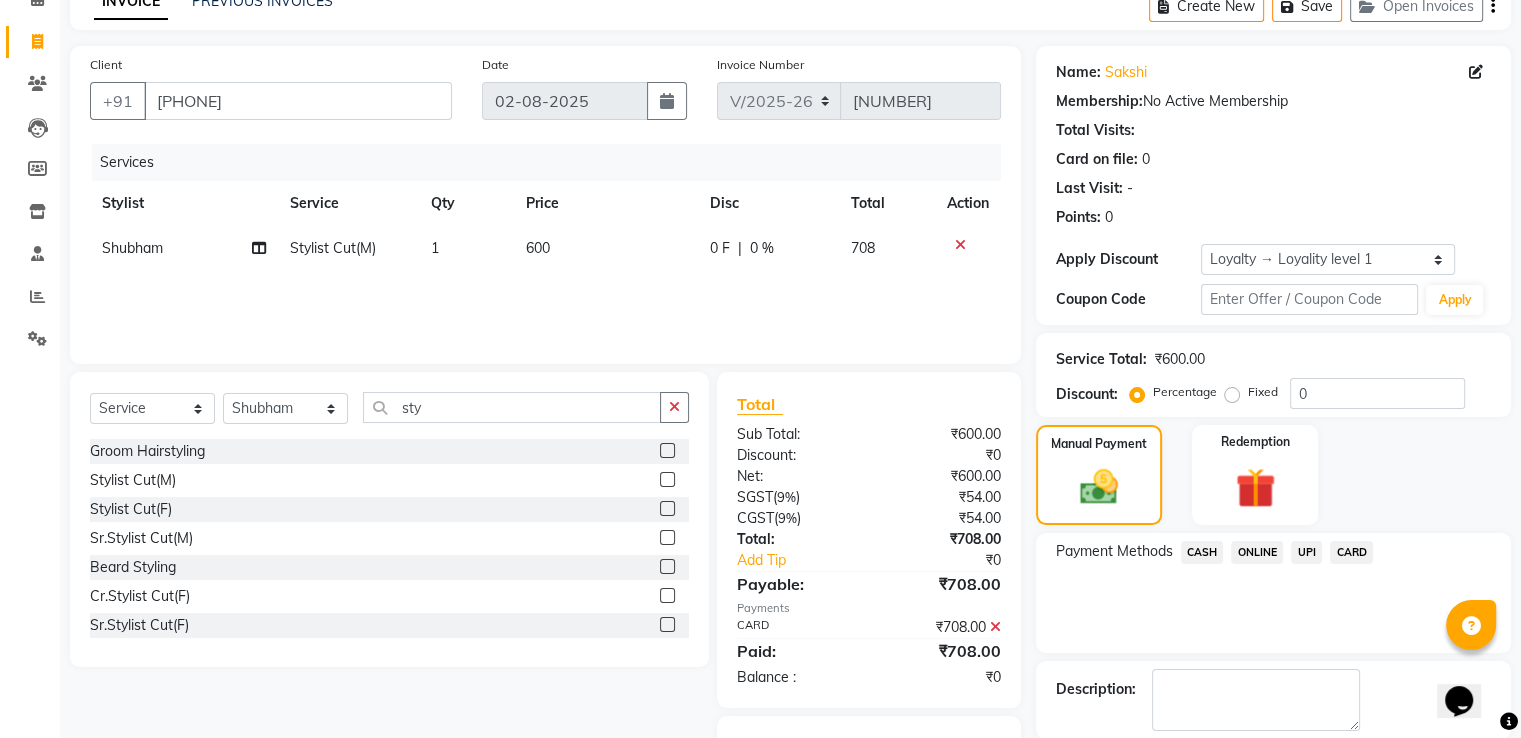 scroll, scrollTop: 204, scrollLeft: 0, axis: vertical 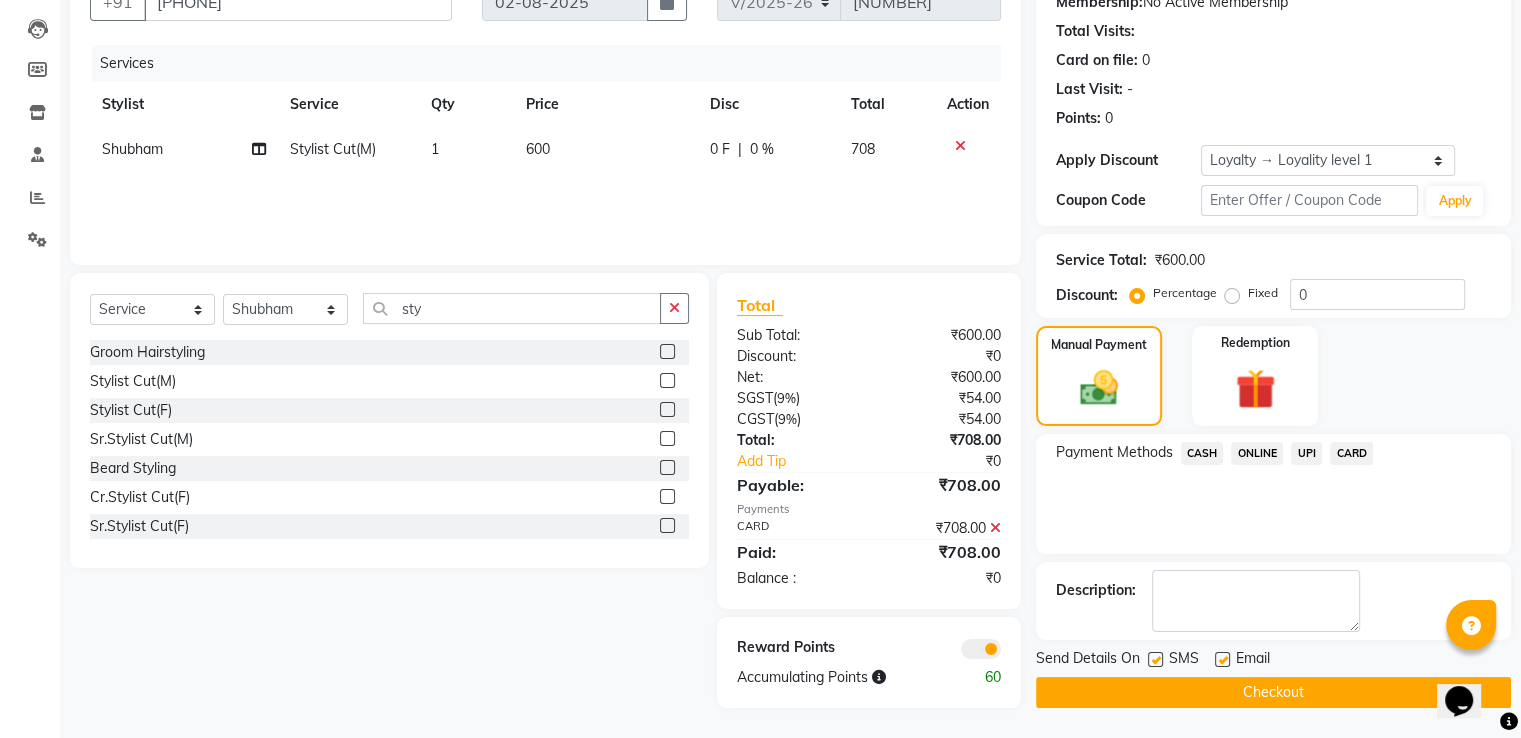 click on "Checkout" 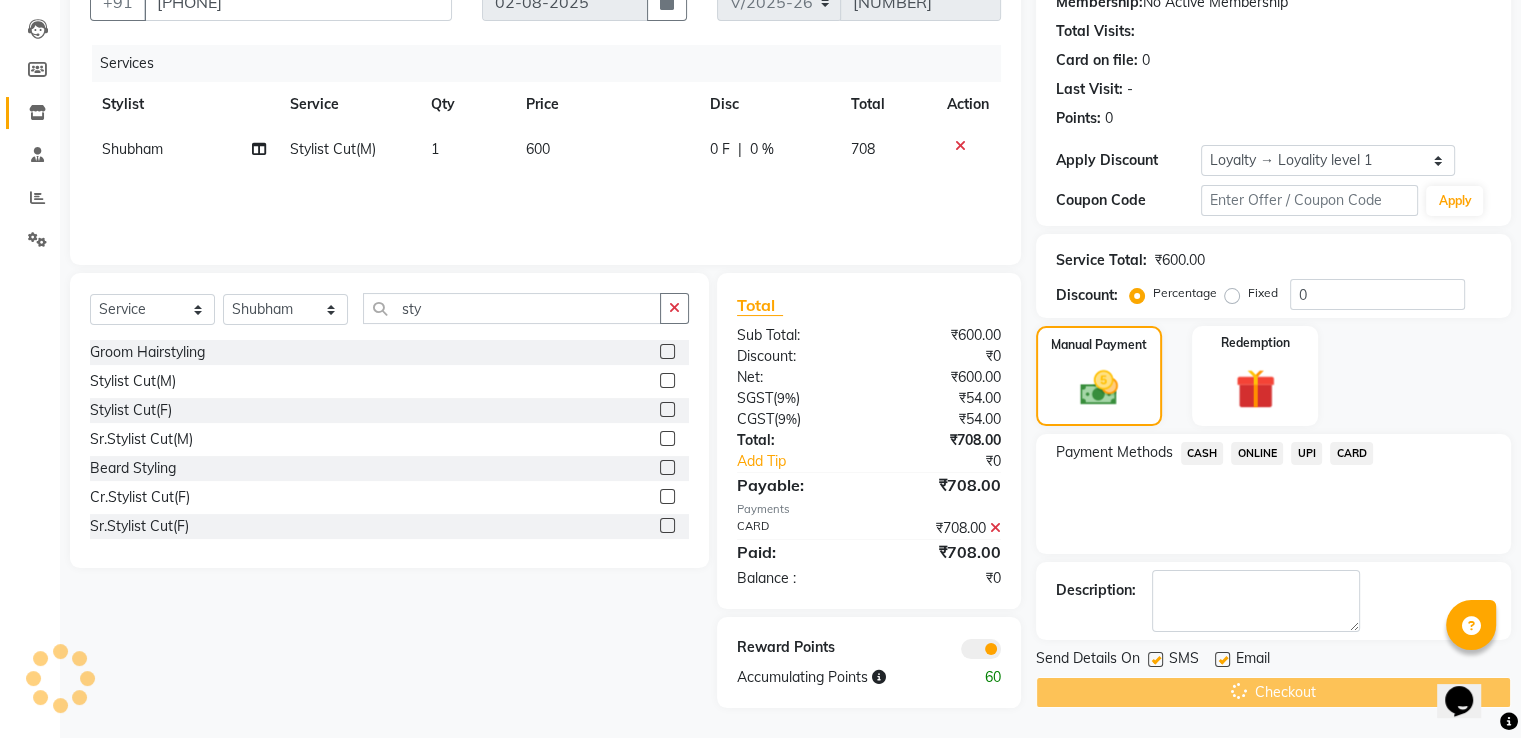 scroll, scrollTop: 0, scrollLeft: 0, axis: both 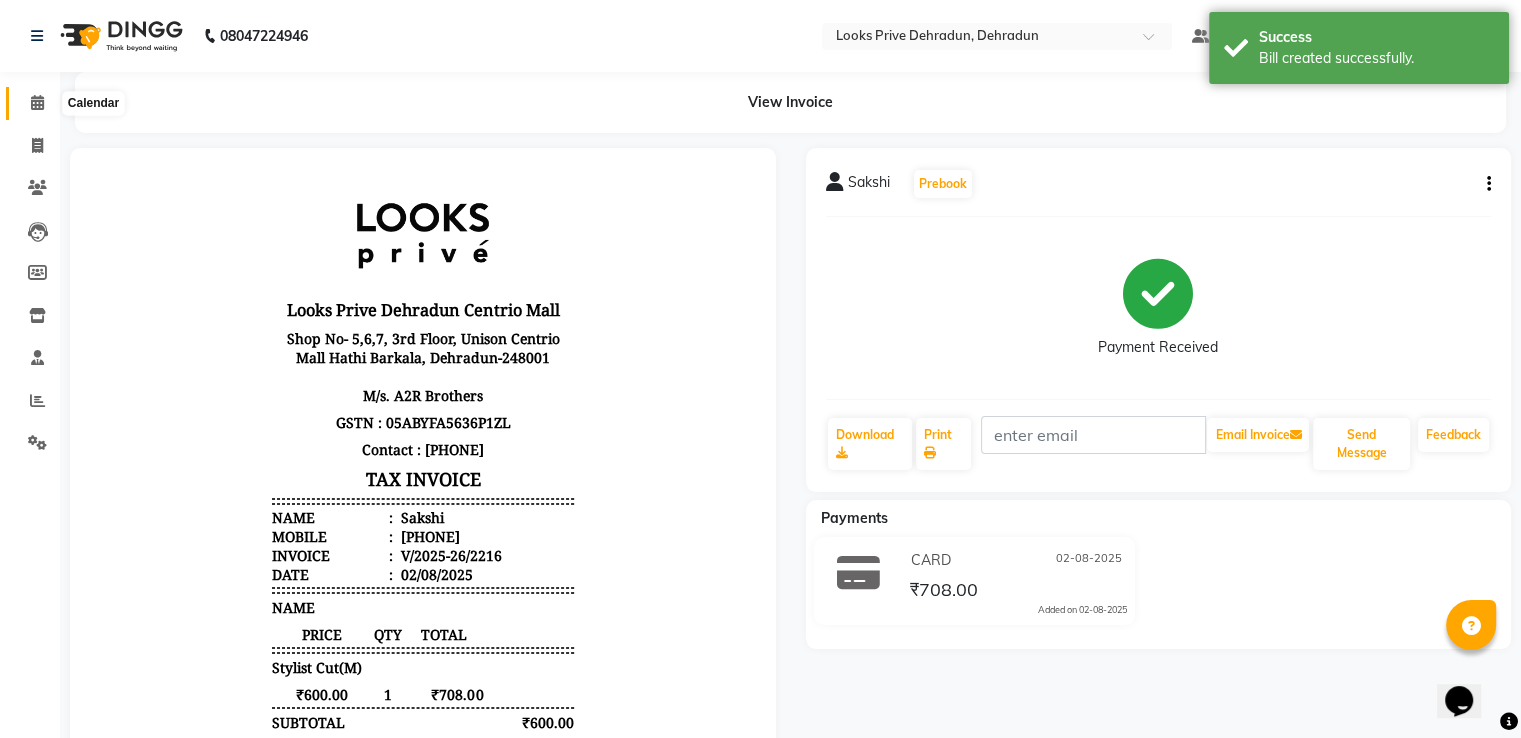 click 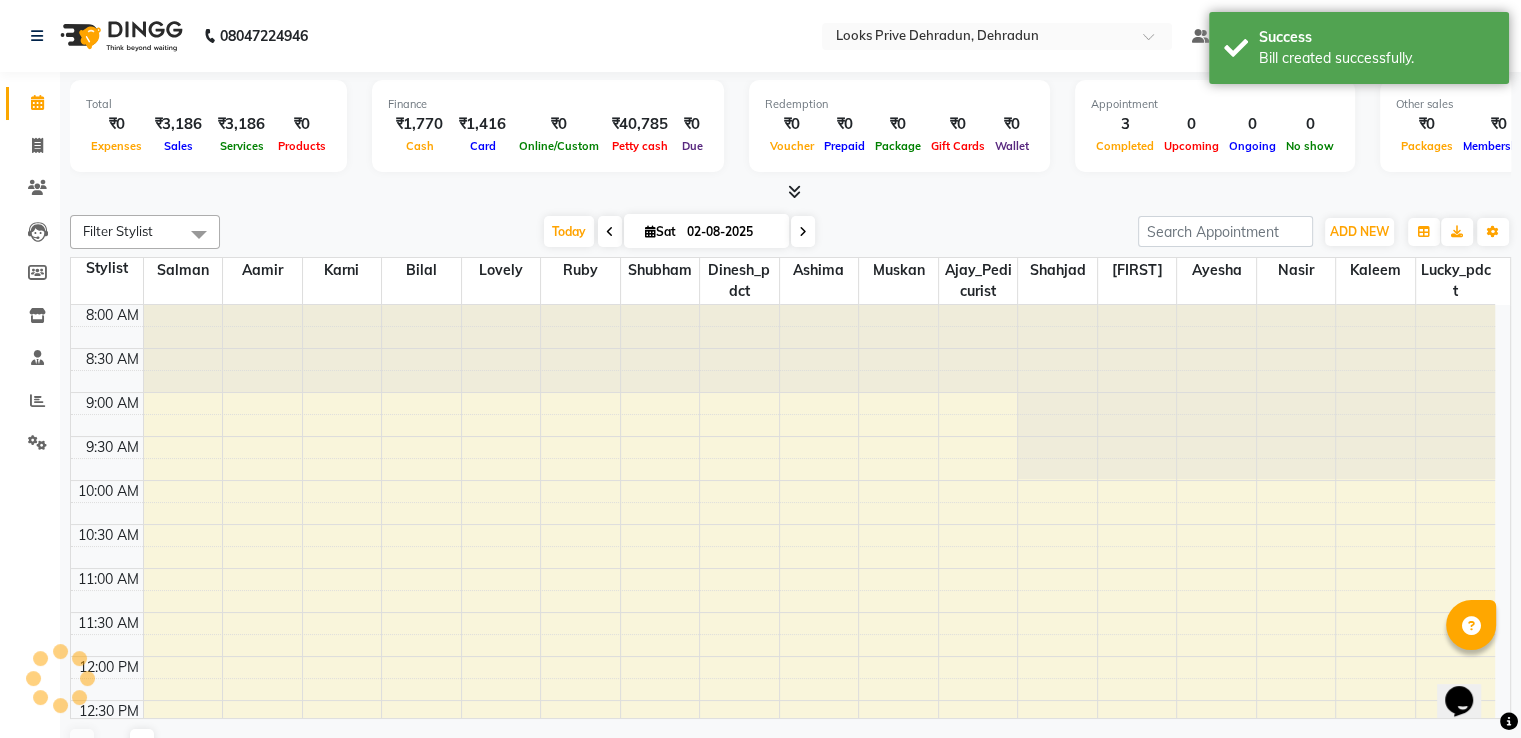 scroll, scrollTop: 0, scrollLeft: 0, axis: both 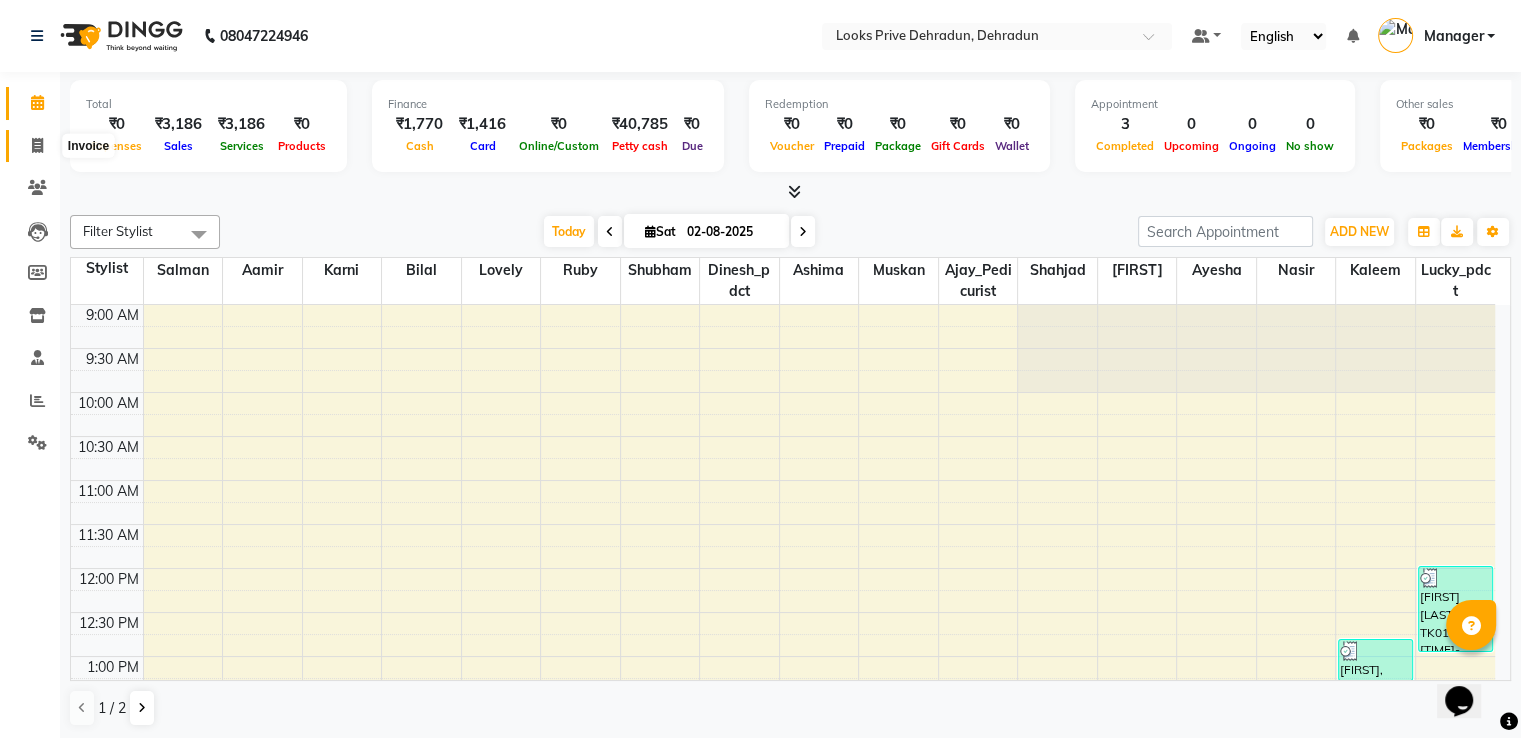click 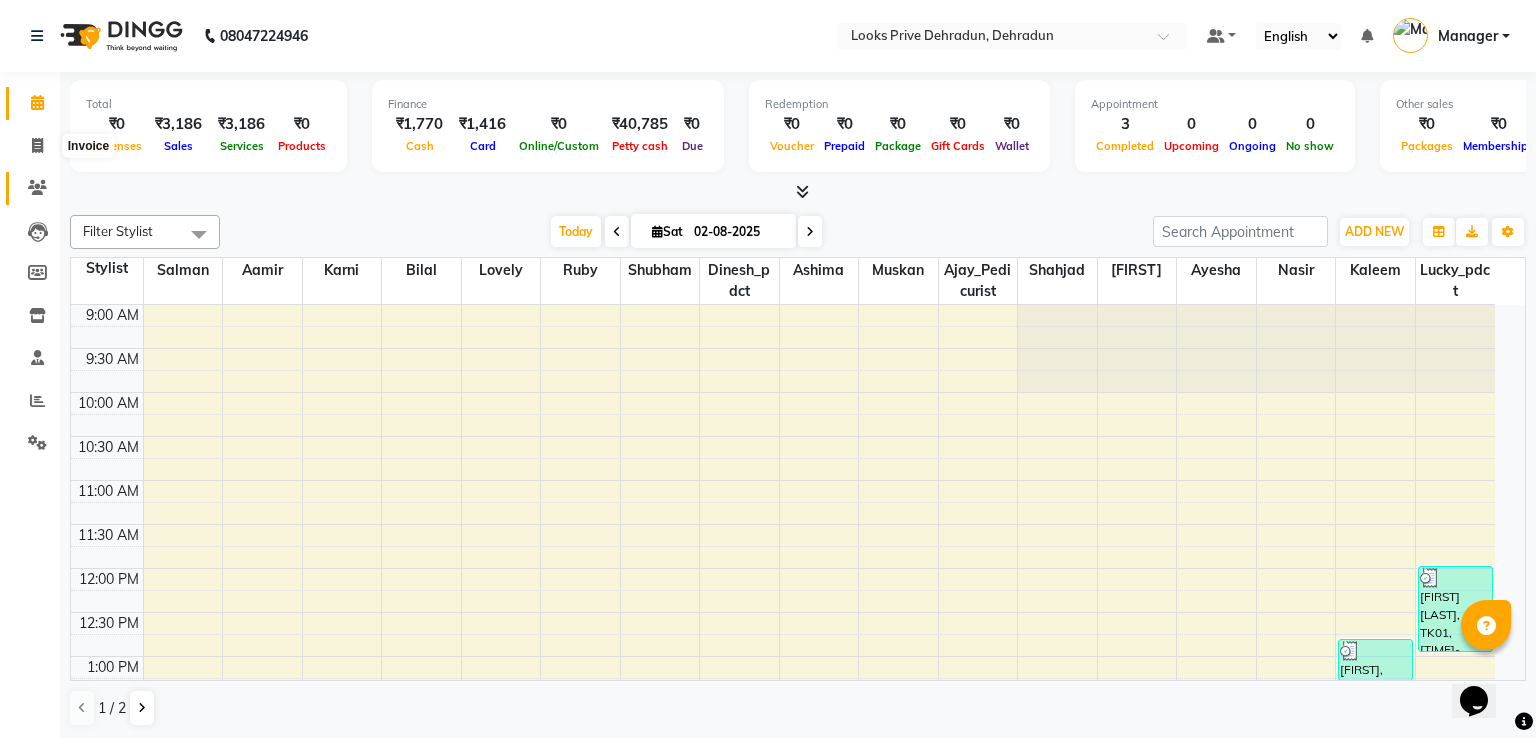 select on "6205" 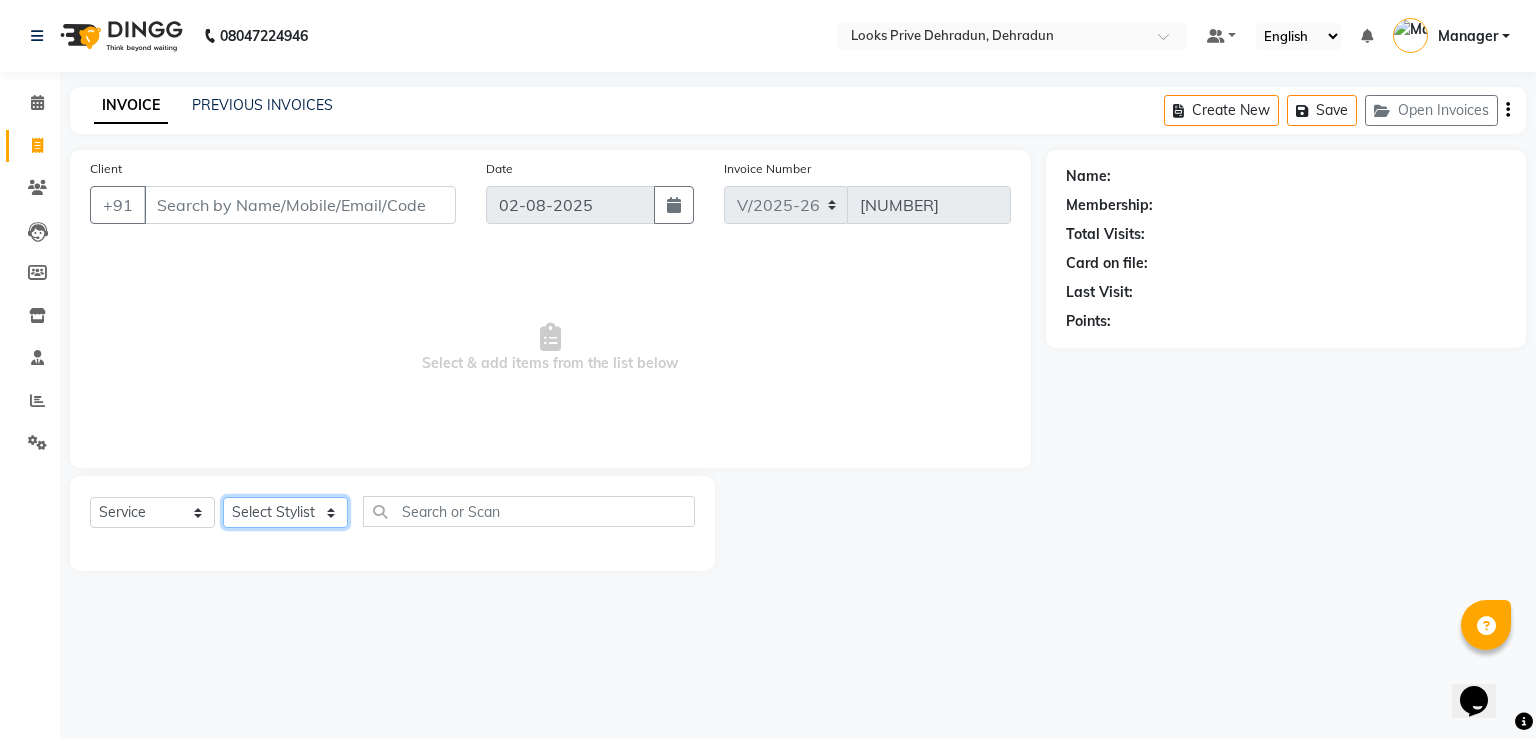 click on "Select Stylist" 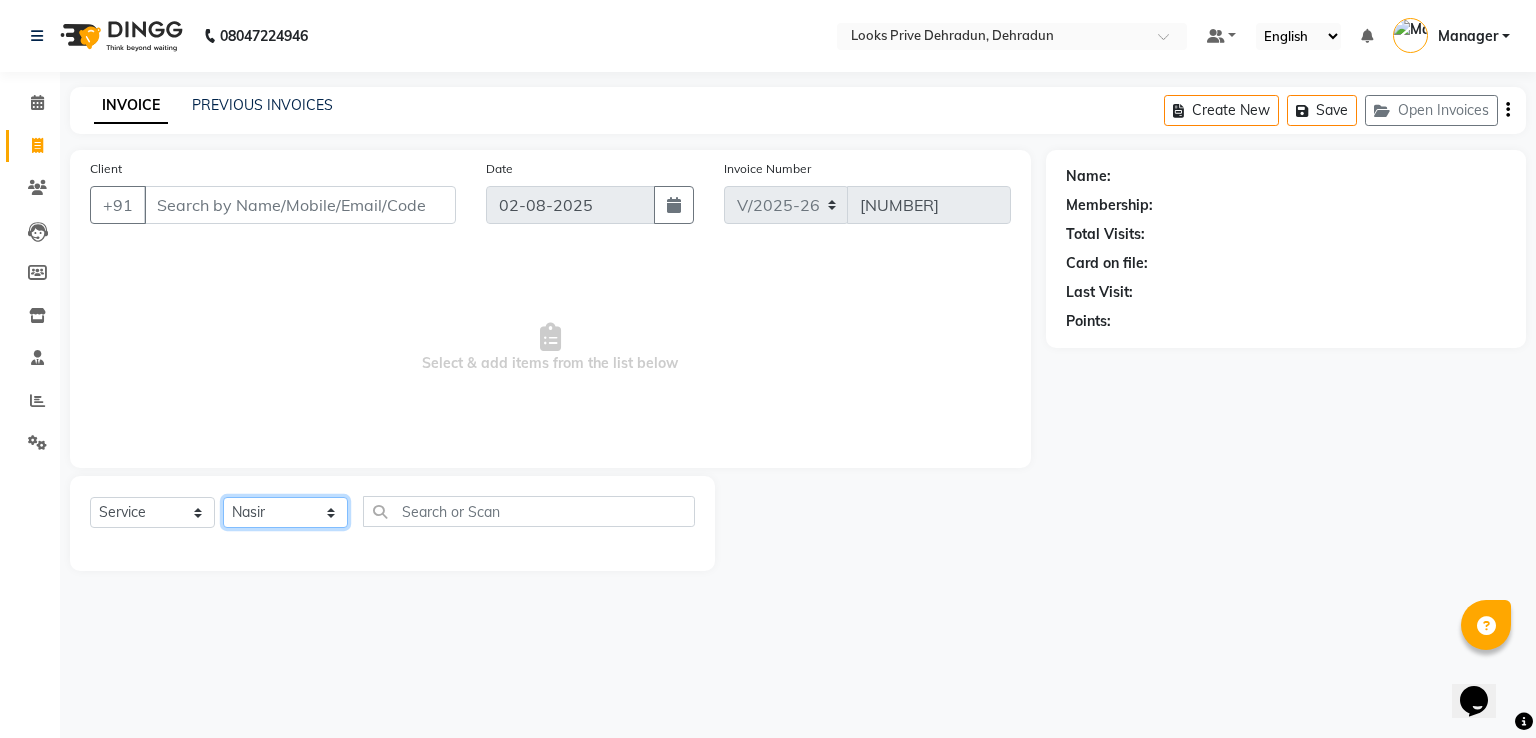 click on "Select Stylist A2R_Master Aamir Ajay_Pedicurist Ashima Ayesha Bilal Dinesh_pdct Kaleem Karni Lovely Lucky_pdct Manager Muskan Nasir Rajeev Ruby Salman Shahjad Shubham Suraj_pedi" 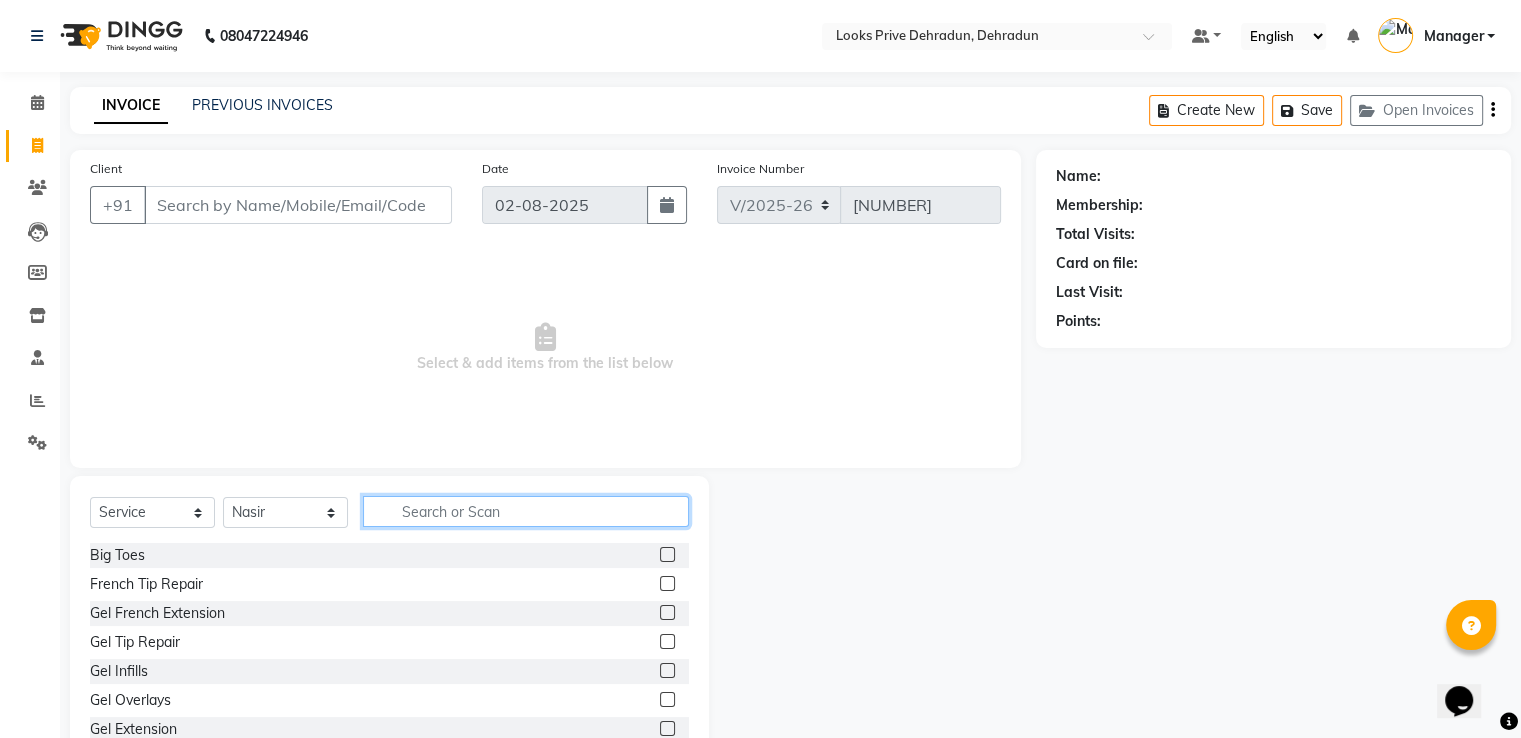click 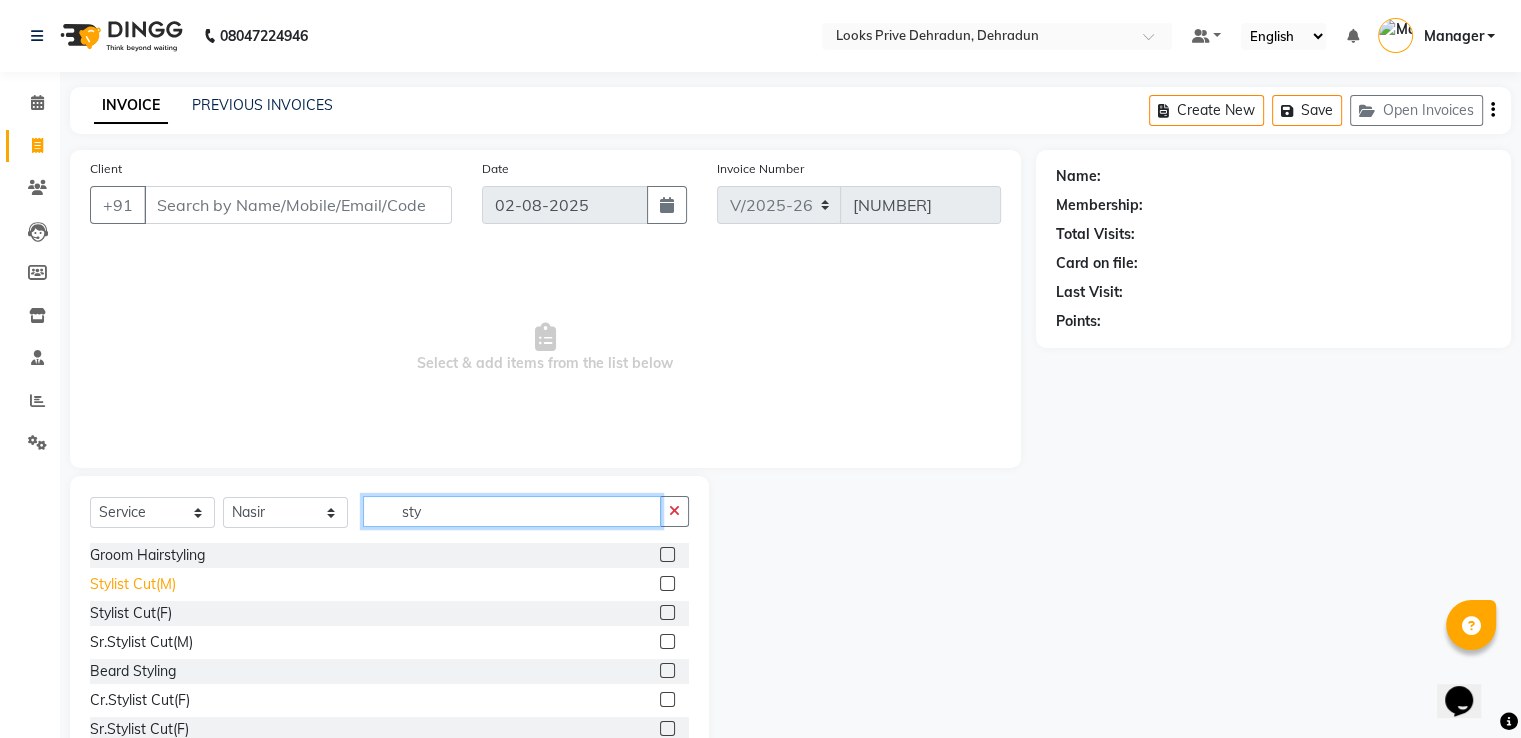 type on "sty" 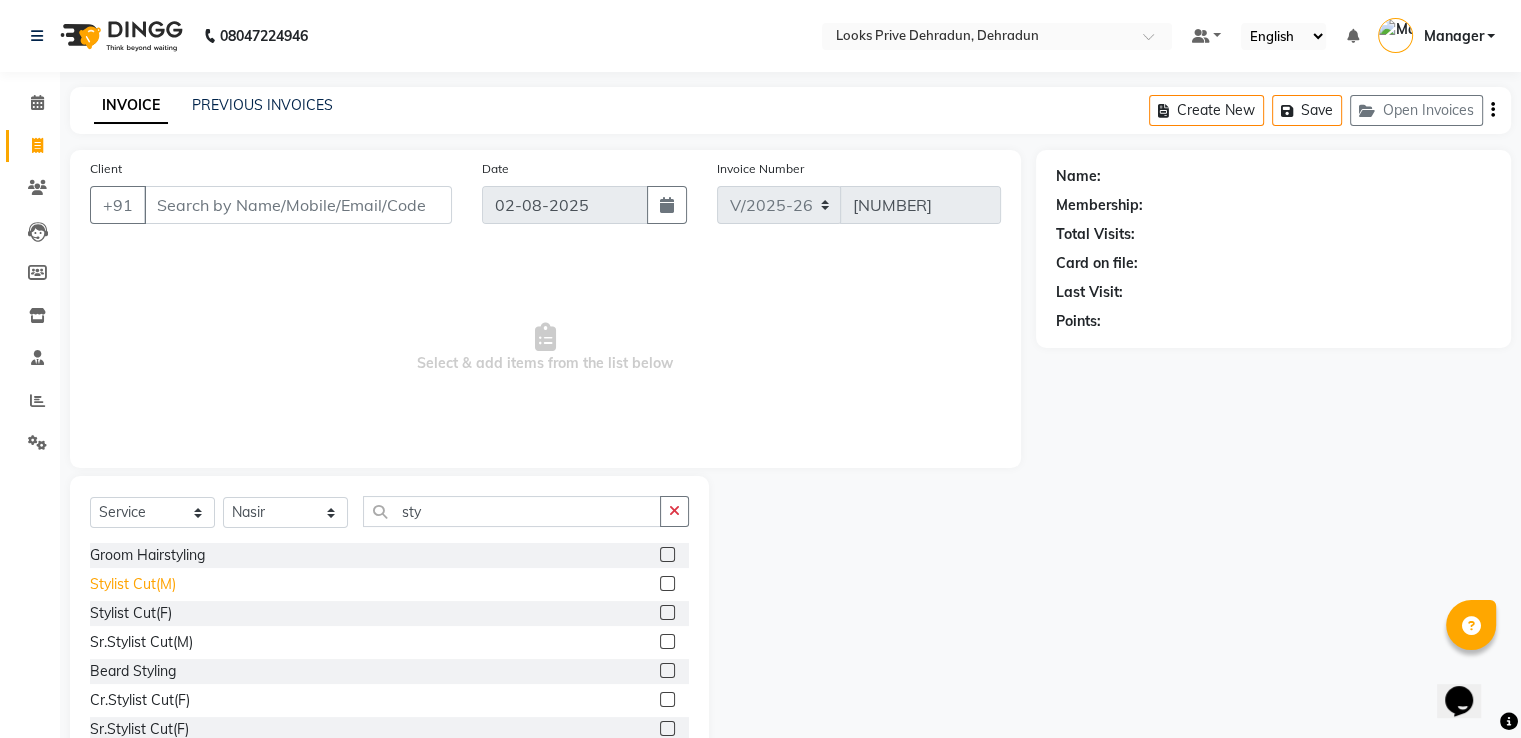 click on "Stylist Cut(M)" 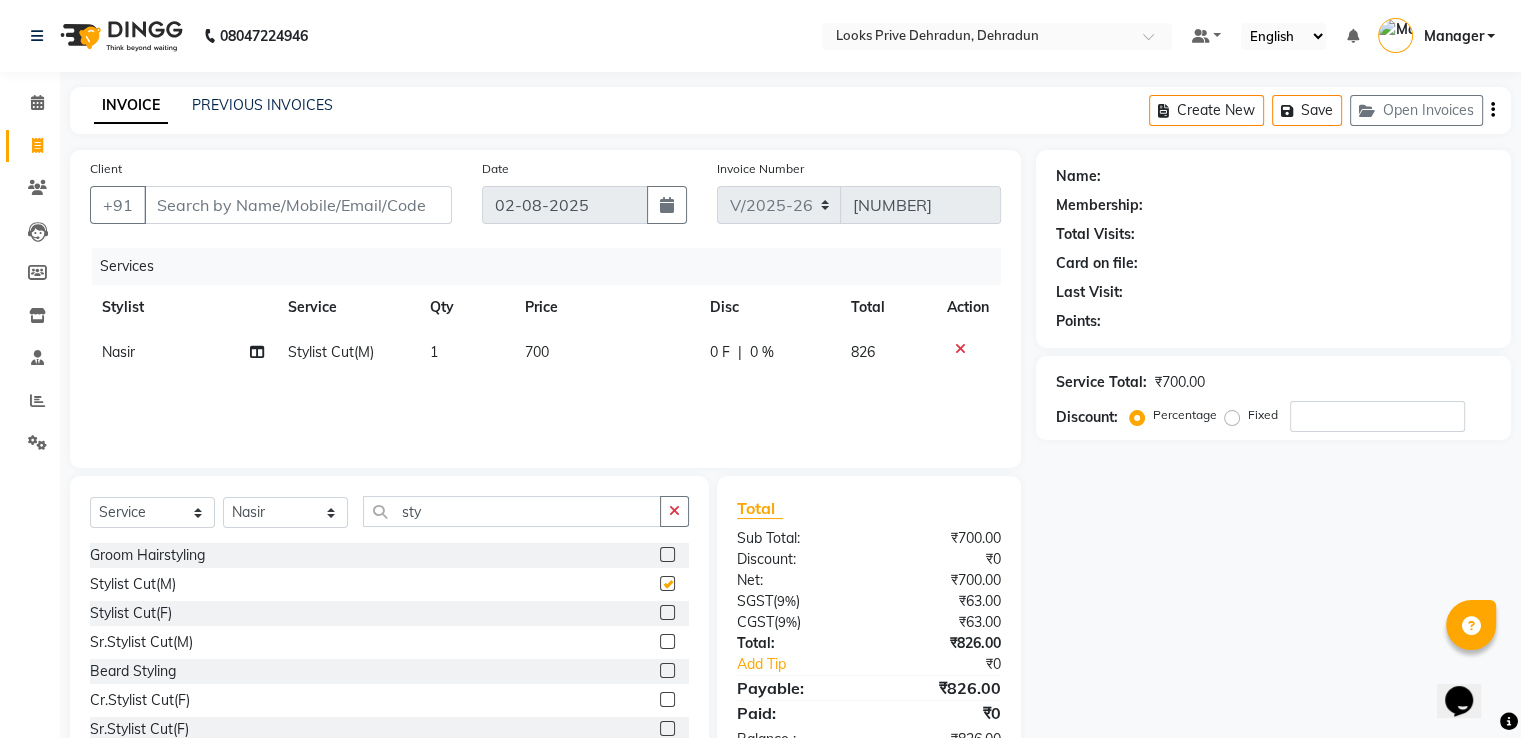 checkbox on "false" 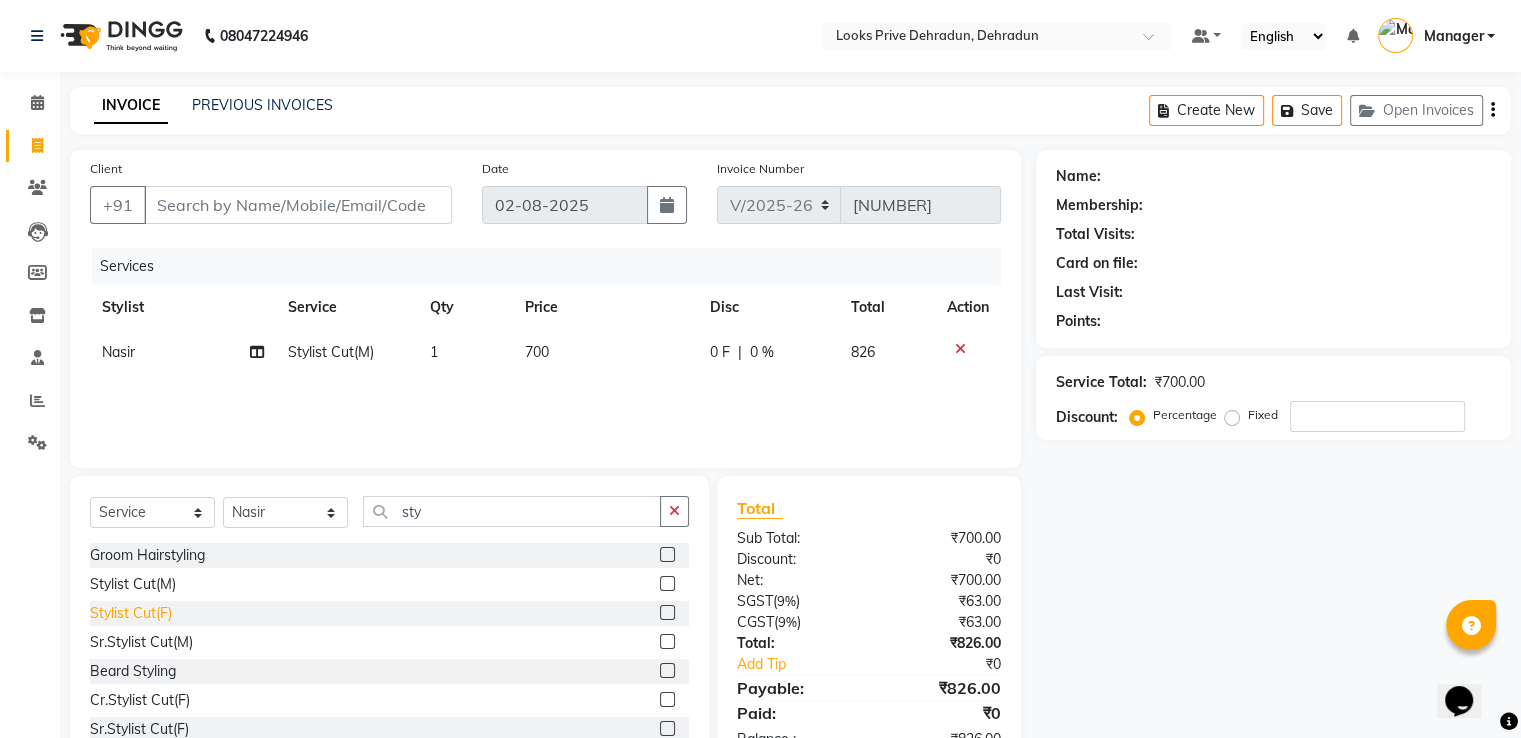 click on "Stylist Cut(F)" 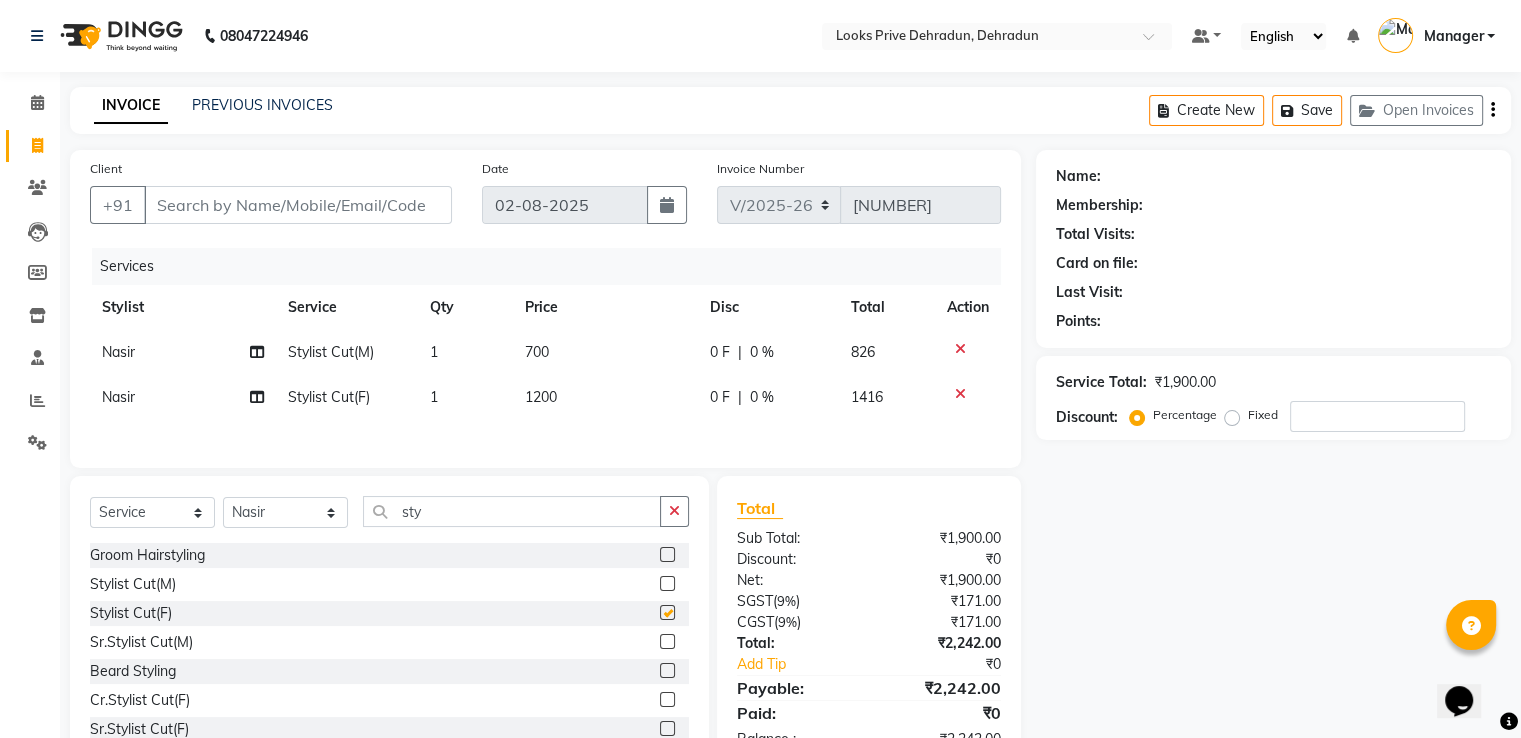 checkbox on "false" 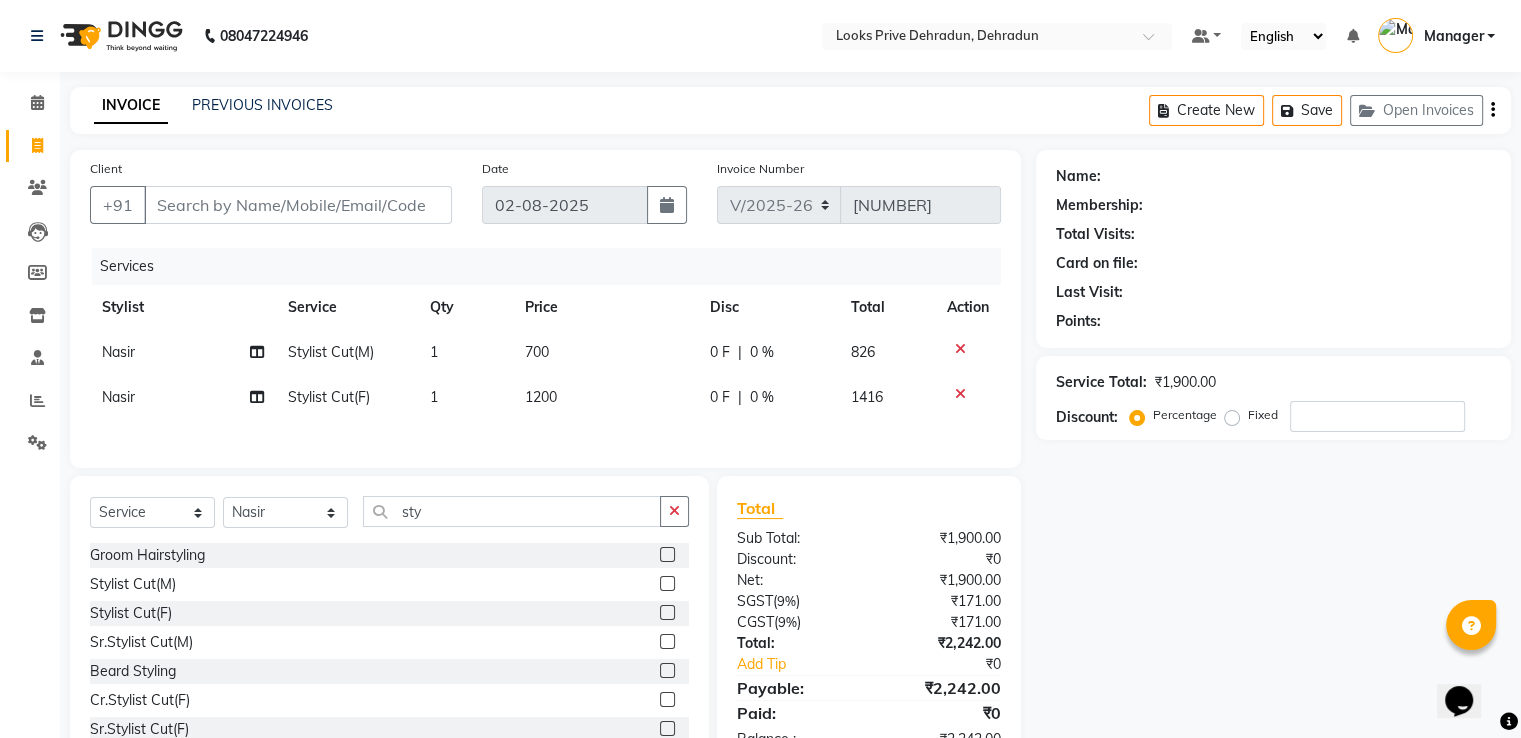 click 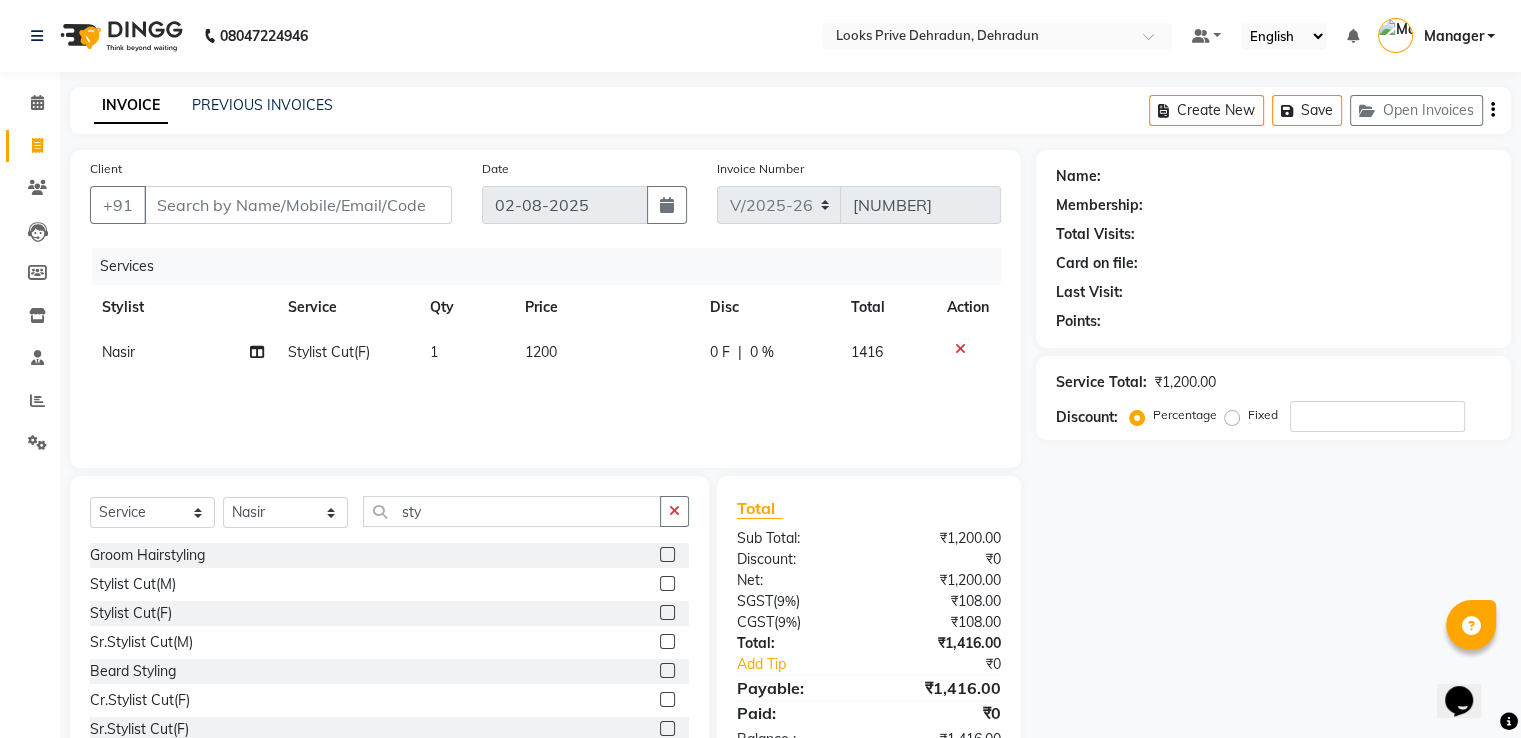 click on "1200" 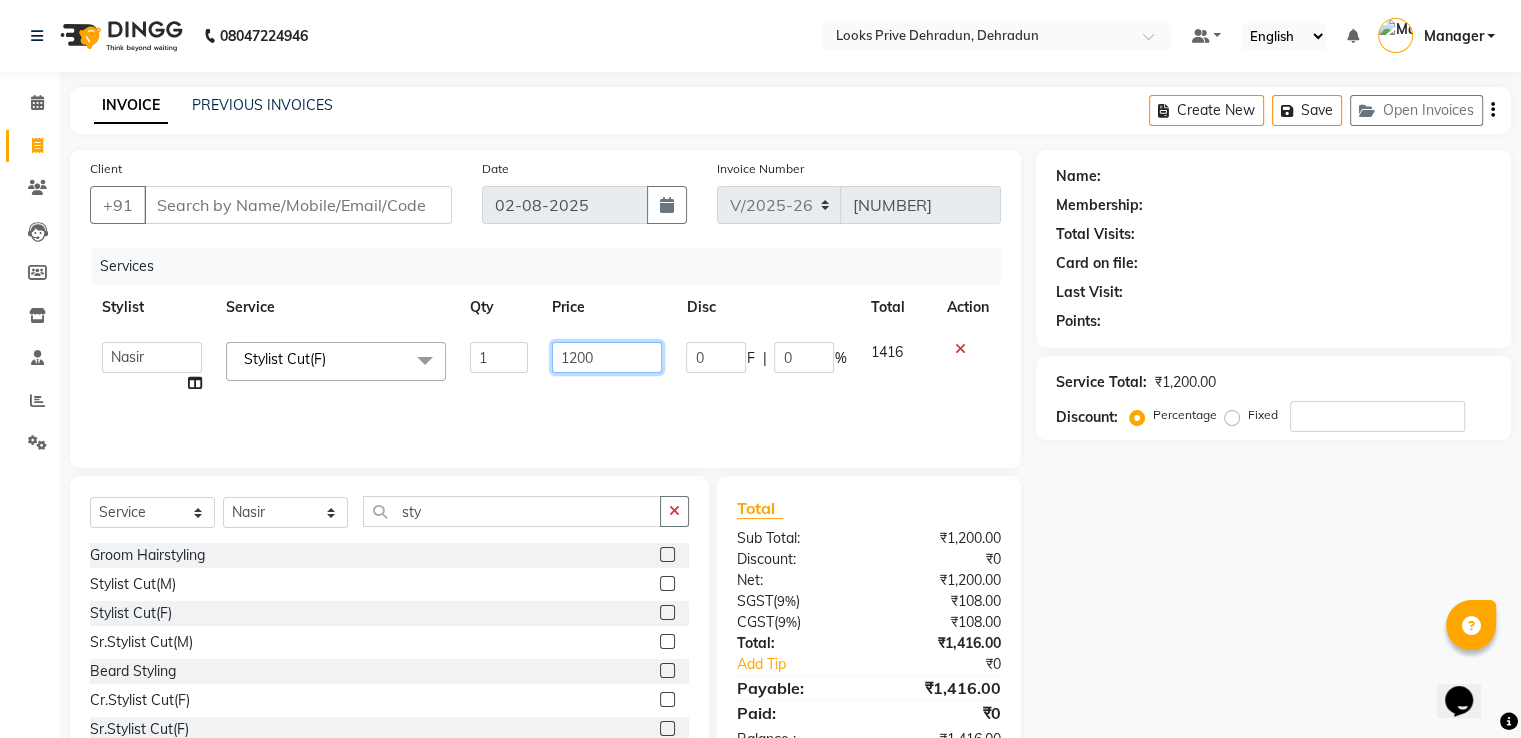 click on "A2R_Master   Aamir   Ajay_Pedicurist   Ashima   Ayesha   Bilal   Dinesh_pdct   Kaleem   Karni   Lovely   Lucky_pdct   Manager   Muskan   Nasir   Rajeev   Ruby   Salman   Shahjad   Shubham   Suraj_pedi  Stylist Cut(F)  x Big Toes French Tip Repair Gel French Extension Gel Tip Repair Gel Infills Gel Overlays Gel Extension Gel Nail Removal Natural Nail Extensions French Nail Extensions Gel Polish Removal Extension Removal Nail Art Recruiter French Ombre Gel Polish Nail Art Nedle Cutical Care Nail Art Brush French Gel Polish French Glitter Gel Polish Gel Polish Touchup                                   Nail Art Per Finger(F)* 3D Nail Art Recruiter Nail Art with Stones/Foil/Stickers per Finger Acrylic Overlays Nail Extension Refill Finger Tip Repair Acrylic Removal Gel Polish Application Gel Overlays Refills  Stick on Nails Full Arms Bleach Face Bleach(F) Bleach Full Back/Front Full Body Bleach Half Front/Back Full Legs Bleach Detan(F) Detan(M) Face Bleach(M) Detan Face & Neck Bleach Face and Neck Base Makeup 1" 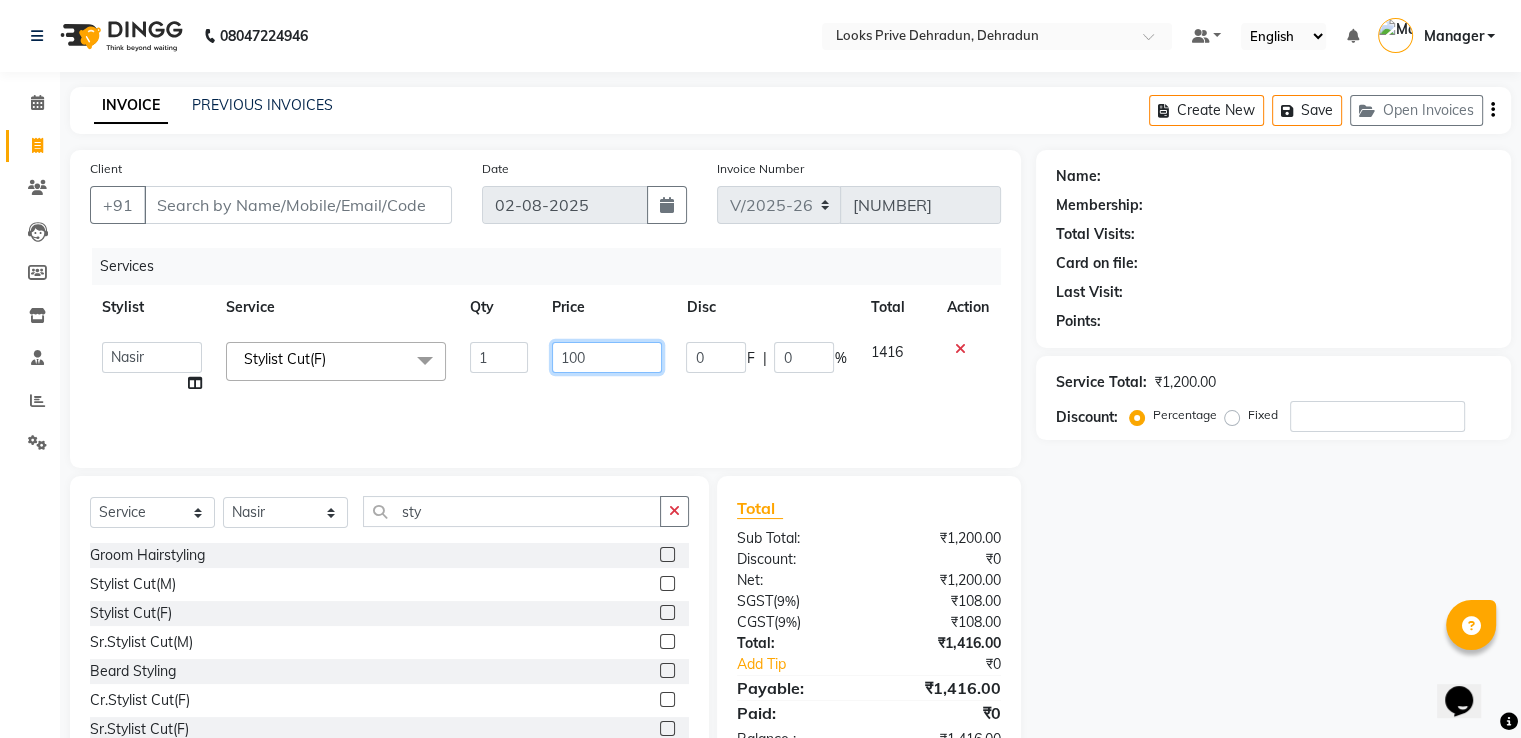 type on "1000" 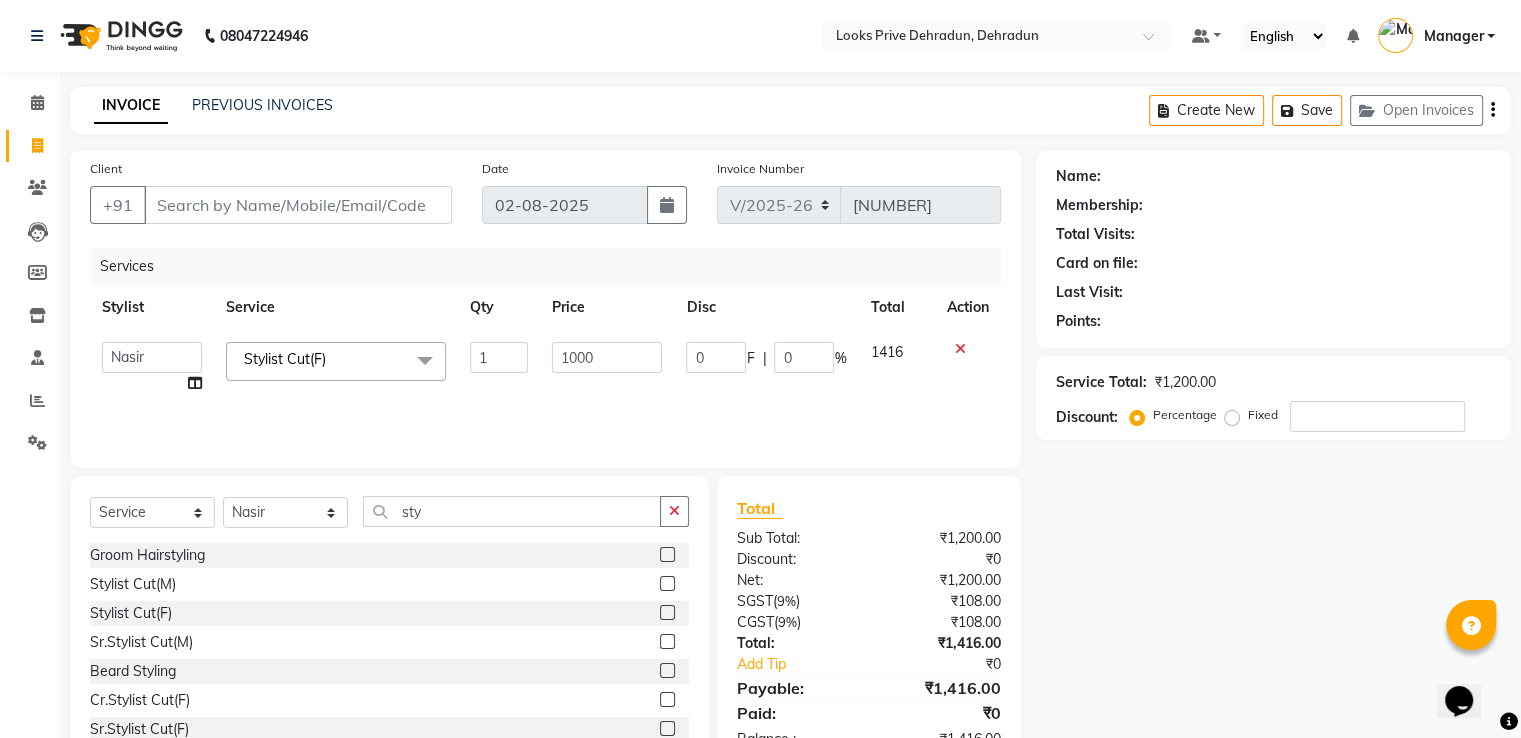 click on "Services" 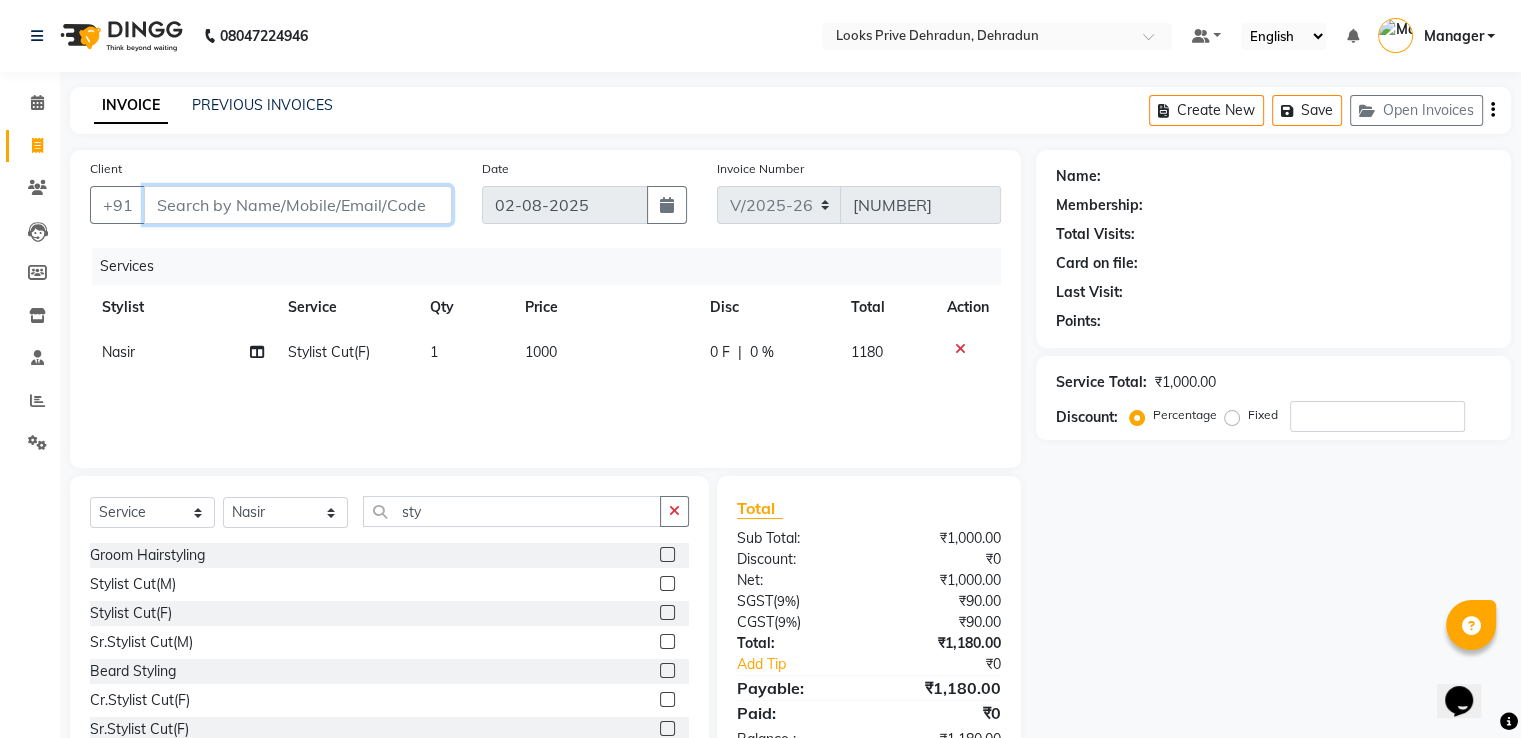 click on "Client" at bounding box center [298, 205] 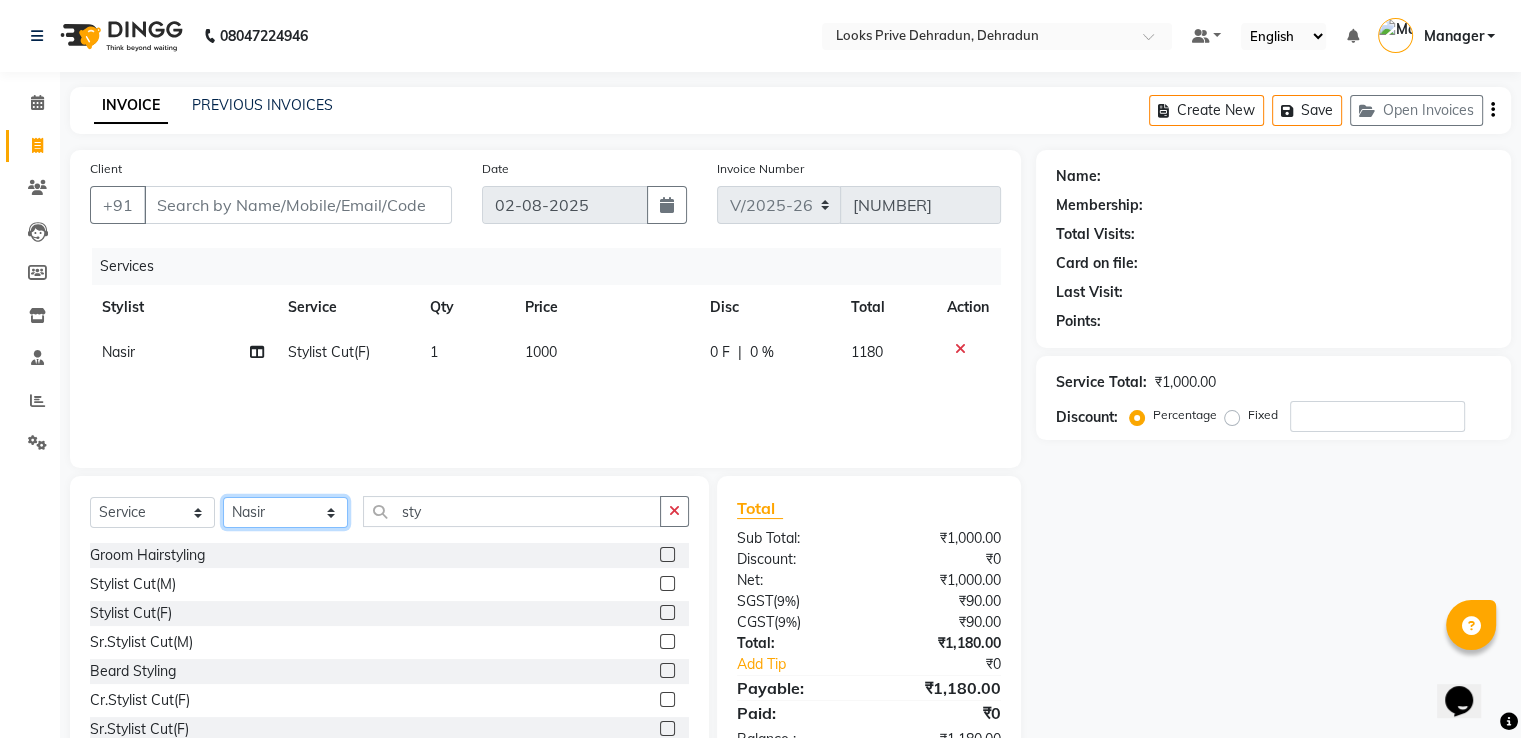 click on "Select Stylist A2R_Master Aamir Ajay_Pedicurist Ashima Ayesha Bilal Dinesh_pdct Kaleem Karni Lovely Lucky_pdct Manager Muskan Nasir Rajeev Ruby Salman Shahjad Shubham Suraj_pedi" 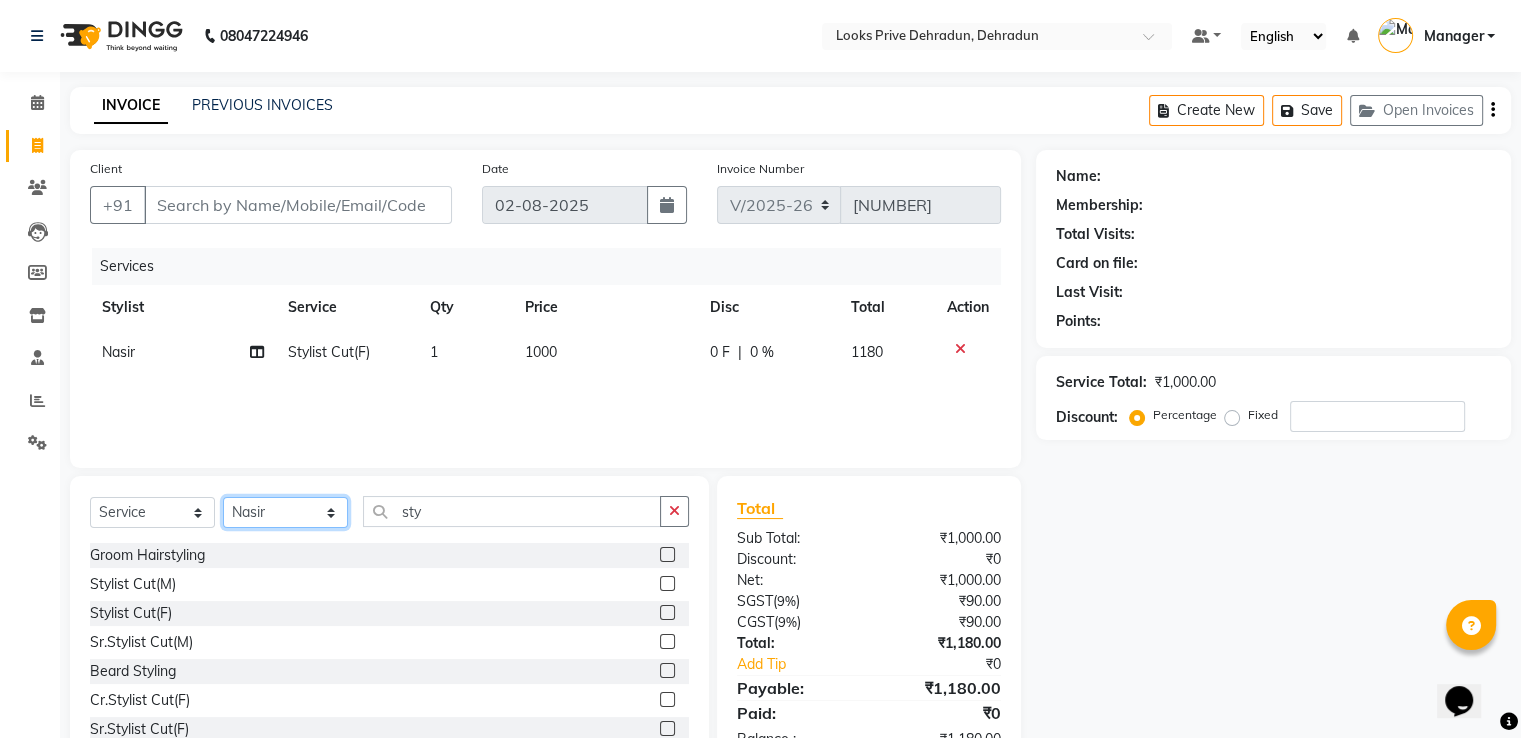 select on "76838" 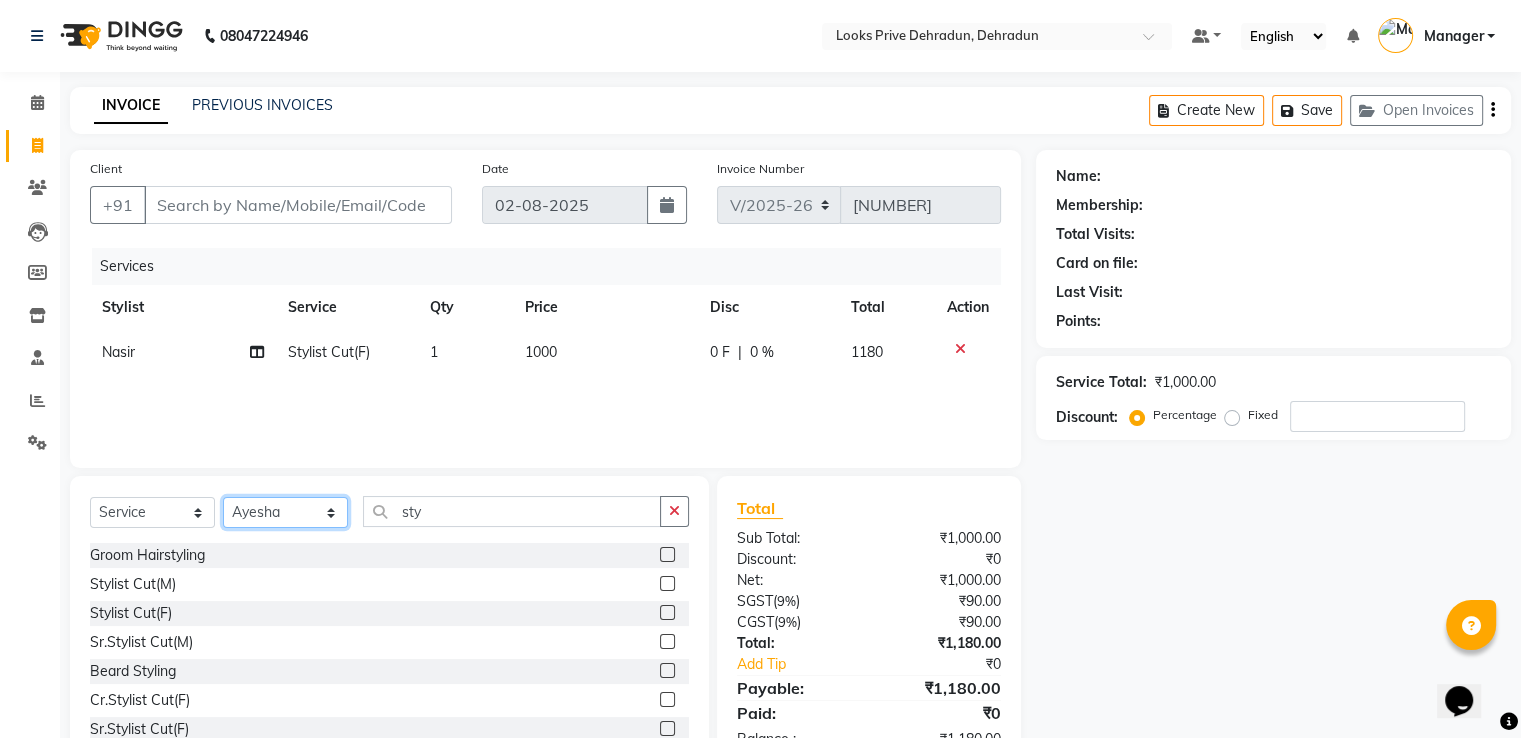 click on "Select Stylist A2R_Master Aamir Ajay_Pedicurist Ashima Ayesha Bilal Dinesh_pdct Kaleem Karni Lovely Lucky_pdct Manager Muskan Nasir Rajeev Ruby Salman Shahjad Shubham Suraj_pedi" 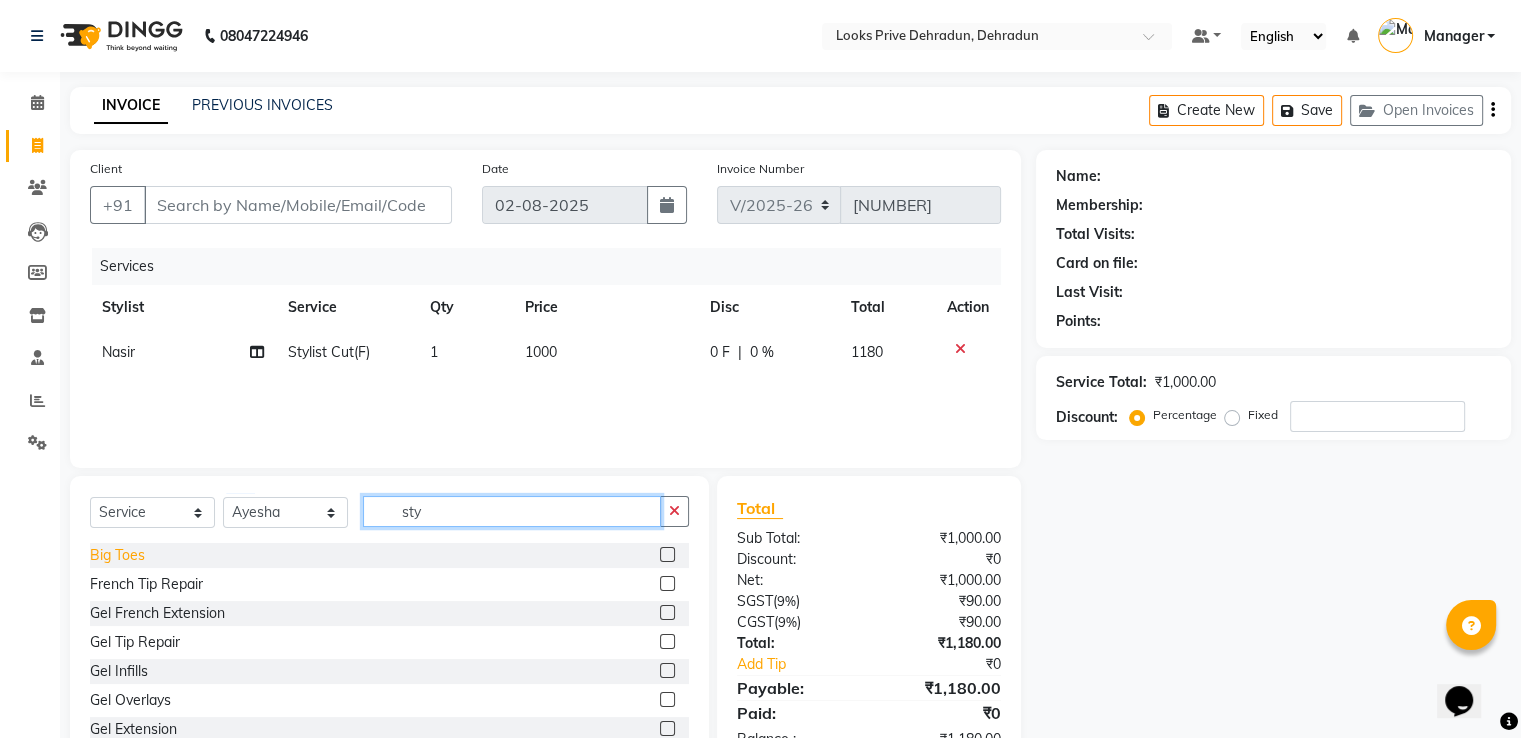 drag, startPoint x: 464, startPoint y: 500, endPoint x: 121, endPoint y: 549, distance: 346.48233 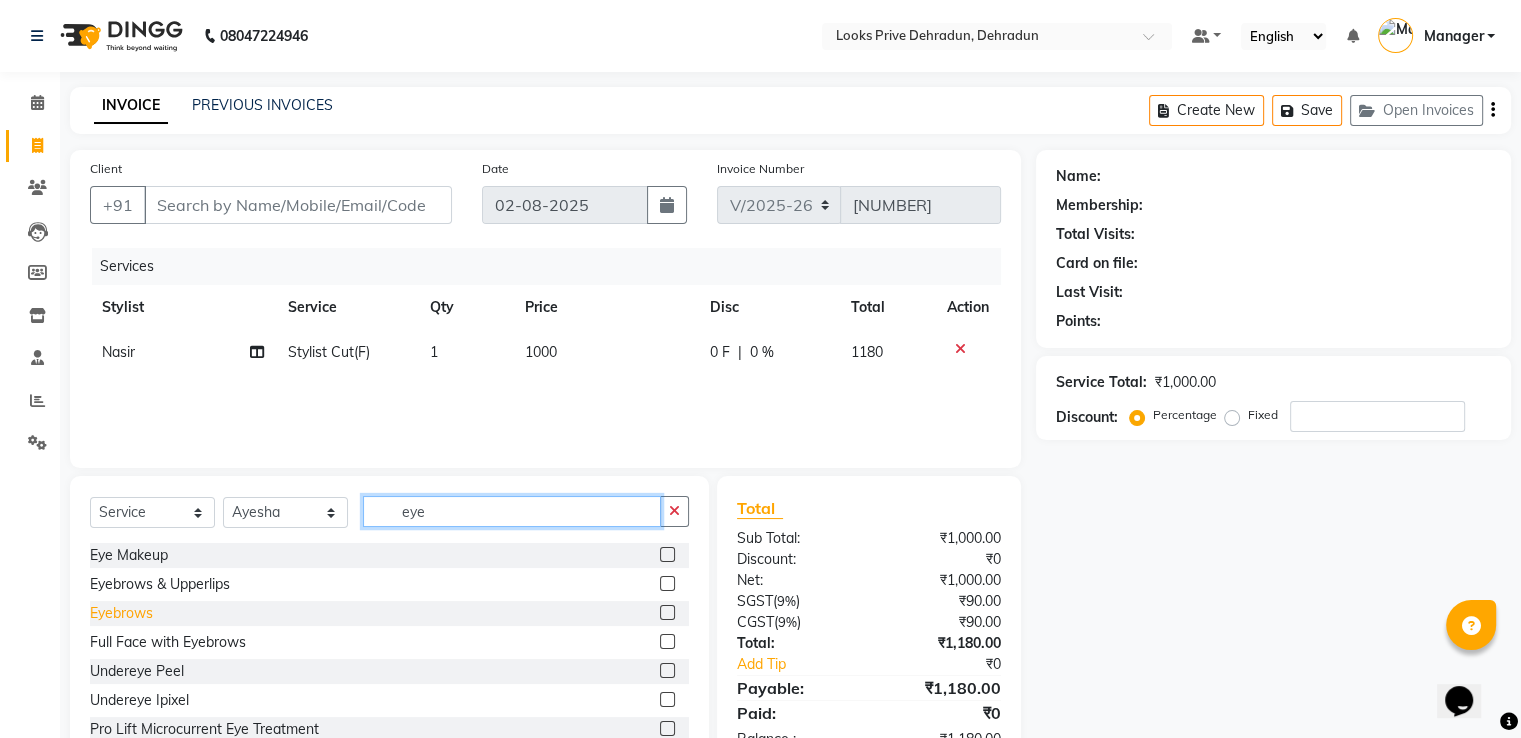 type on "eye" 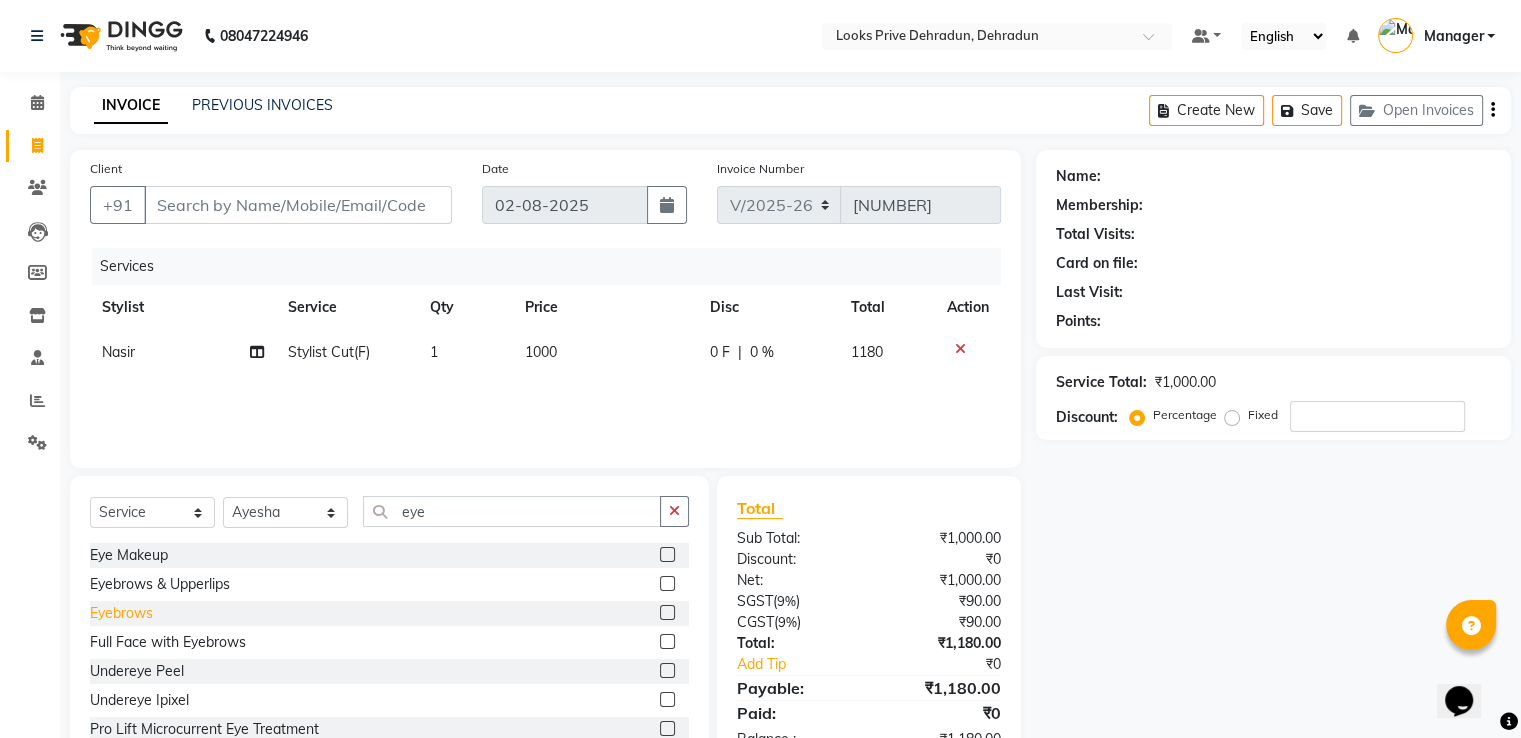 click on "Eyebrows" 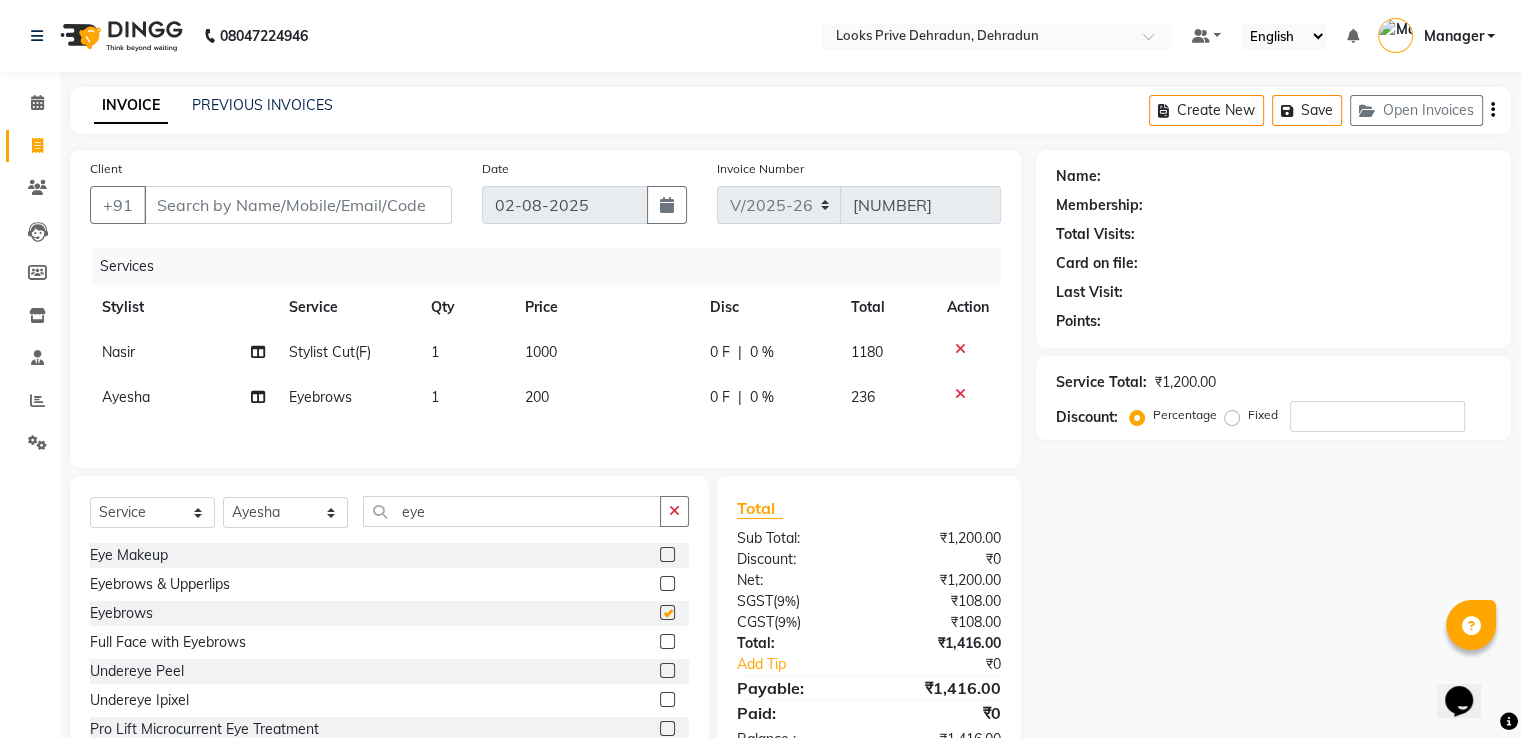 checkbox on "false" 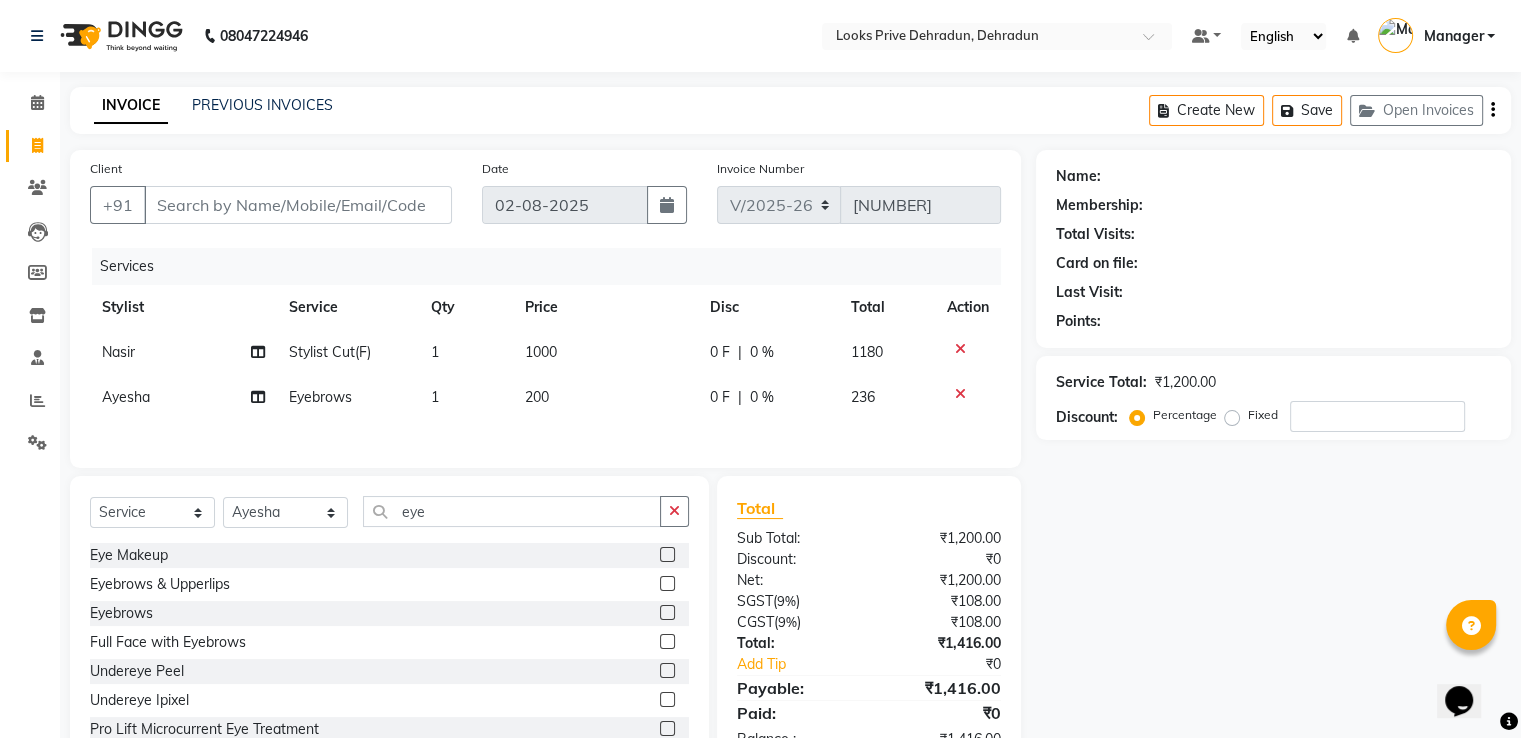 drag, startPoint x: 512, startPoint y: 419, endPoint x: 533, endPoint y: 412, distance: 22.135944 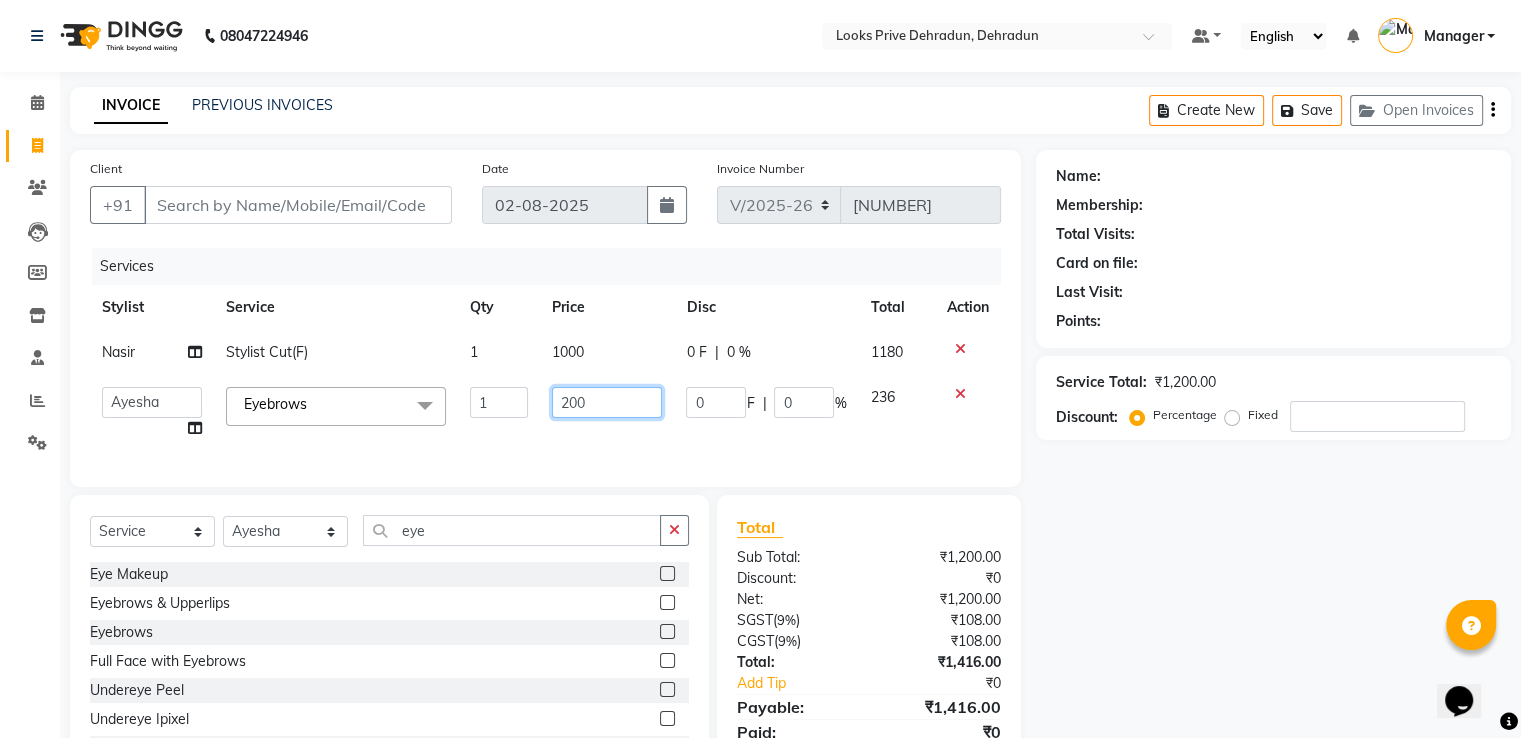 click on "200" 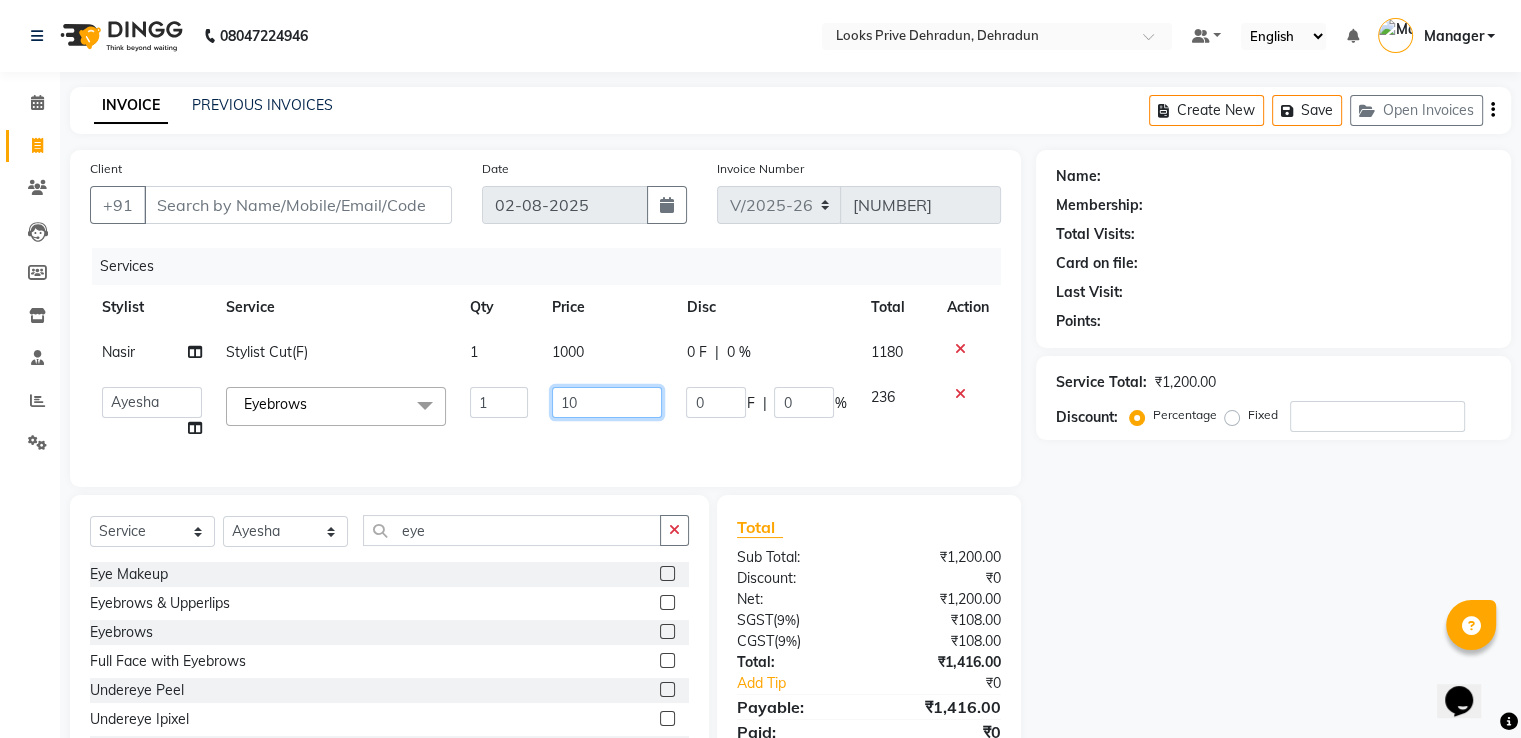 type on "100" 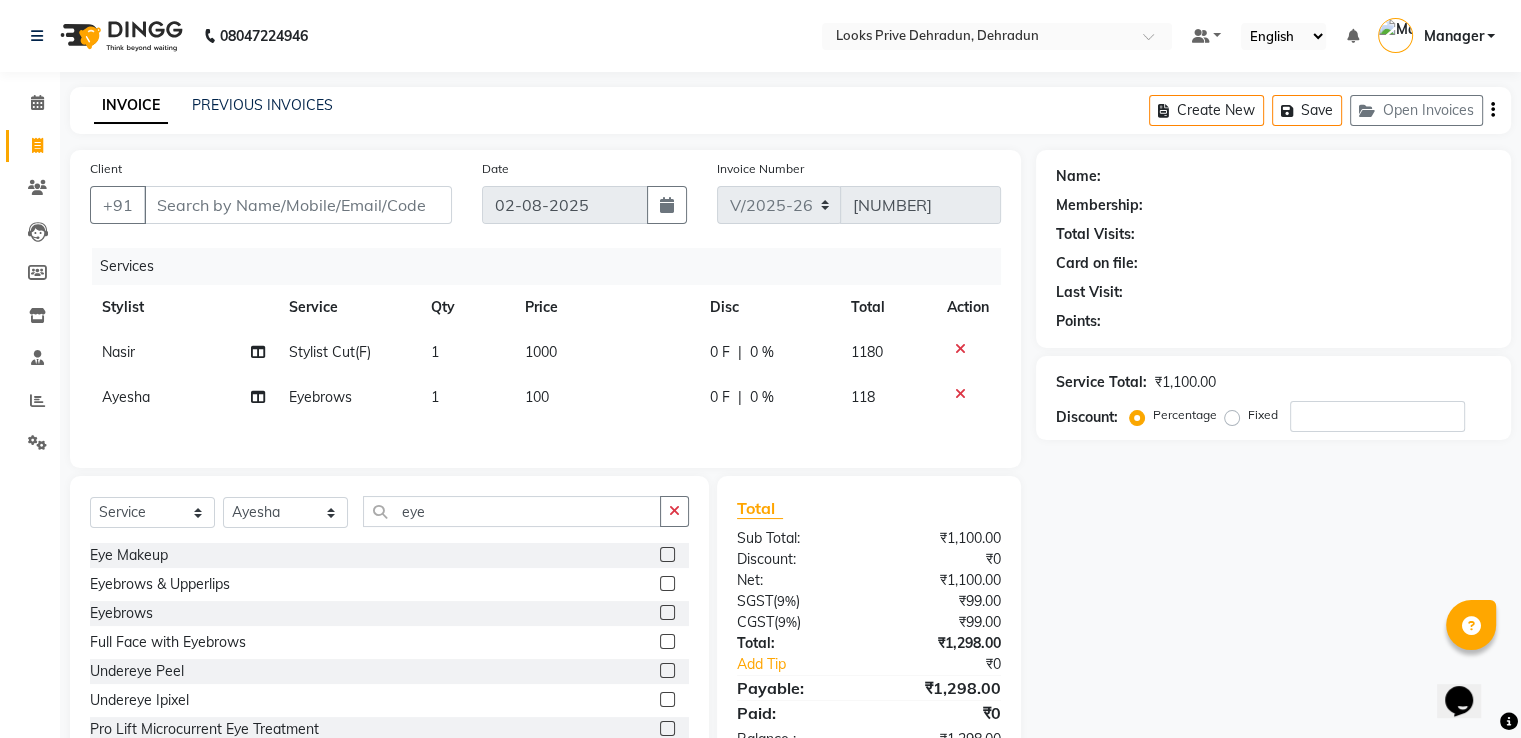 click on "Services Stylist Service Qty Price Disc Total Action Nasir Stylist Cut(F) 1 1000 0 F | 0 % 1180 Ayesha Eyebrows 1 100 0 F | 0 % 118" 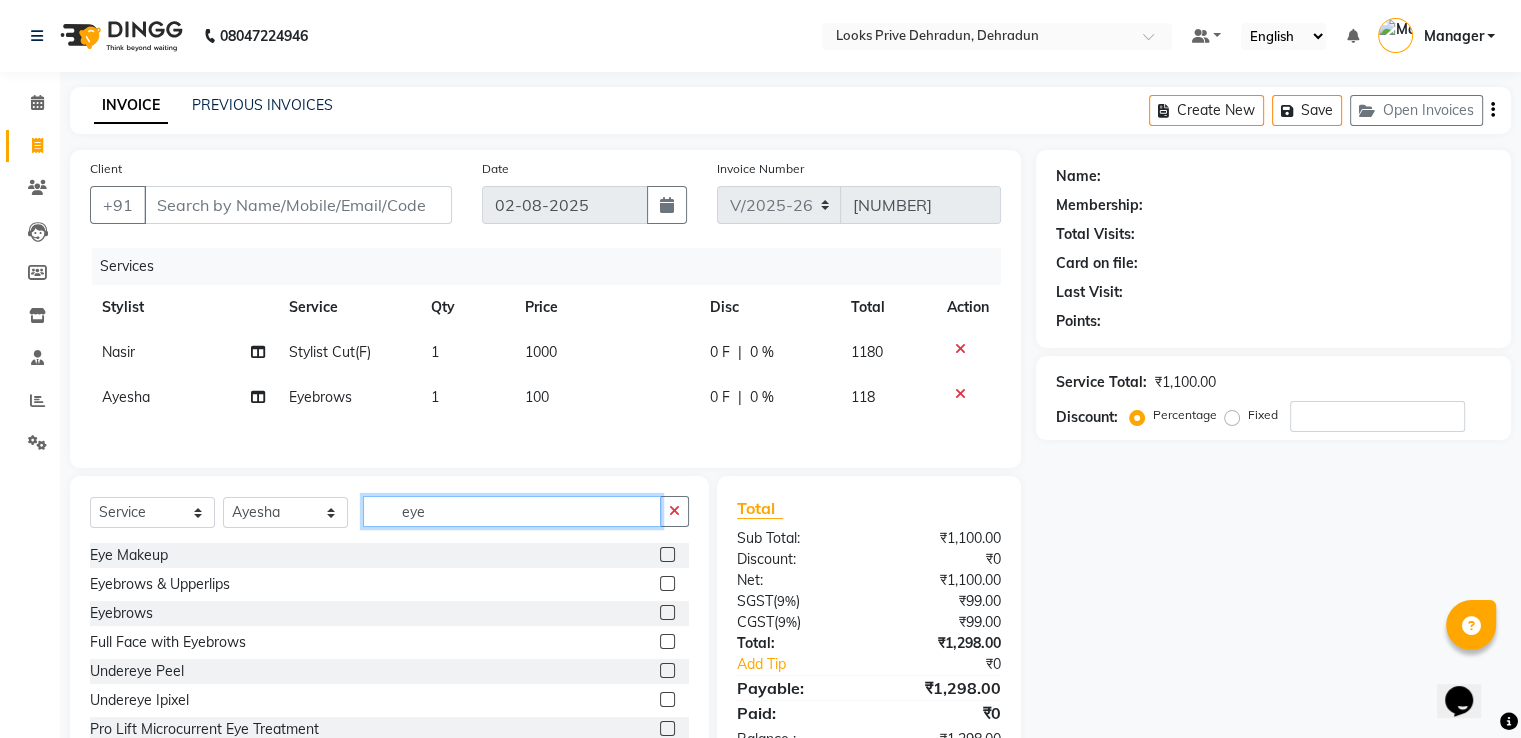 drag, startPoint x: 505, startPoint y: 527, endPoint x: 0, endPoint y: 516, distance: 505.11978 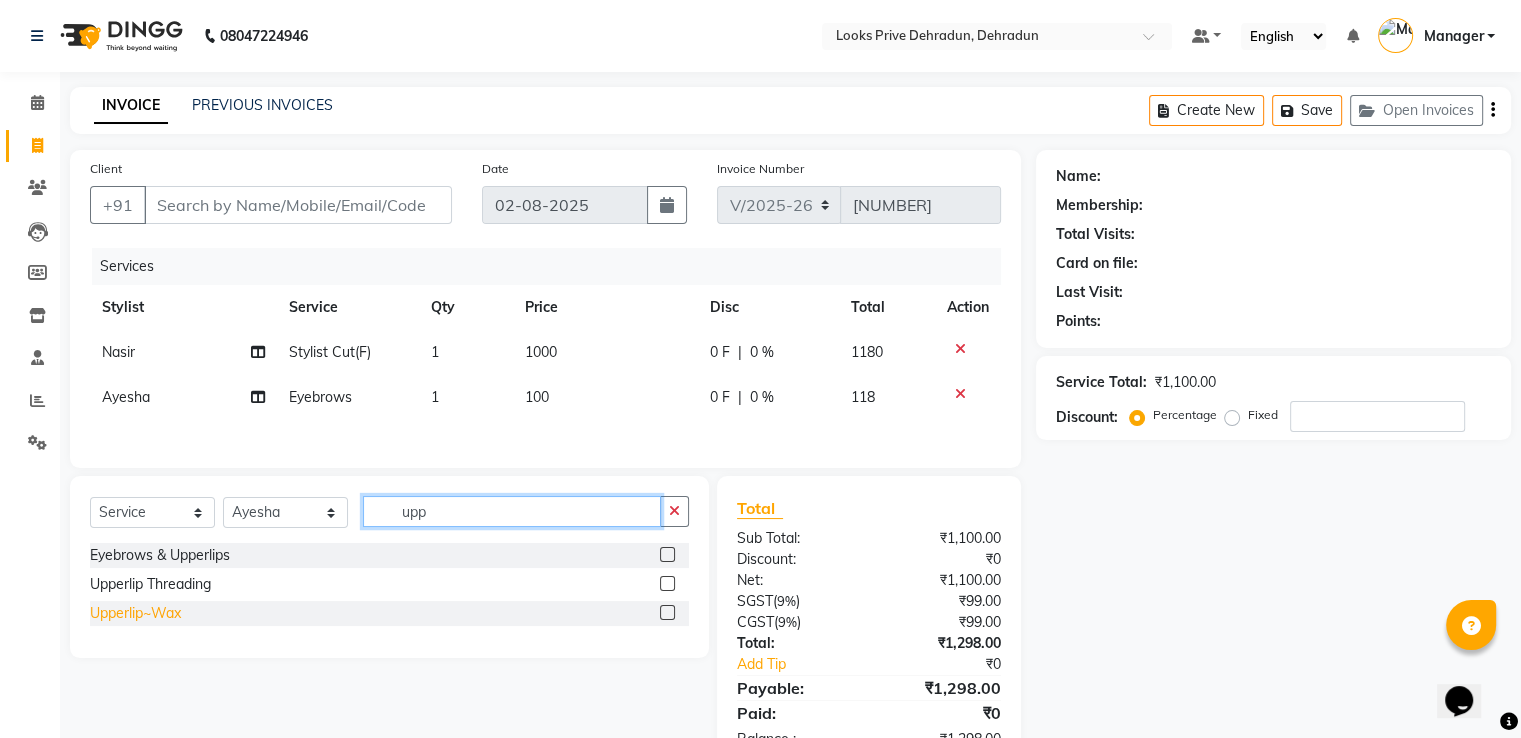 type on "upp" 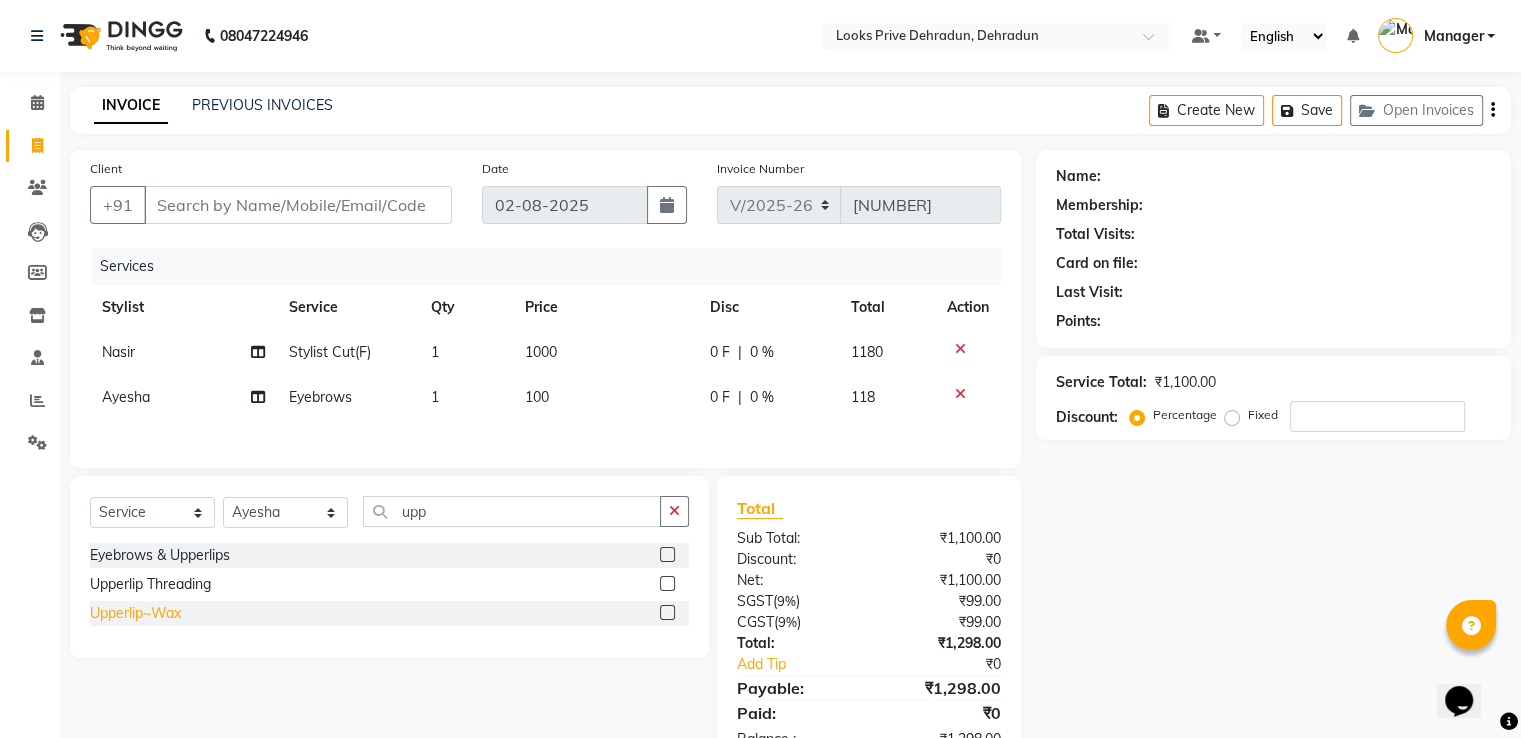 drag, startPoint x: 172, startPoint y: 618, endPoint x: 348, endPoint y: 490, distance: 217.62354 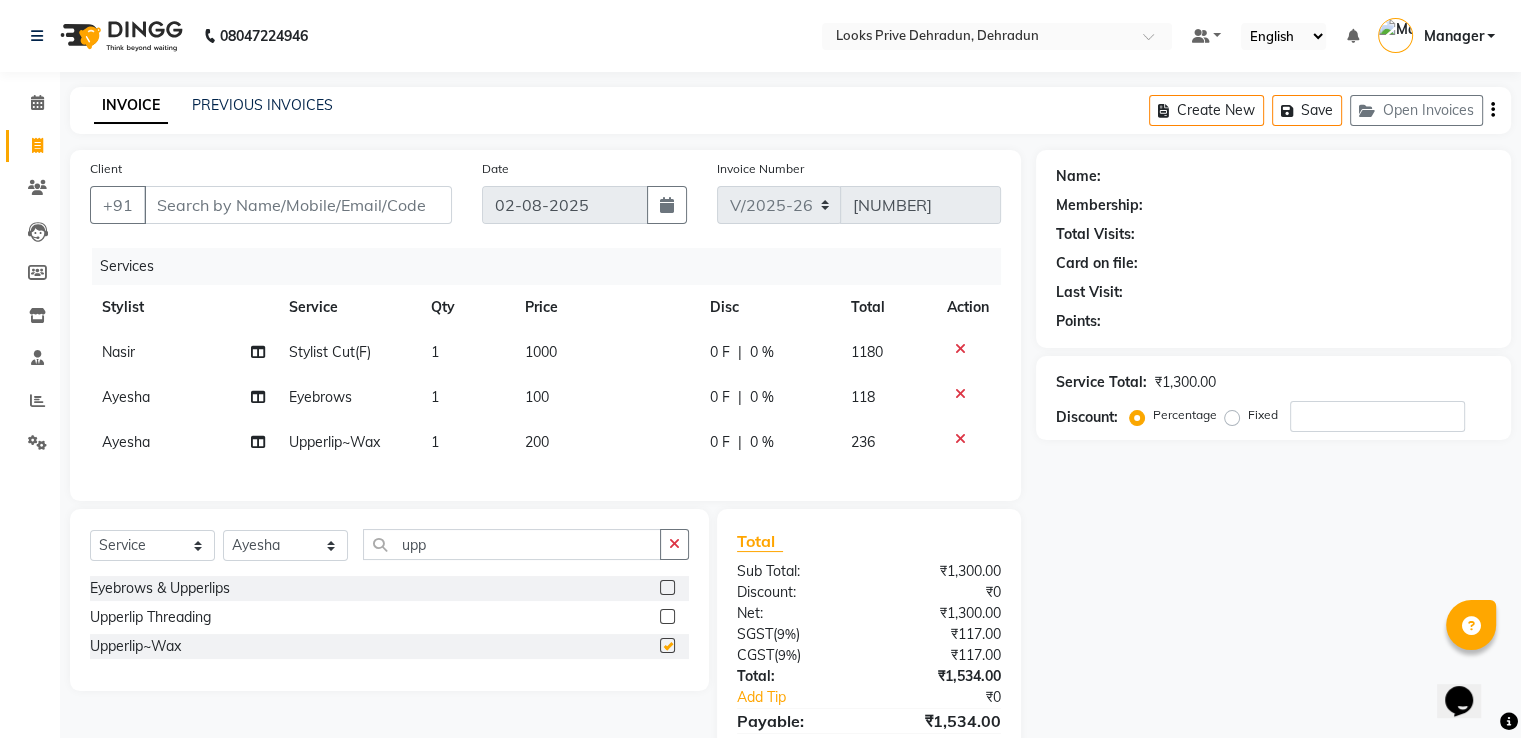 checkbox on "false" 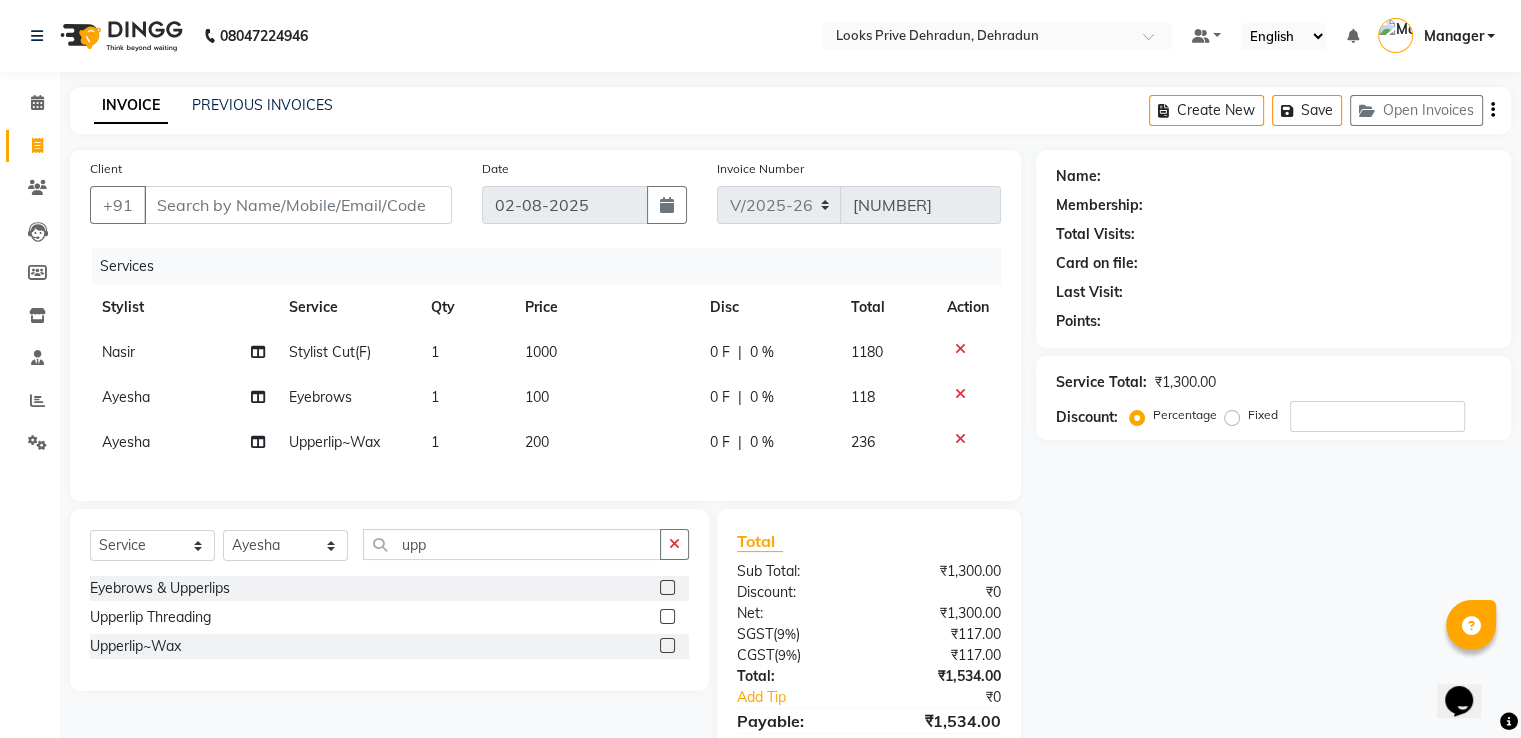 click on "200" 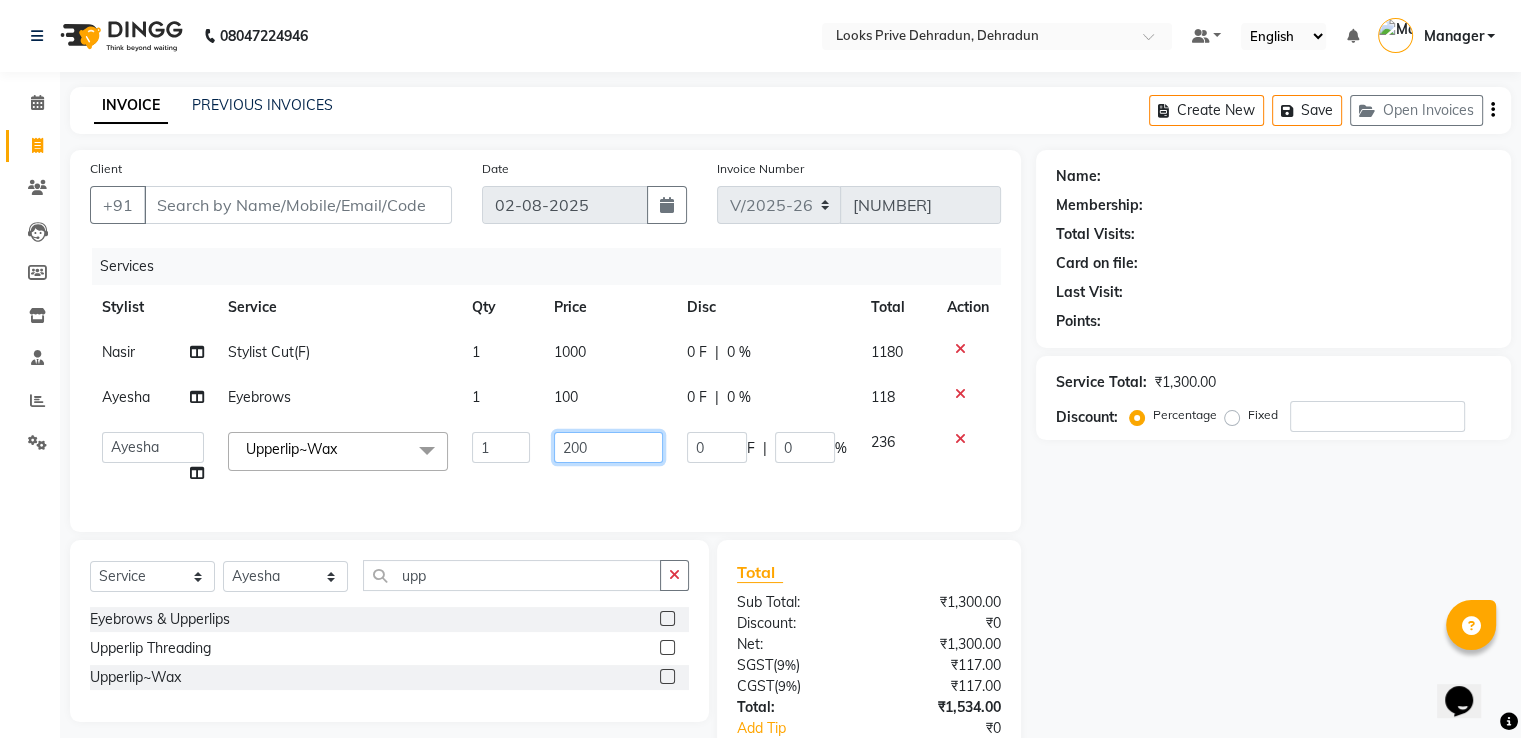 drag, startPoint x: 587, startPoint y: 448, endPoint x: 458, endPoint y: 437, distance: 129.46814 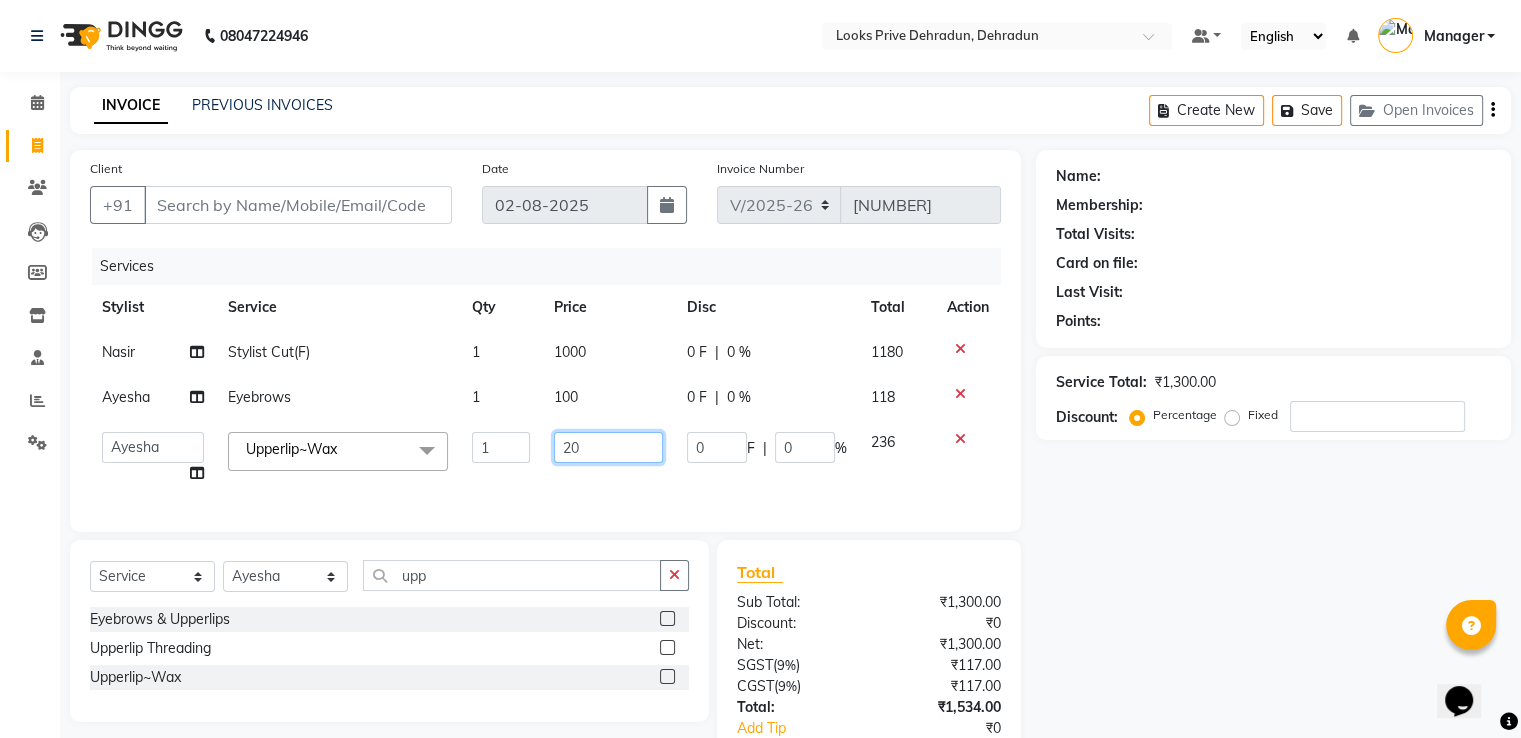 type on "200" 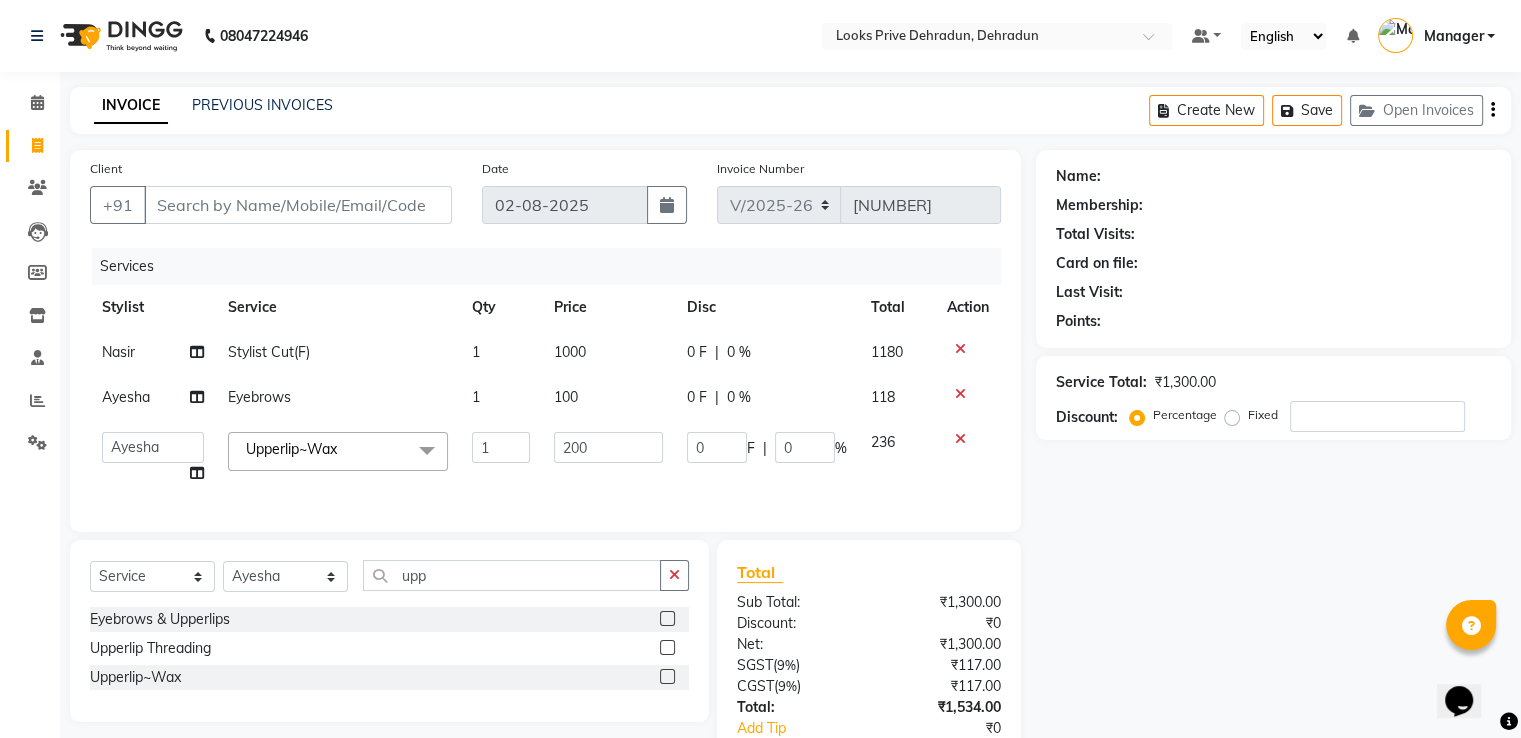 click on "Services Stylist Service Qty Price Disc Total Action Nasir Stylist Cut(F) 1 1000 0 F | 0 % 1180 Ayesha Eyebrows 1 100 0 F | 0 % 118  A2R_Master   Aamir   Ajay_Pedicurist   Ashima   Ayesha   Bilal   Dinesh_pdct   Kaleem   Karni   Lovely   Lucky_pdct   Manager   Muskan   Nasir   Rajeev   Ruby   Salman   Shahjad   Shubham   Suraj_pedi  Upperlip~Wax  x Big Toes French Tip Repair Gel French Extension Gel Tip Repair Gel Infills Gel Overlays Gel Extension Gel Nail Removal Natural Nail Extensions French Nail Extensions Gel Polish Removal Extension Removal Nail Art Recruiter French Ombre Gel Polish Nail Art Nedle Cutical Care Nail Art Brush French Gel Polish French Glitter Gel Polish Gel Polish Touchup                                   Nail Art Per Finger(F)* 3D Nail Art Recruiter Nail Art with Stones/Foil/Stickers per Finger Acrylic Overlays Nail Extension Refill Finger Tip Repair Acrylic Removal Gel Polish Application Gel Overlays Refills  Stick on Nails Full Arms Bleach Face Bleach(F) Bleach Full Back/Front Liner" 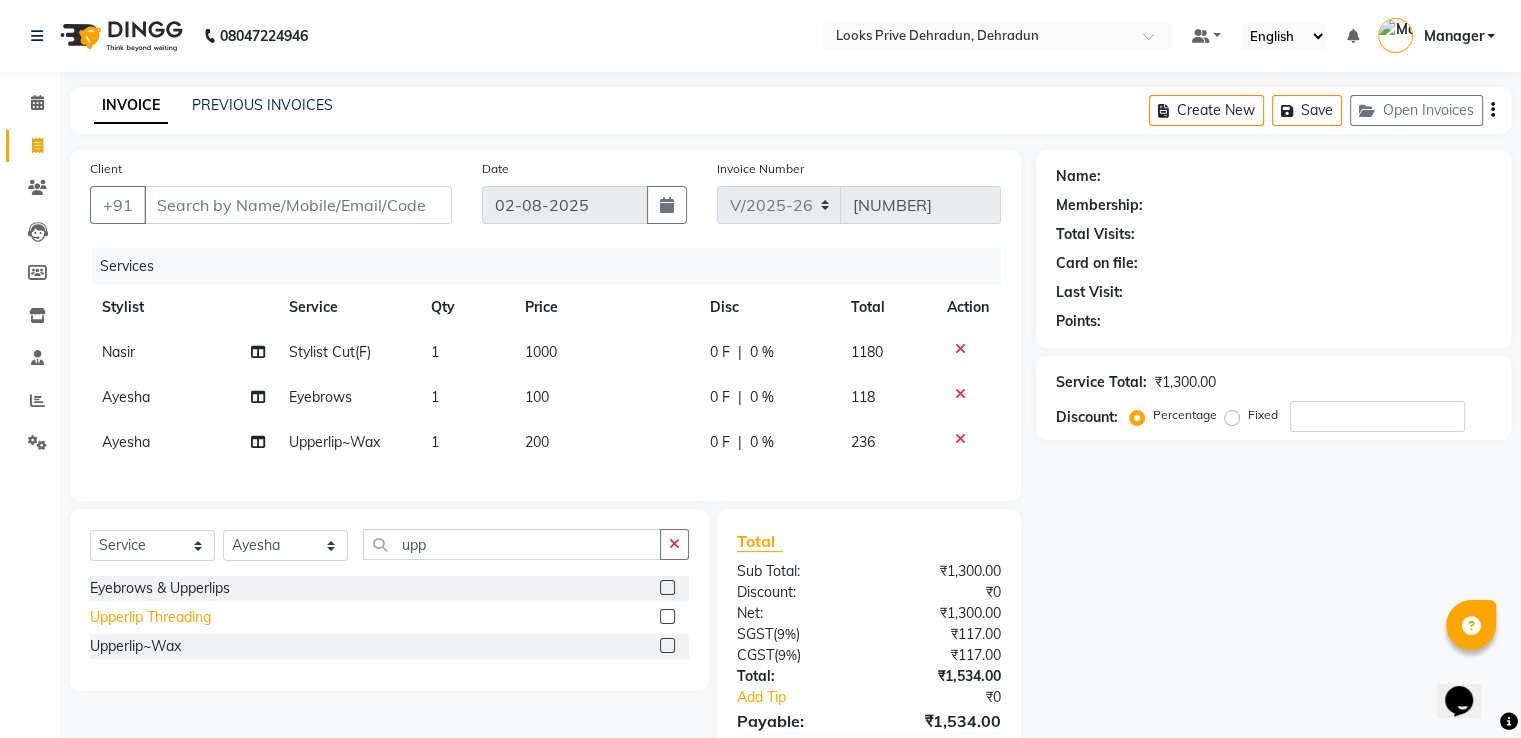 click on "Upperlip Threading" 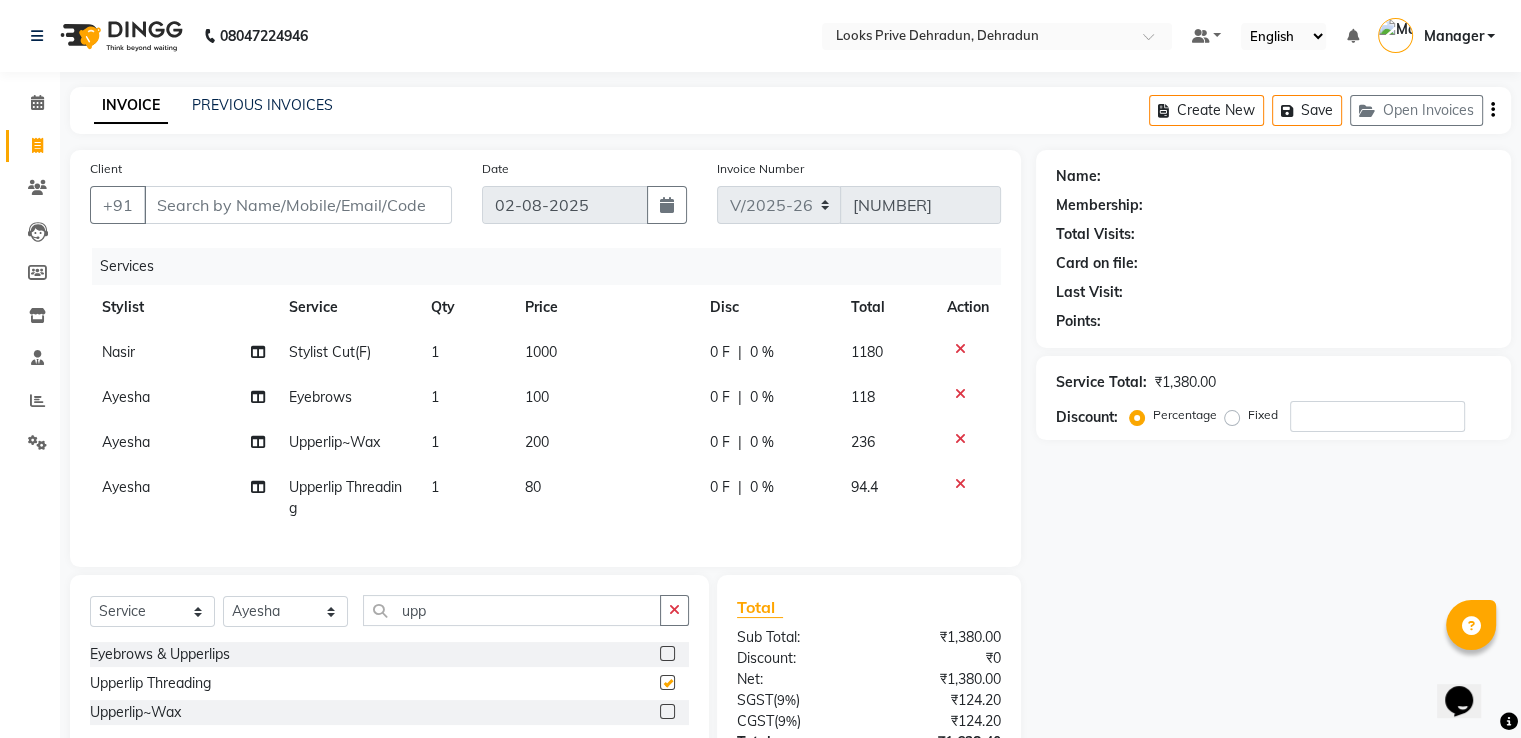 checkbox on "false" 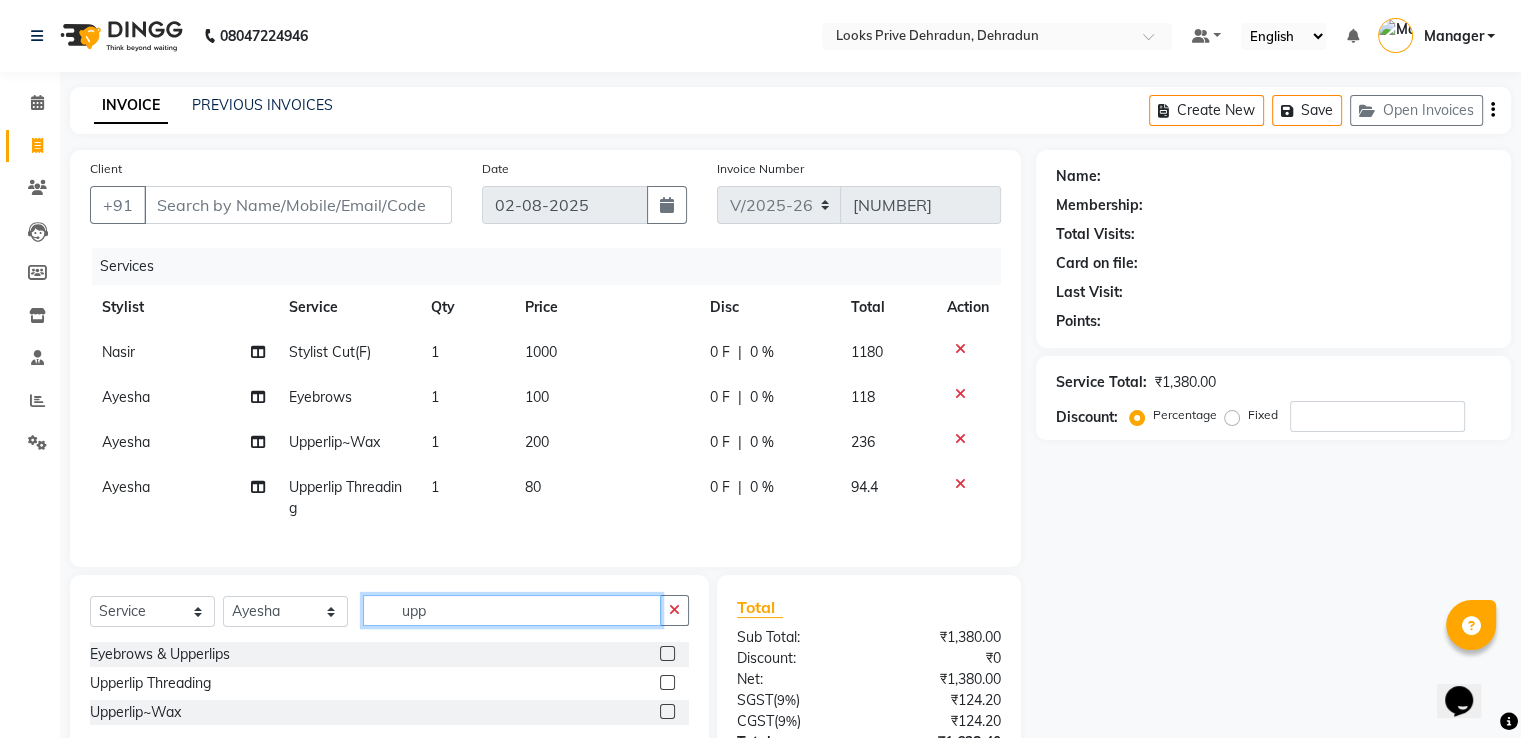 drag, startPoint x: 452, startPoint y: 625, endPoint x: 222, endPoint y: 617, distance: 230.13908 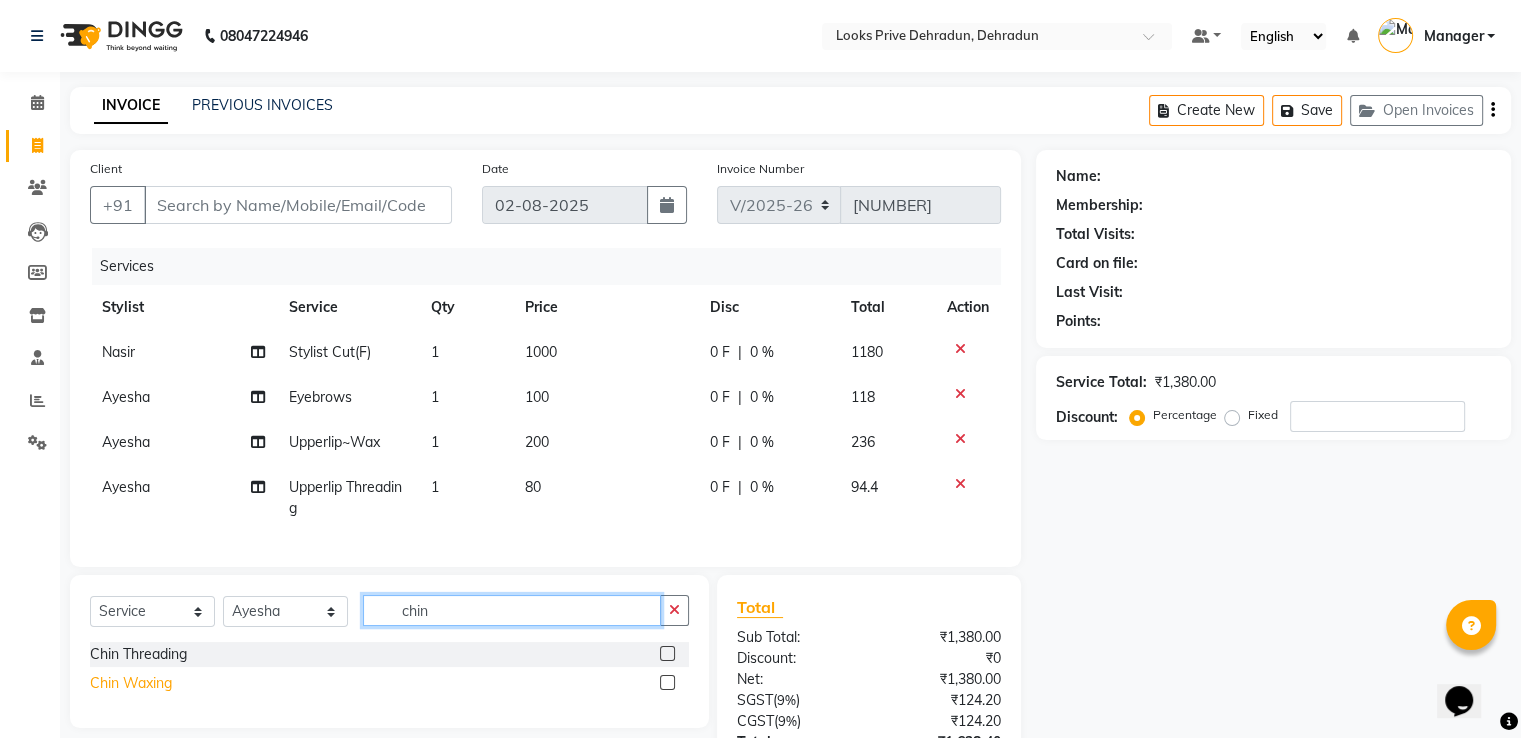 type on "chin" 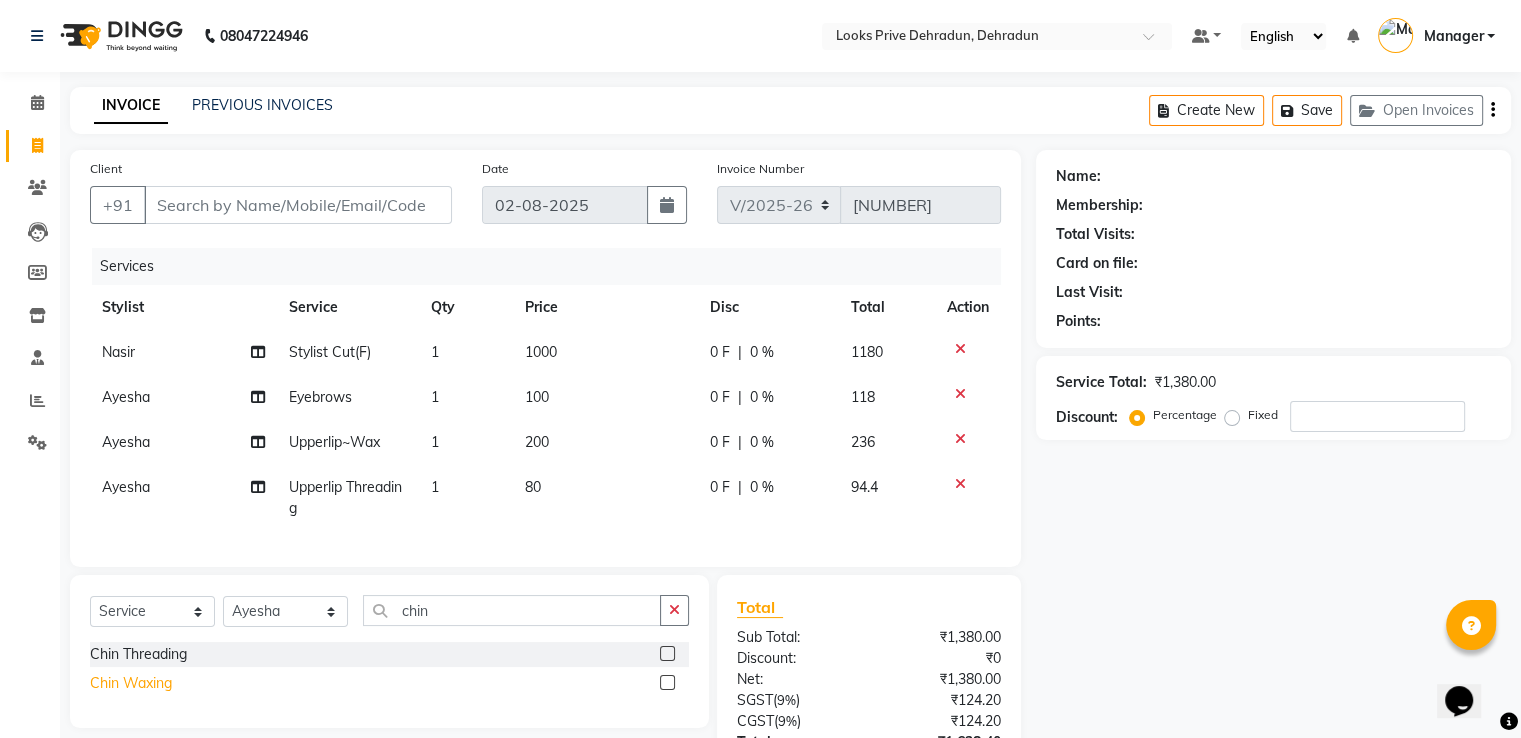 click on "Chin Waxing" 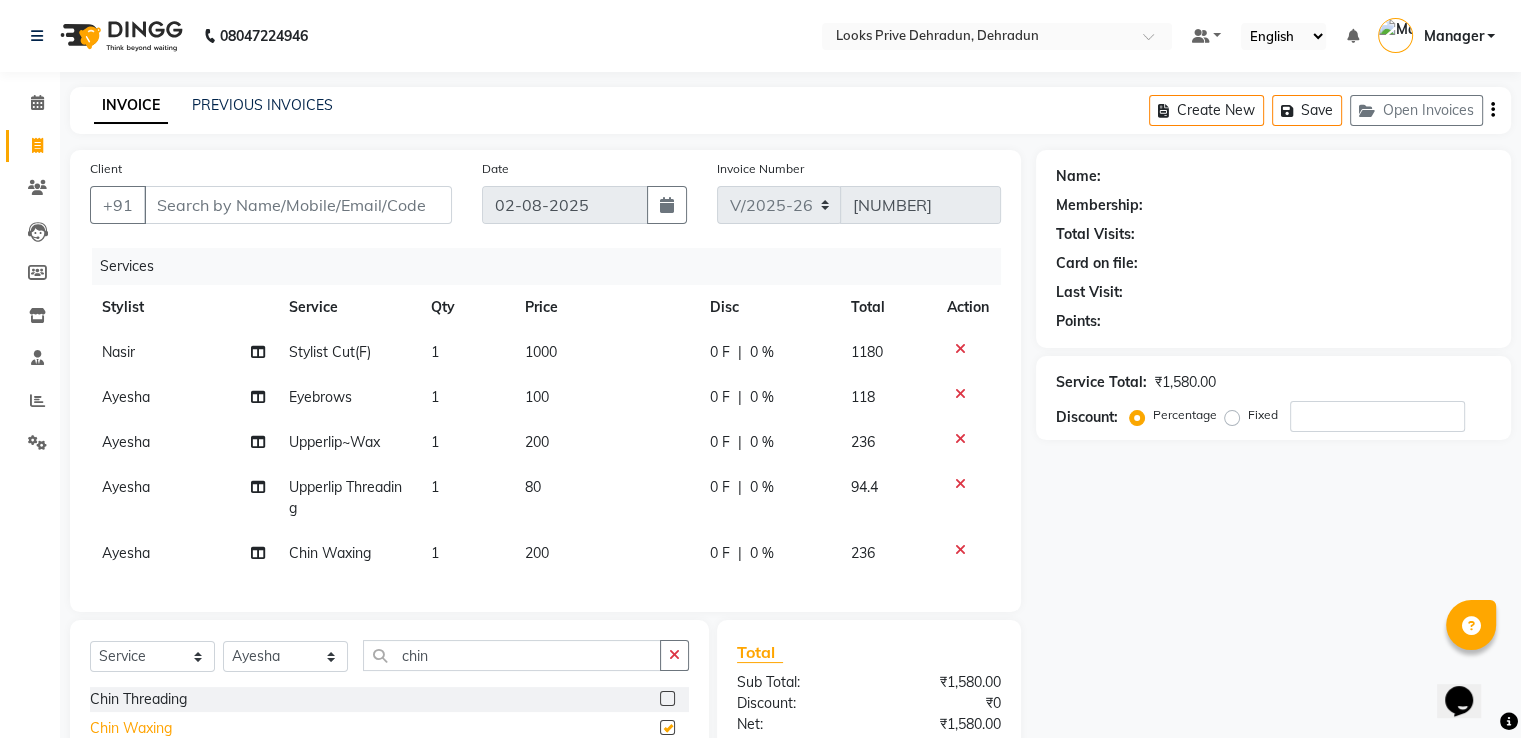 checkbox on "false" 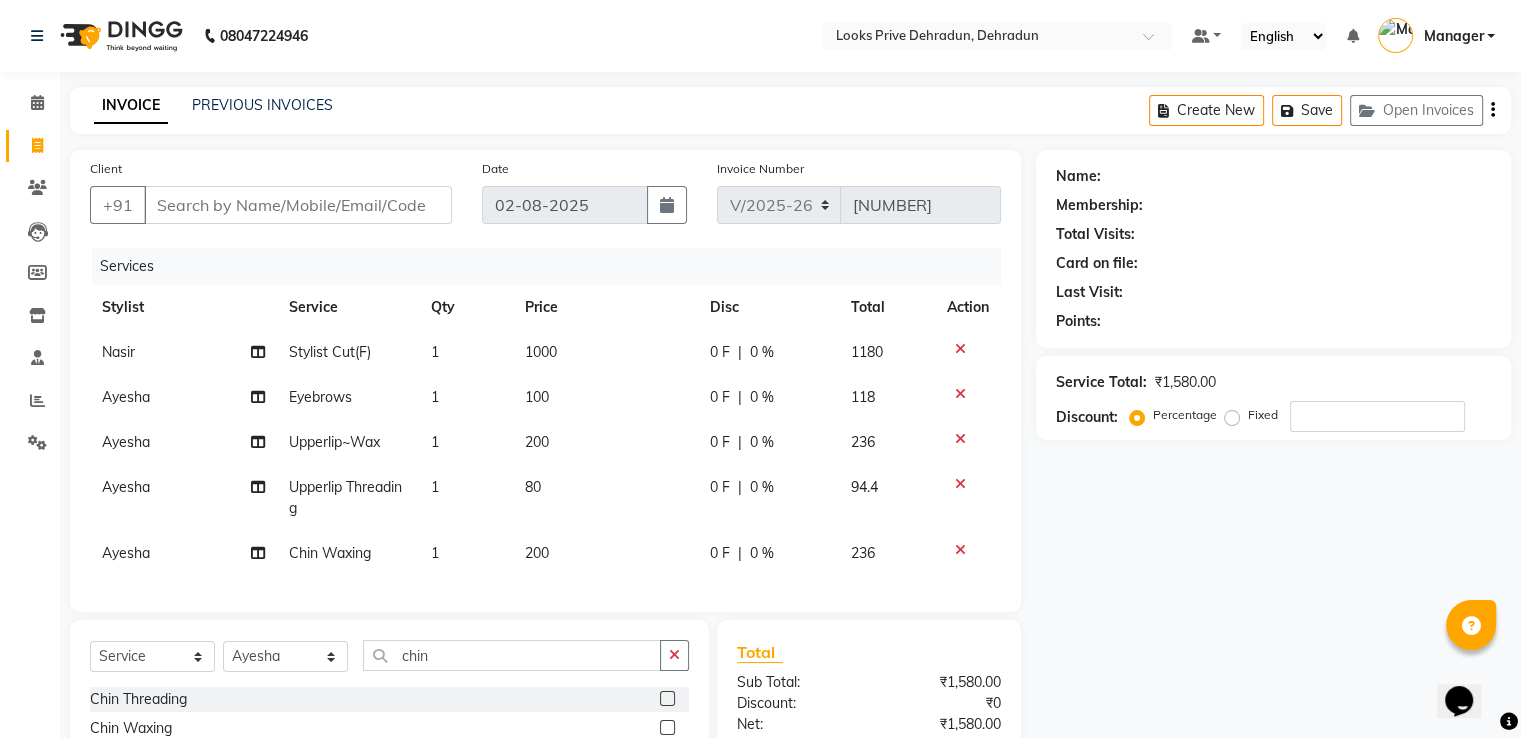 click on "200" 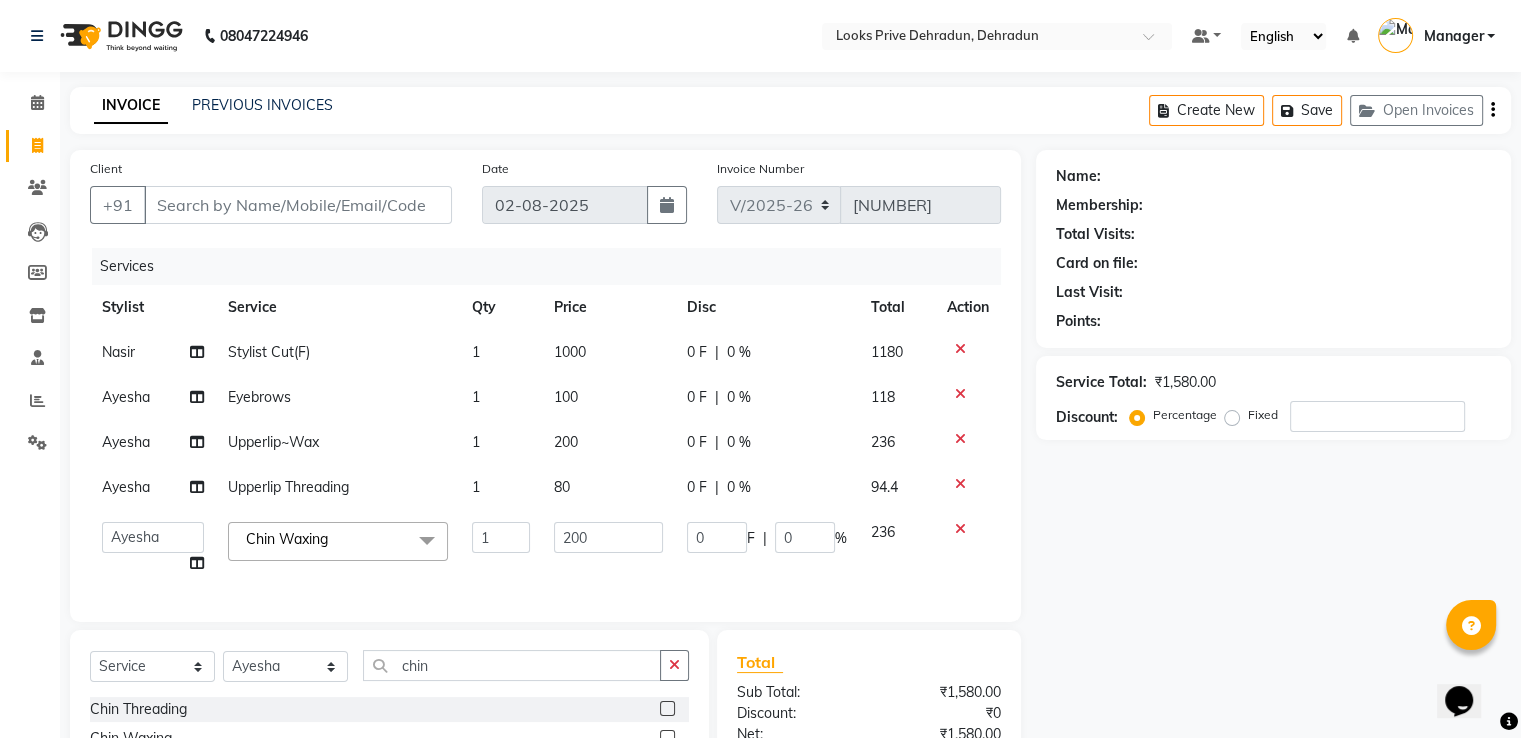 click on "80" 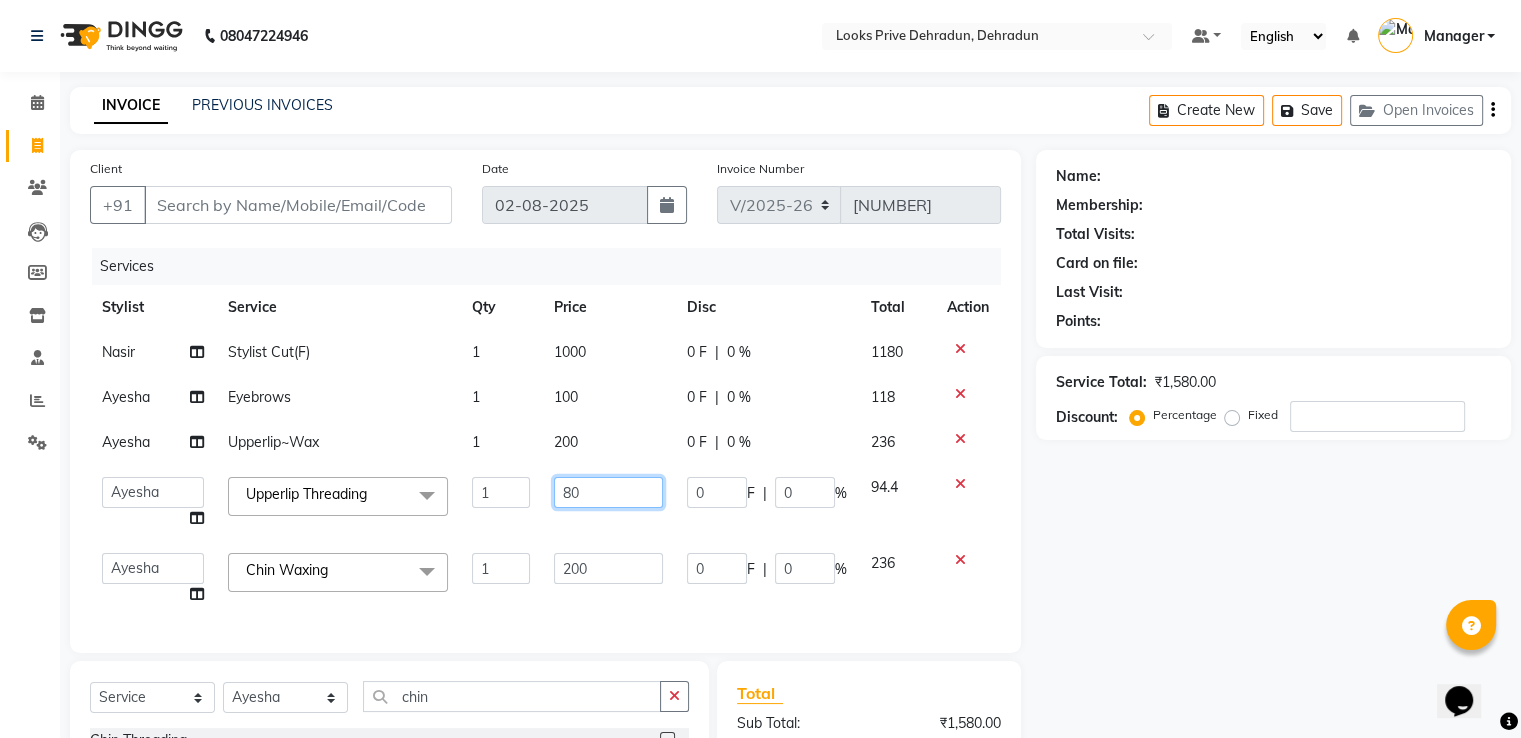 drag, startPoint x: 600, startPoint y: 489, endPoint x: 385, endPoint y: 485, distance: 215.0372 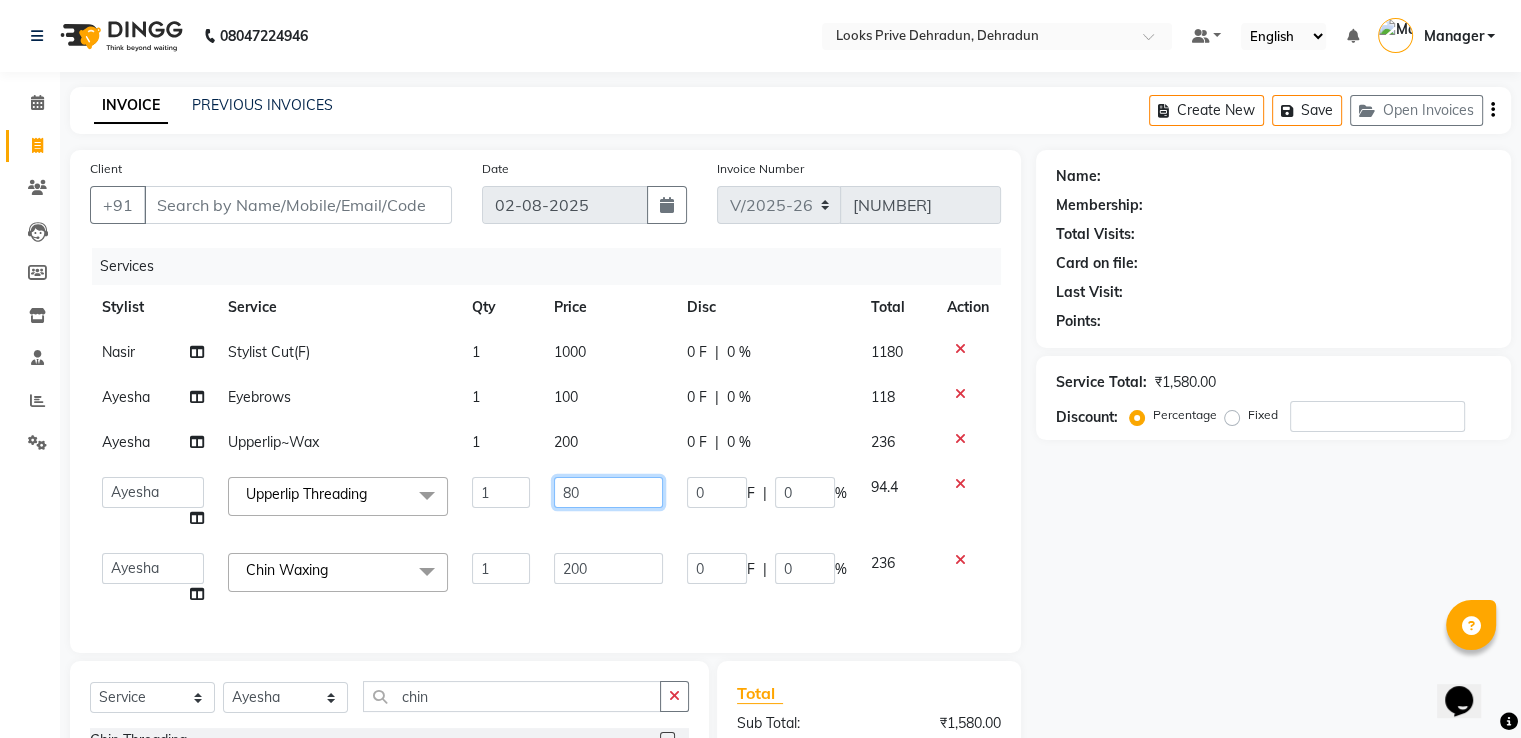 click on "A2R_Master   Aamir   Ajay_Pedicurist   Ashima   Ayesha   Bilal   Dinesh_pdct   Kaleem   Karni   Lovely   Lucky_pdct   Manager   Muskan   Nasir   Rajeev   Ruby   Salman   Shahjad   Shubham   Suraj_pedi  Upperlip Threading  x Big Toes French Tip Repair Gel French Extension Gel Tip Repair Gel Infills Gel Overlays Gel Extension Gel Nail Removal Natural Nail Extensions French Nail Extensions Gel Polish Removal Extension Removal Nail Art Recruiter French Ombre Gel Polish Nail Art Nedle Cutical Care Nail Art Brush French Gel Polish French Glitter Gel Polish Gel Polish Touchup                                   Nail Art Per Finger(F)* 3D Nail Art Recruiter Nail Art with Stones/Foil/Stickers per Finger Acrylic Overlays Nail Extension Refill Finger Tip Repair Acrylic Removal Gel Polish Application Gel Overlays Refills  Stick on Nails Full Arms Bleach Face Bleach(F) Bleach Full Back/Front Full Body Bleach Half Front/Back Full Legs Bleach Detan(F) Detan(M) Face Bleach(M) Detan Face & Neck Bleach Face and Neck Eye Makeup" 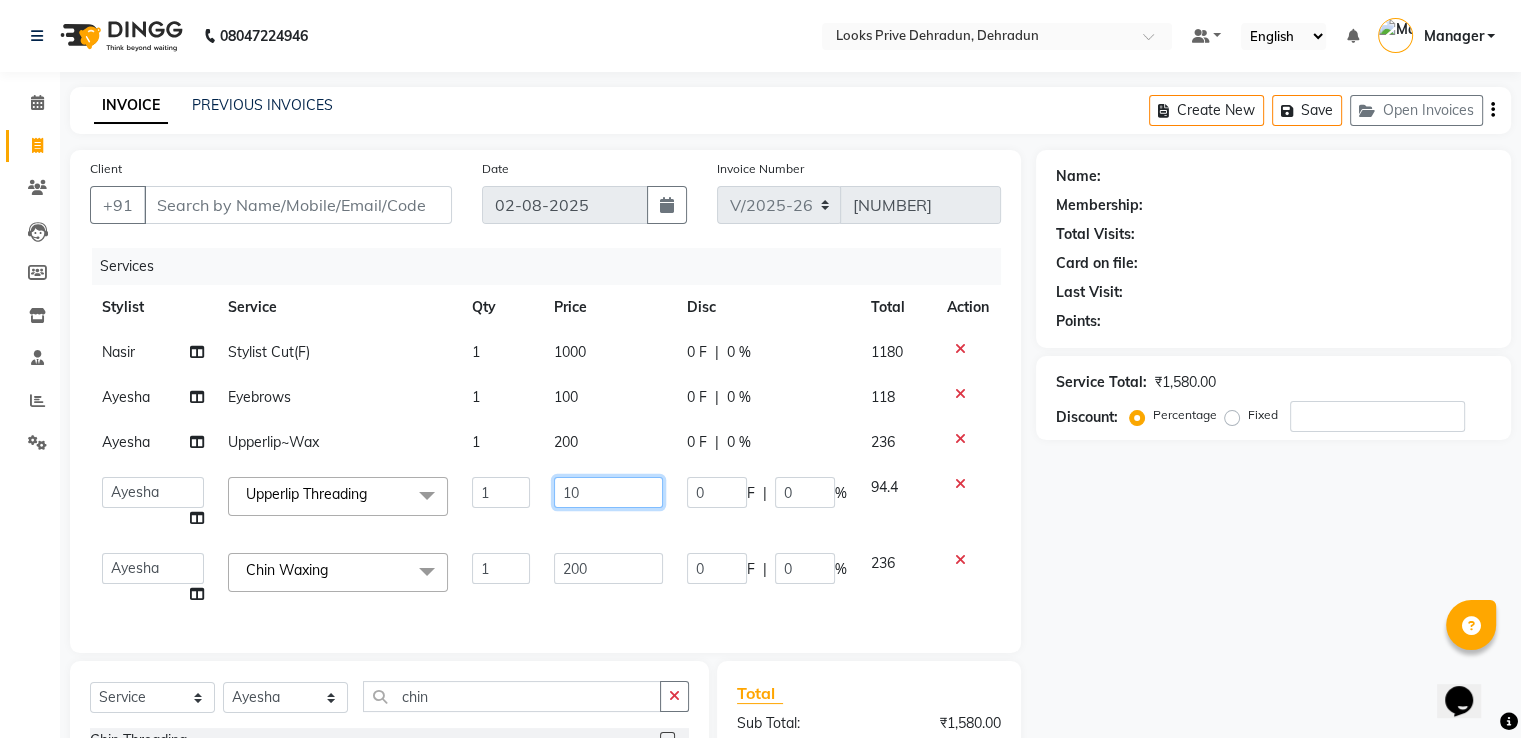 type on "100" 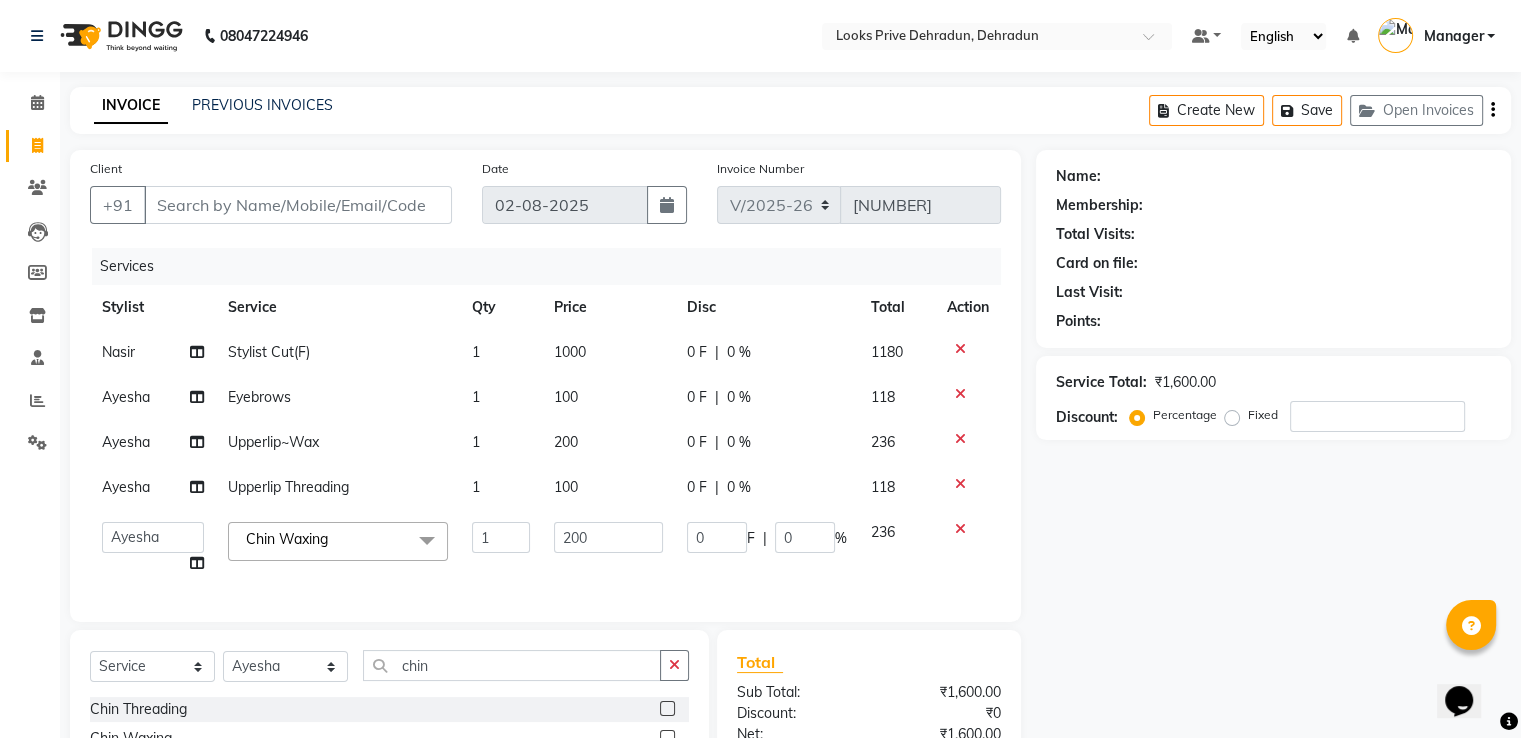 click 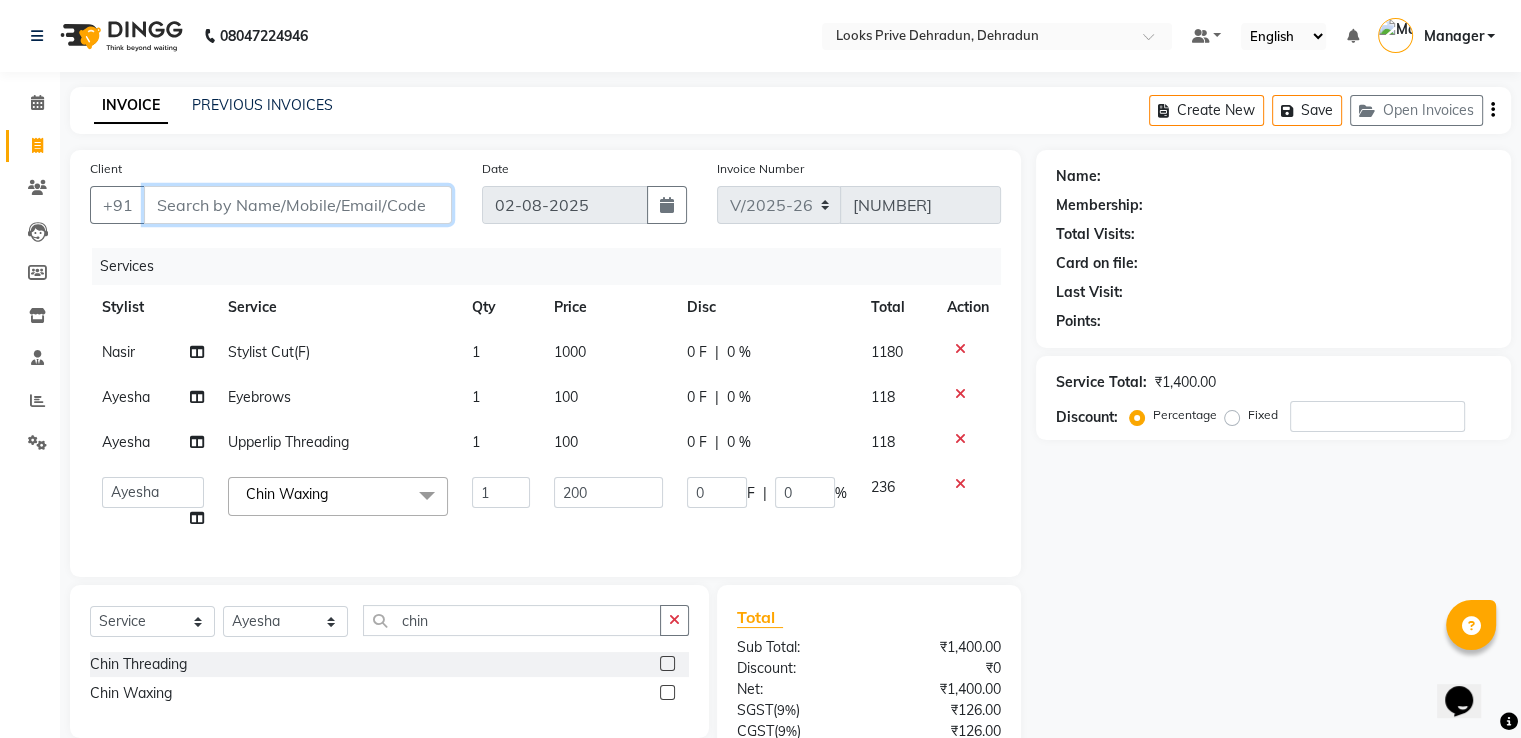 click on "Client" at bounding box center [298, 205] 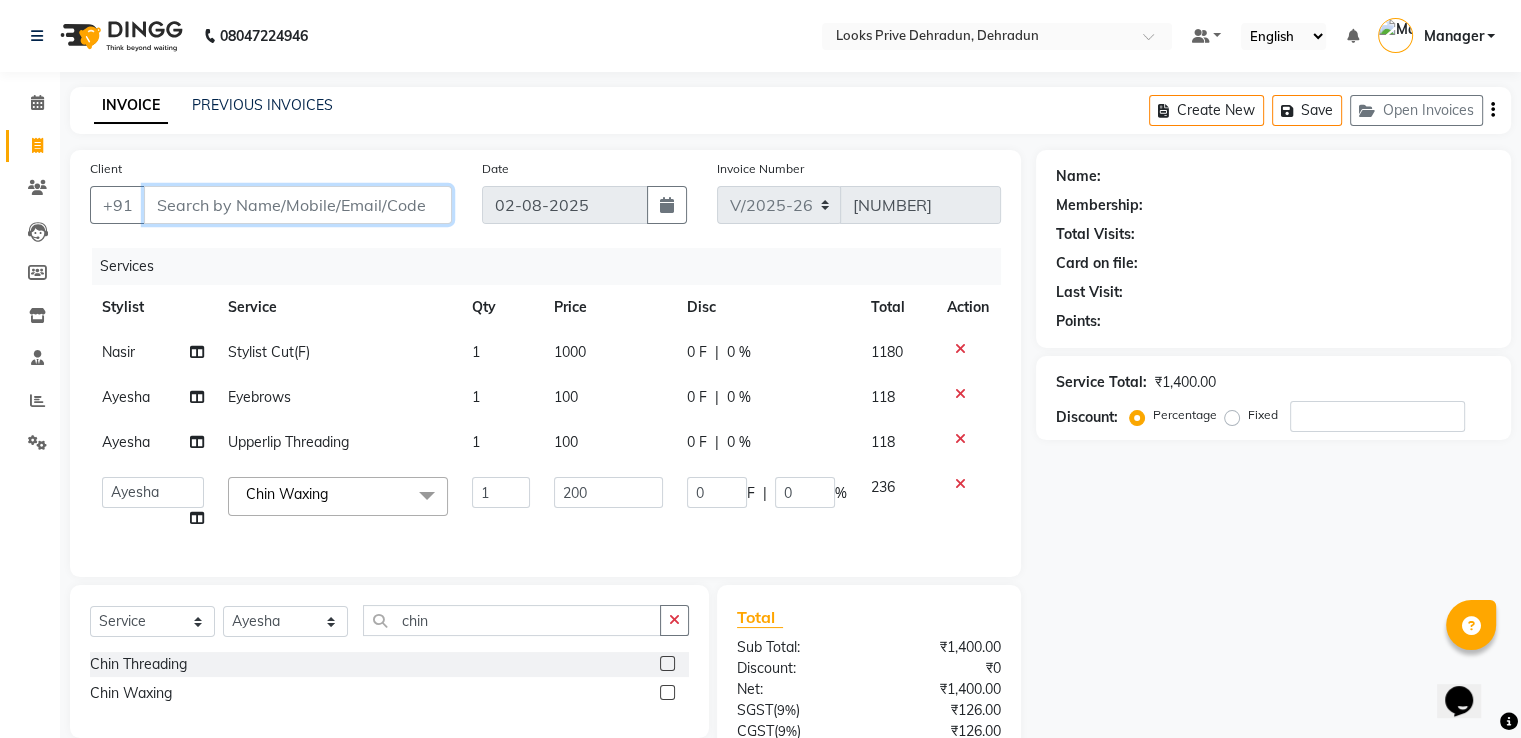 type on "9" 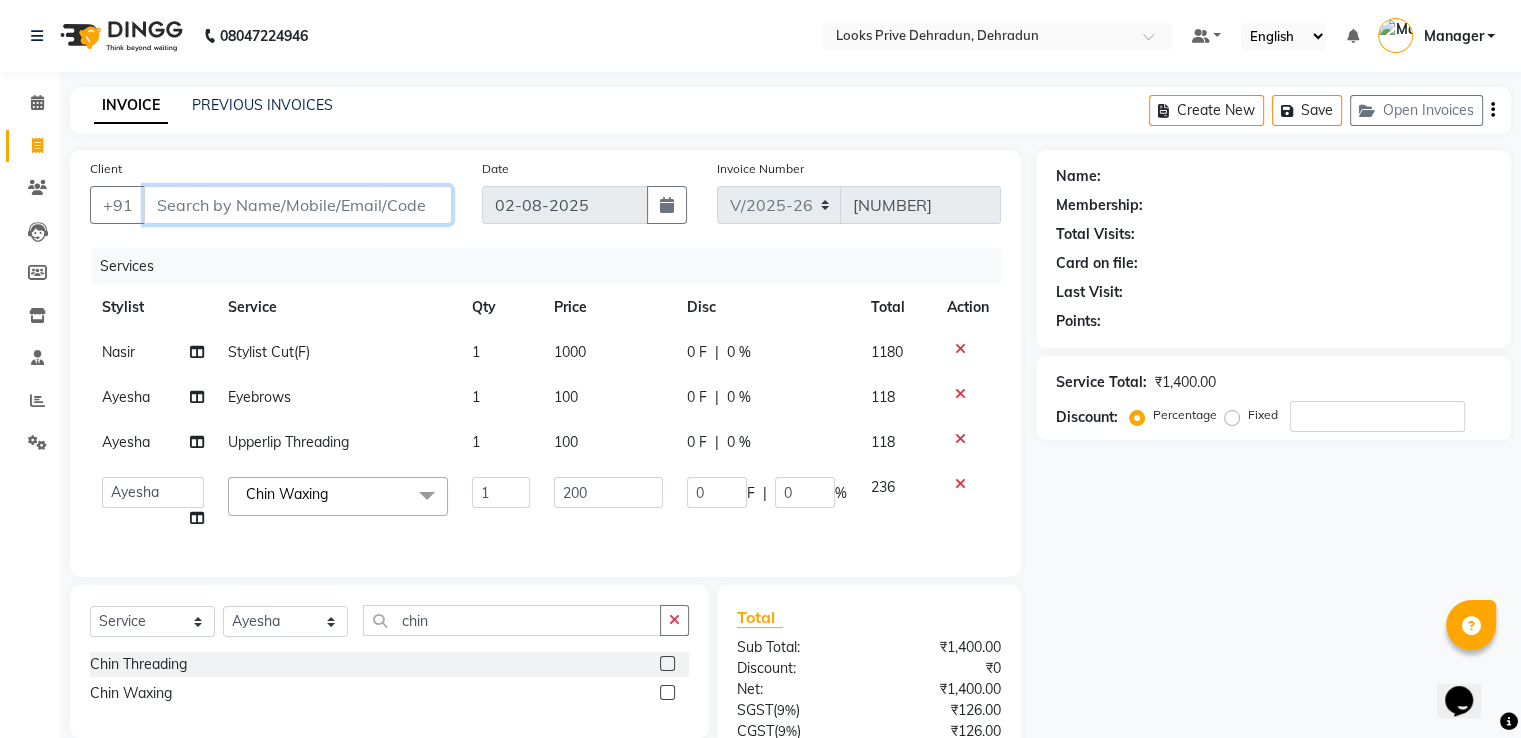 type on "0" 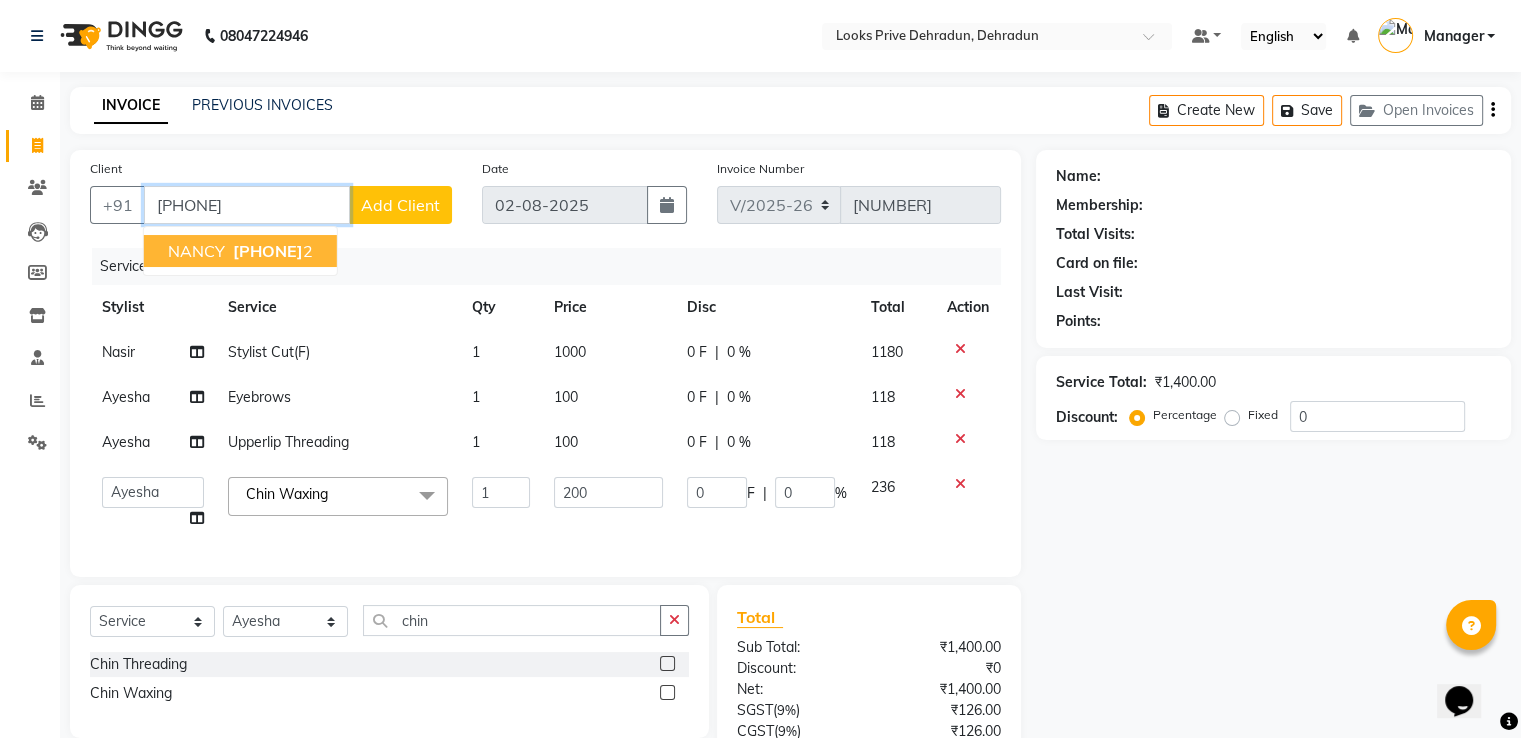 type on "[PHONE]" 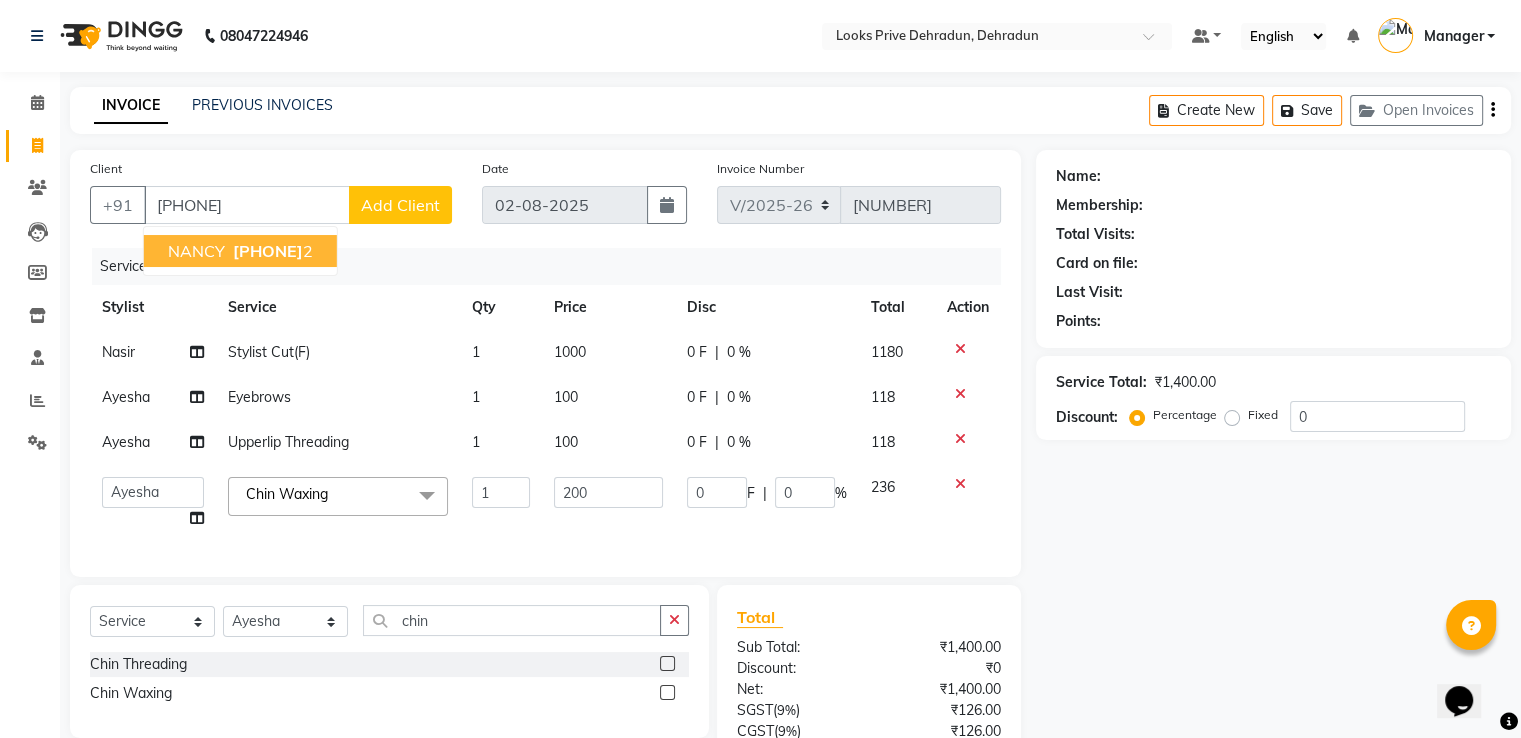 select on "1: Object" 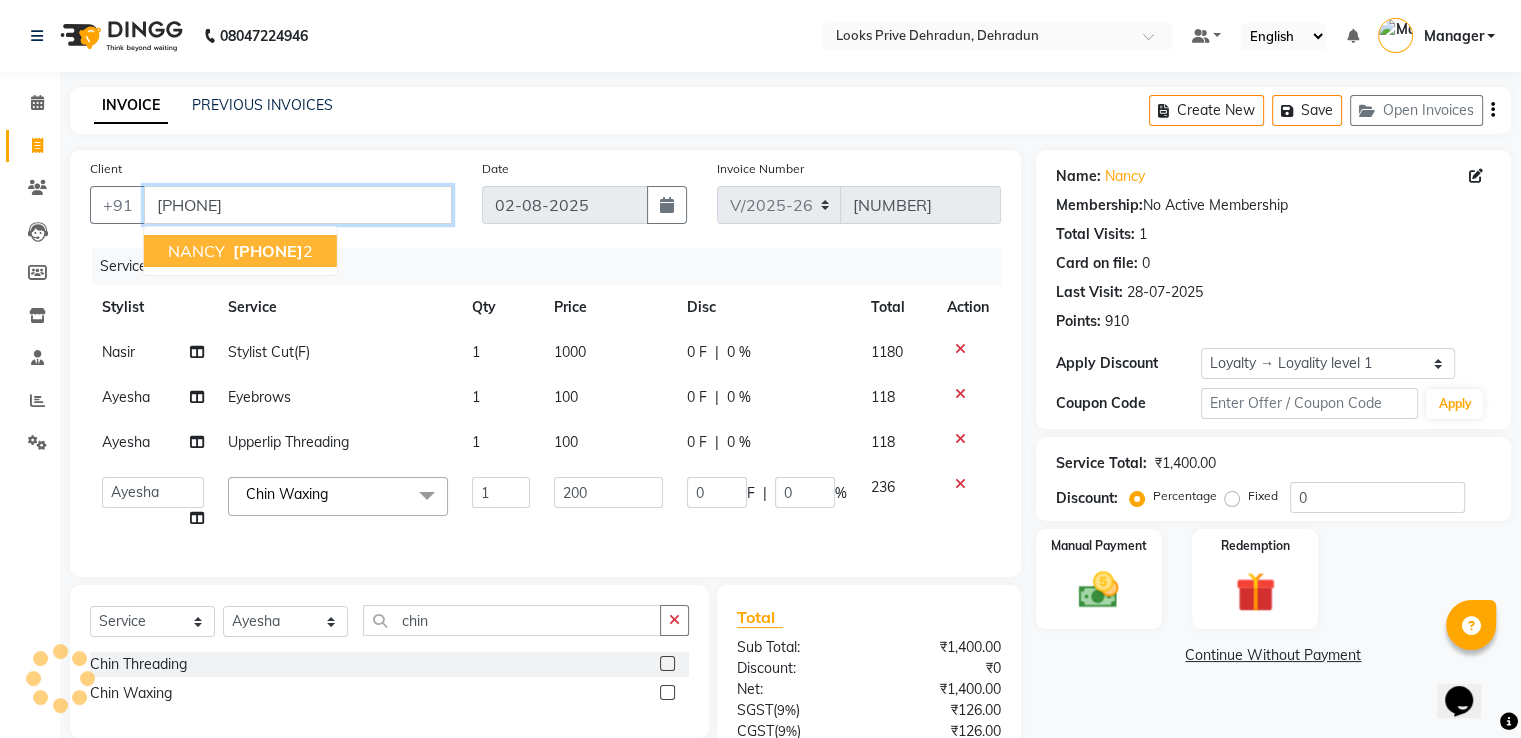 click on "[PHONE]" at bounding box center (298, 205) 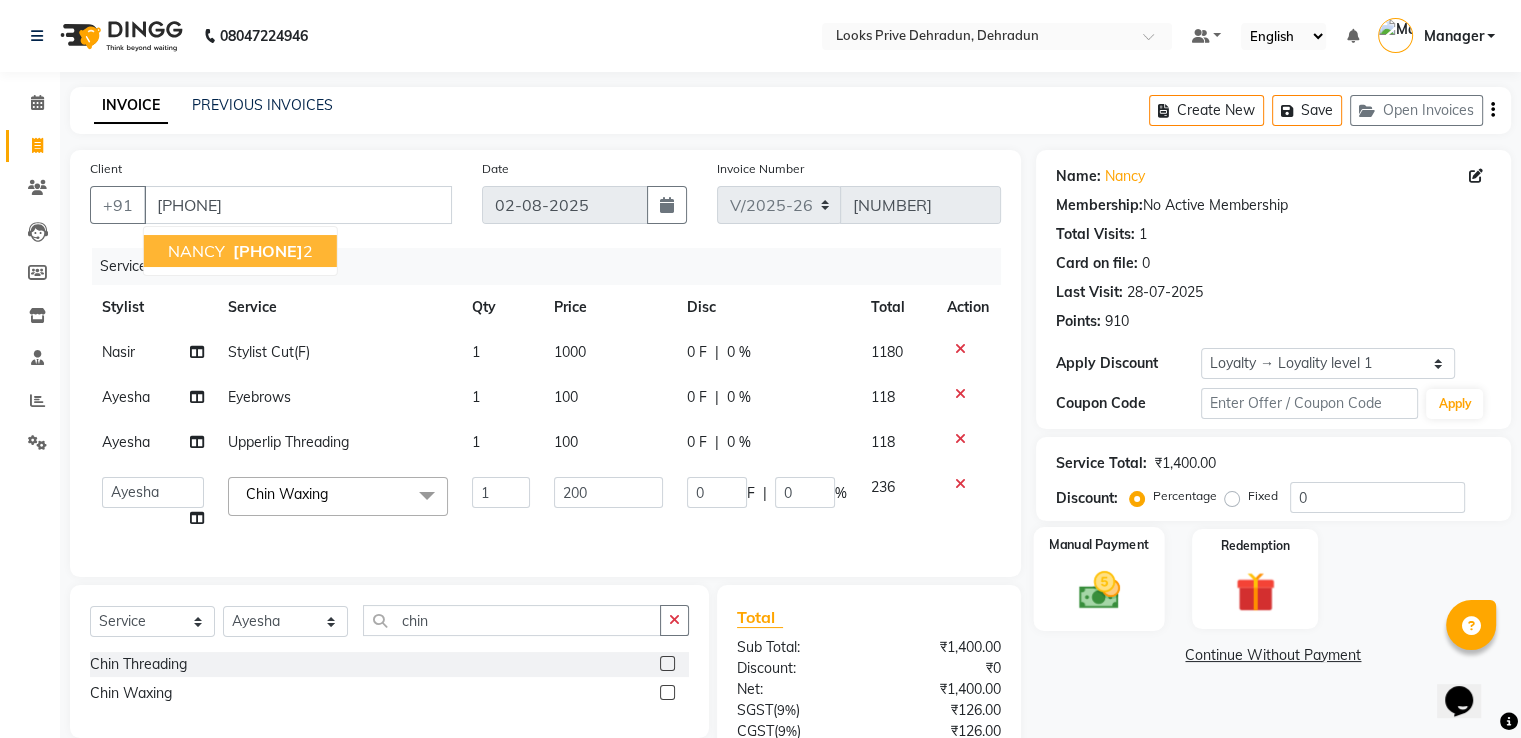 click 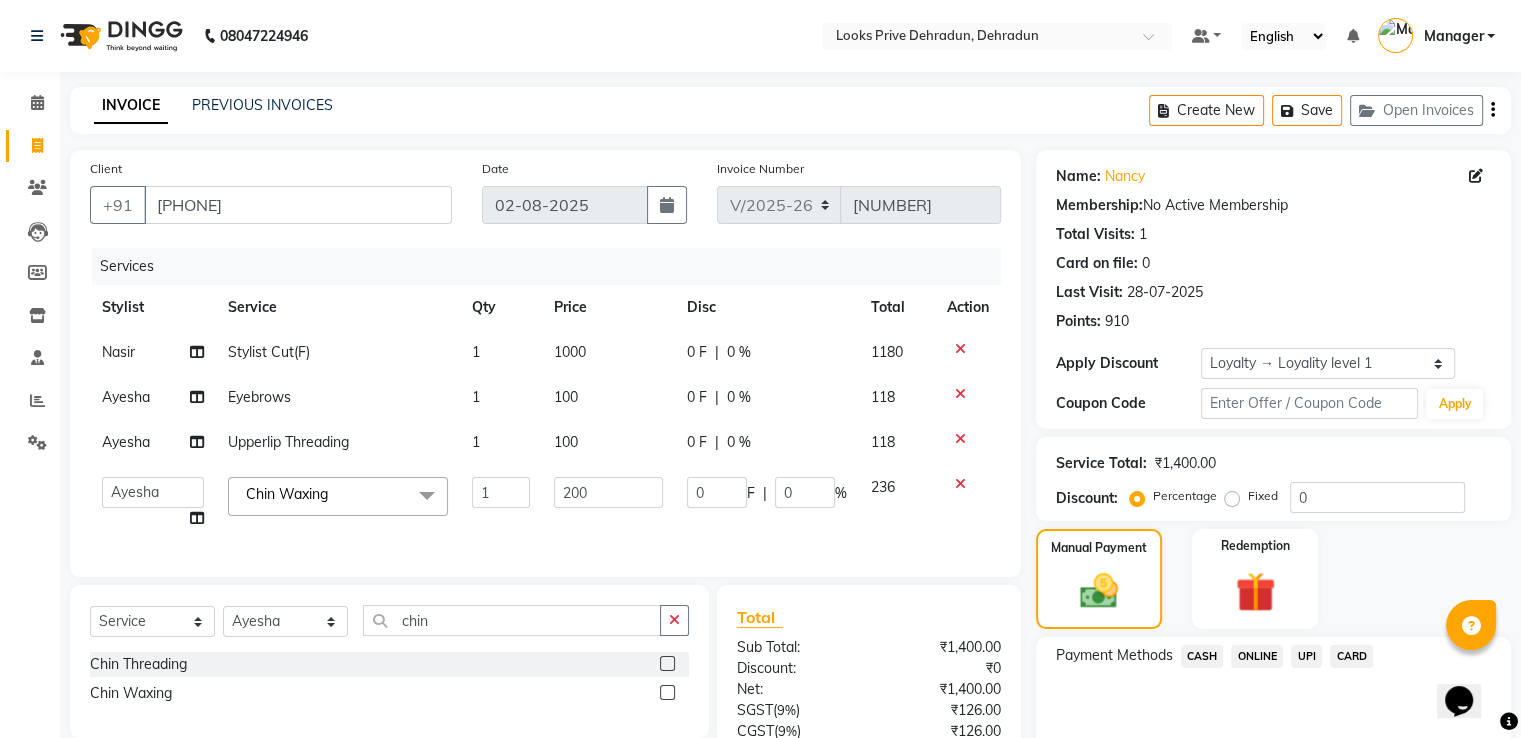 scroll, scrollTop: 187, scrollLeft: 0, axis: vertical 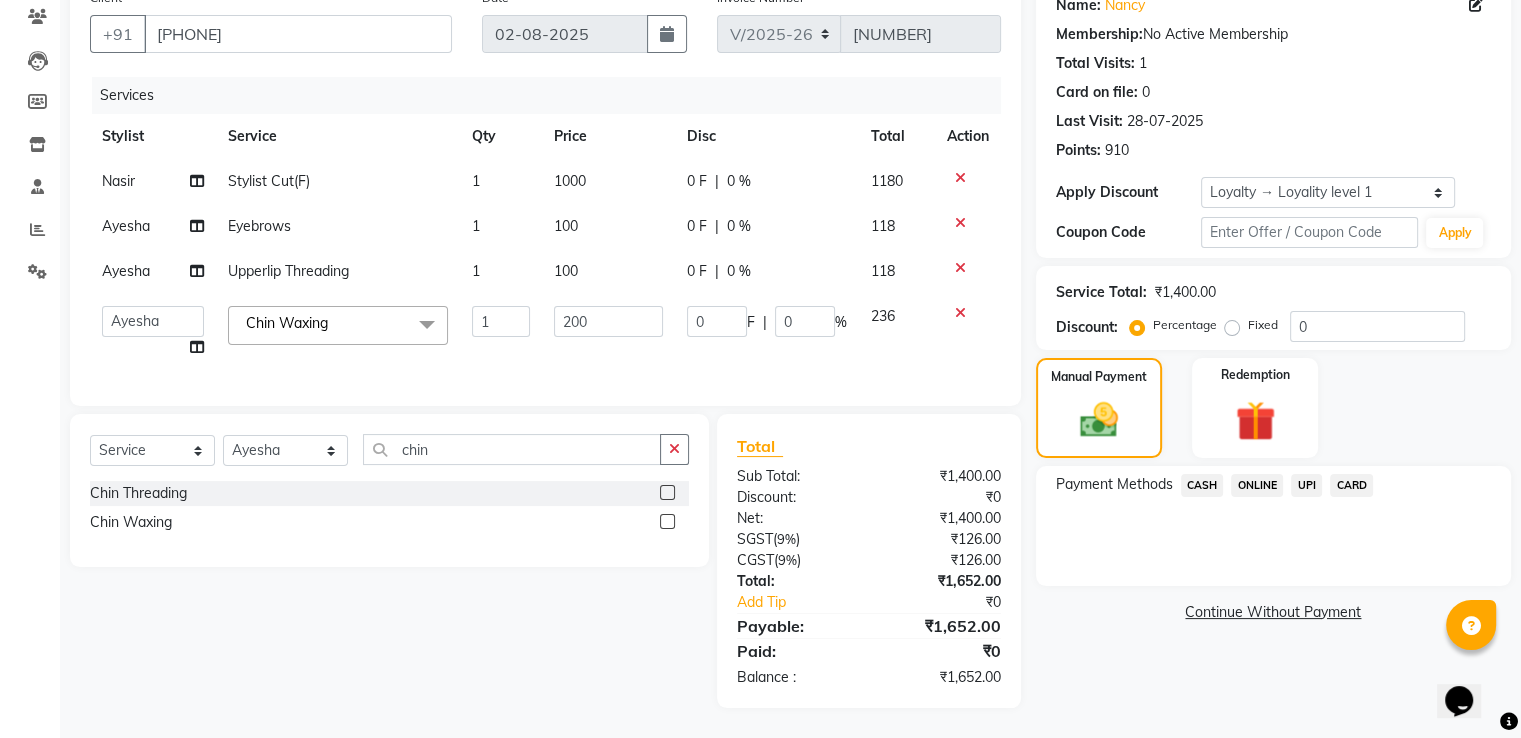 click on "UPI" 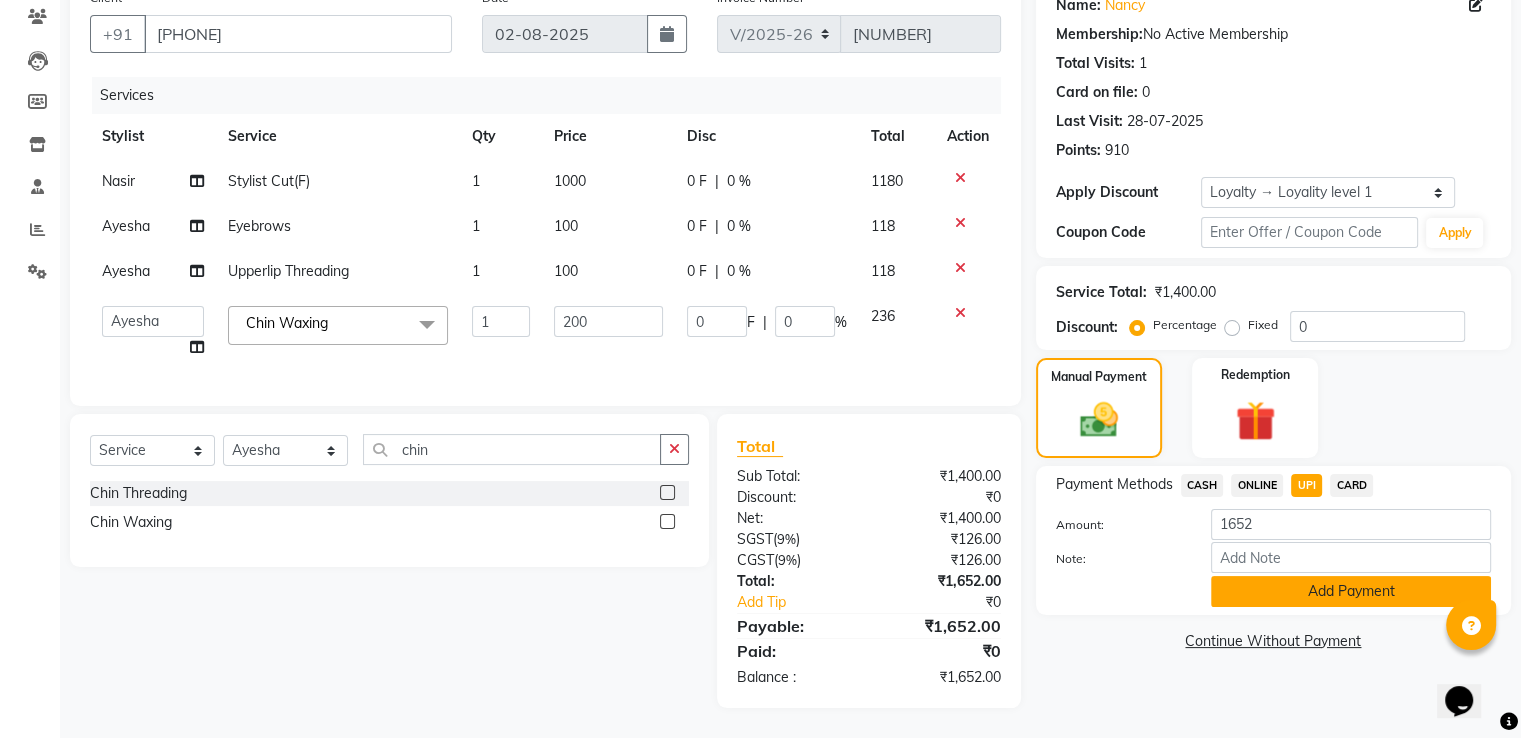 click on "Add Payment" 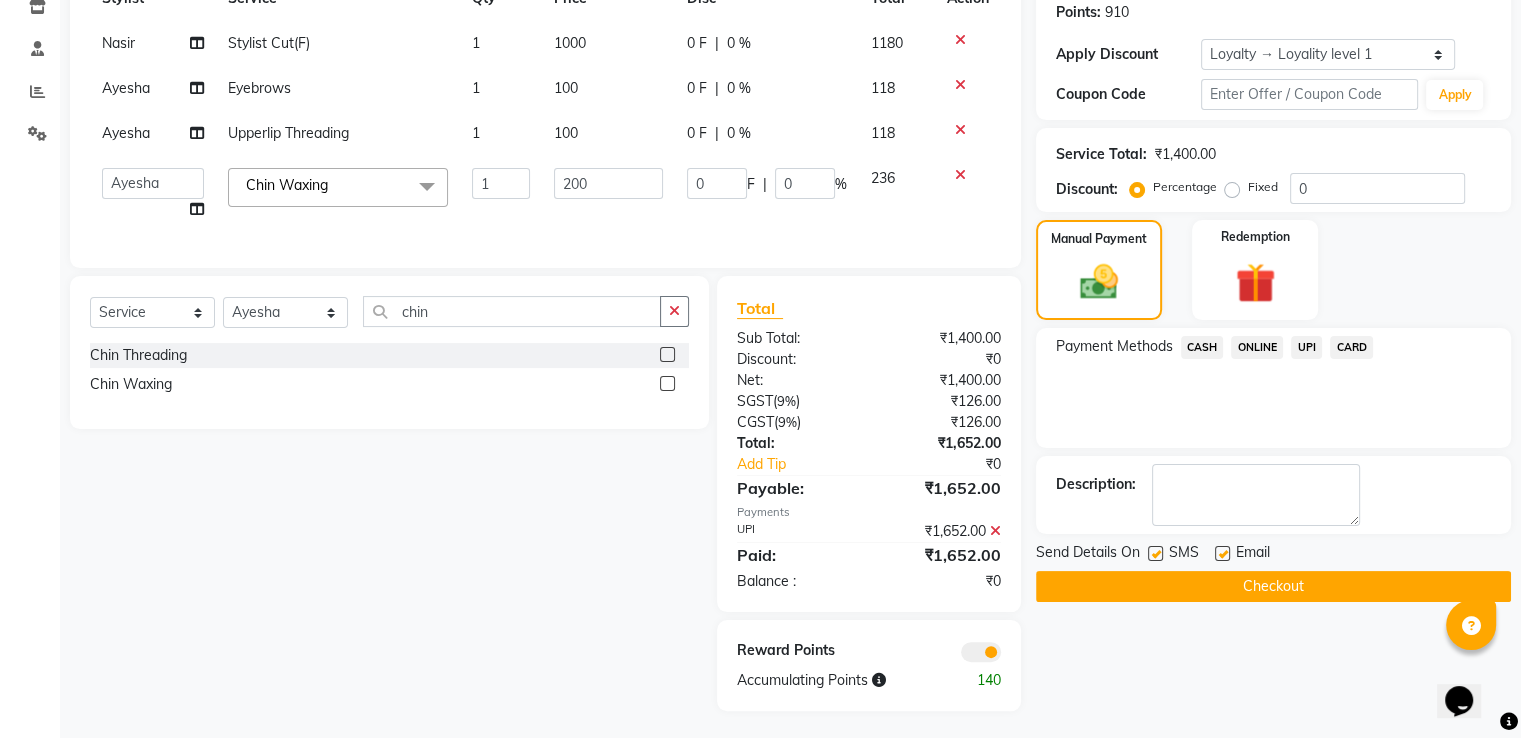 scroll, scrollTop: 329, scrollLeft: 0, axis: vertical 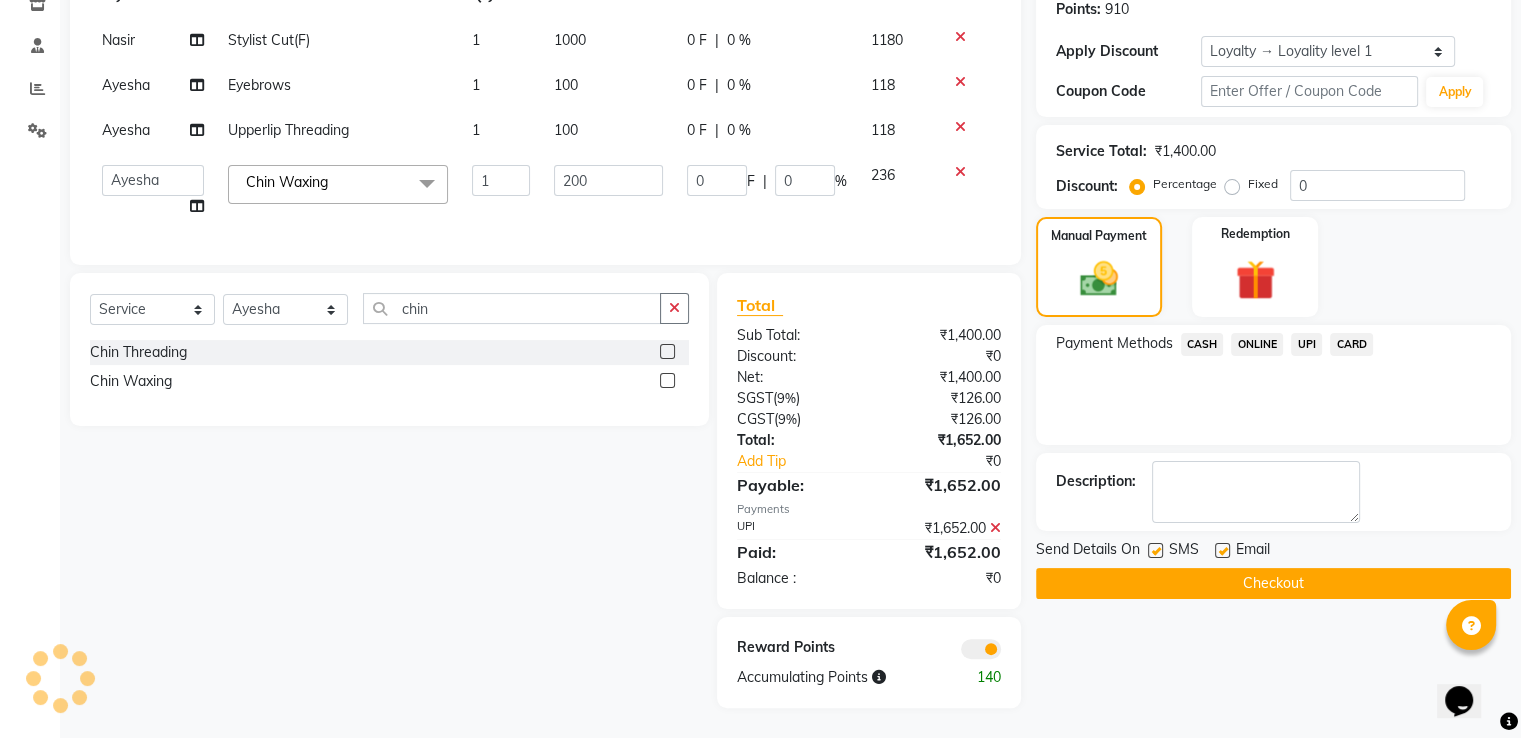 click on "Checkout" 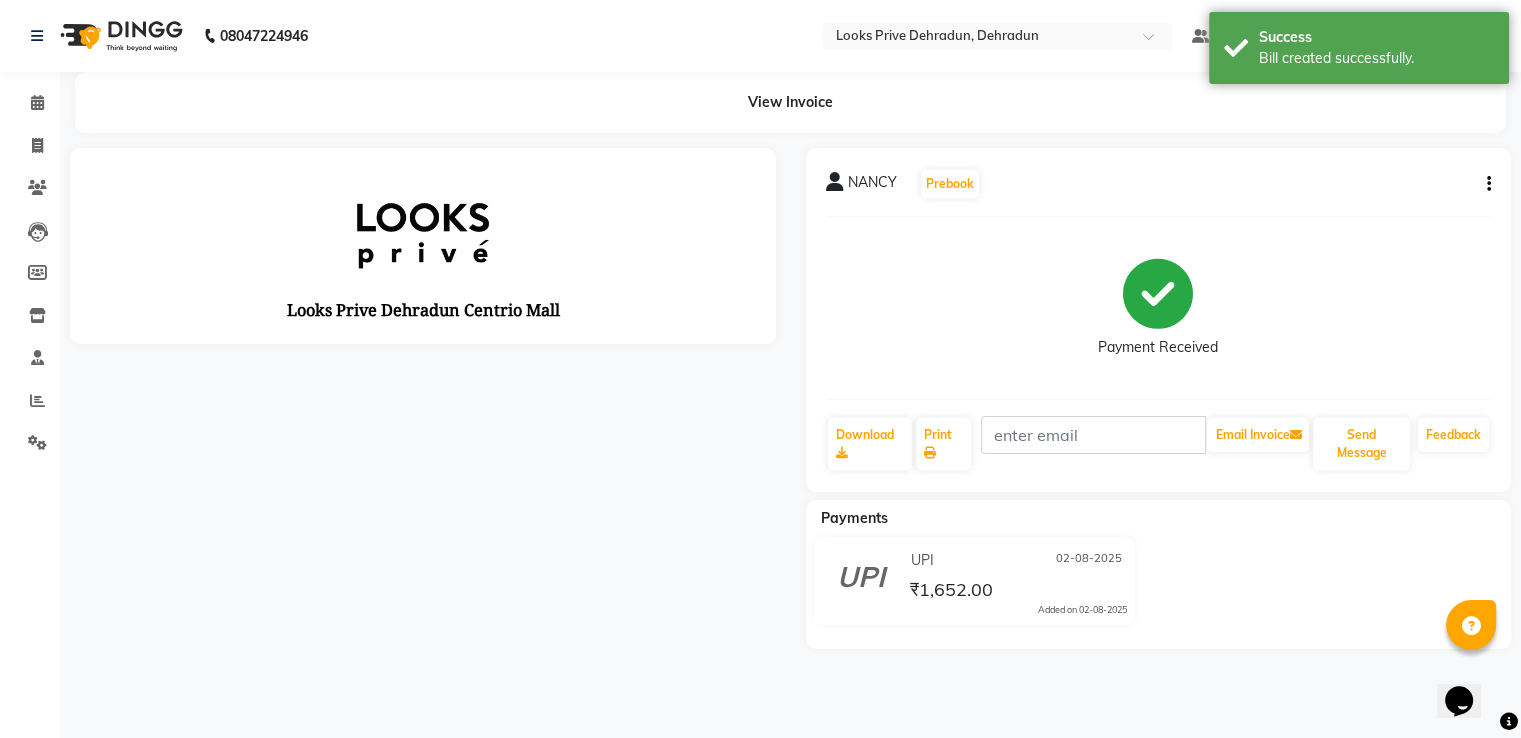 scroll, scrollTop: 0, scrollLeft: 0, axis: both 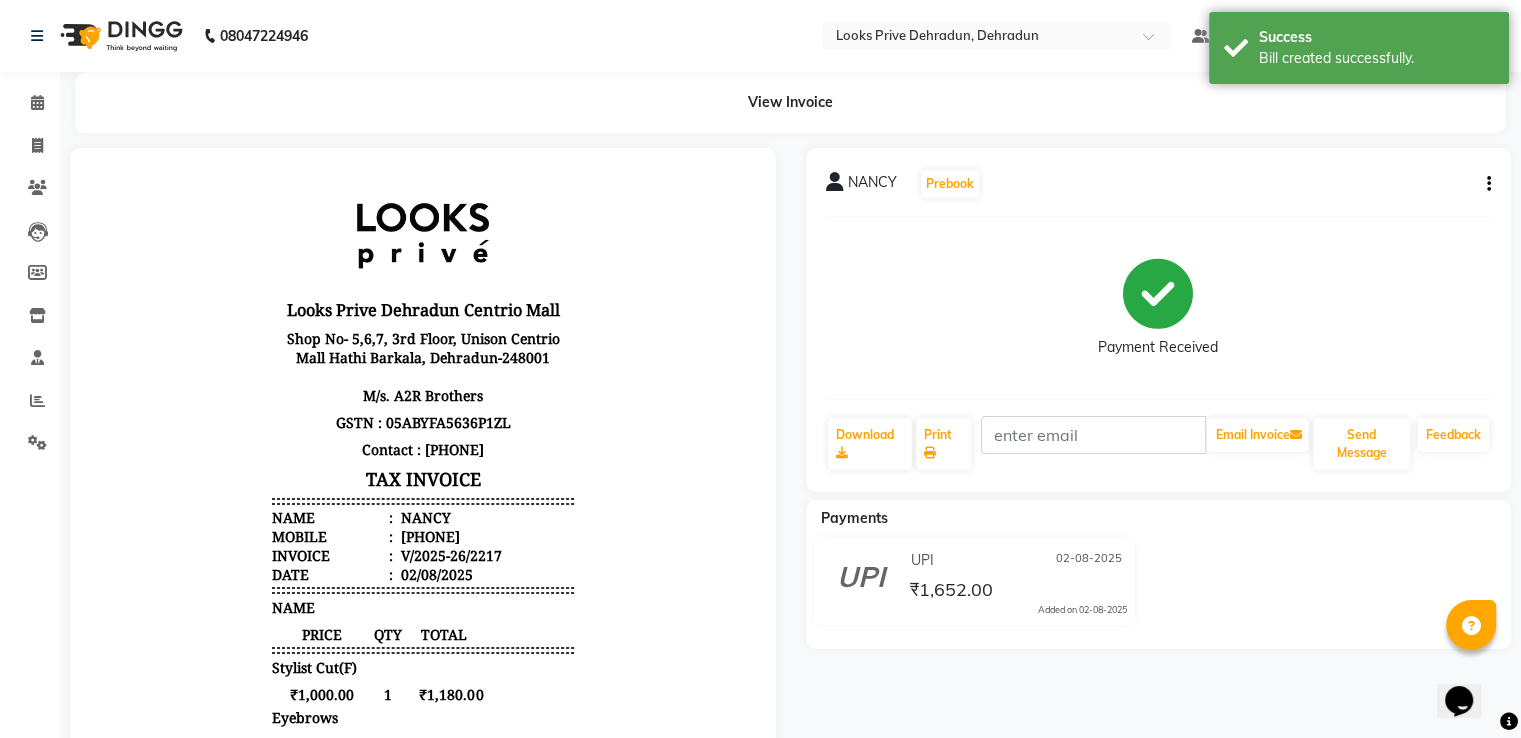 drag, startPoint x: 400, startPoint y: 540, endPoint x: 541, endPoint y: 509, distance: 144.36758 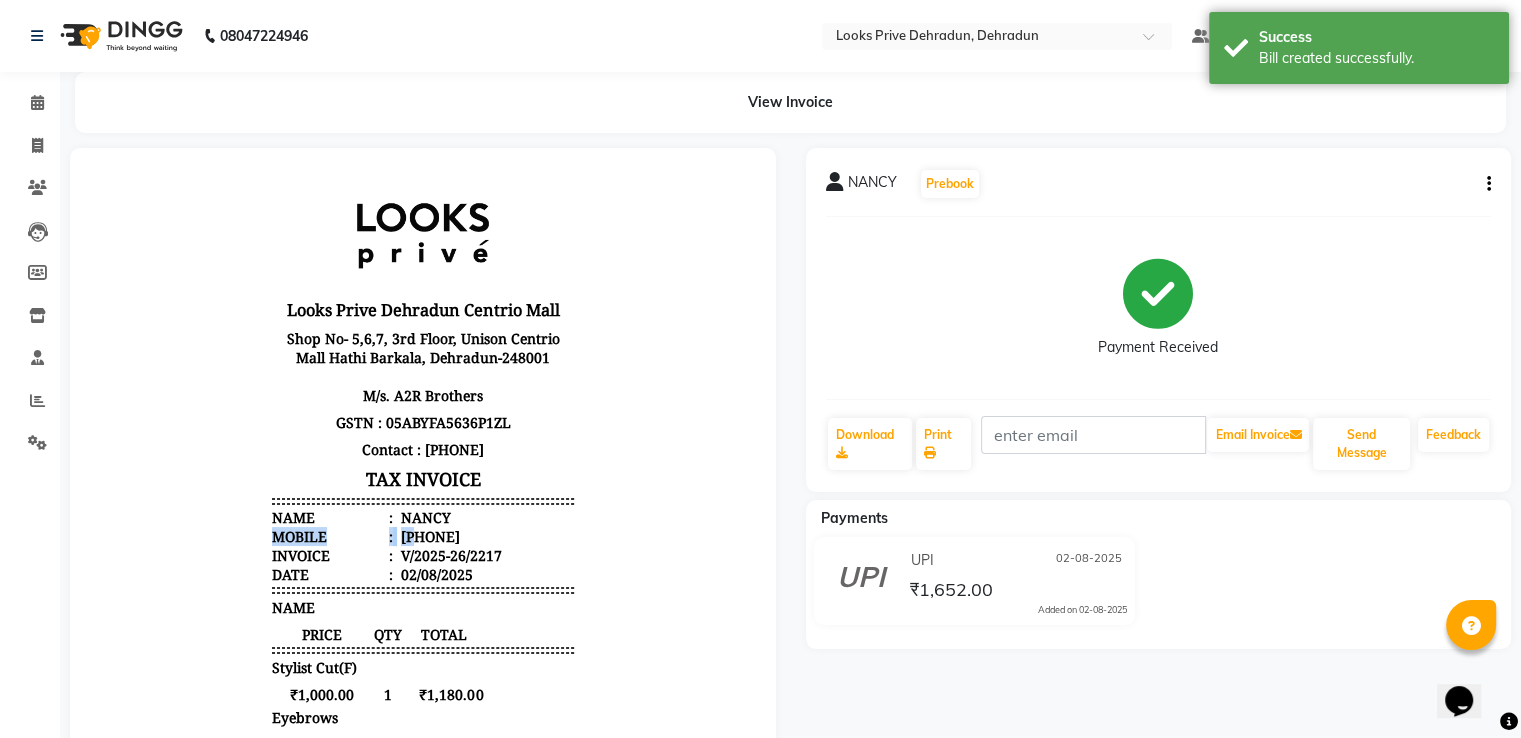 scroll, scrollTop: 0, scrollLeft: 0, axis: both 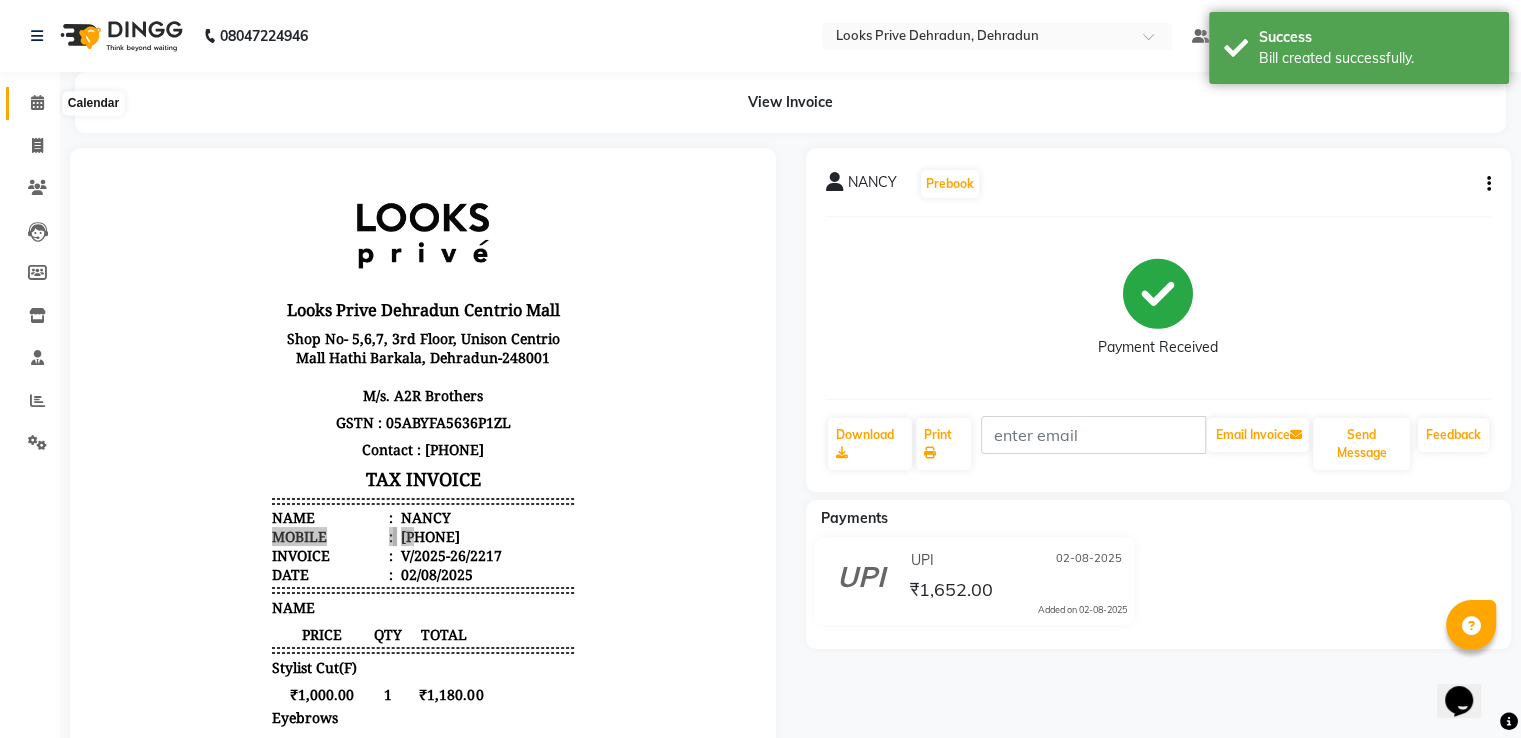 click 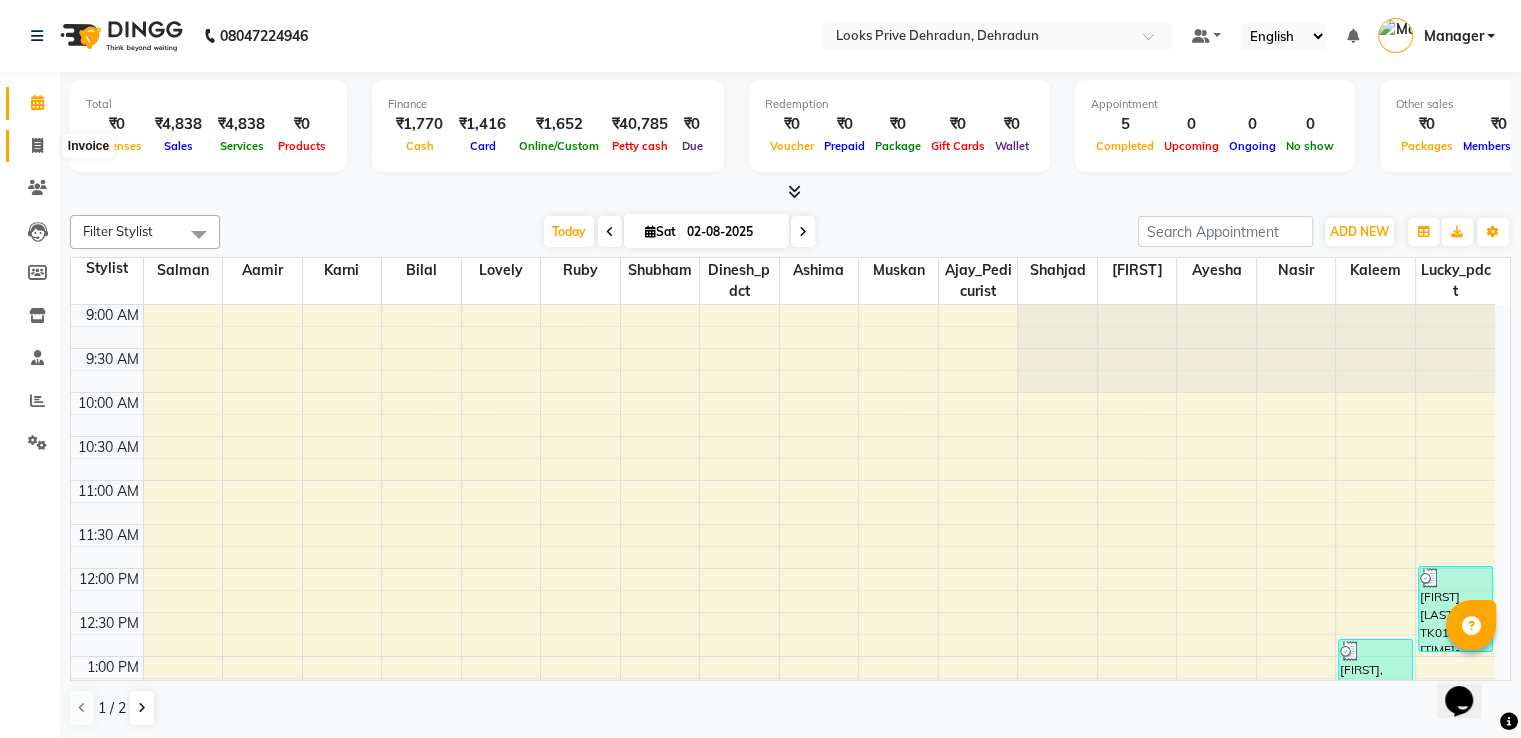 click 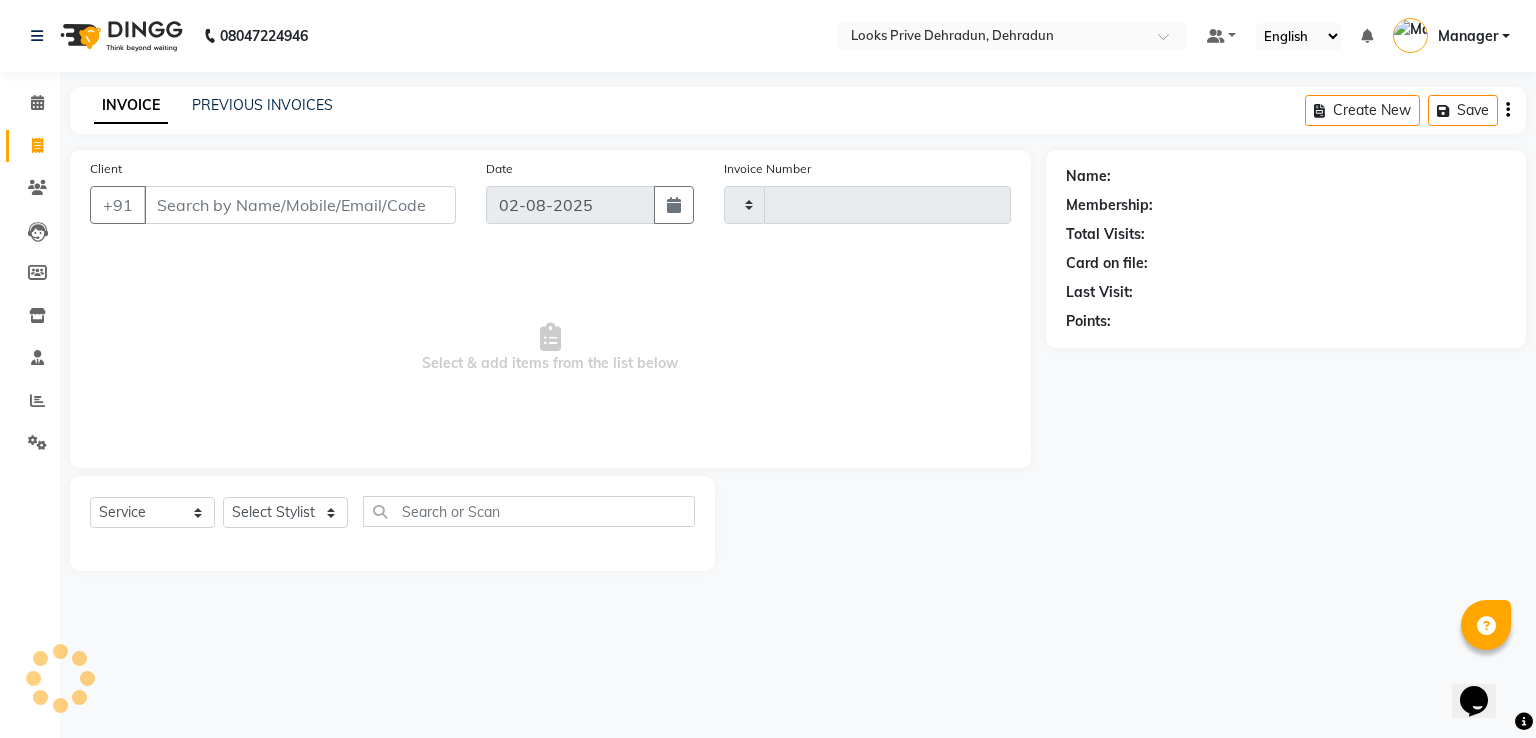 type on "2218" 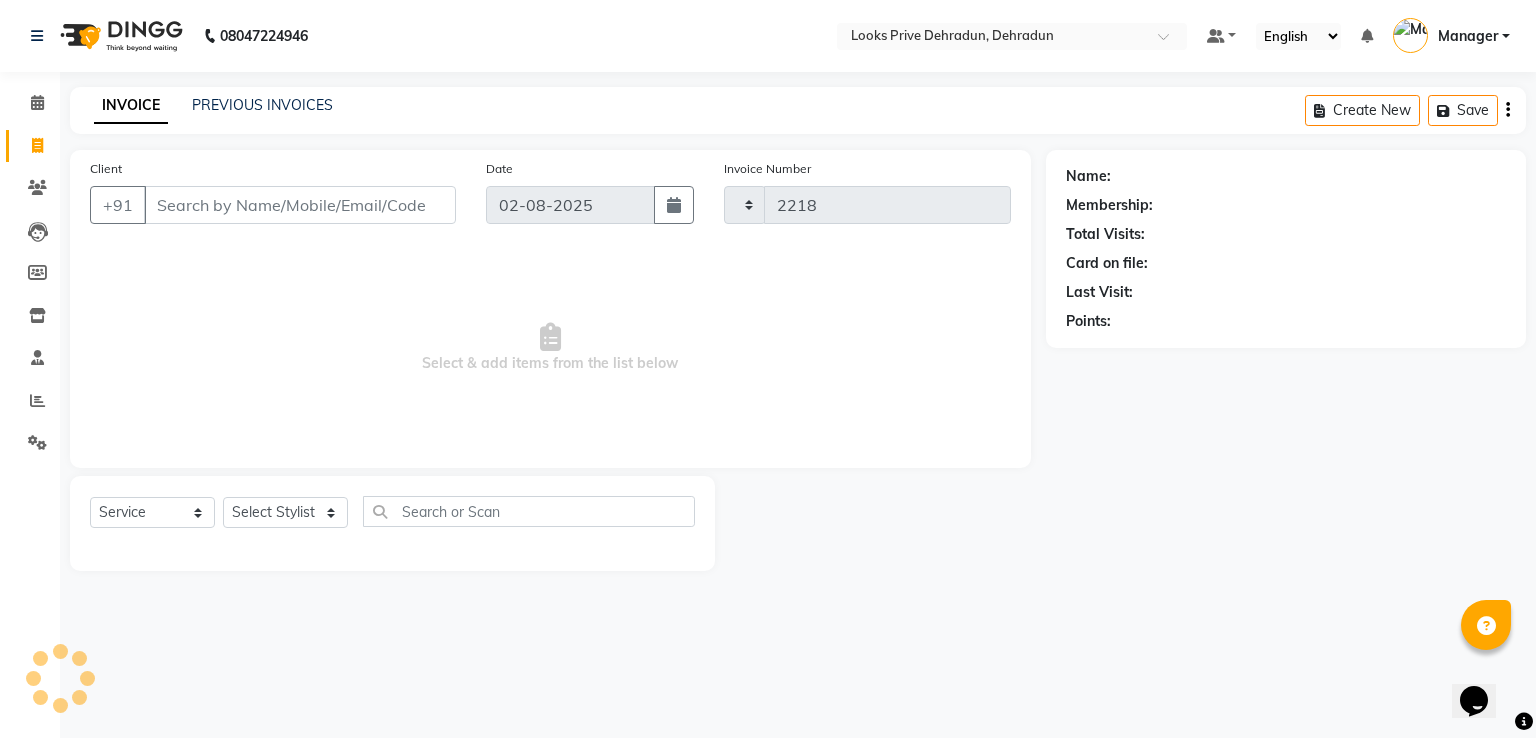 select on "6205" 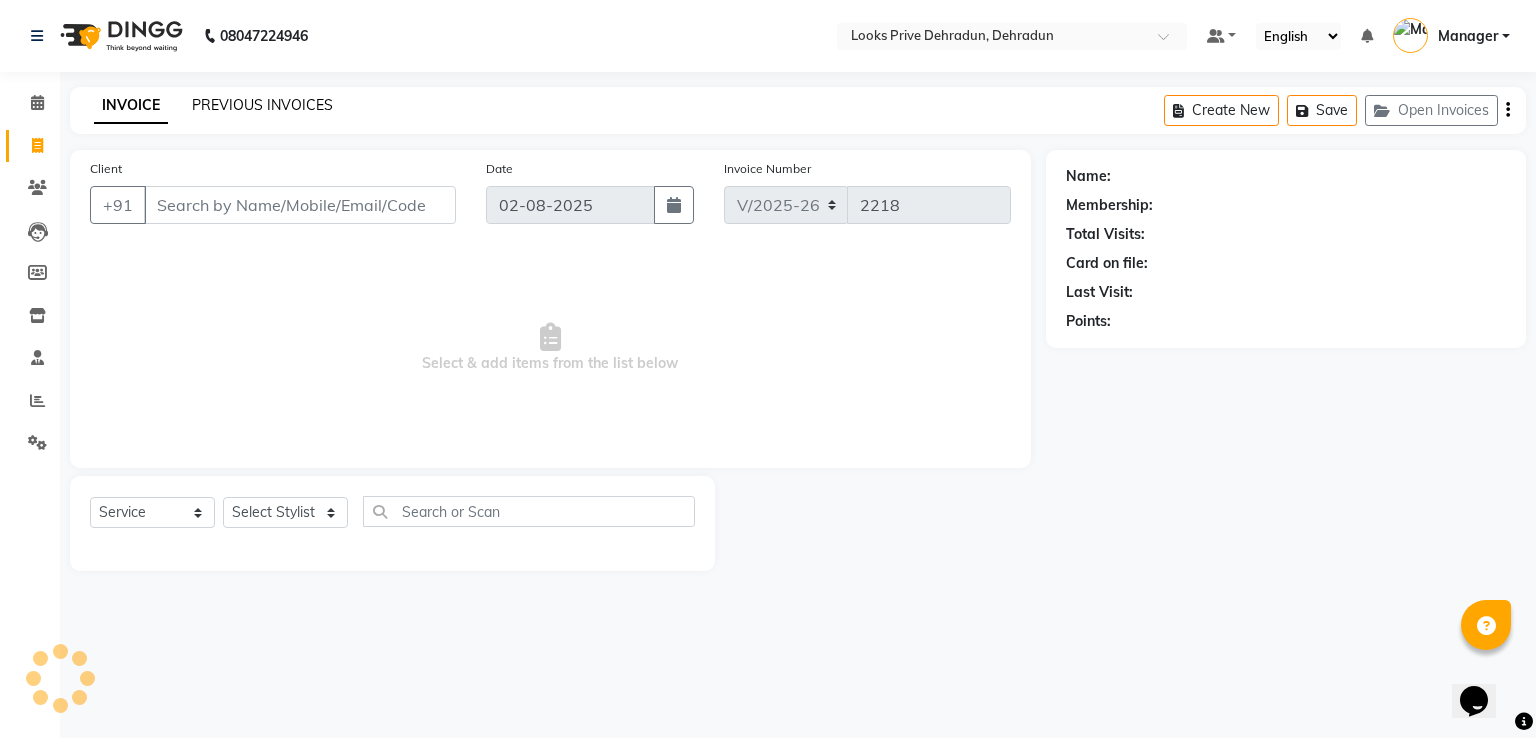 click on "PREVIOUS INVOICES" 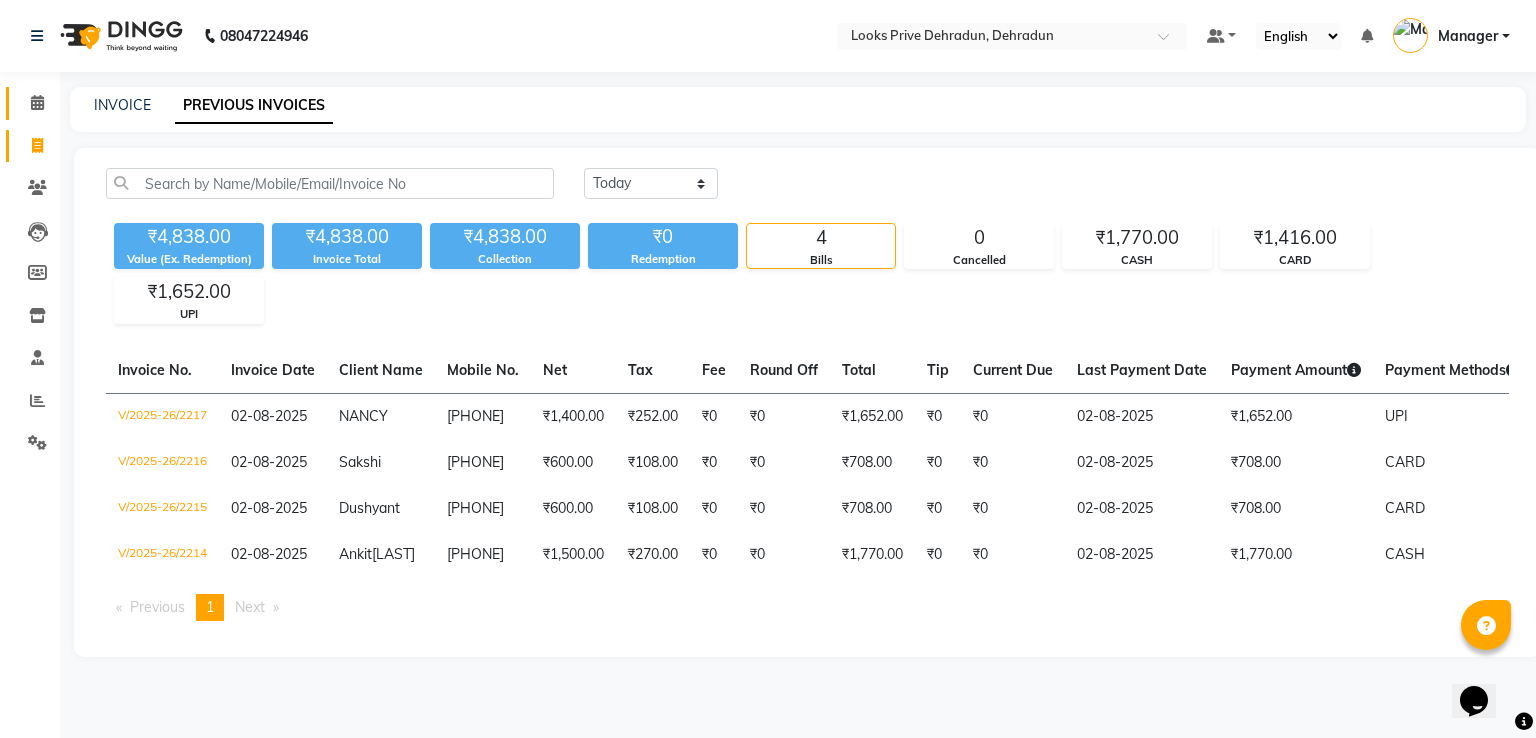 click on "Calendar" 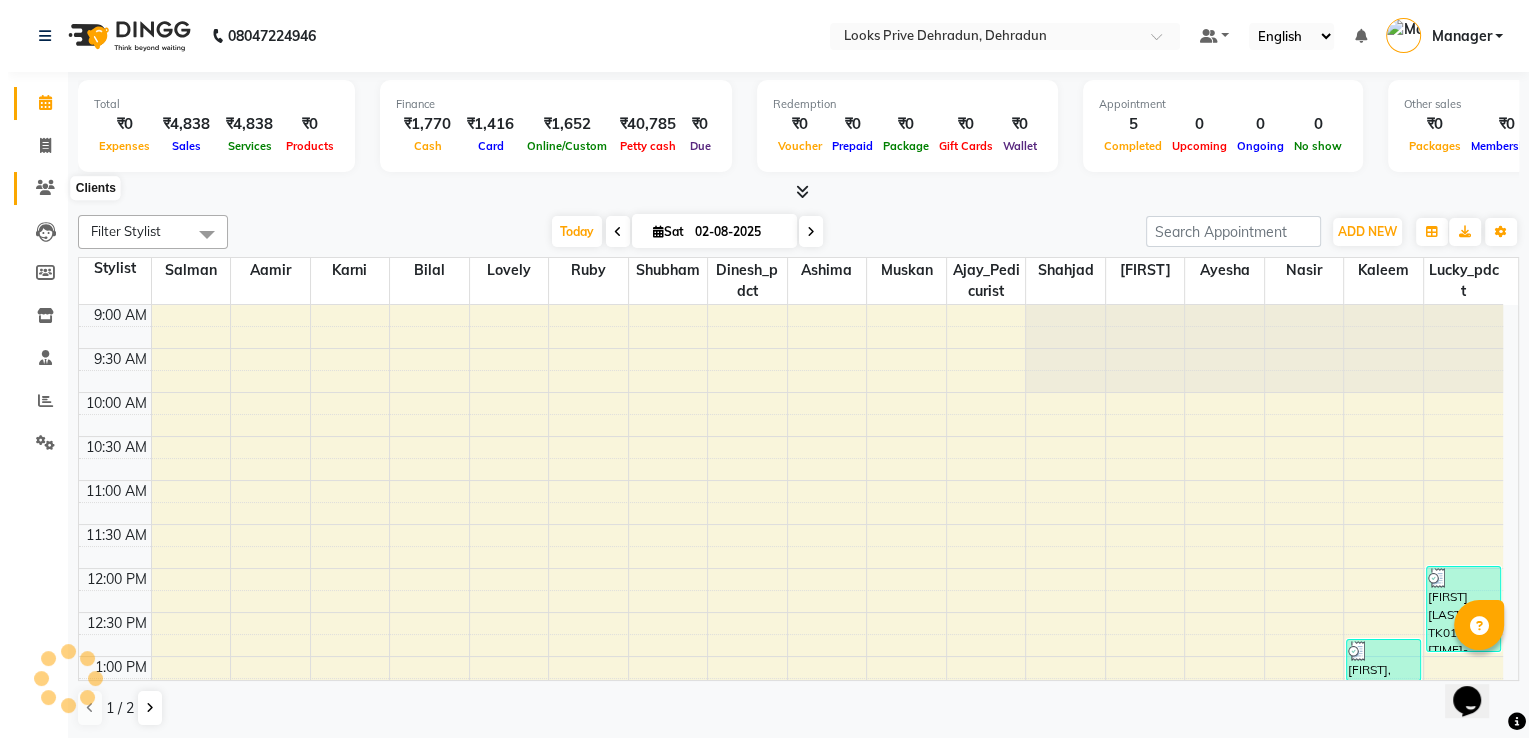 scroll, scrollTop: 0, scrollLeft: 0, axis: both 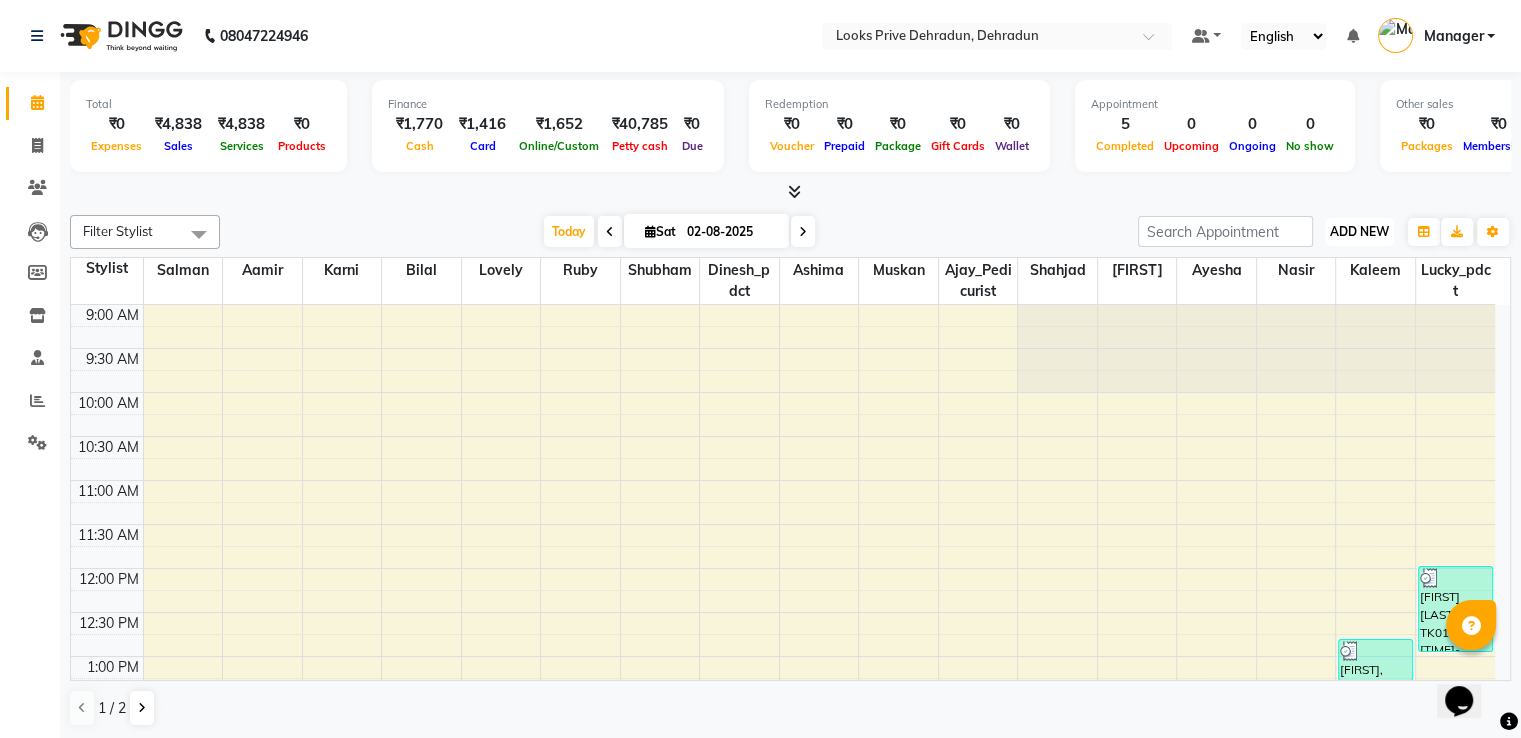 click on "ADD NEW" at bounding box center [1359, 231] 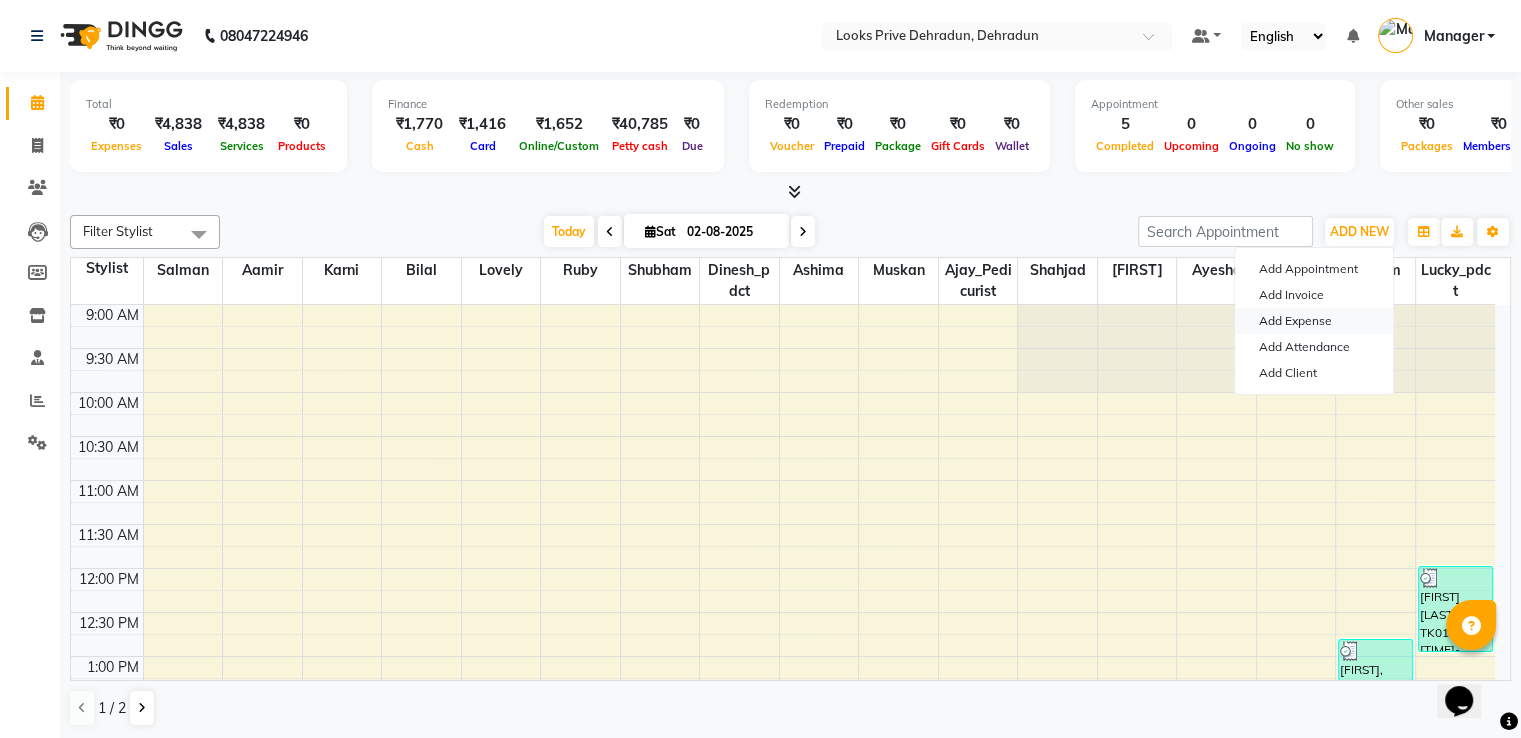 click on "Add Expense" at bounding box center [1314, 321] 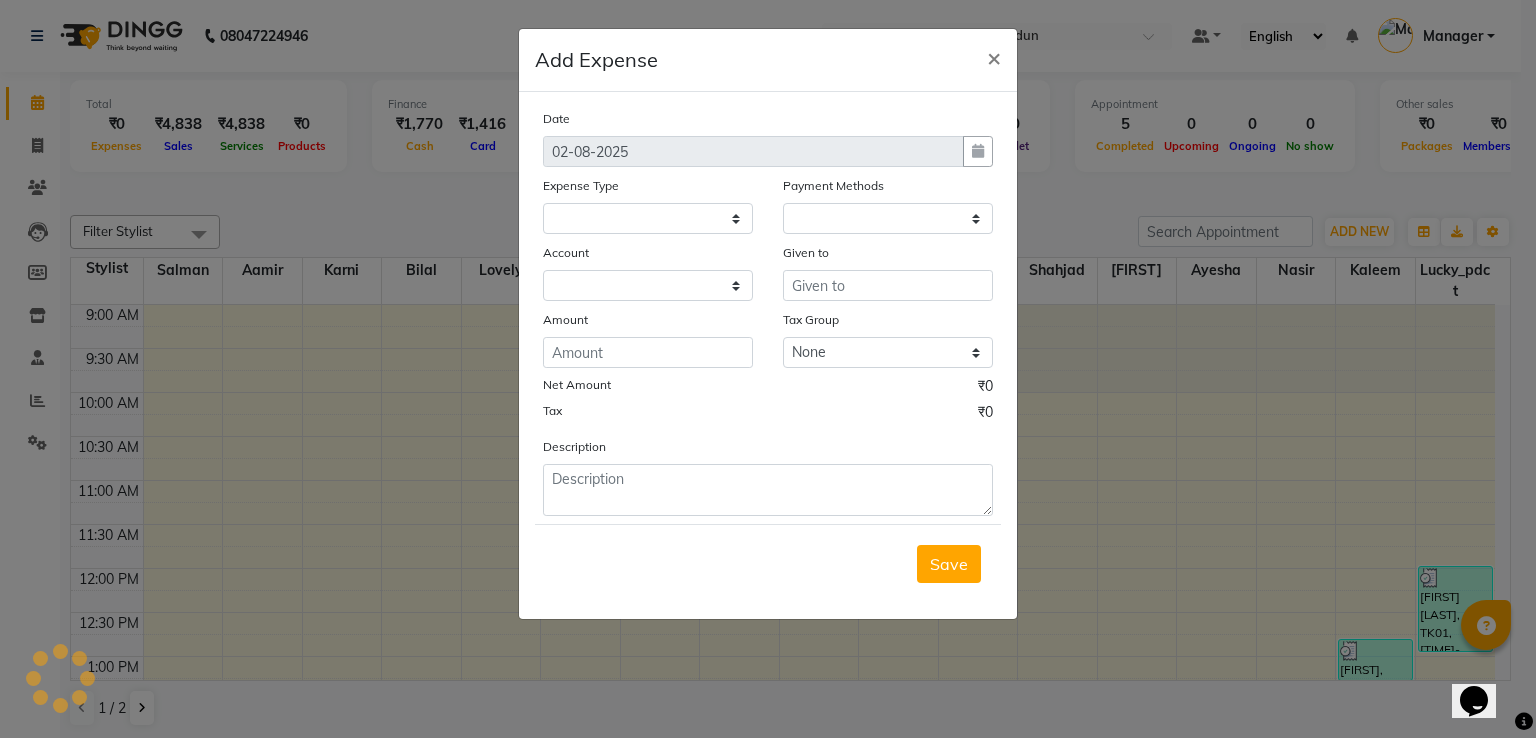 select 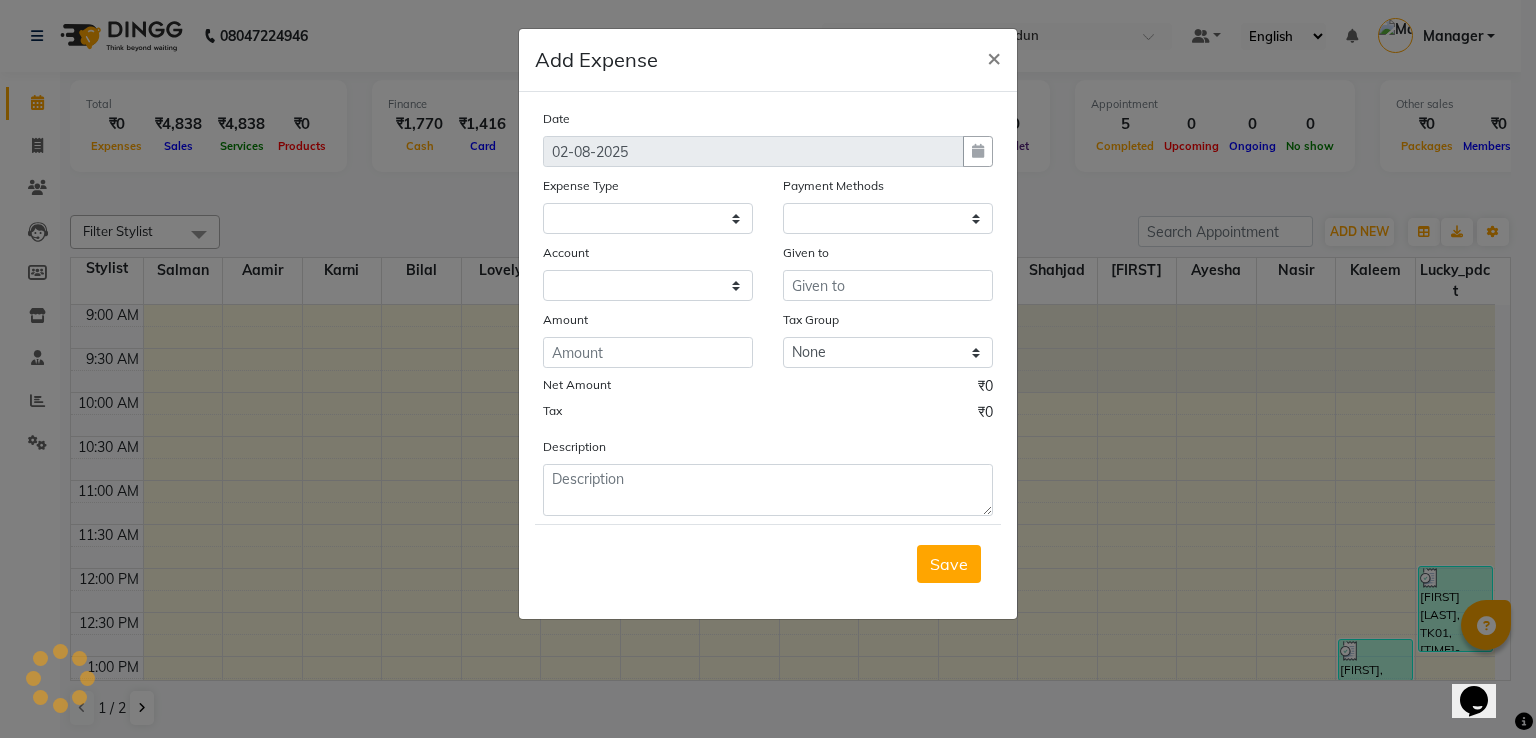 select on "1" 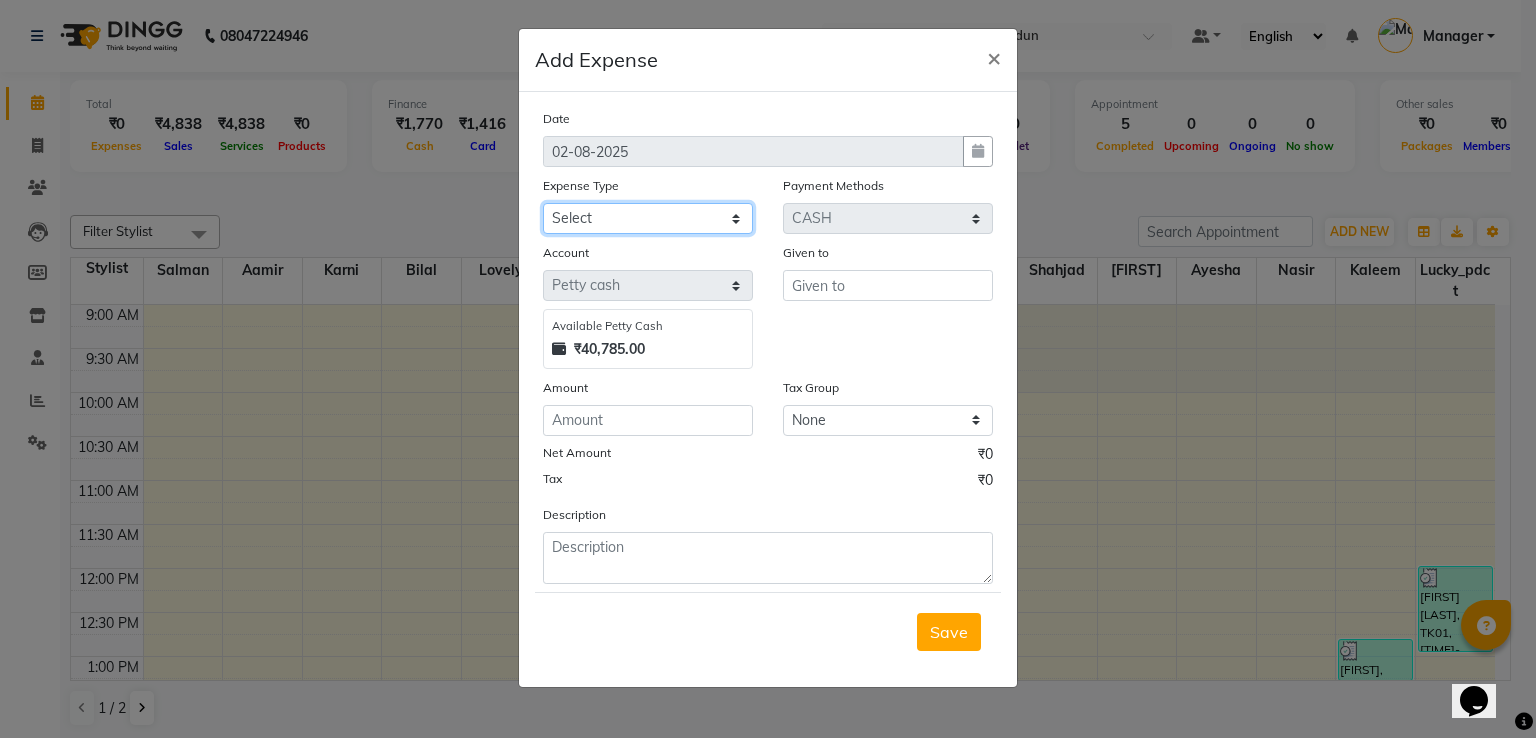 click on "Select BANK DEPOSIT Cash change Cash Handover Client Refund Agnst Bill CLIENT WELFARE CONSUMABLES Convyance to staff Counter sale Entertainment General Expense INTERNET WIFI BILL Laundry Bill Laundry Service milk Miscellaneous Office Upkeep Pantry Payment Pedicure Incentive PORTER Prepaid Card Incentives Printing And Stationery Product Incentive purchase Refferal Incentive Repair And Maintenance Salary Salary advance Service incentive staff accommodation STAFF WELFARE TIP CREDIT CARD TIP UPI Travelling And Conveyance WATER BILL" 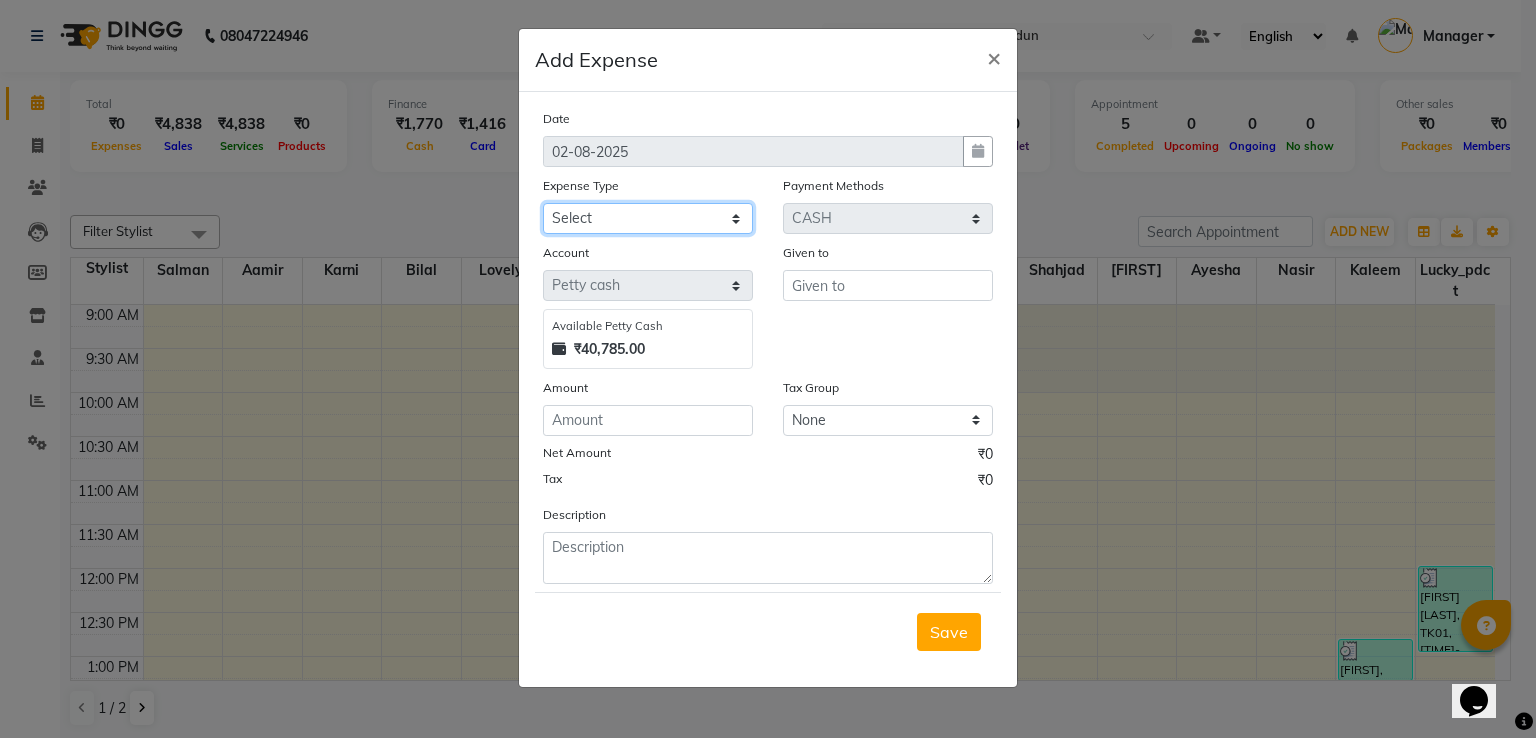 select on "23704" 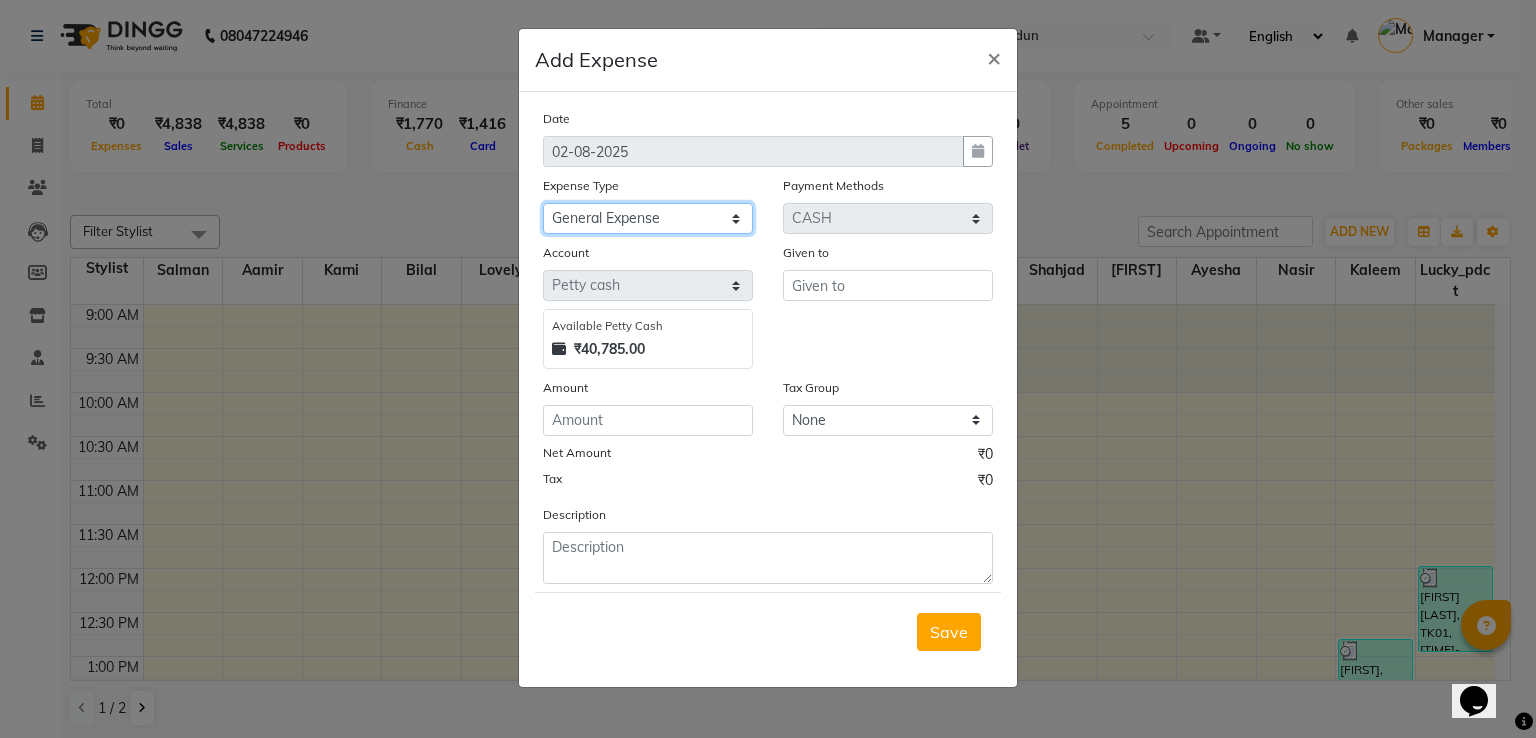 click on "Select BANK DEPOSIT Cash change Cash Handover Client Refund Agnst Bill CLIENT WELFARE CONSUMABLES Convyance to staff Counter sale Entertainment General Expense INTERNET WIFI BILL Laundry Bill Laundry Service milk Miscellaneous Office Upkeep Pantry Payment Pedicure Incentive PORTER Prepaid Card Incentives Printing And Stationery Product Incentive purchase Refferal Incentive Repair And Maintenance Salary Salary advance Service incentive staff accommodation STAFF WELFARE TIP CREDIT CARD TIP UPI Travelling And Conveyance WATER BILL" 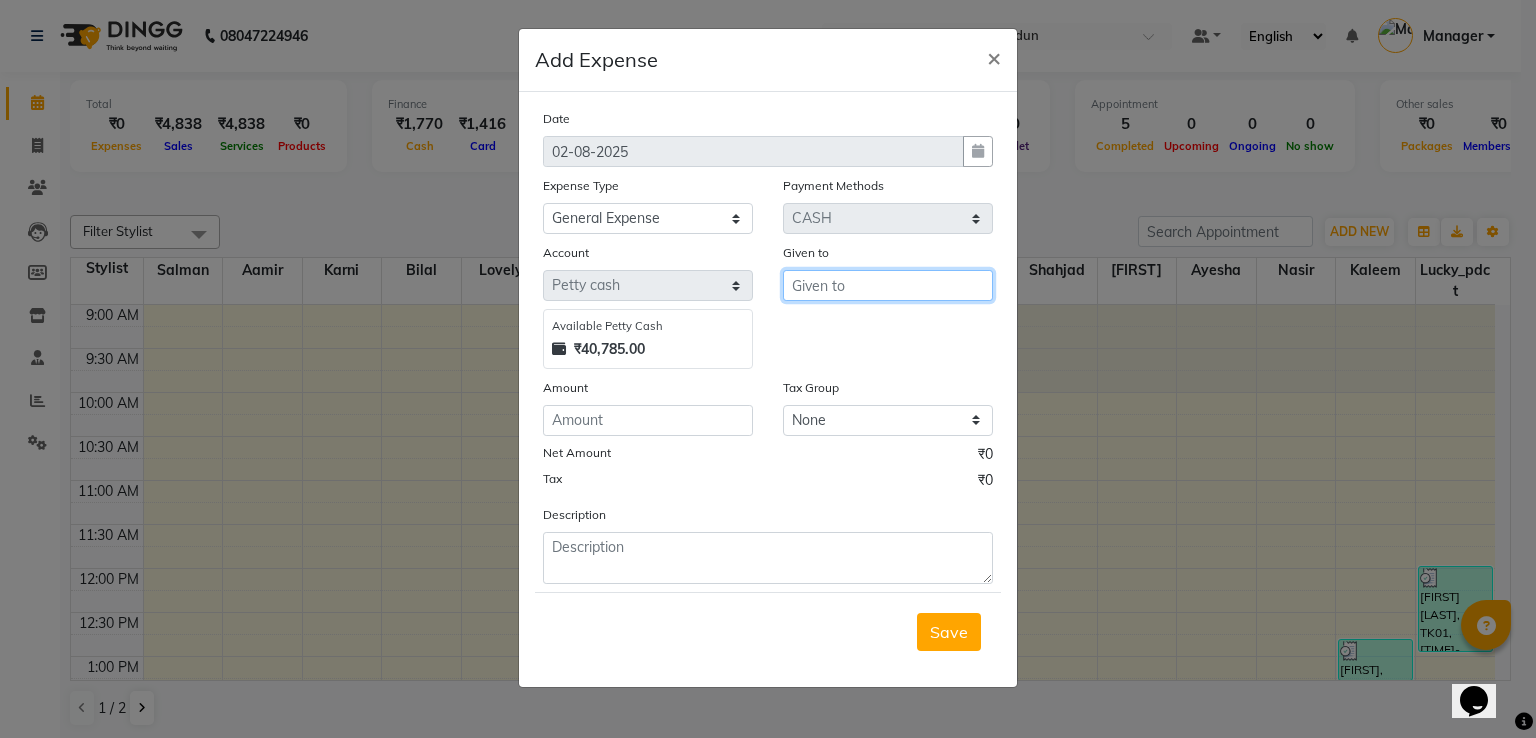 click at bounding box center [888, 285] 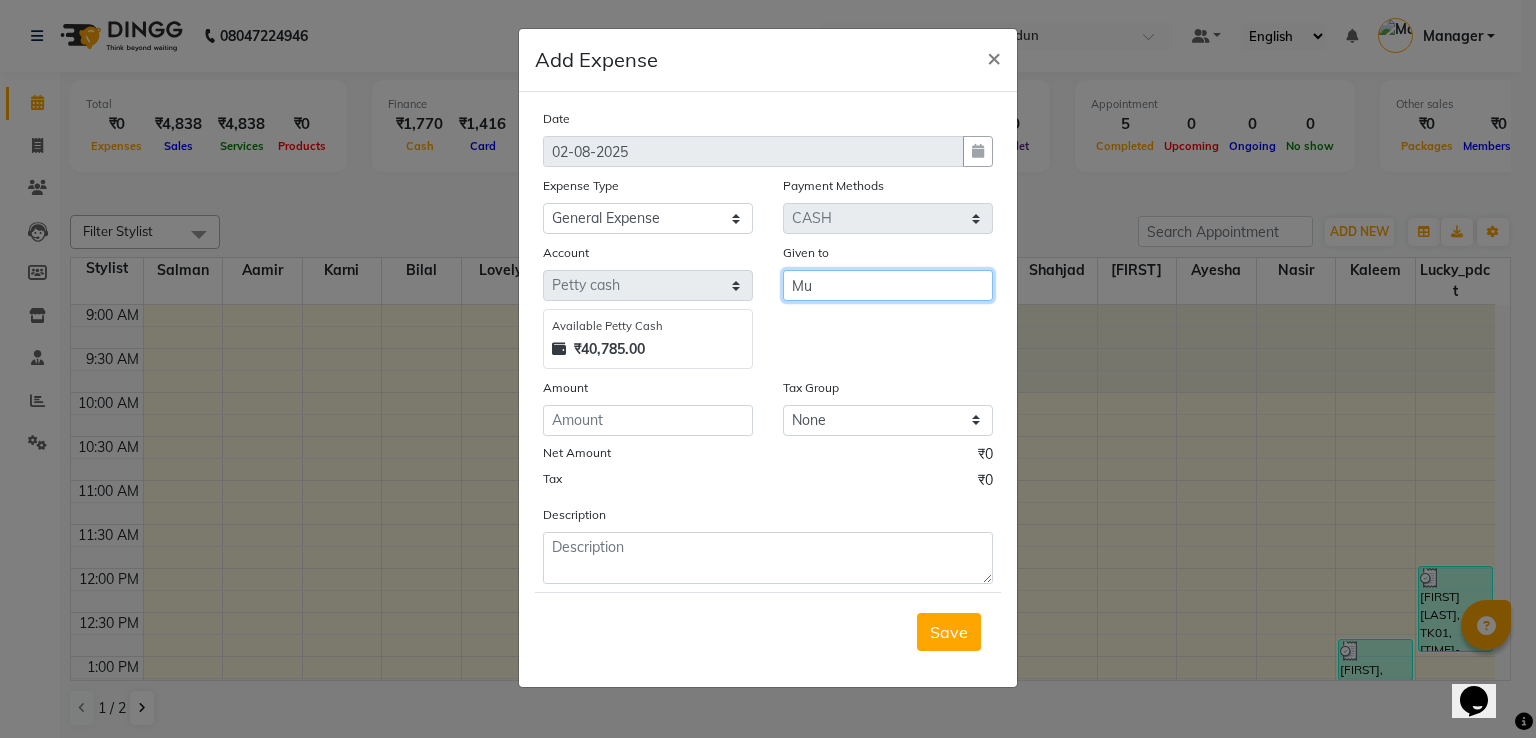 type on "M" 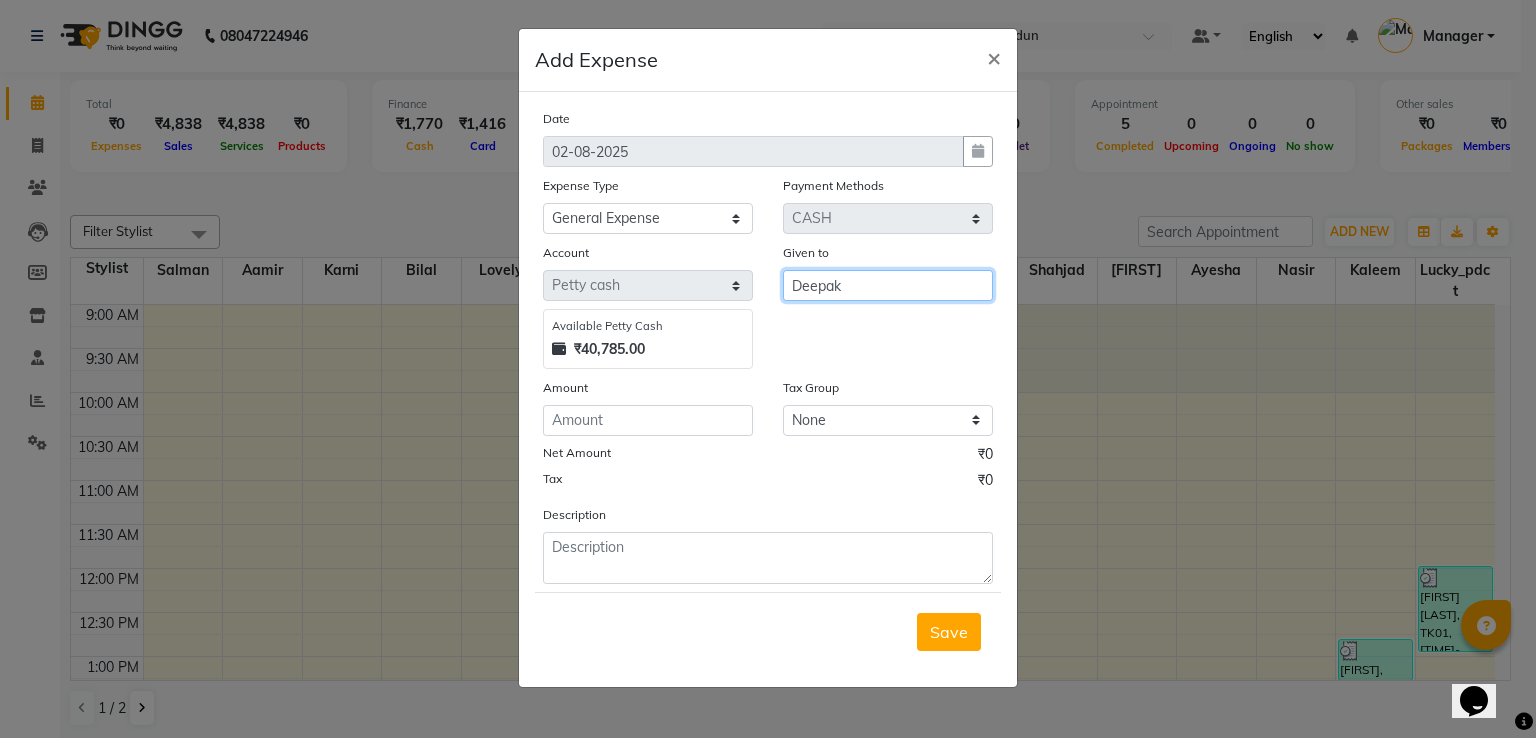 type on "Deepak" 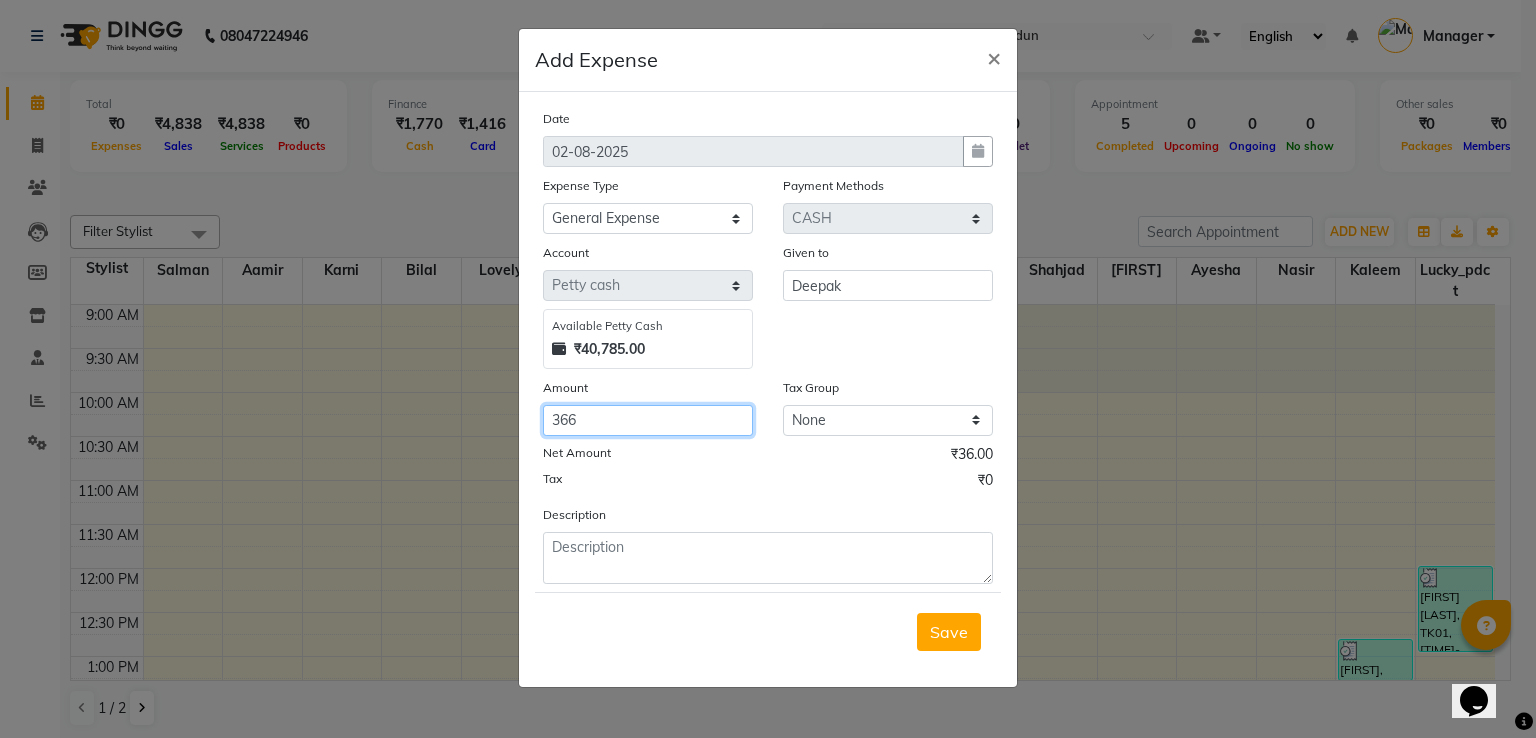 type on "366" 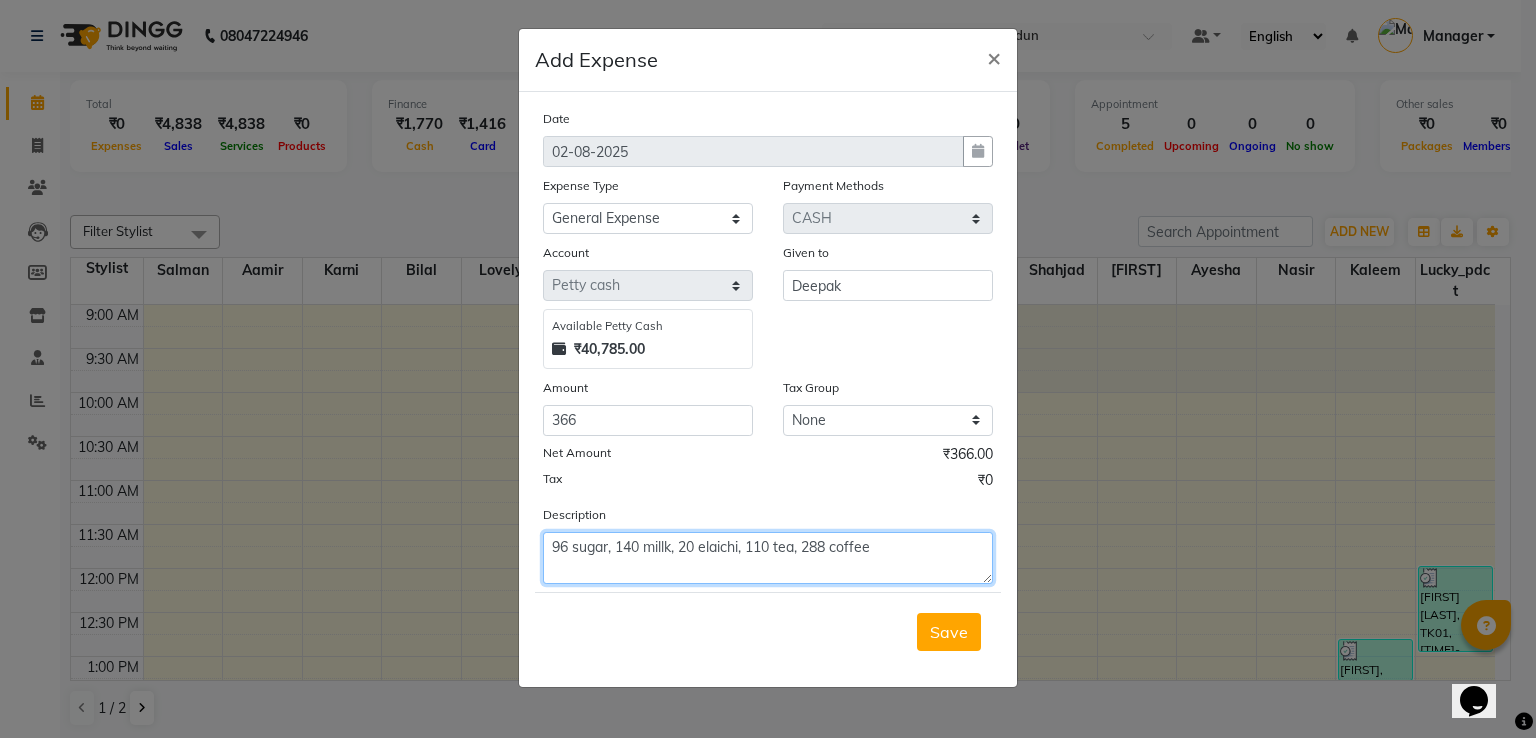 type on "96 sugar, 140 millk, 20 elaichi, 110 tea, 288 coffee" 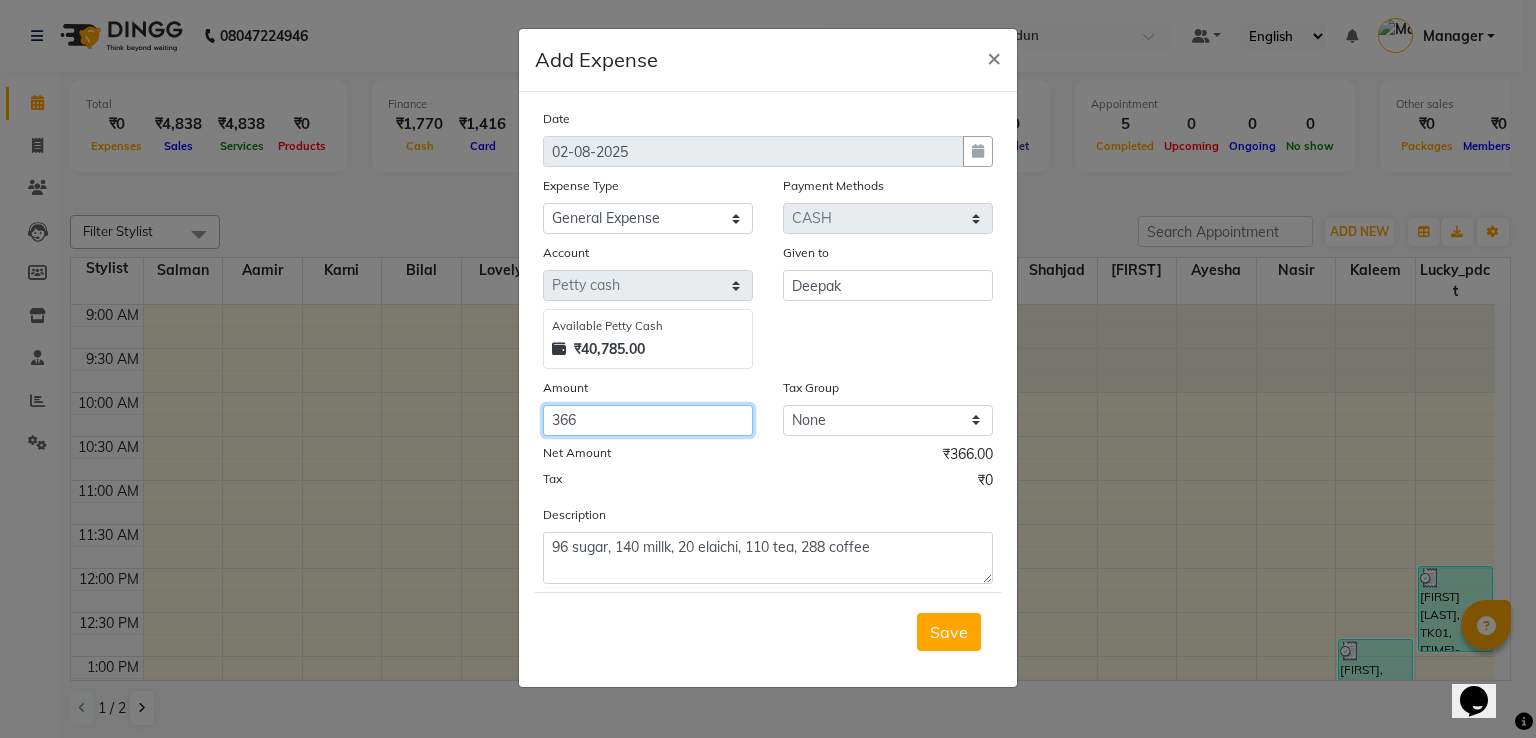 drag, startPoint x: 633, startPoint y: 429, endPoint x: 488, endPoint y: 417, distance: 145.4957 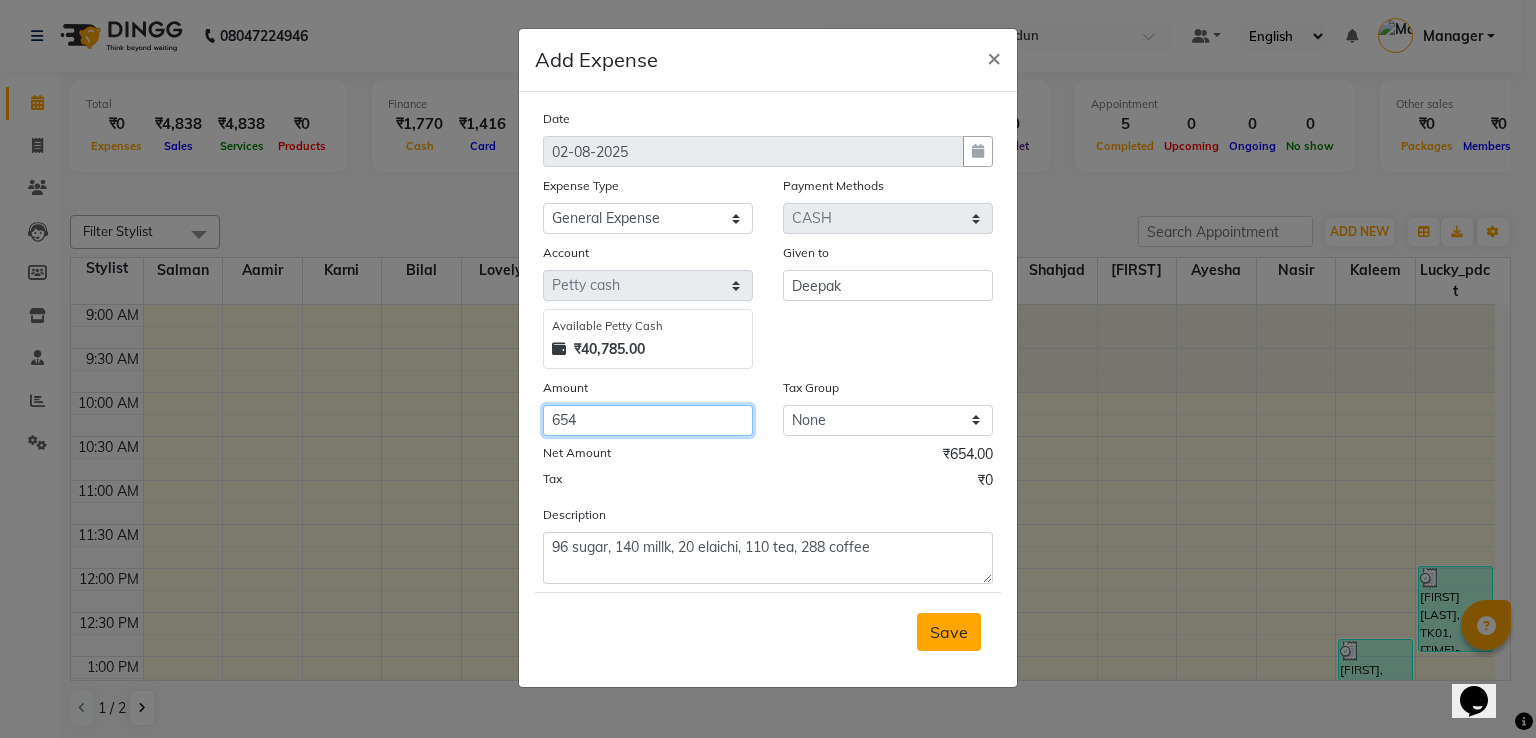 type on "654" 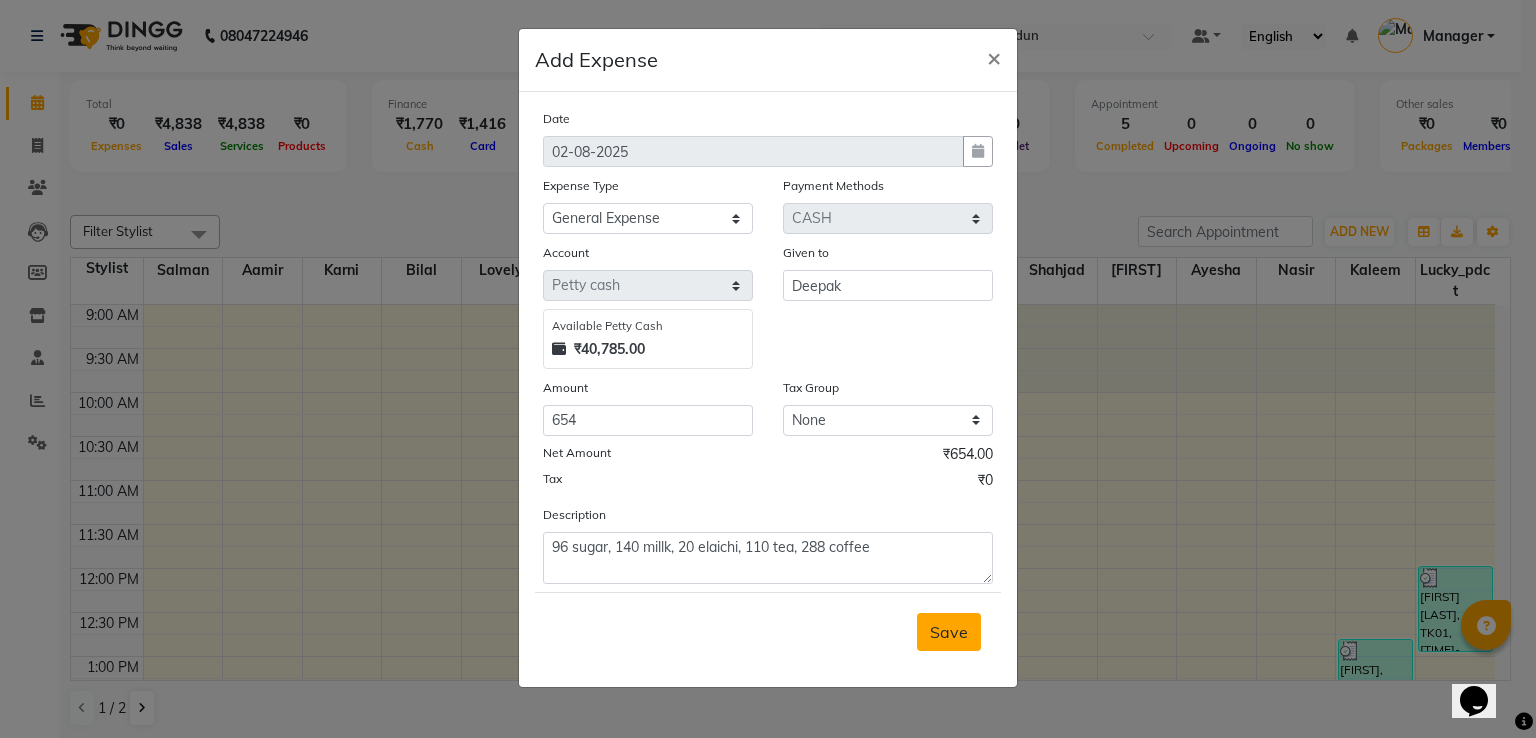 click on "Save" at bounding box center [949, 632] 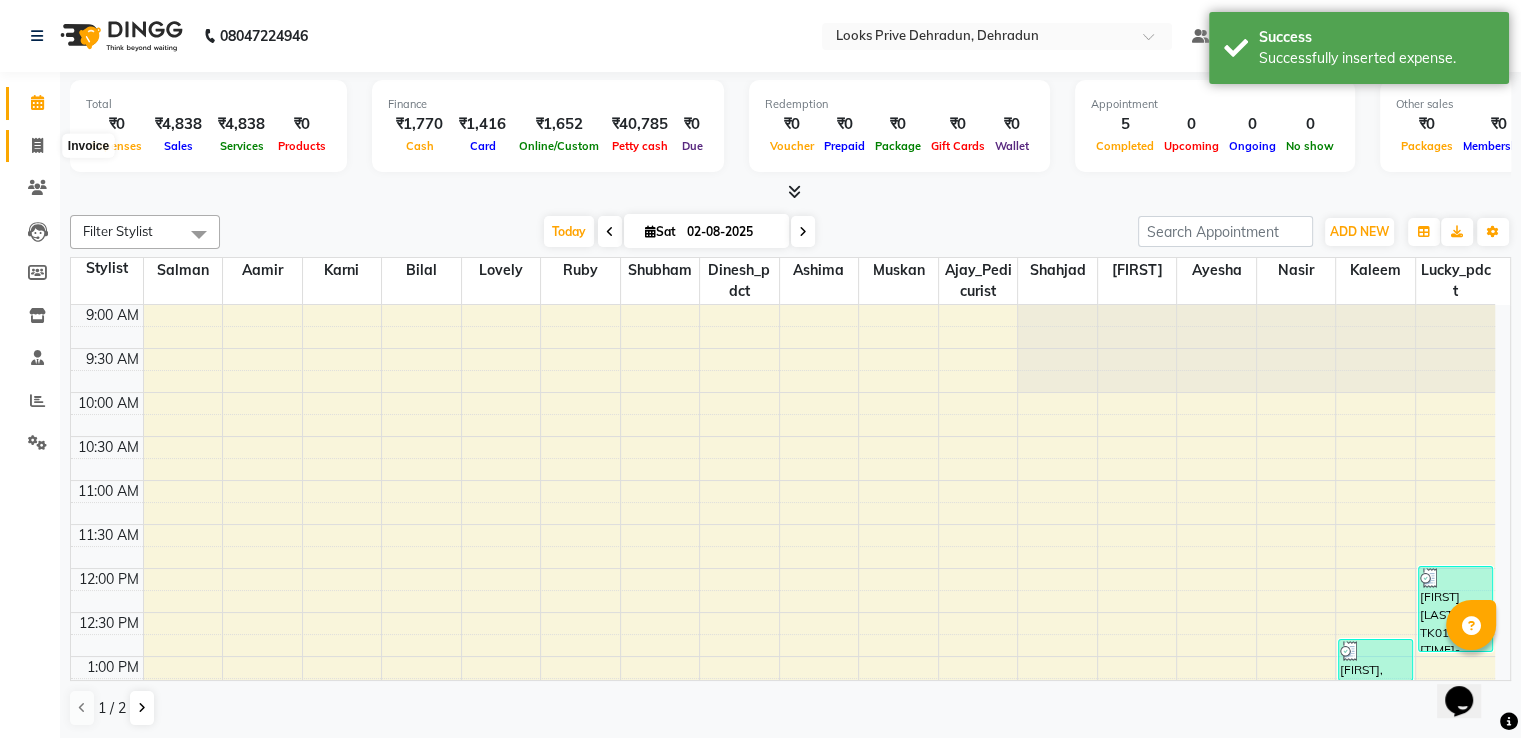 drag, startPoint x: 24, startPoint y: 139, endPoint x: 29, endPoint y: 117, distance: 22.561028 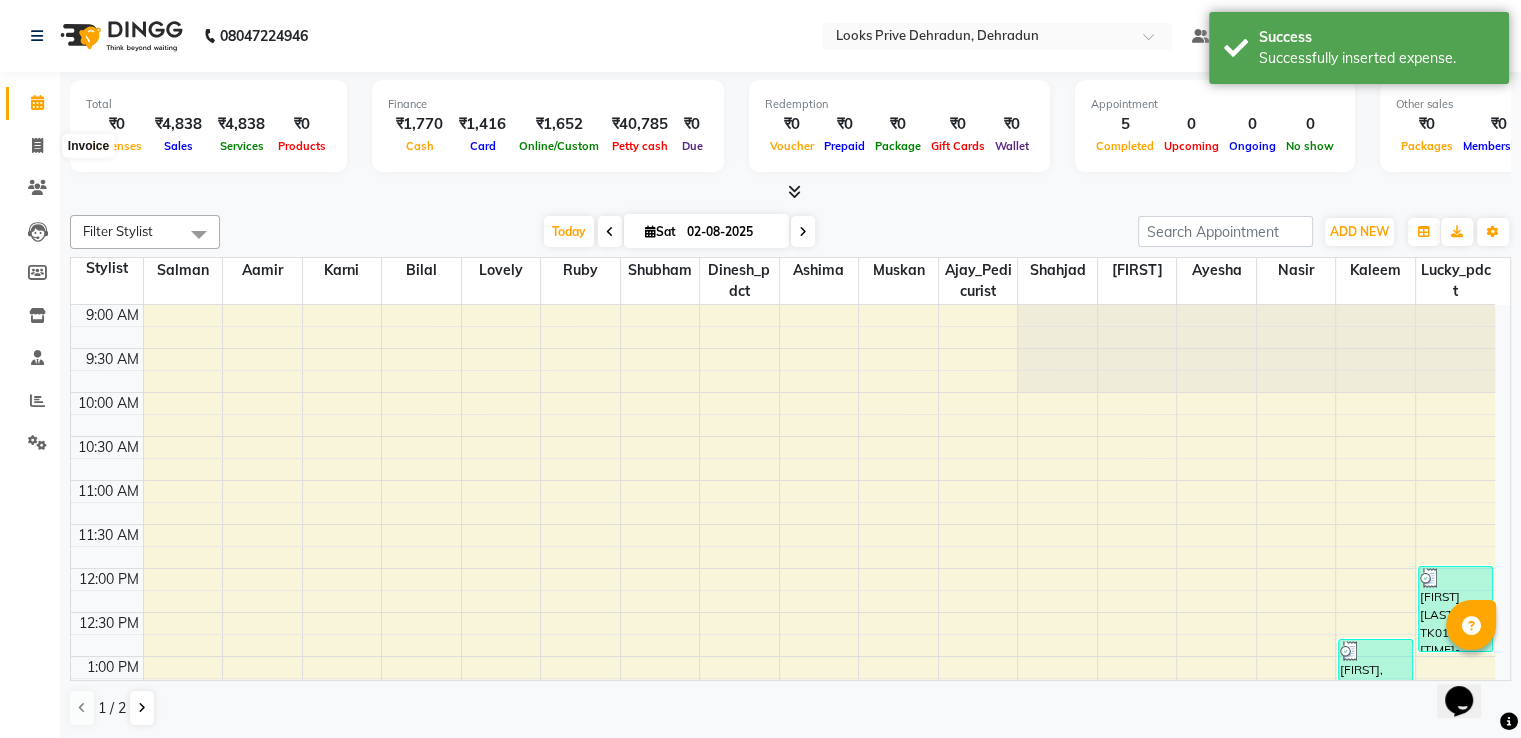 select on "6205" 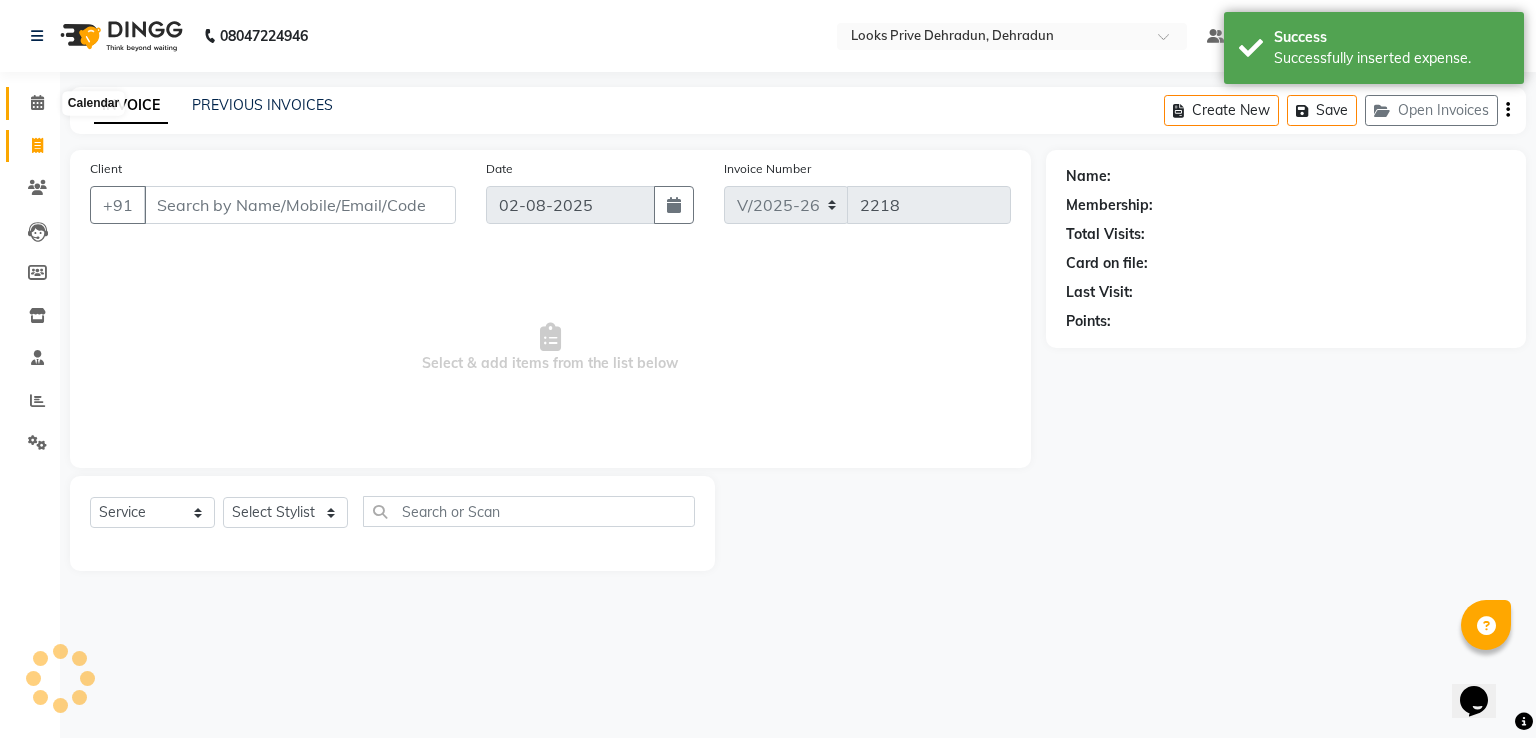 click 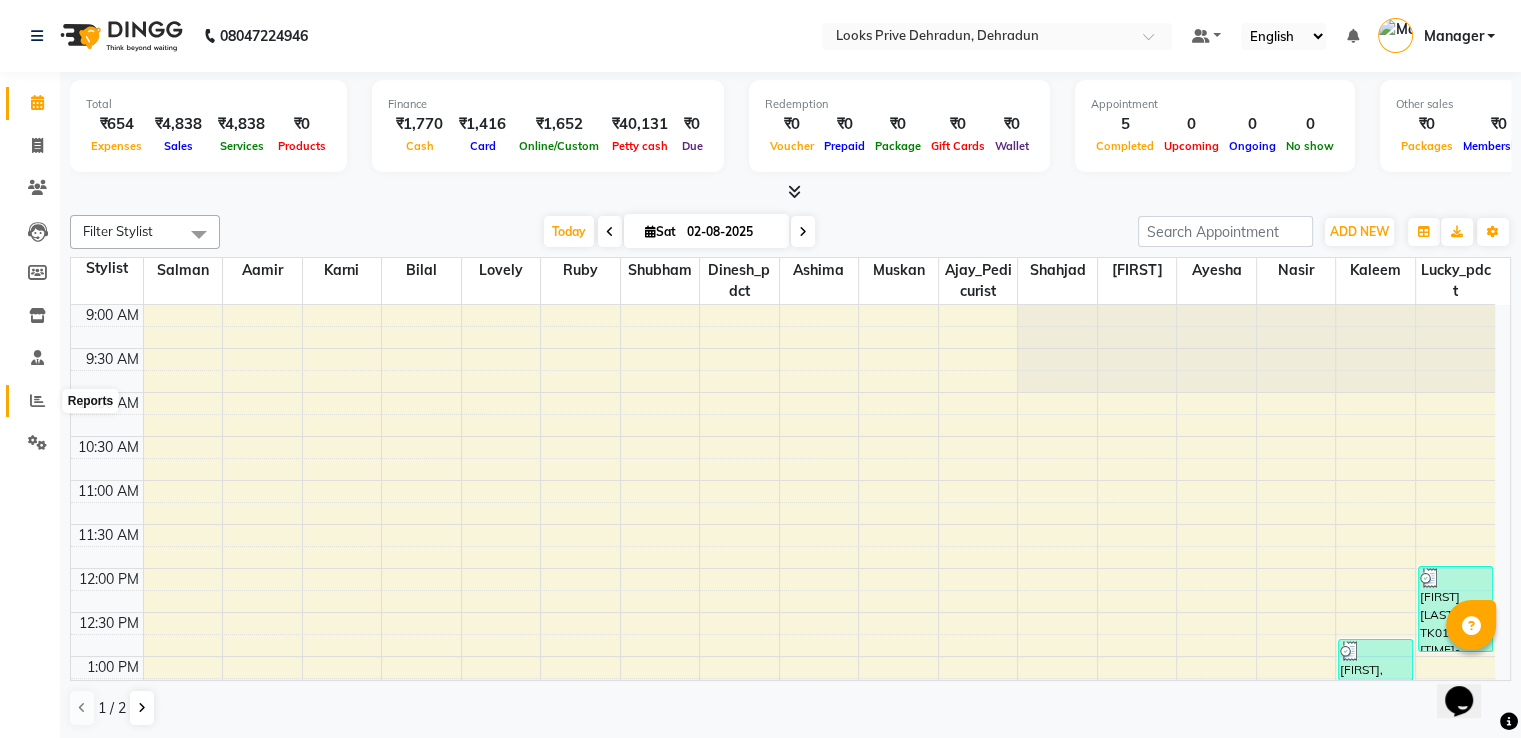 click 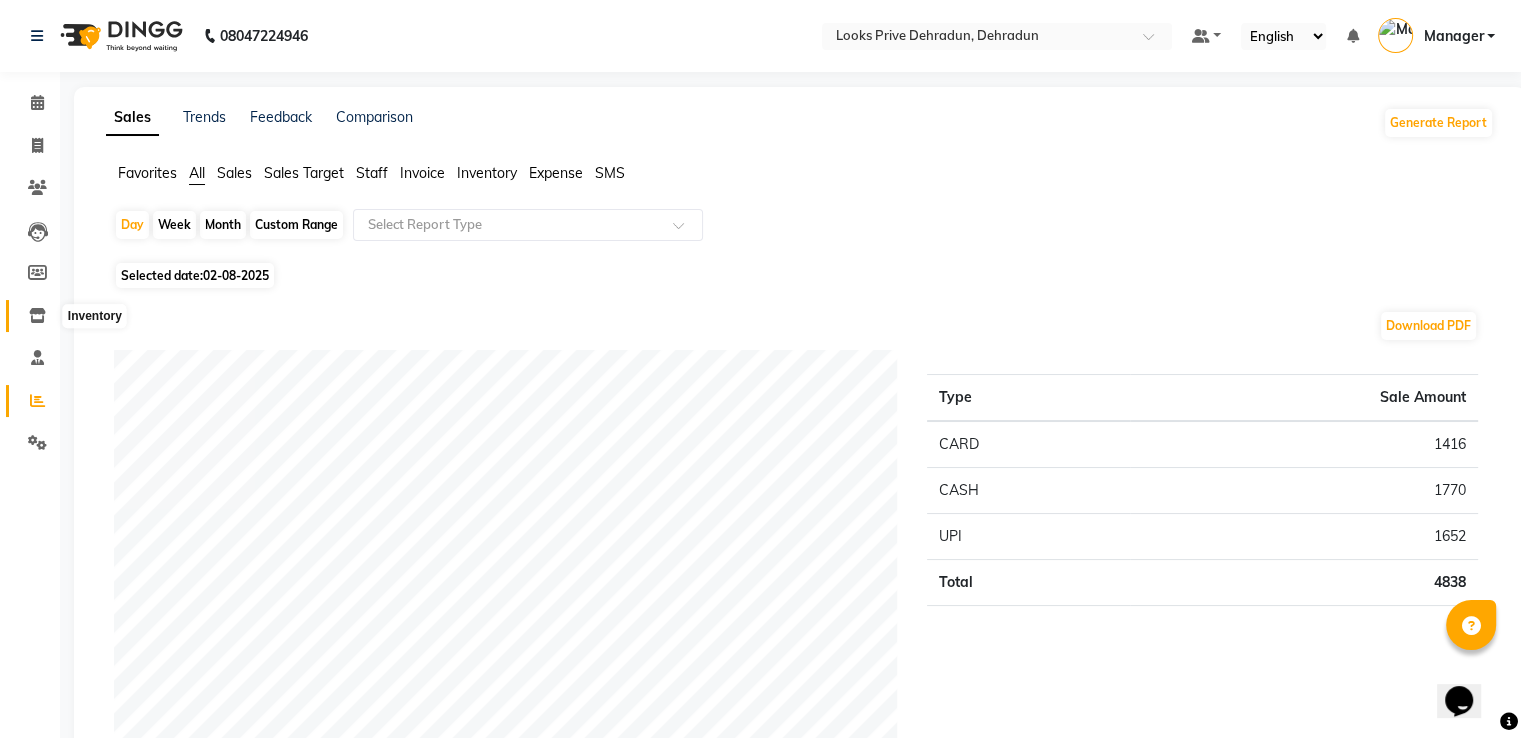click 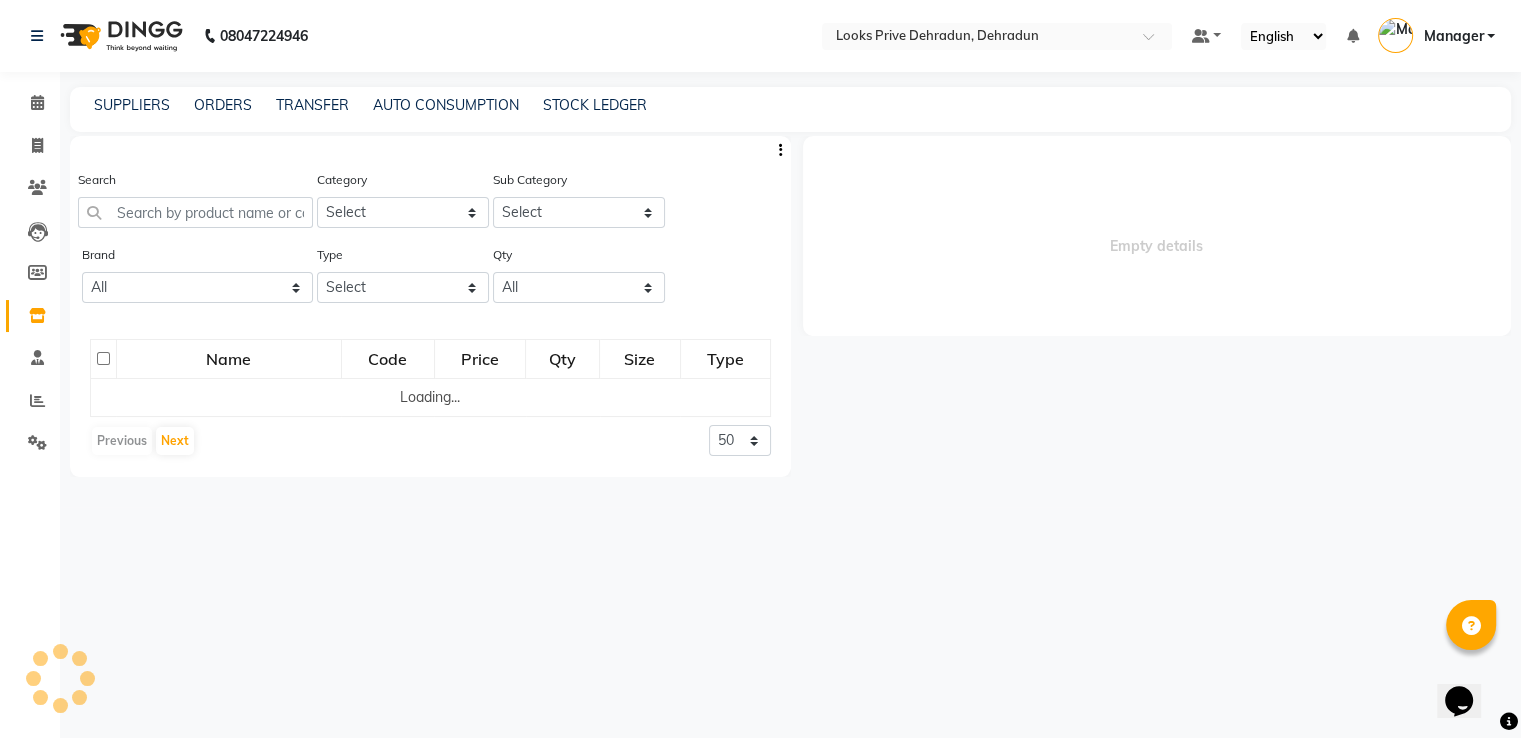 select 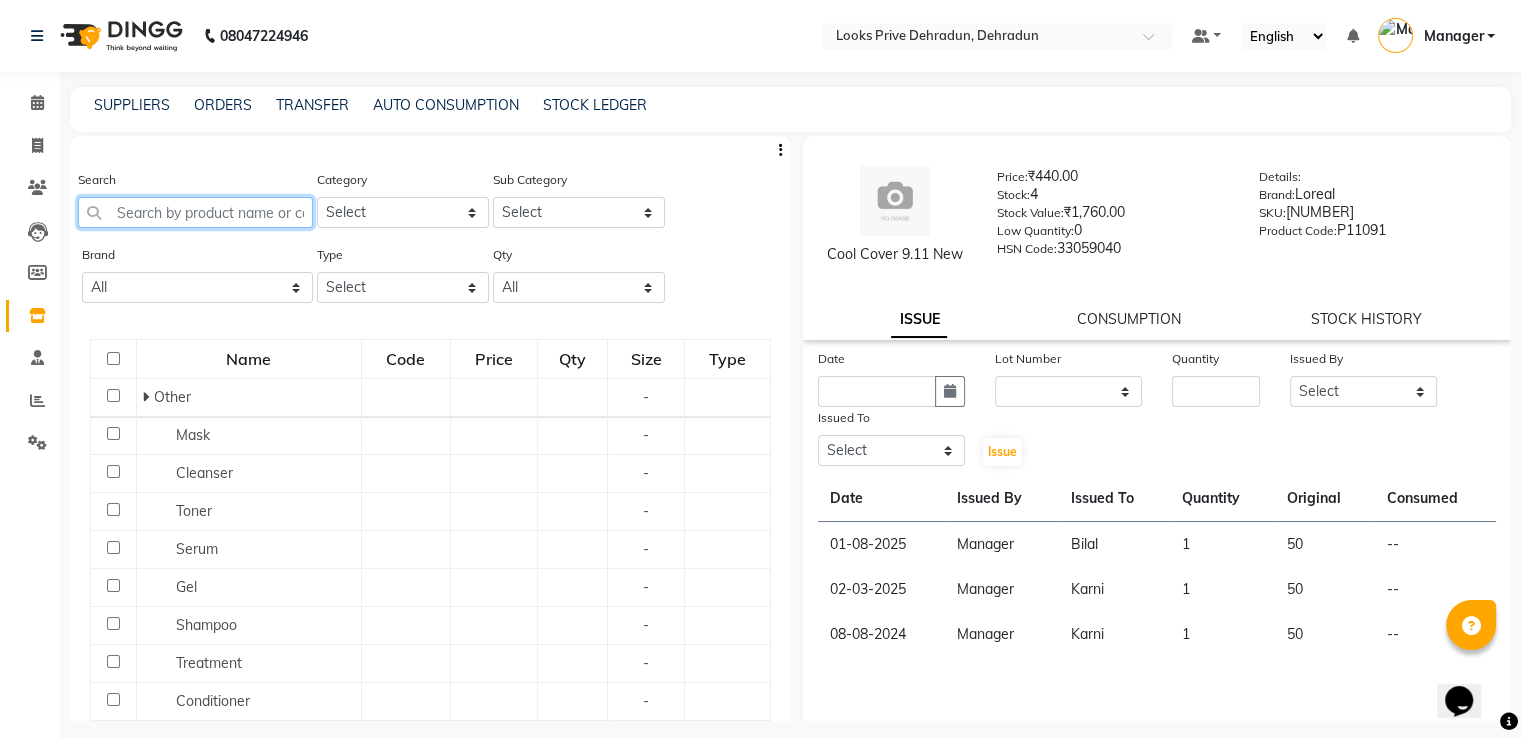 drag, startPoint x: 188, startPoint y: 211, endPoint x: 199, endPoint y: 229, distance: 21.095022 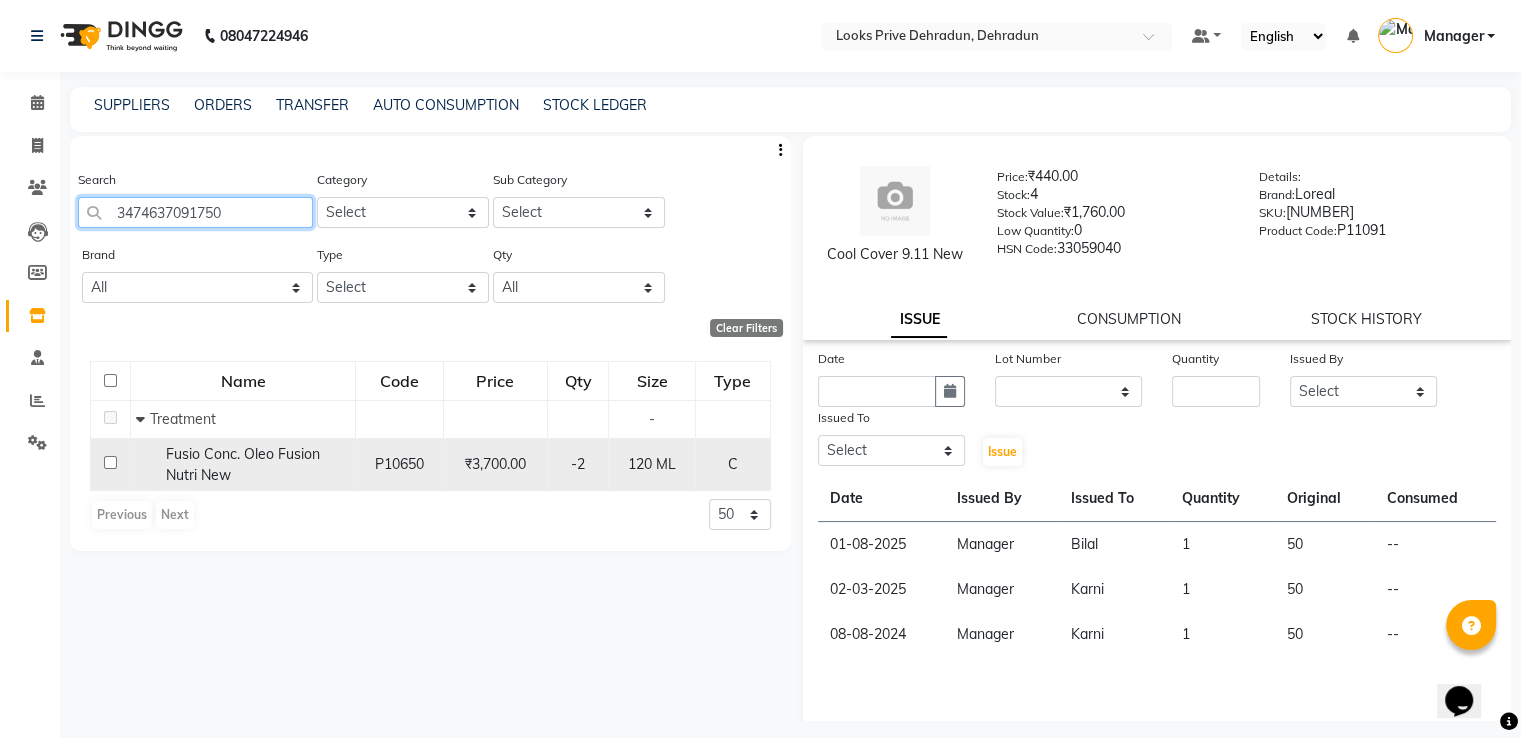 type on "3474637091750" 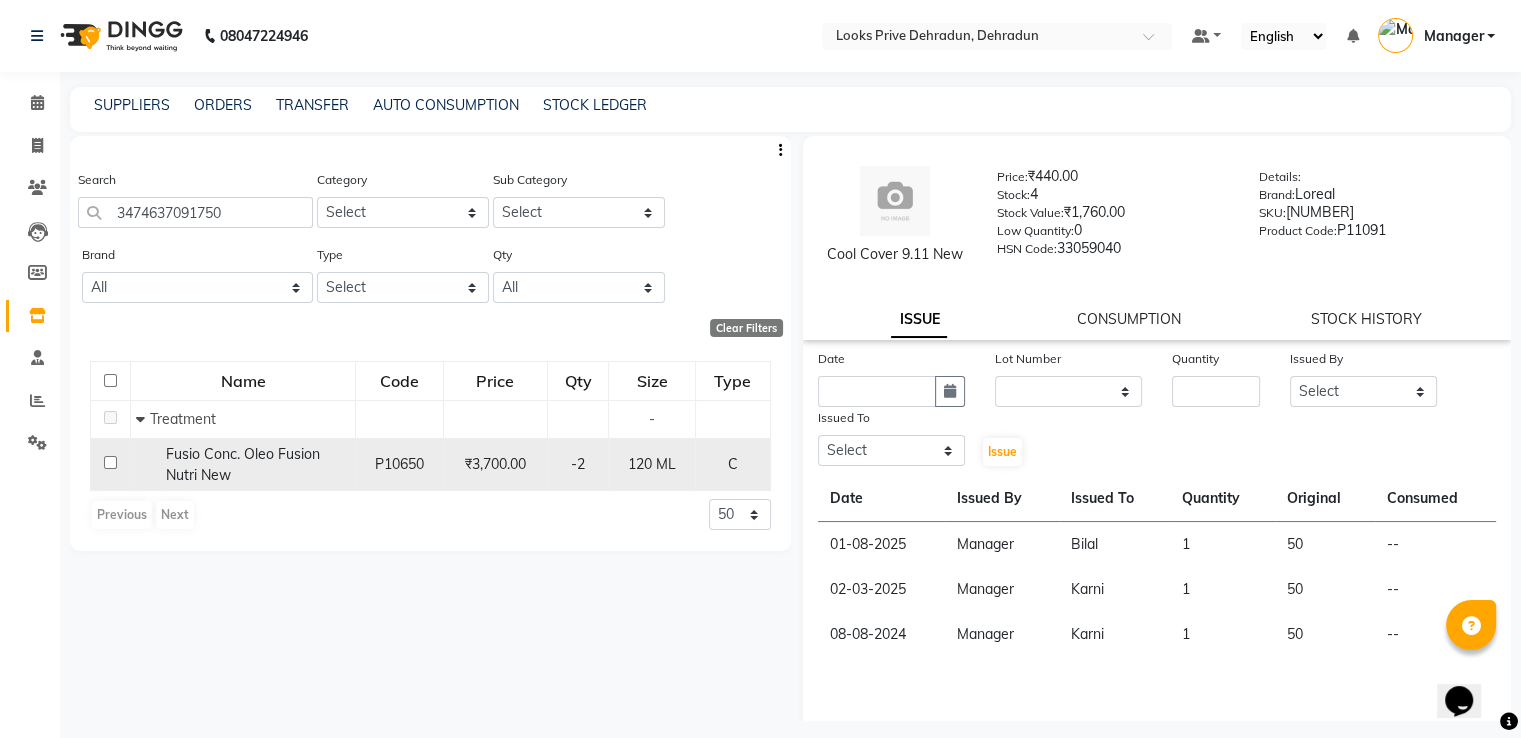 click 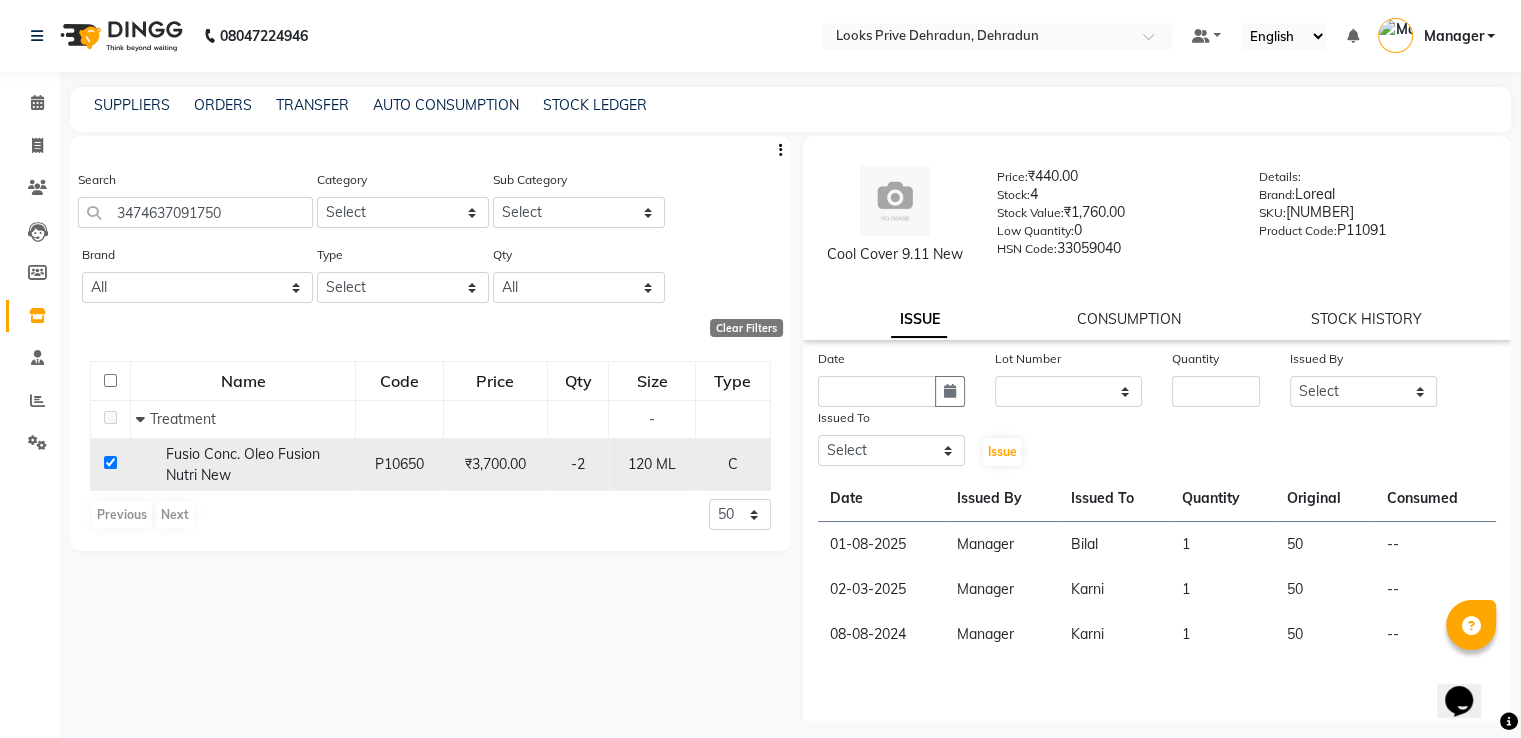 checkbox on "true" 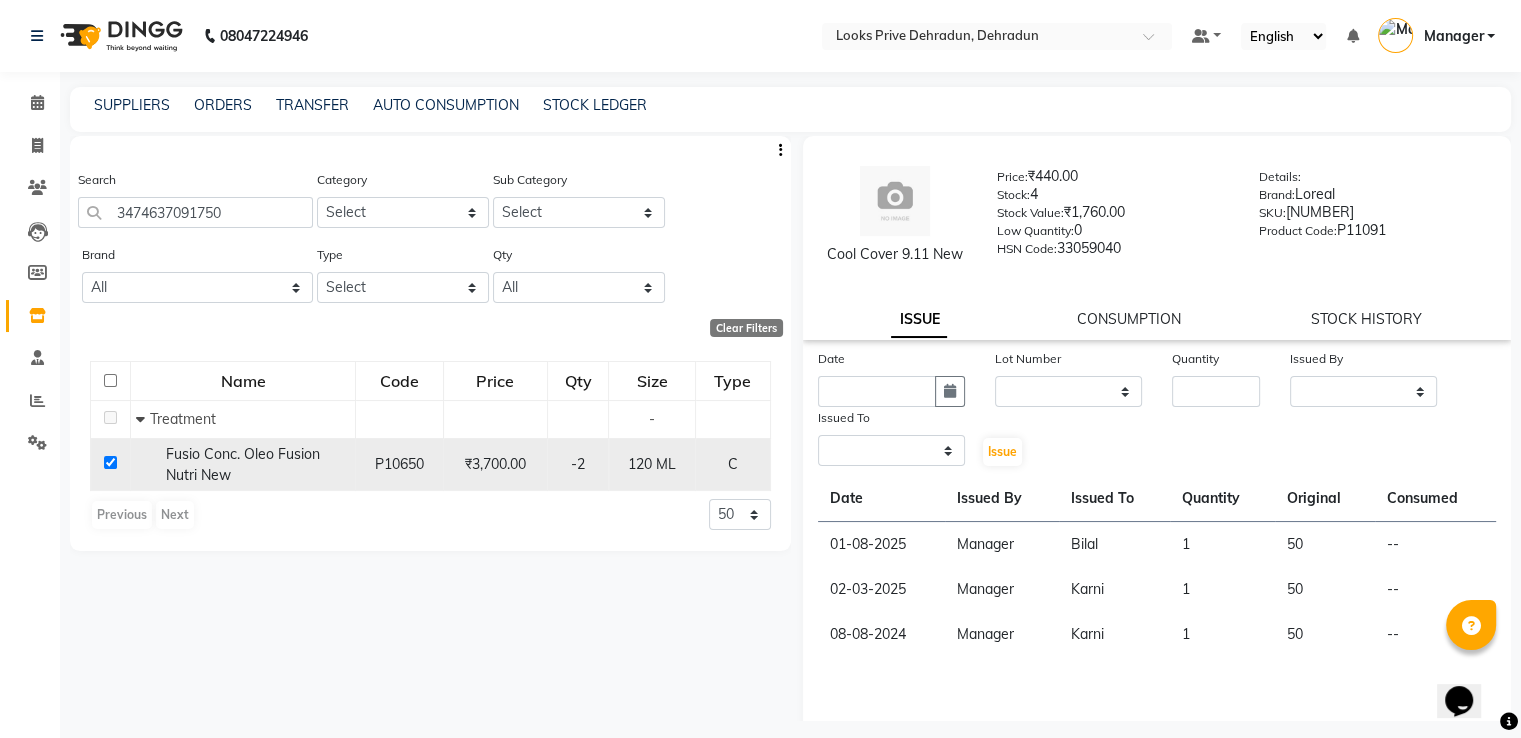 select 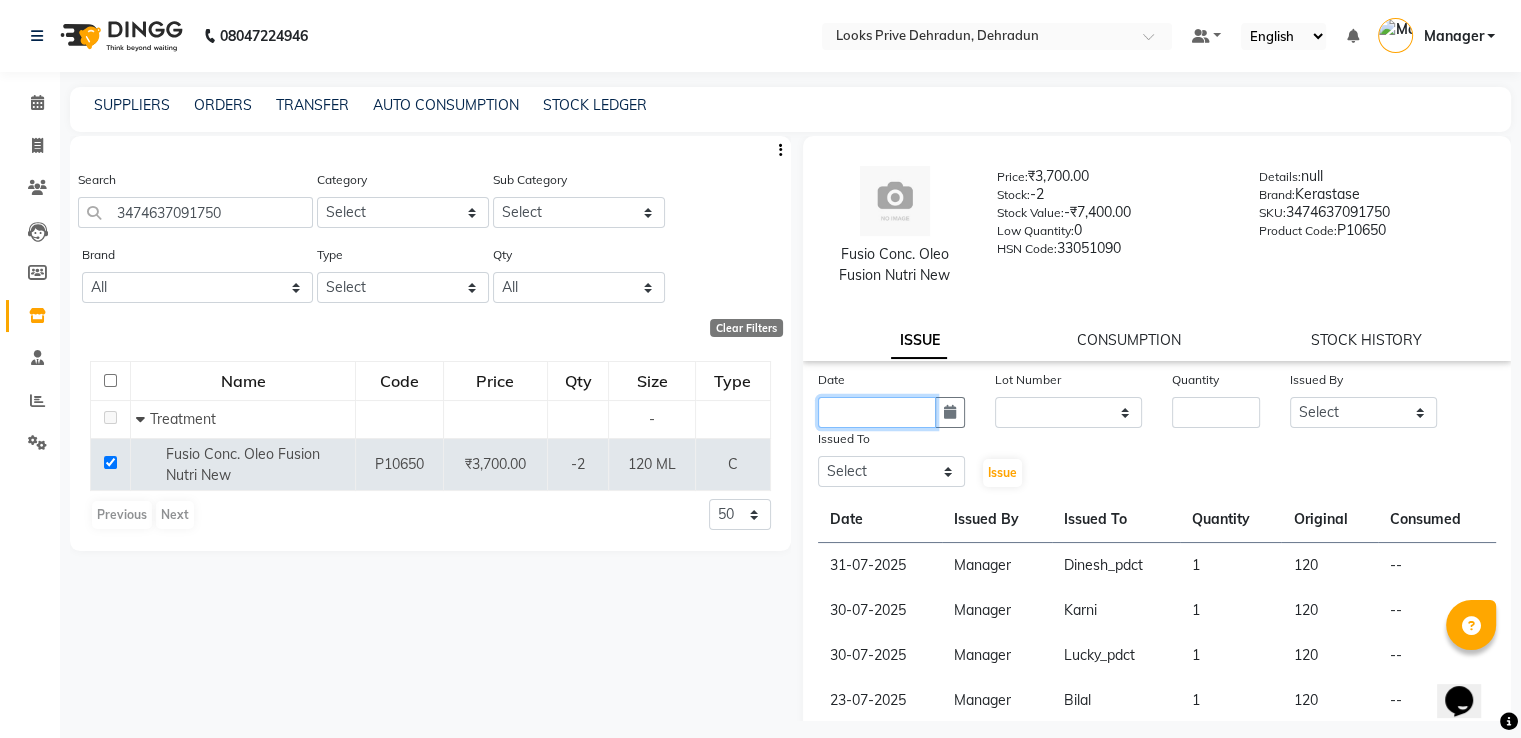 click 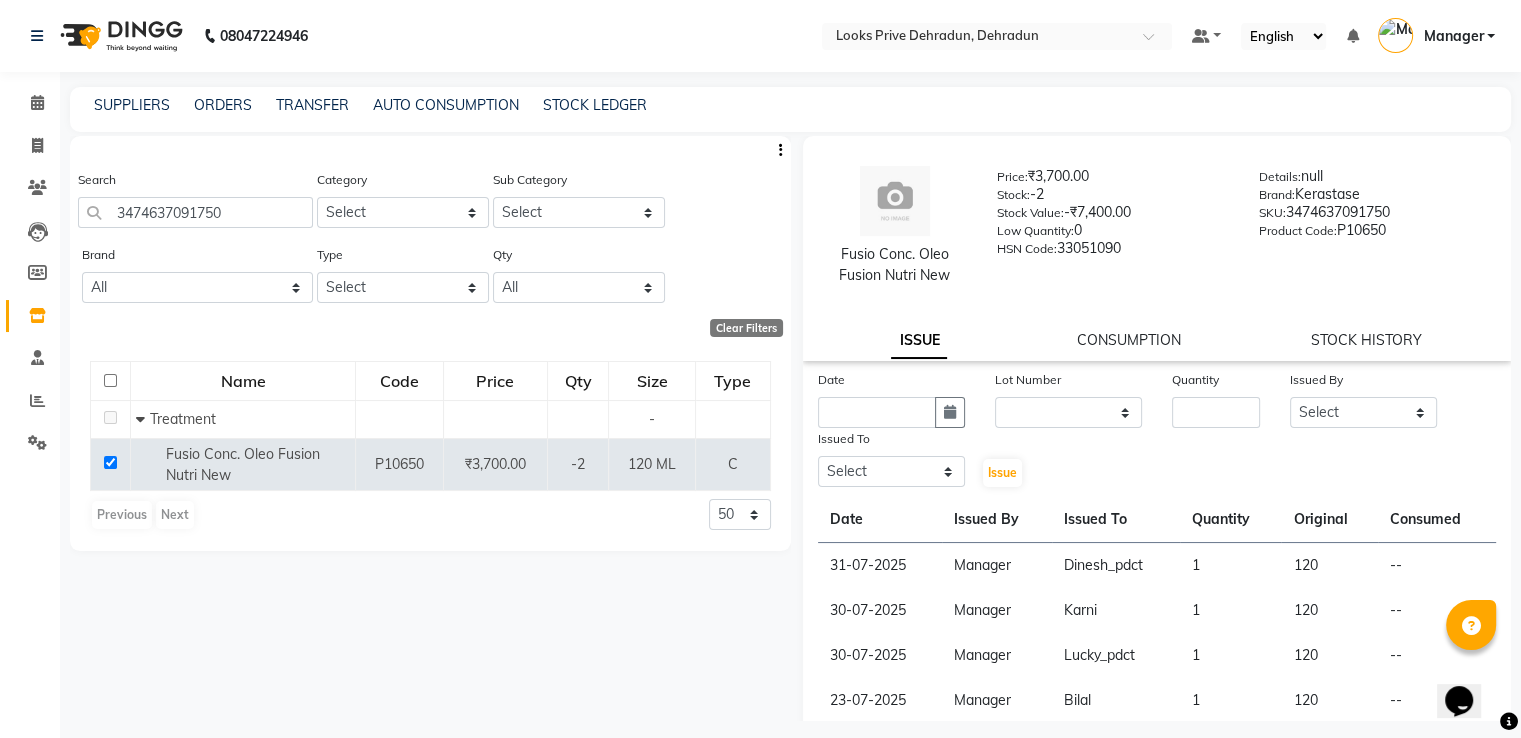 select on "8" 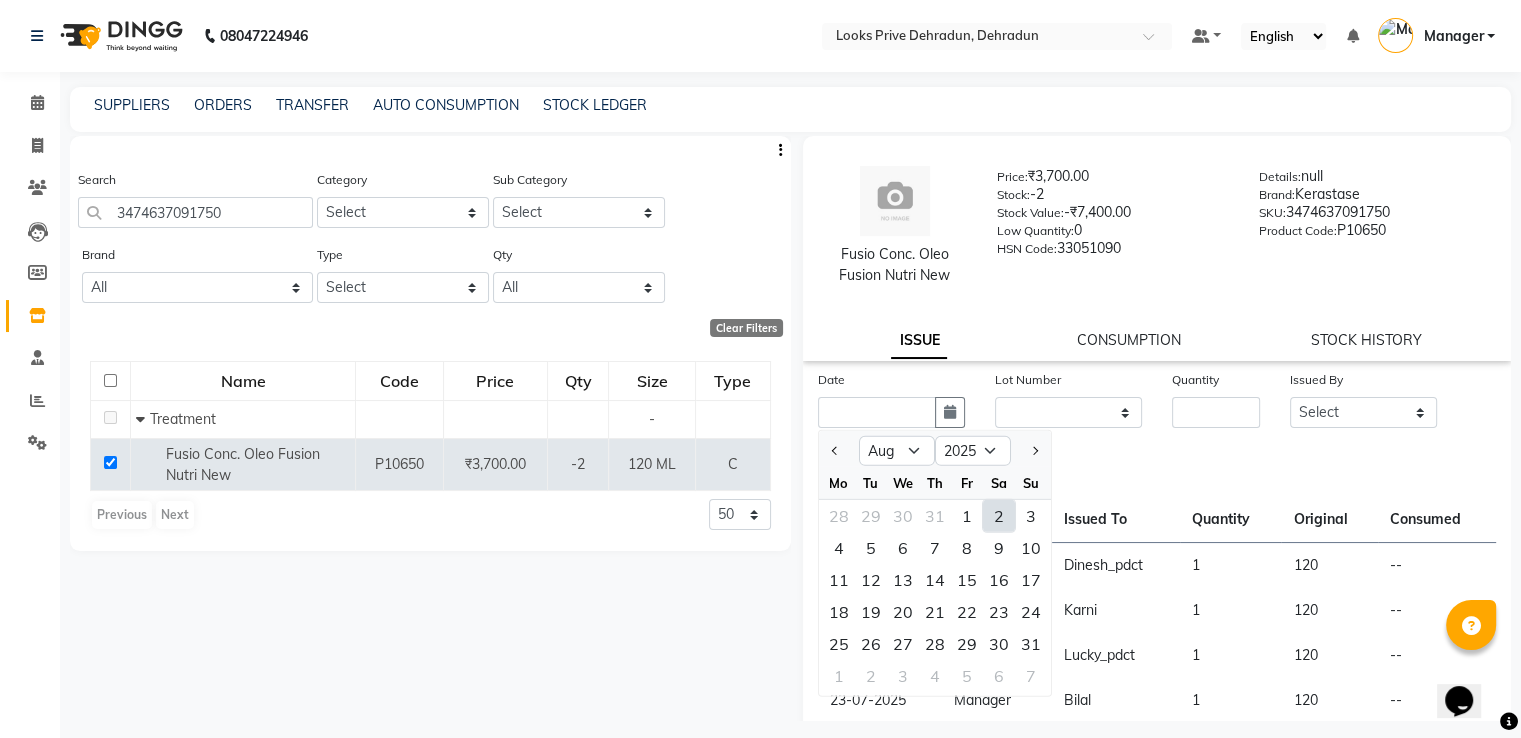 click on "2" 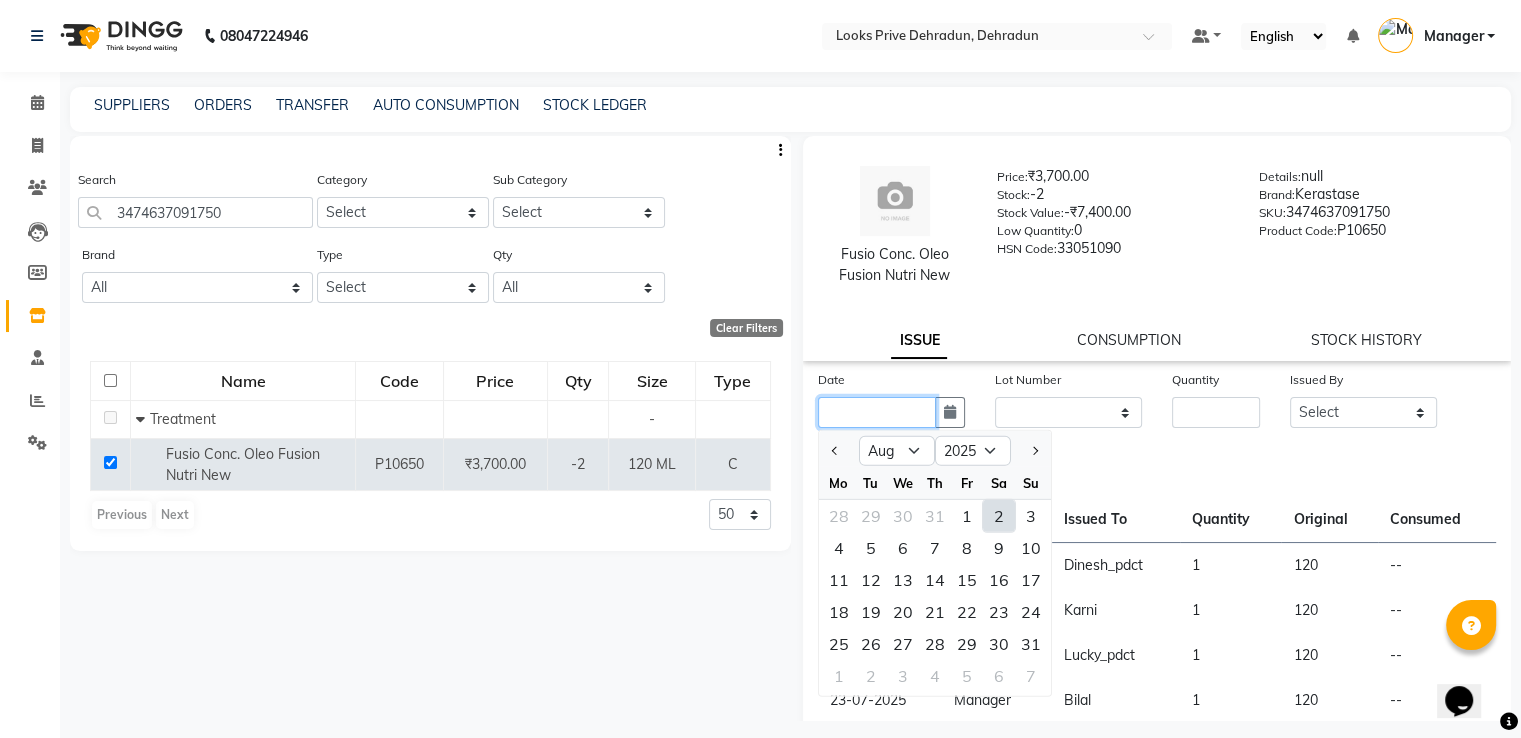 type on "02-08-2025" 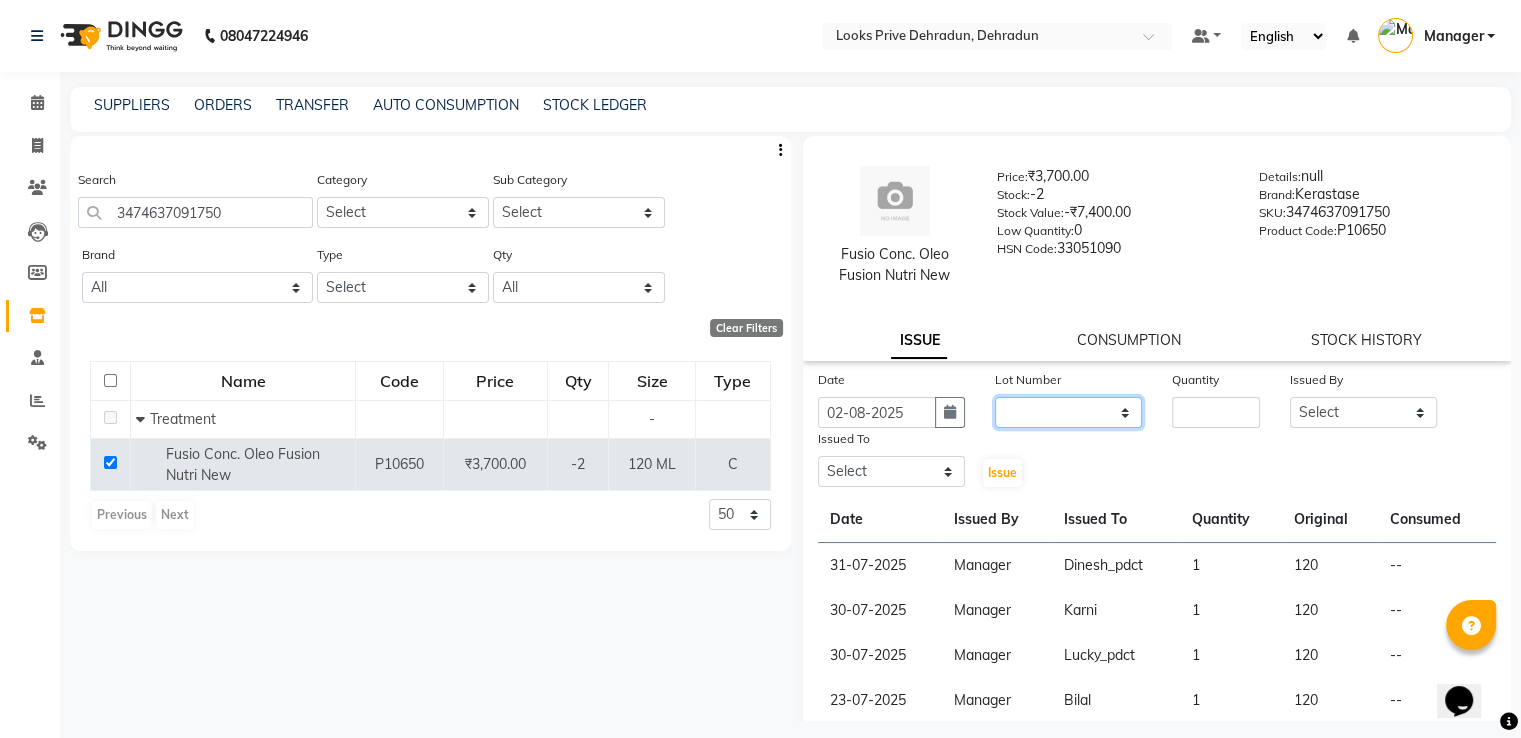 click on "None" 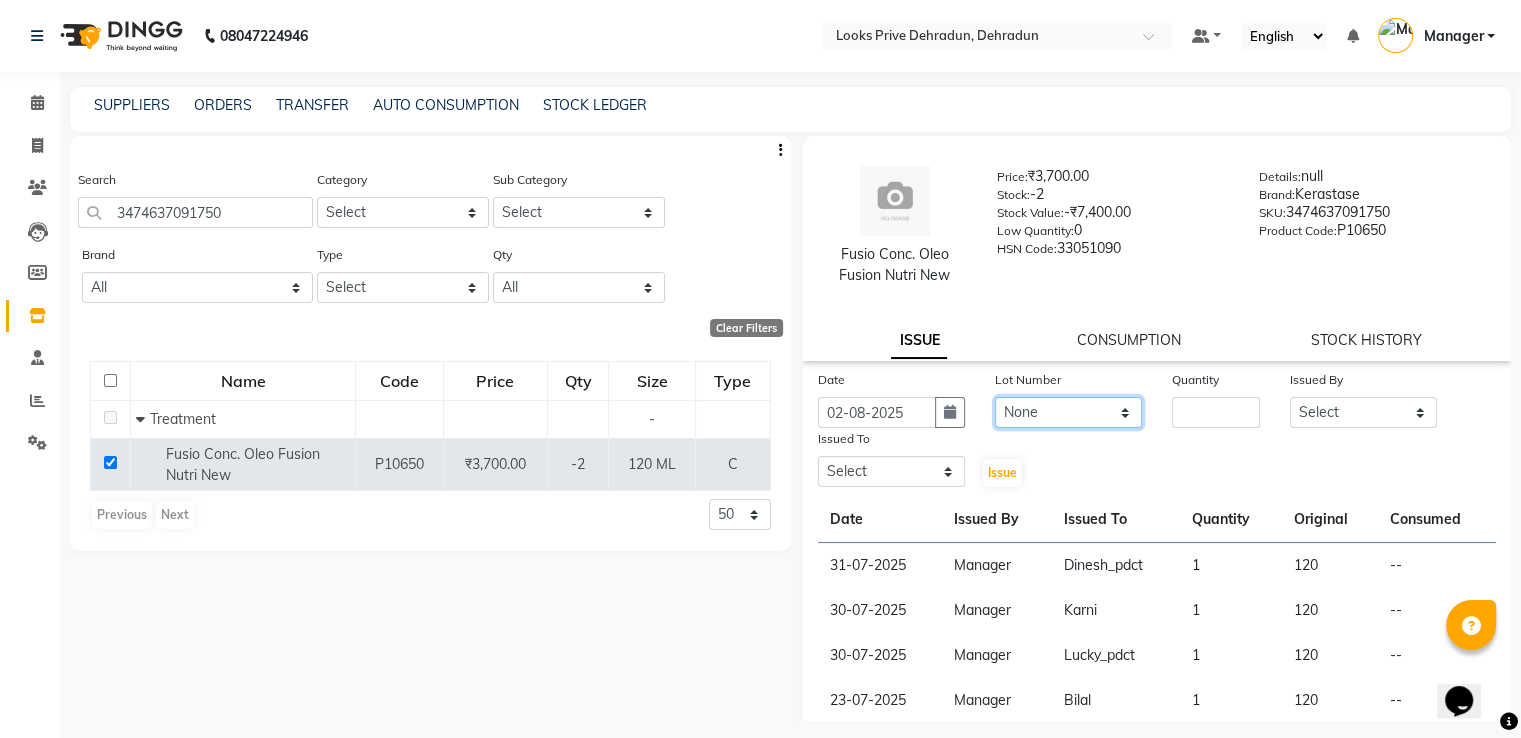 click on "None" 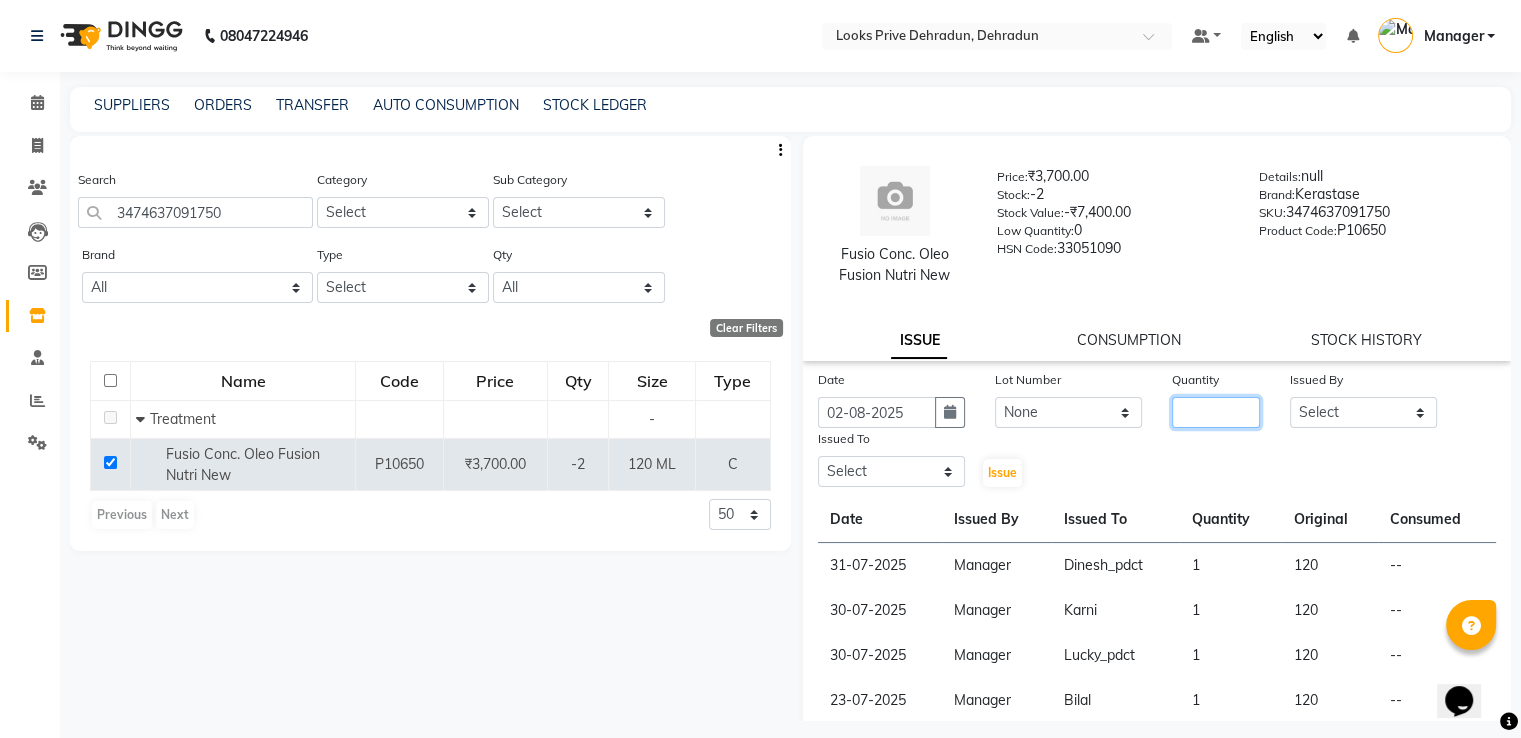 click 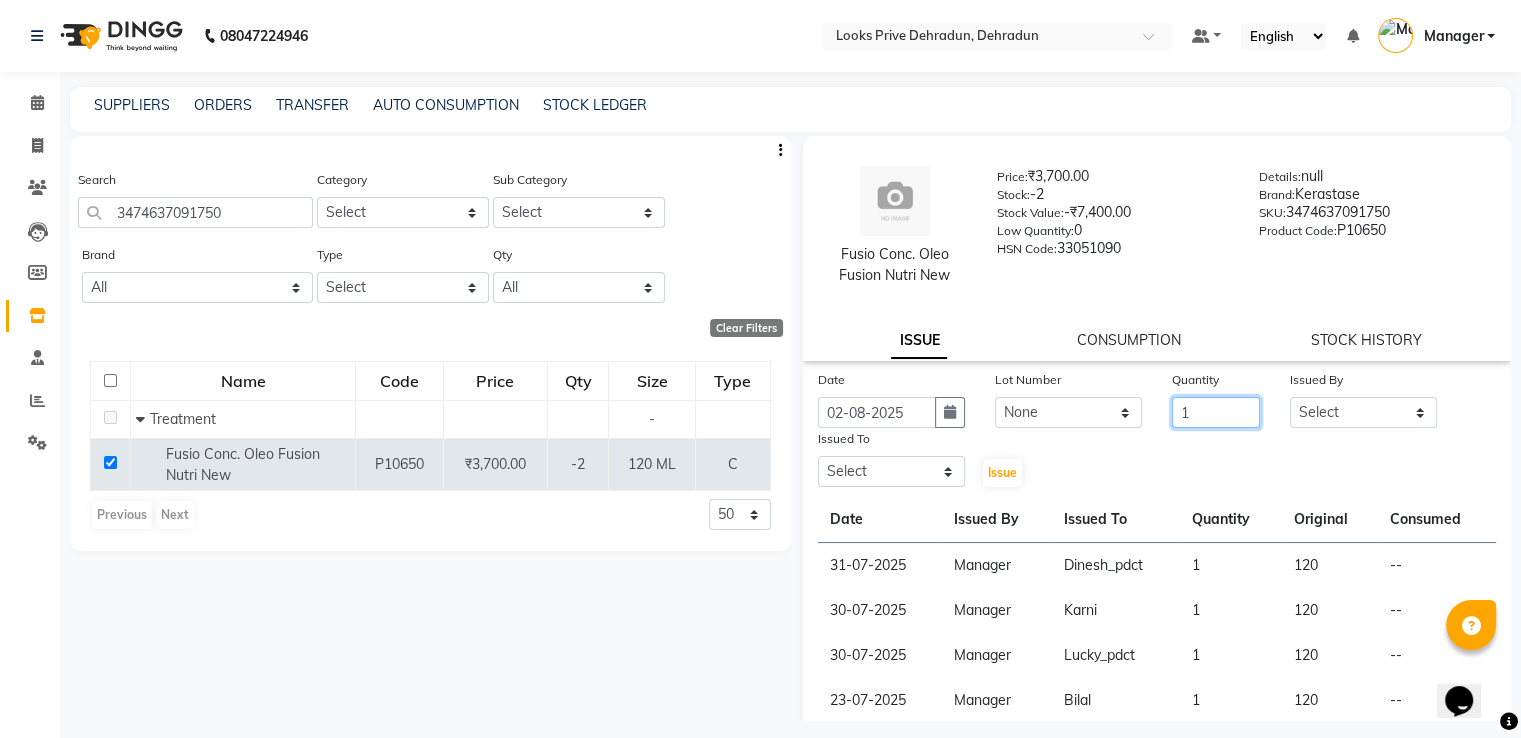 type on "1" 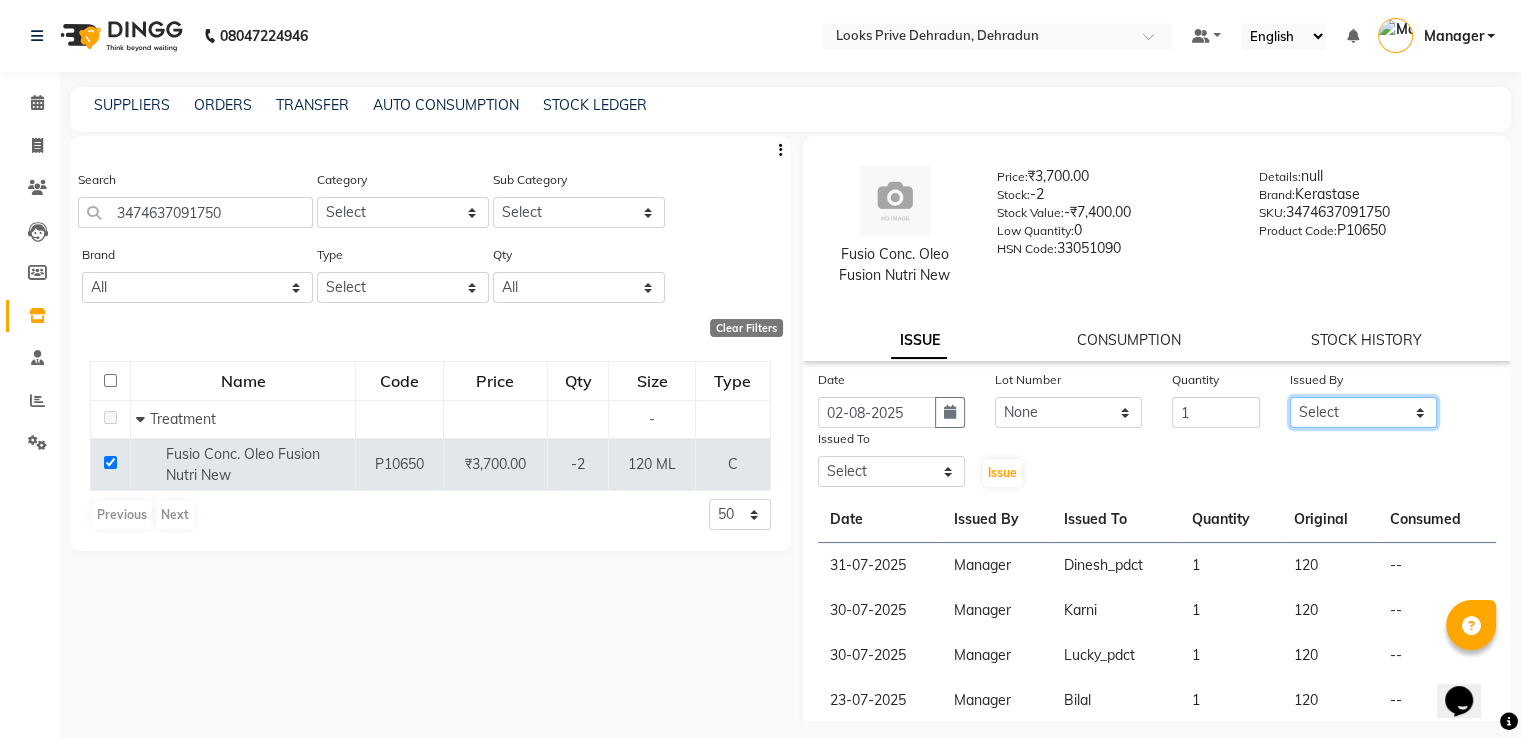 click on "Select A2R_Master Aamir Ajay_Pedicurist Ashima Ayesha Bilal Dinesh_pdct Kaleem Karni Lovely Lucky_pdct Manager Muskan Nasir Rajeev Ruby Salman Shahjad Shubham Suraj_pedi" 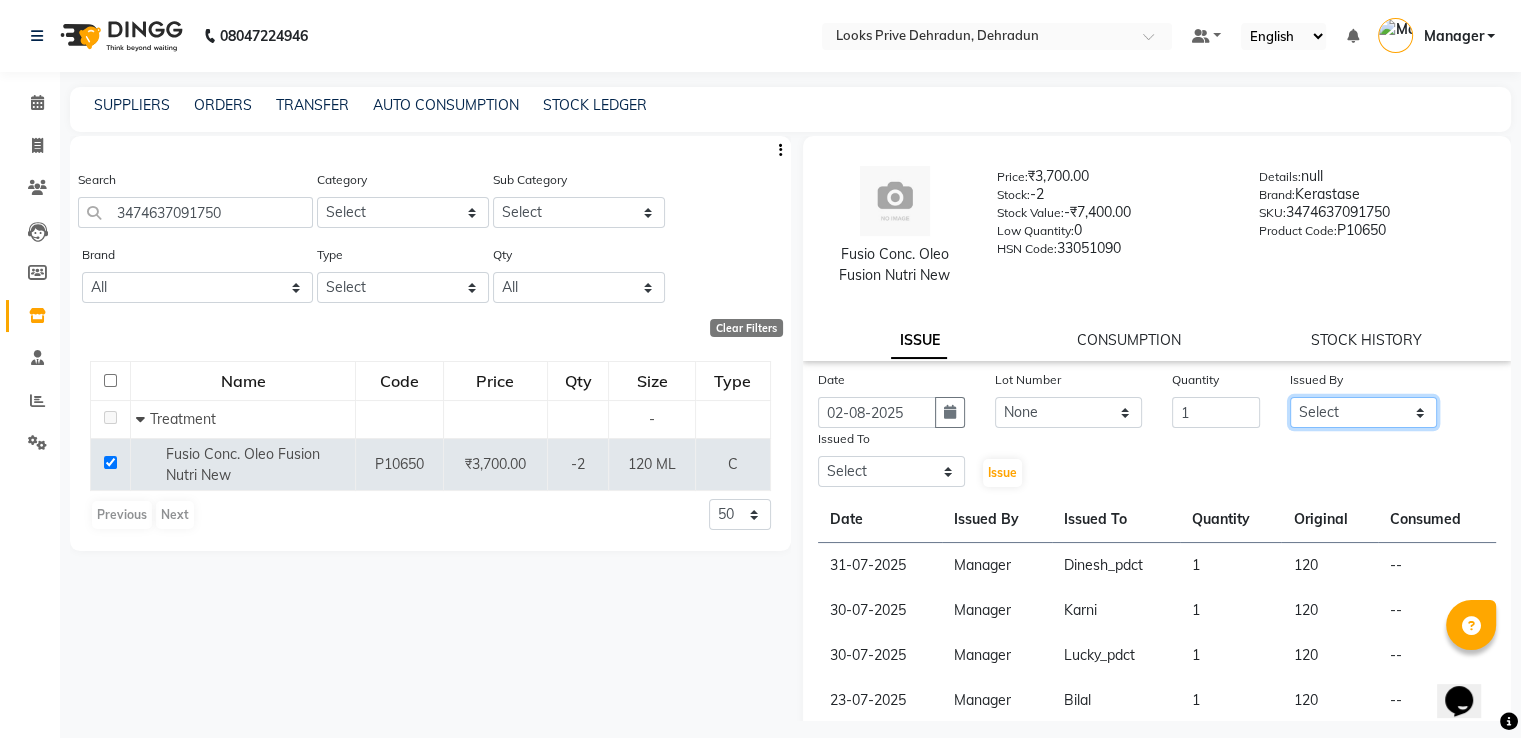 select on "45436" 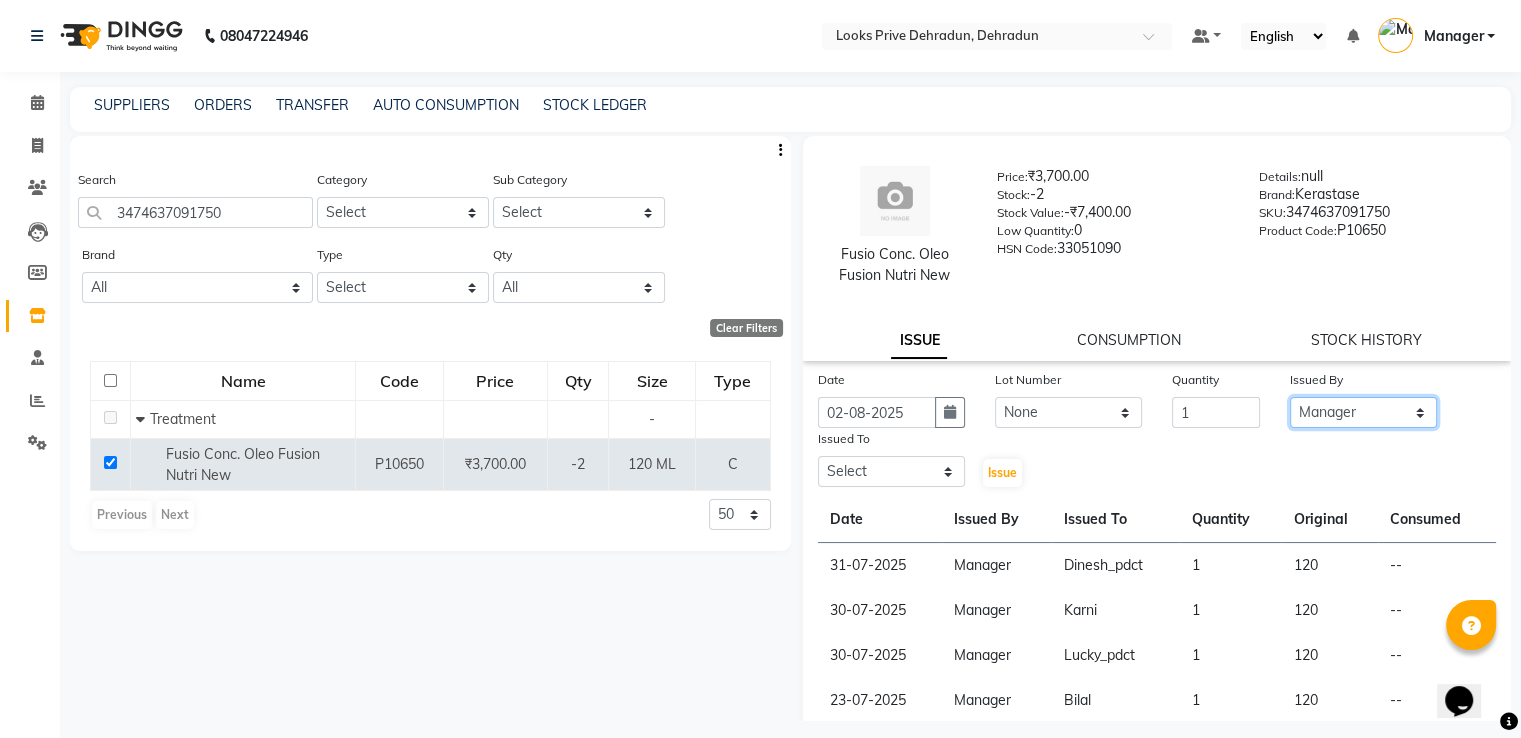 click on "Select A2R_Master Aamir Ajay_Pedicurist Ashima Ayesha Bilal Dinesh_pdct Kaleem Karni Lovely Lucky_pdct Manager Muskan Nasir Rajeev Ruby Salman Shahjad Shubham Suraj_pedi" 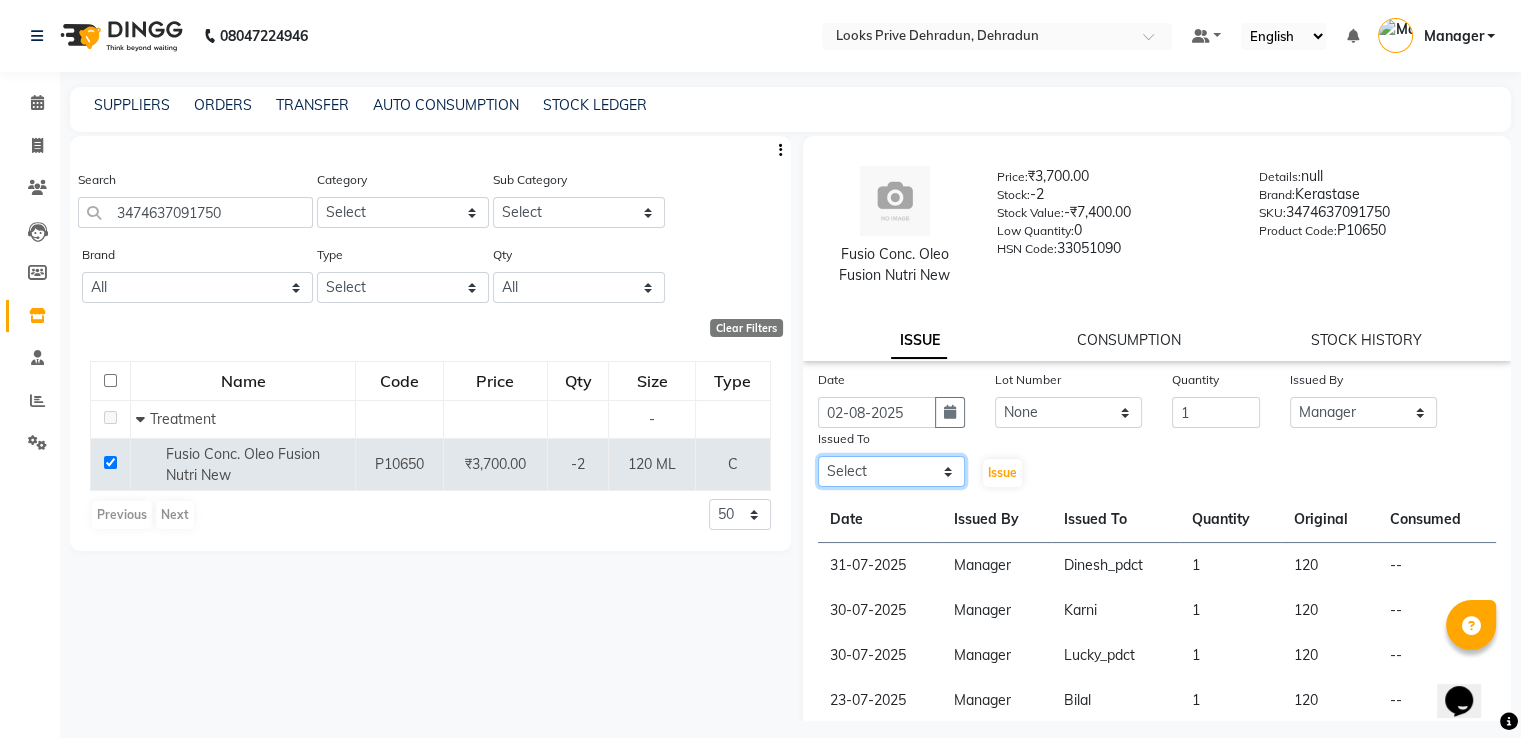 click on "Select A2R_Master Aamir Ajay_Pedicurist Ashima Ayesha Bilal Dinesh_pdct Kaleem Karni Lovely Lucky_pdct Manager Muskan Nasir Rajeev Ruby Salman Shahjad Shubham Suraj_pedi" 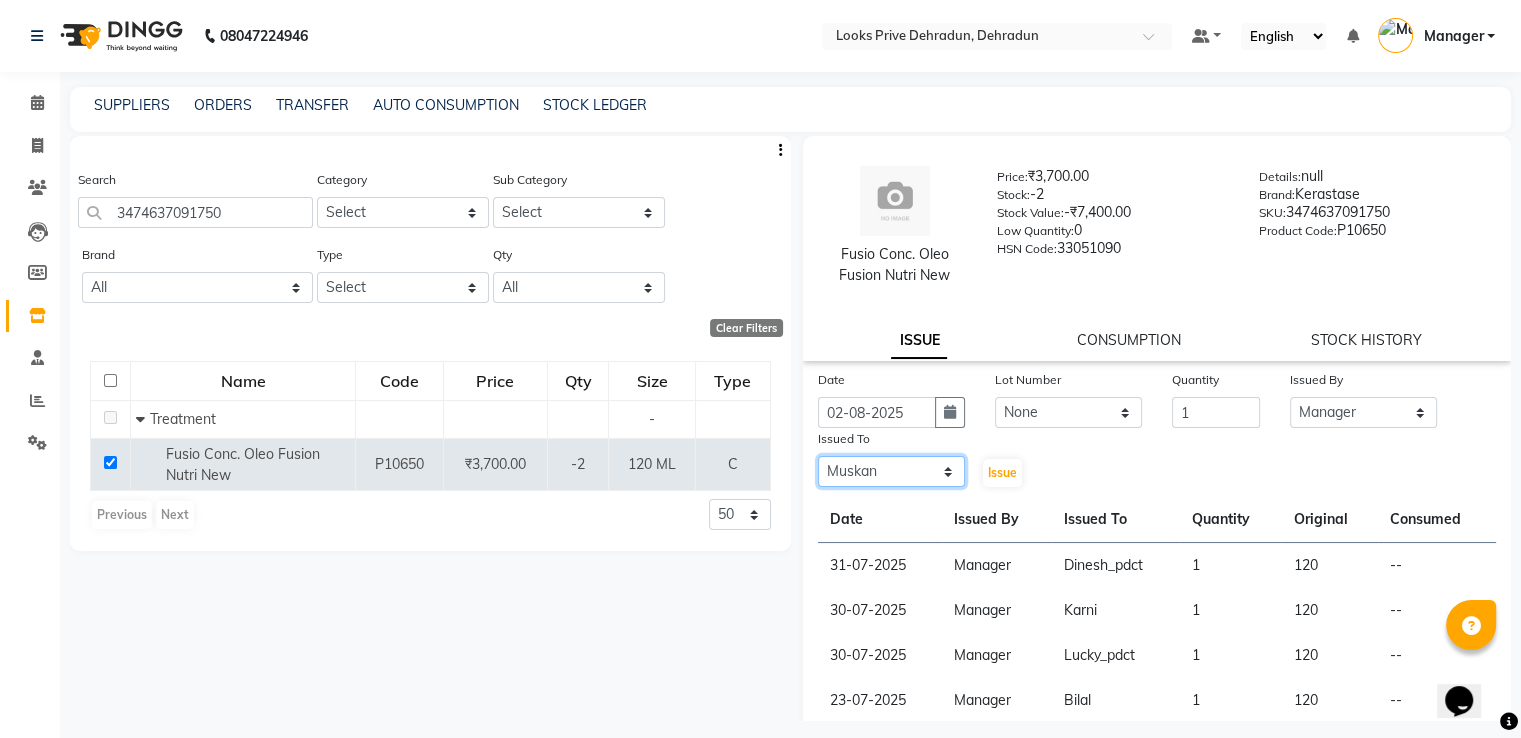 click on "Select A2R_Master Aamir Ajay_Pedicurist Ashima Ayesha Bilal Dinesh_pdct Kaleem Karni Lovely Lucky_pdct Manager Muskan Nasir Rajeev Ruby Salman Shahjad Shubham Suraj_pedi" 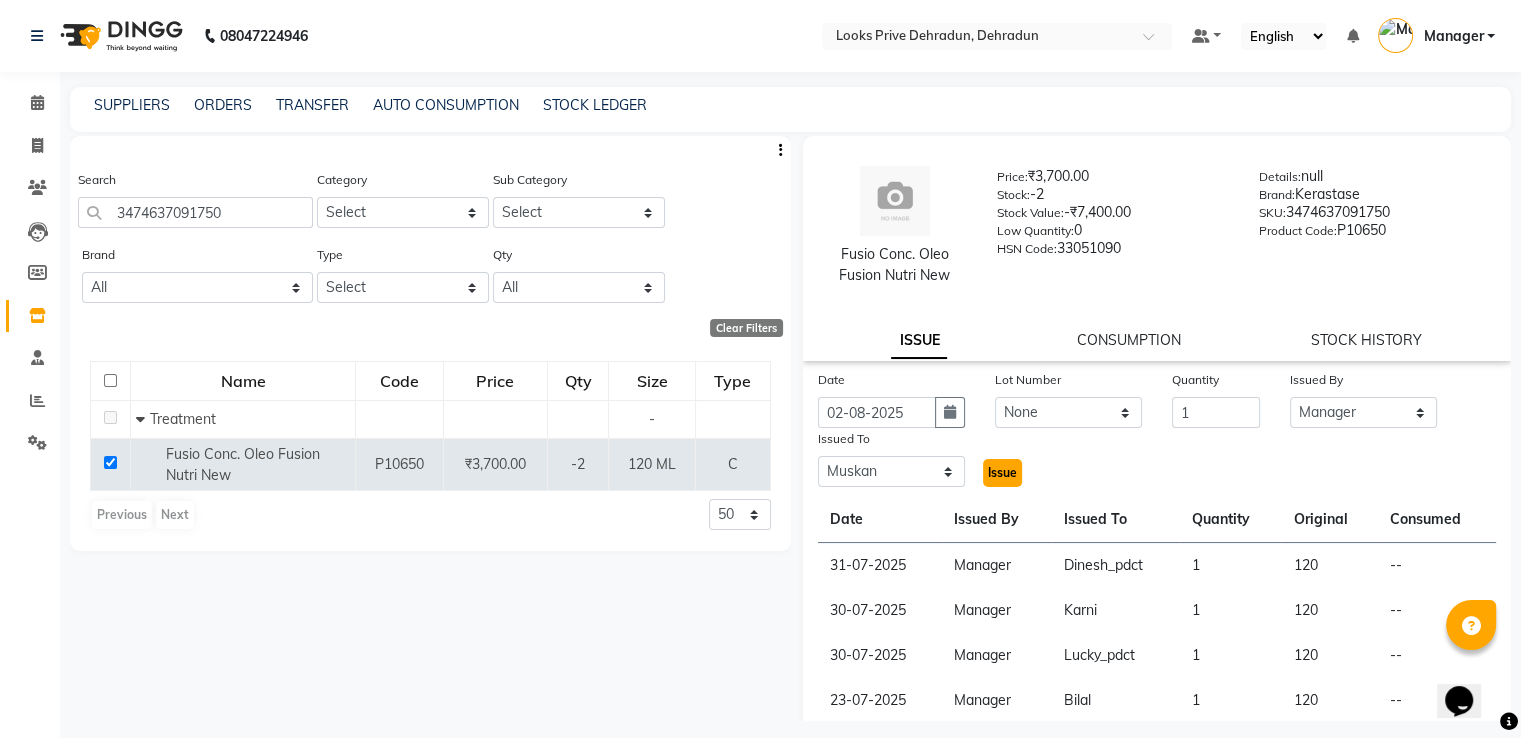 click on "Issue" 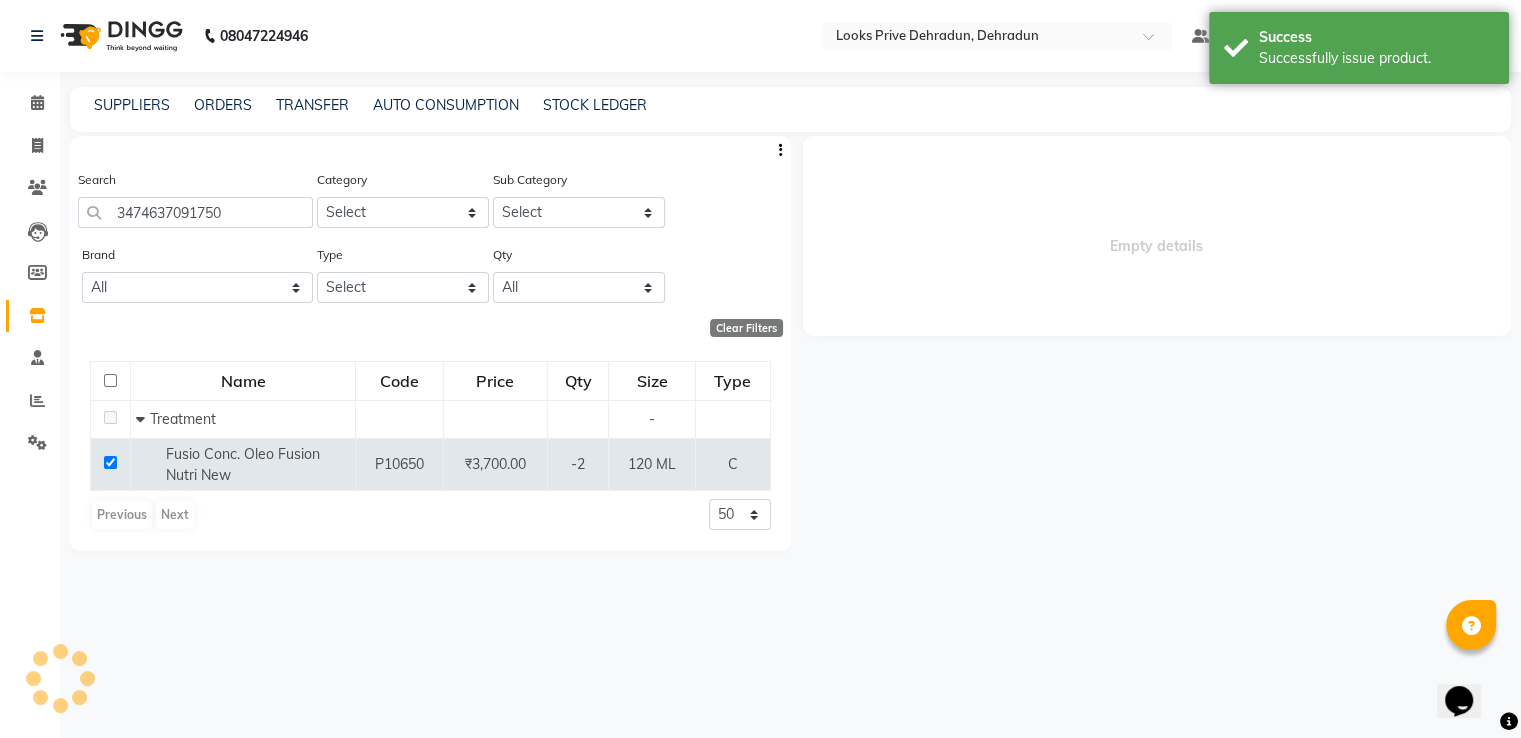 select 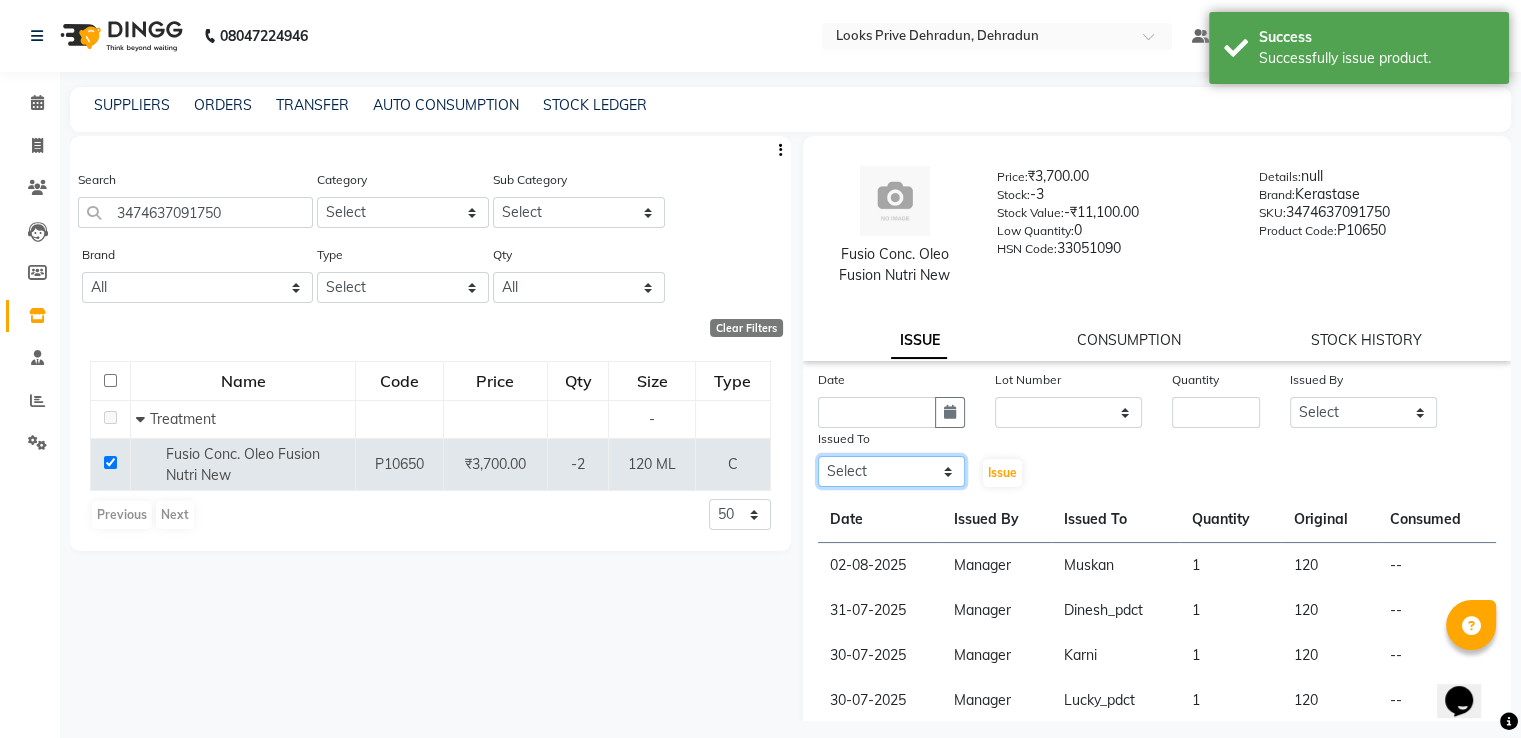 click on "Select A2R_Master Aamir Ajay_Pedicurist Ashima Ayesha Bilal Dinesh_pdct Kaleem Karni Lovely Lucky_pdct Manager Muskan Nasir Rajeev Ruby Salman Shahjad Shubham Suraj_pedi" 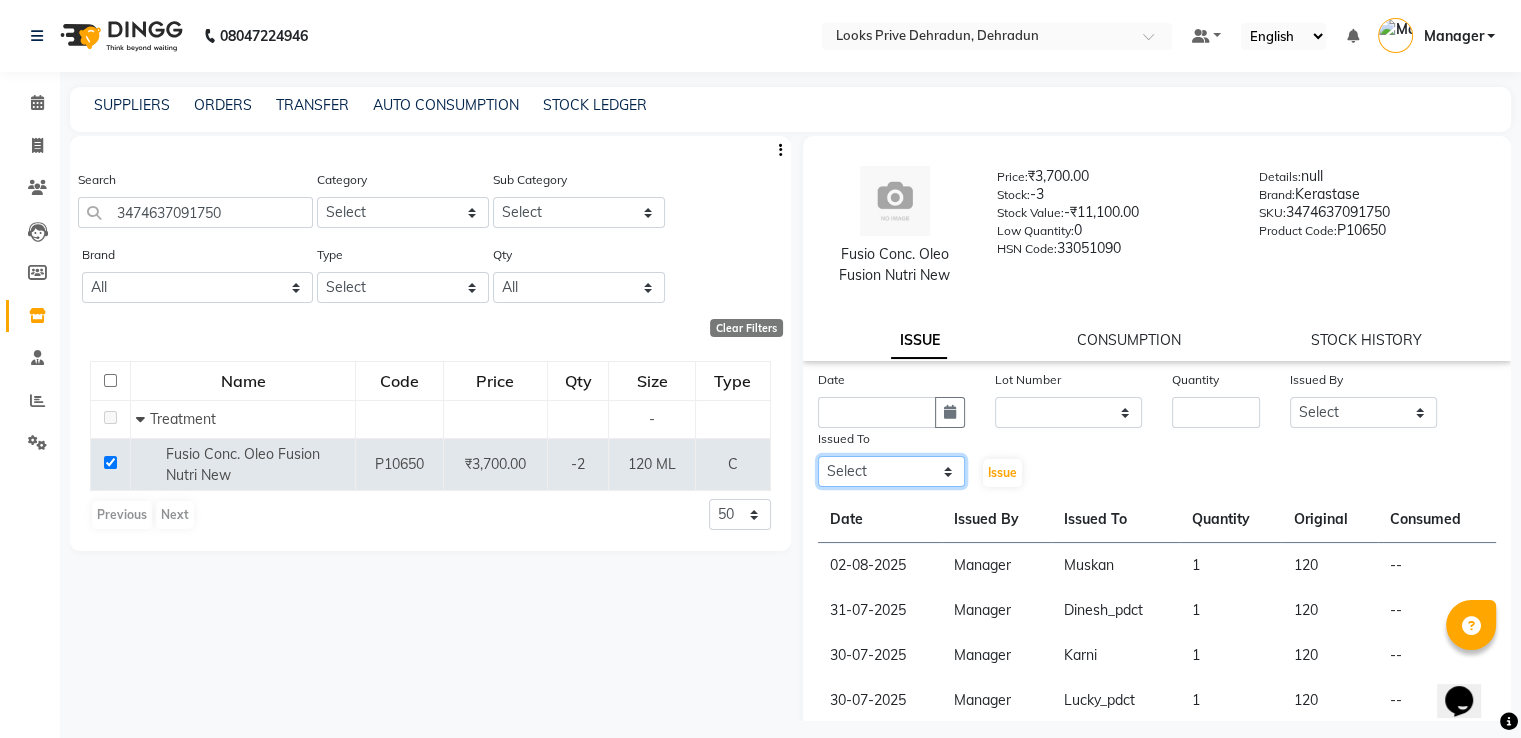 select on "86408" 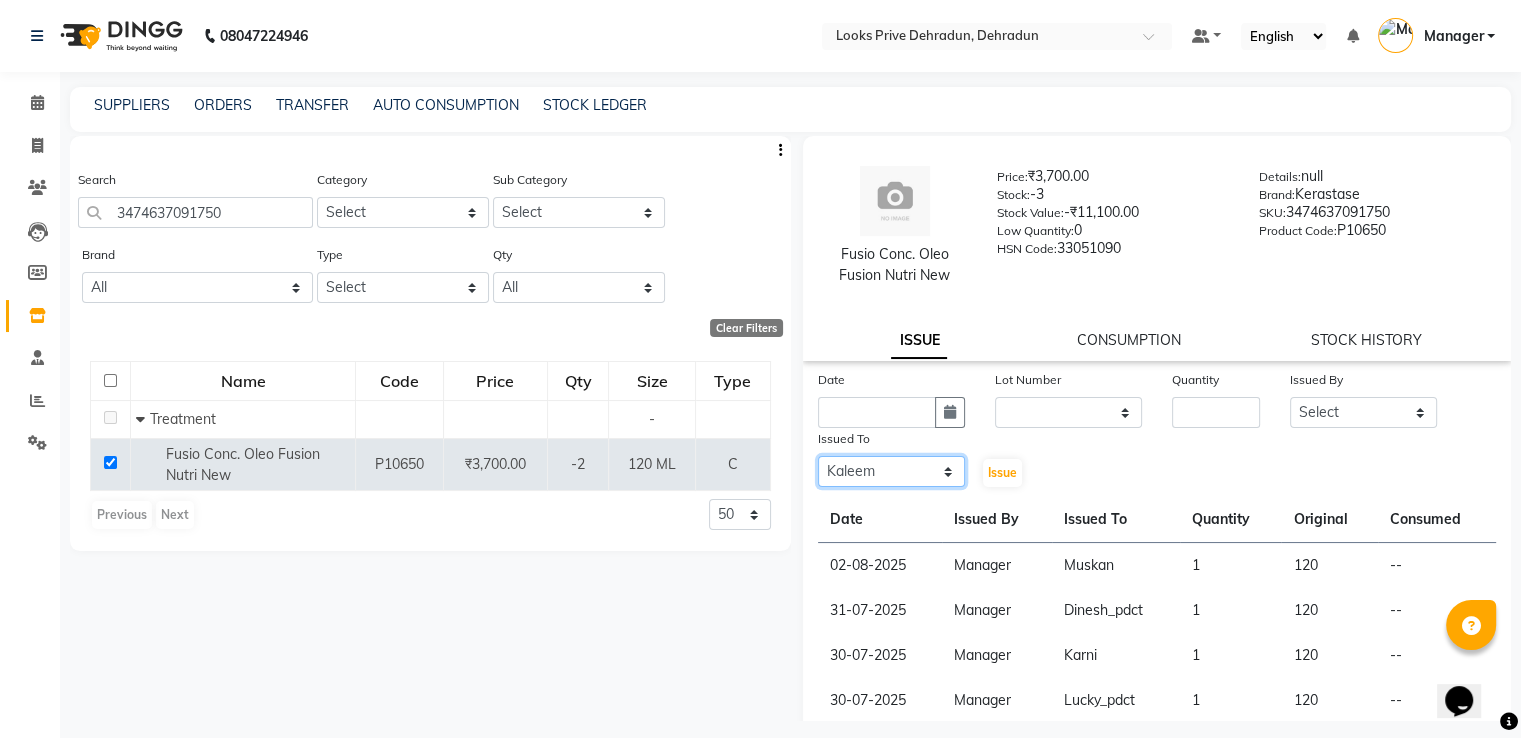 click on "Select A2R_Master Aamir Ajay_Pedicurist Ashima Ayesha Bilal Dinesh_pdct Kaleem Karni Lovely Lucky_pdct Manager Muskan Nasir Rajeev Ruby Salman Shahjad Shubham Suraj_pedi" 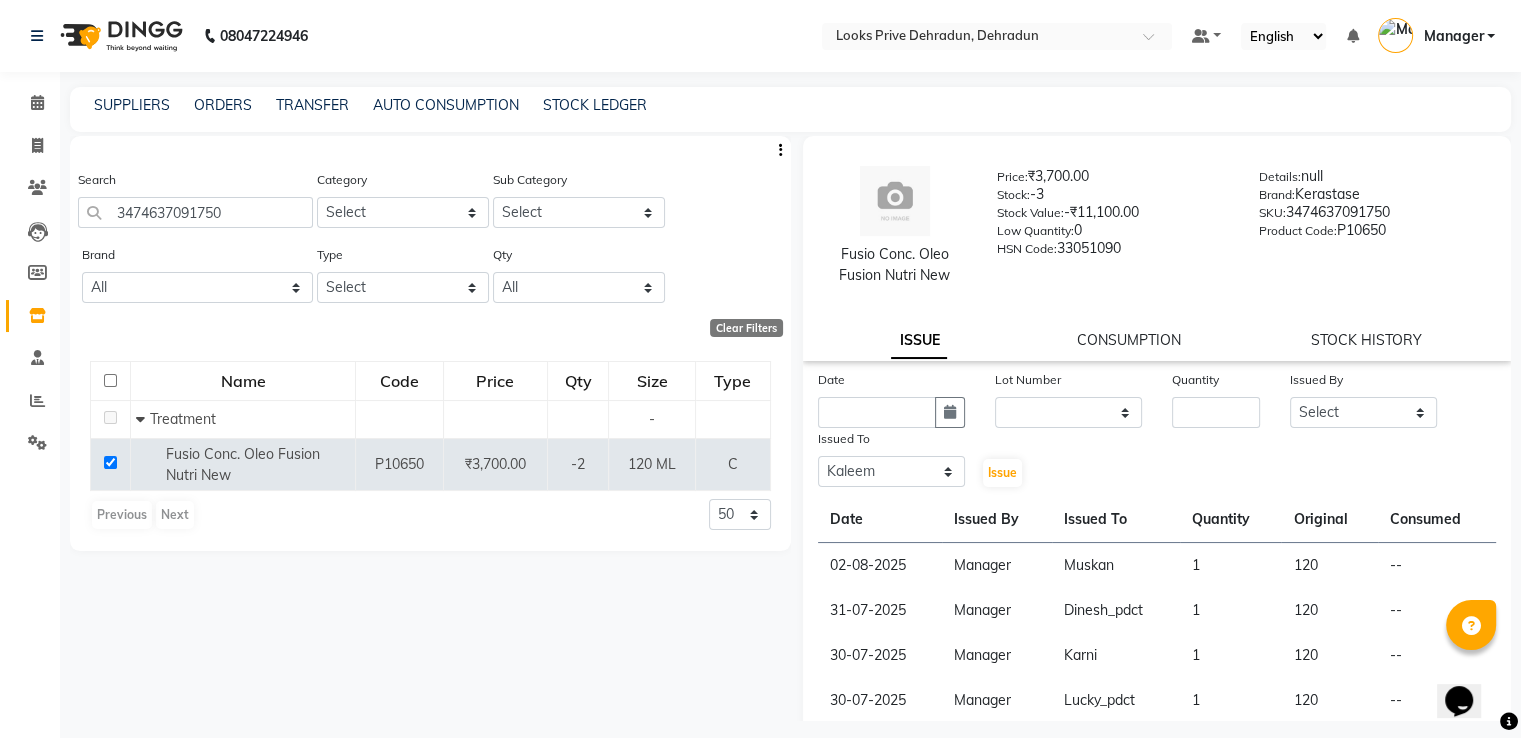 click on "Muskan" 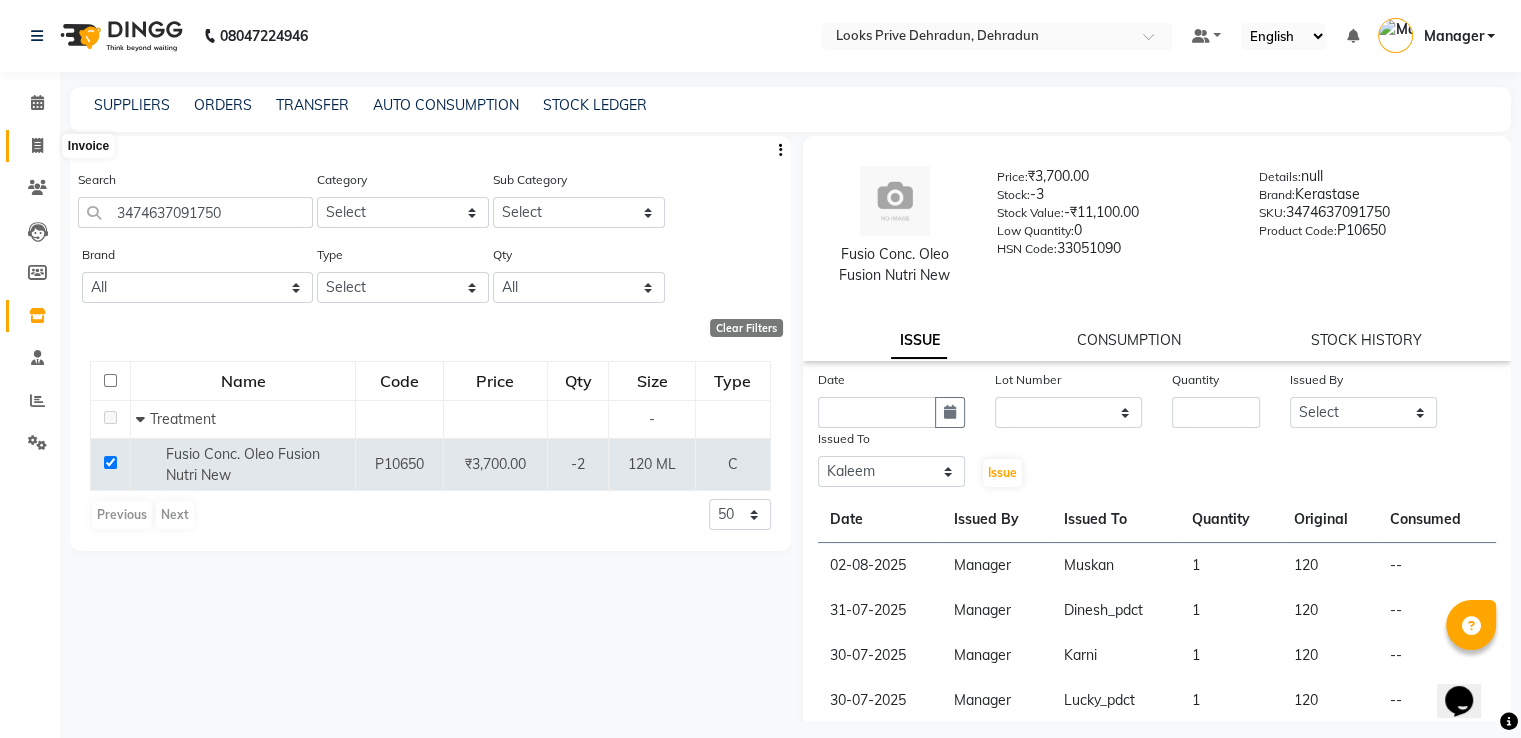 click 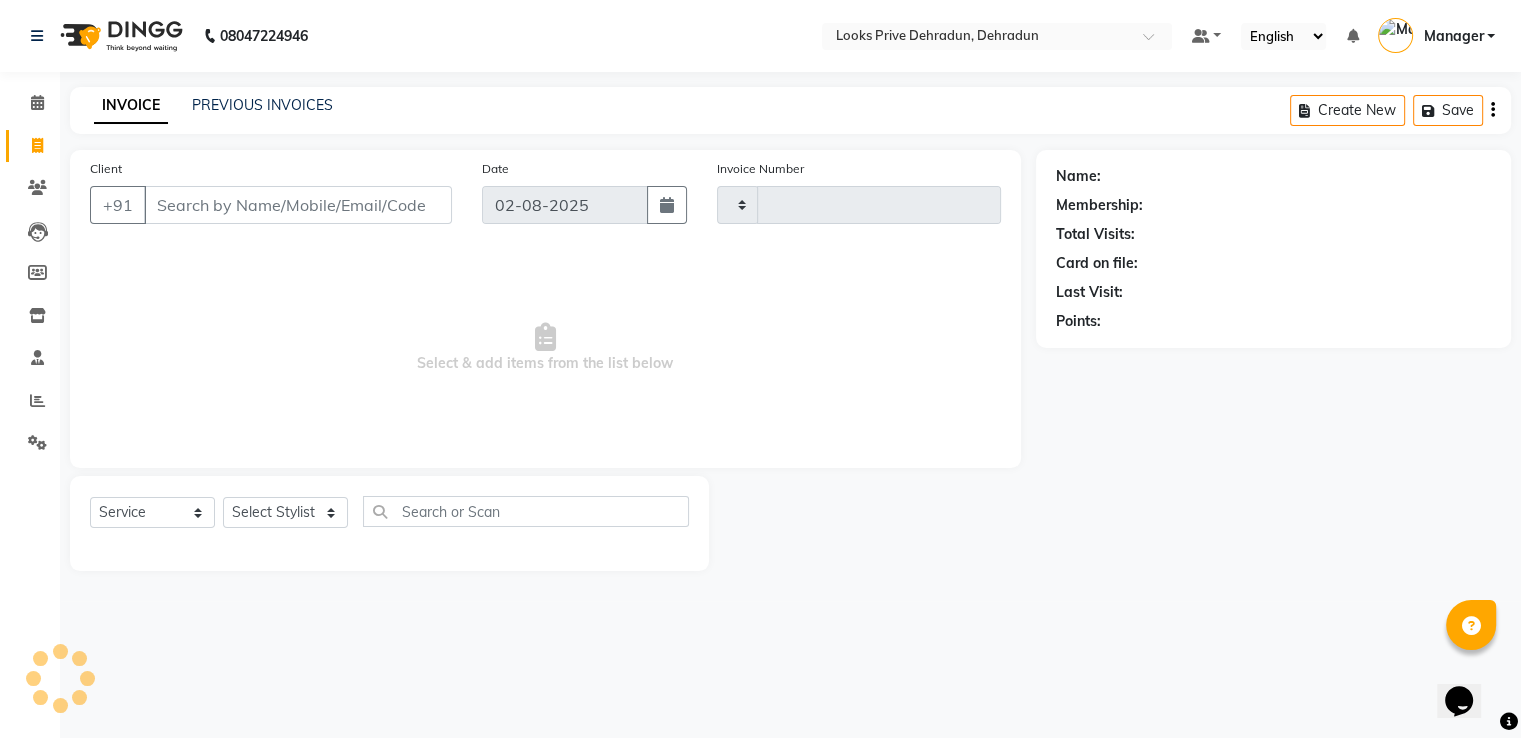 click 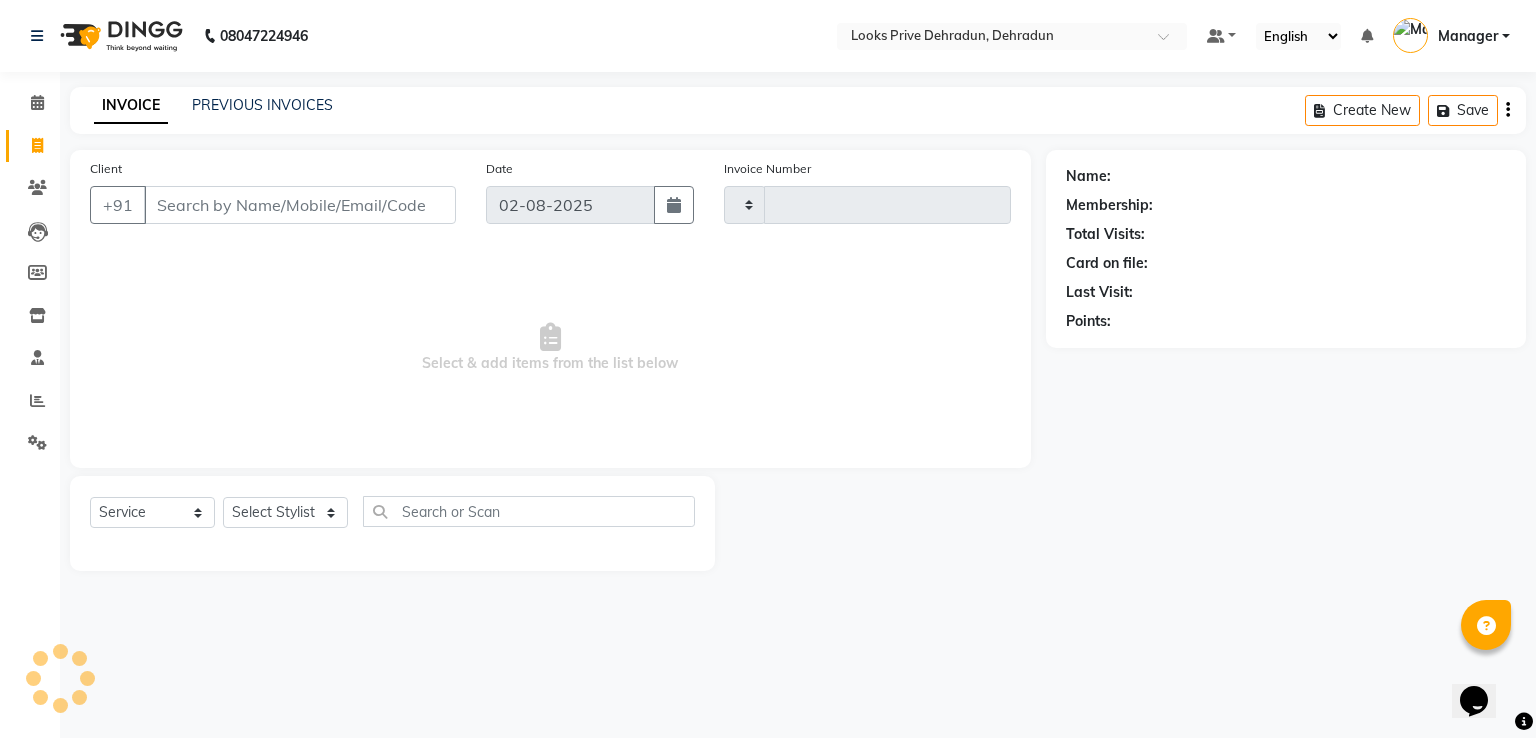 select on "service" 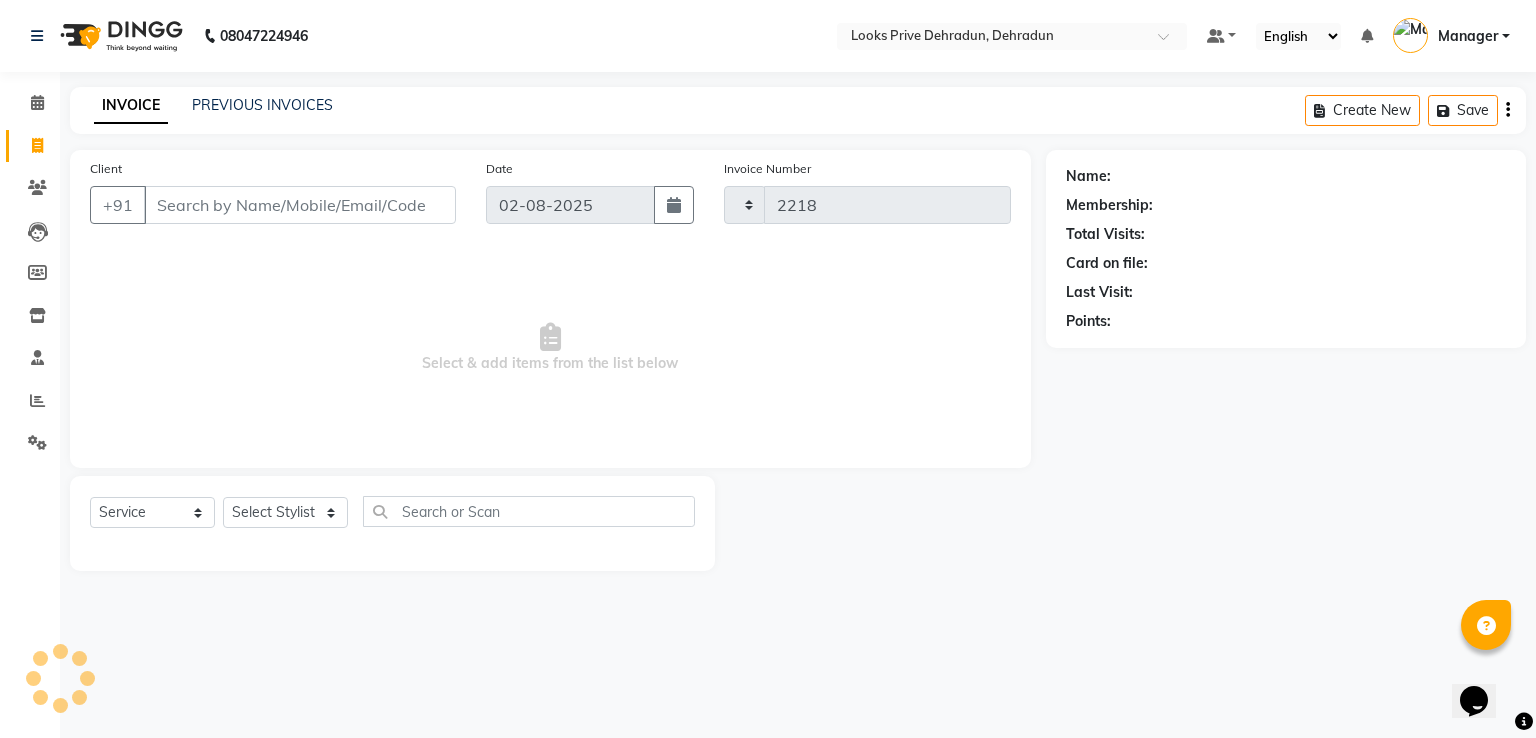 select on "6205" 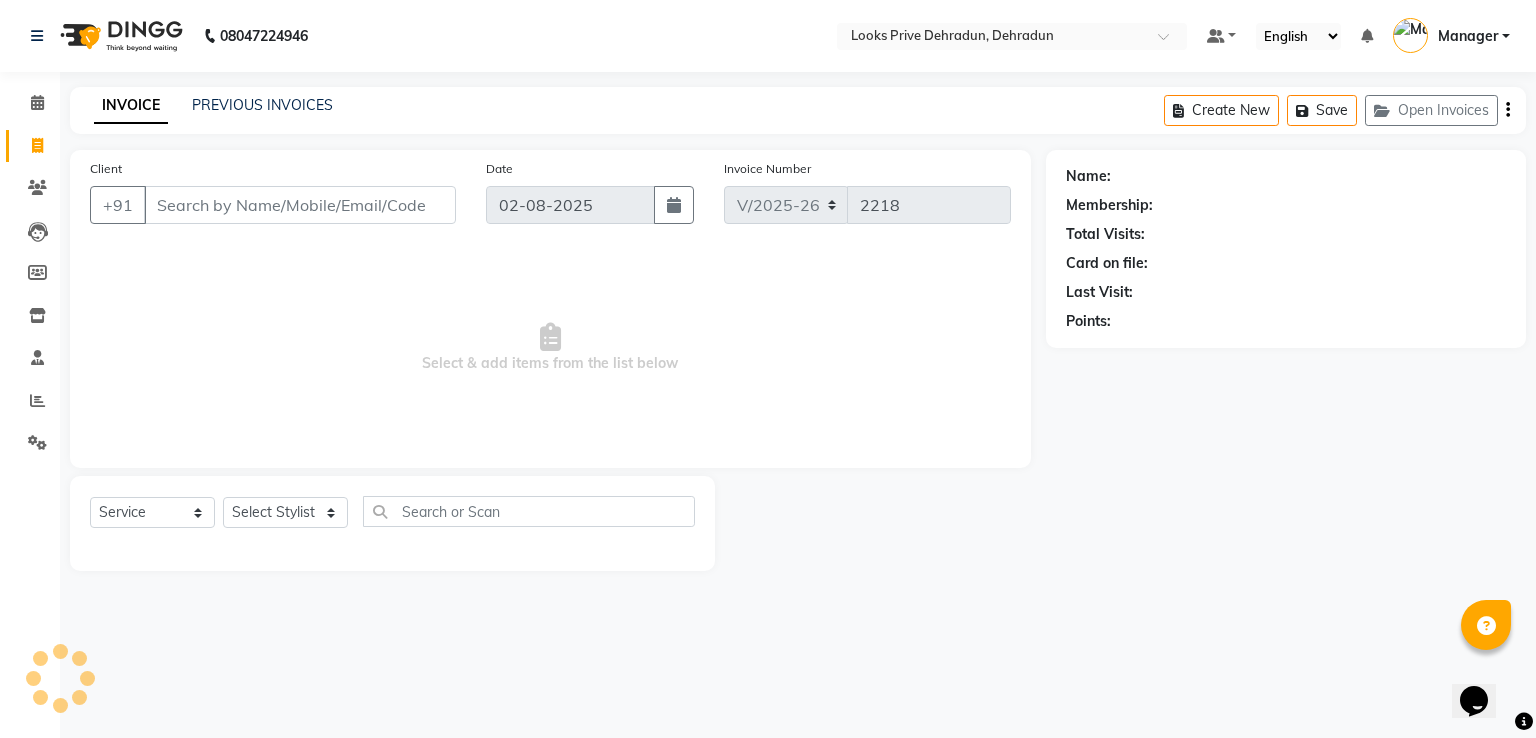 click on "Client" at bounding box center (300, 205) 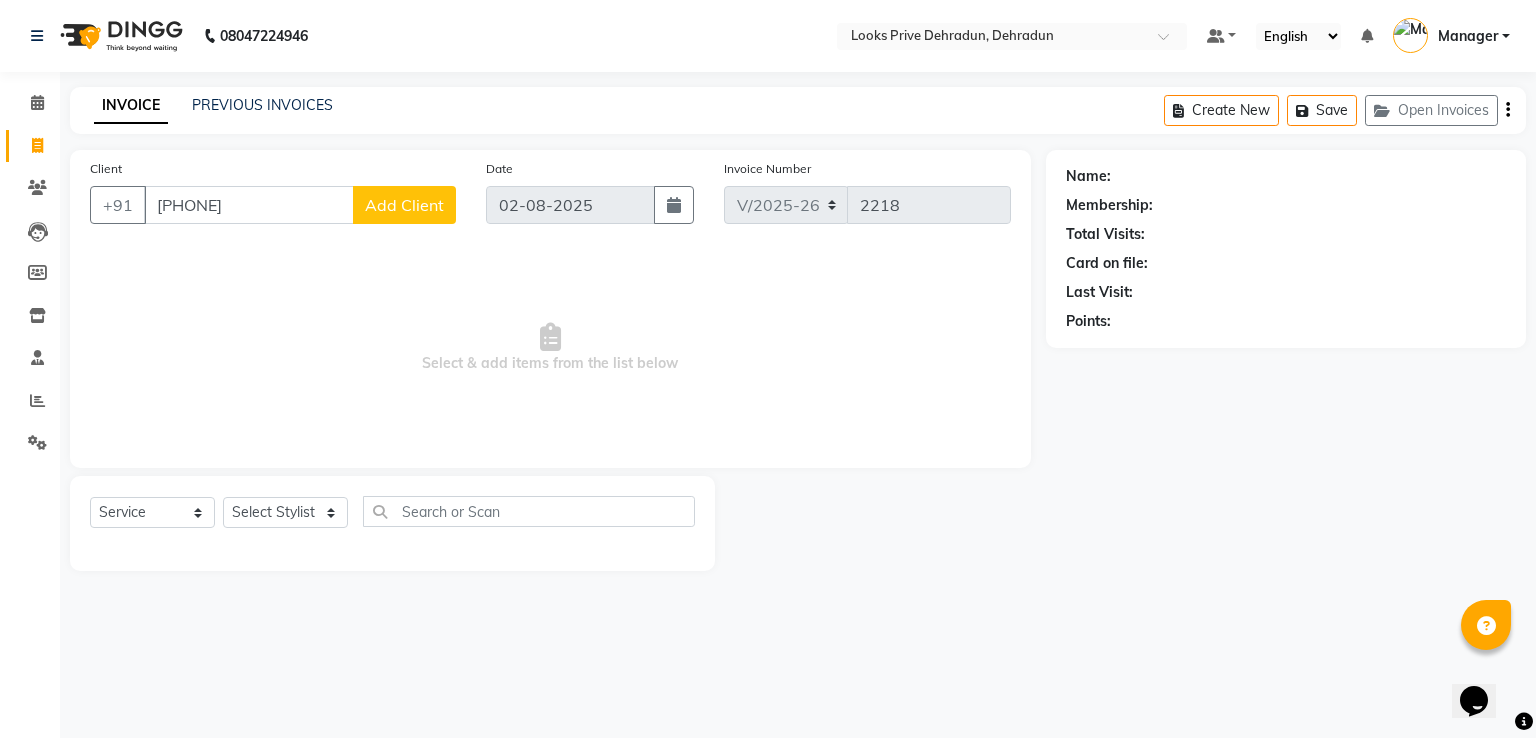 type on "[PHONE]" 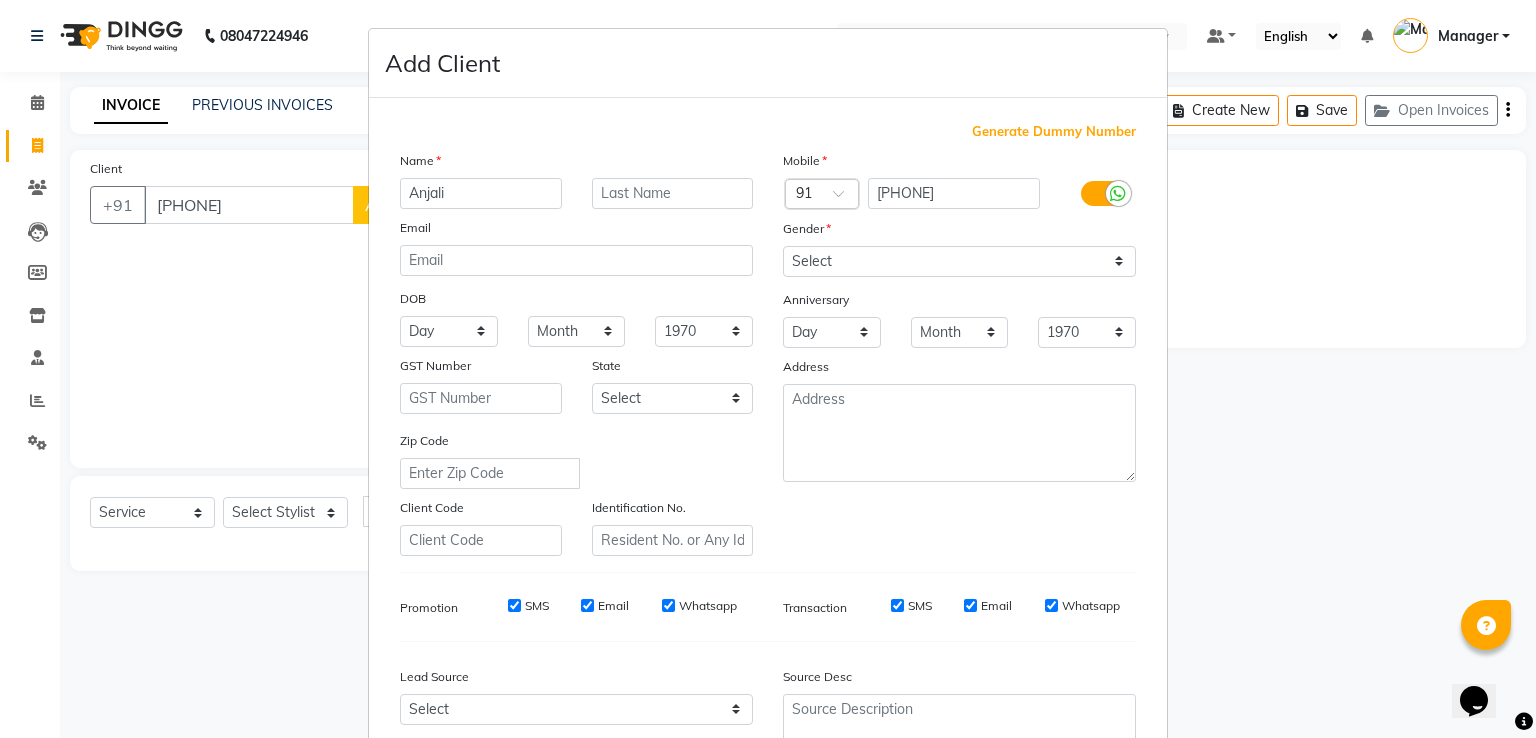 type on "Anjali" 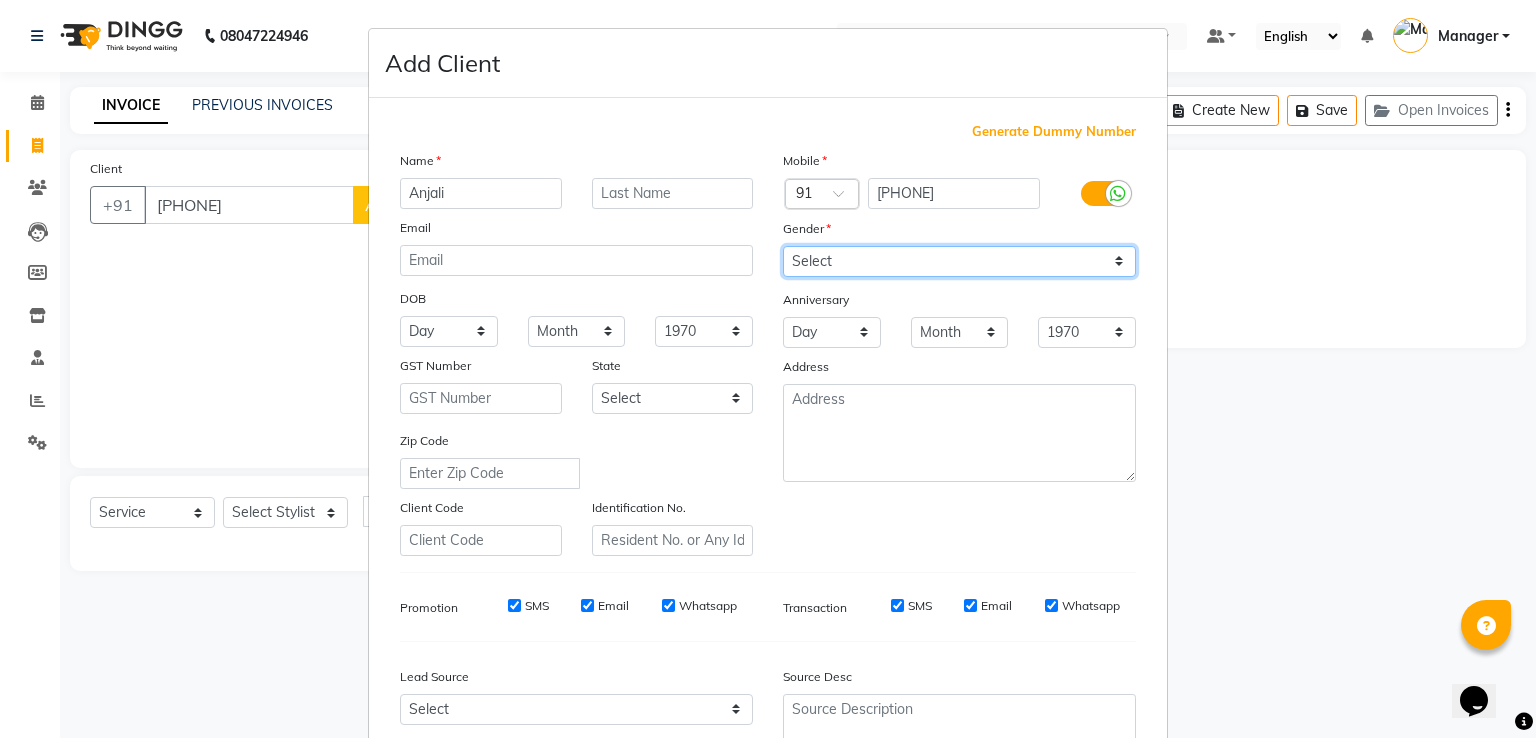 click on "Select Male Female Other Prefer Not To Say" at bounding box center (959, 261) 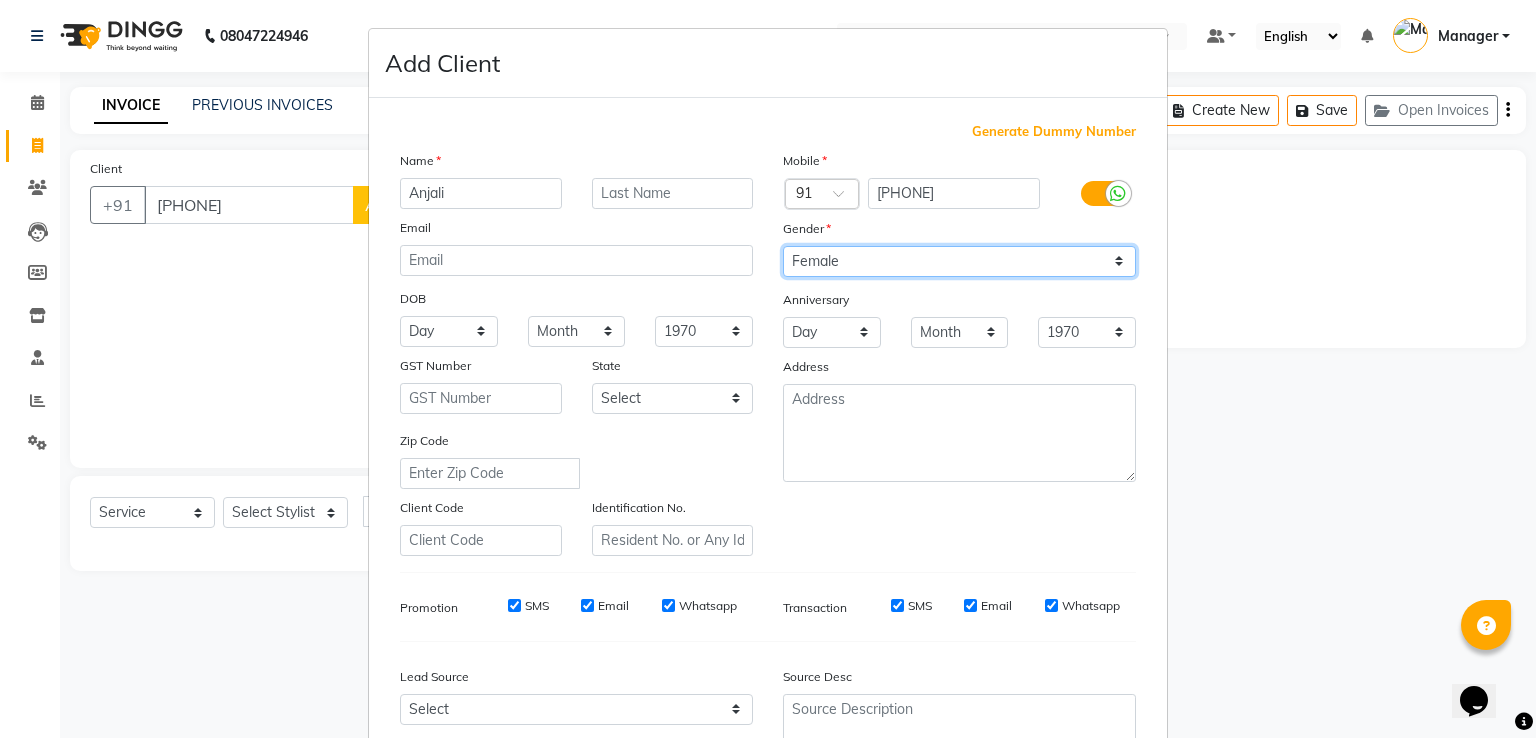 click on "Select Male Female Other Prefer Not To Say" at bounding box center [959, 261] 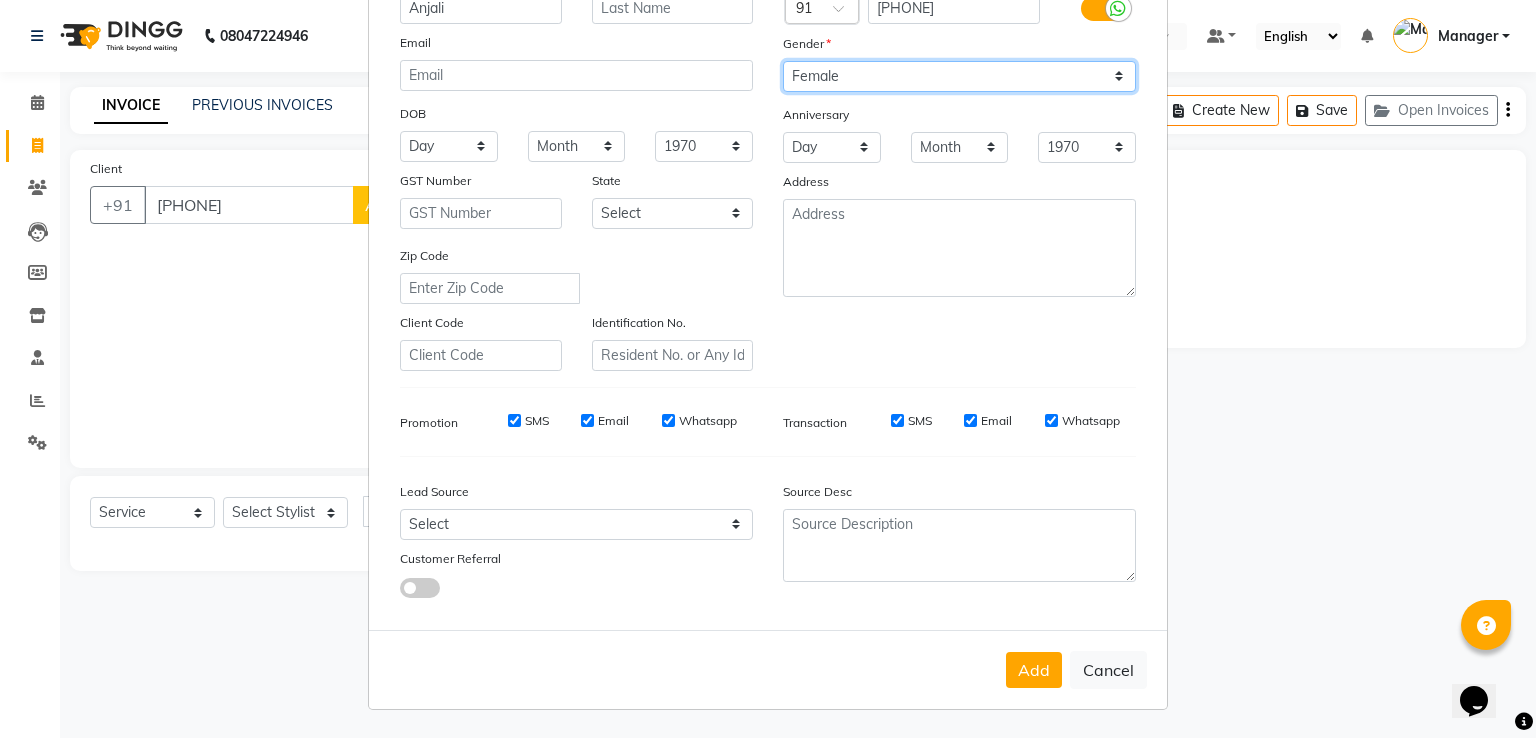 scroll, scrollTop: 0, scrollLeft: 0, axis: both 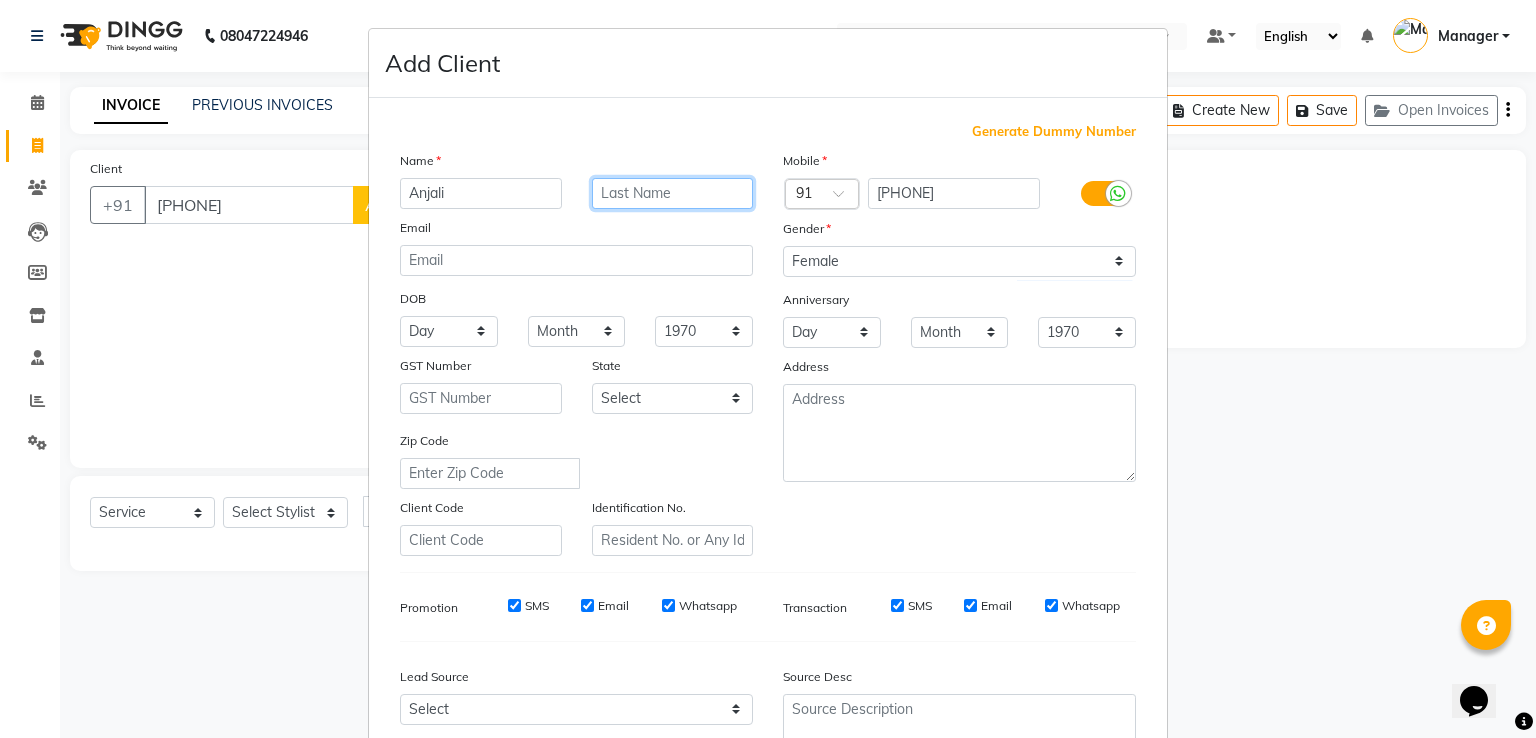 click at bounding box center (673, 193) 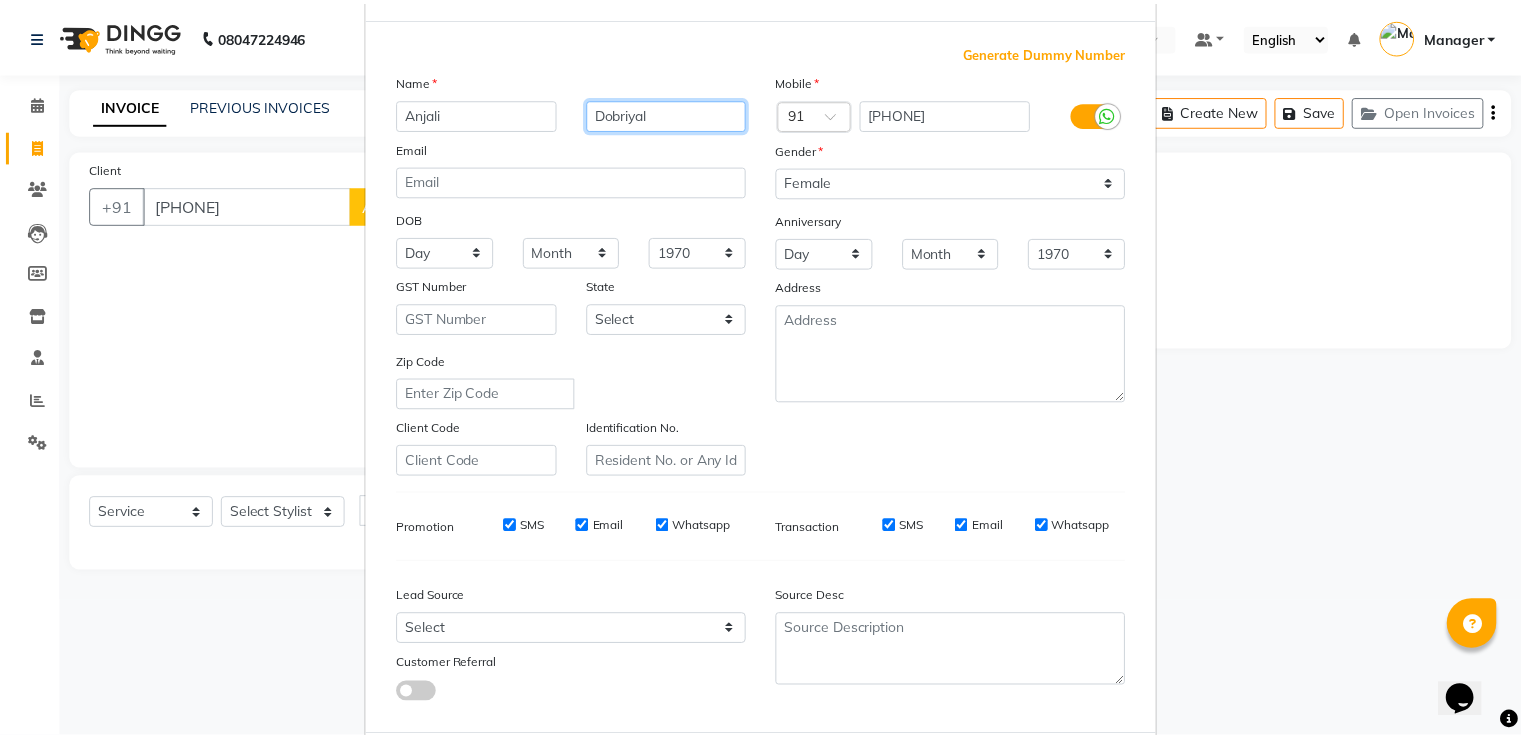 scroll, scrollTop: 195, scrollLeft: 0, axis: vertical 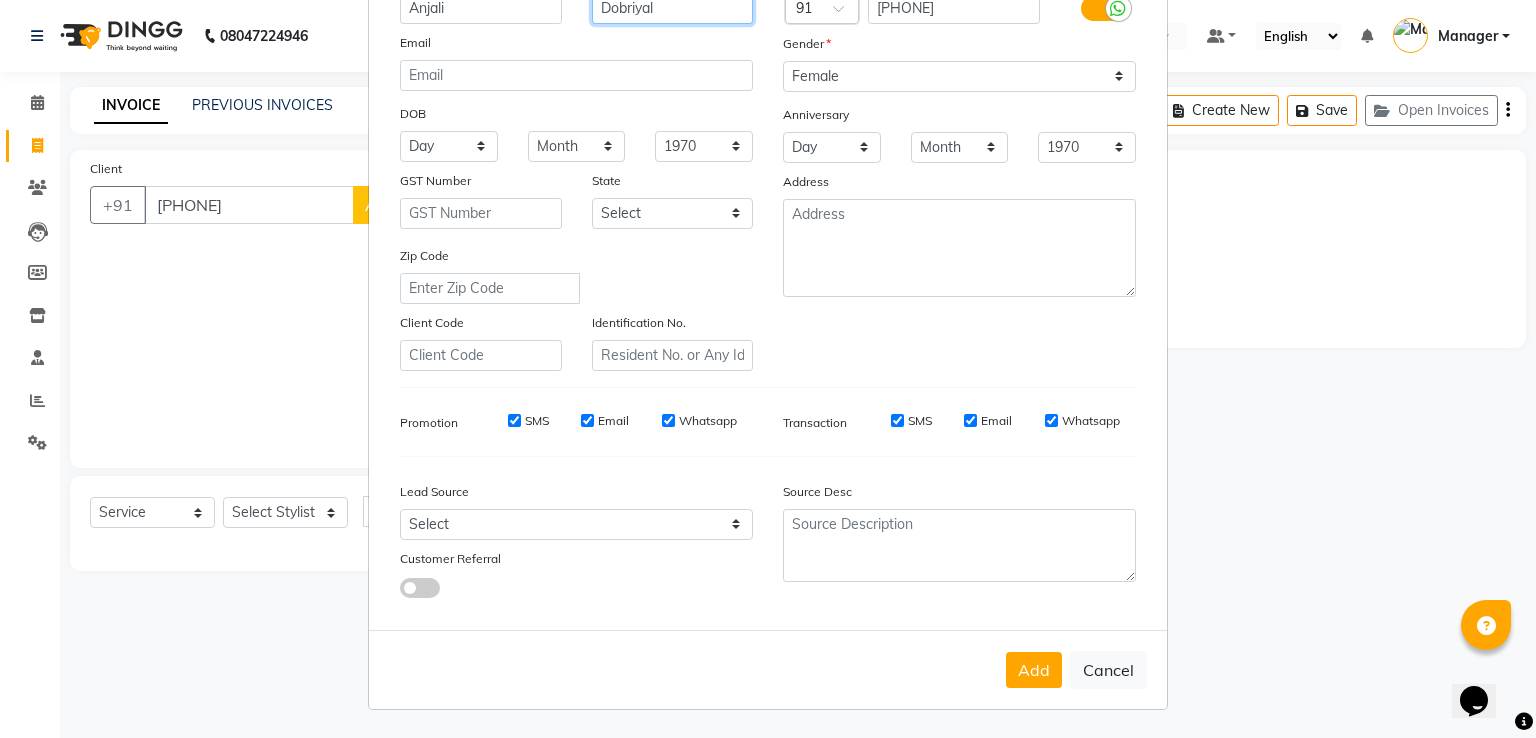 type on "Dobriyal" 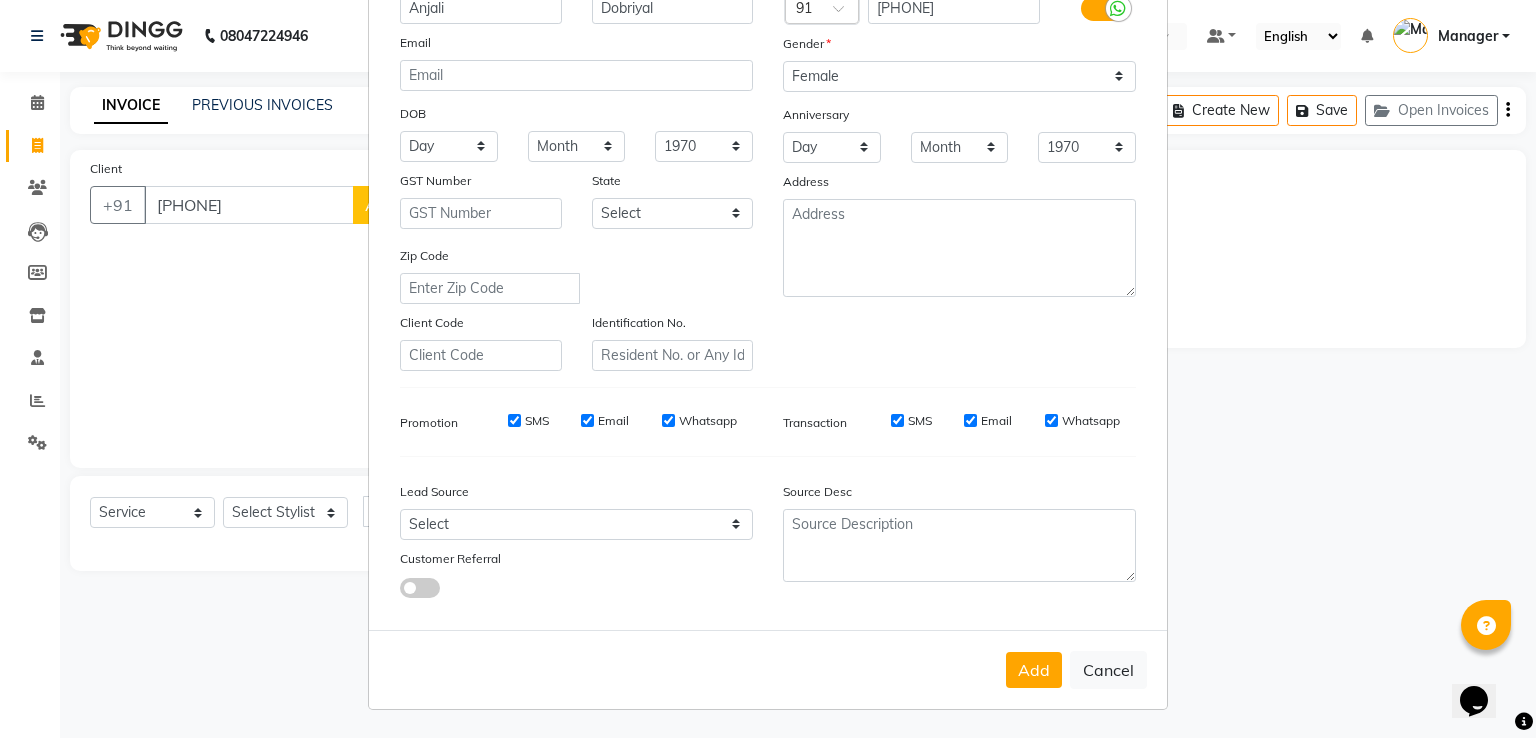 click on "Add" at bounding box center [1034, 670] 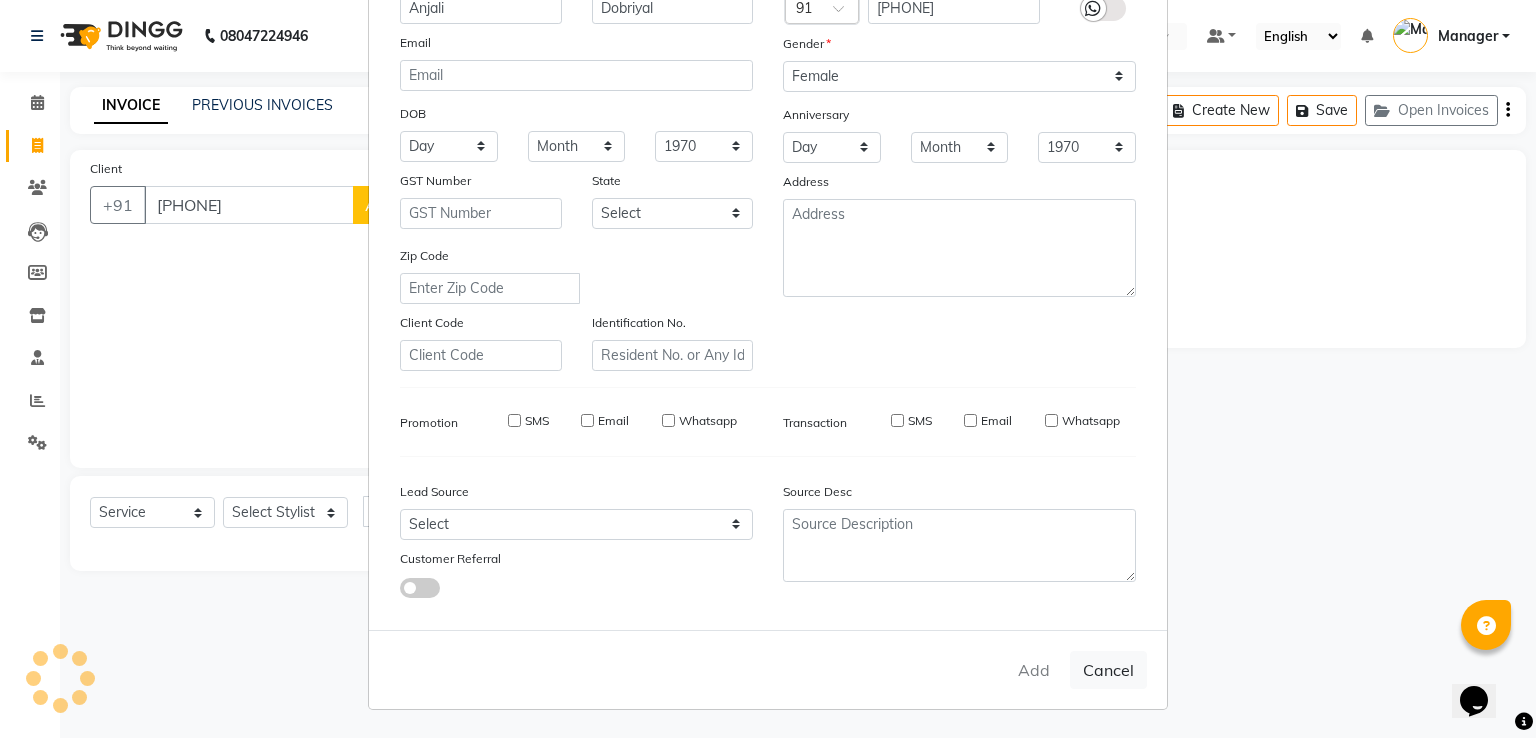 type 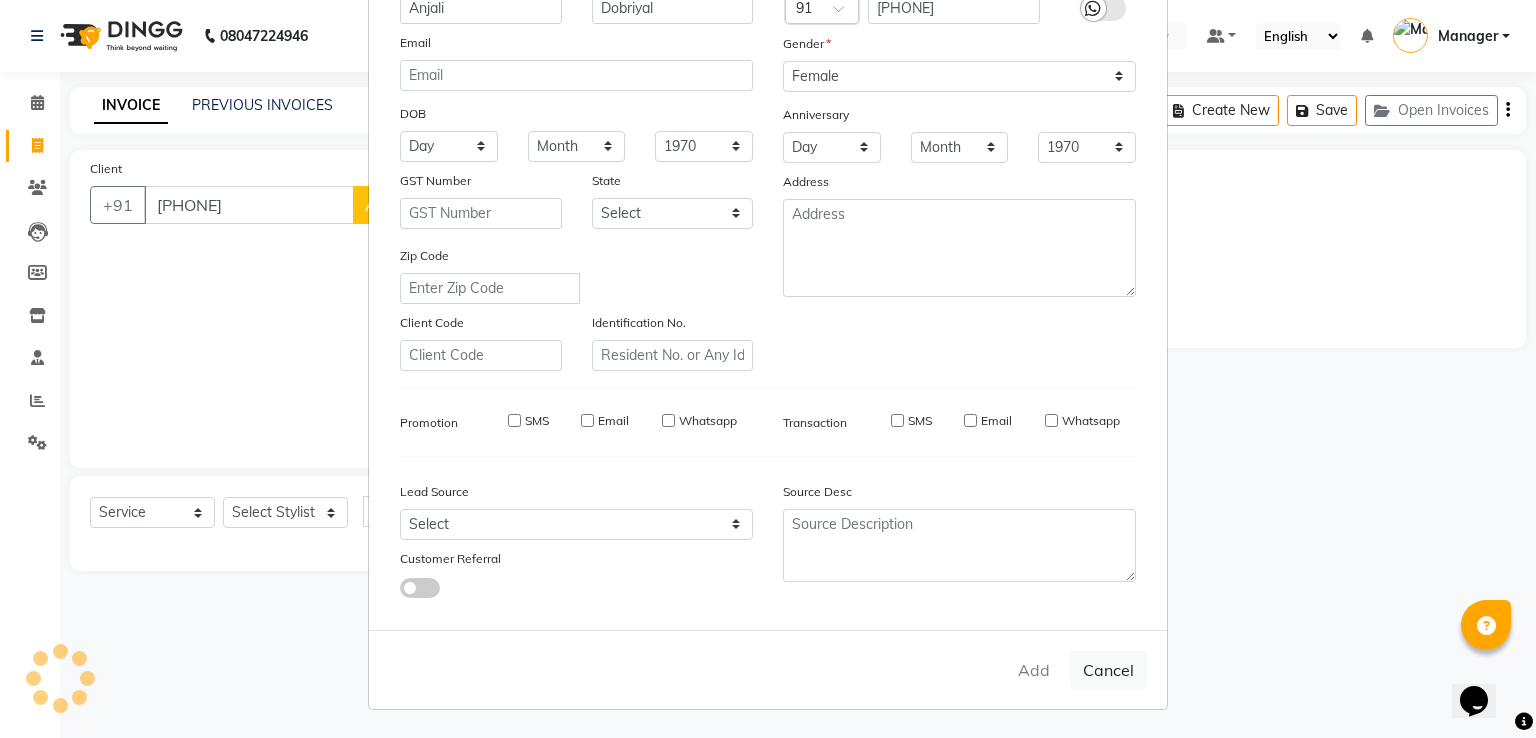 type 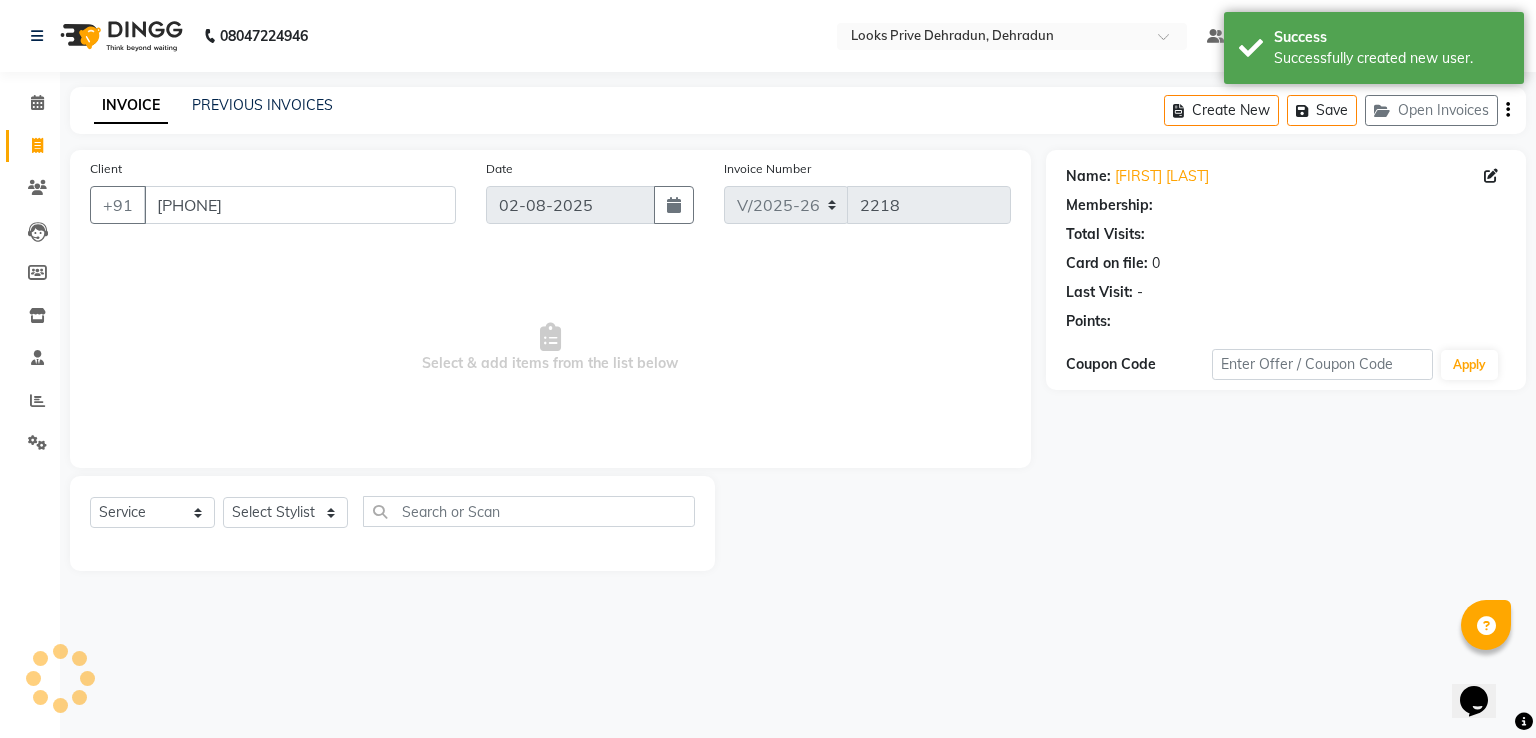 select on "1: Object" 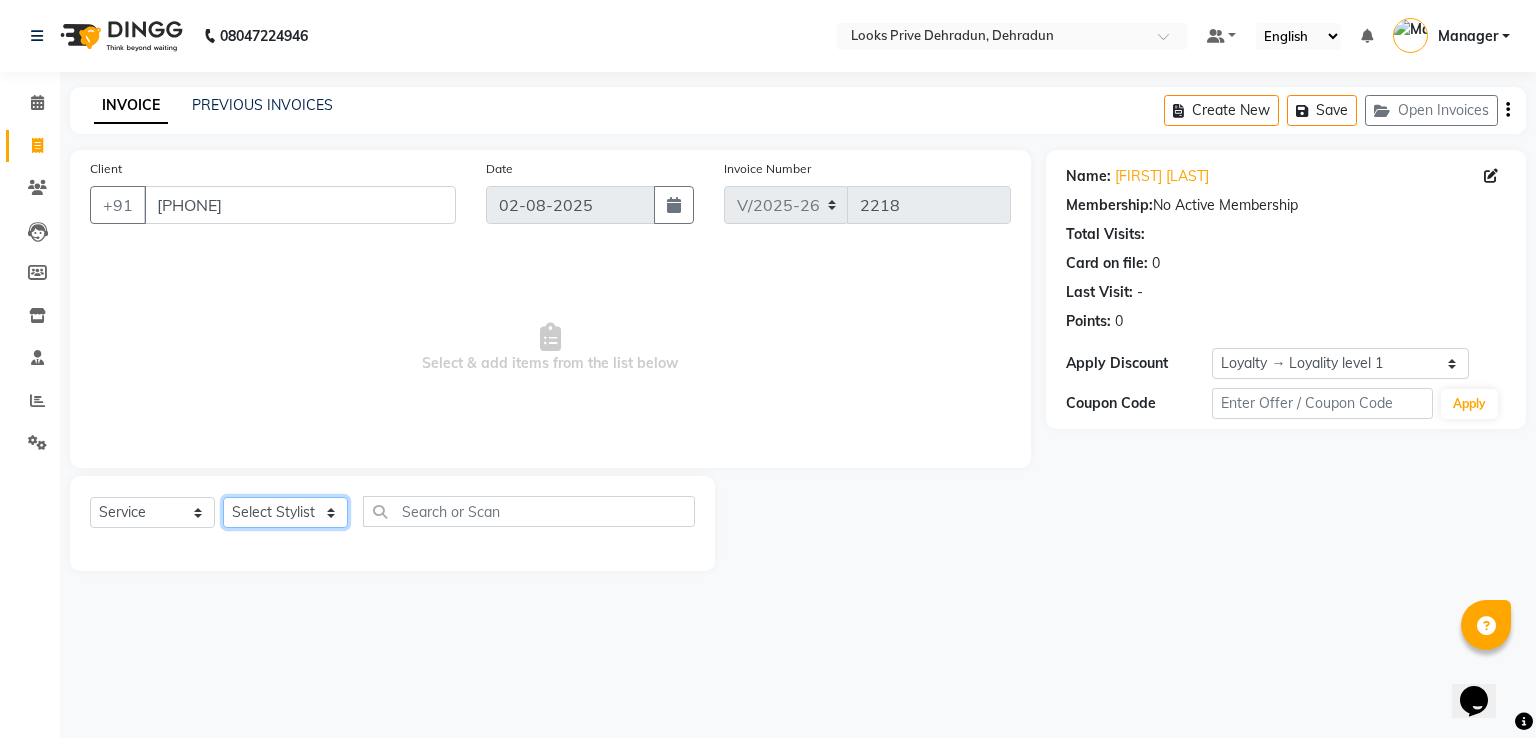 click on "Select Stylist A2R_Master Aamir Ajay_Pedicurist Ashima Ayesha Bilal Dinesh_pdct Kaleem Karni Lovely Lucky_pdct Manager Muskan Nasir Rajeev Ruby Salman Shahjad Shubham Suraj_pedi" 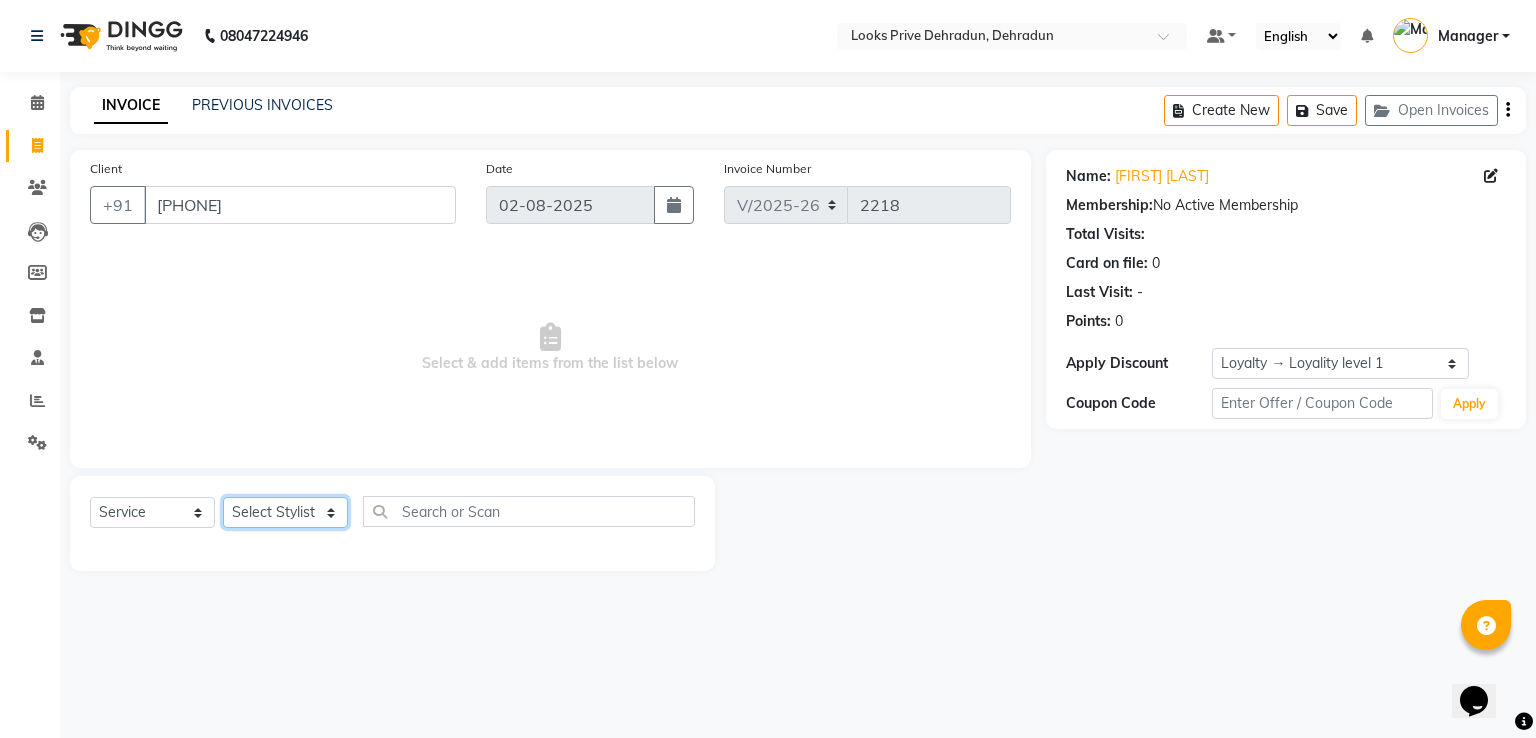 select on "62232" 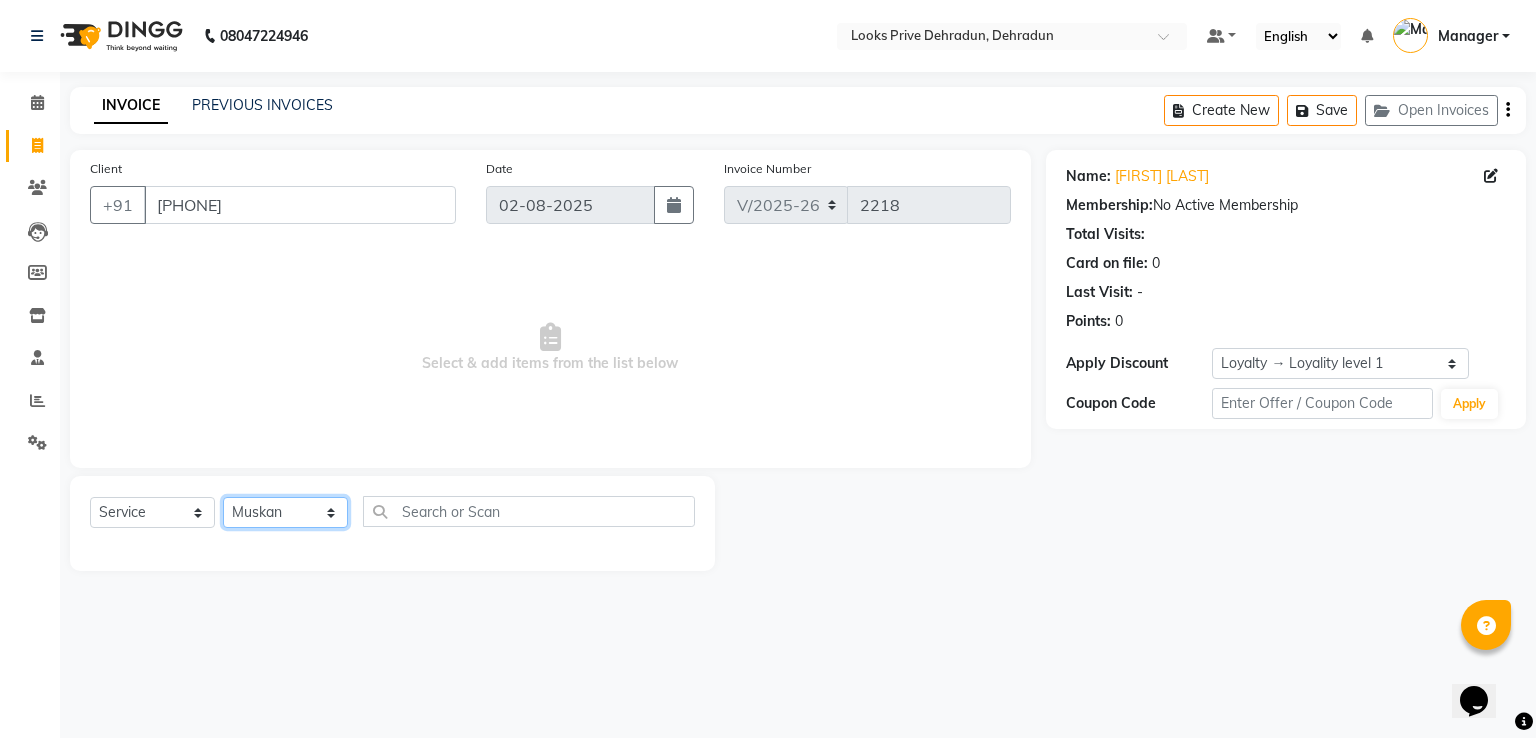 click on "Select Stylist A2R_Master Aamir Ajay_Pedicurist Ashima Ayesha Bilal Dinesh_pdct Kaleem Karni Lovely Lucky_pdct Manager Muskan Nasir Rajeev Ruby Salman Shahjad Shubham Suraj_pedi" 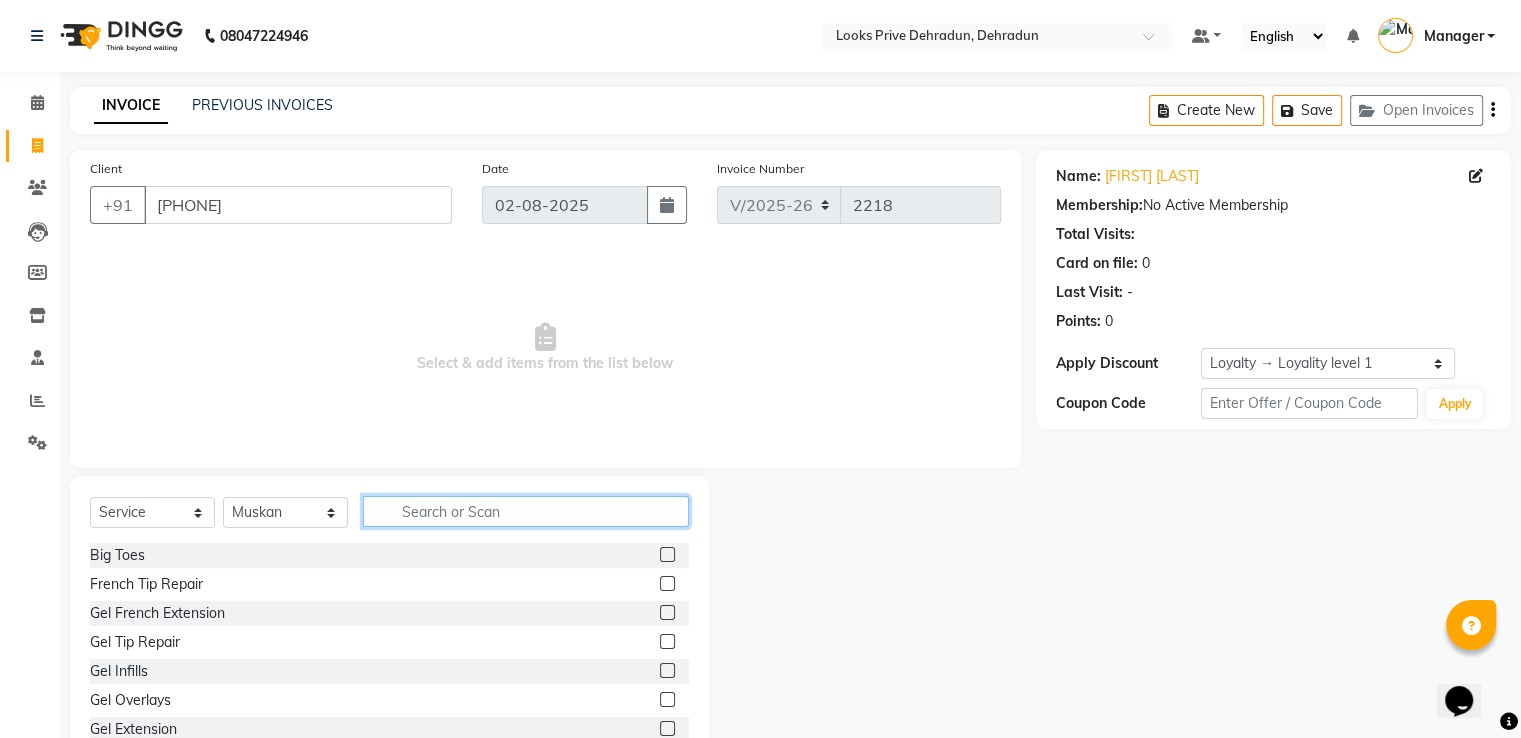 click 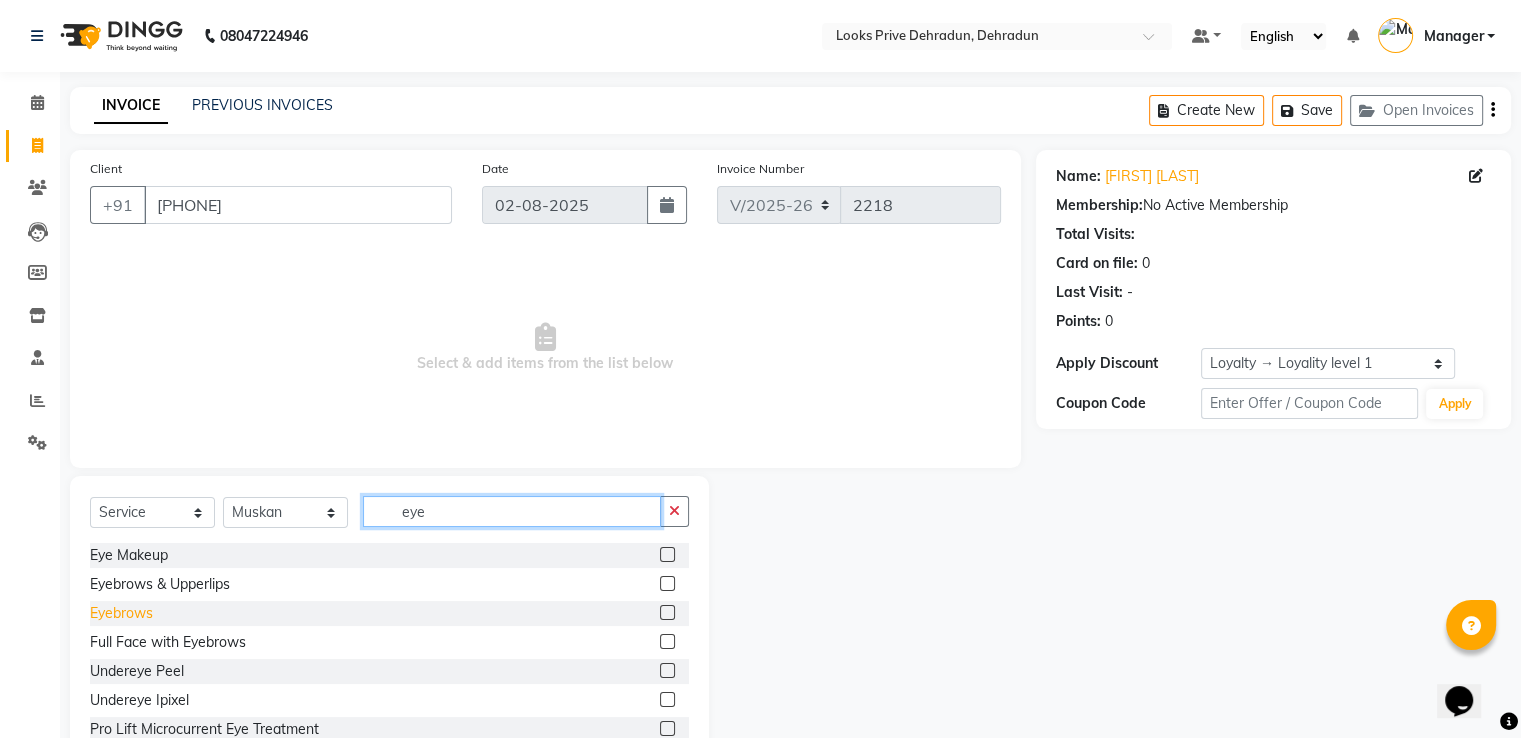 type on "eye" 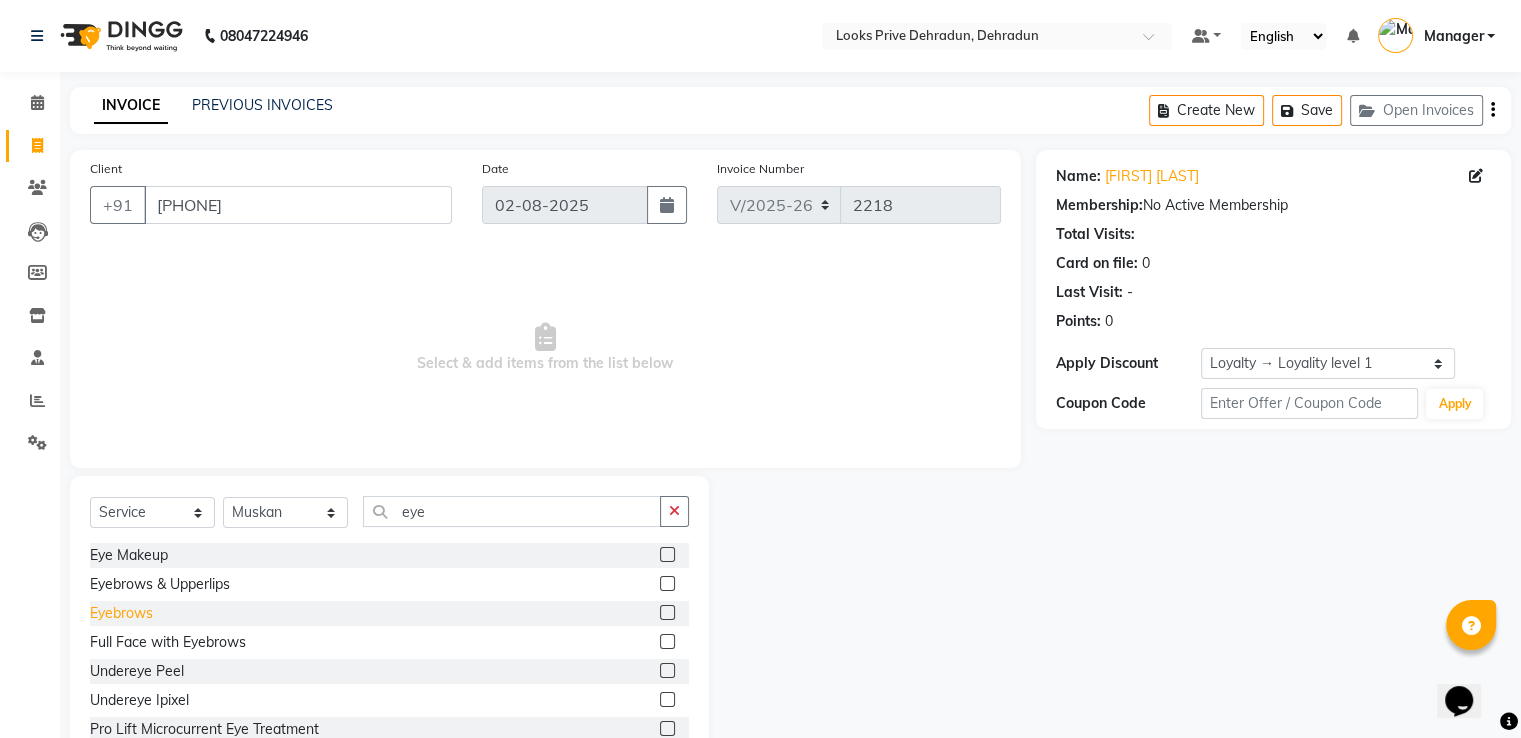 click on "Eyebrows" 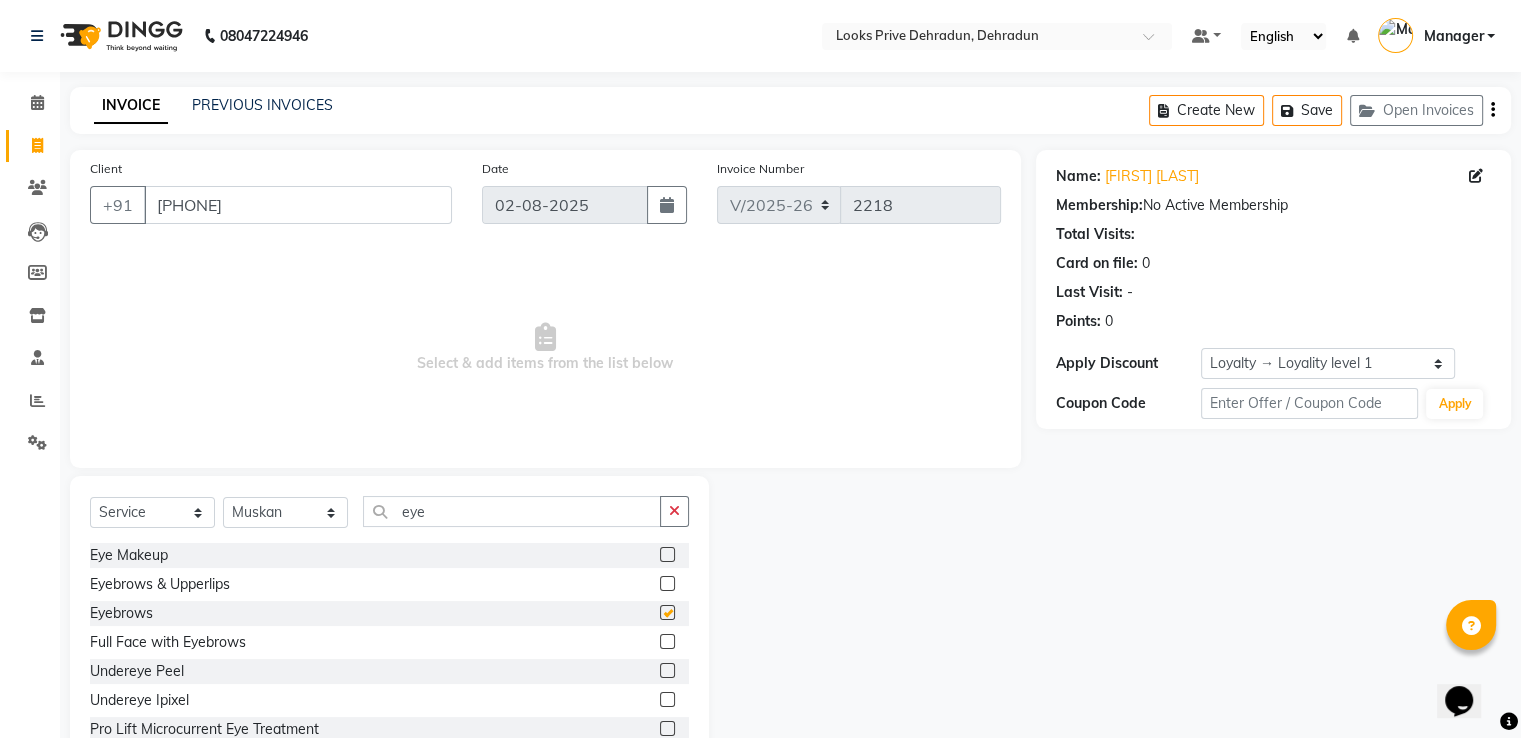 checkbox on "false" 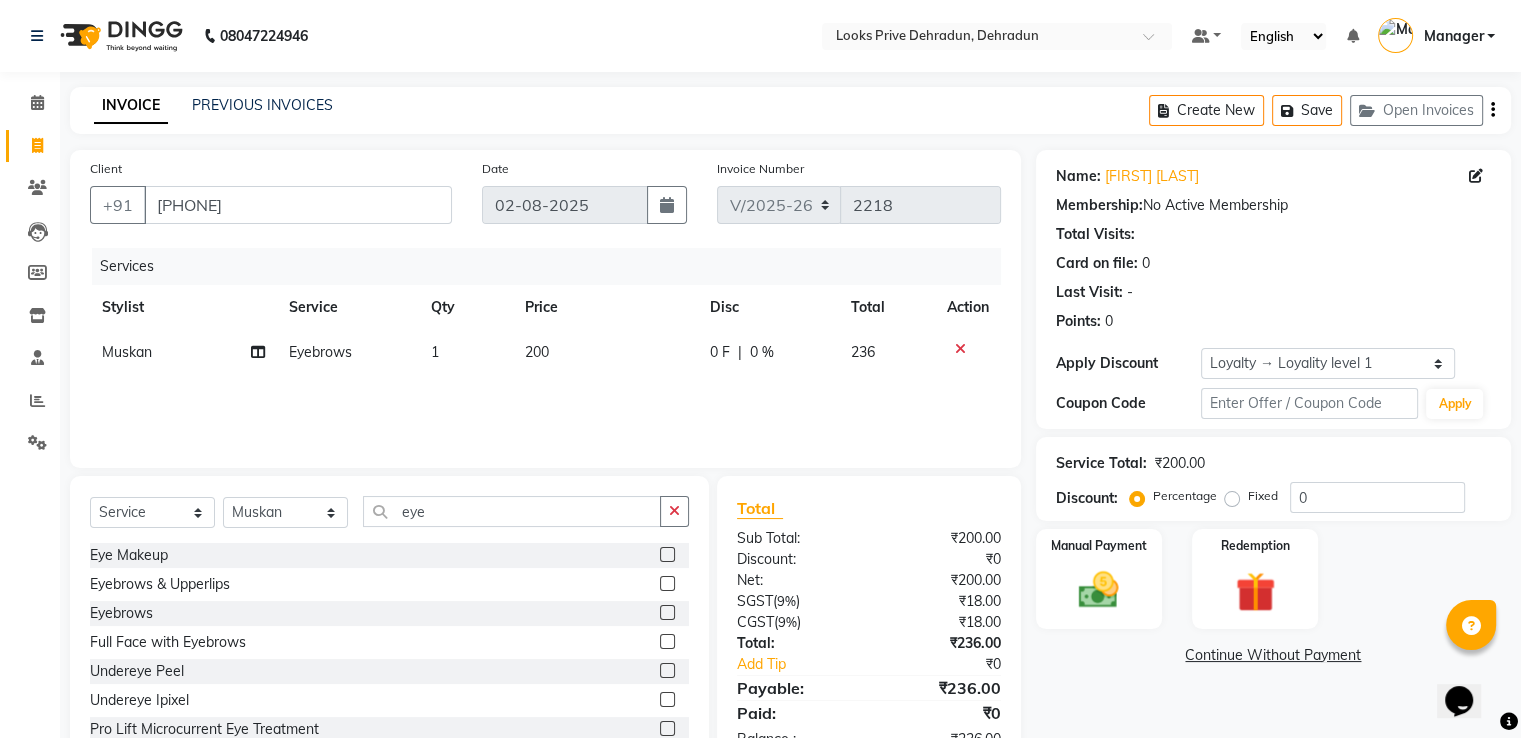 click on "200" 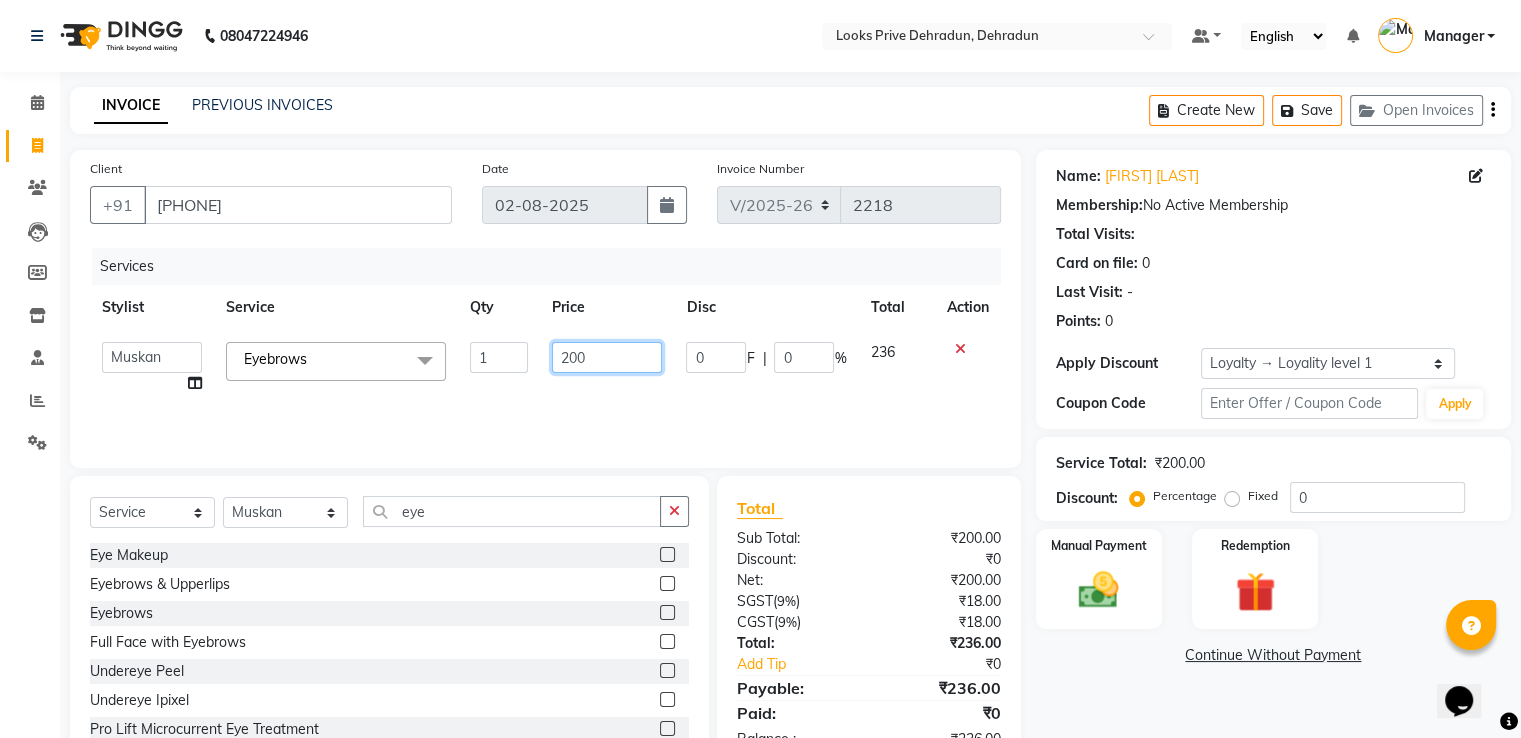 drag, startPoint x: 607, startPoint y: 359, endPoint x: 487, endPoint y: 349, distance: 120.41595 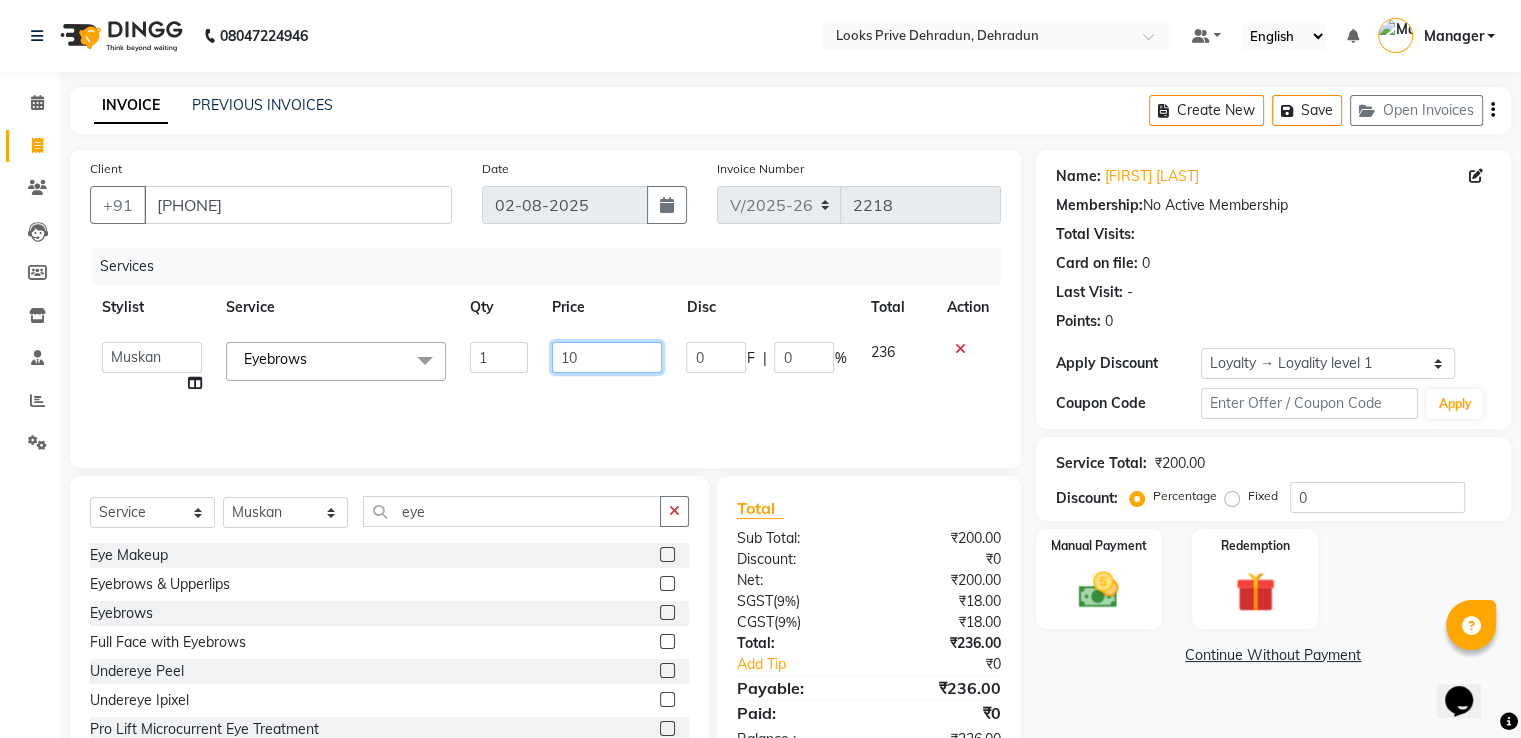 type on "100" 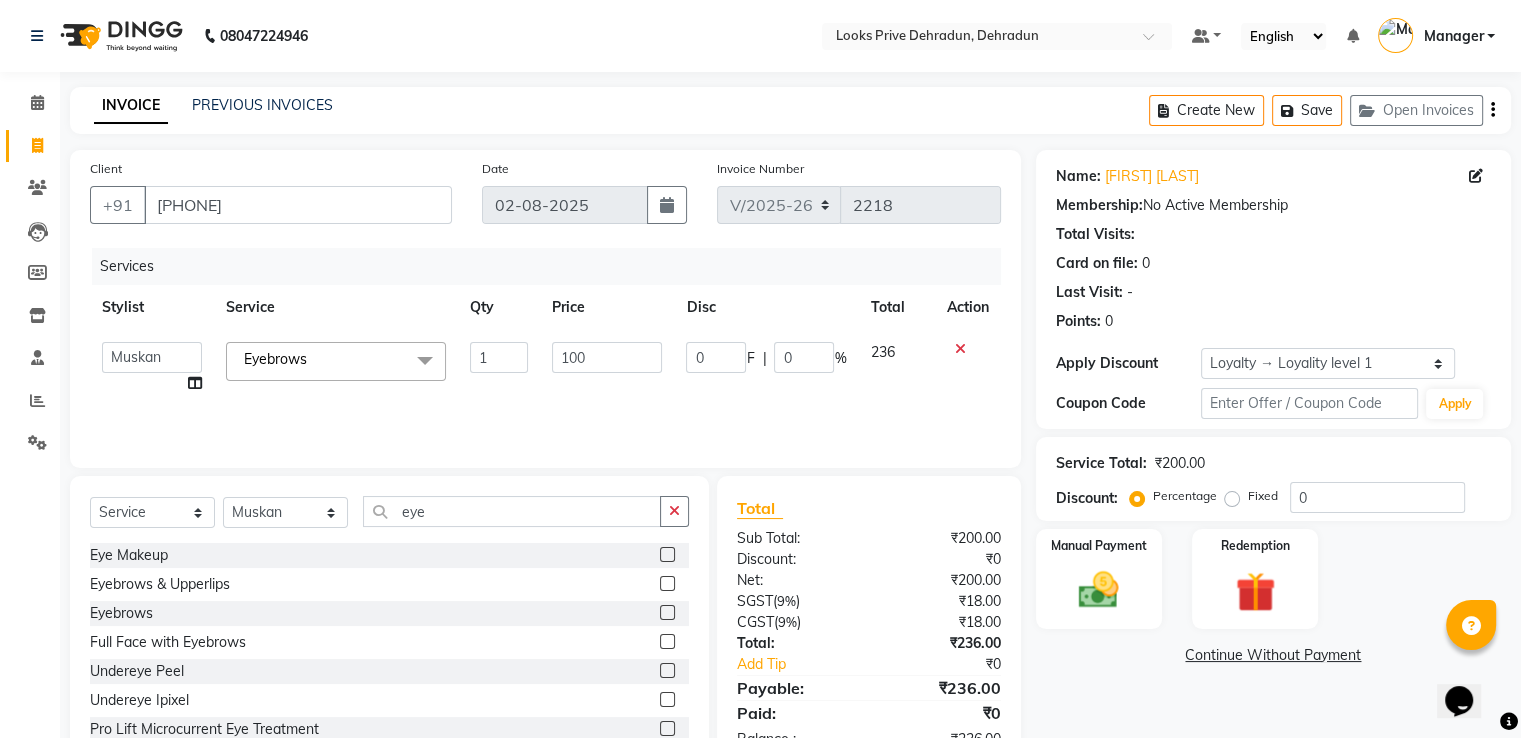 drag, startPoint x: 832, startPoint y: 403, endPoint x: 864, endPoint y: 411, distance: 32.984844 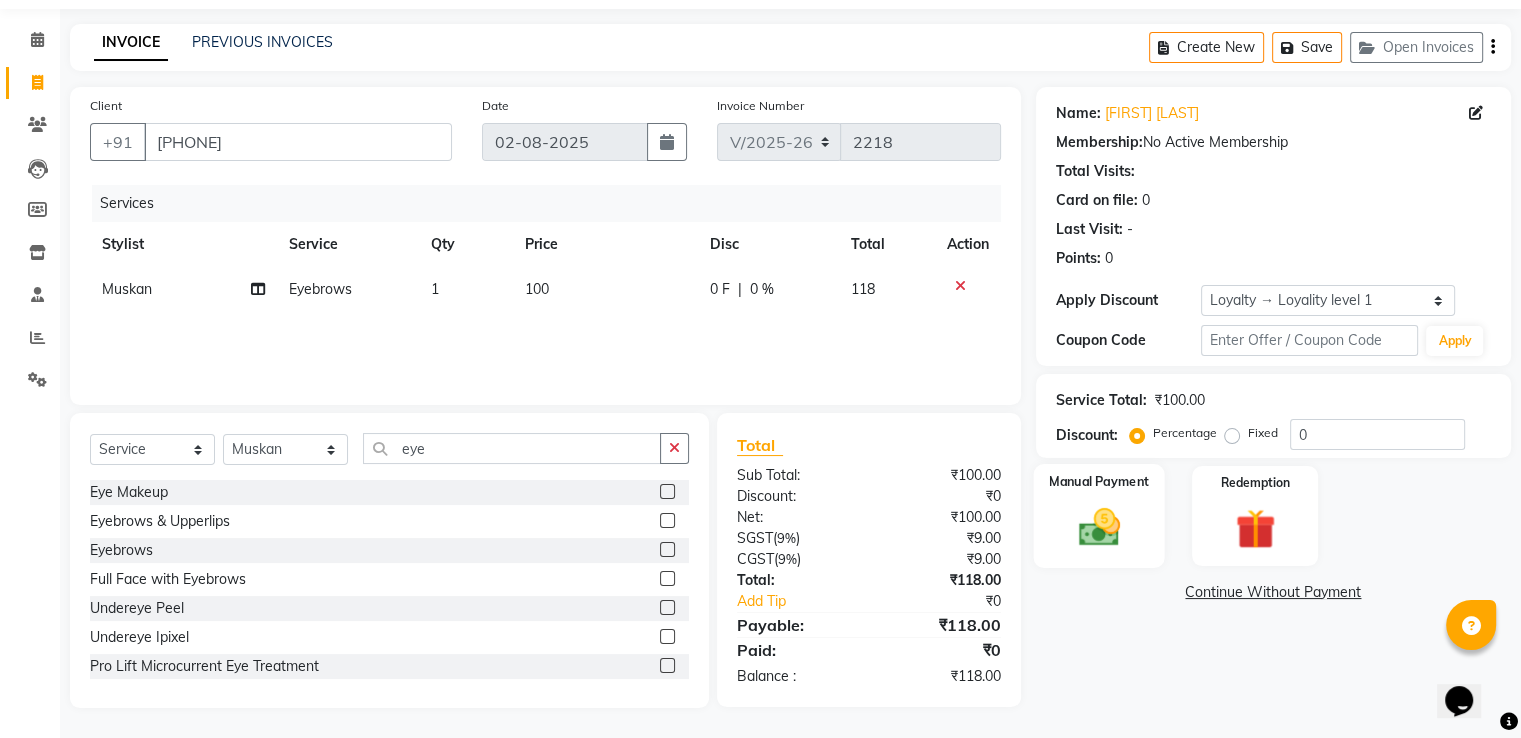 click 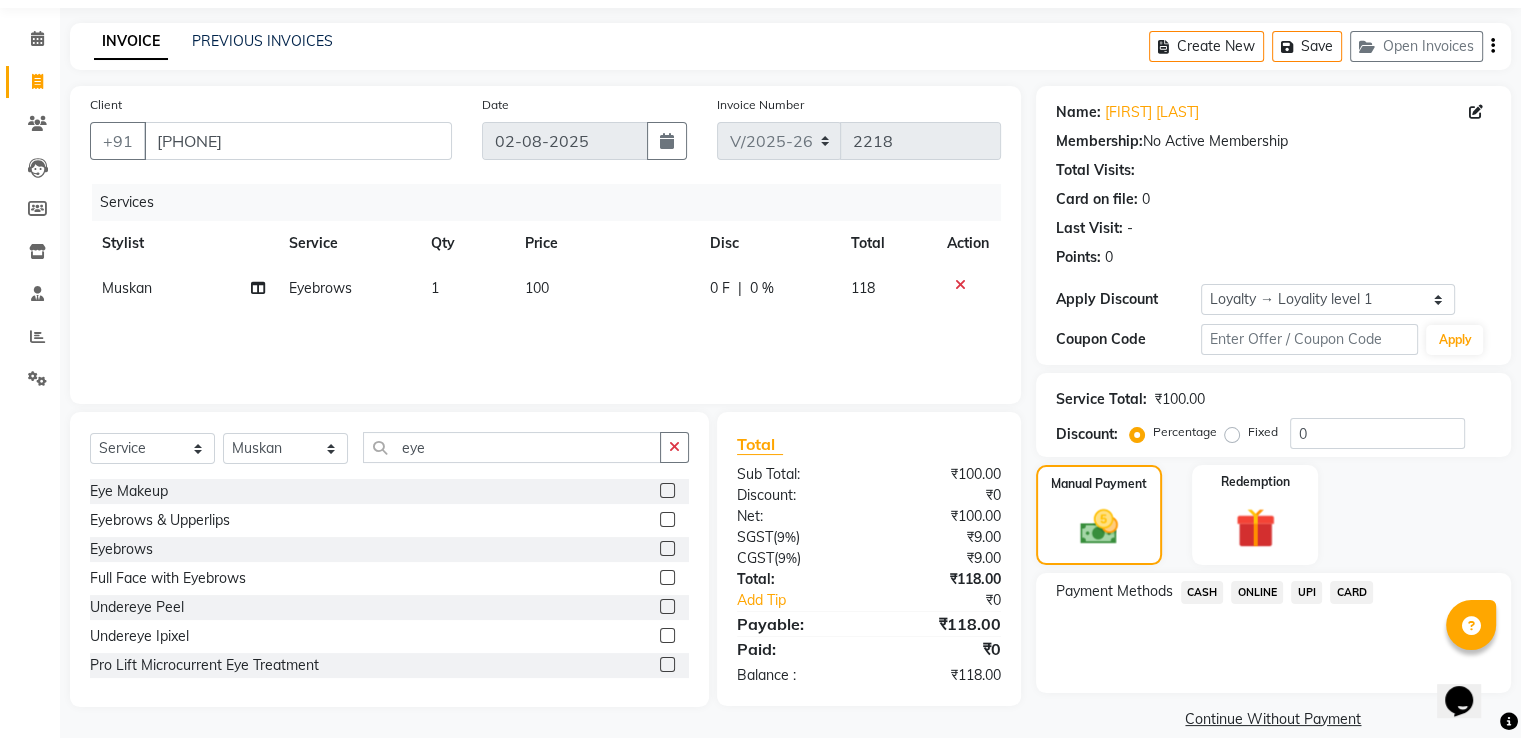 scroll, scrollTop: 89, scrollLeft: 0, axis: vertical 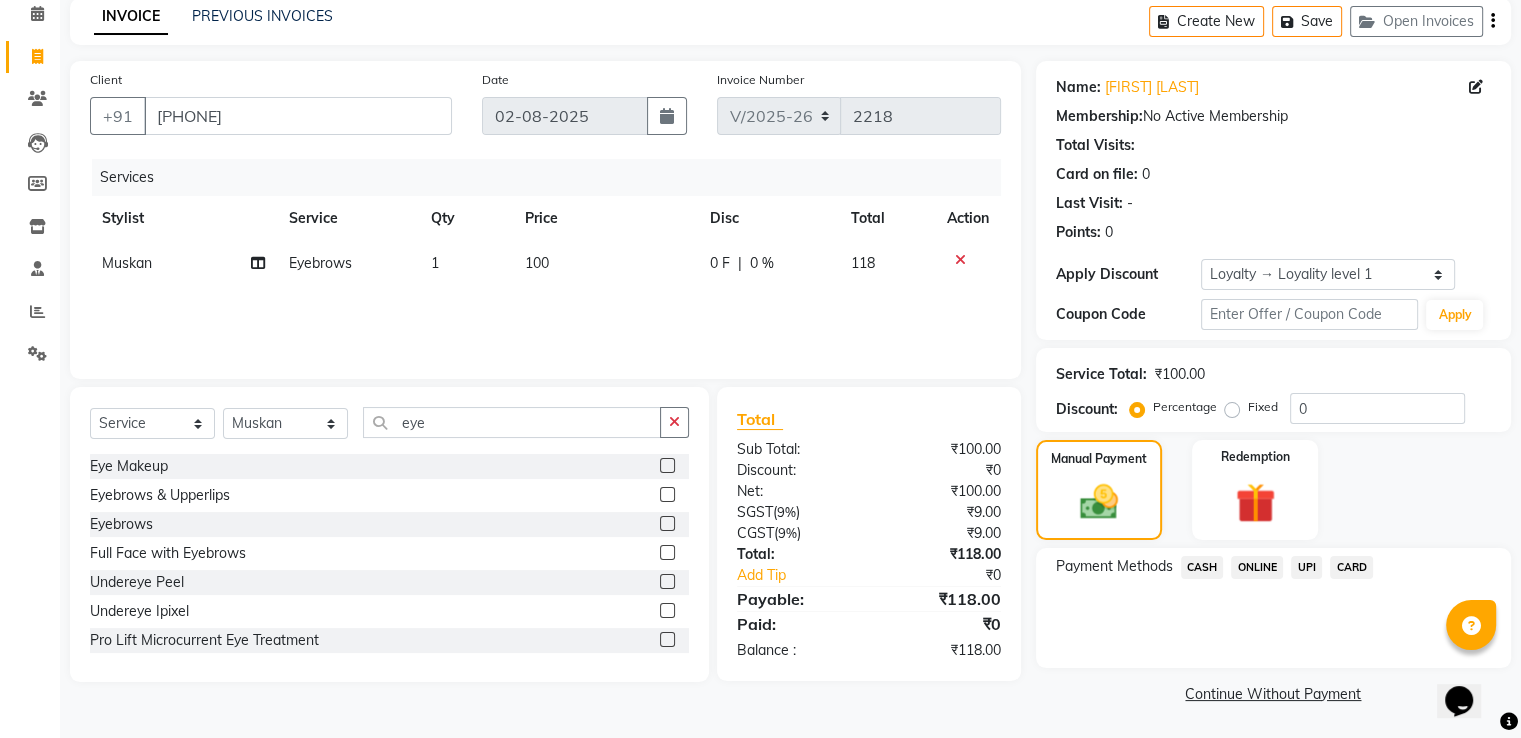 click on "CASH" 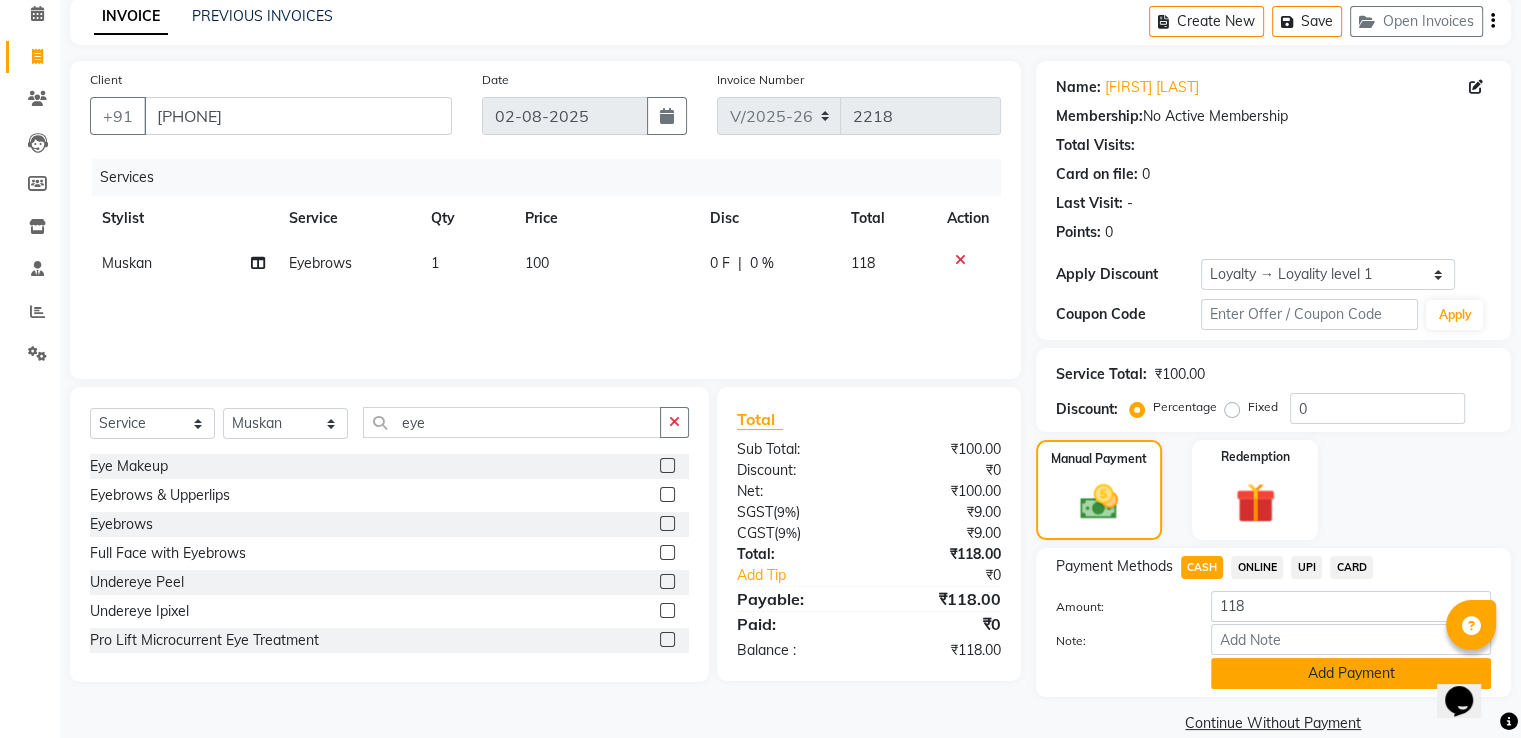 click on "Add Payment" 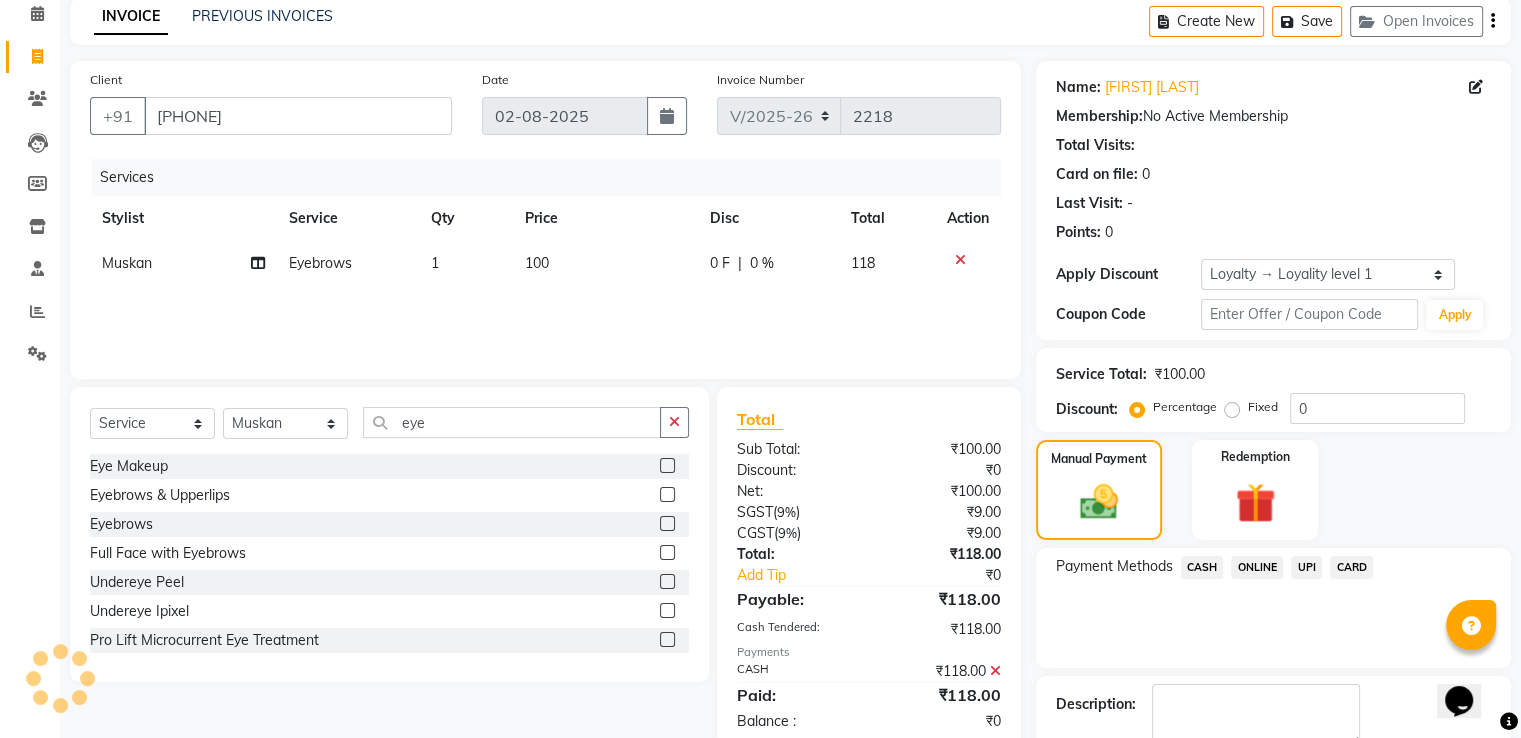 scroll, scrollTop: 234, scrollLeft: 0, axis: vertical 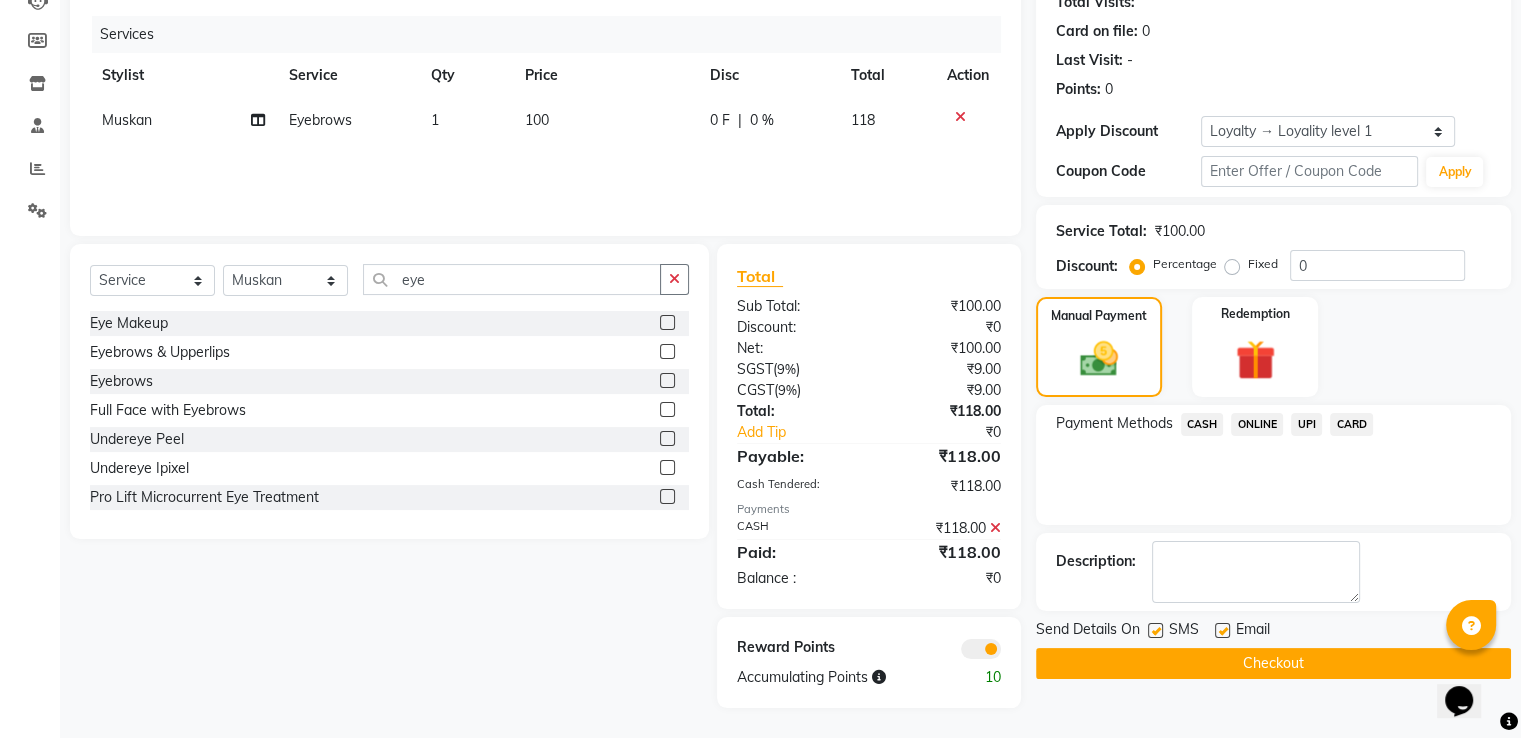 click on "Checkout" 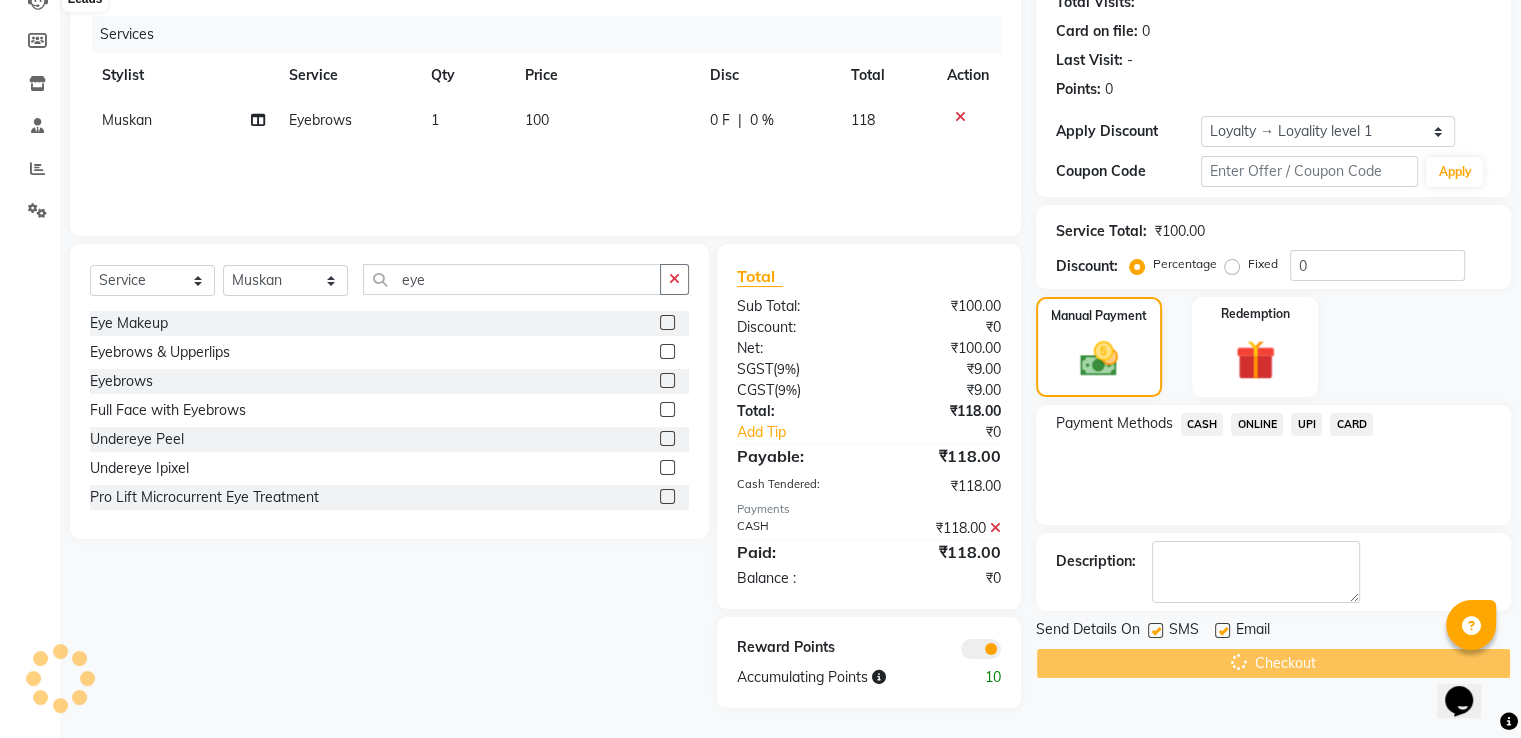 scroll, scrollTop: 0, scrollLeft: 0, axis: both 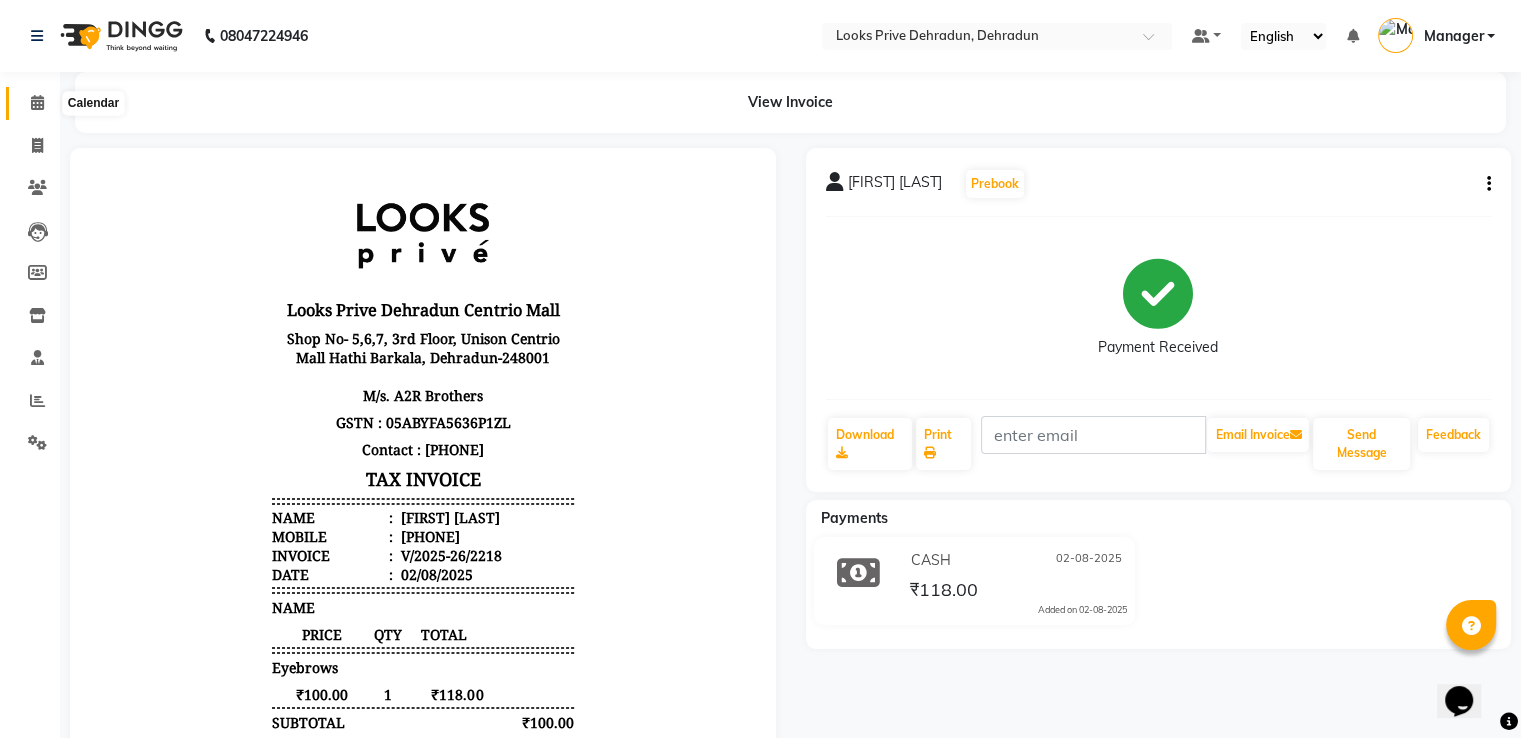 click 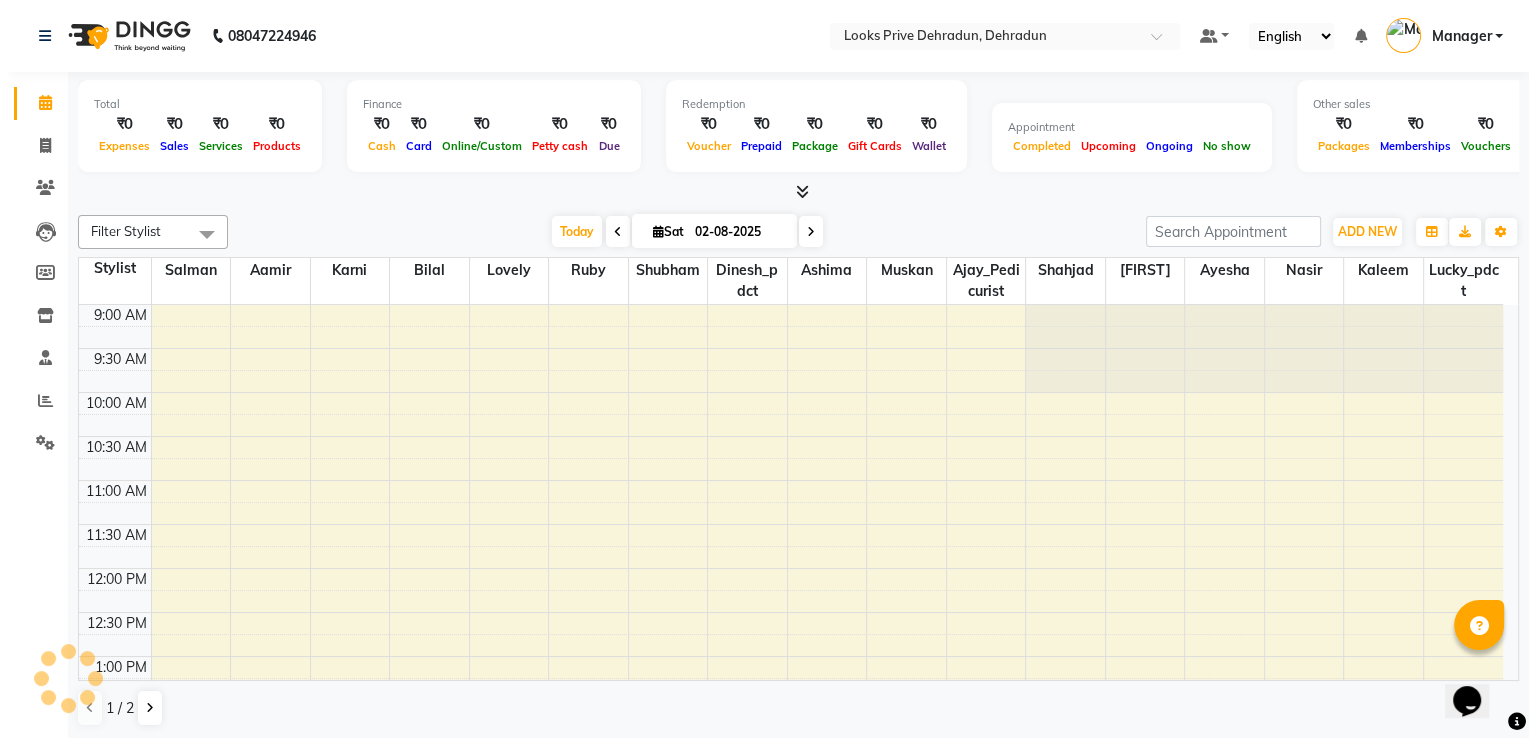 scroll, scrollTop: 0, scrollLeft: 0, axis: both 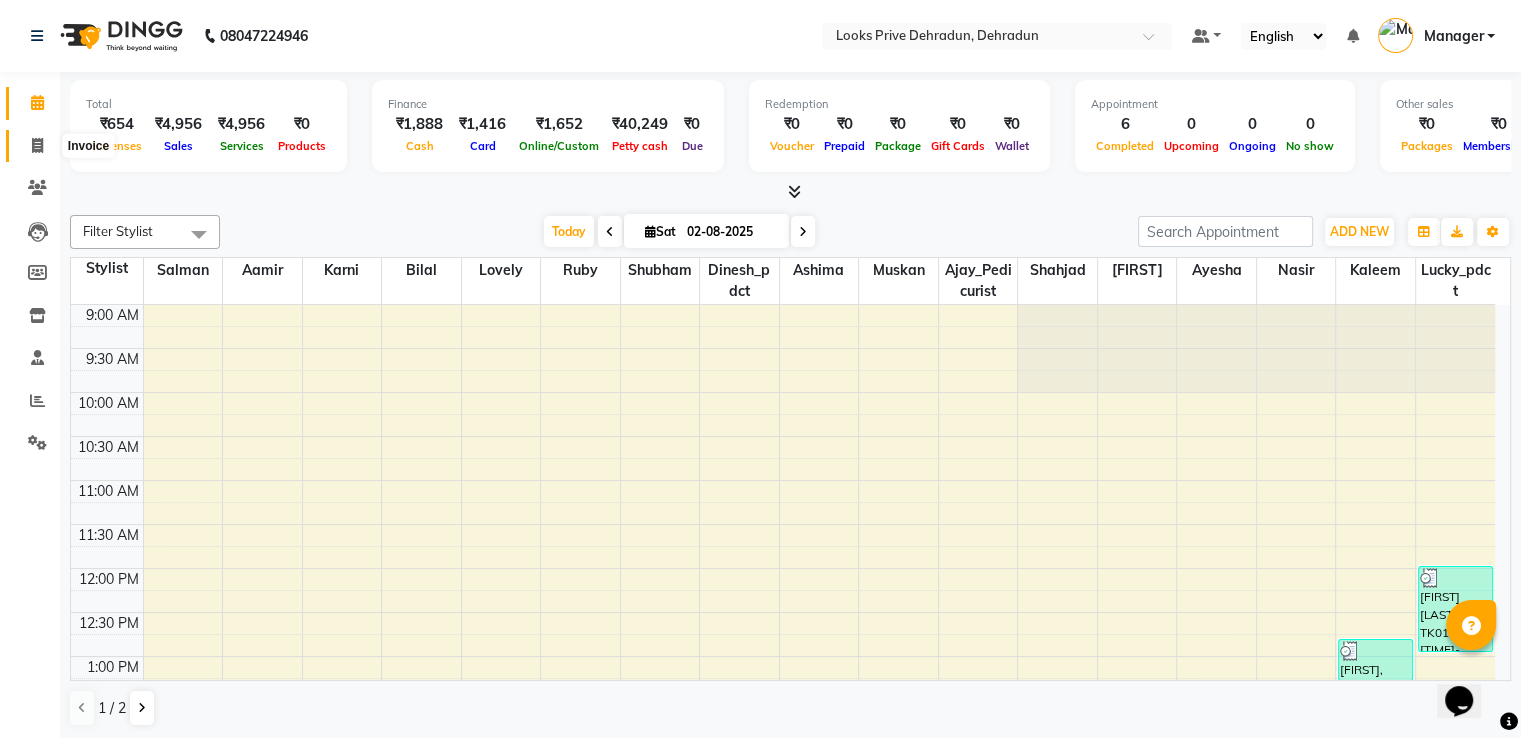 click 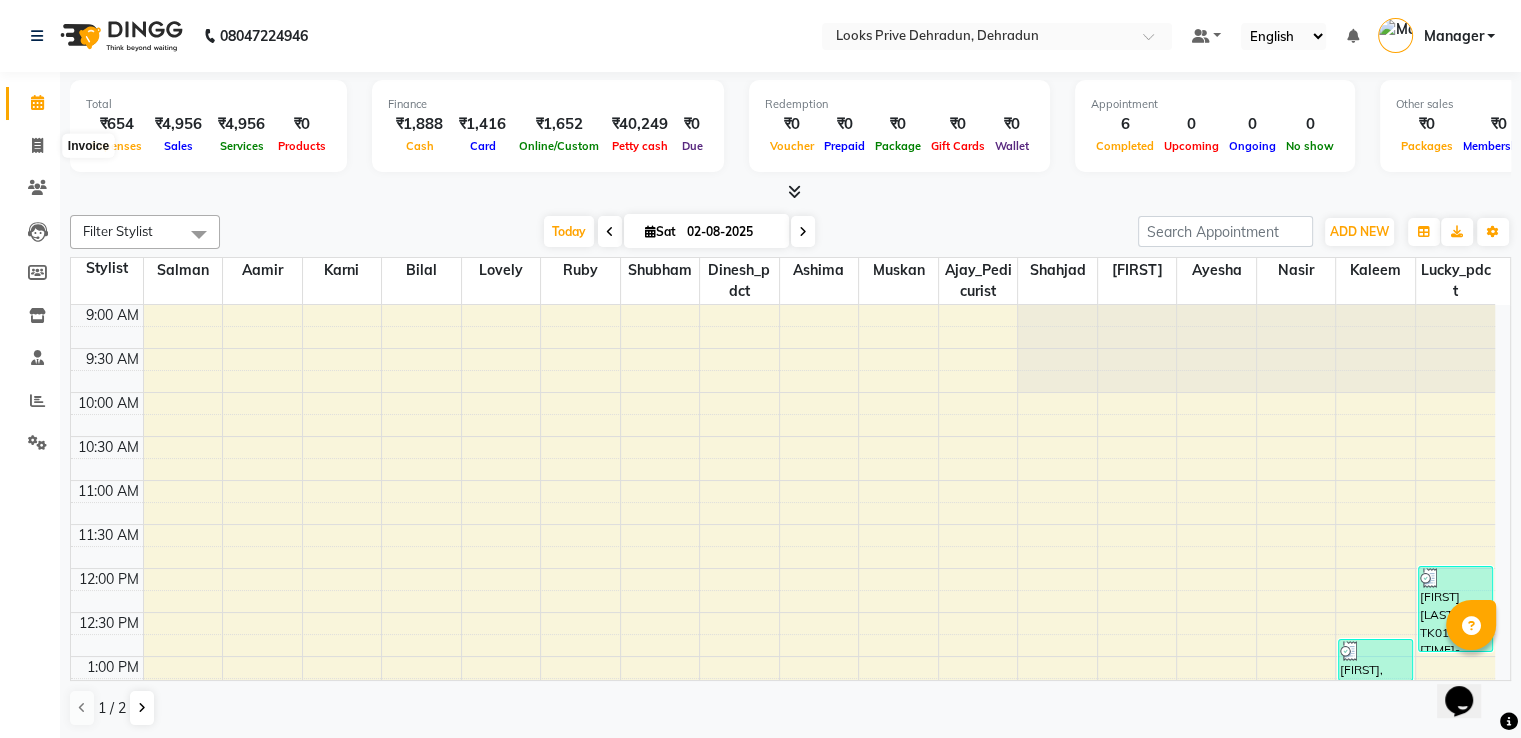select on "6205" 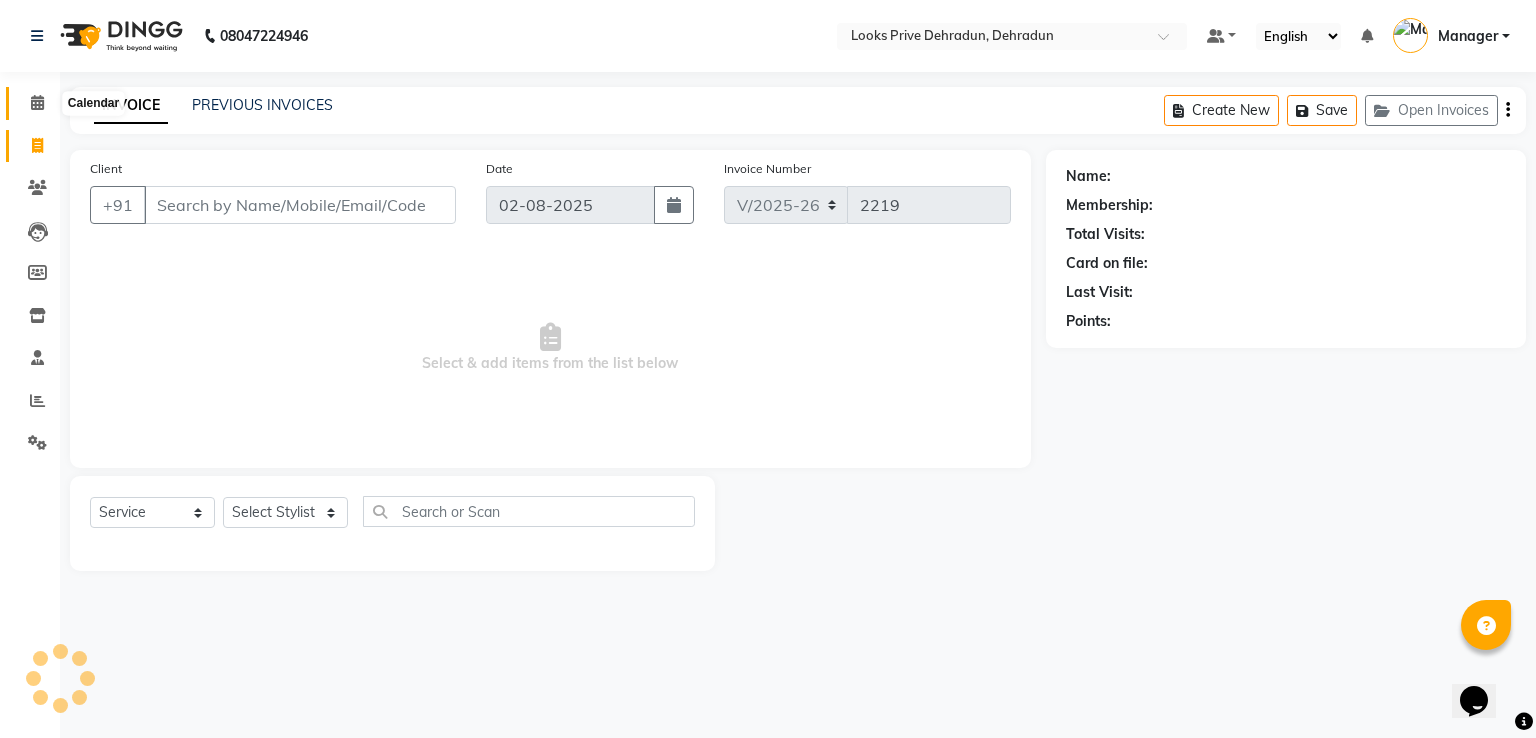 click 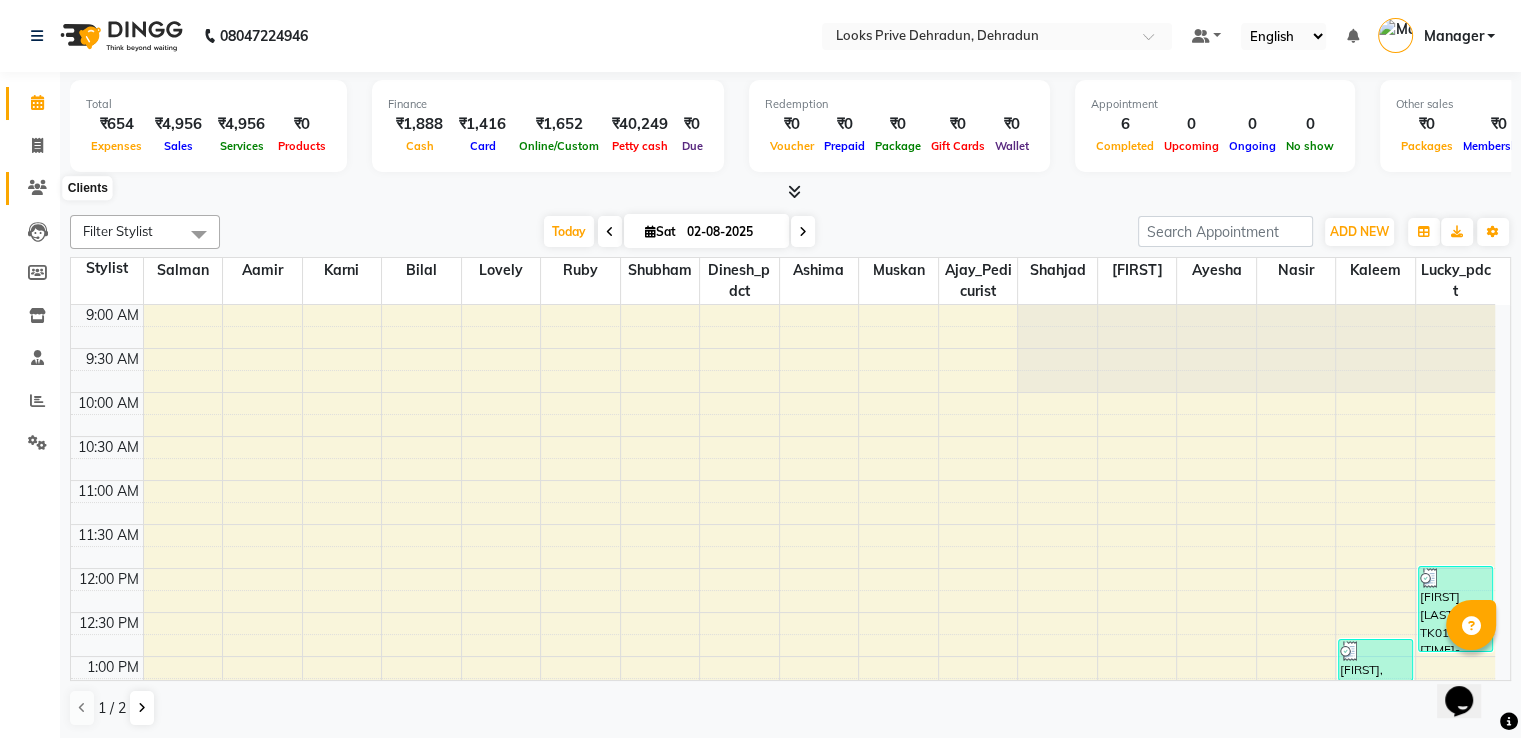 drag, startPoint x: 35, startPoint y: 194, endPoint x: 108, endPoint y: 173, distance: 75.96052 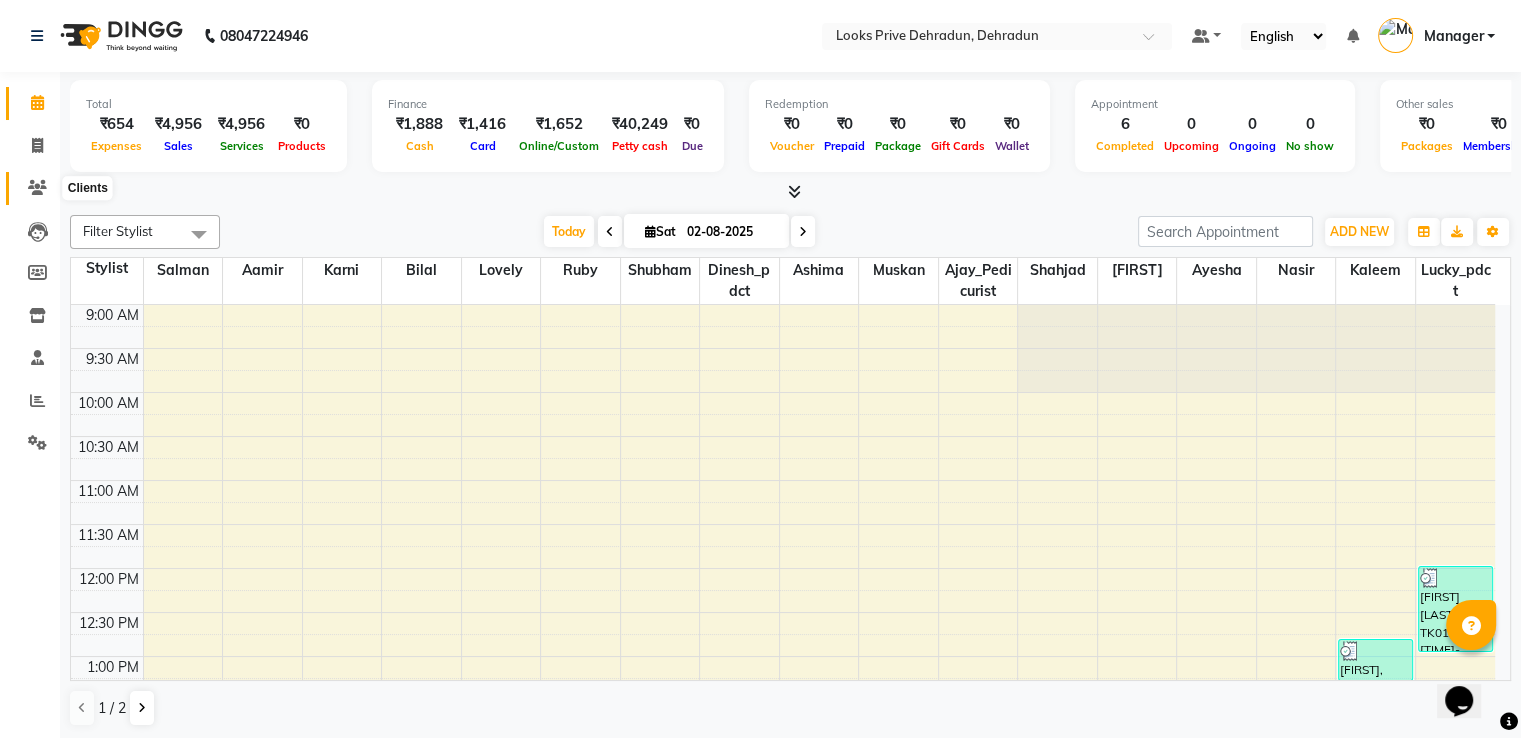 click 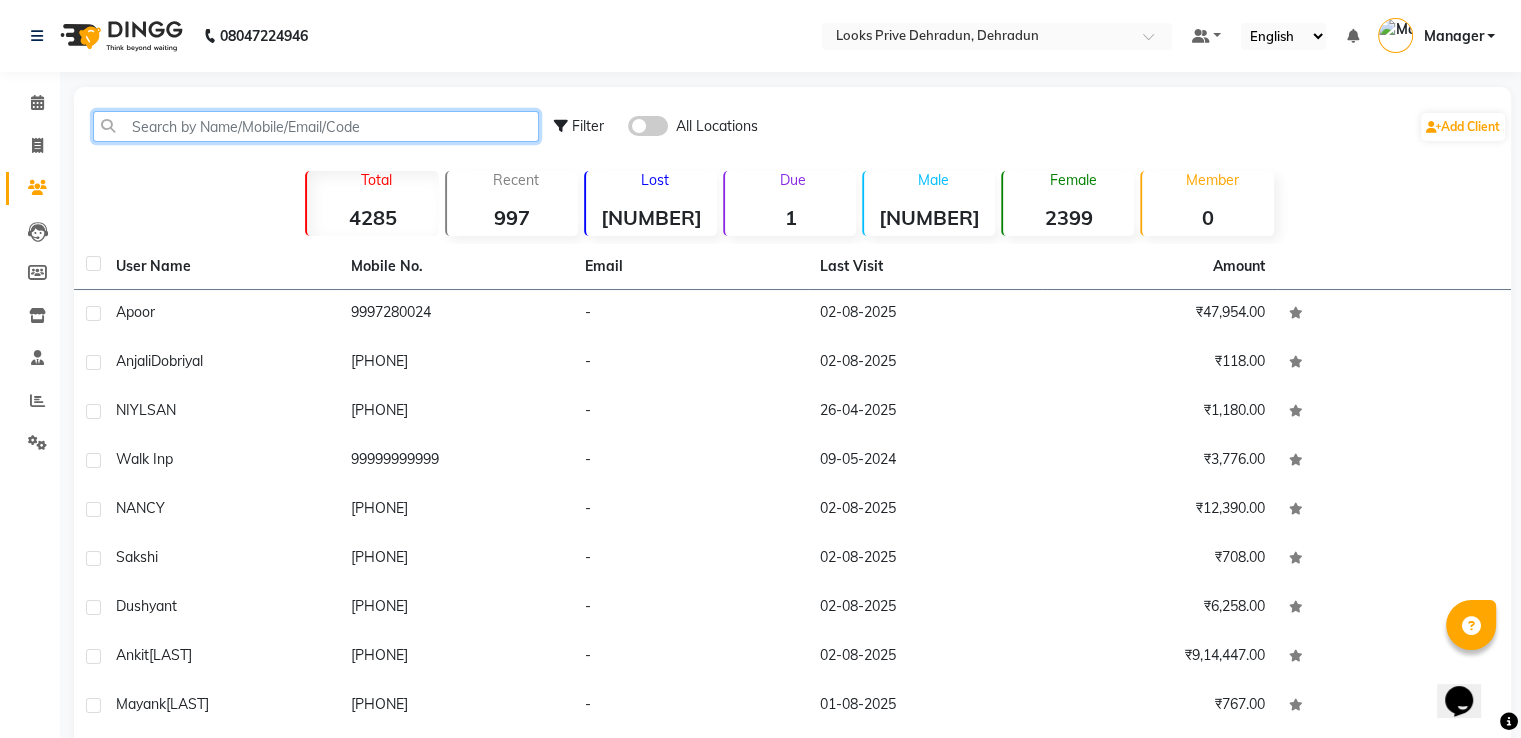 click 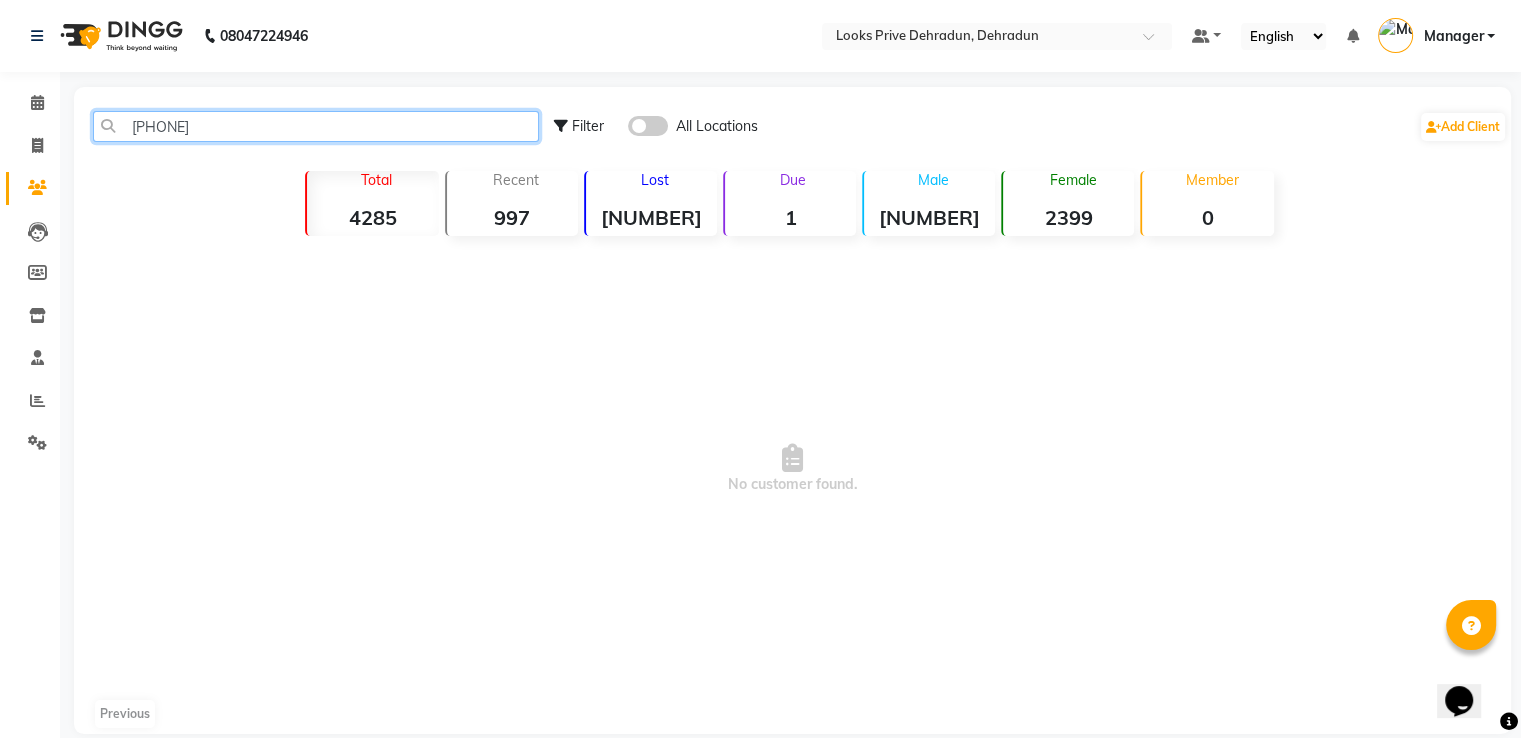 click on "95576933655" 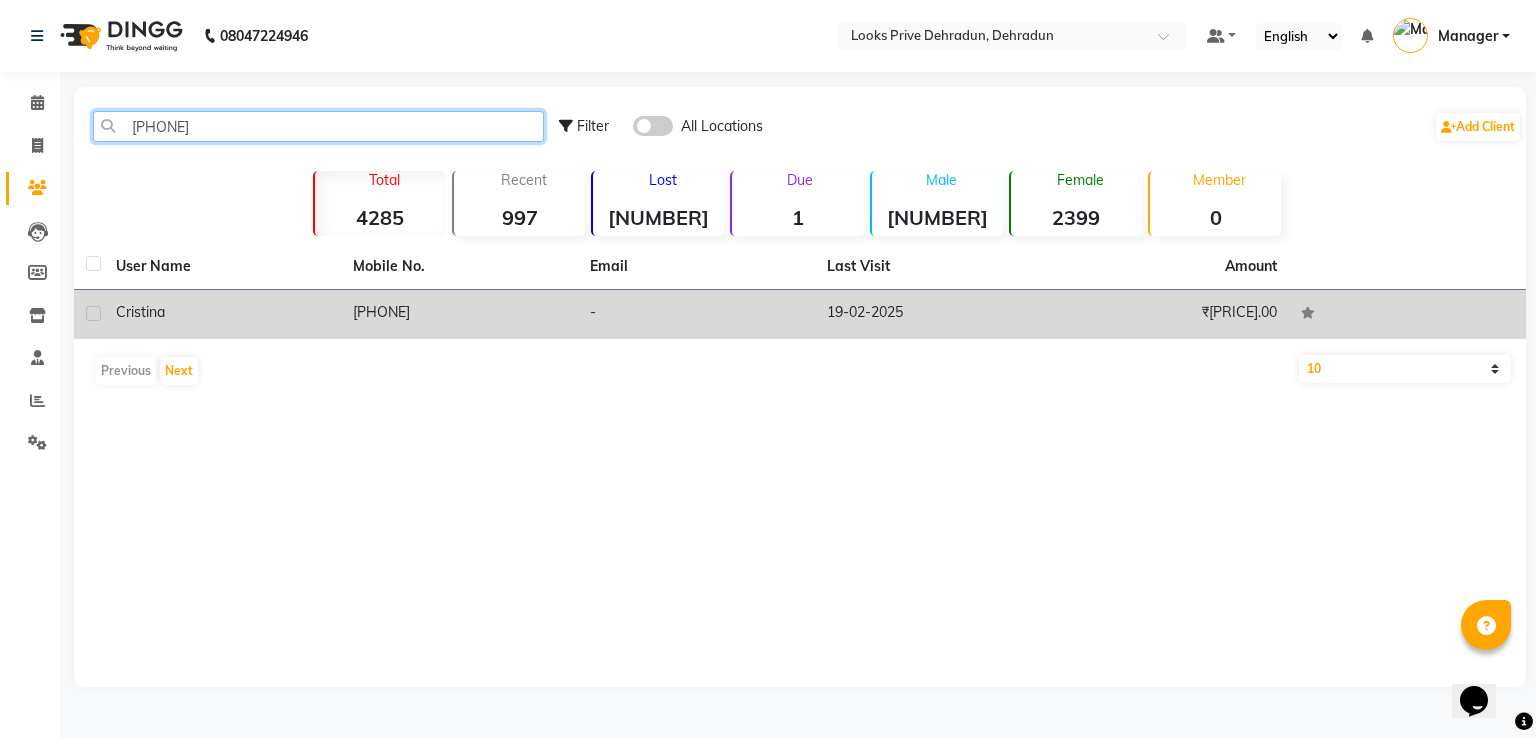 type on "9557693655" 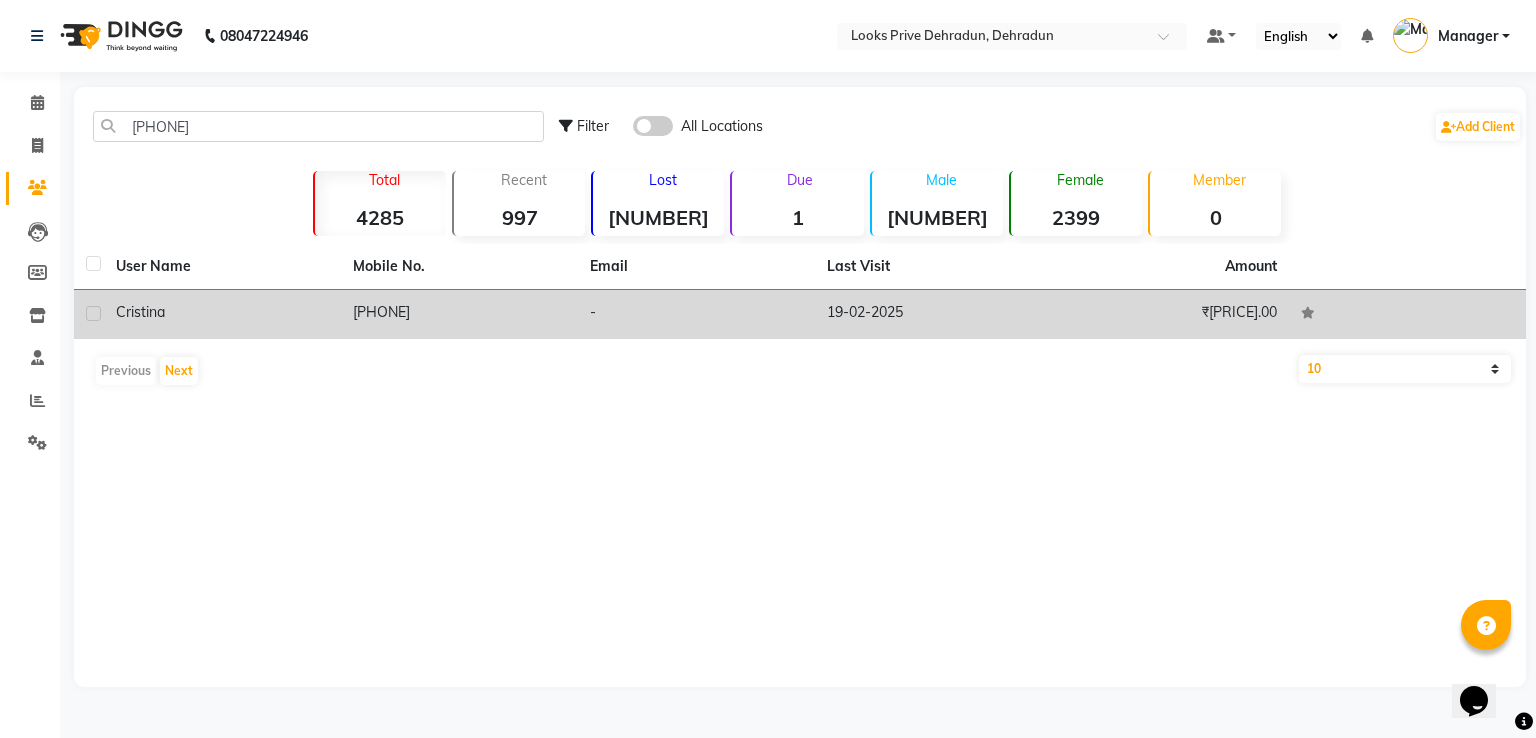 click on "Cristina" 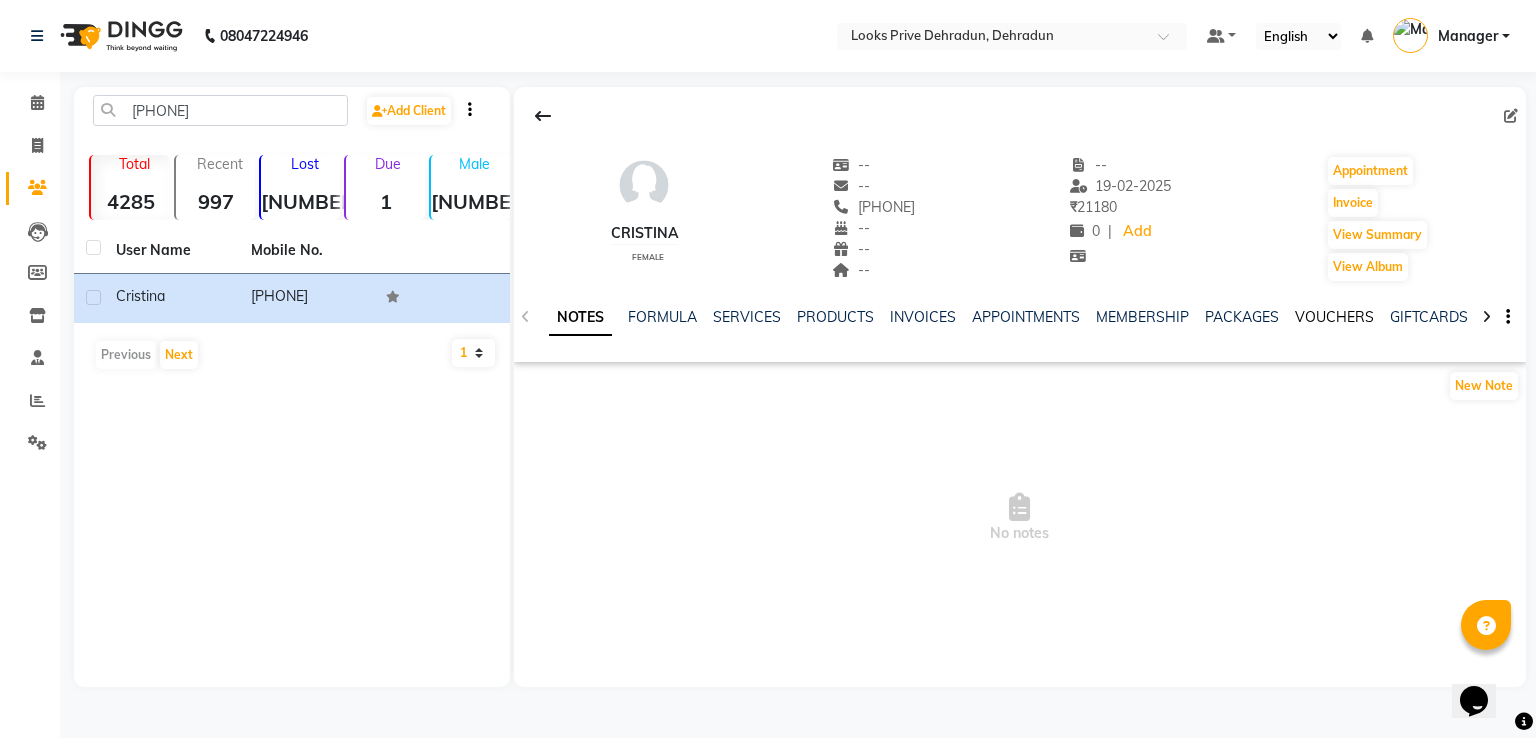 click on "VOUCHERS" 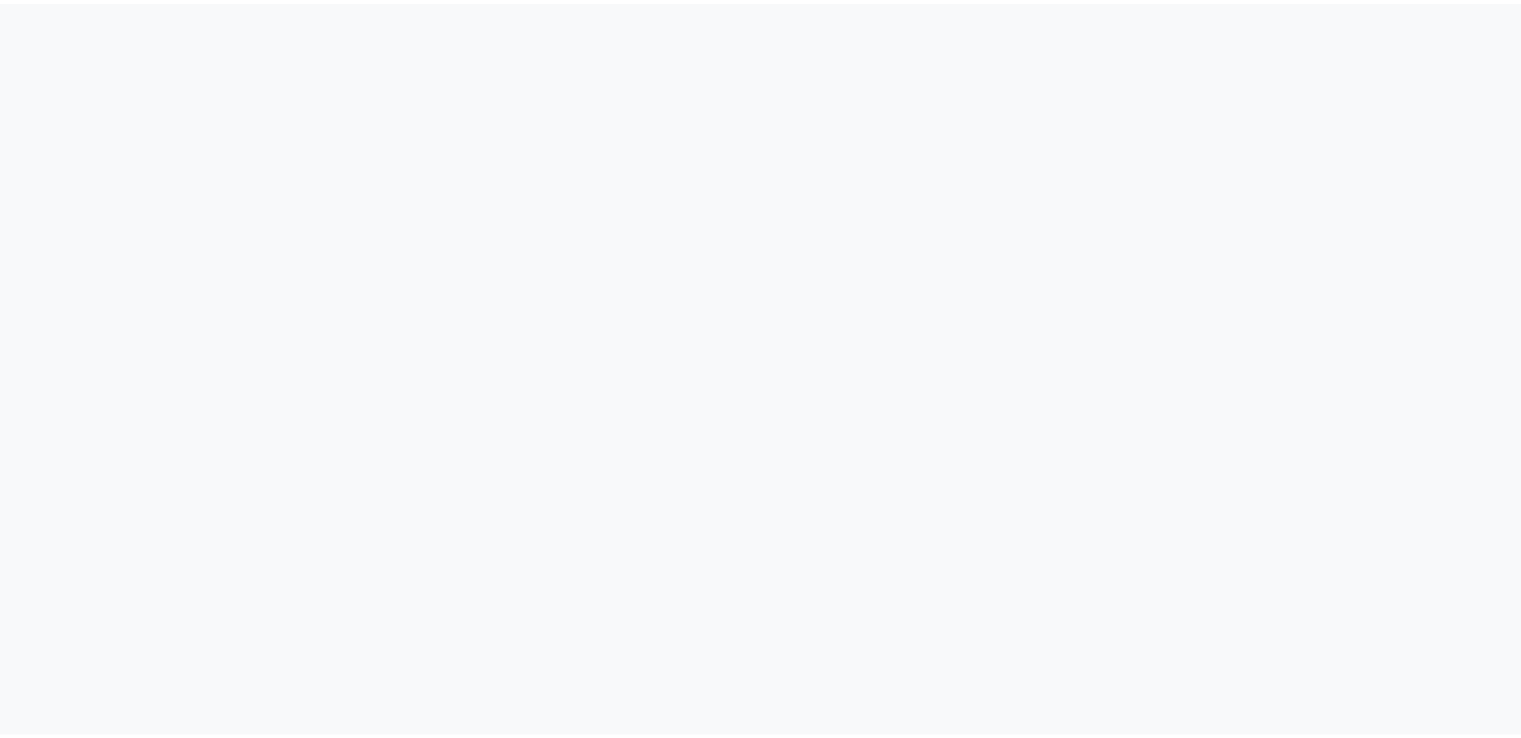scroll, scrollTop: 0, scrollLeft: 0, axis: both 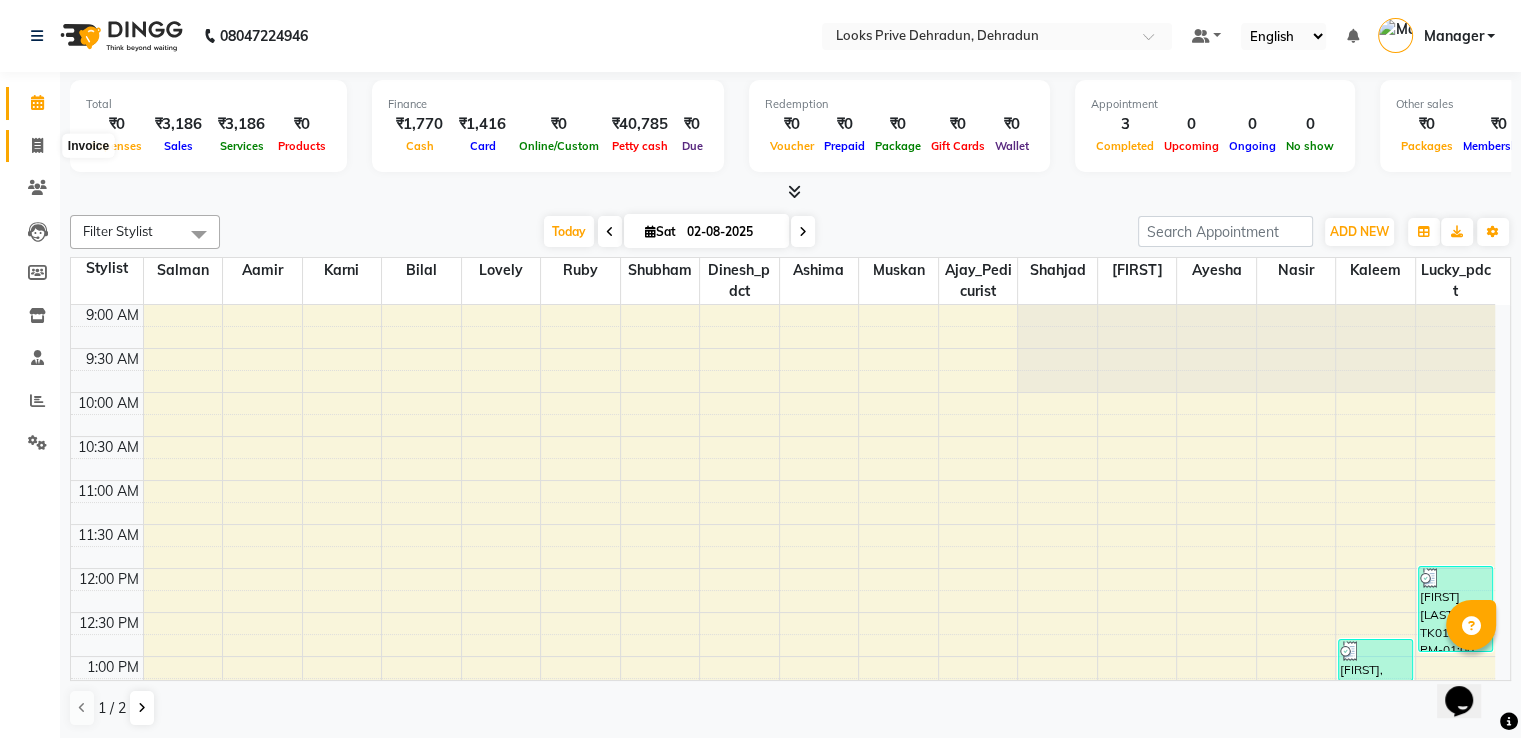 drag, startPoint x: 40, startPoint y: 146, endPoint x: 40, endPoint y: 121, distance: 25 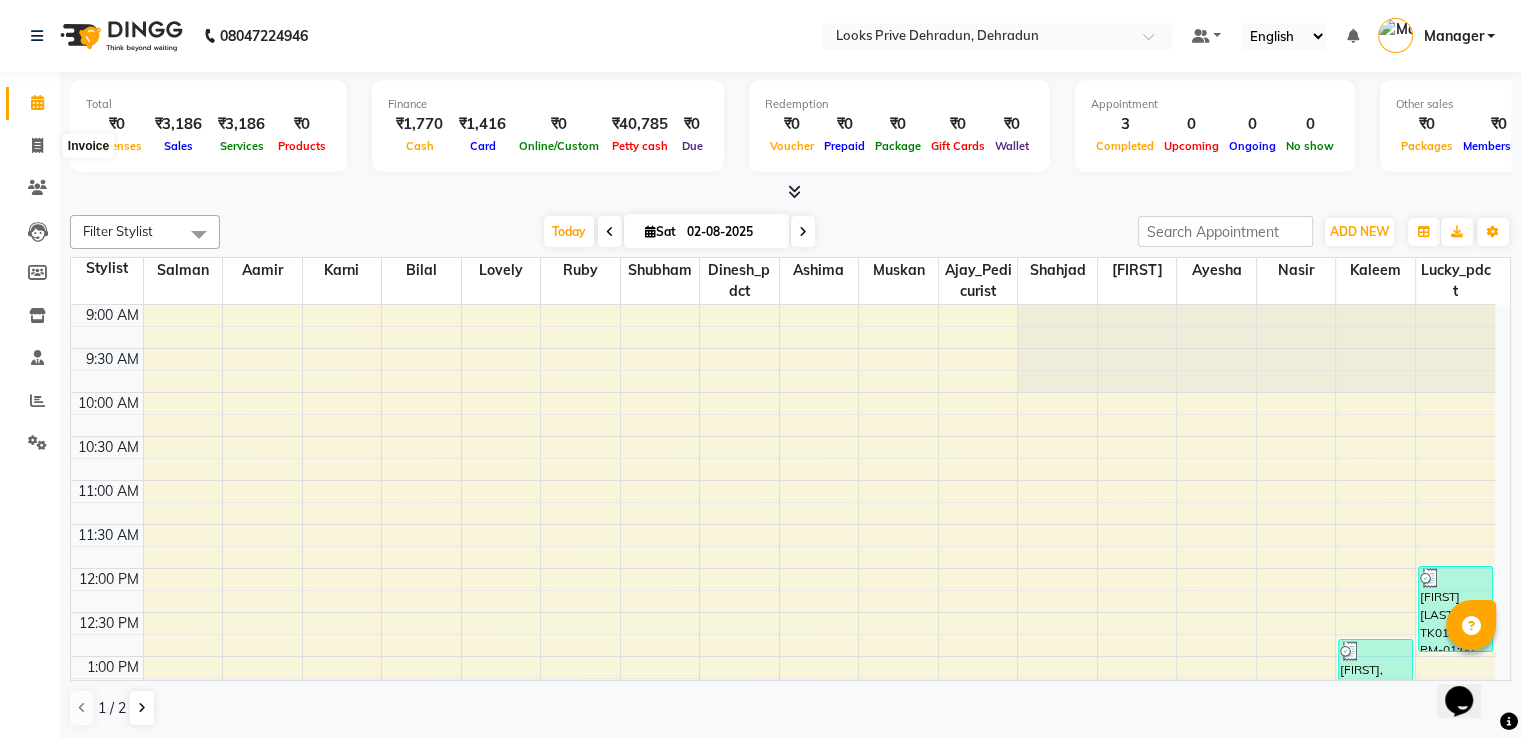 select on "service" 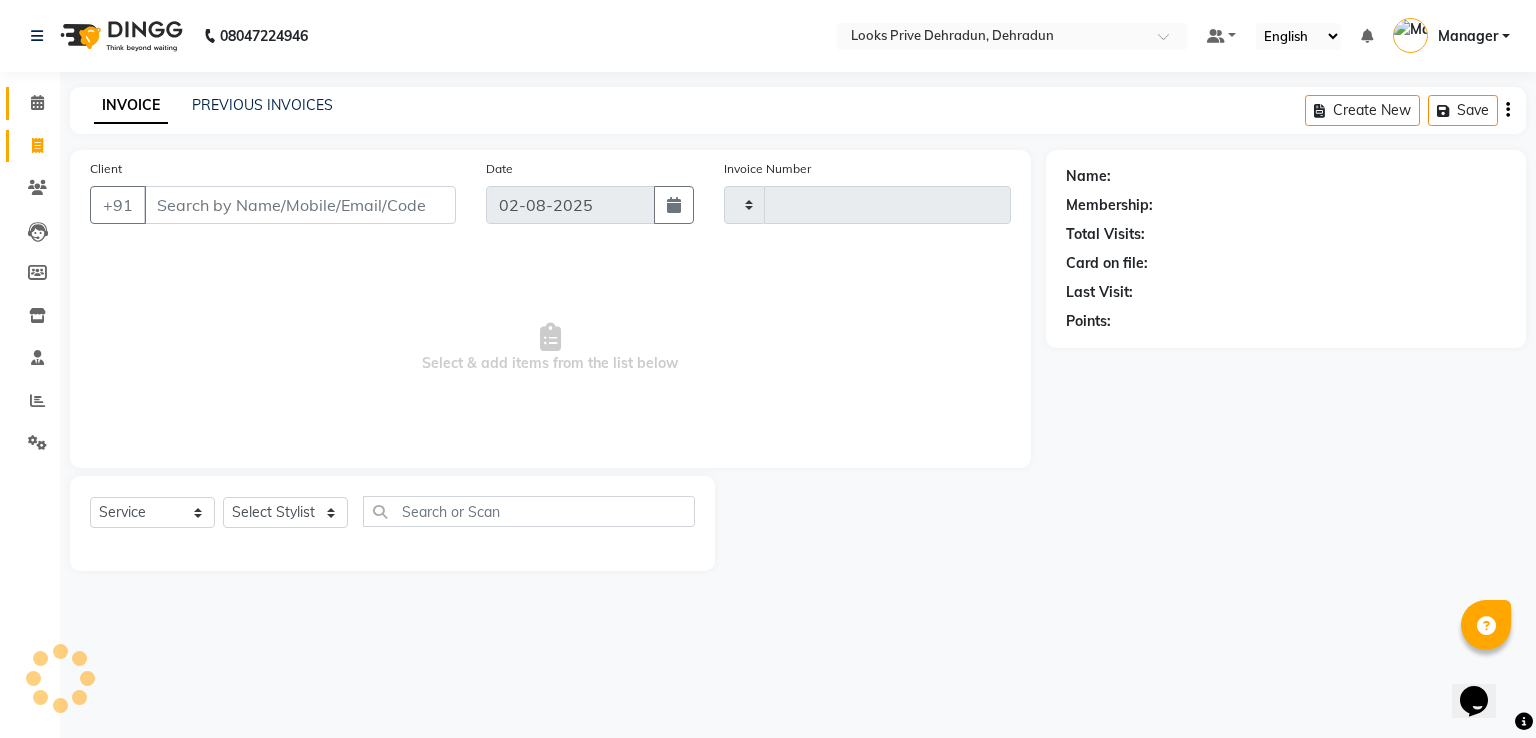 type on "2219" 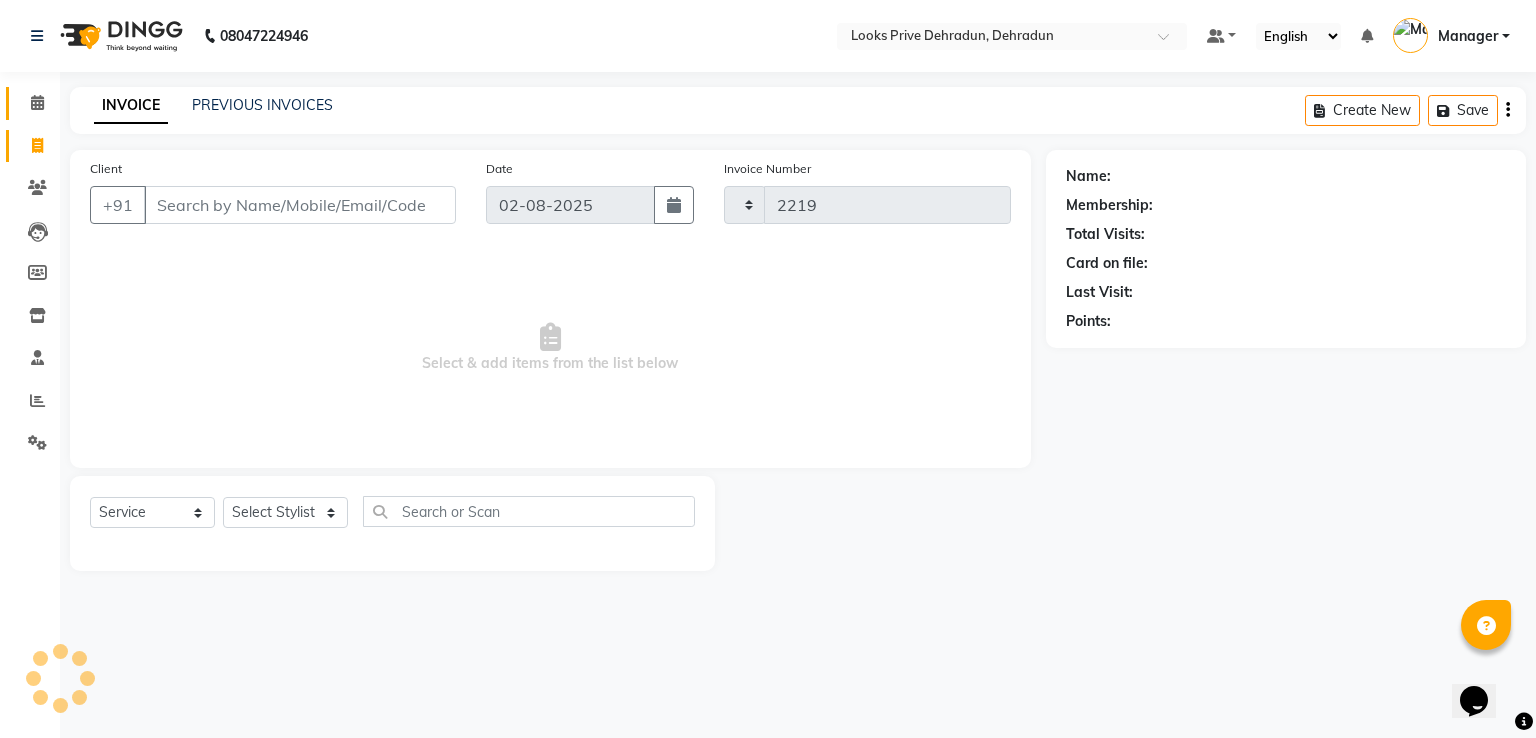 select on "6205" 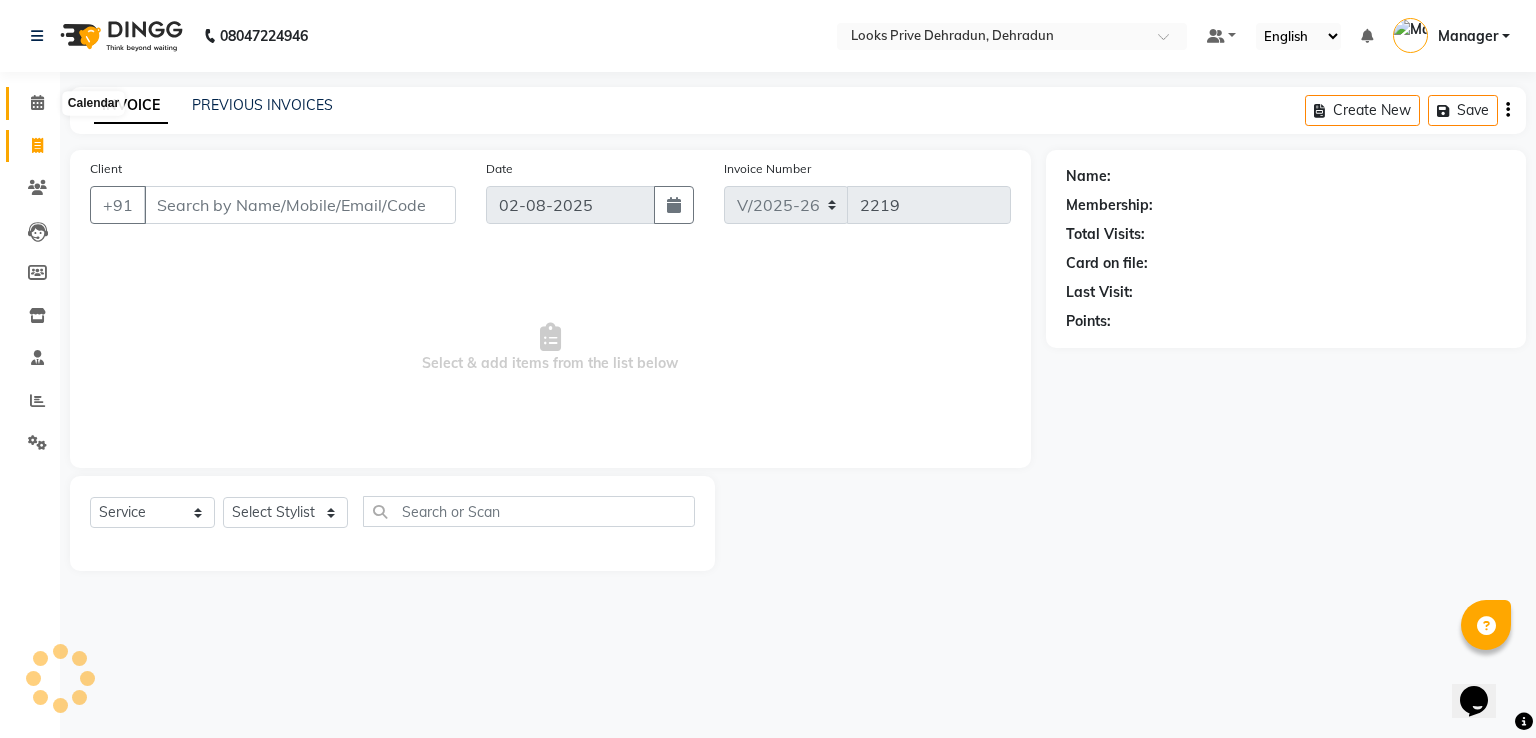 click 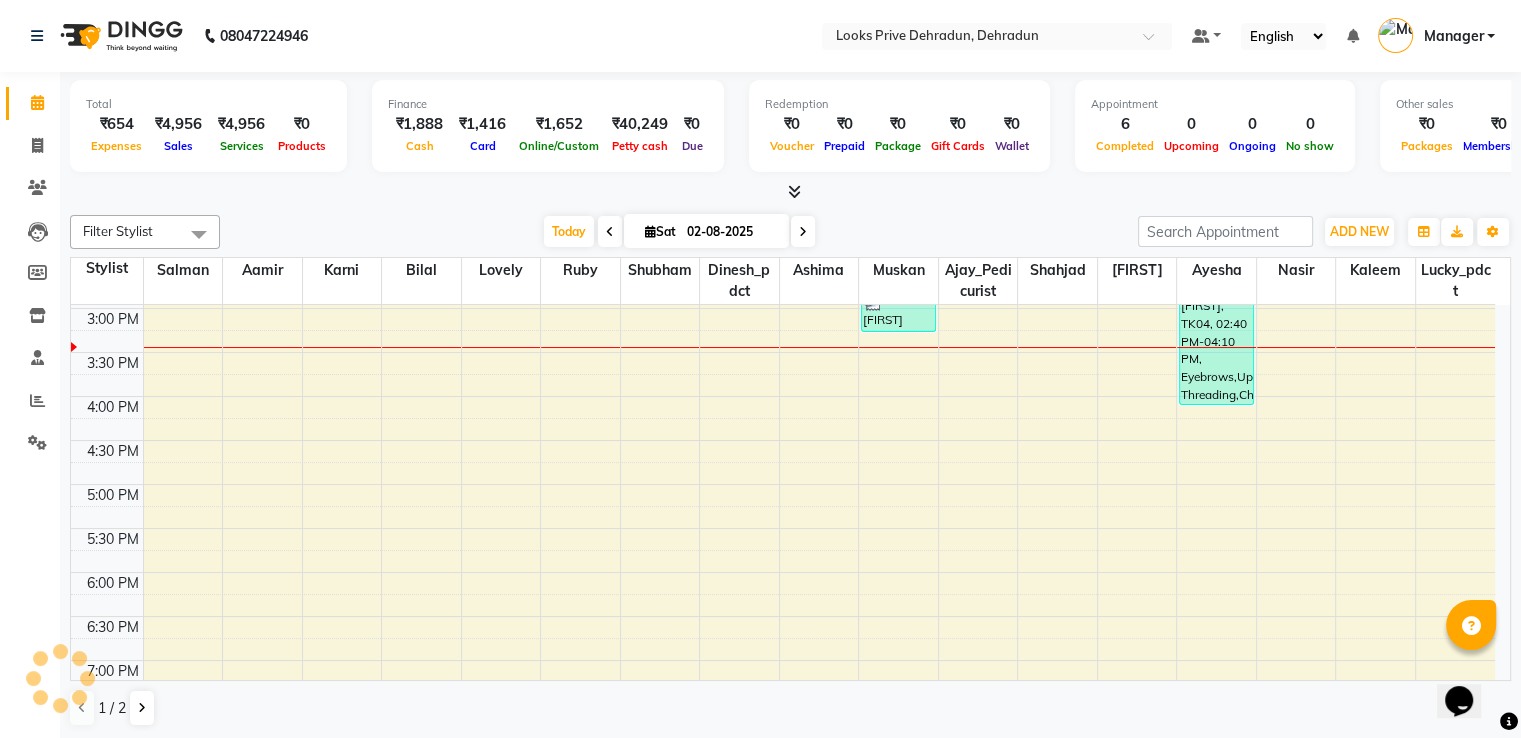 scroll, scrollTop: 0, scrollLeft: 0, axis: both 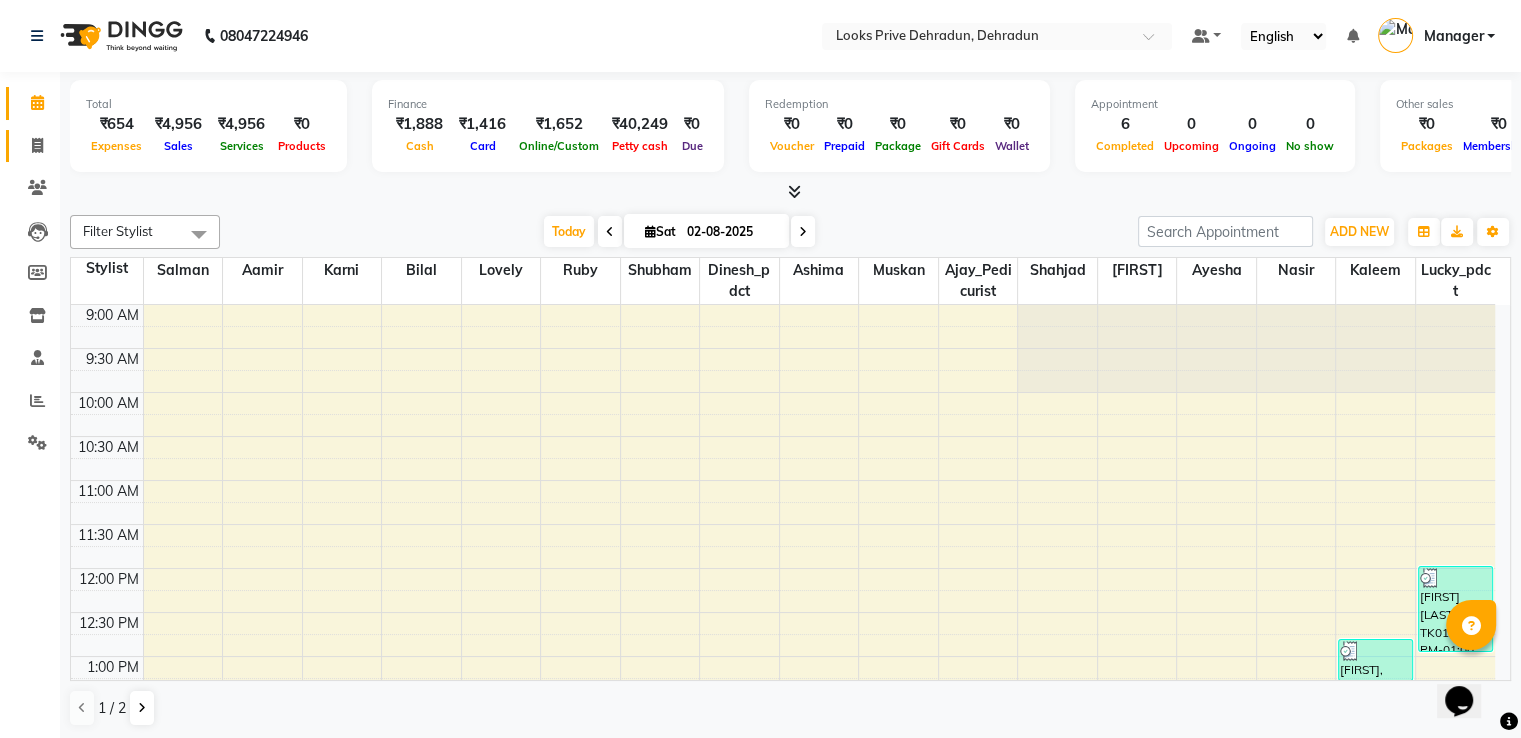 click 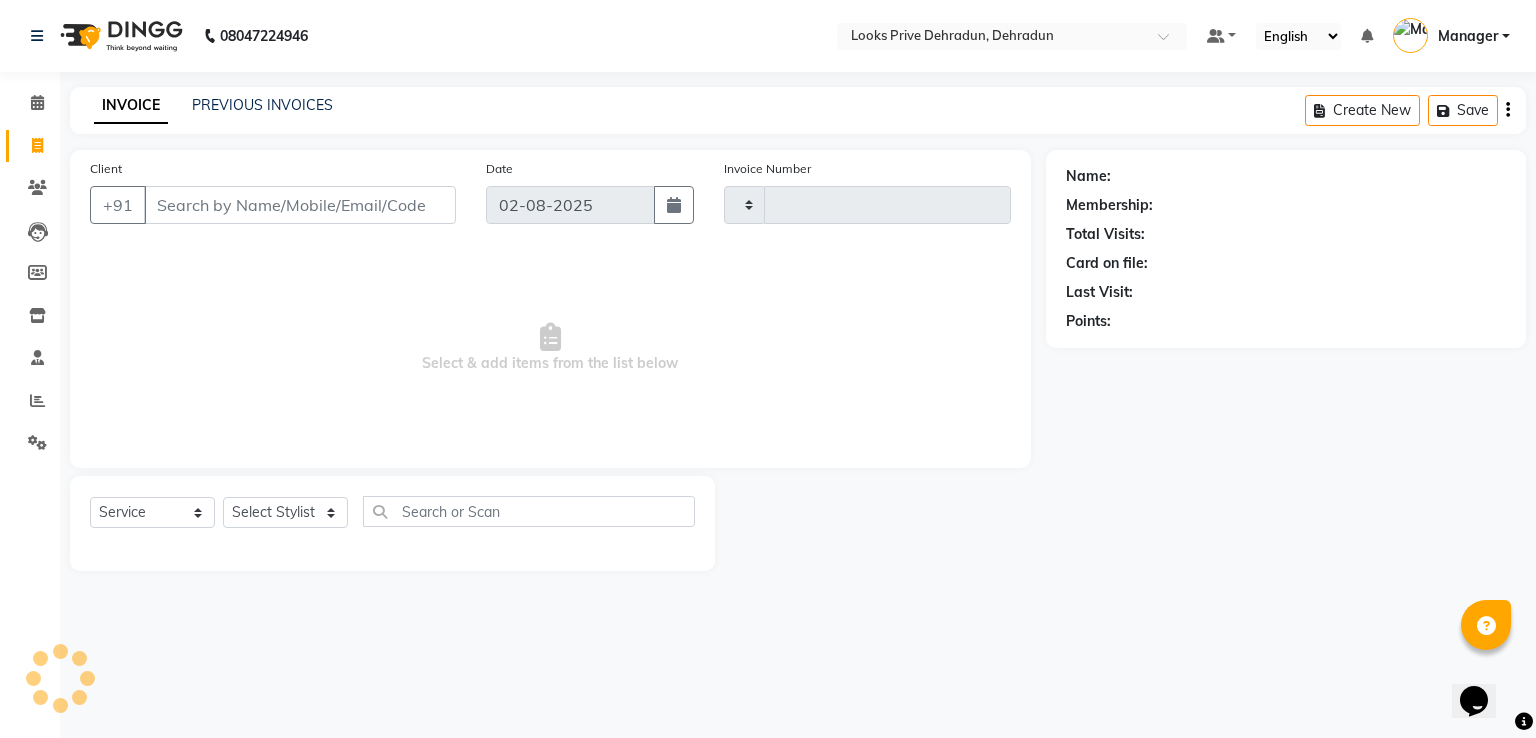 type on "2219" 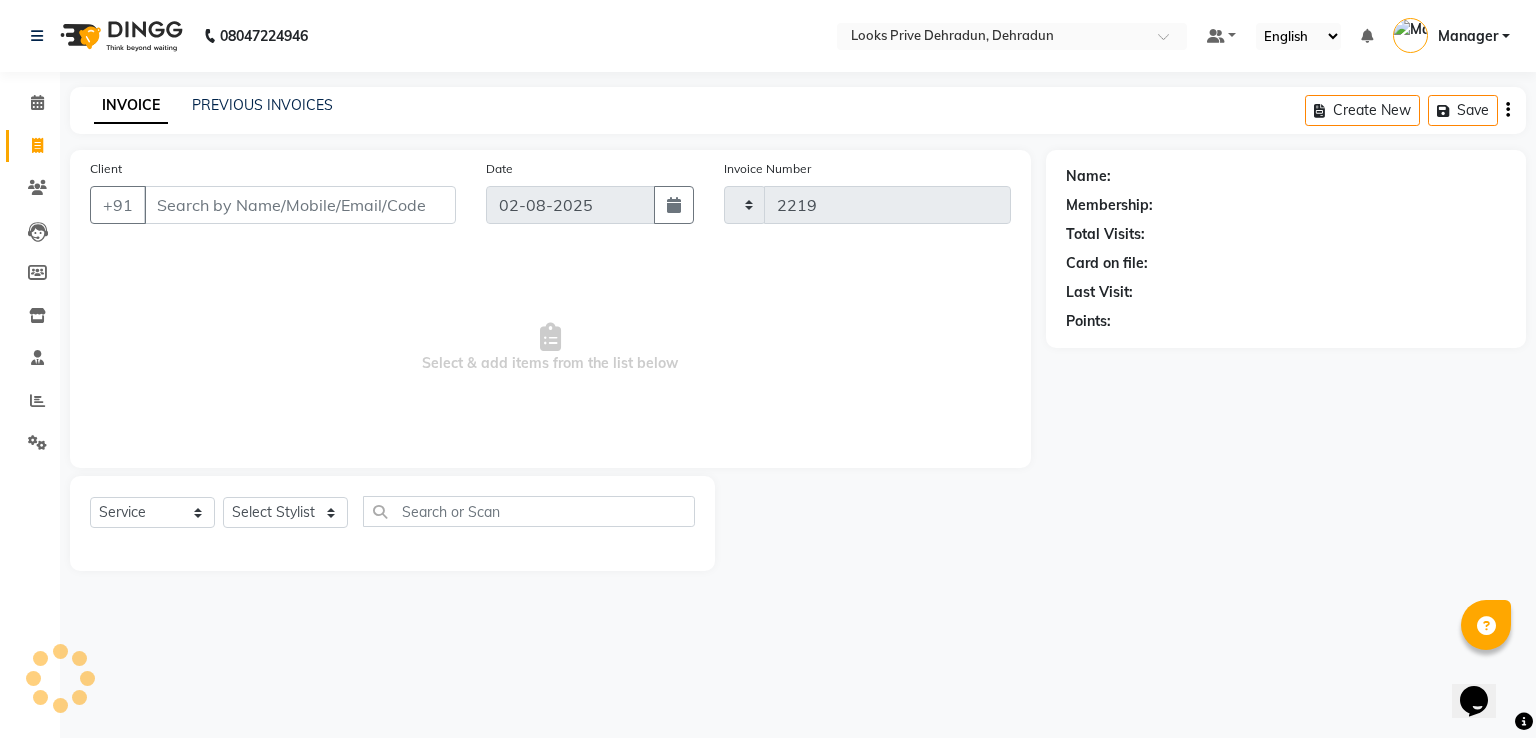 select on "6205" 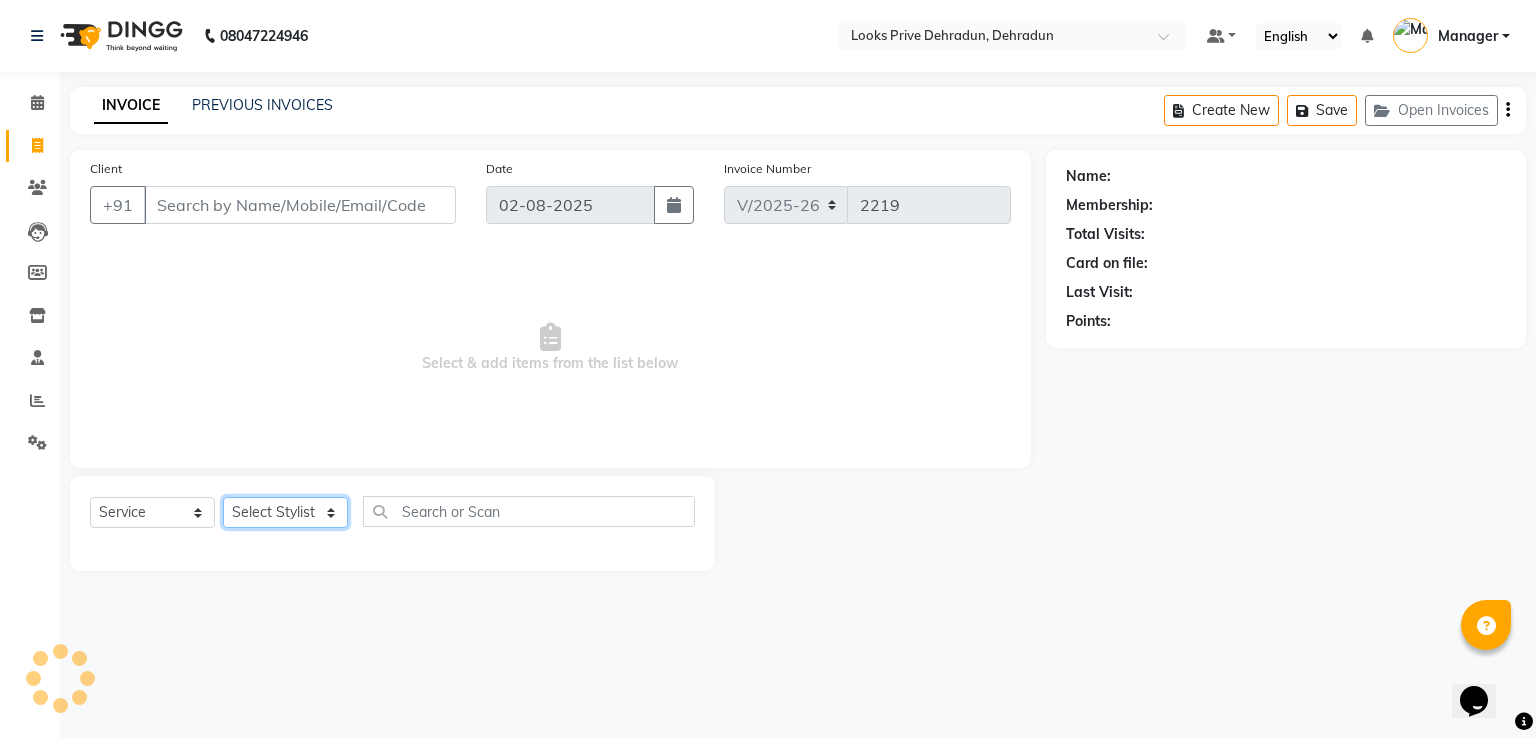 click on "Select Stylist" 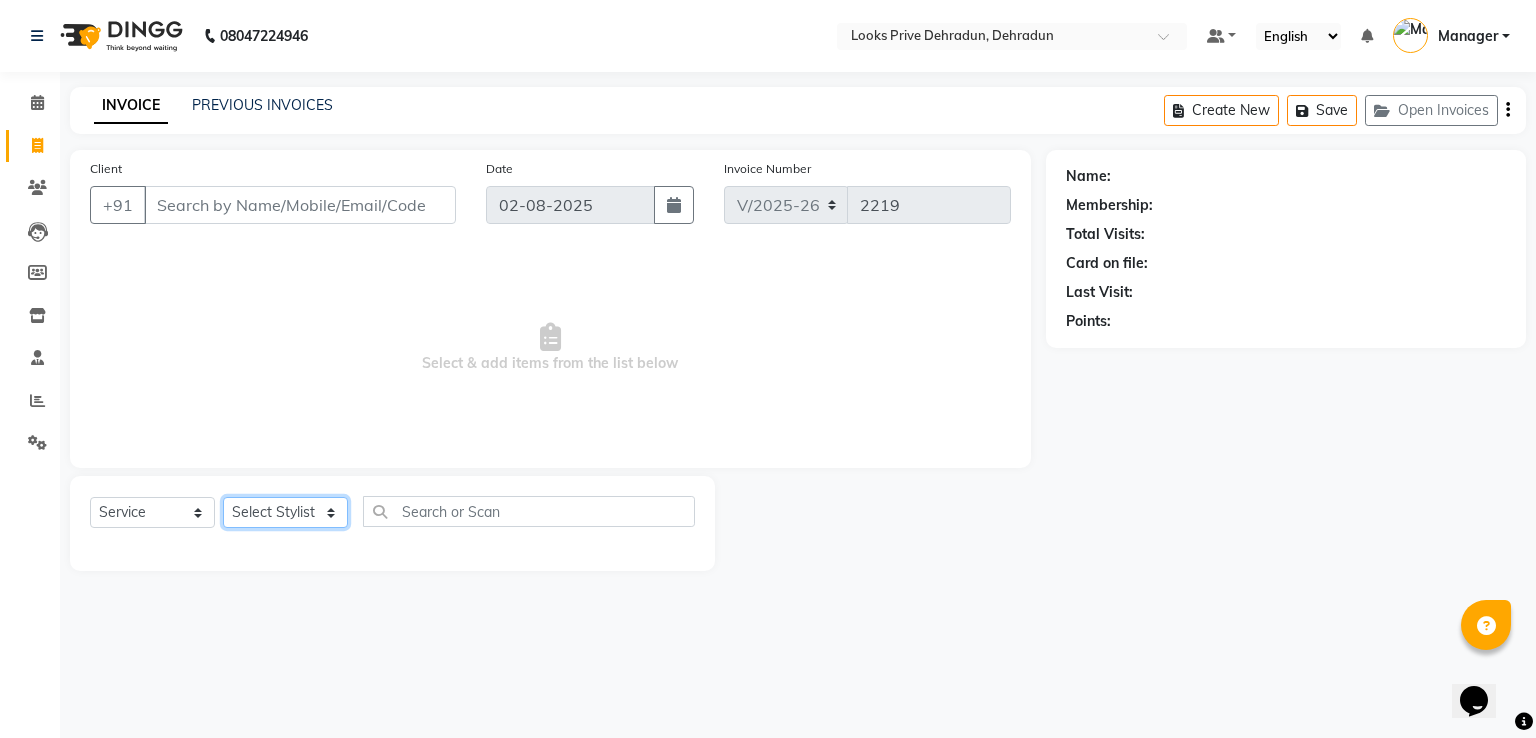 select on "45664" 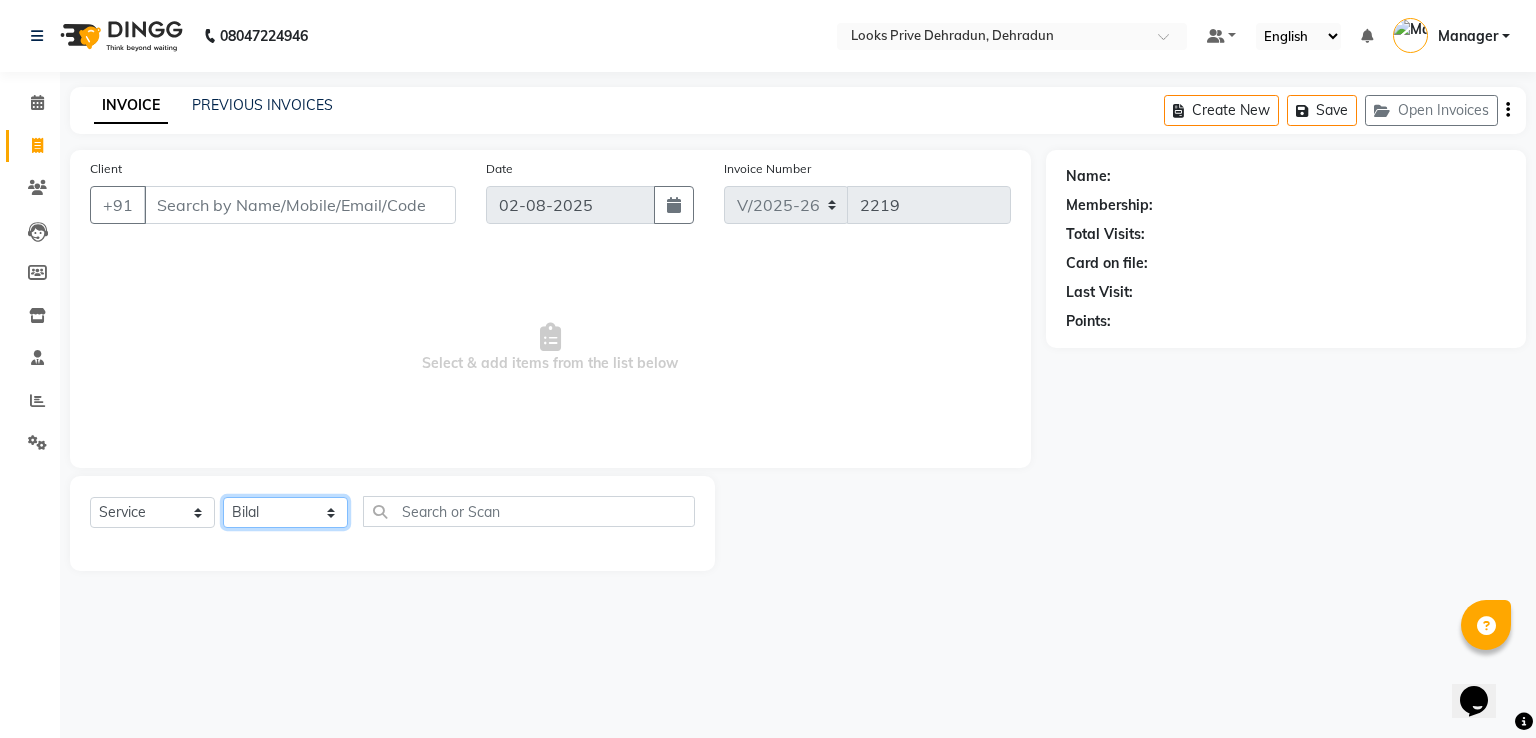 click on "Select Stylist A2R_Master Aamir Ajay_Pedicurist Ashima Ayesha Bilal Dinesh_pdct Kaleem Karni Lovely Lucky_pdct Manager Muskan Nasir Rajeev Ruby Salman Shahjad Shubham Suraj_pedi" 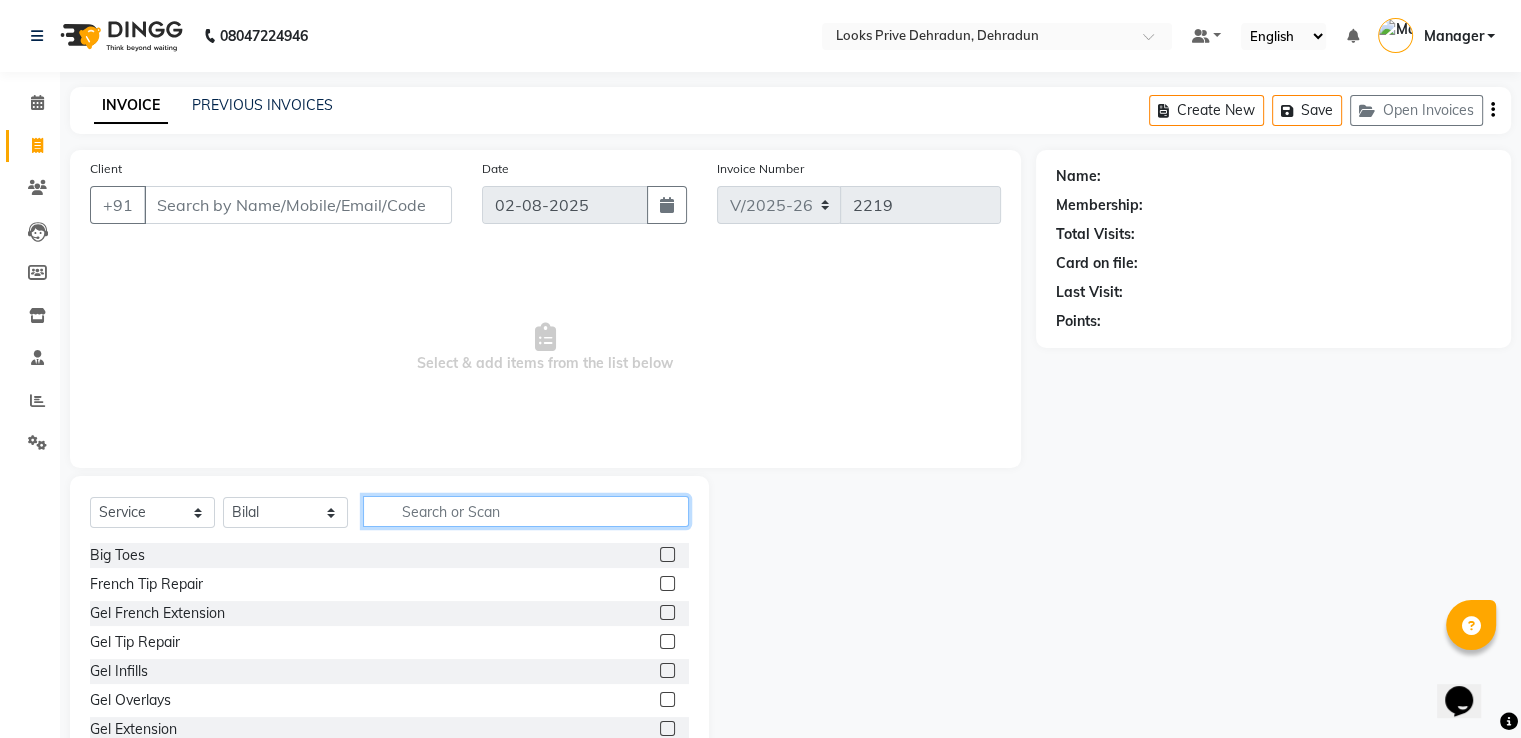click 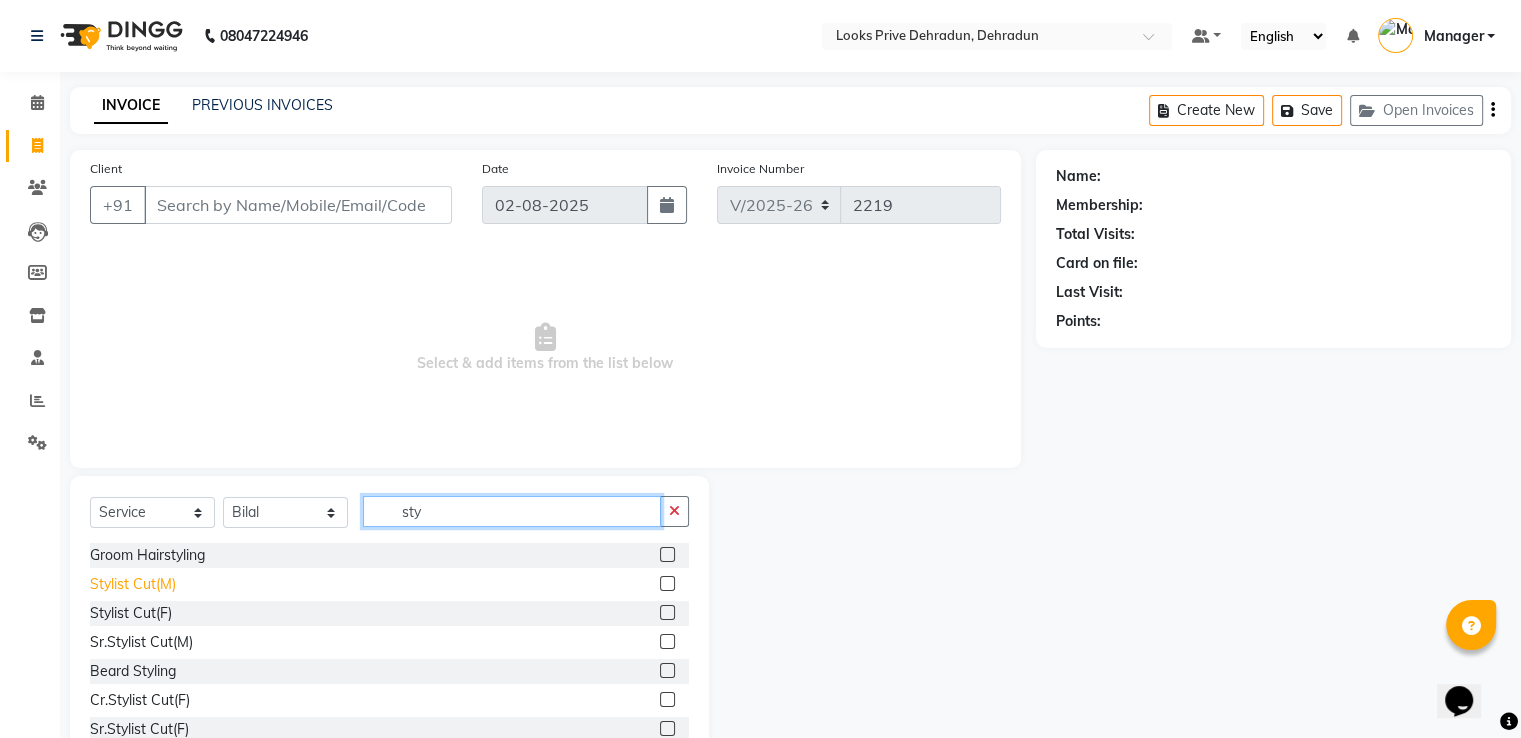 type on "sty" 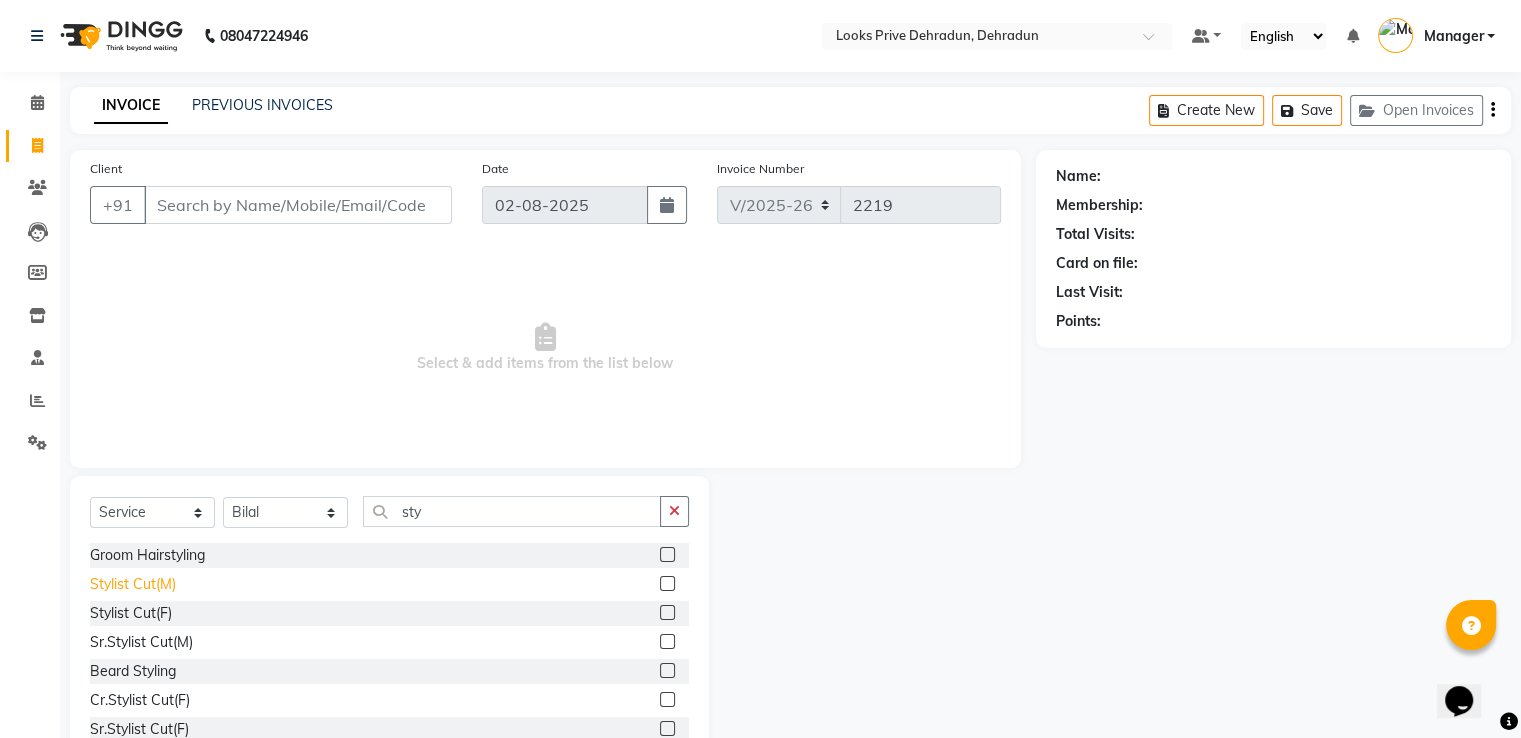 click on "Stylist Cut(M)" 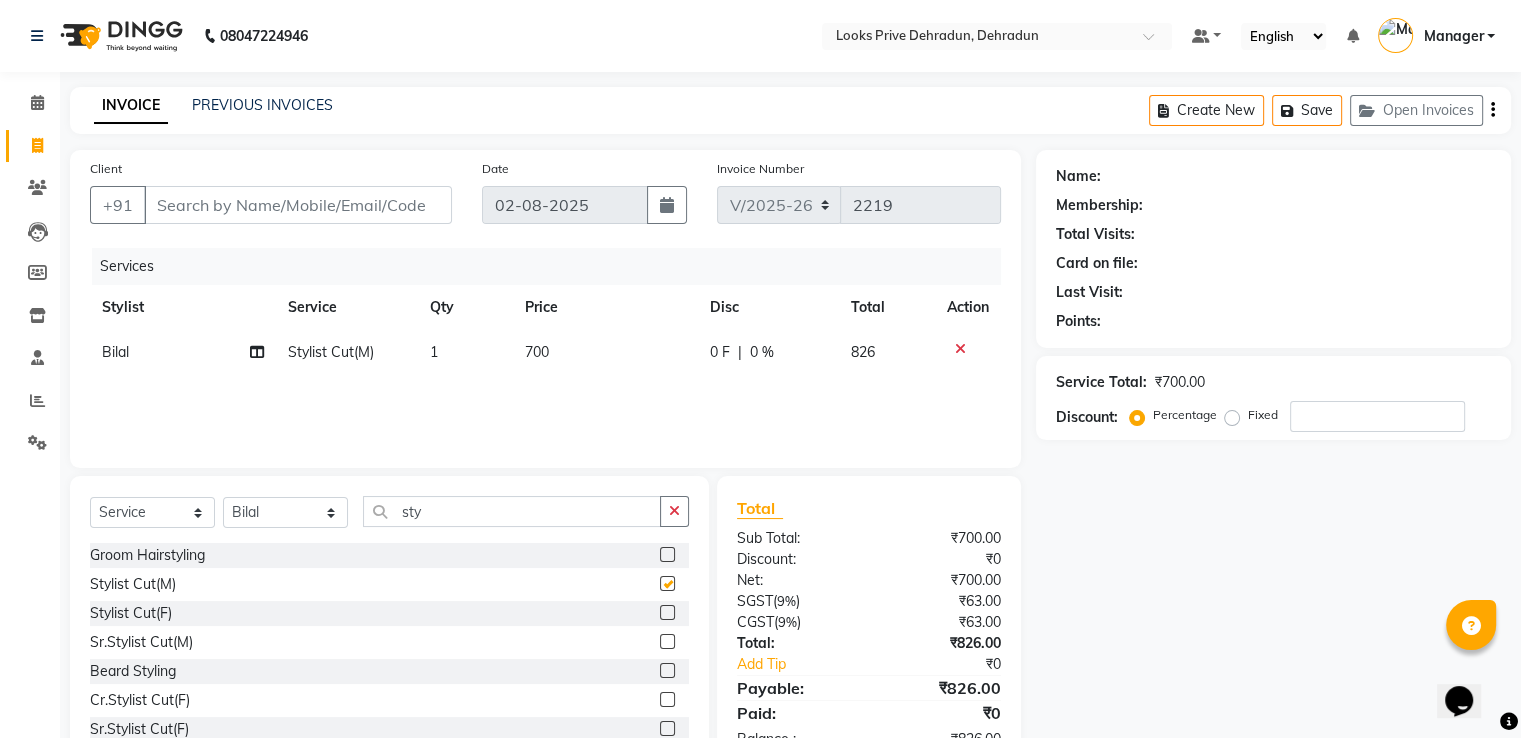 checkbox on "false" 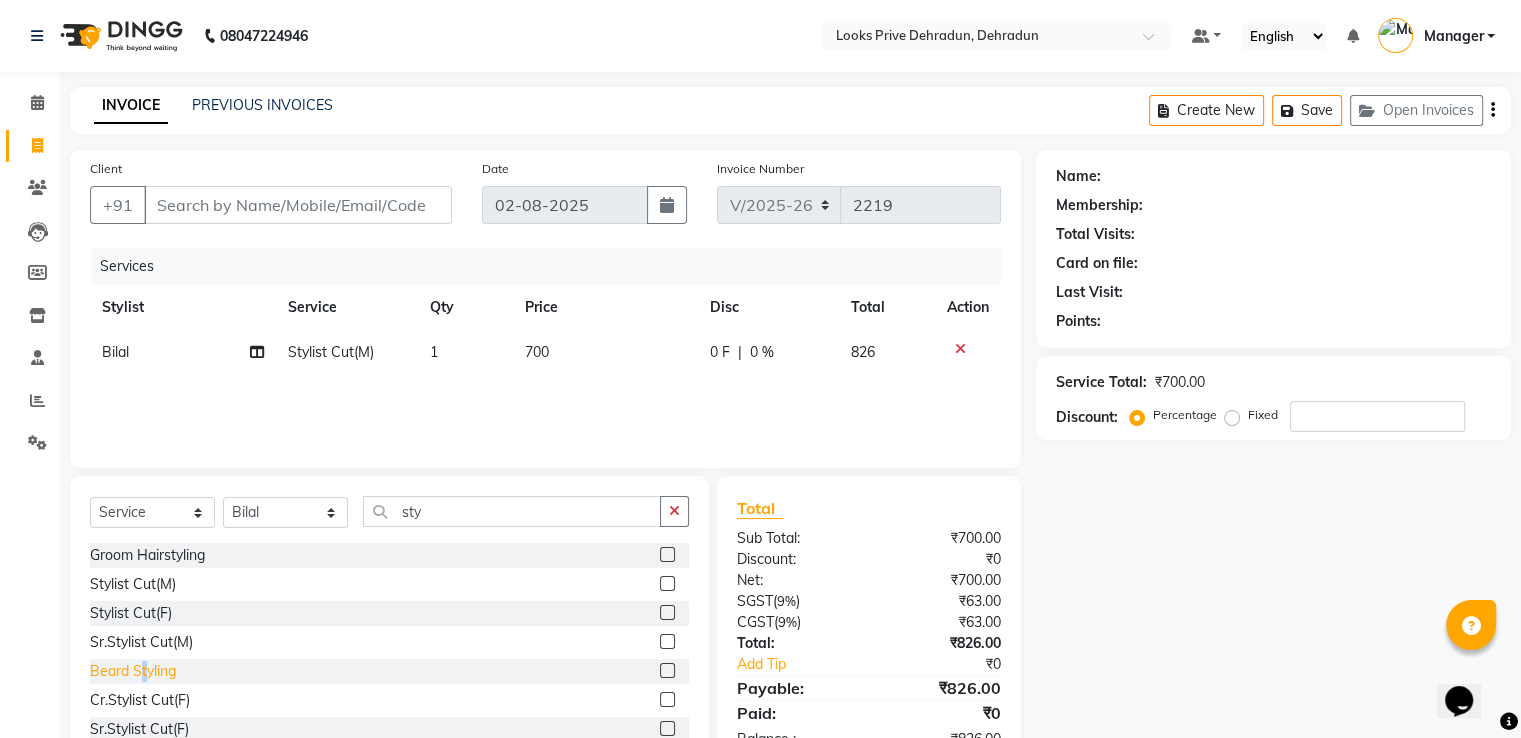 drag, startPoint x: 143, startPoint y: 670, endPoint x: 271, endPoint y: 561, distance: 168.12198 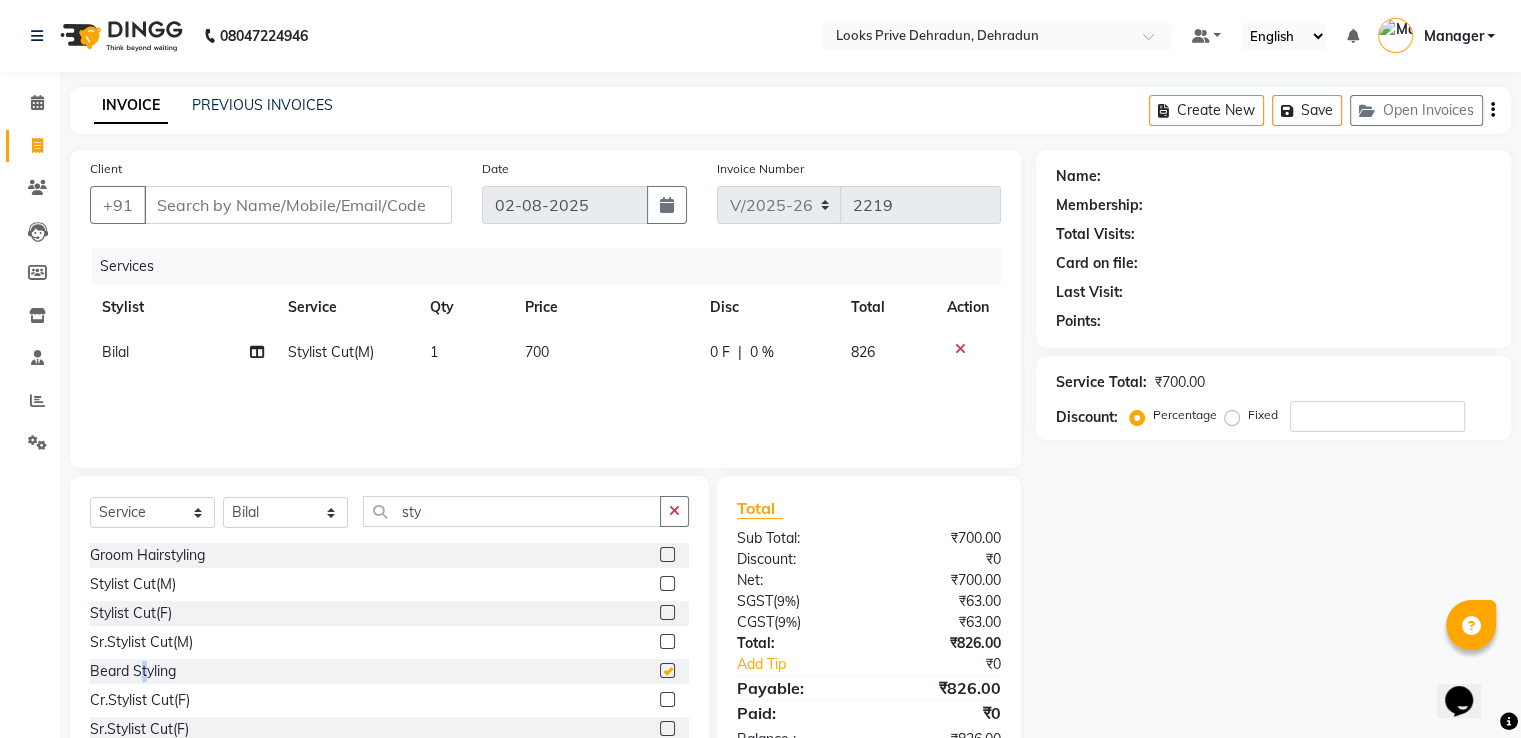 checkbox on "false" 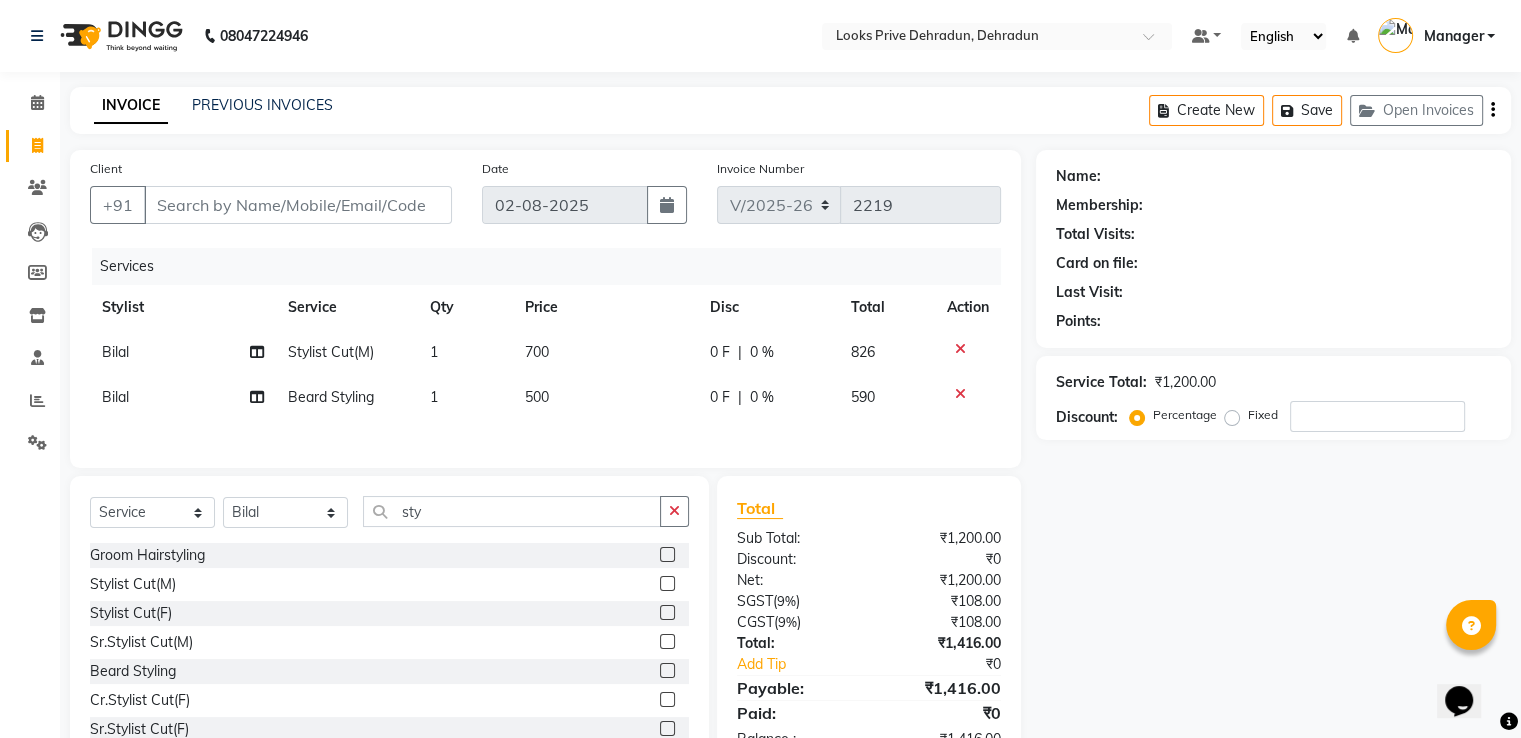 click on "700" 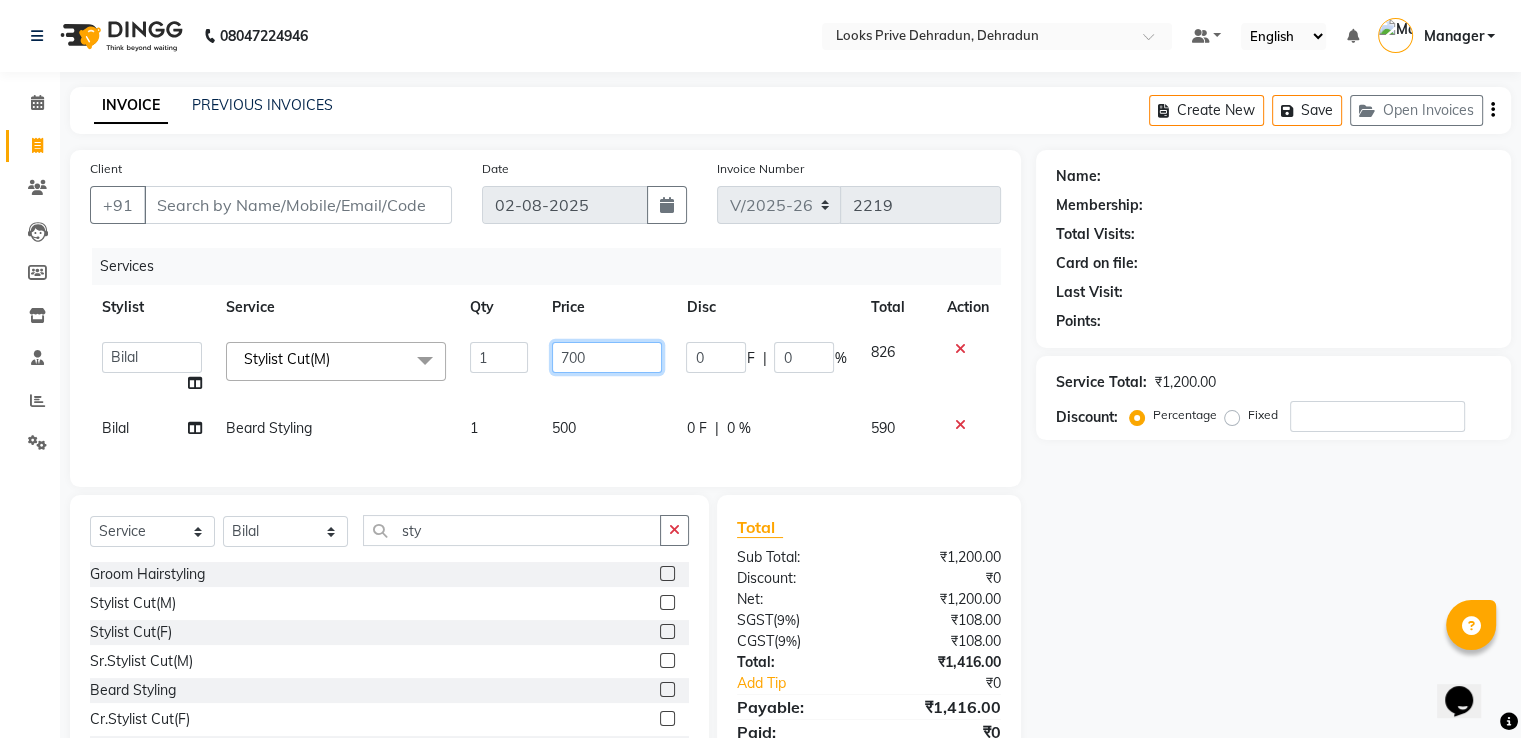 drag, startPoint x: 497, startPoint y: 373, endPoint x: 452, endPoint y: 365, distance: 45.705578 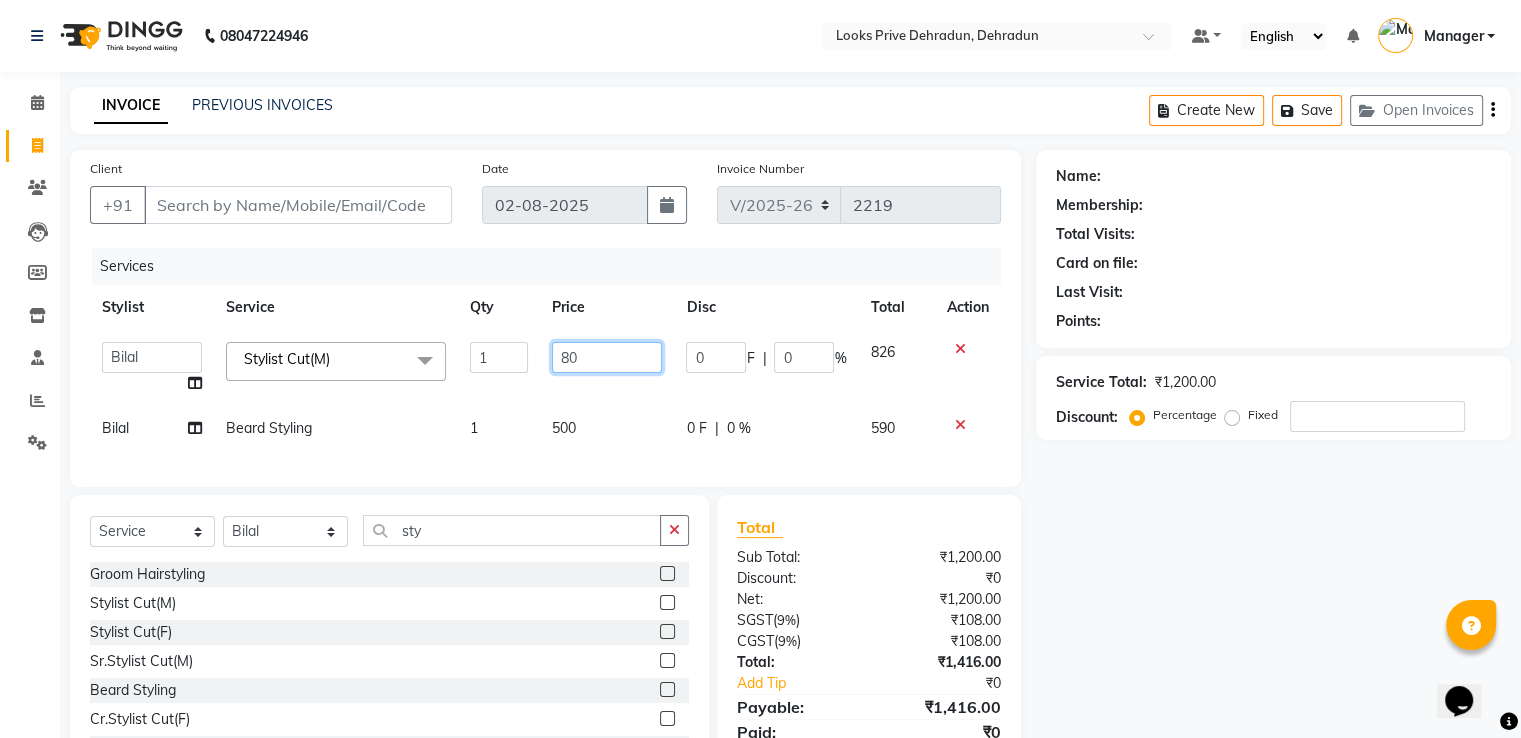 type on "800" 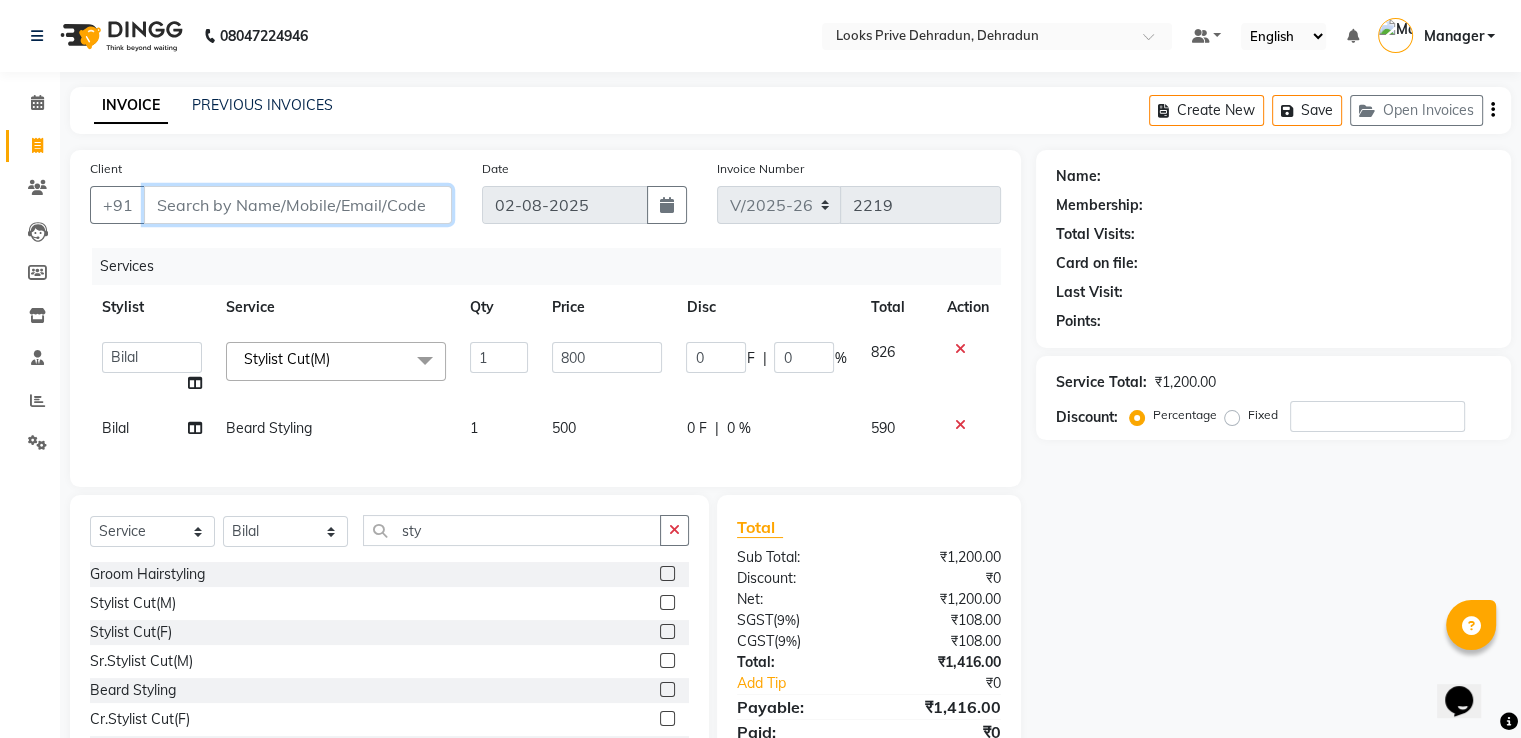click on "Client" at bounding box center (298, 205) 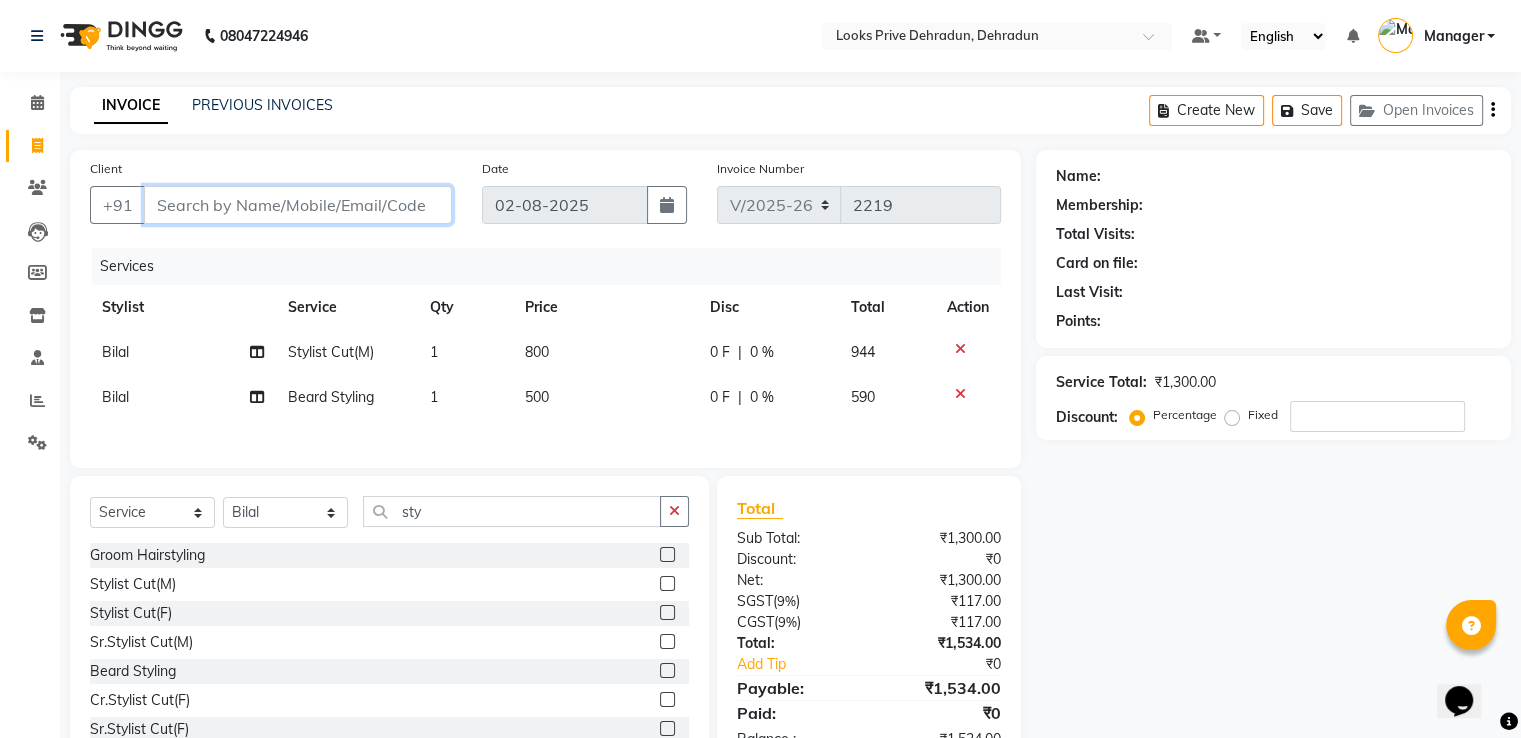 type on "9" 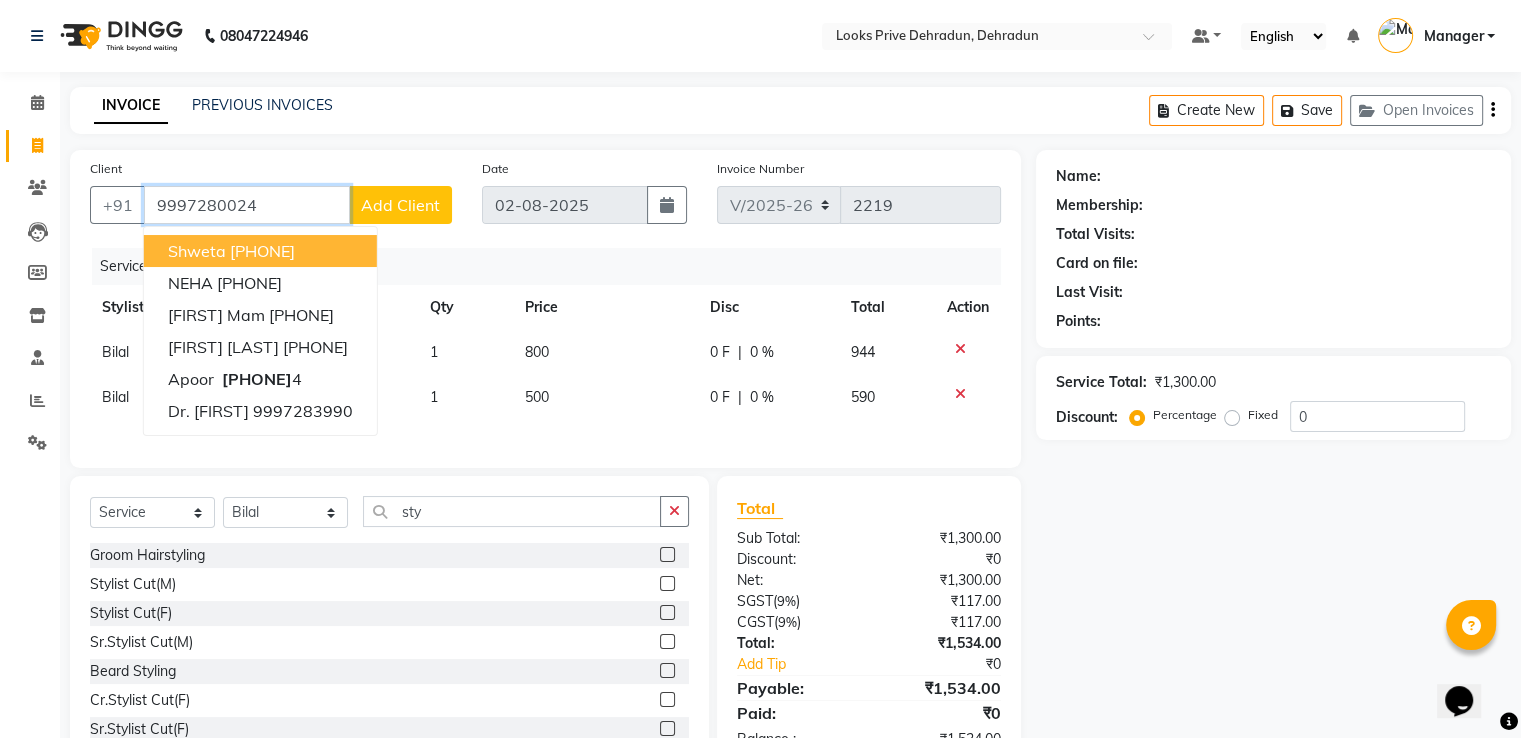 type on "9997280024" 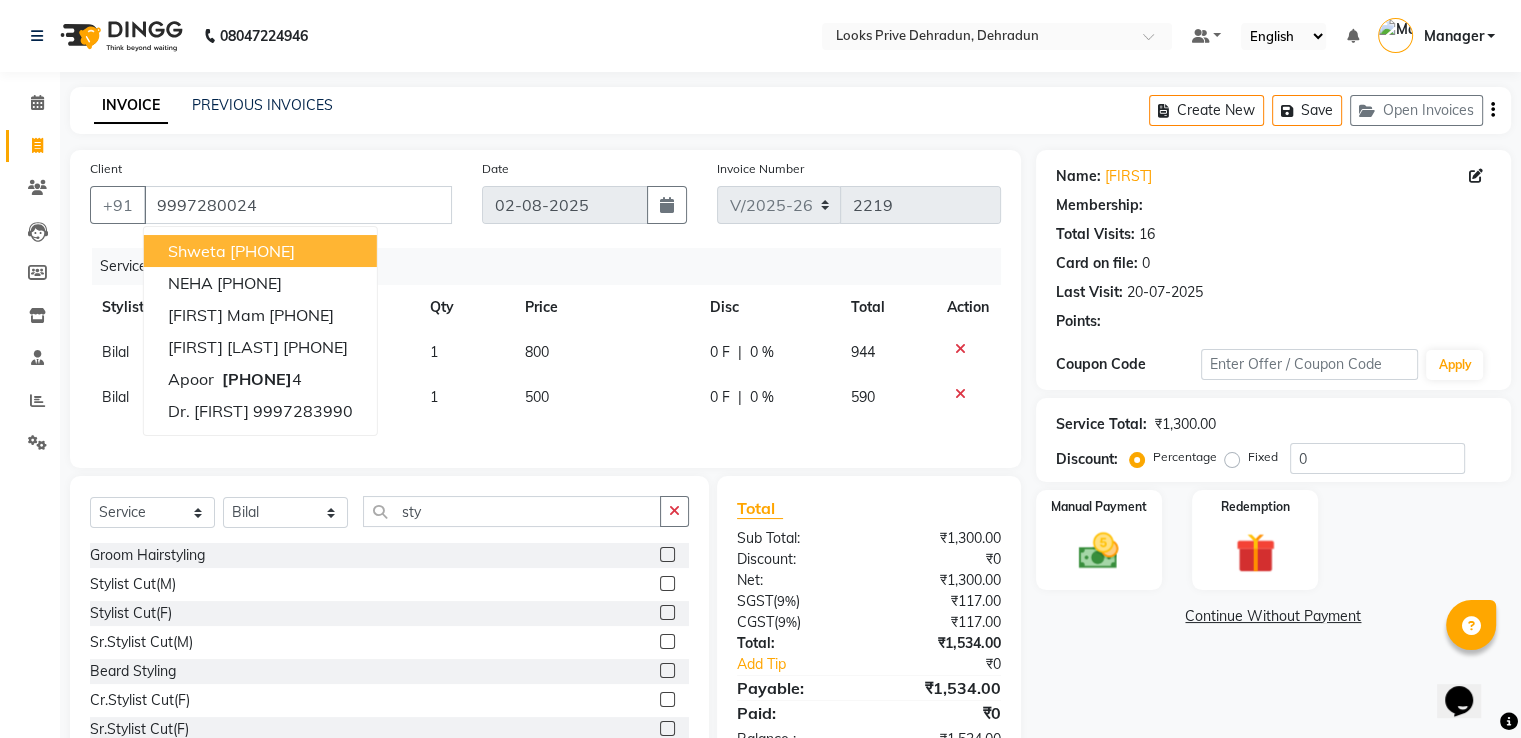 select on "1: Object" 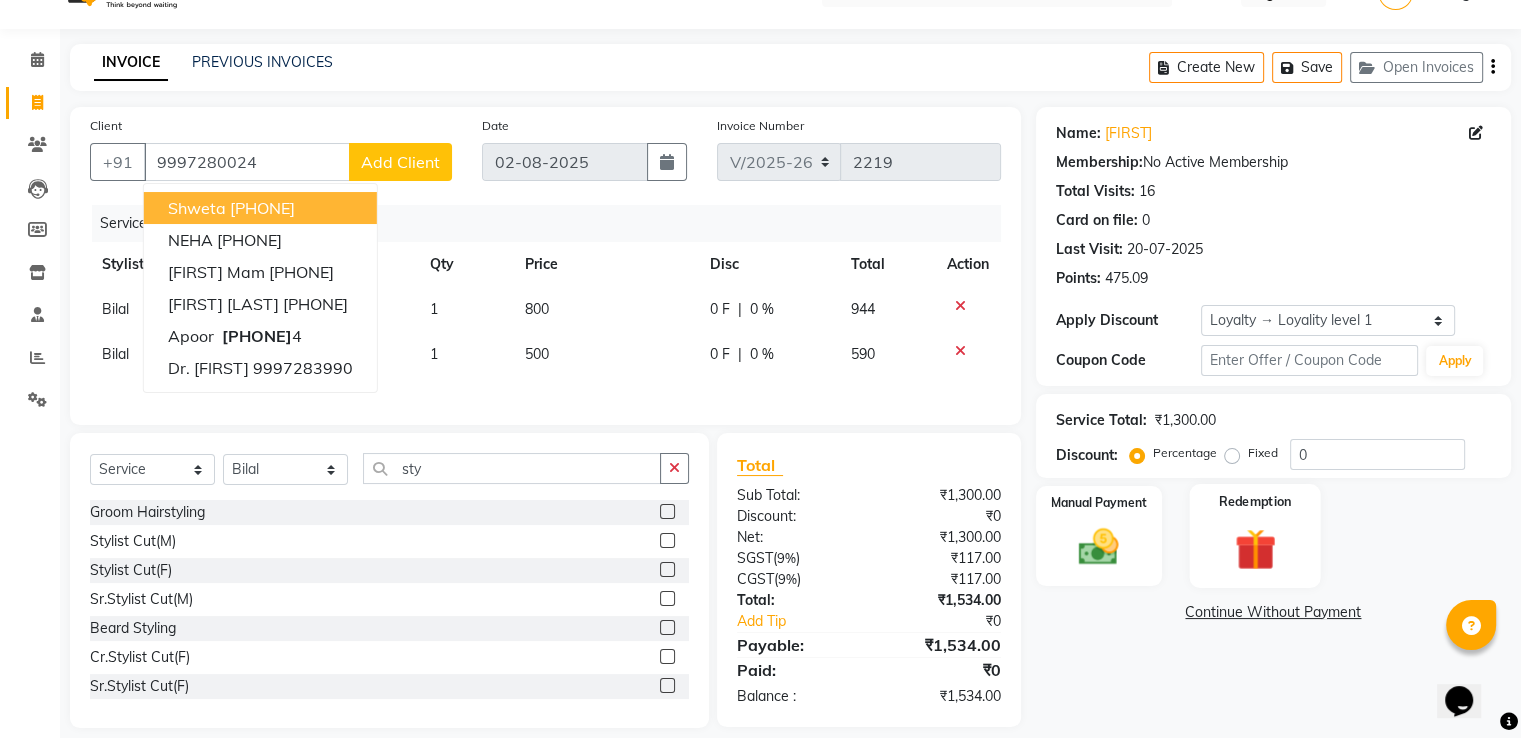 scroll, scrollTop: 67, scrollLeft: 0, axis: vertical 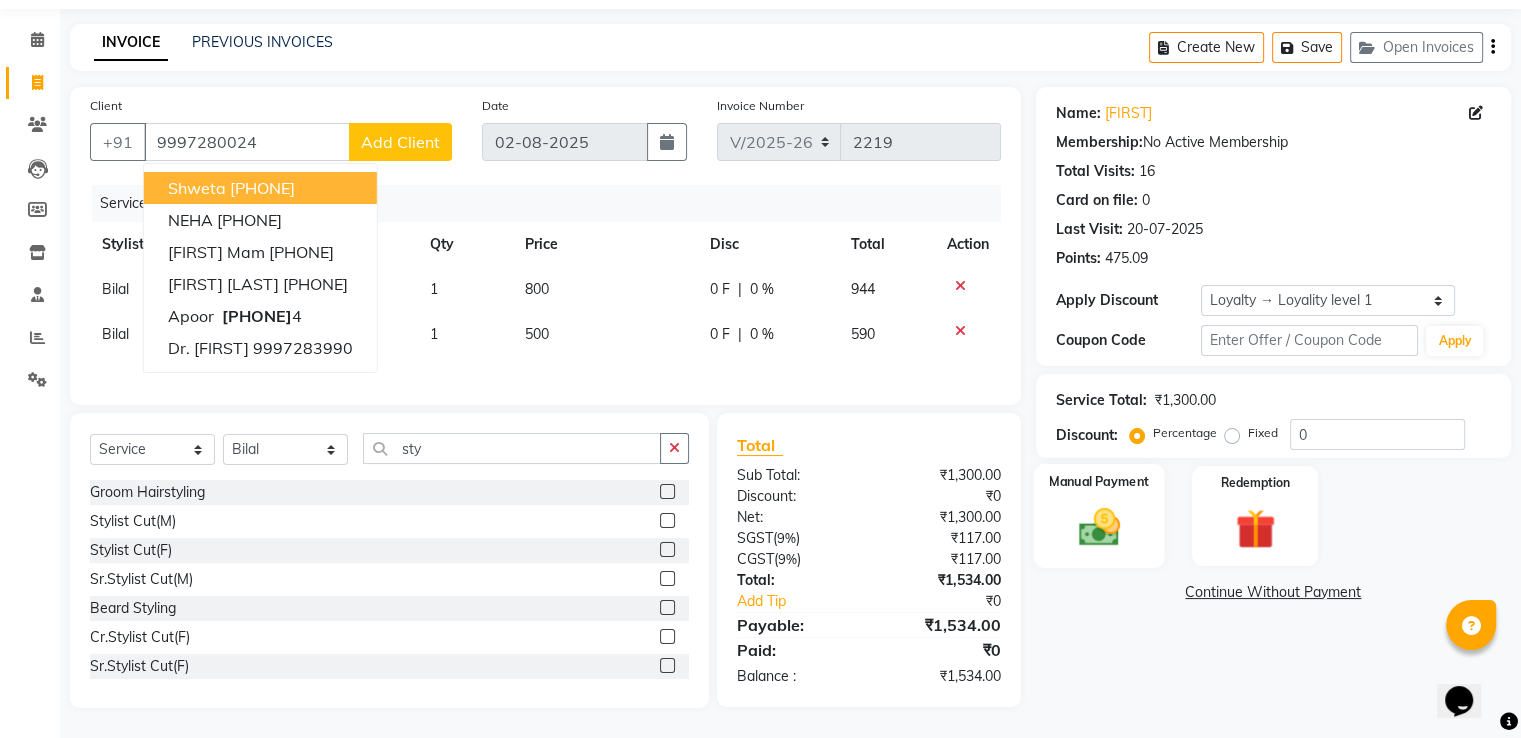 click 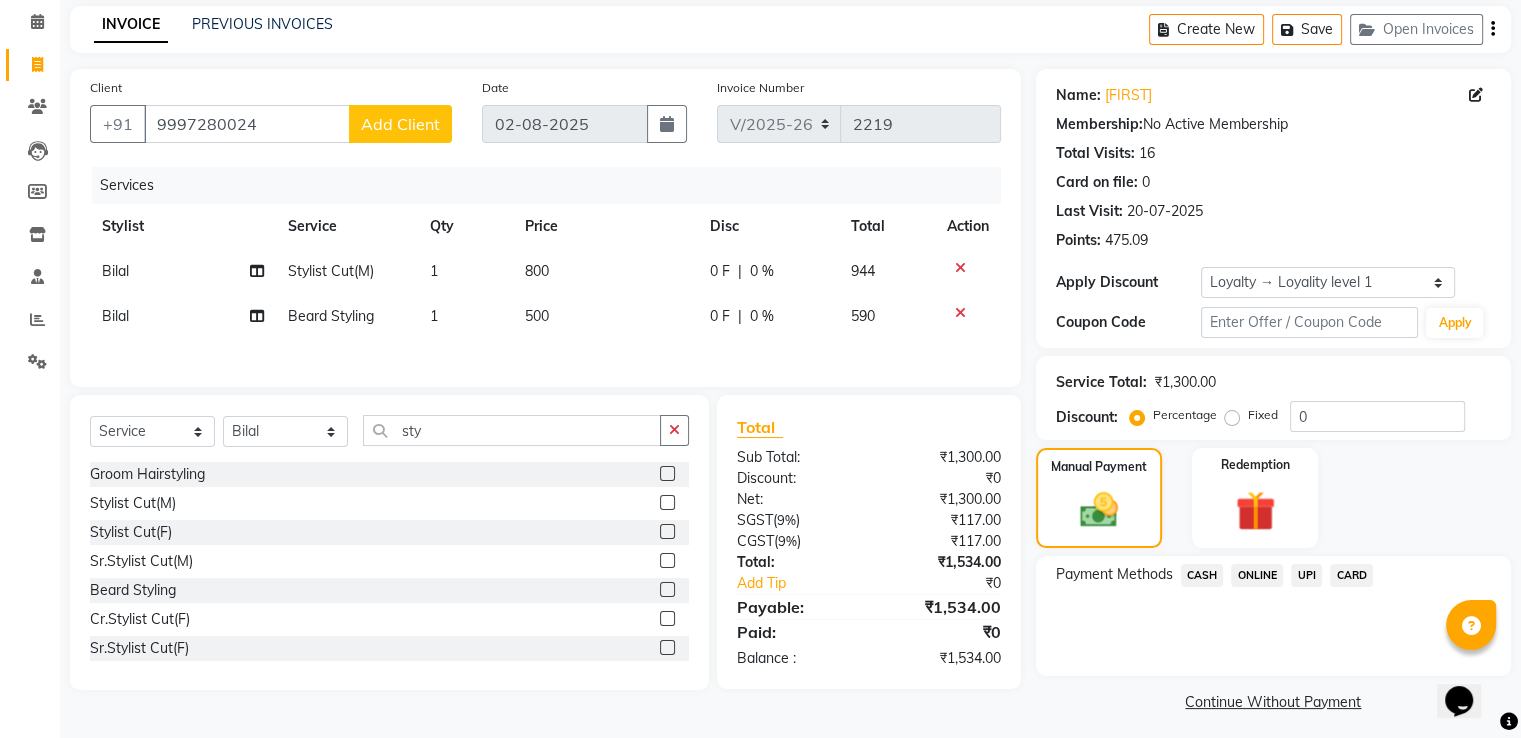 scroll, scrollTop: 89, scrollLeft: 0, axis: vertical 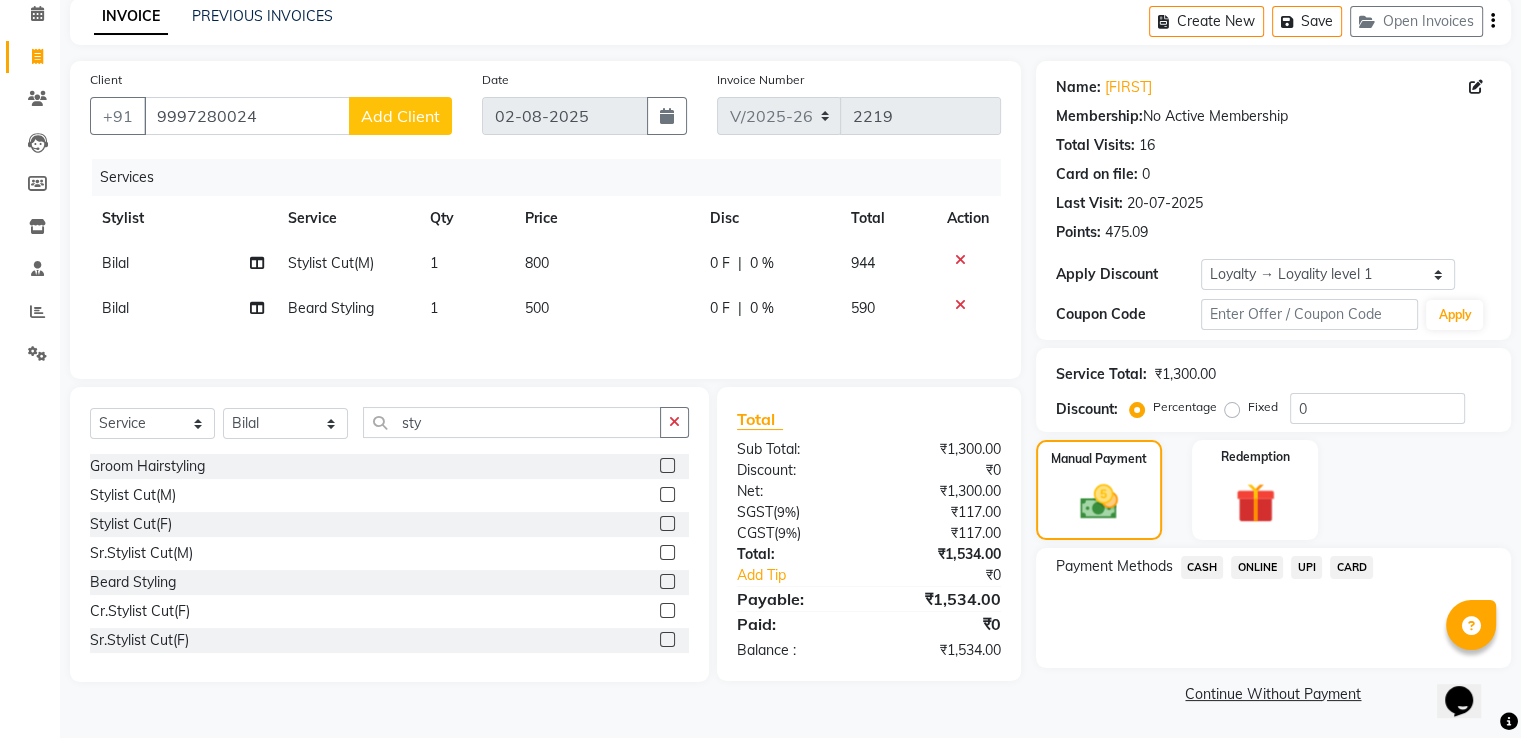 click on "CARD" 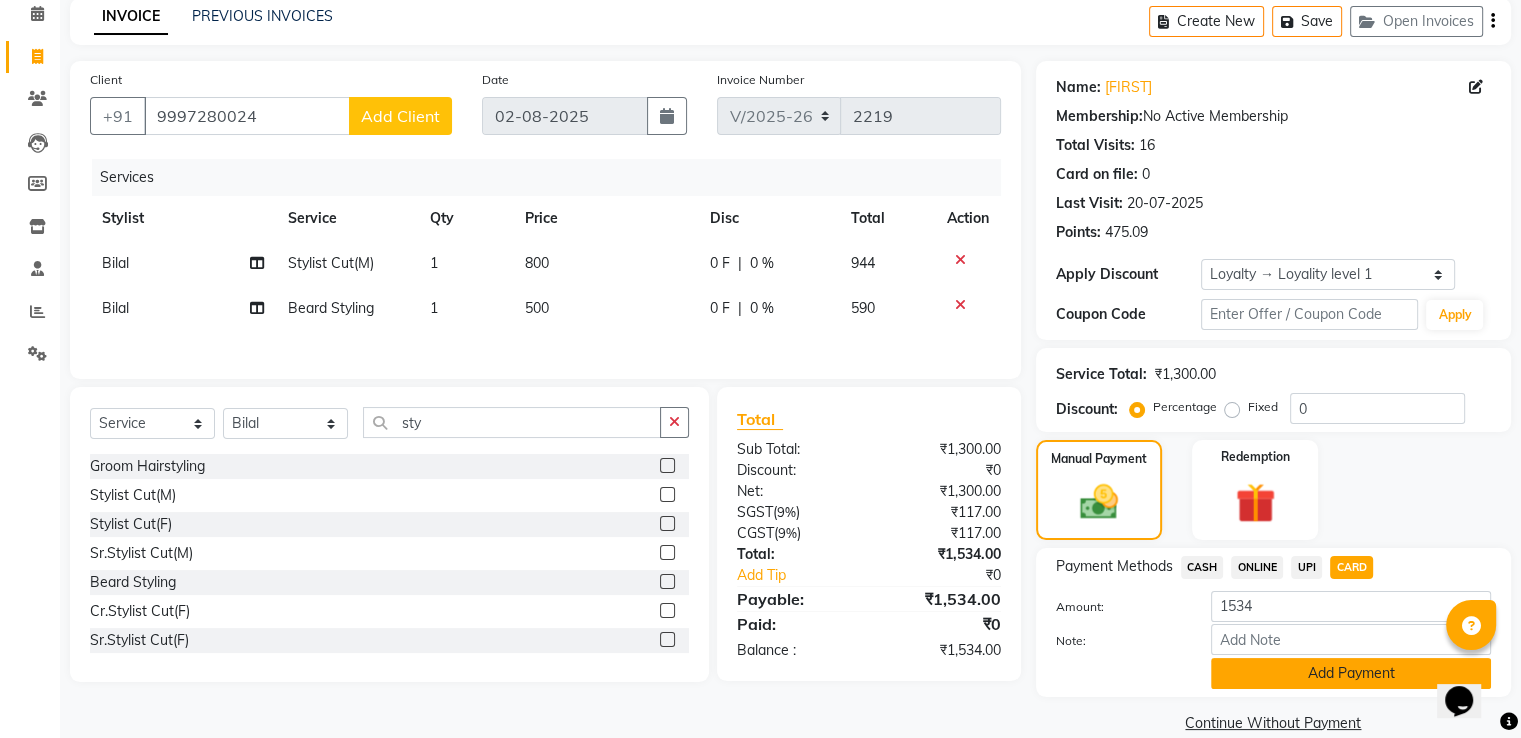 click on "Add Payment" 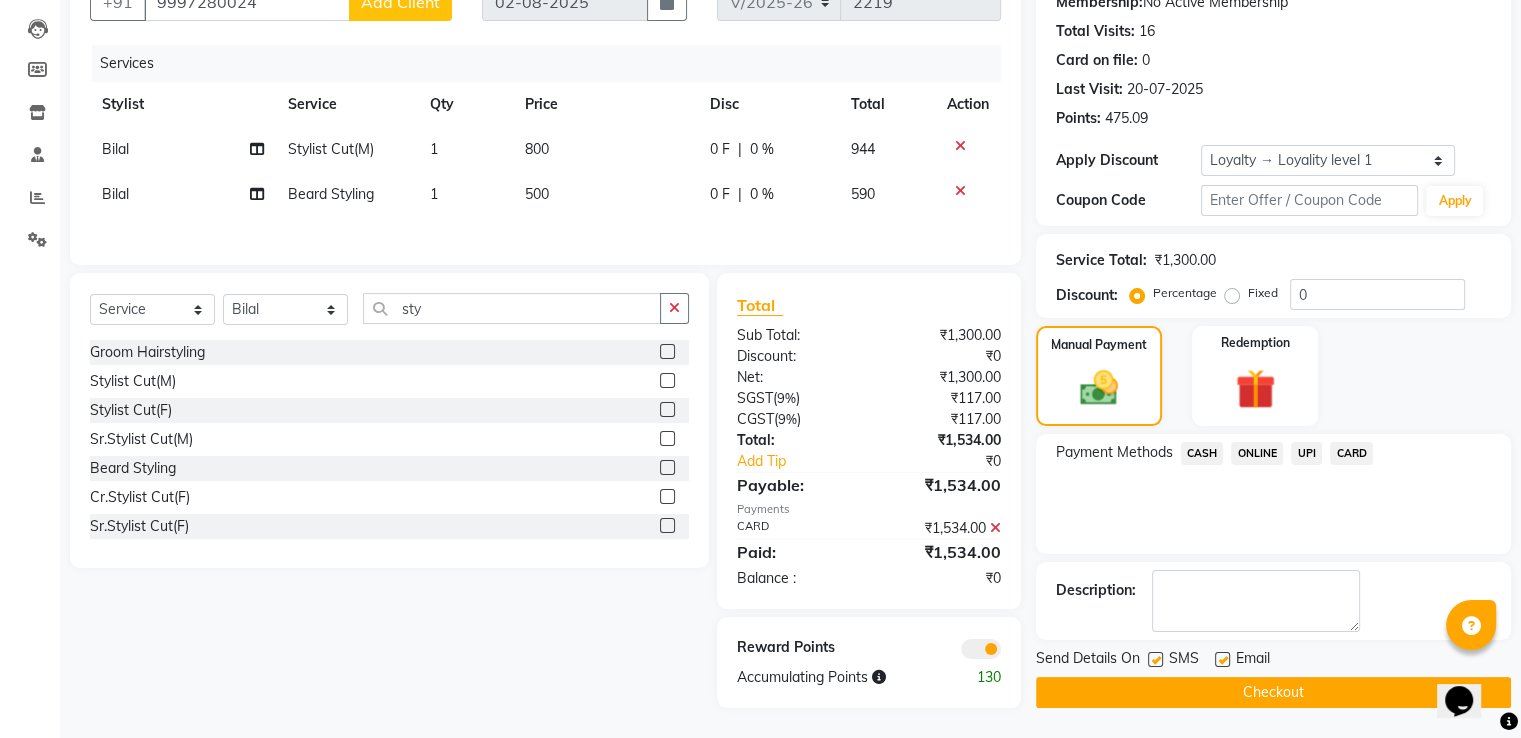 scroll, scrollTop: 208, scrollLeft: 0, axis: vertical 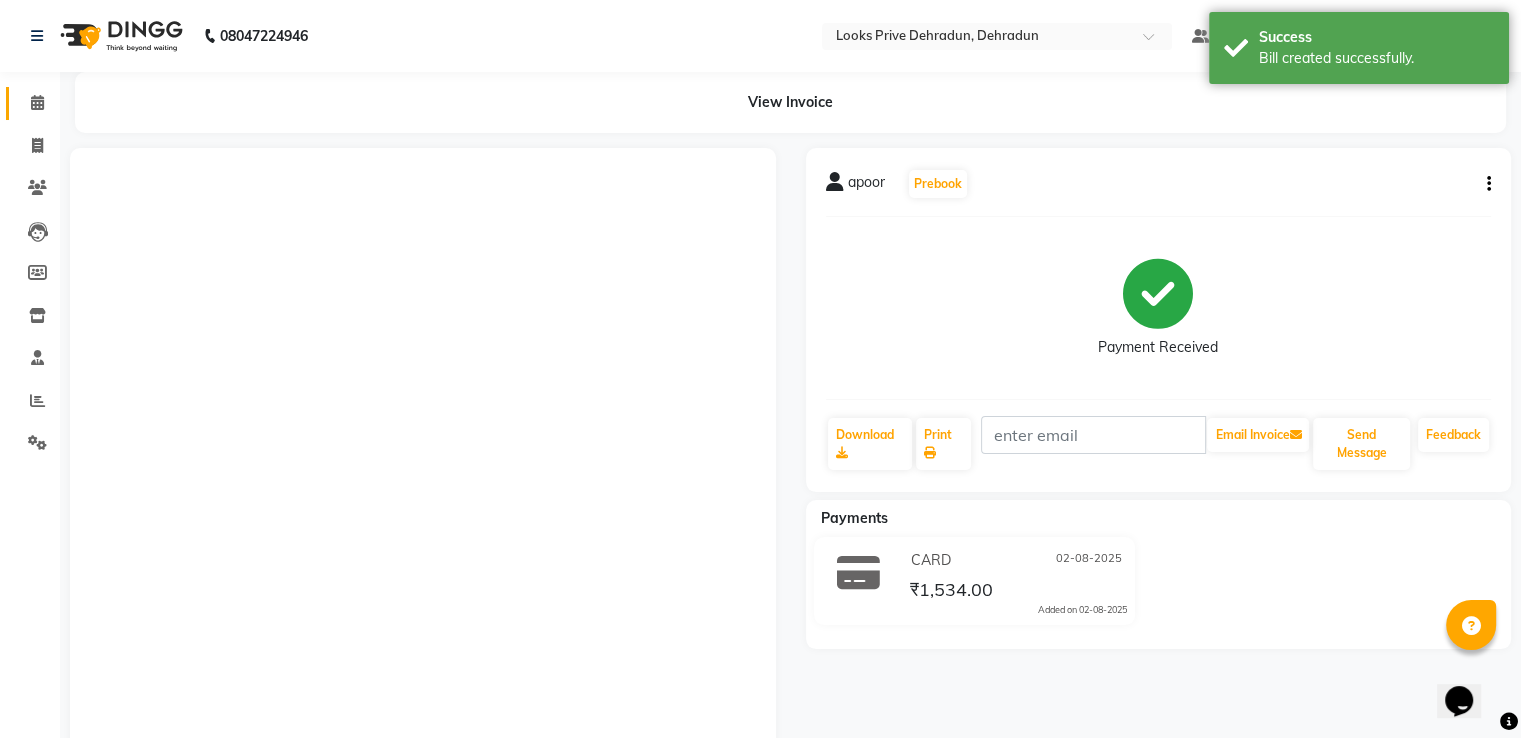 click on "Calendar" 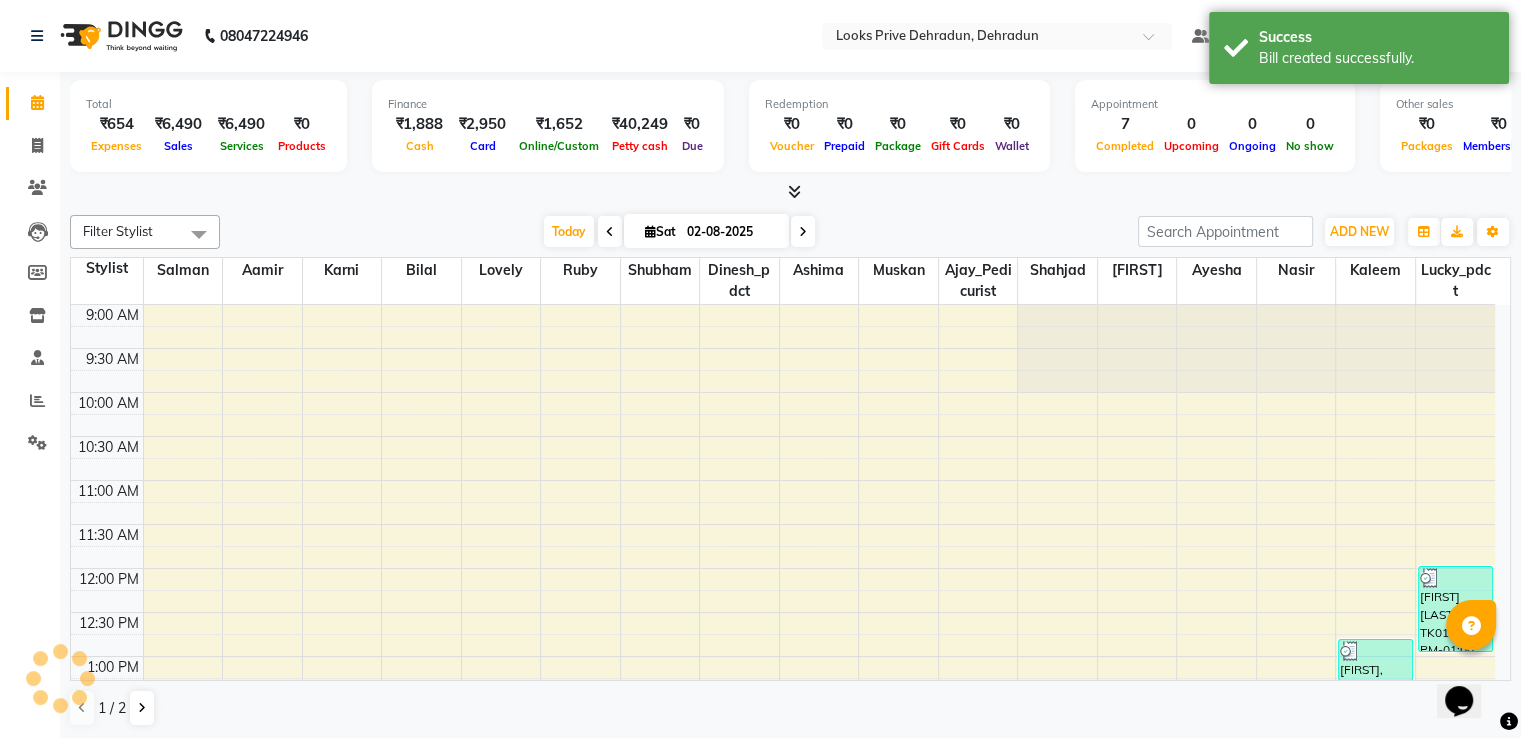 scroll, scrollTop: 0, scrollLeft: 0, axis: both 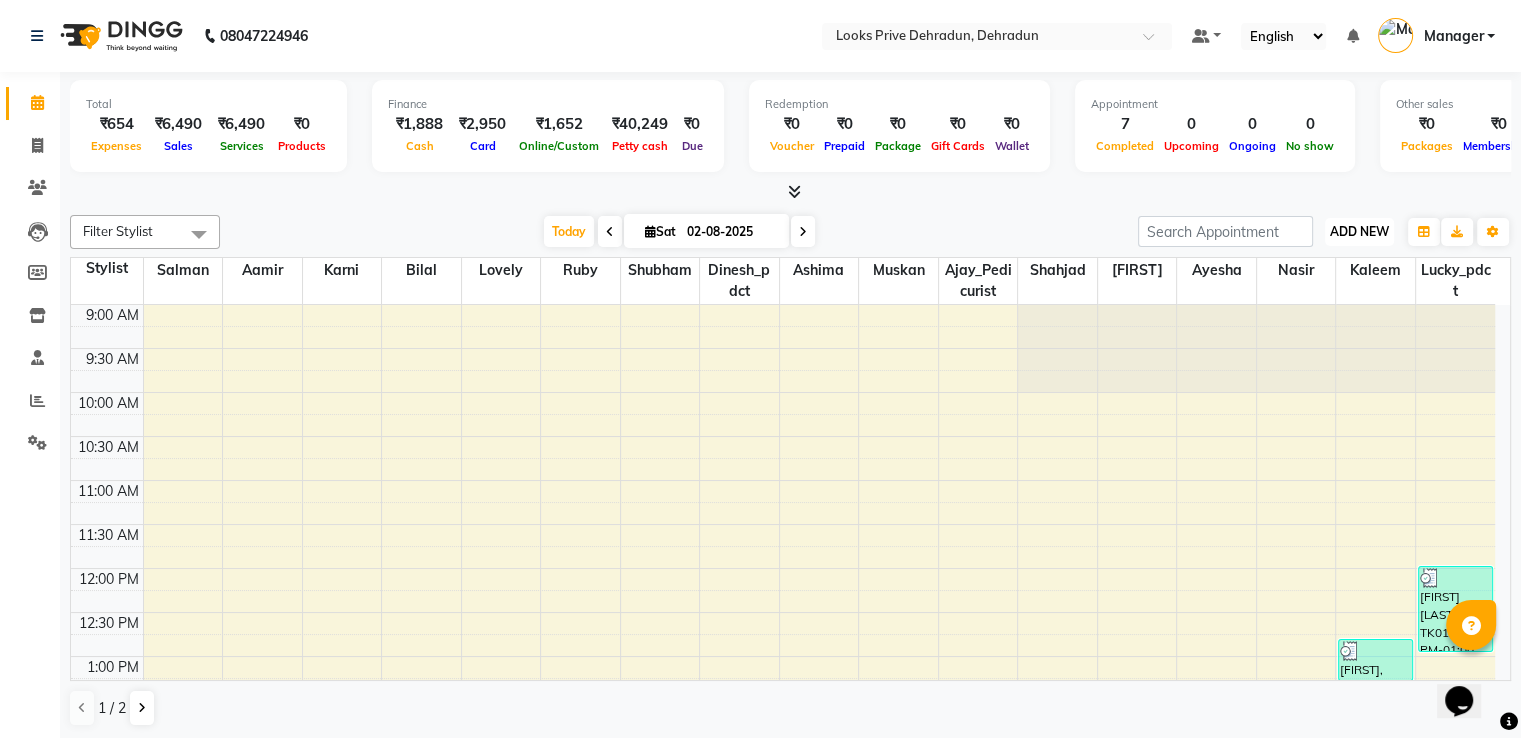 click on "ADD NEW" at bounding box center (1359, 231) 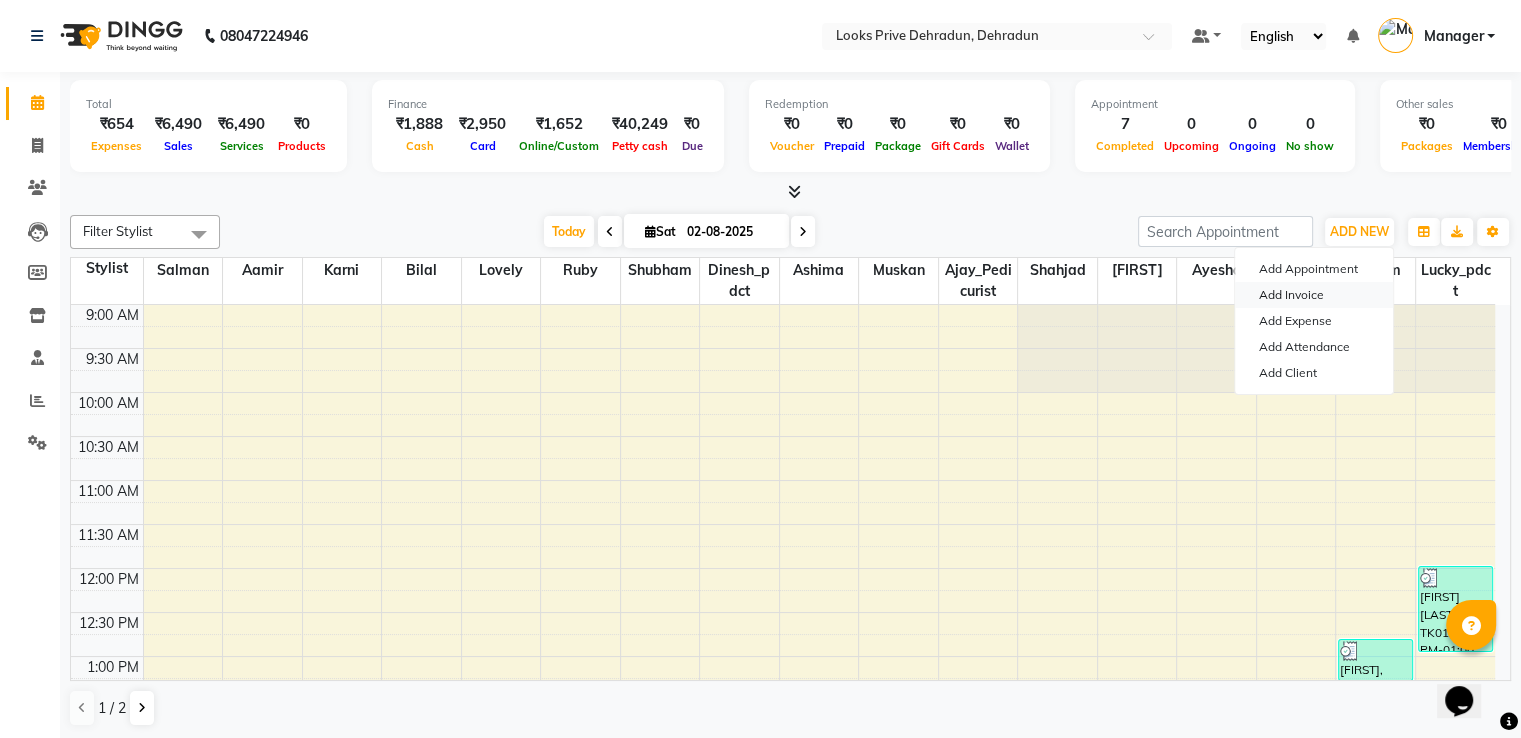 click on "Add Invoice" at bounding box center [1314, 295] 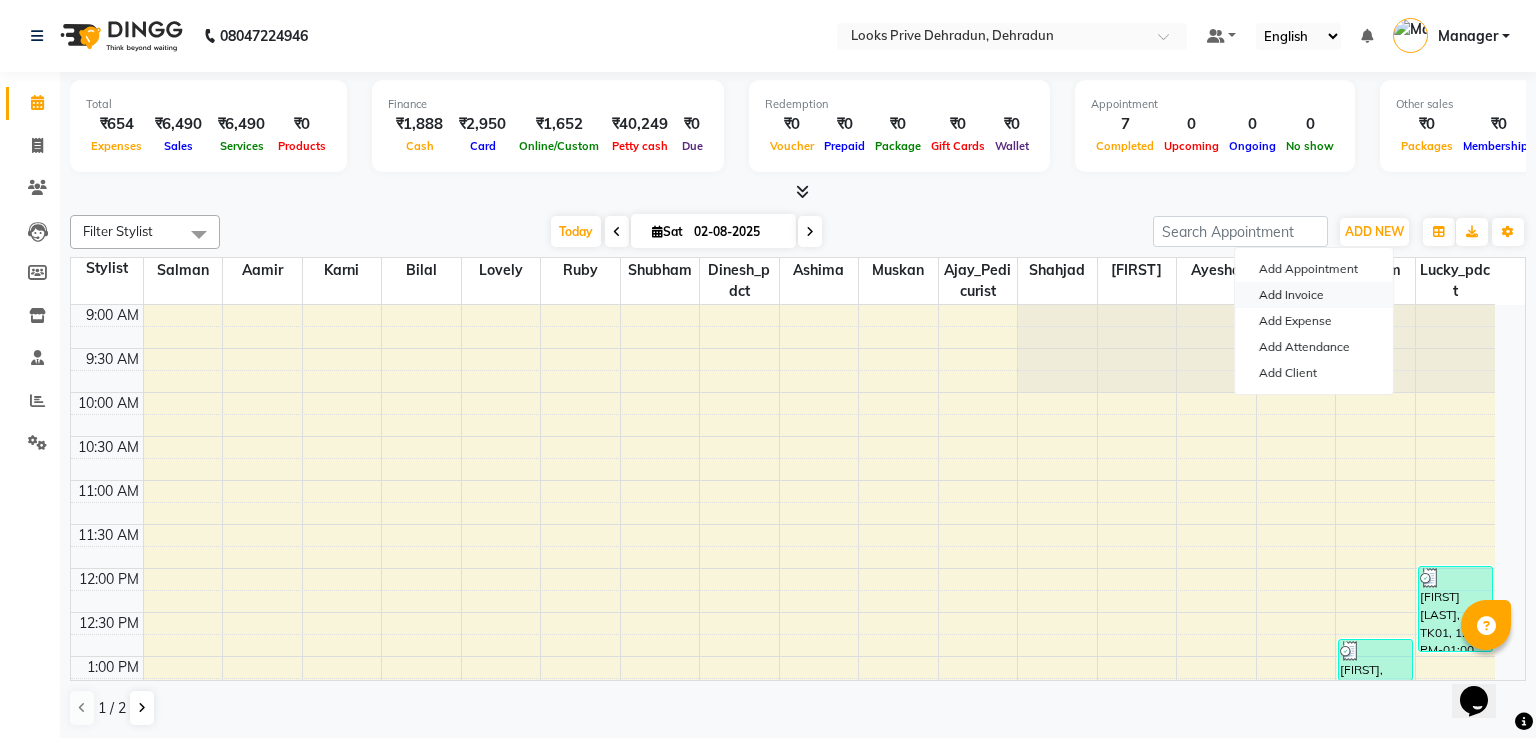 select on "service" 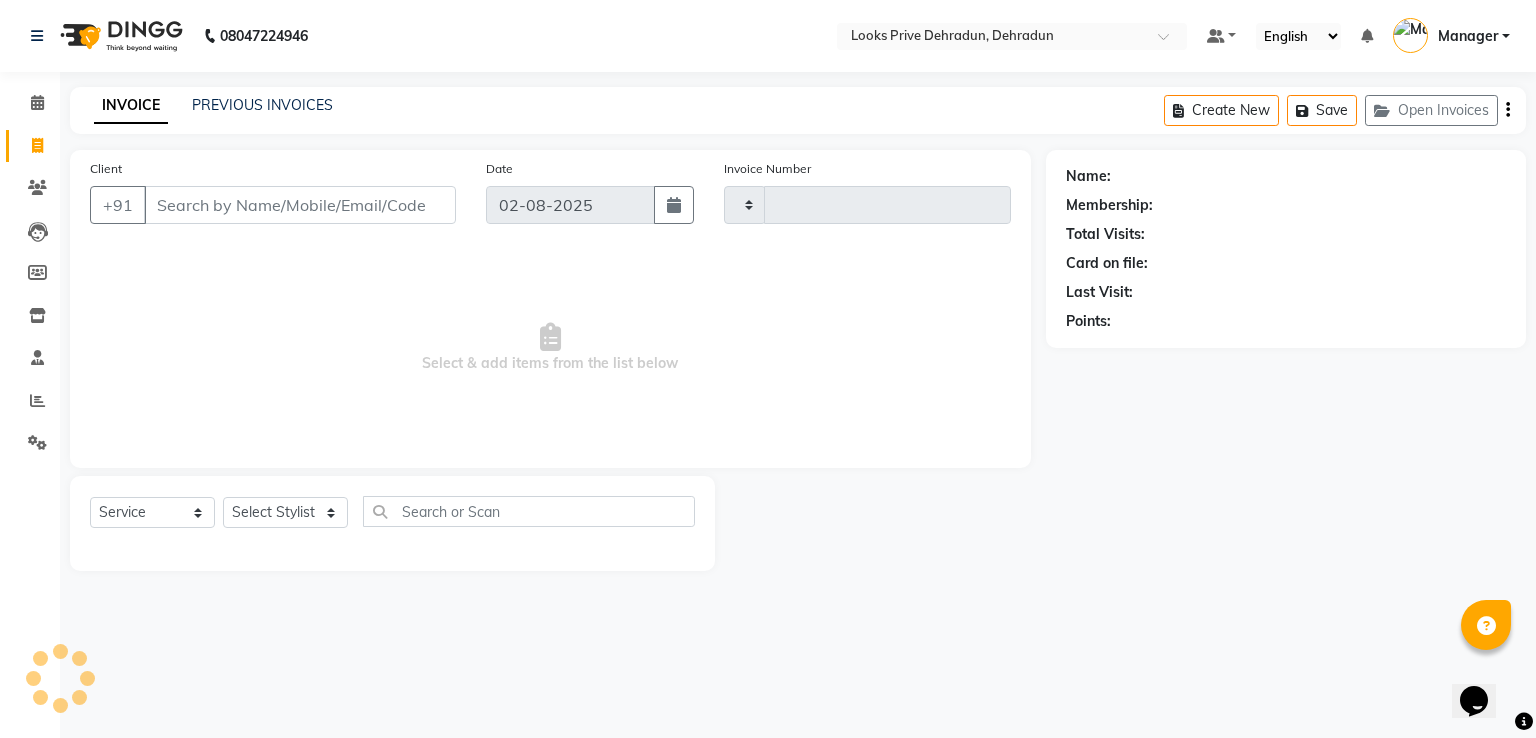type on "2220" 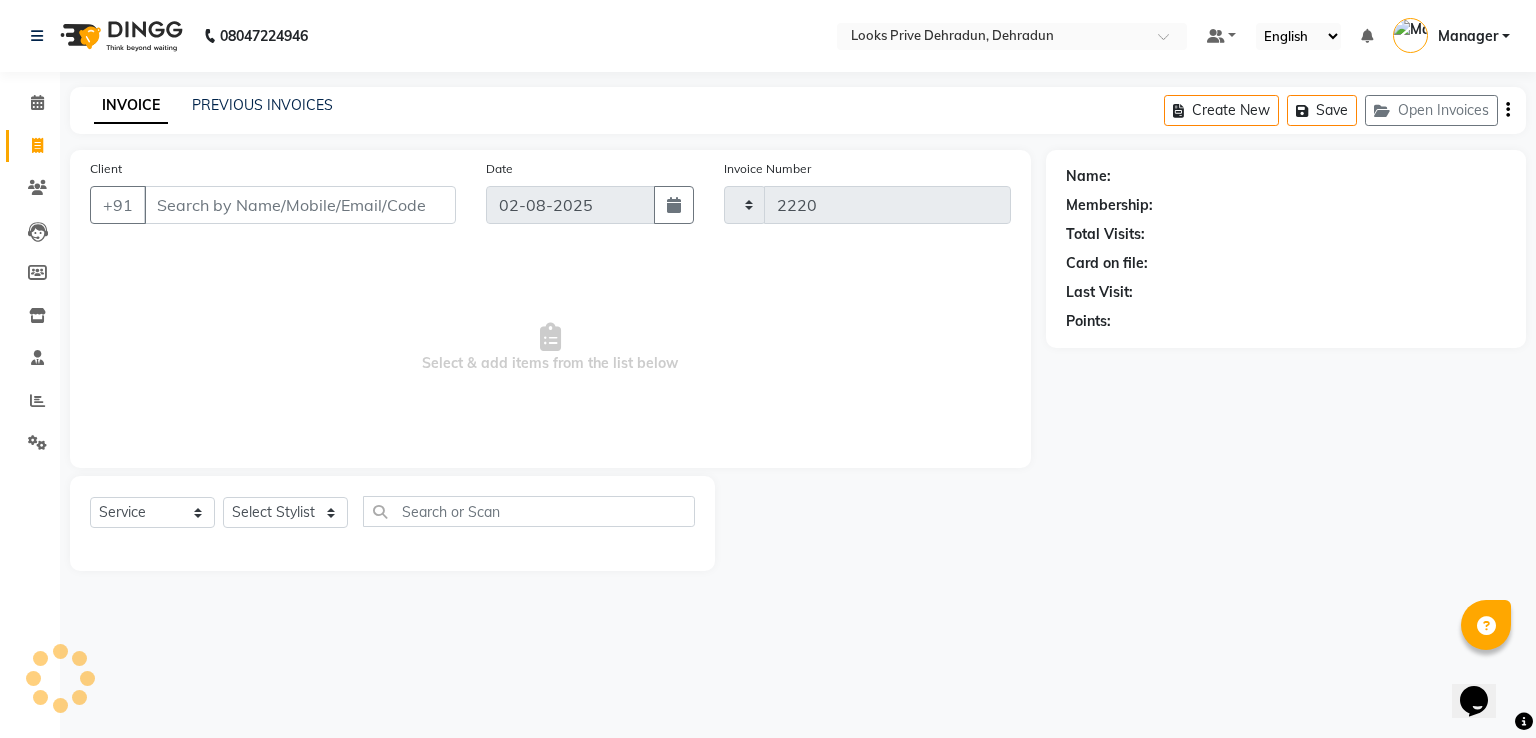 select on "6205" 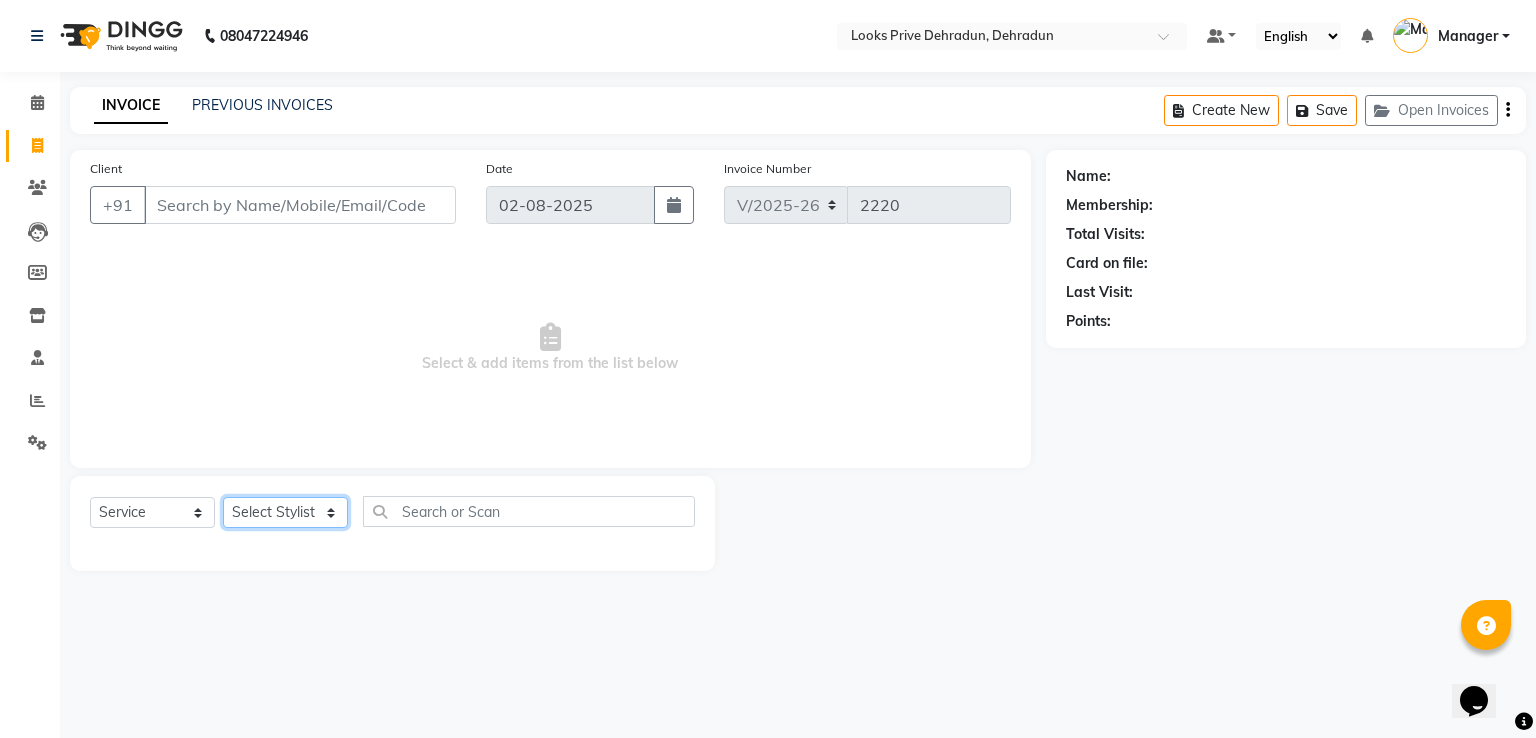 click on "Select Stylist" 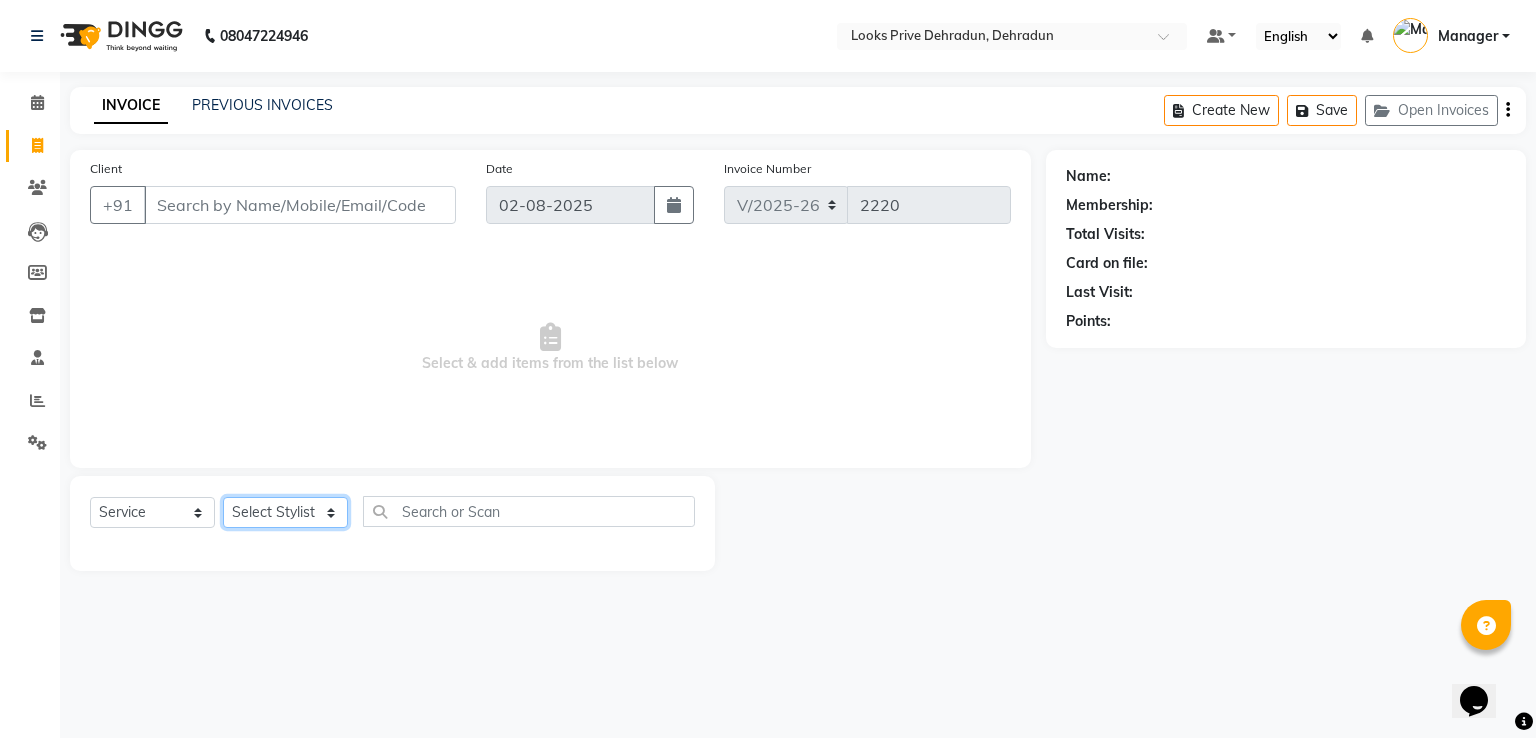 select on "45661" 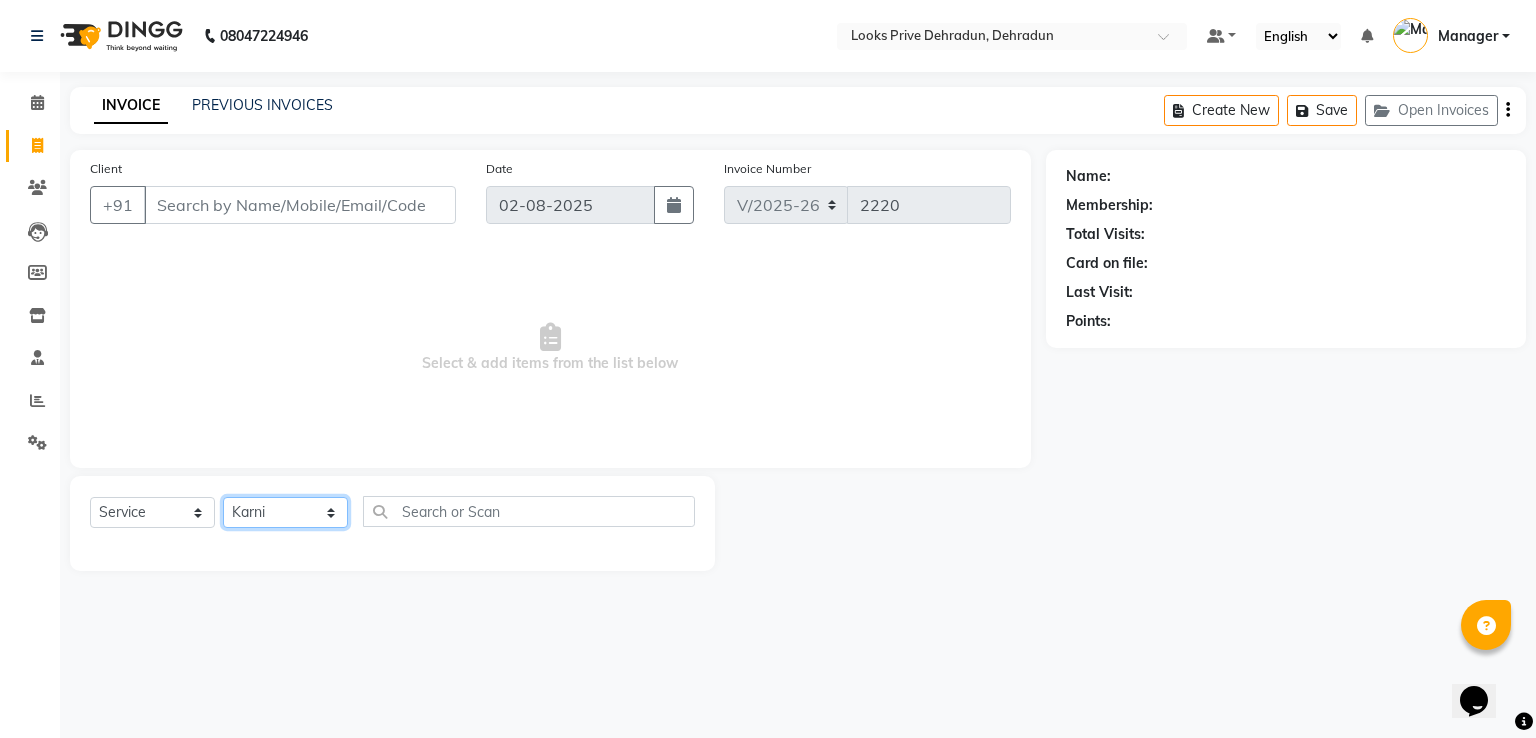 click on "Select Stylist A2R_Master Aamir Ajay_Pedicurist Ashima Ayesha Bilal Dinesh_pdct Kaleem Karni Lovely Lucky_pdct Manager Muskan Nasir Rajeev Ruby Salman Shahjad Shubham Suraj_pedi" 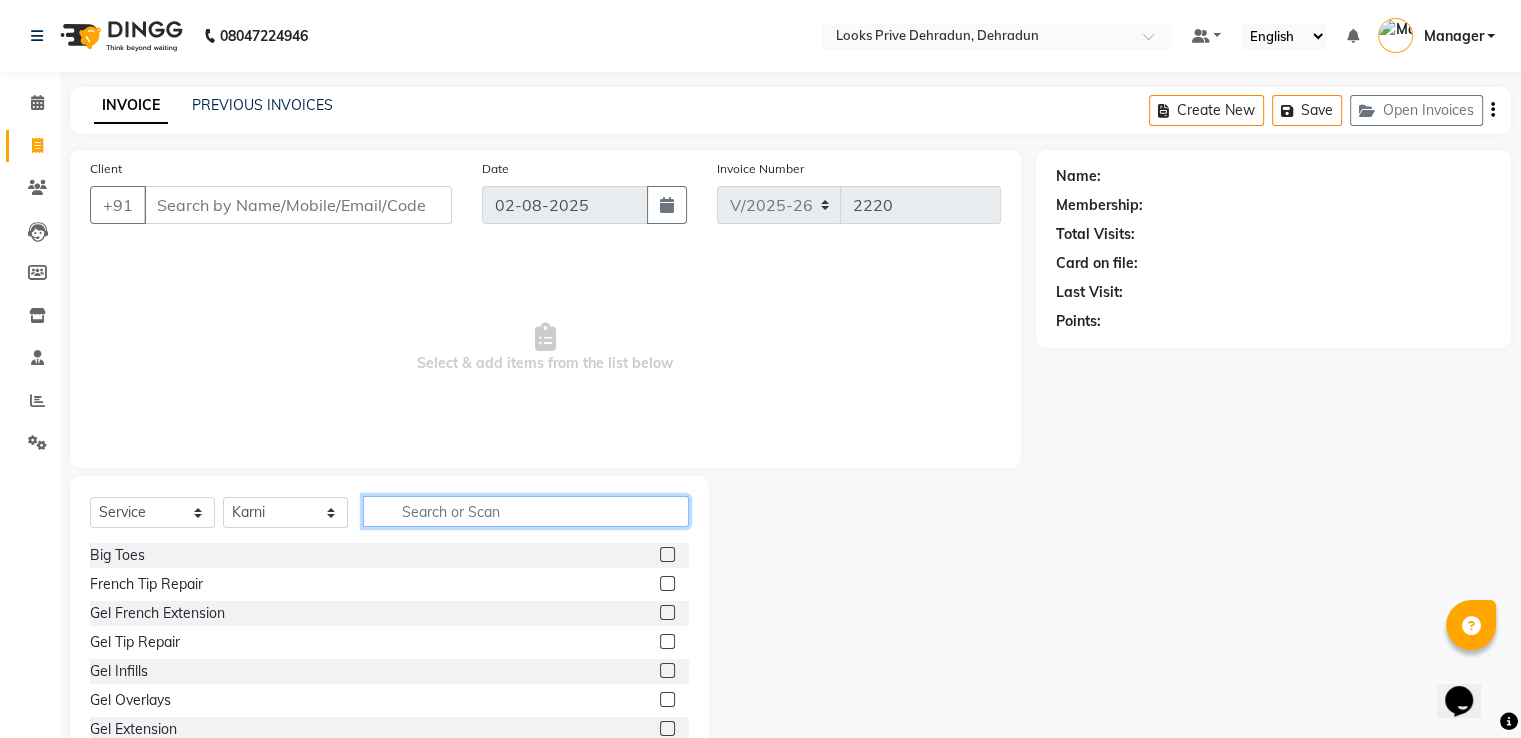 click 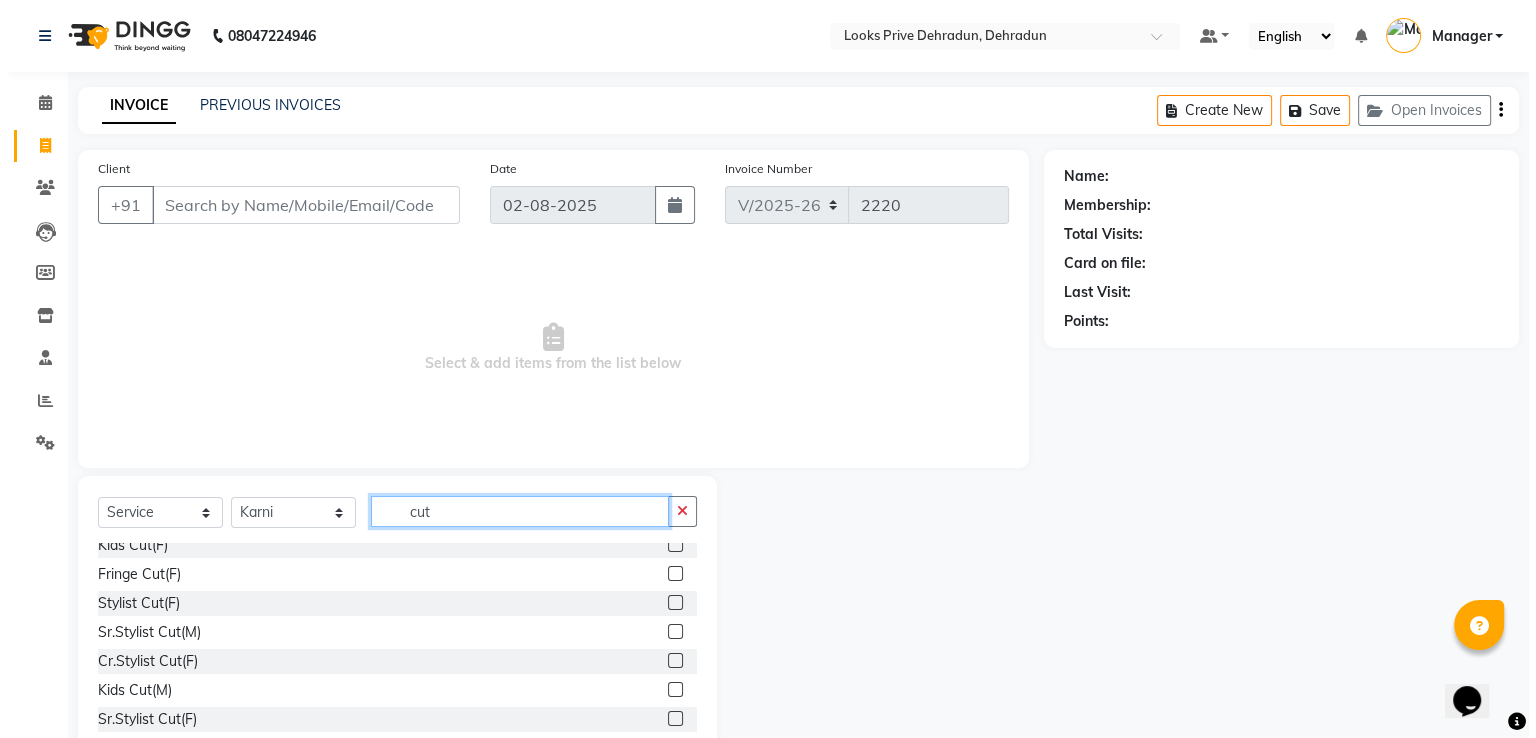 scroll, scrollTop: 81, scrollLeft: 0, axis: vertical 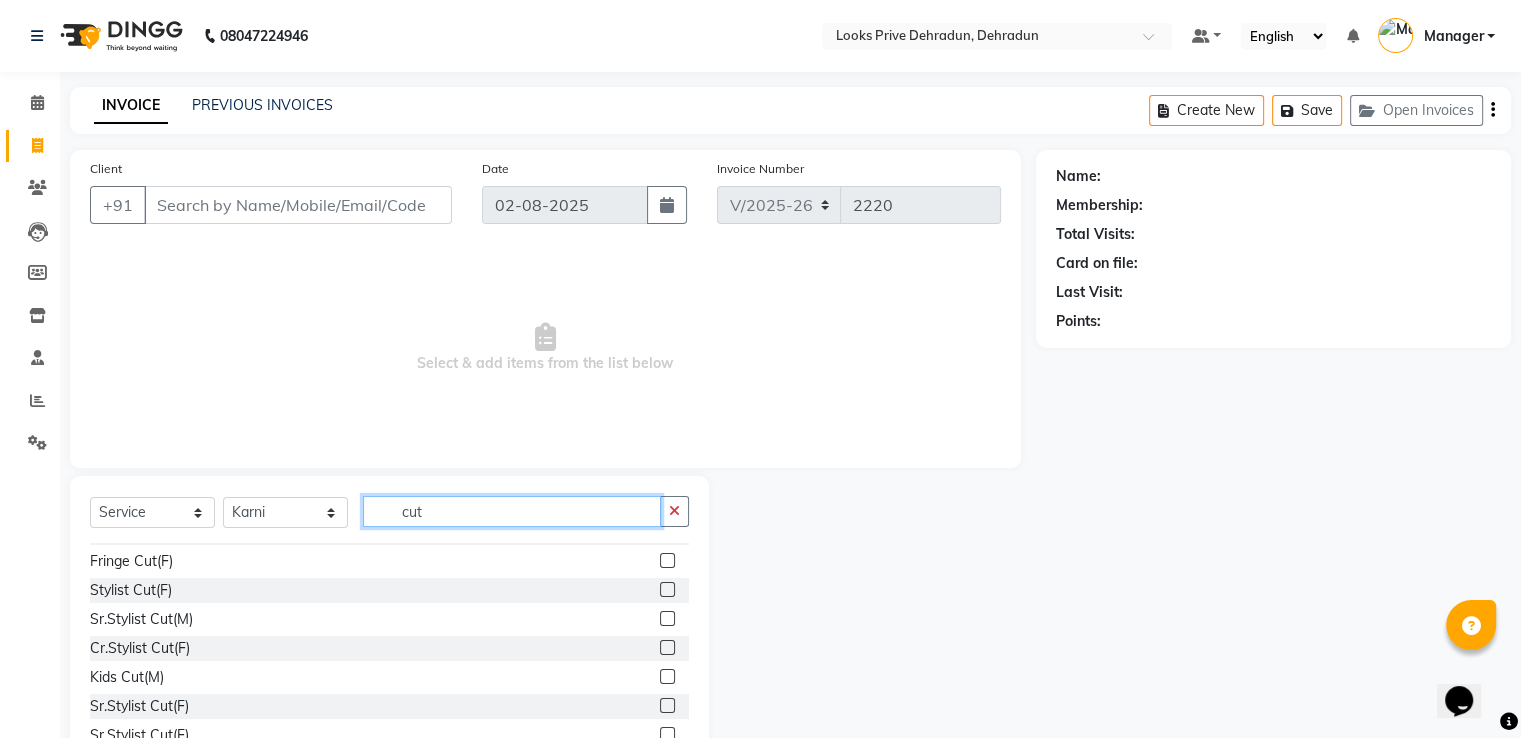type on "cut" 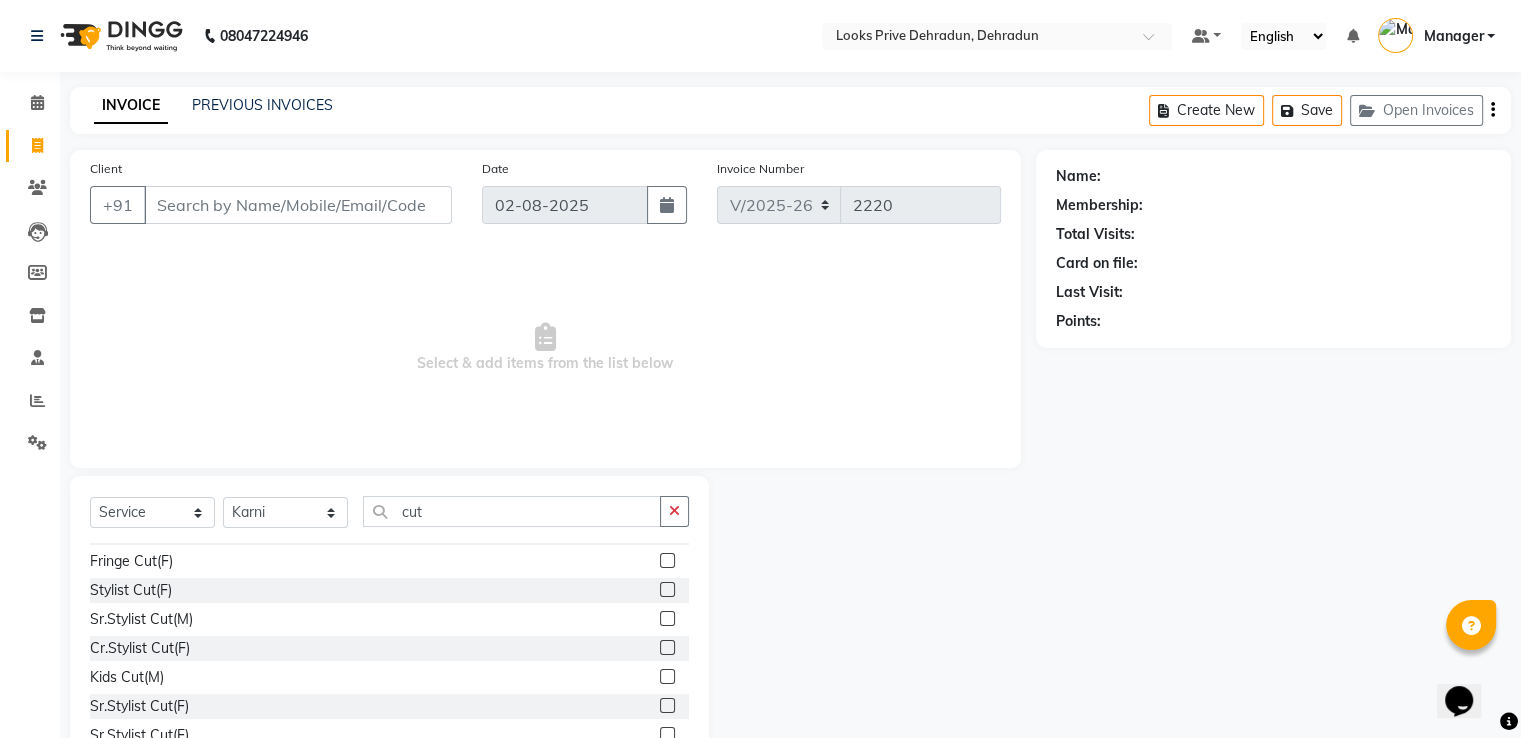 click 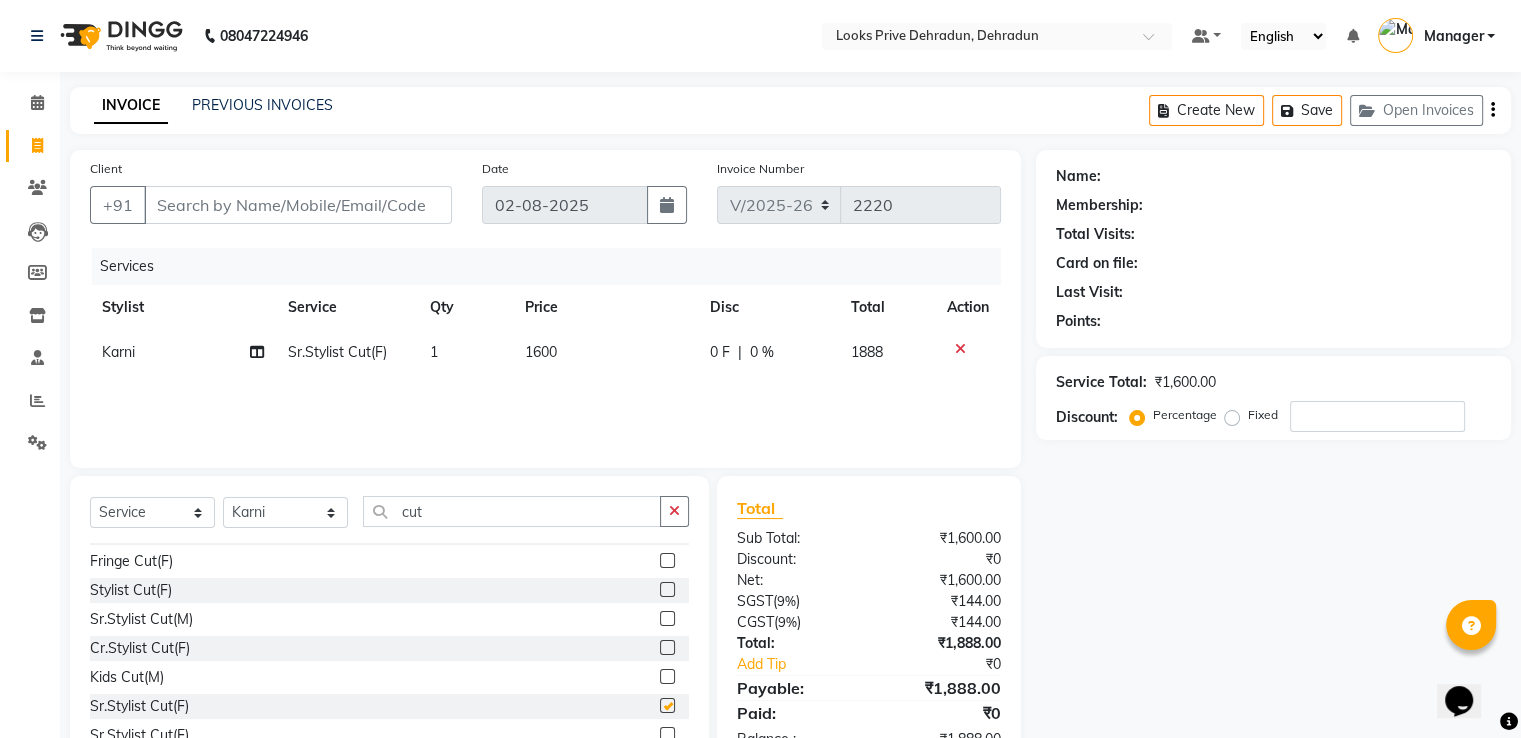 checkbox on "false" 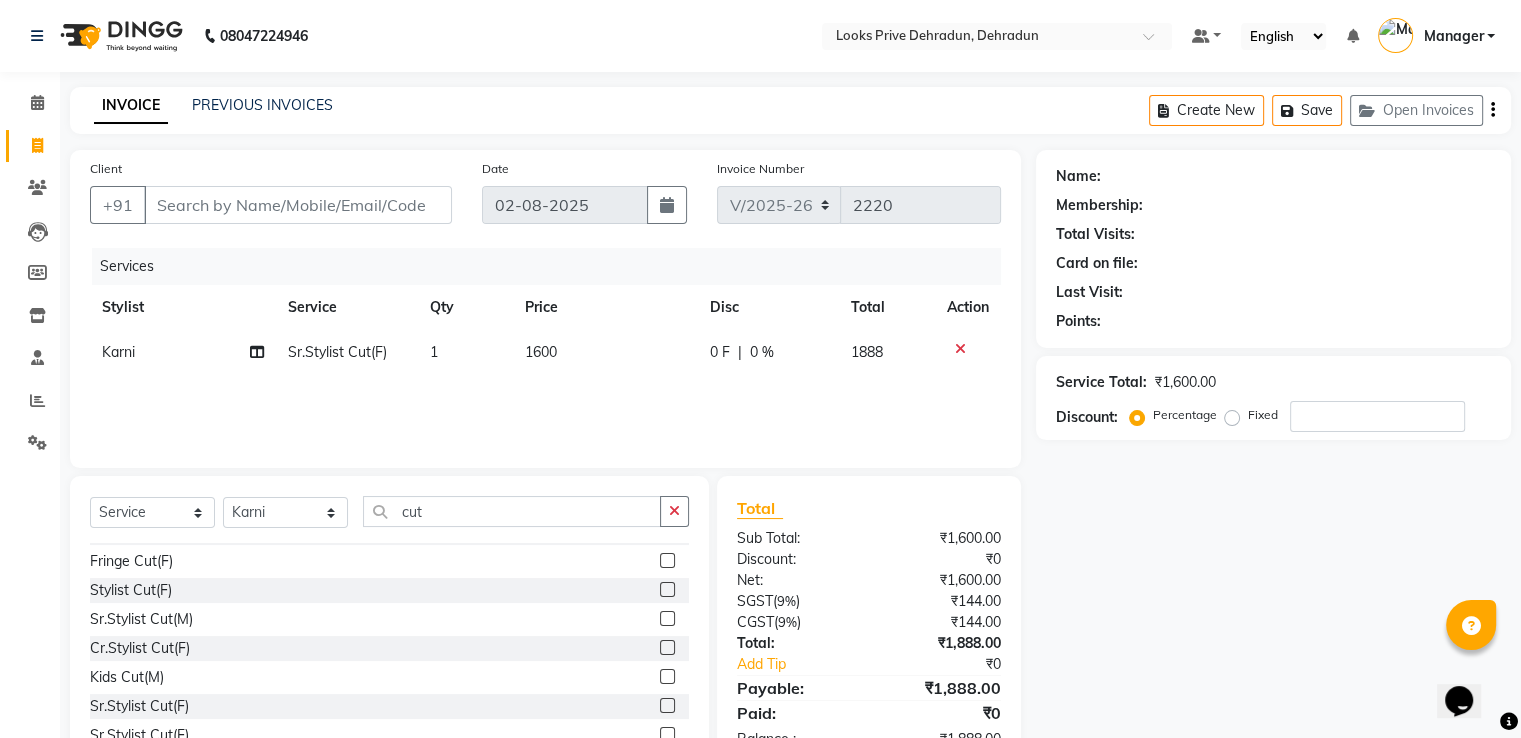 click on "1600" 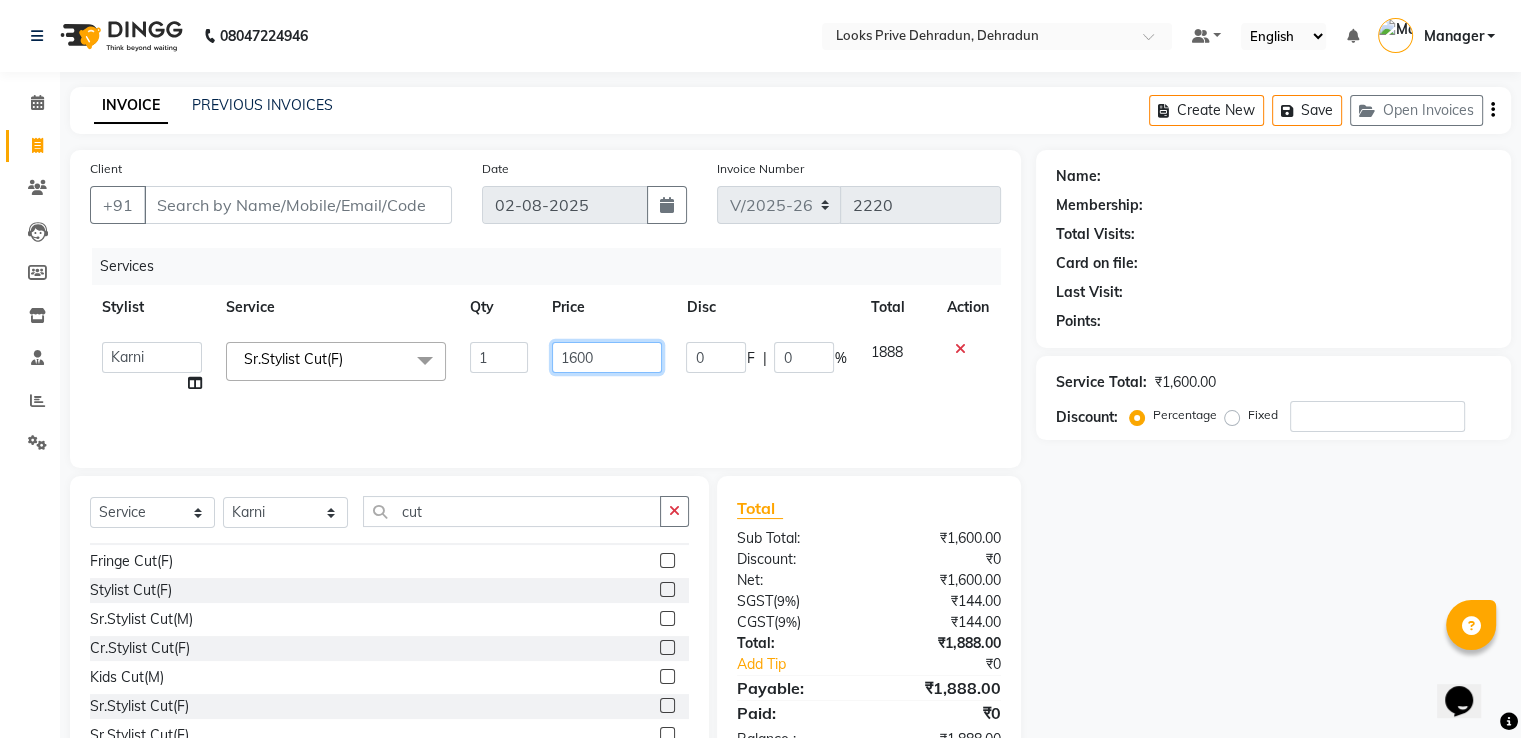 click on "1600" 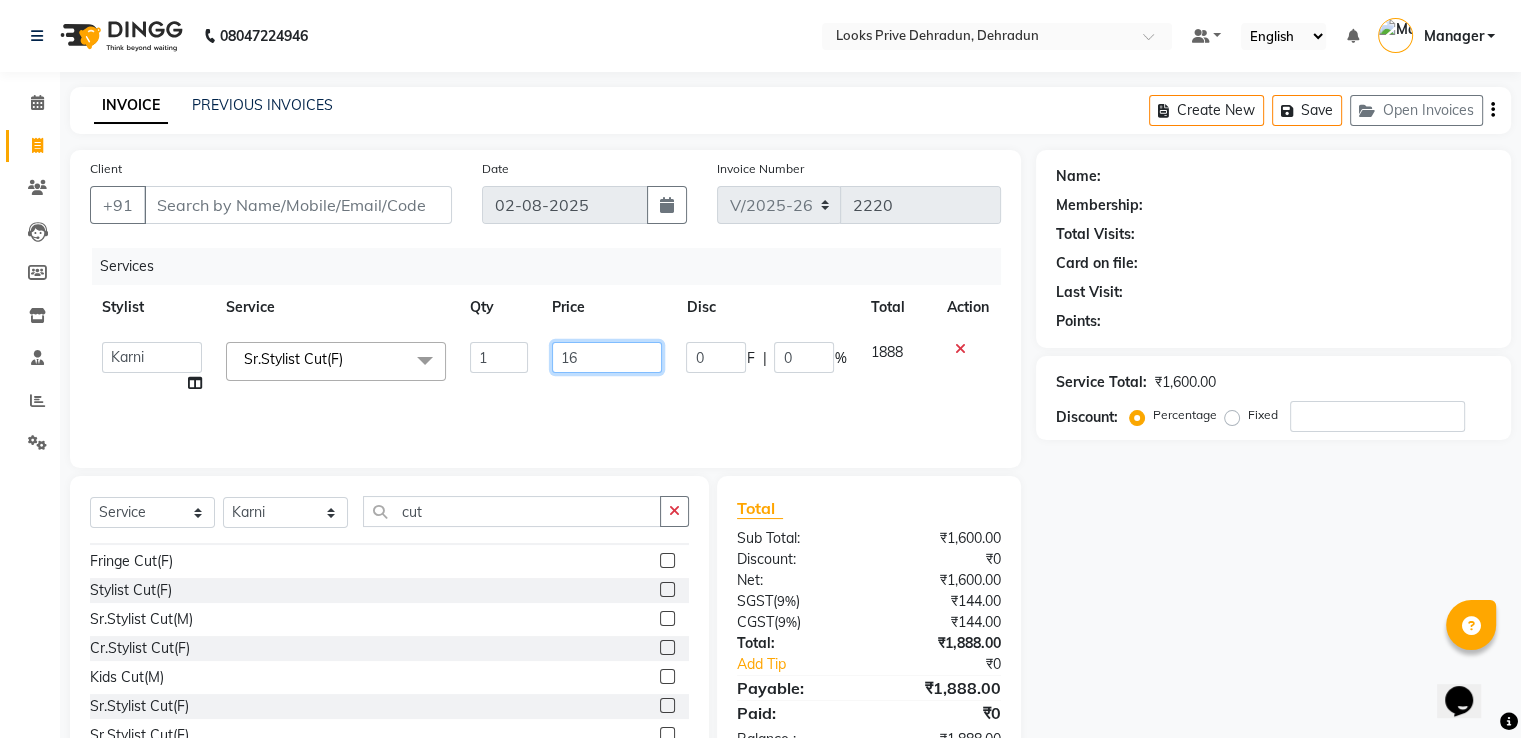 type on "1" 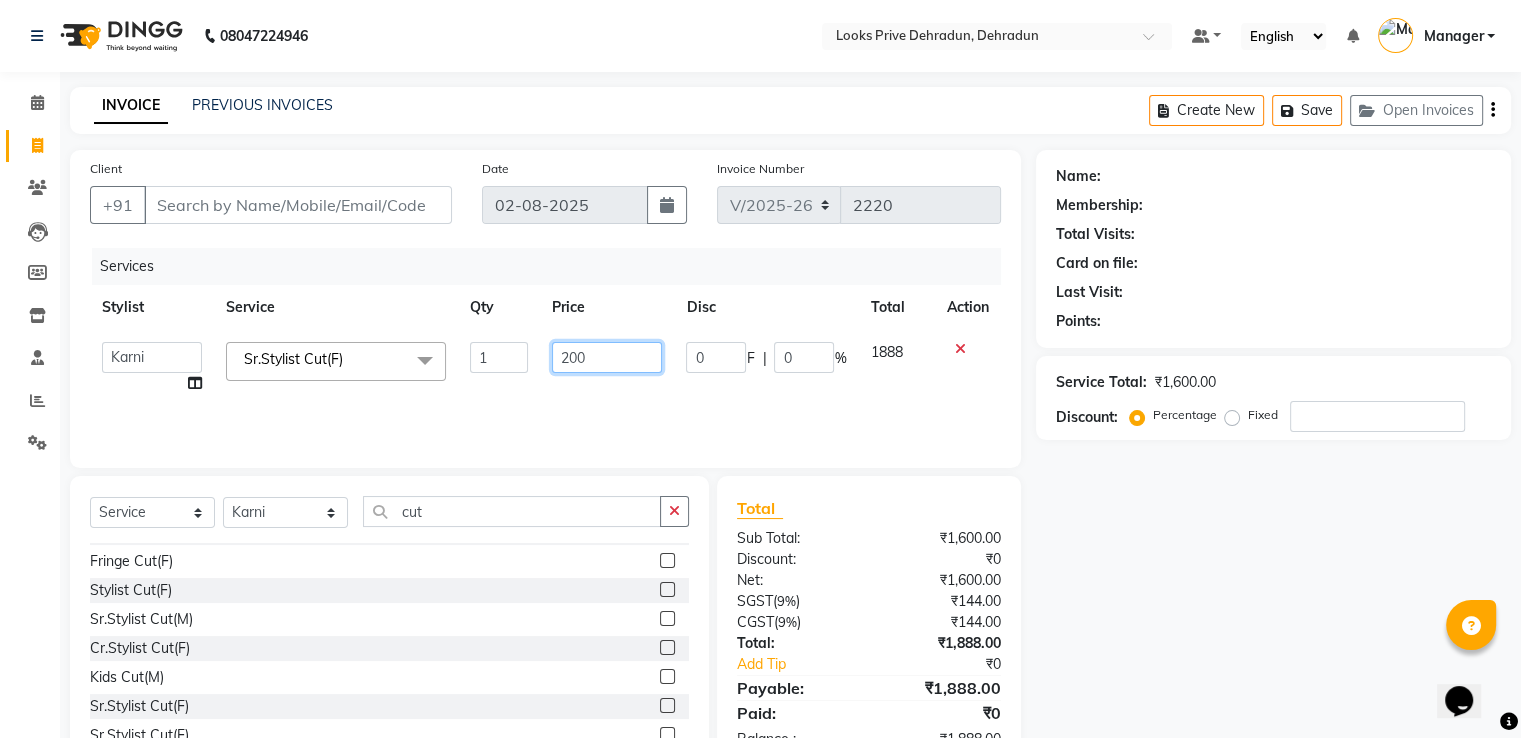 type on "2000" 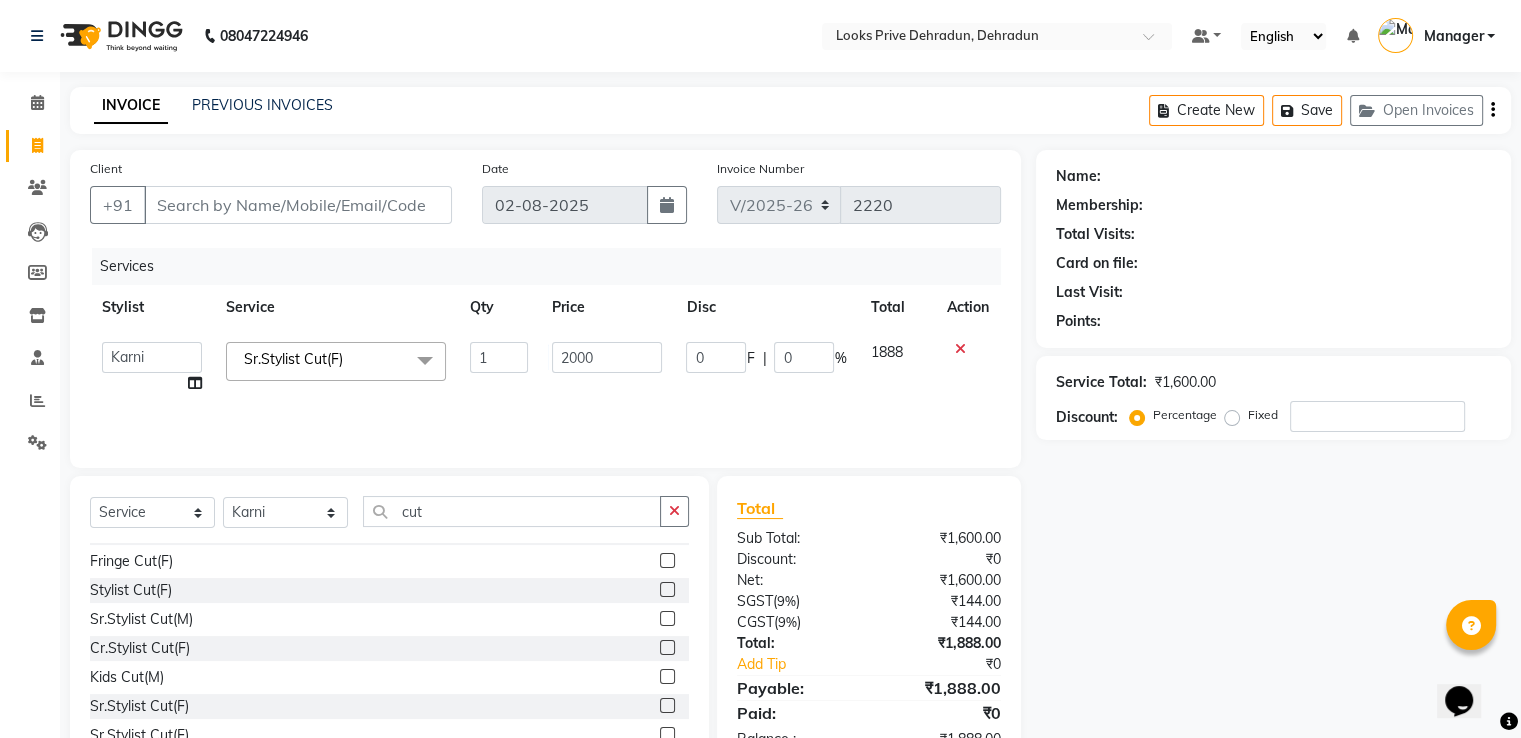 click on "Service Total:  ₹1,600.00  Discount:  Percentage   Fixed" 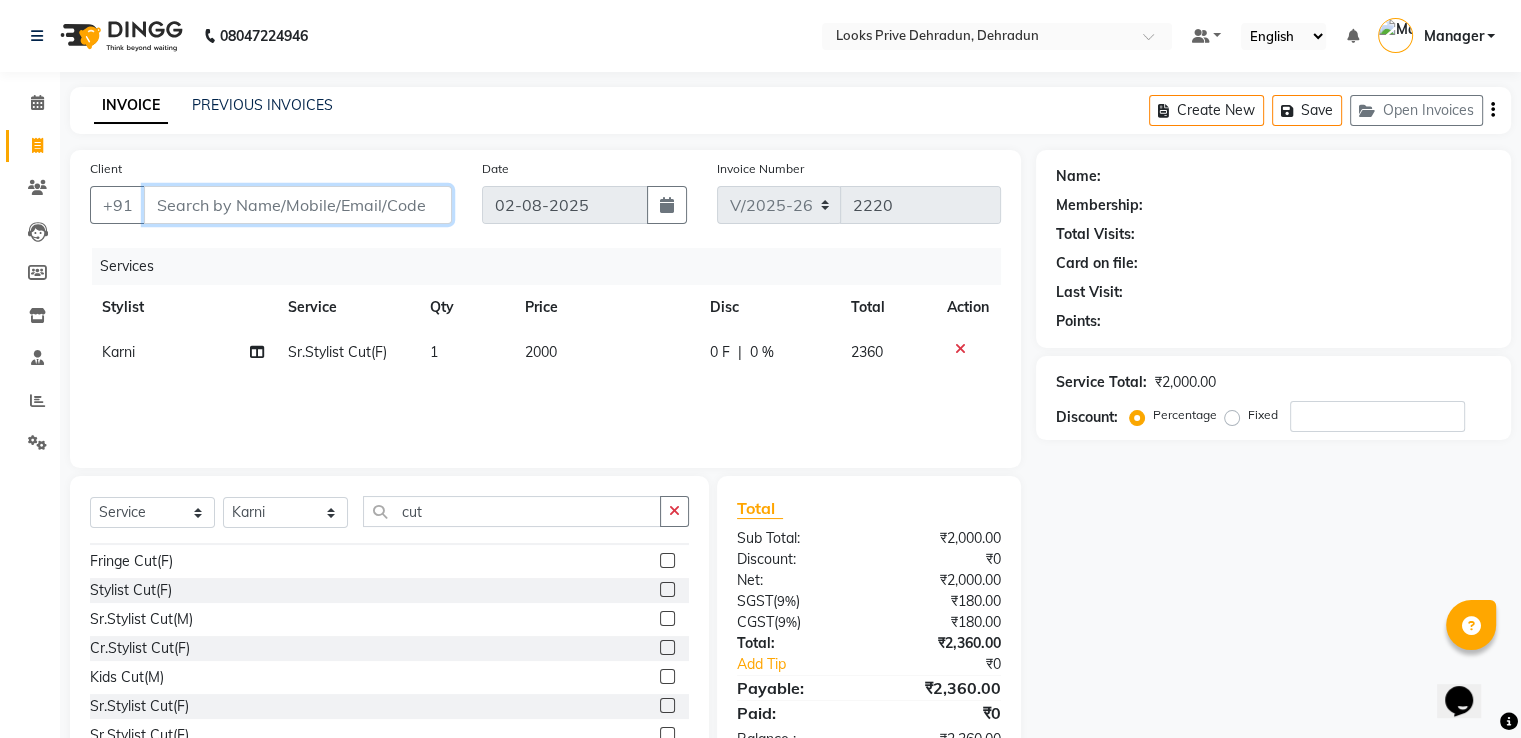 click on "Client" at bounding box center [298, 205] 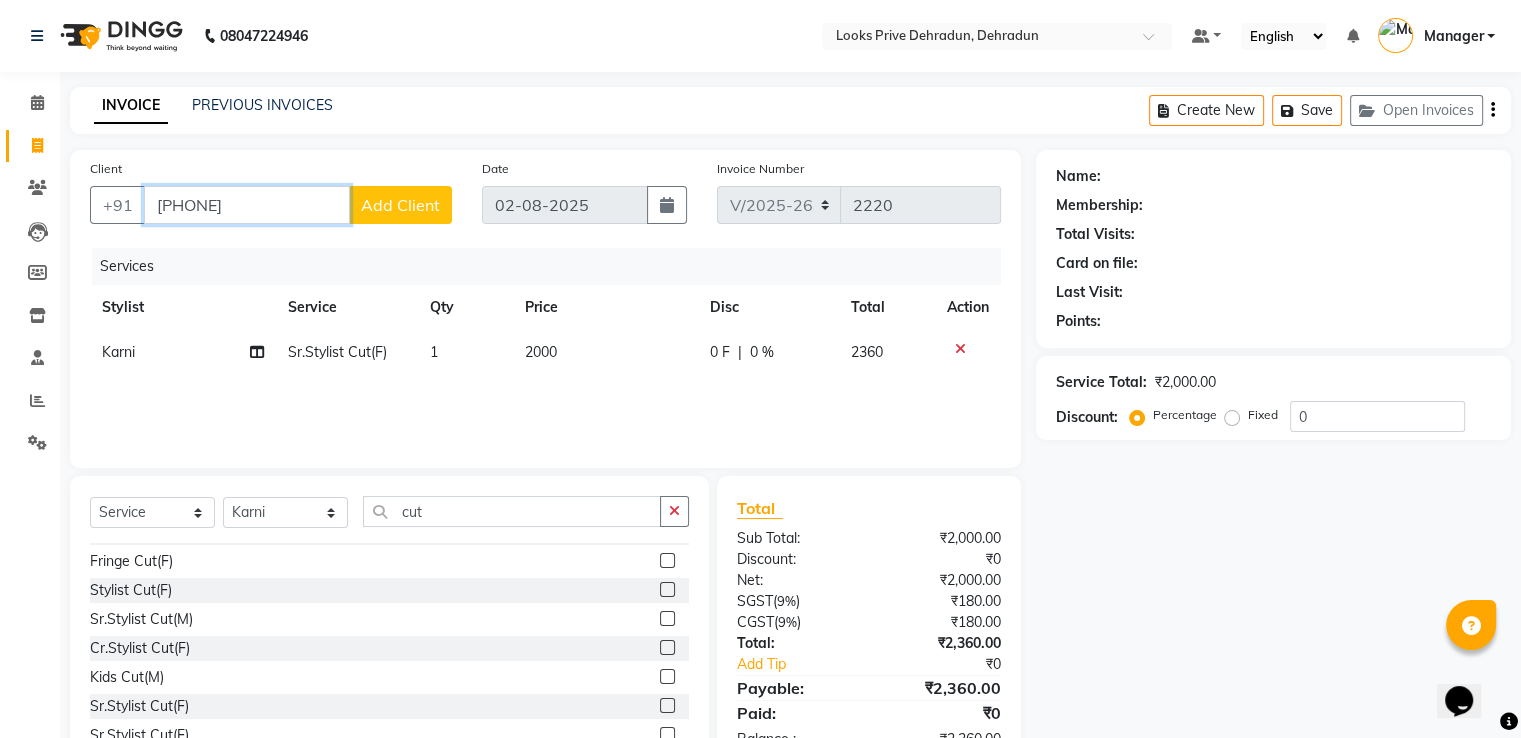 type on "[PHONE]" 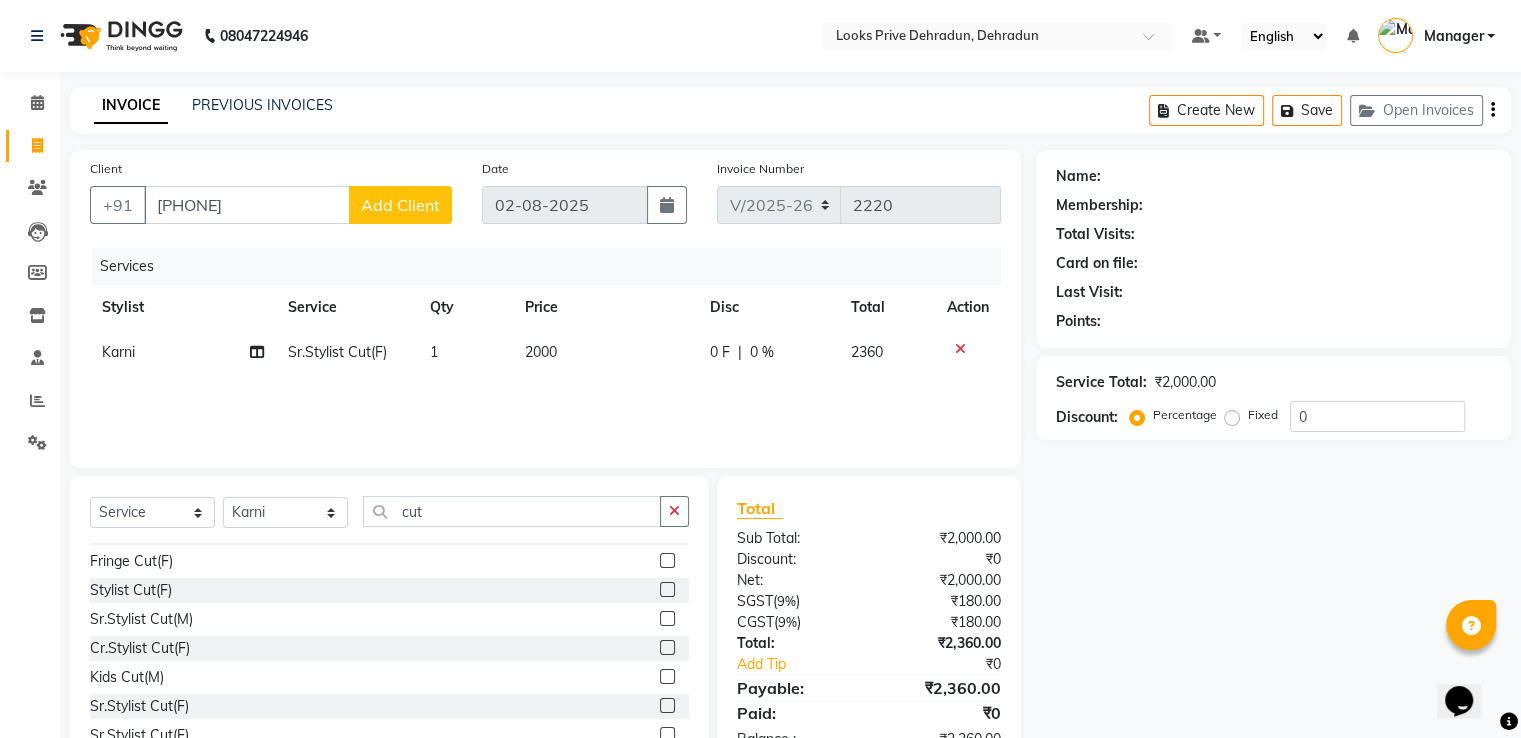 click on "Add Client" 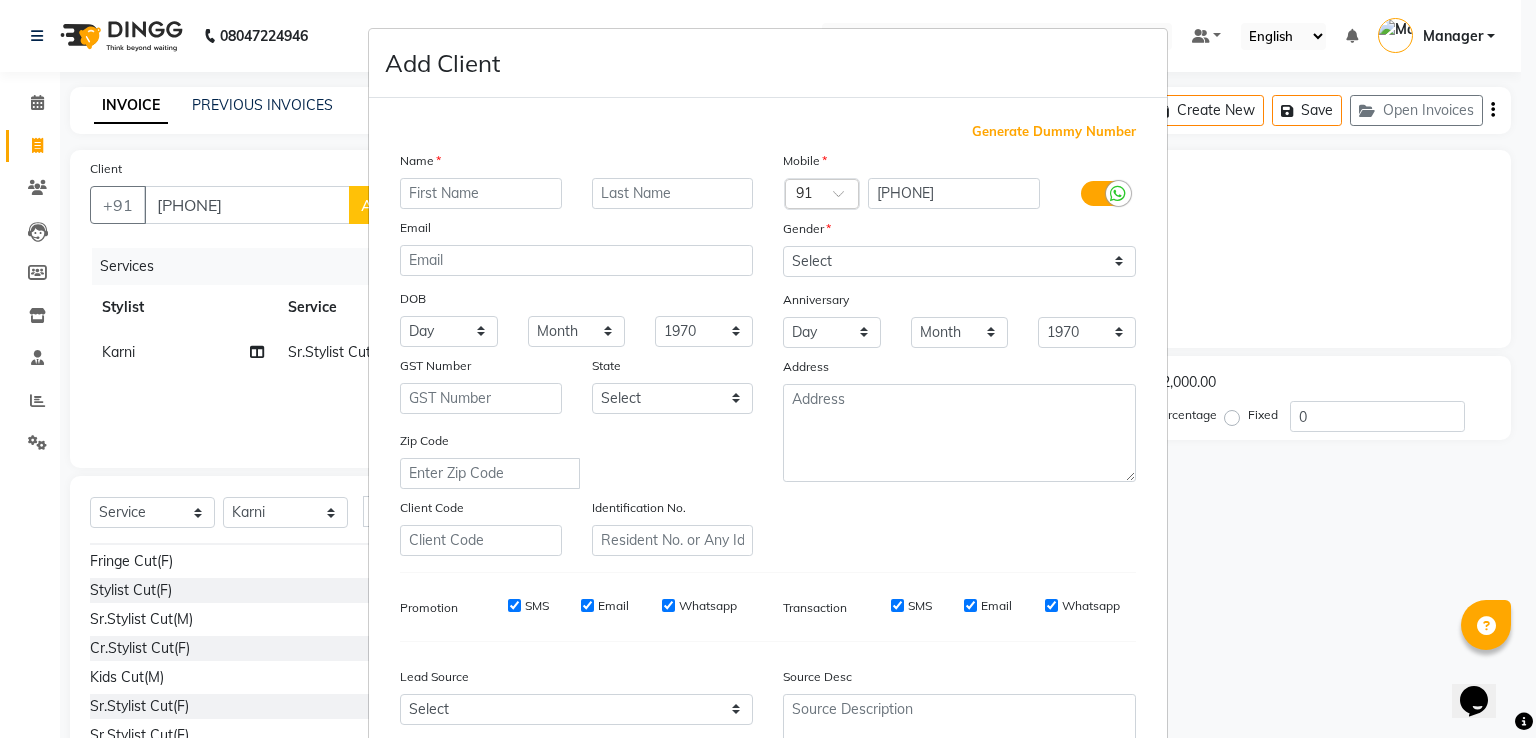 click at bounding box center [481, 193] 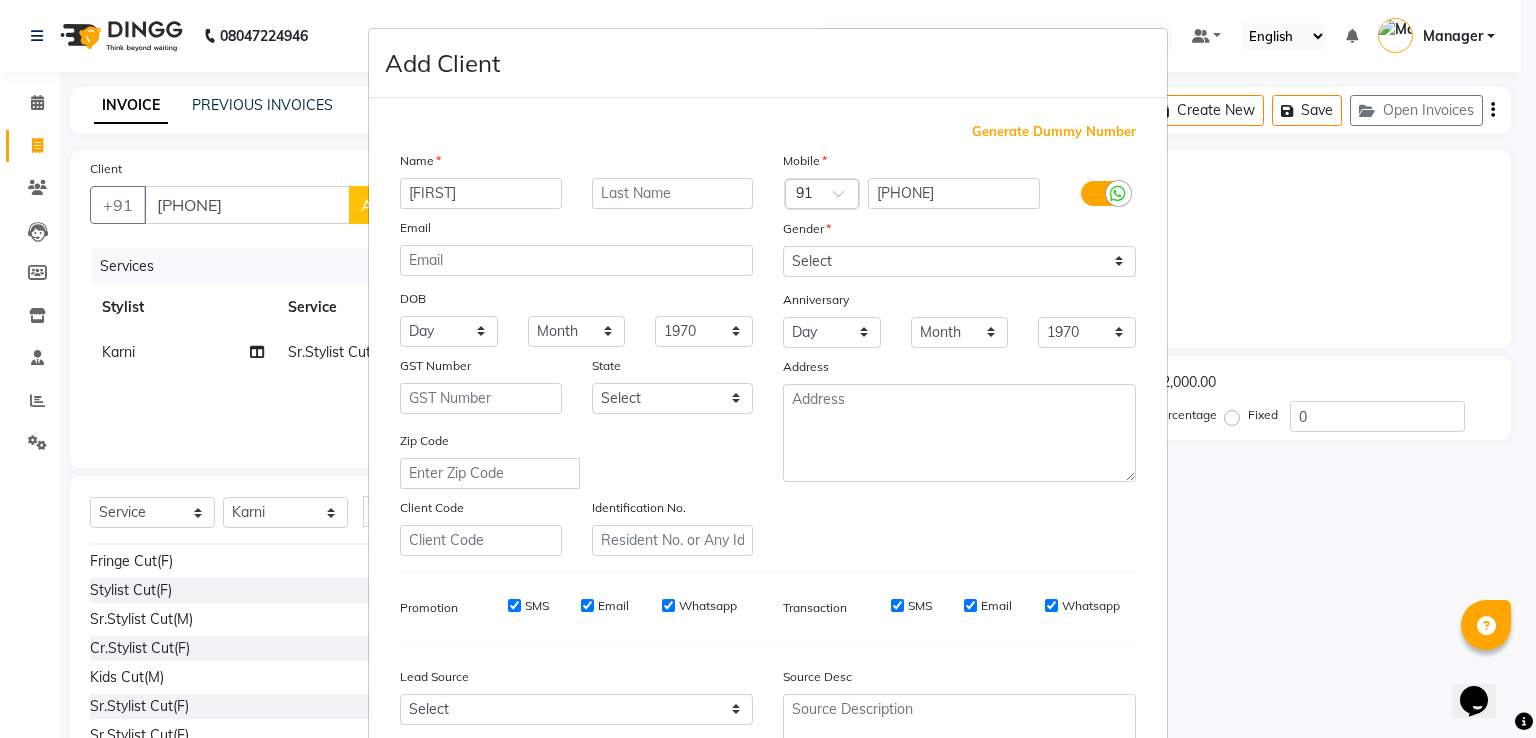 type on "[FIRST]" 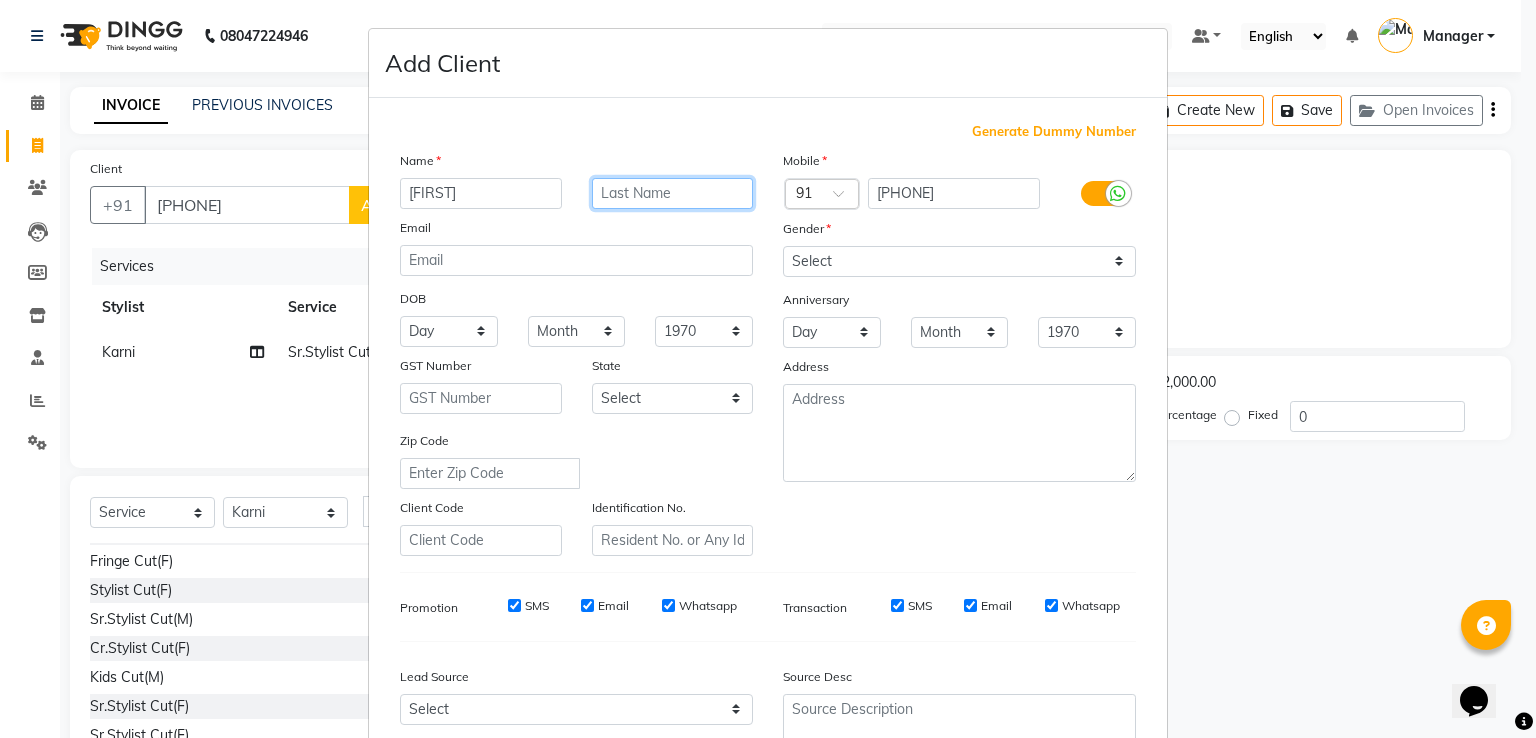 click at bounding box center [673, 193] 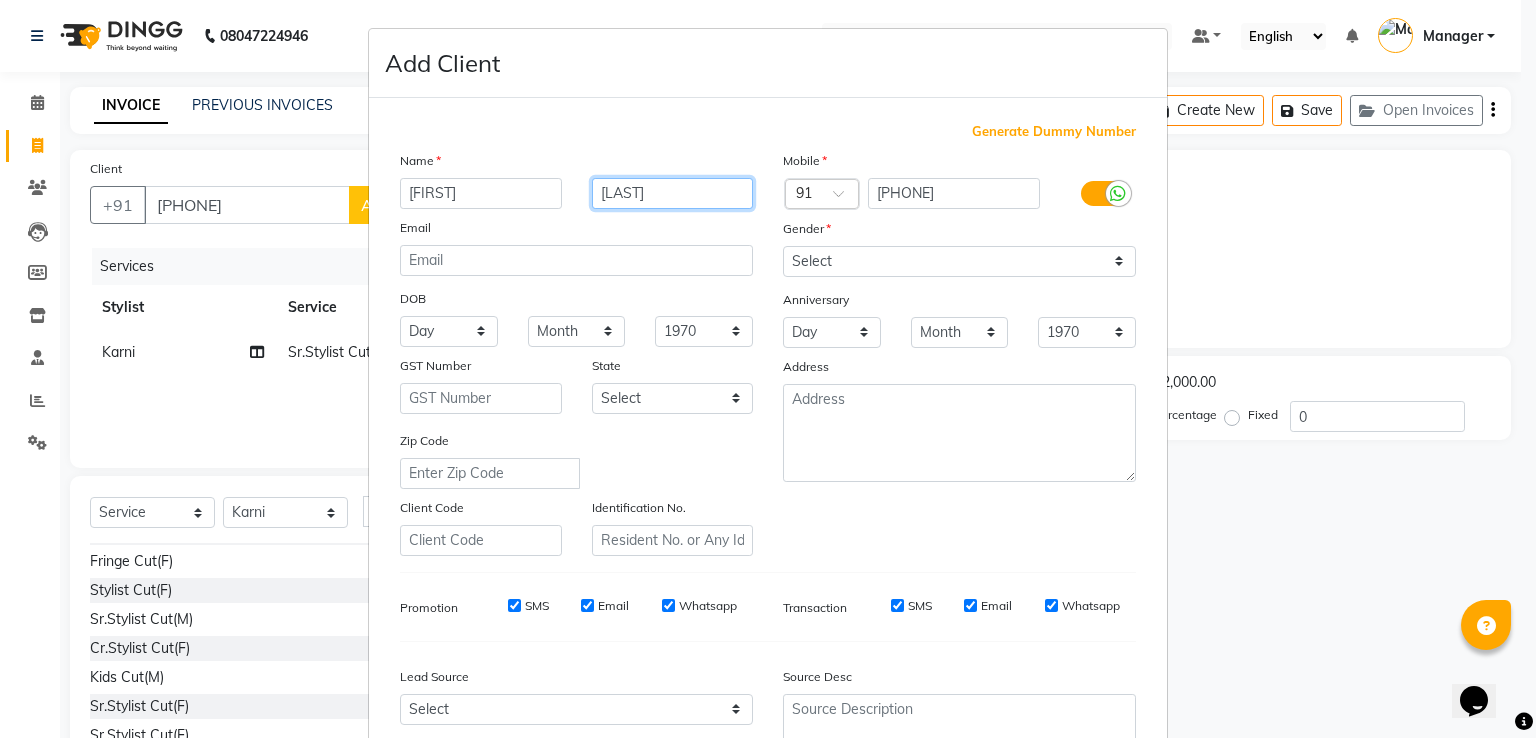 type on "[LAST]" 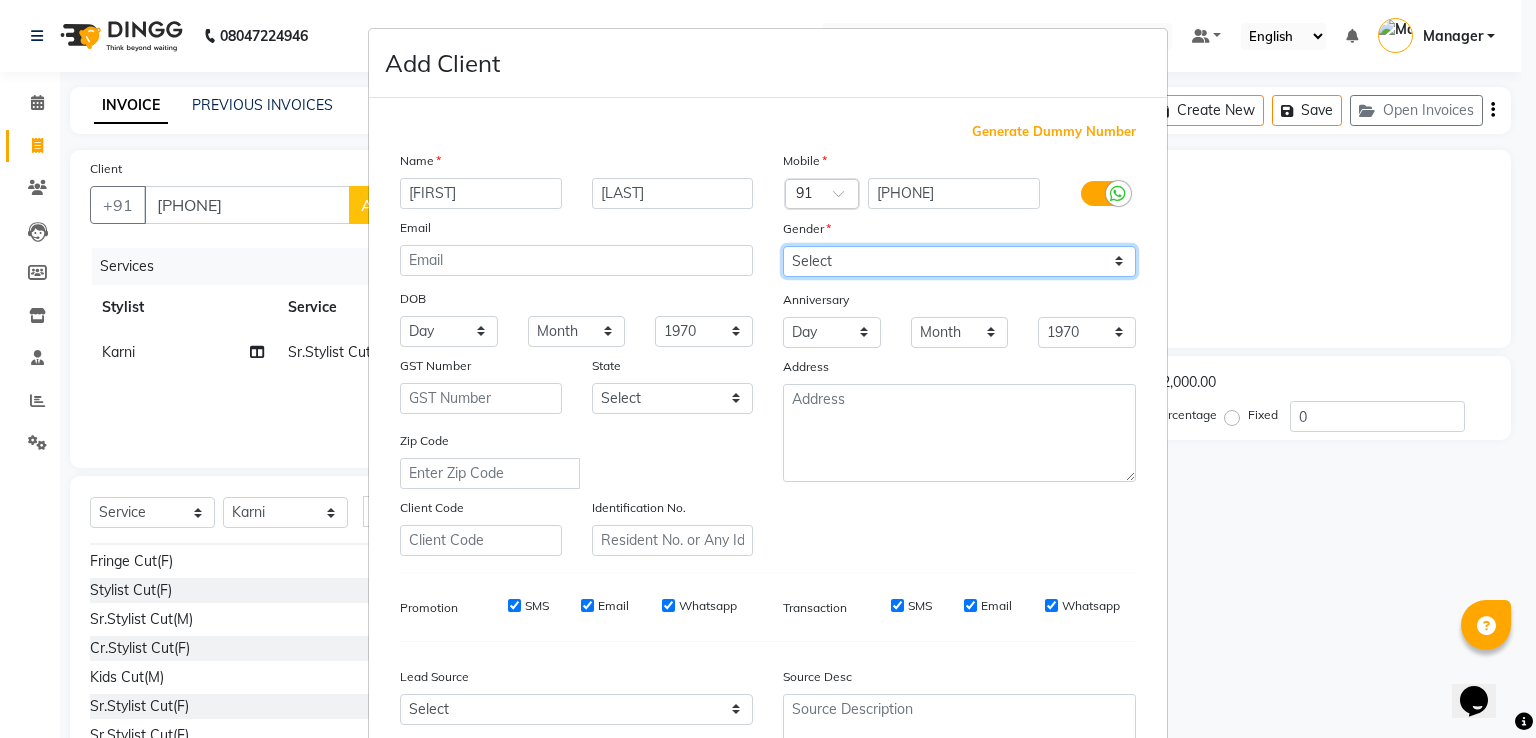 click on "Select Male Female Other Prefer Not To Say" at bounding box center (959, 261) 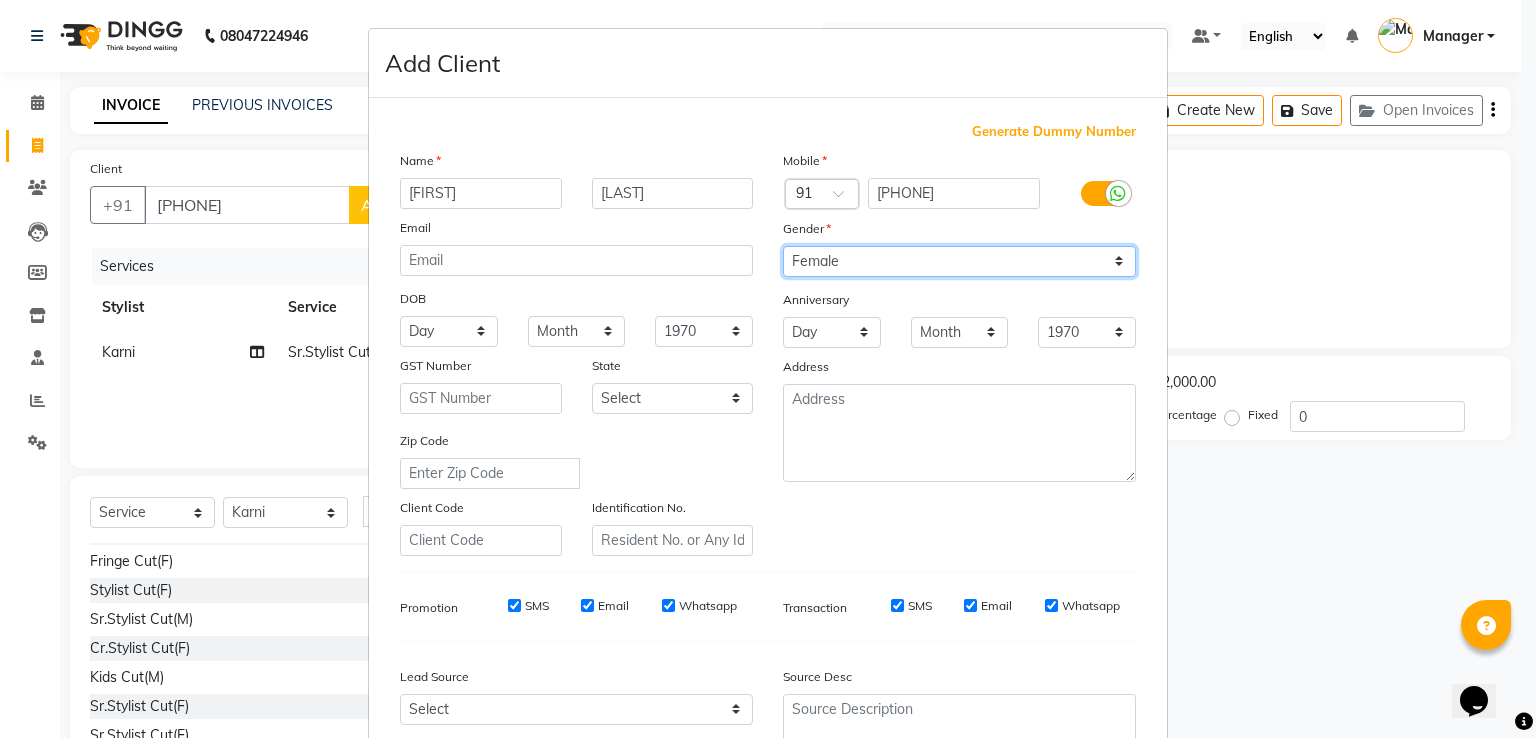 click on "Select Male Female Other Prefer Not To Say" at bounding box center [959, 261] 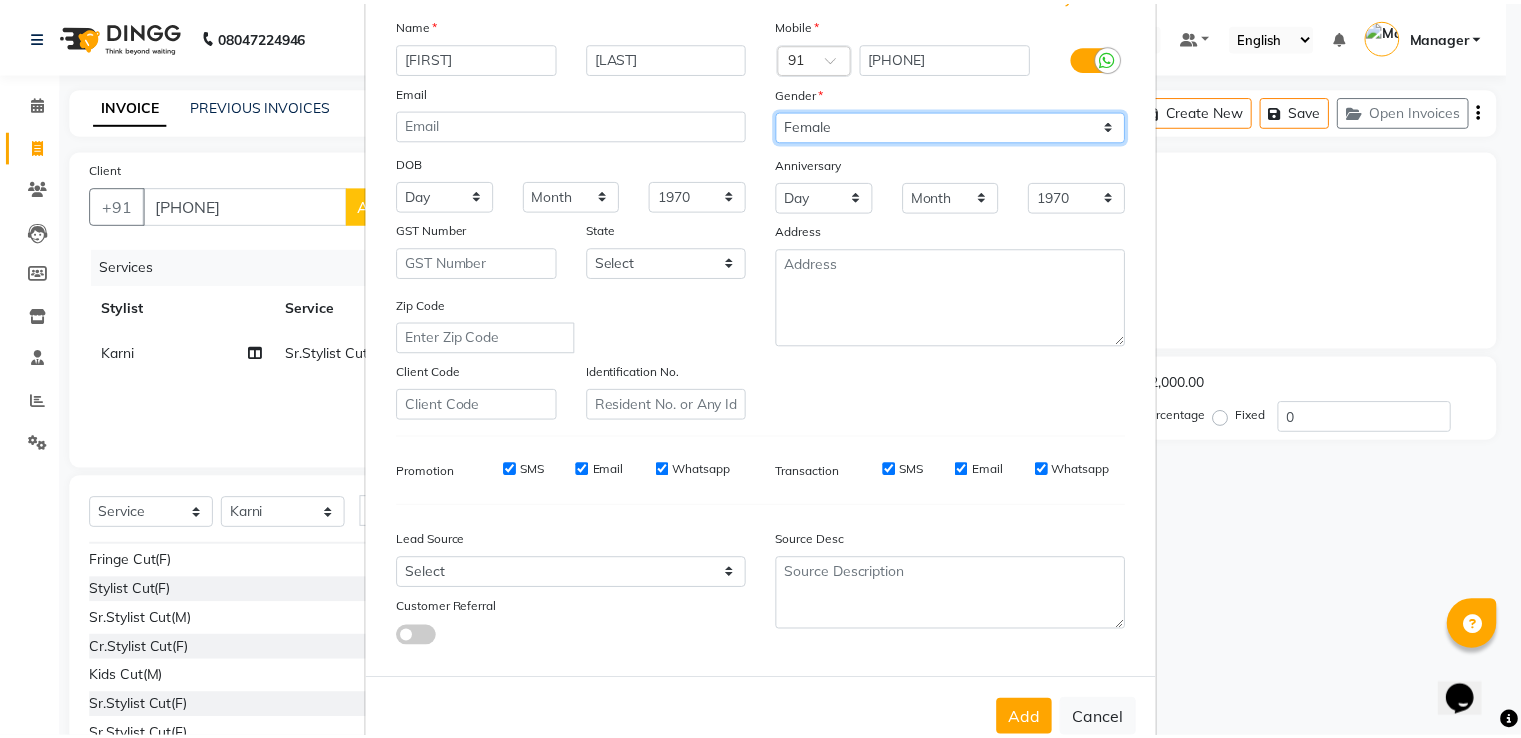scroll, scrollTop: 195, scrollLeft: 0, axis: vertical 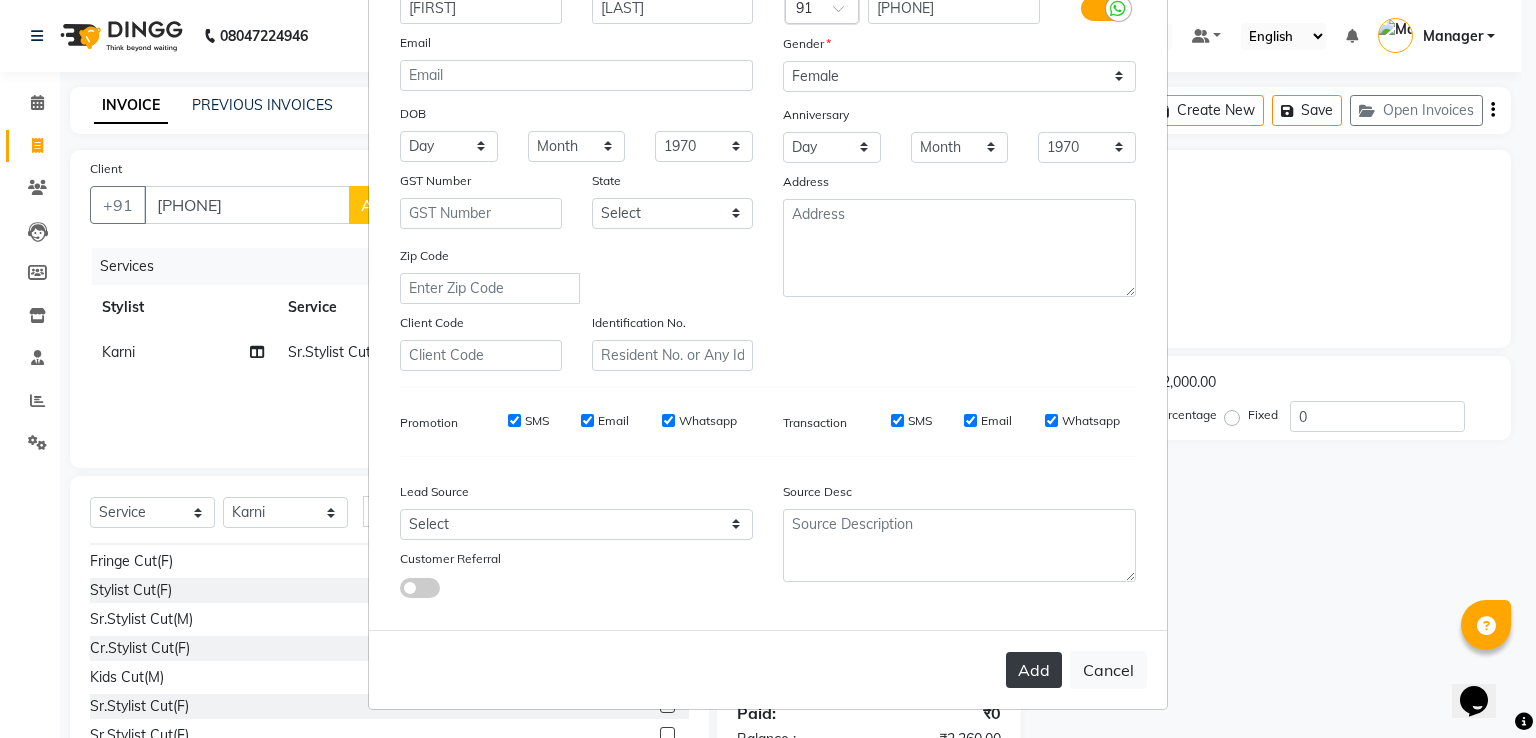 click on "Add" at bounding box center (1034, 670) 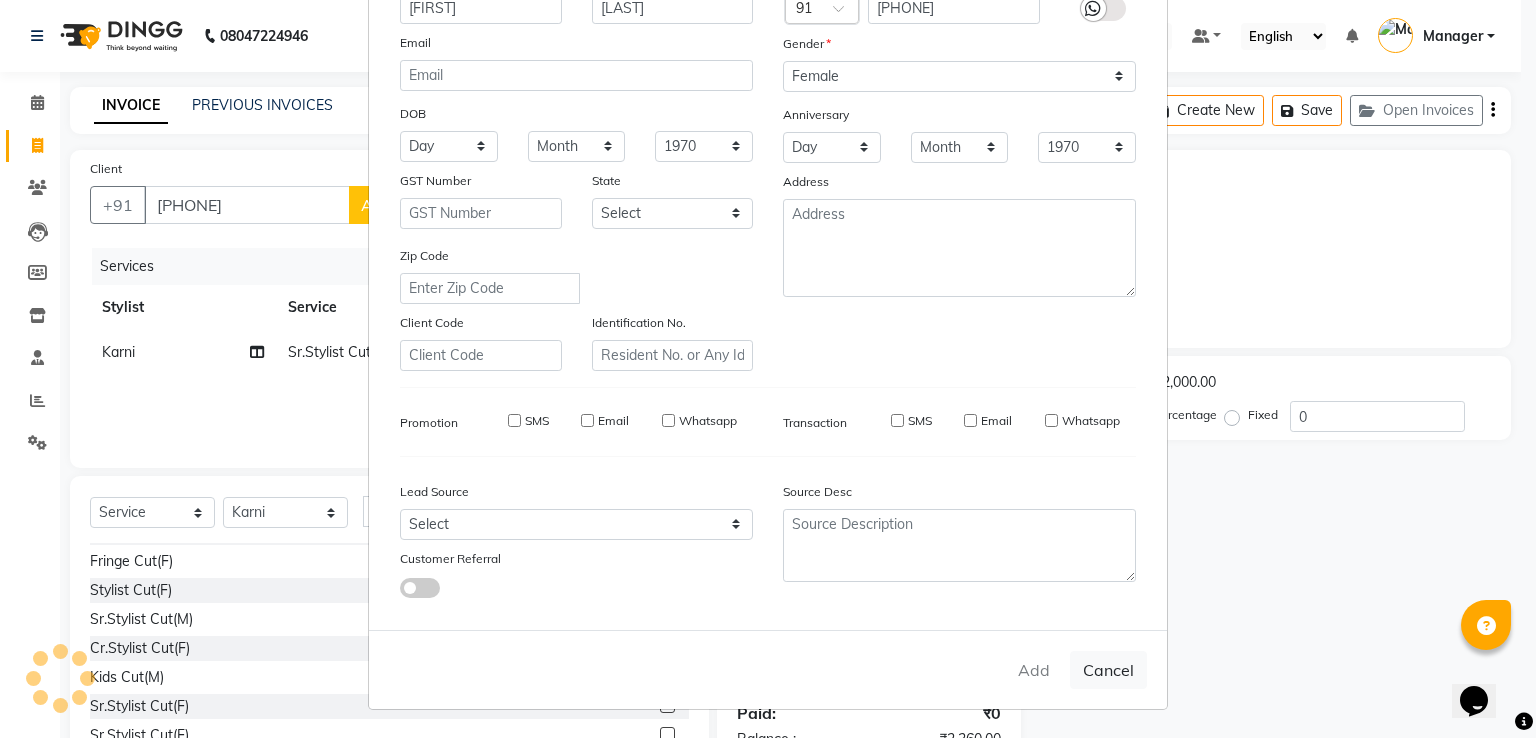 type 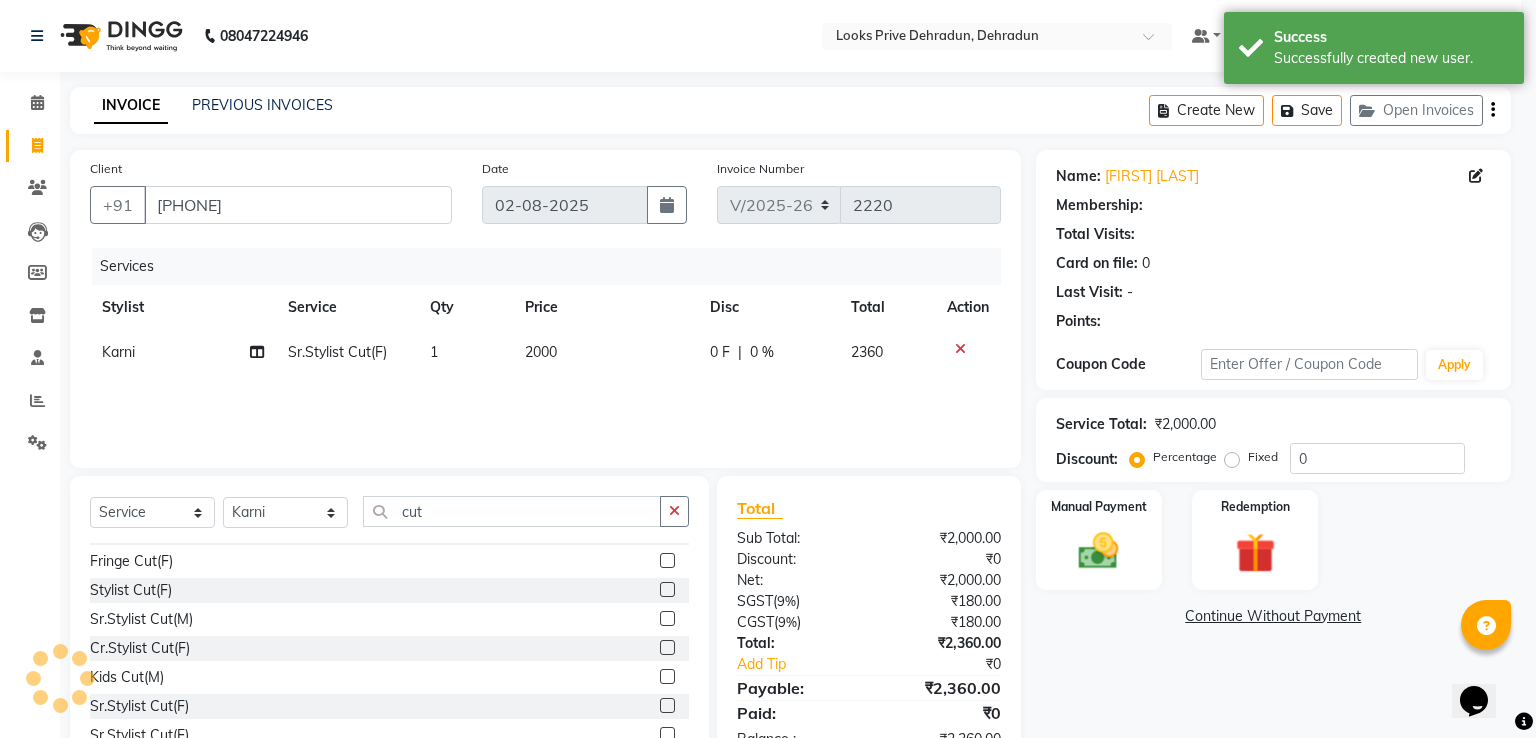 select on "1: Object" 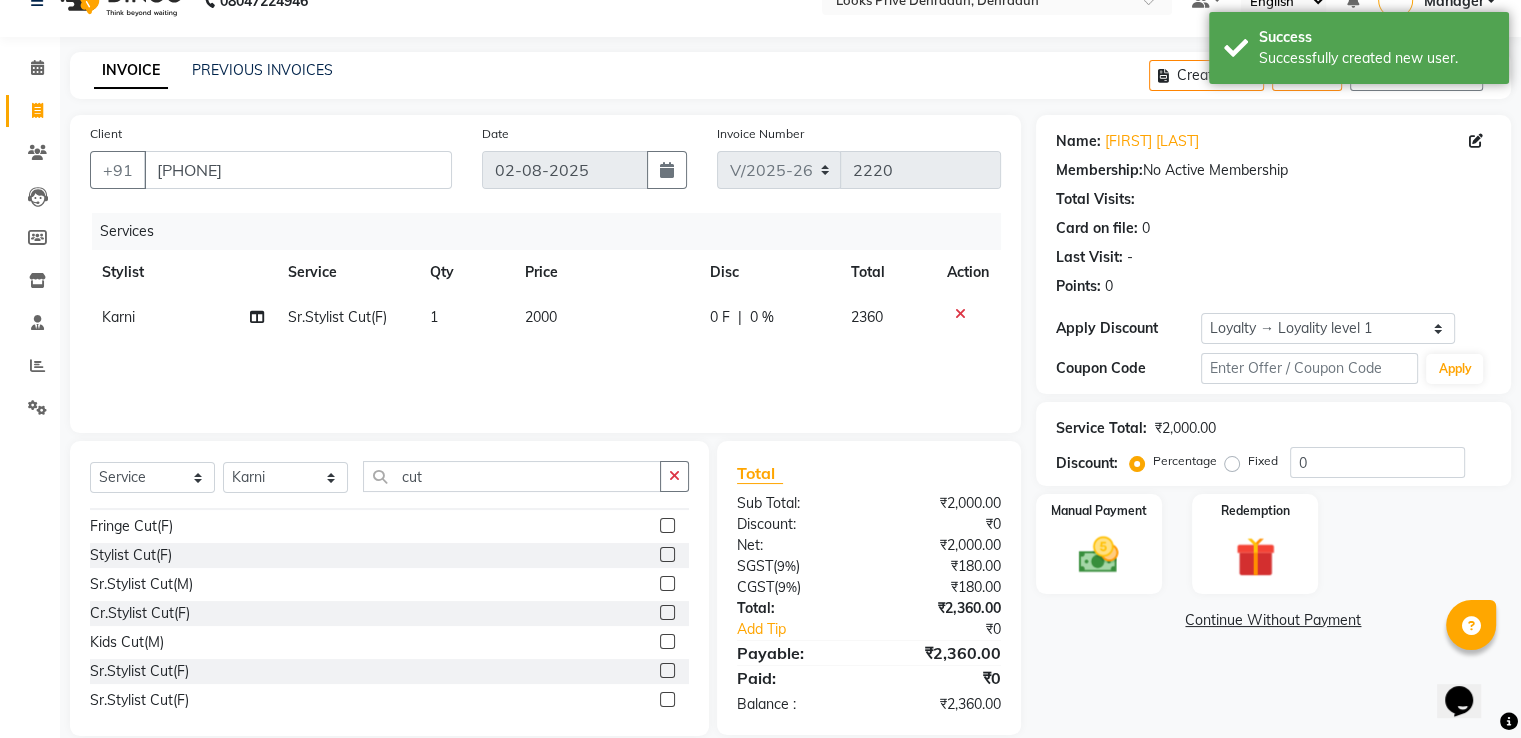 scroll, scrollTop: 64, scrollLeft: 0, axis: vertical 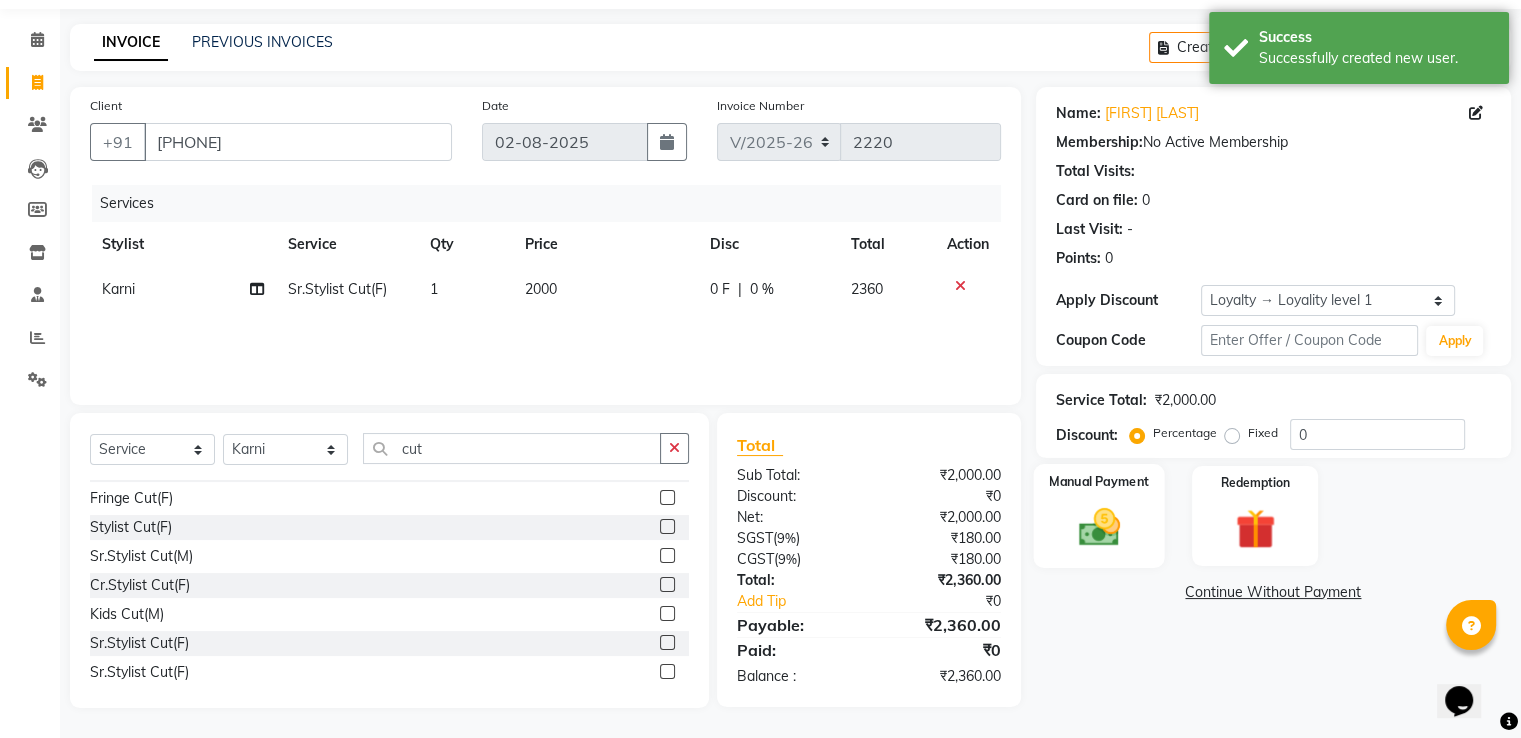 click 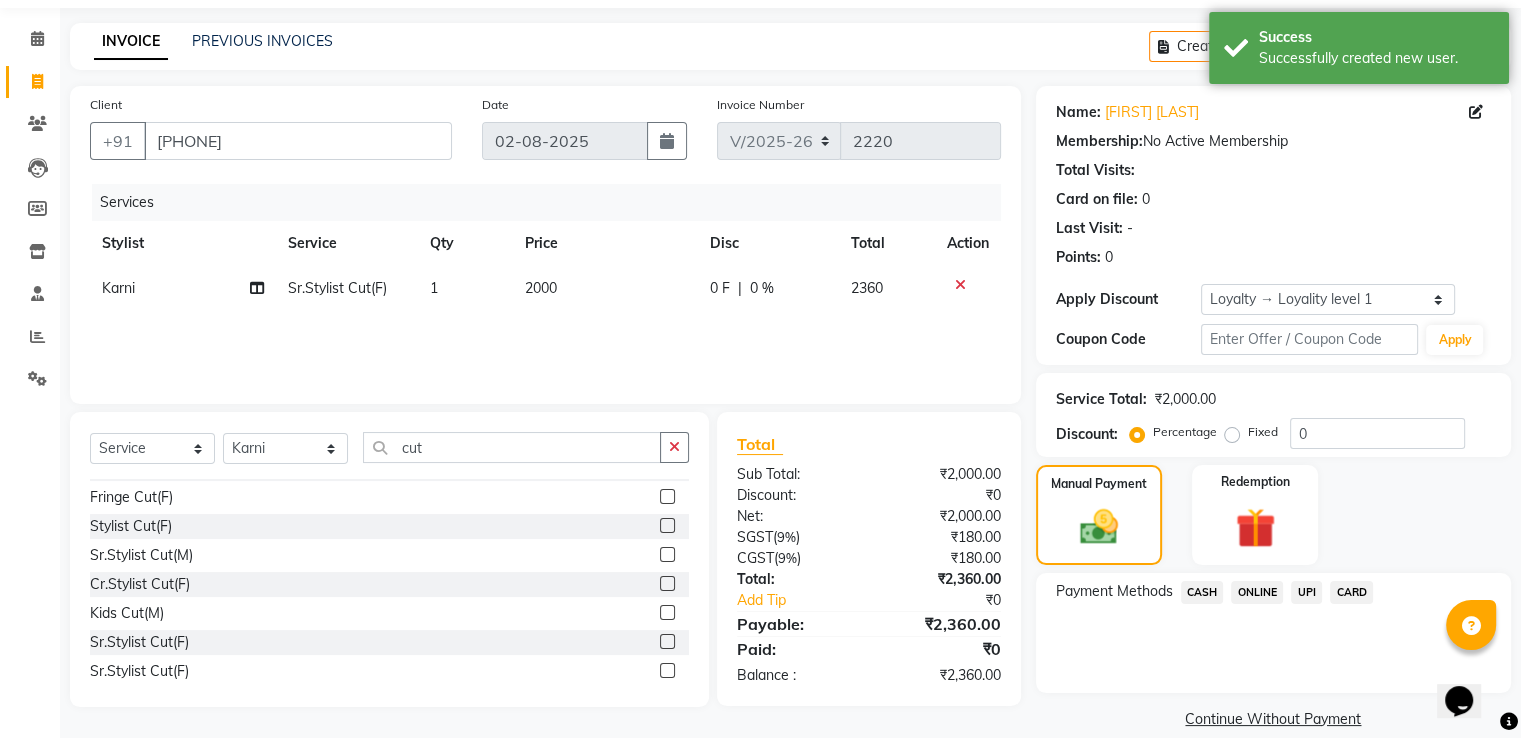 click on "CARD" 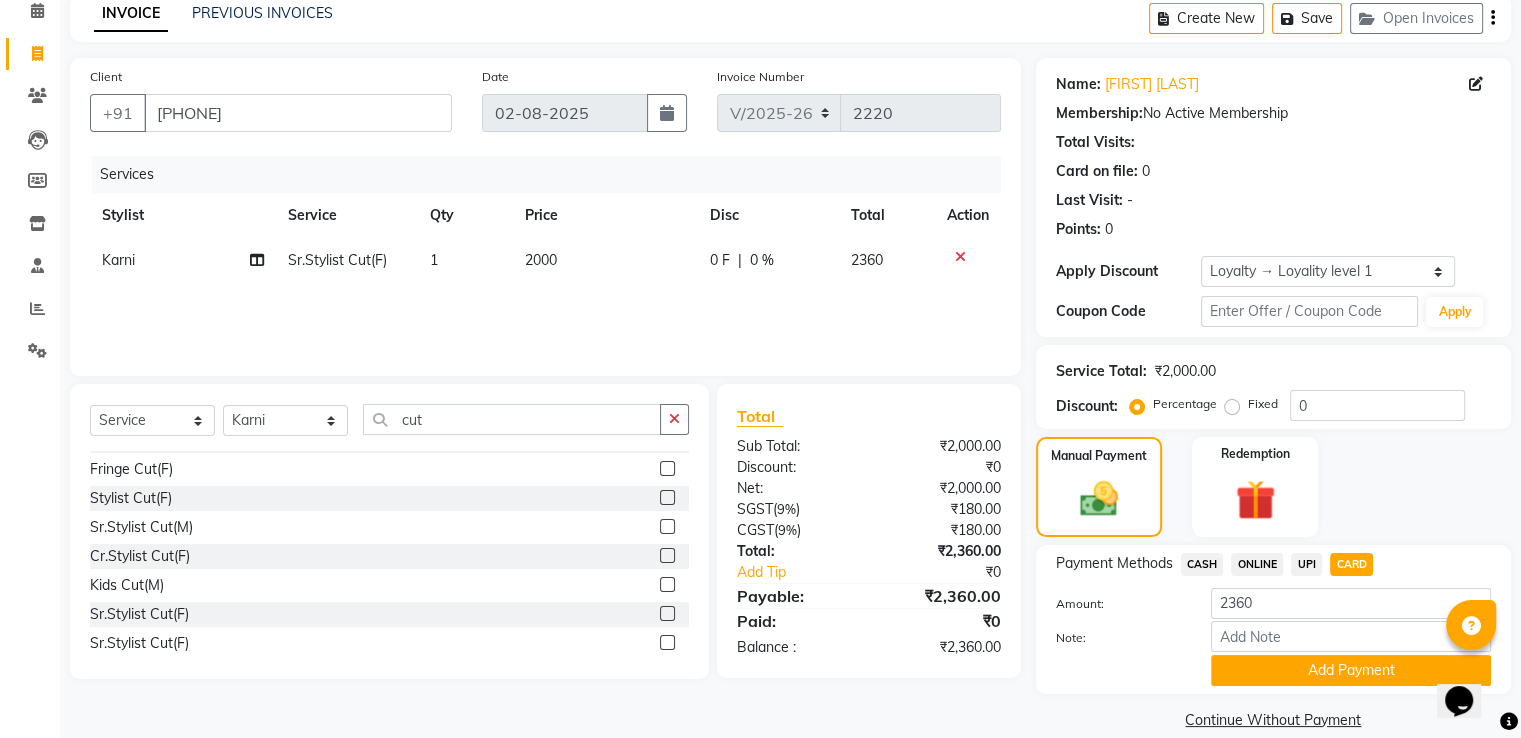 scroll, scrollTop: 120, scrollLeft: 0, axis: vertical 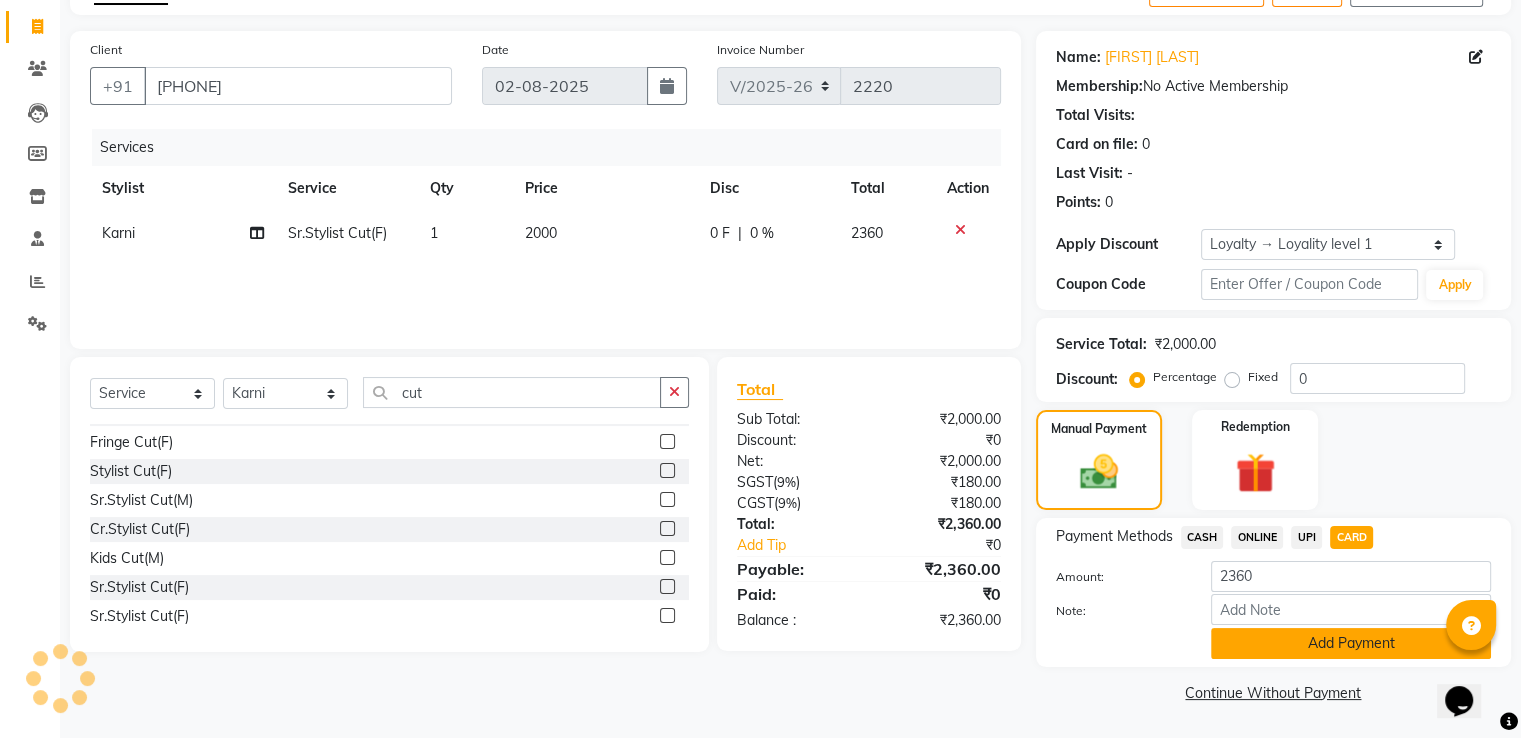 click on "Add Payment" 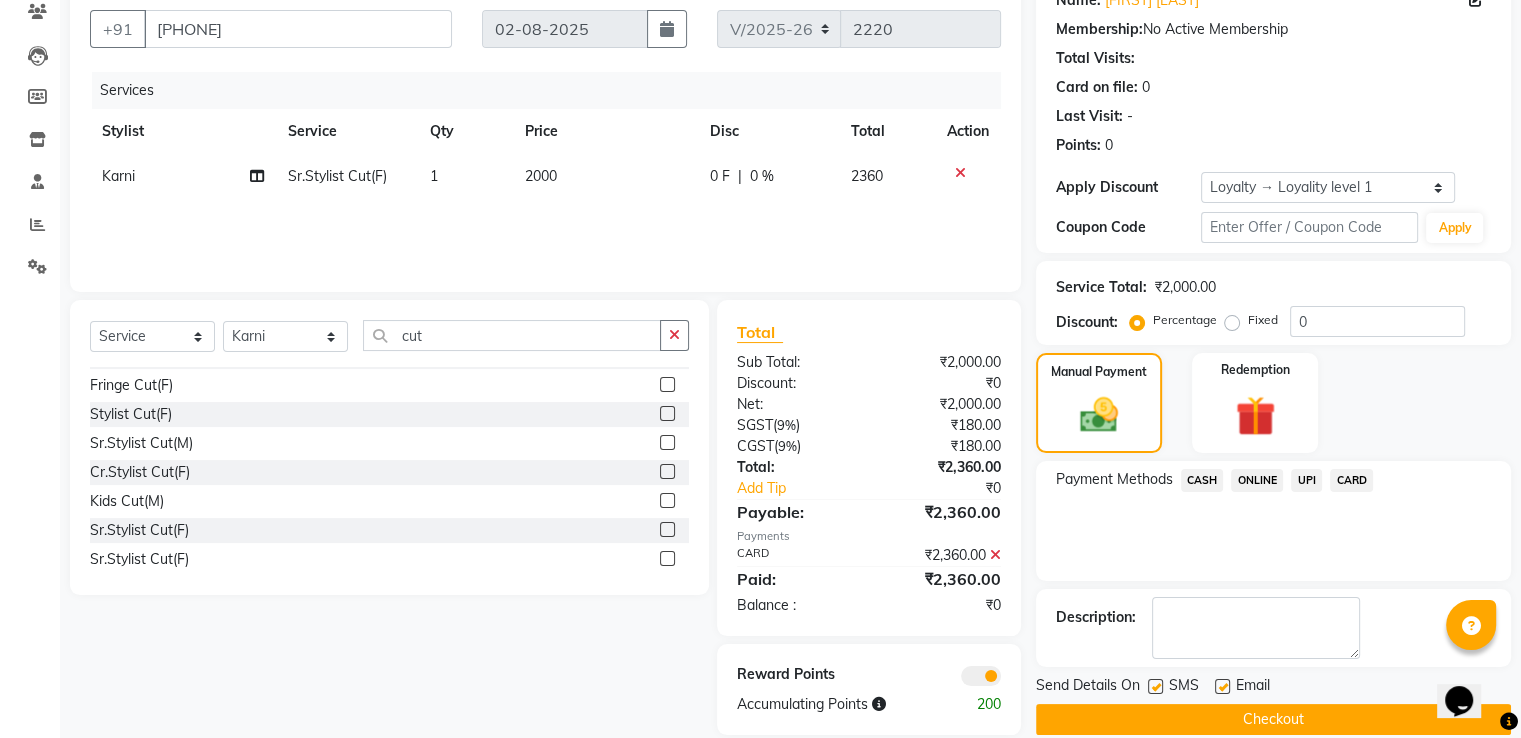 scroll, scrollTop: 204, scrollLeft: 0, axis: vertical 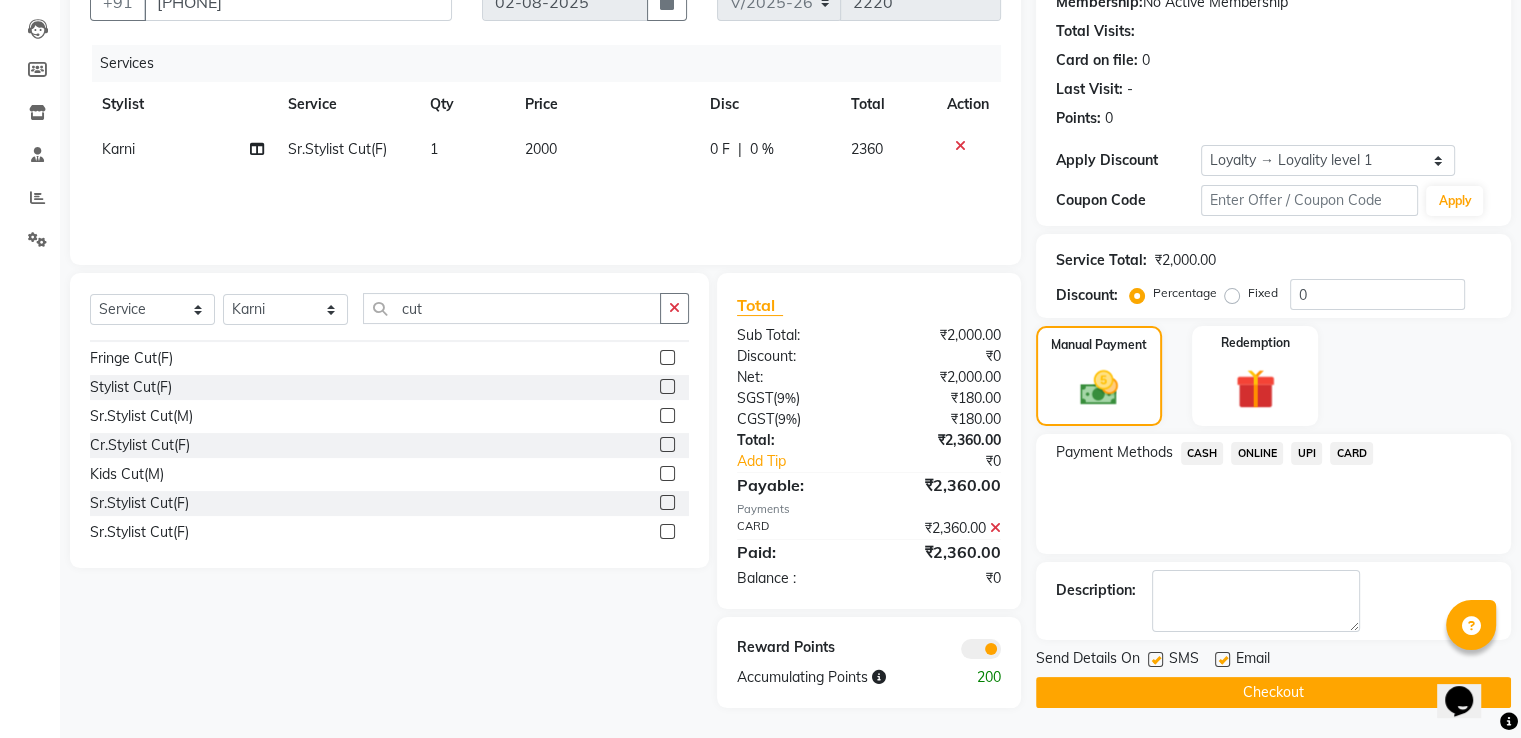click on "Checkout" 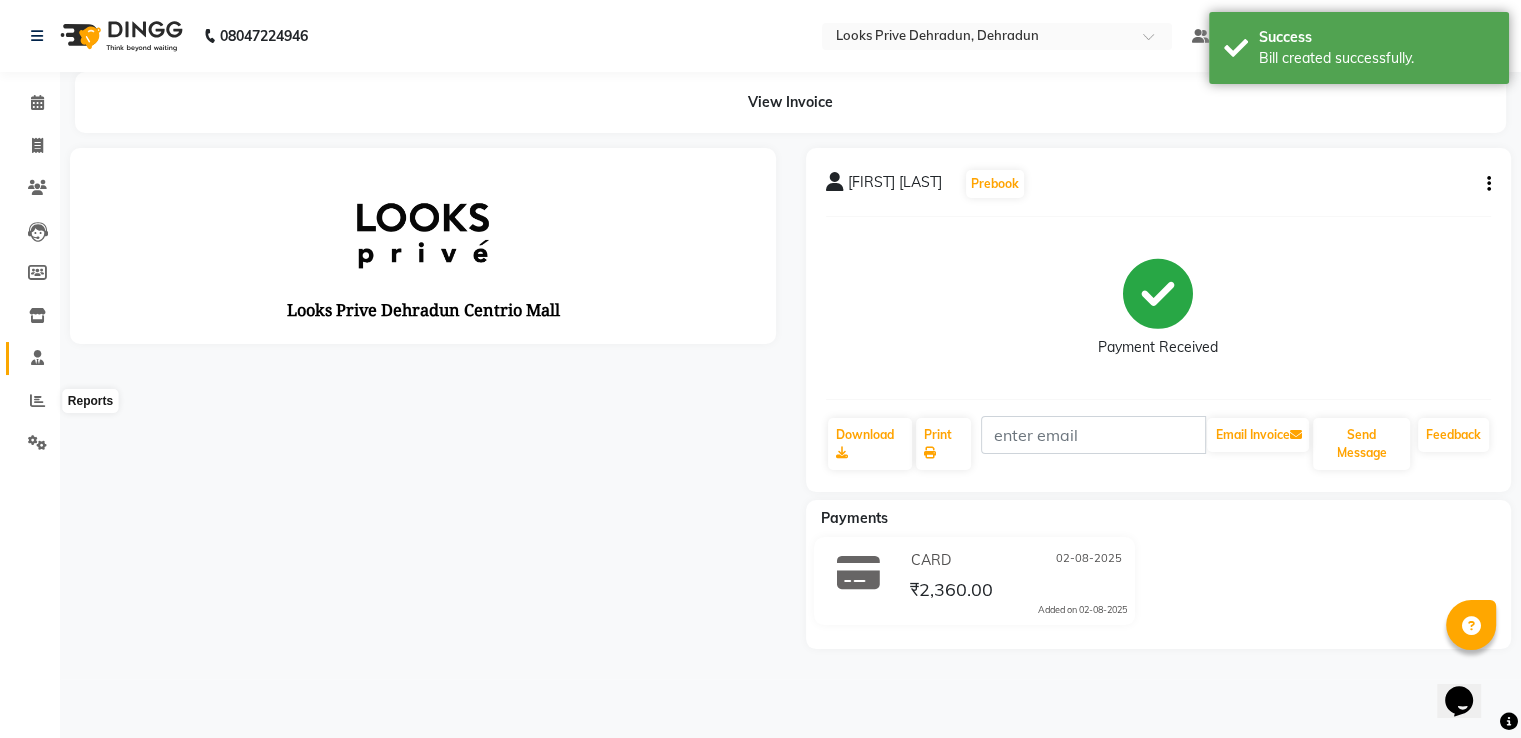 scroll, scrollTop: 0, scrollLeft: 0, axis: both 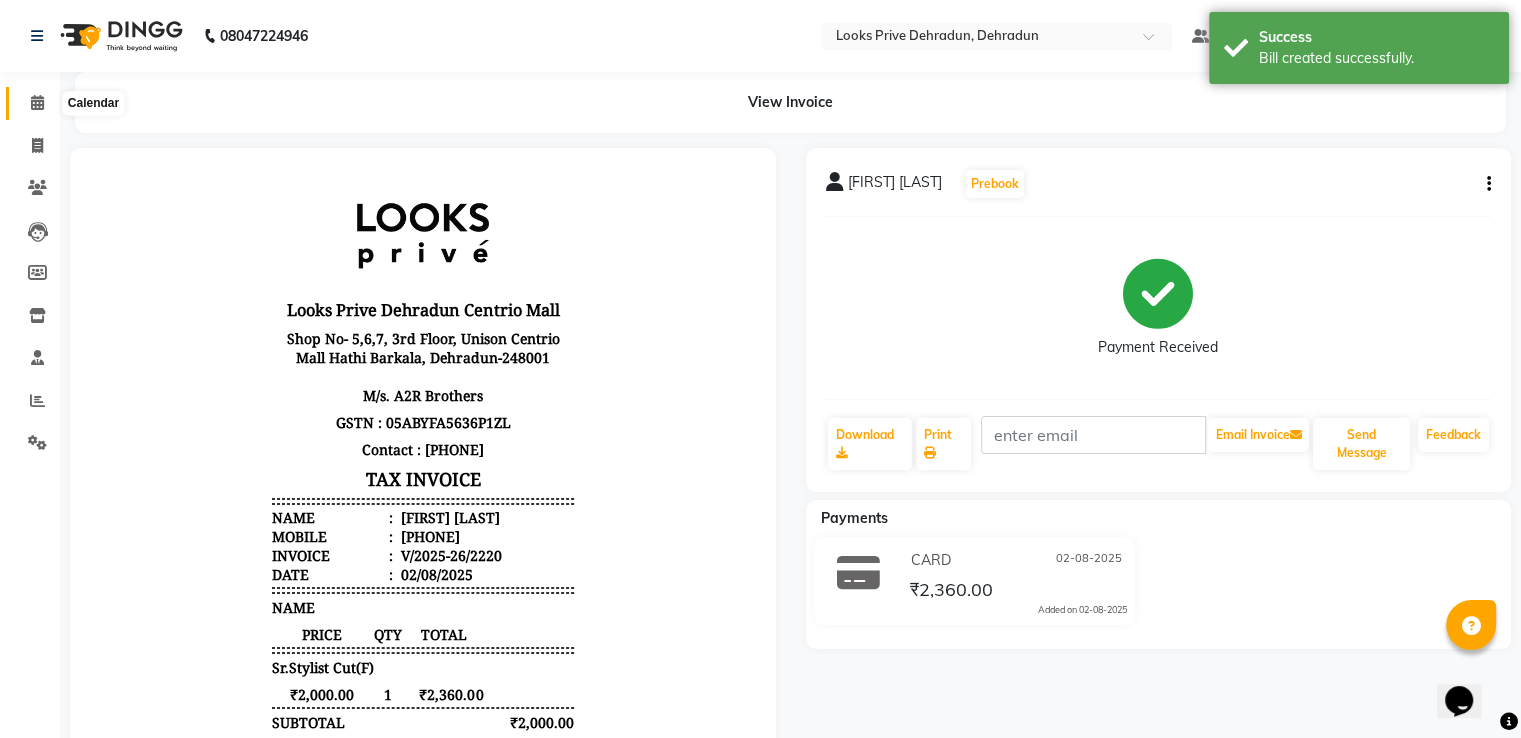 click 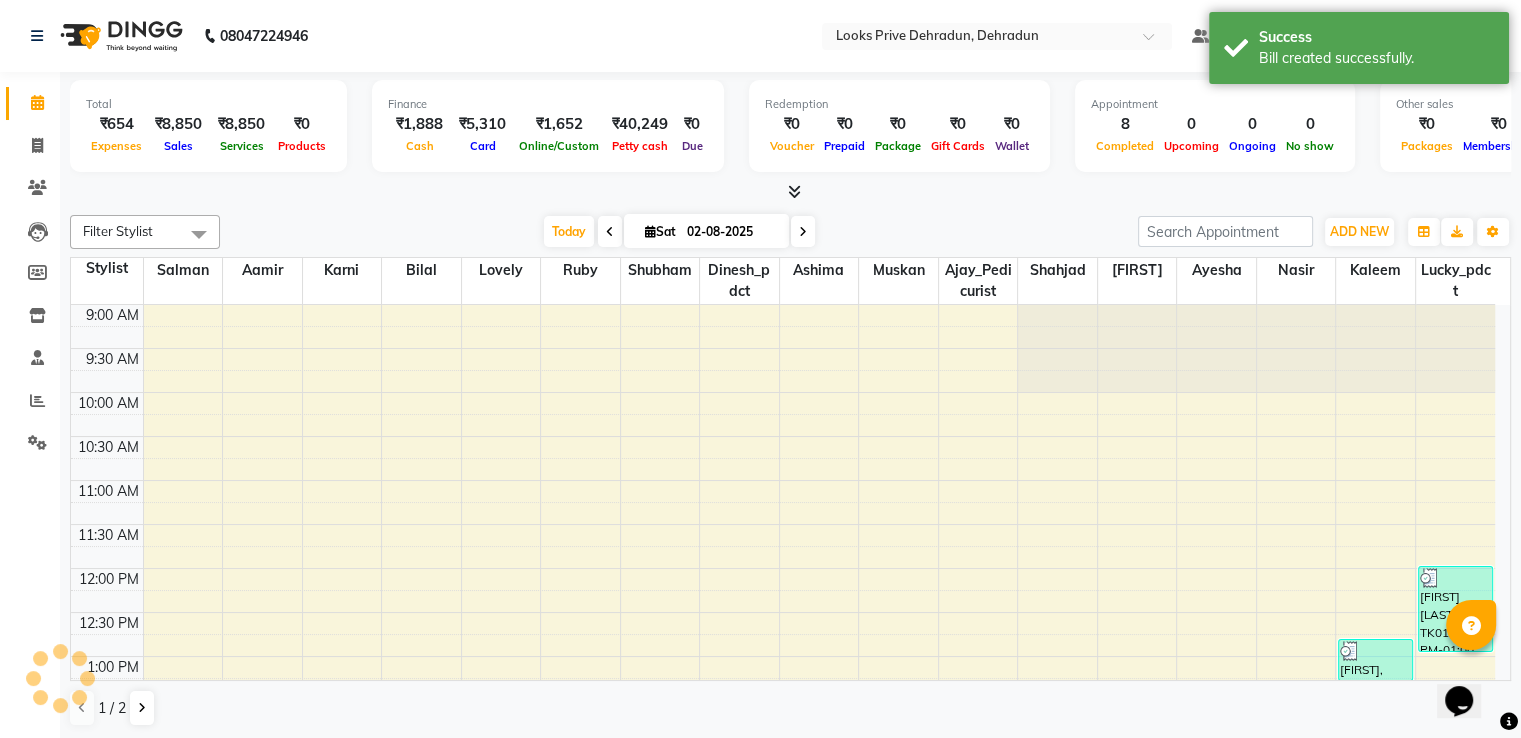 scroll, scrollTop: 0, scrollLeft: 0, axis: both 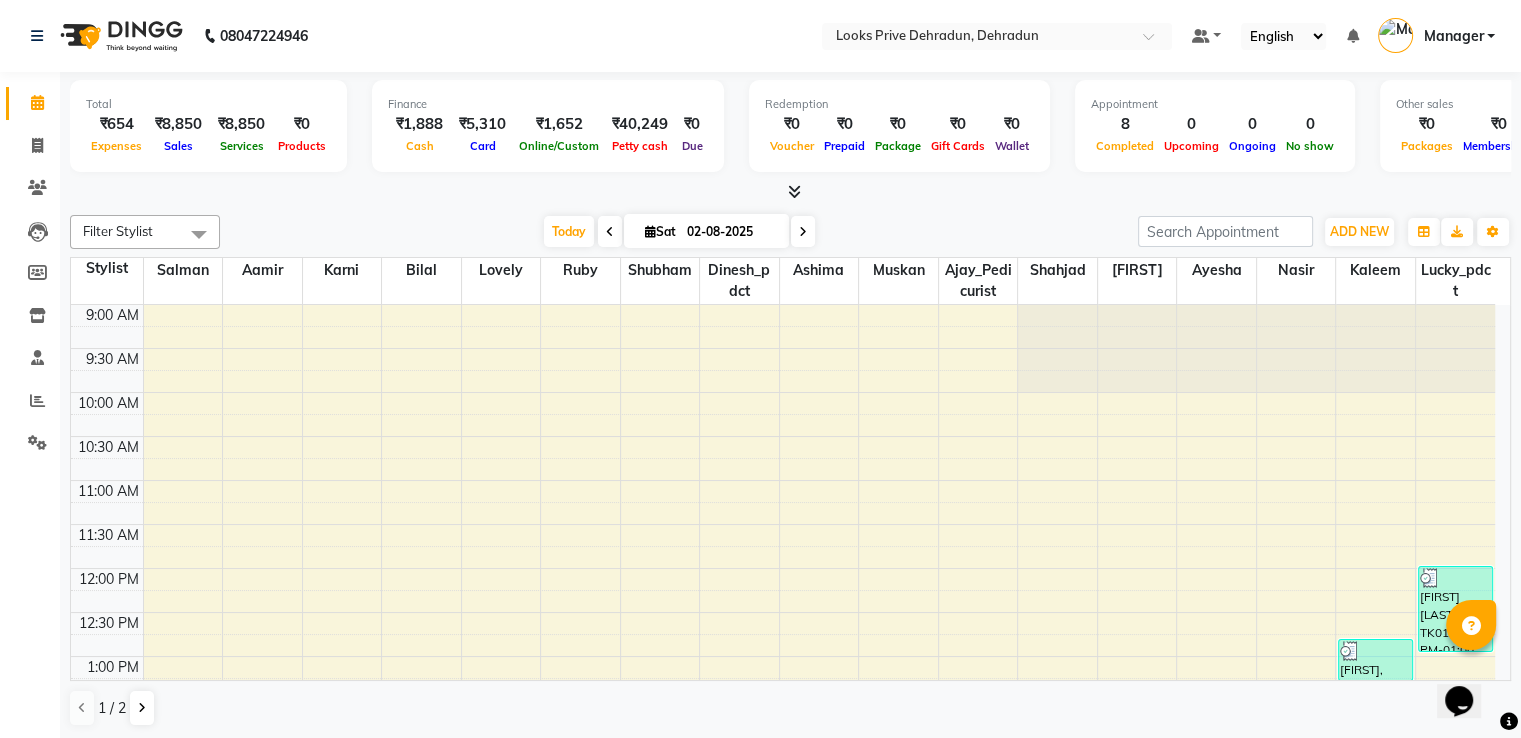drag, startPoint x: 12, startPoint y: 76, endPoint x: 74, endPoint y: 189, distance: 128.89143 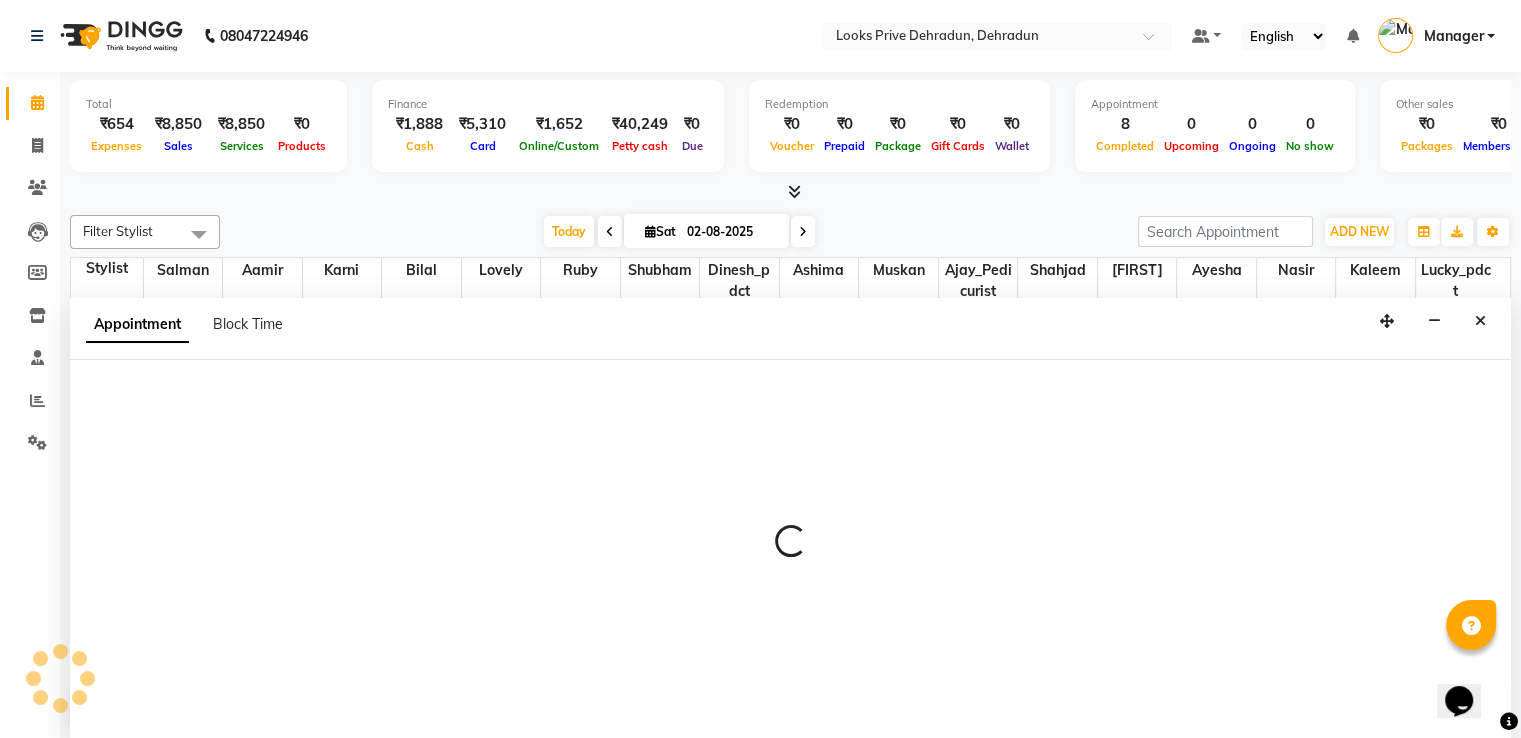 scroll, scrollTop: 1, scrollLeft: 0, axis: vertical 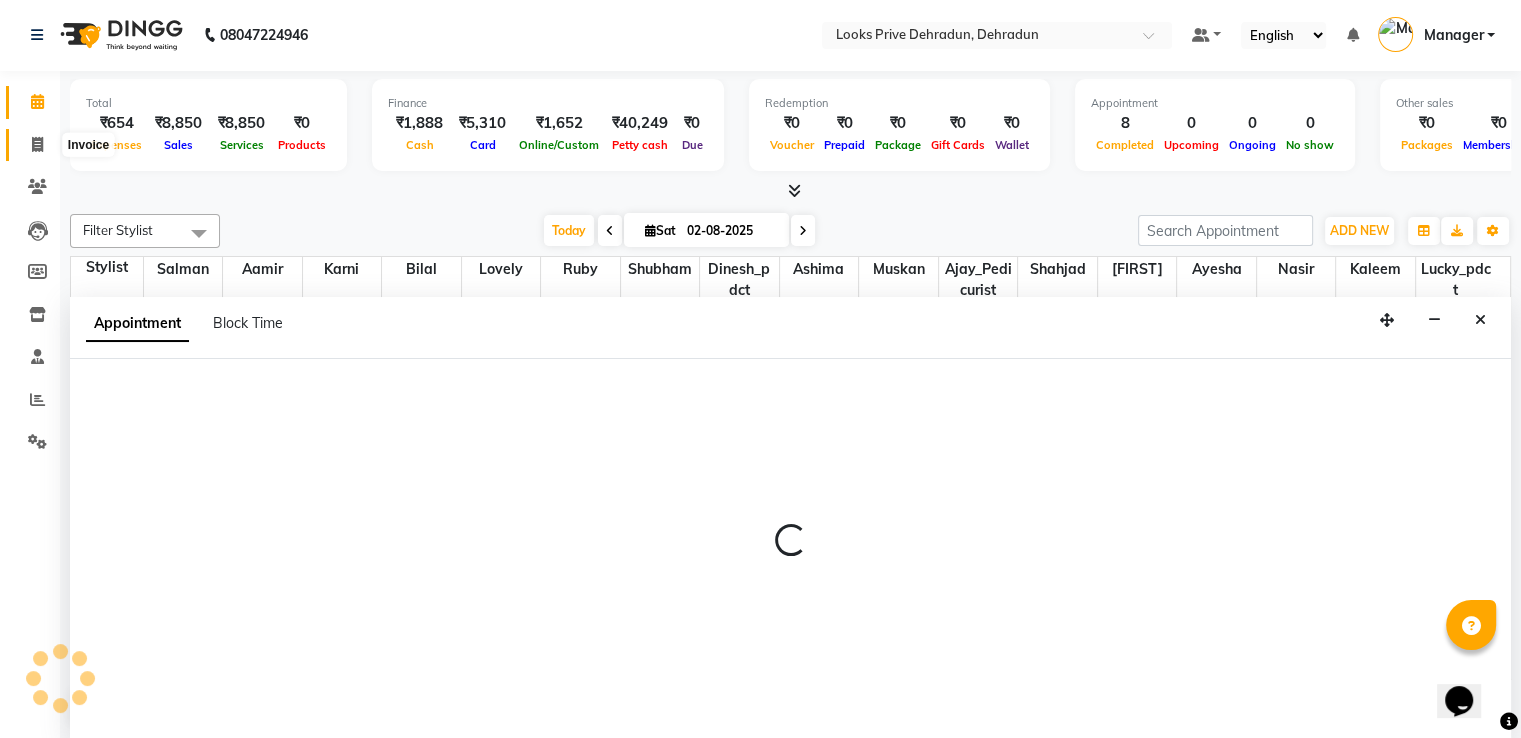 click 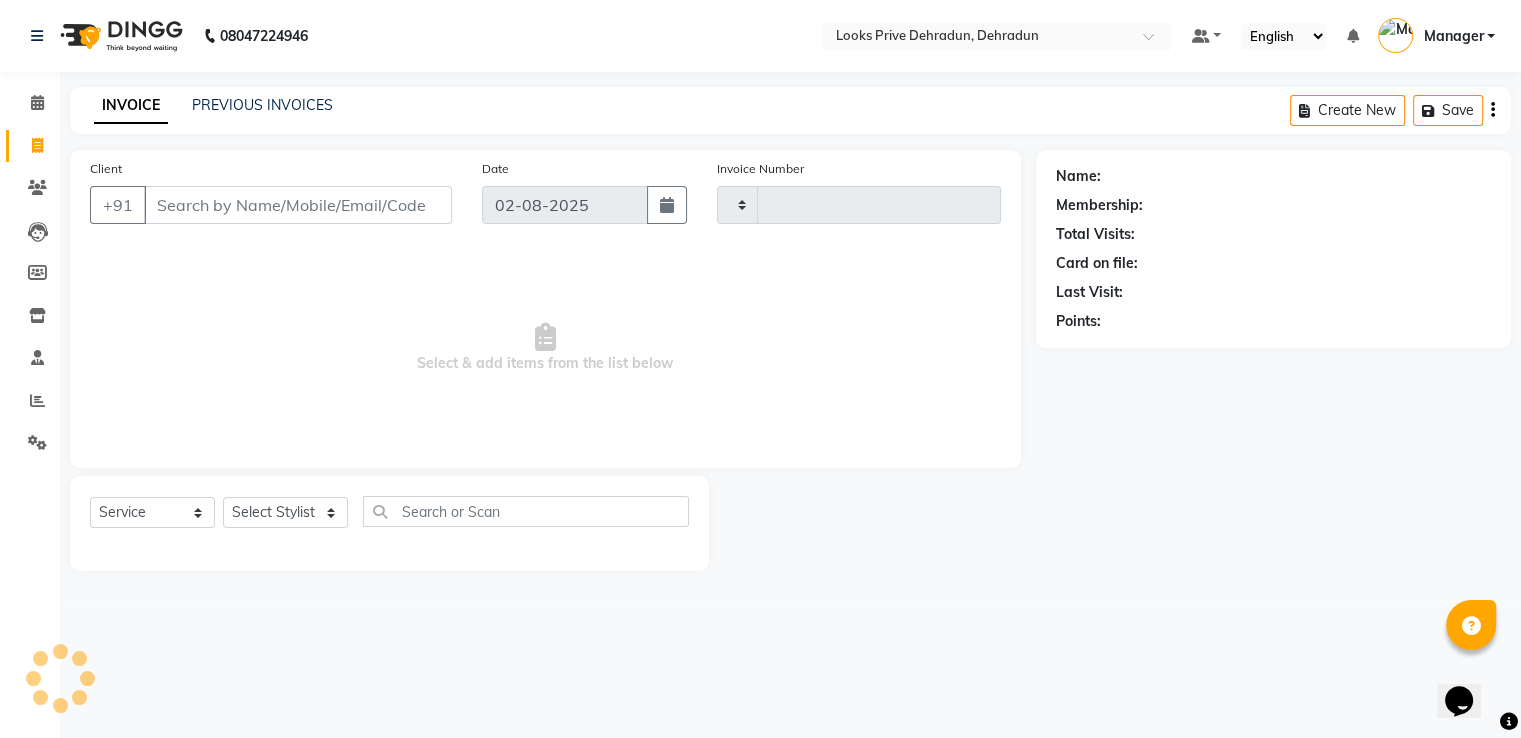 scroll, scrollTop: 0, scrollLeft: 0, axis: both 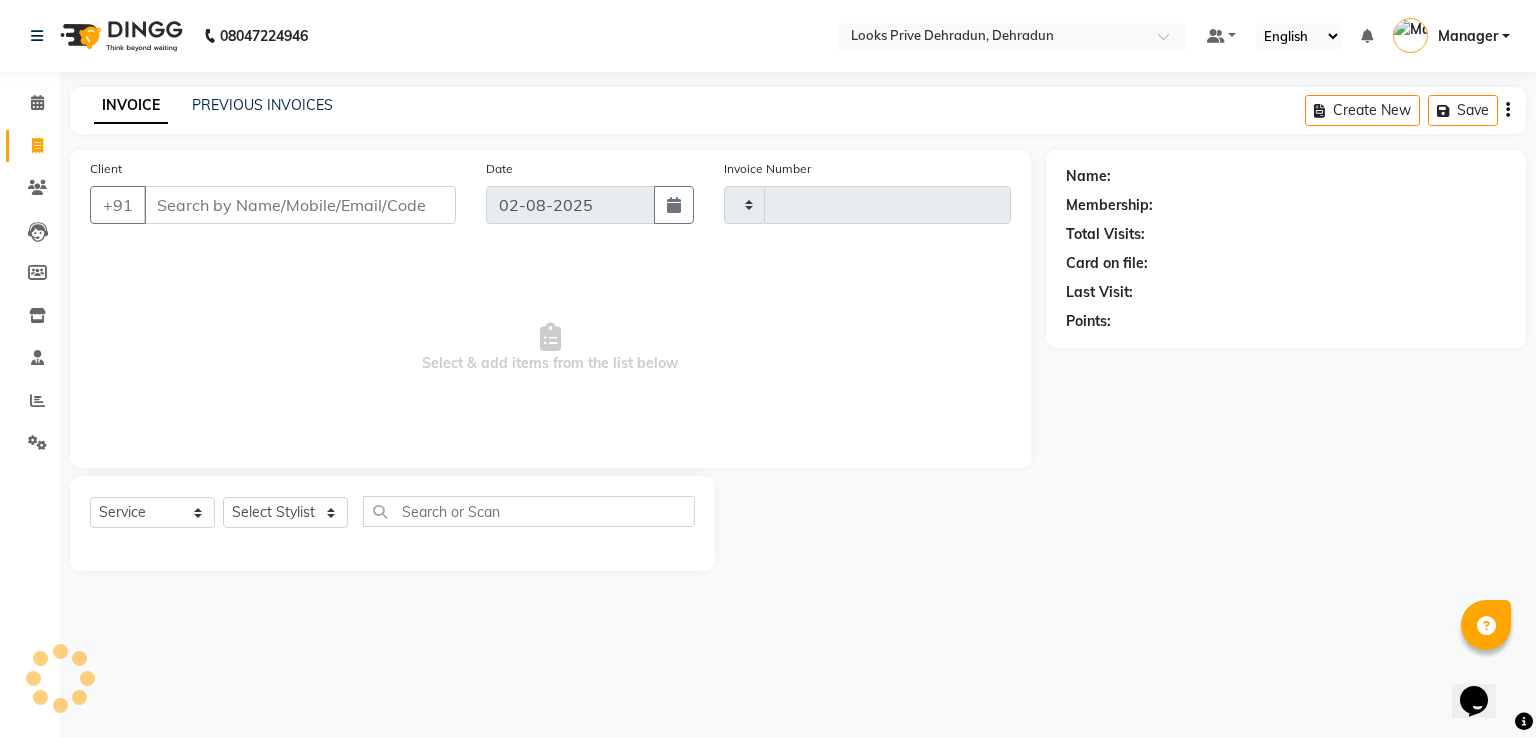 type on "2221" 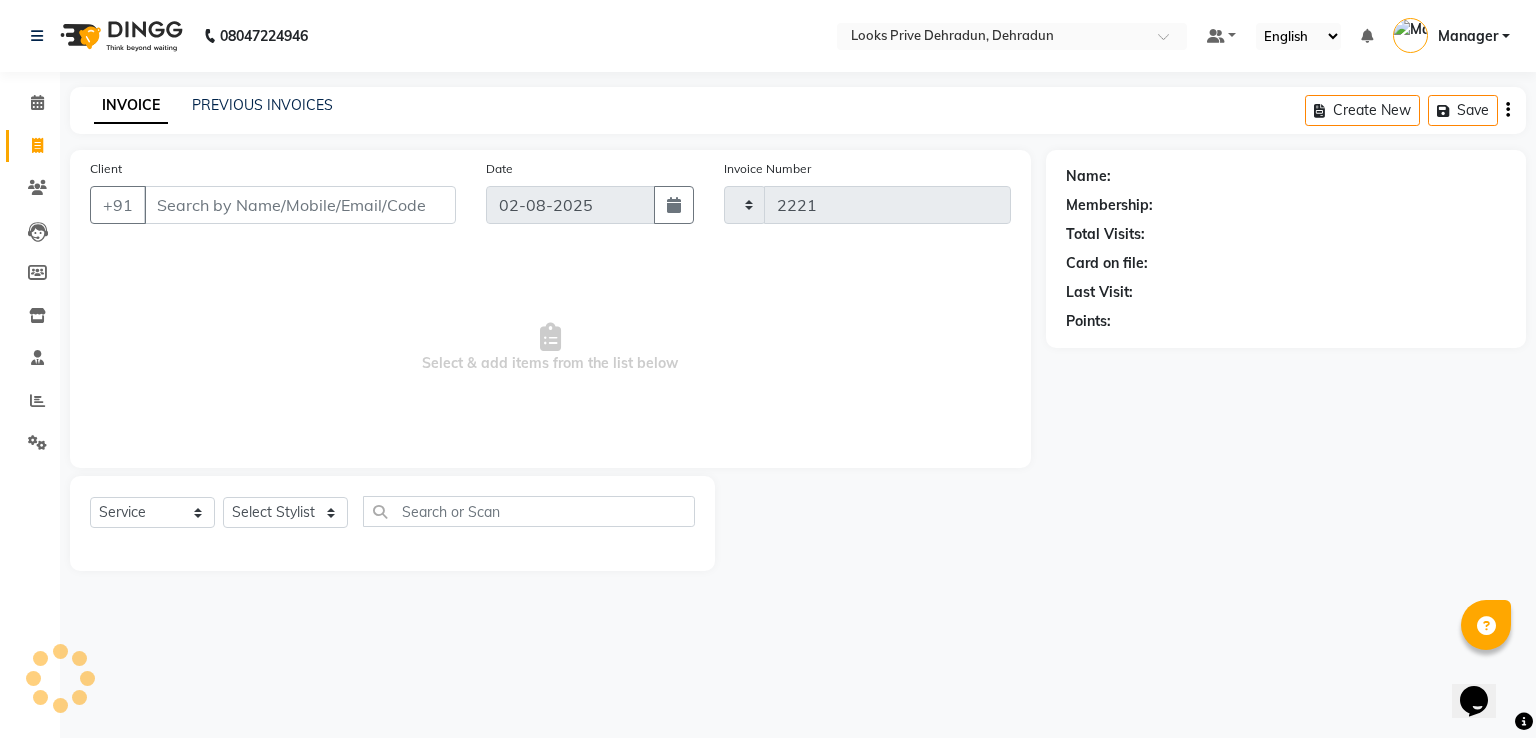 select on "6205" 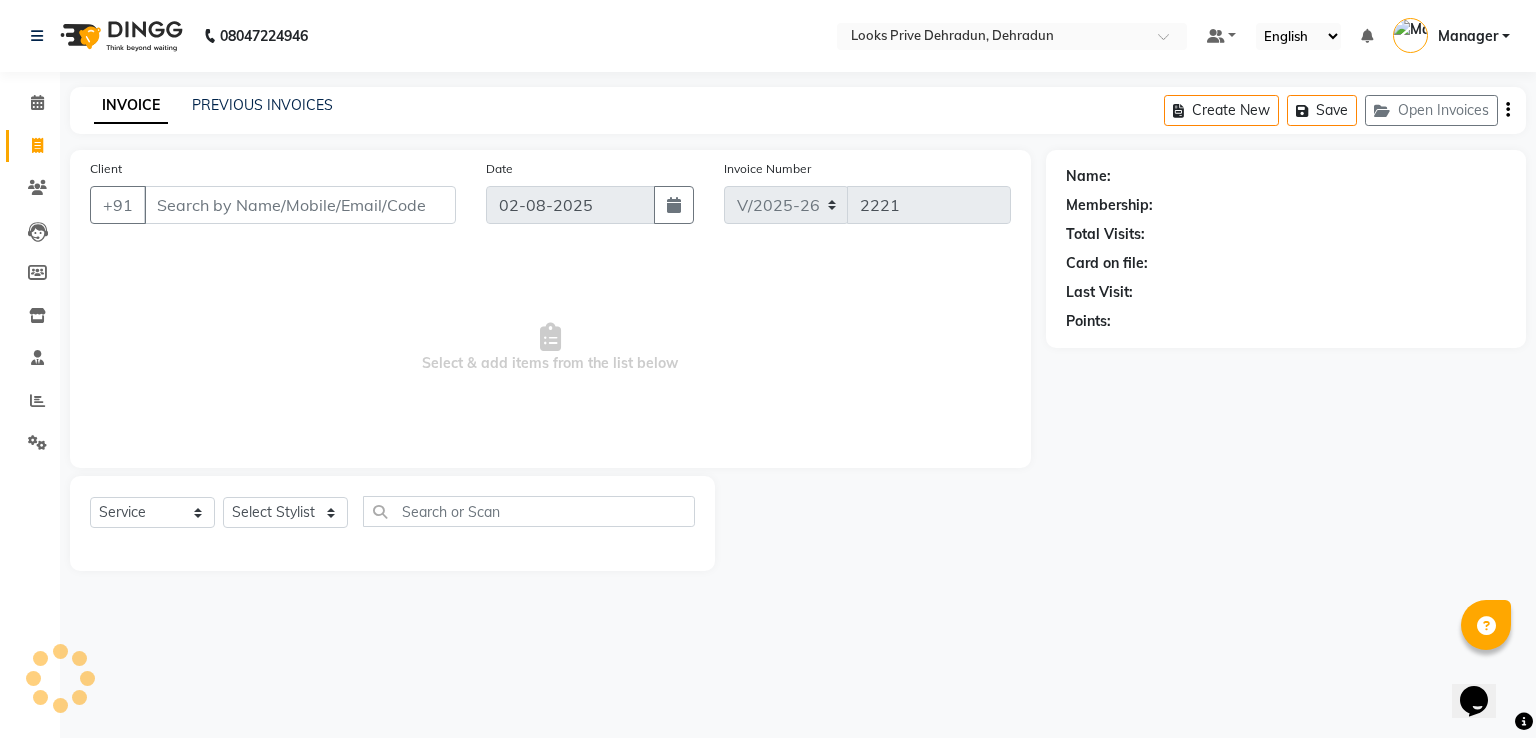click on "Client" at bounding box center (300, 205) 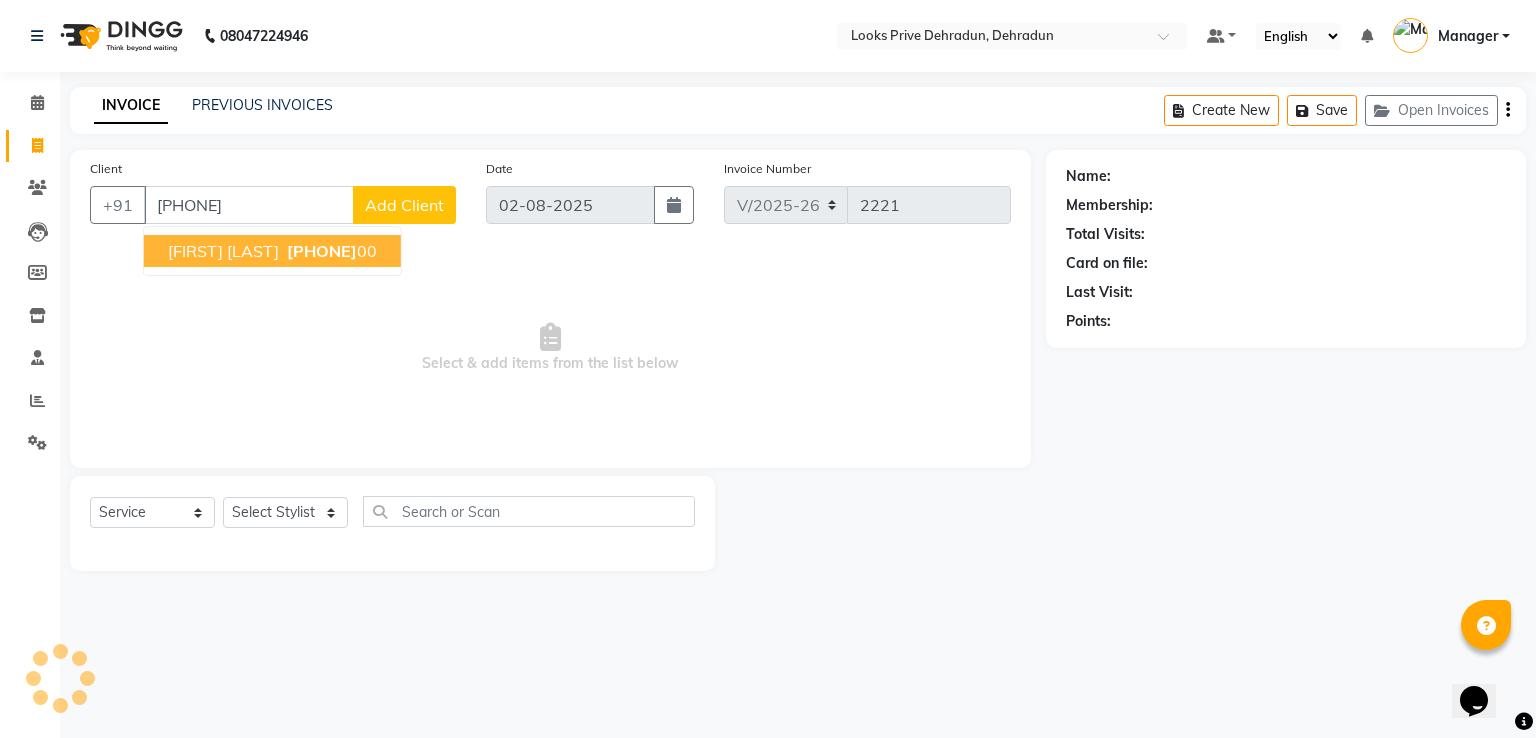 type on "[PHONE]" 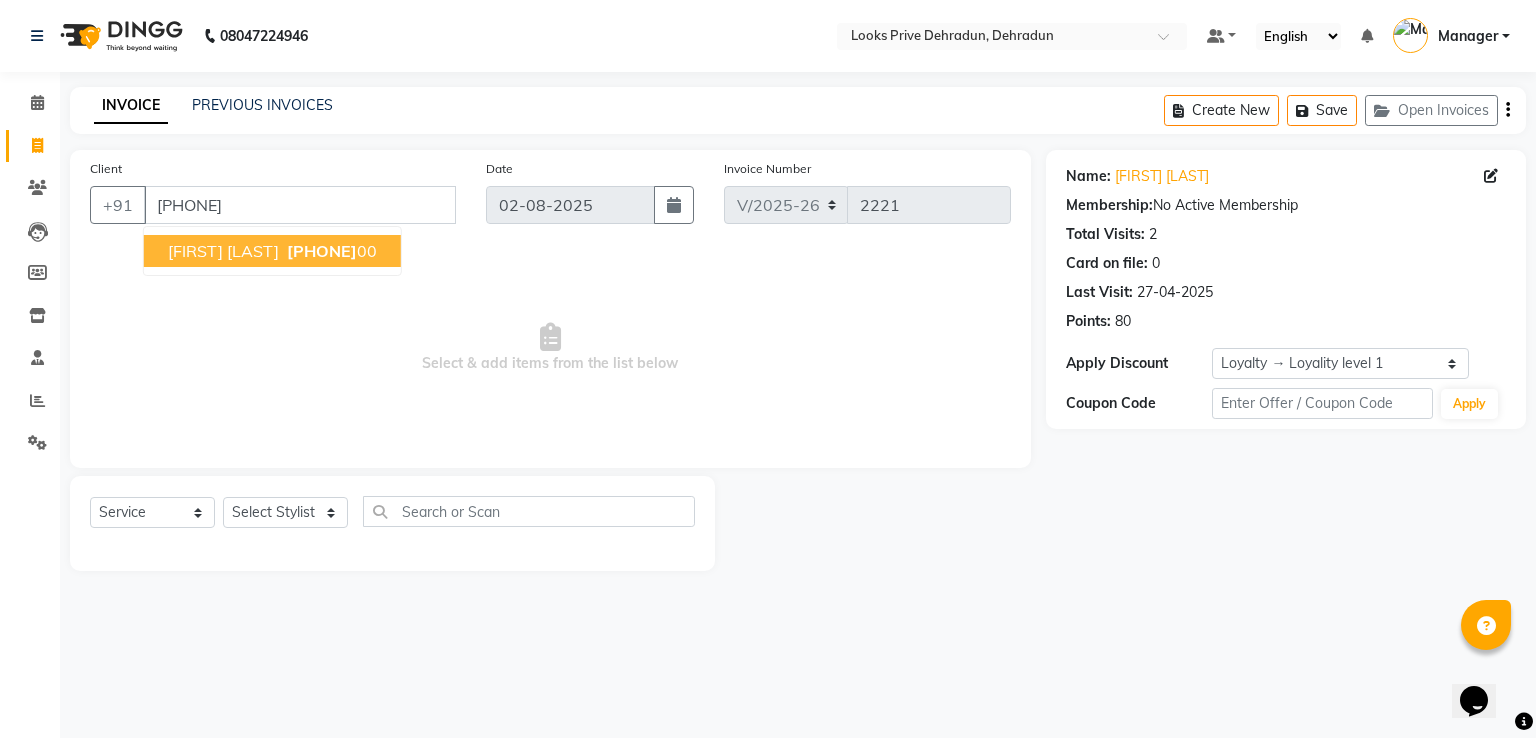drag, startPoint x: 322, startPoint y: 263, endPoint x: 363, endPoint y: 387, distance: 130.60245 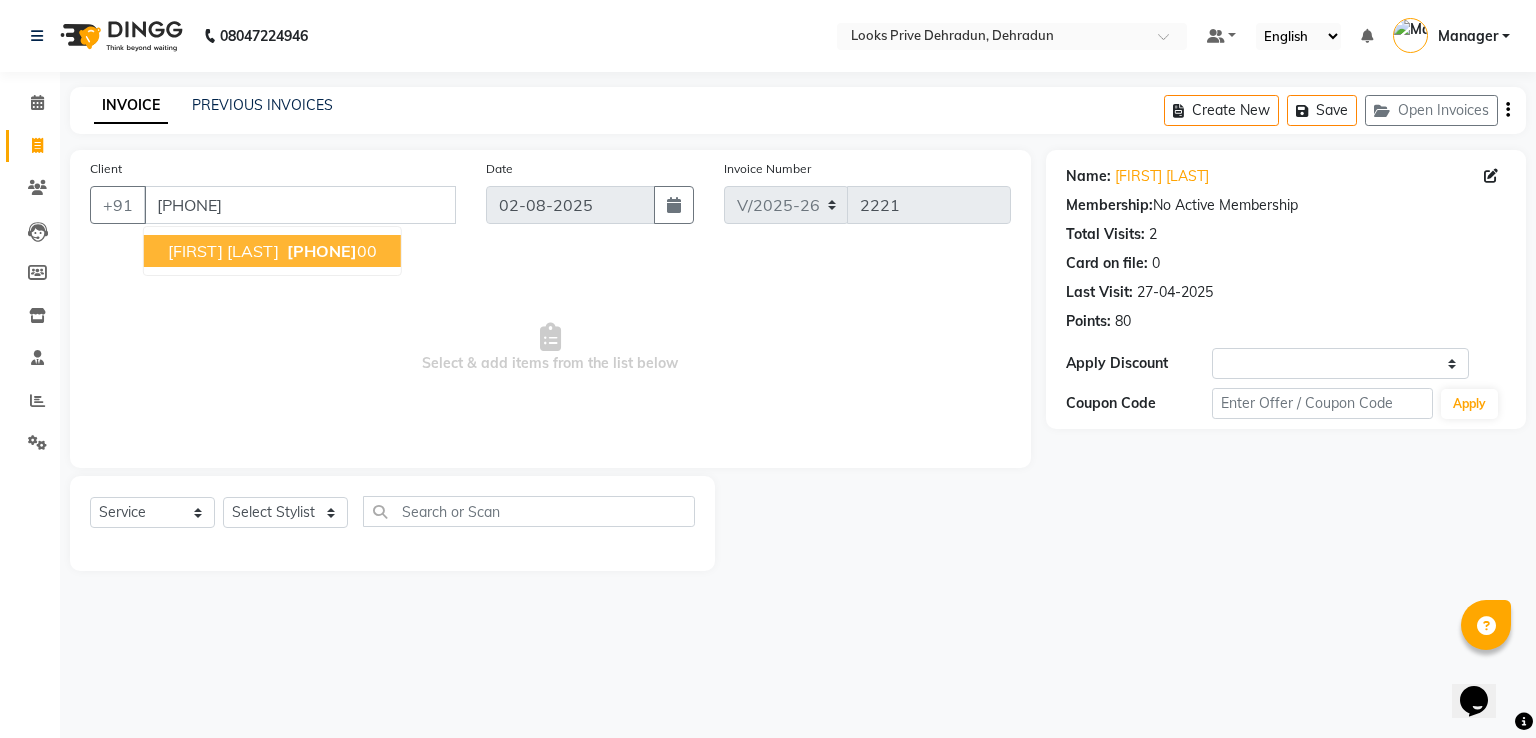select on "1: Object" 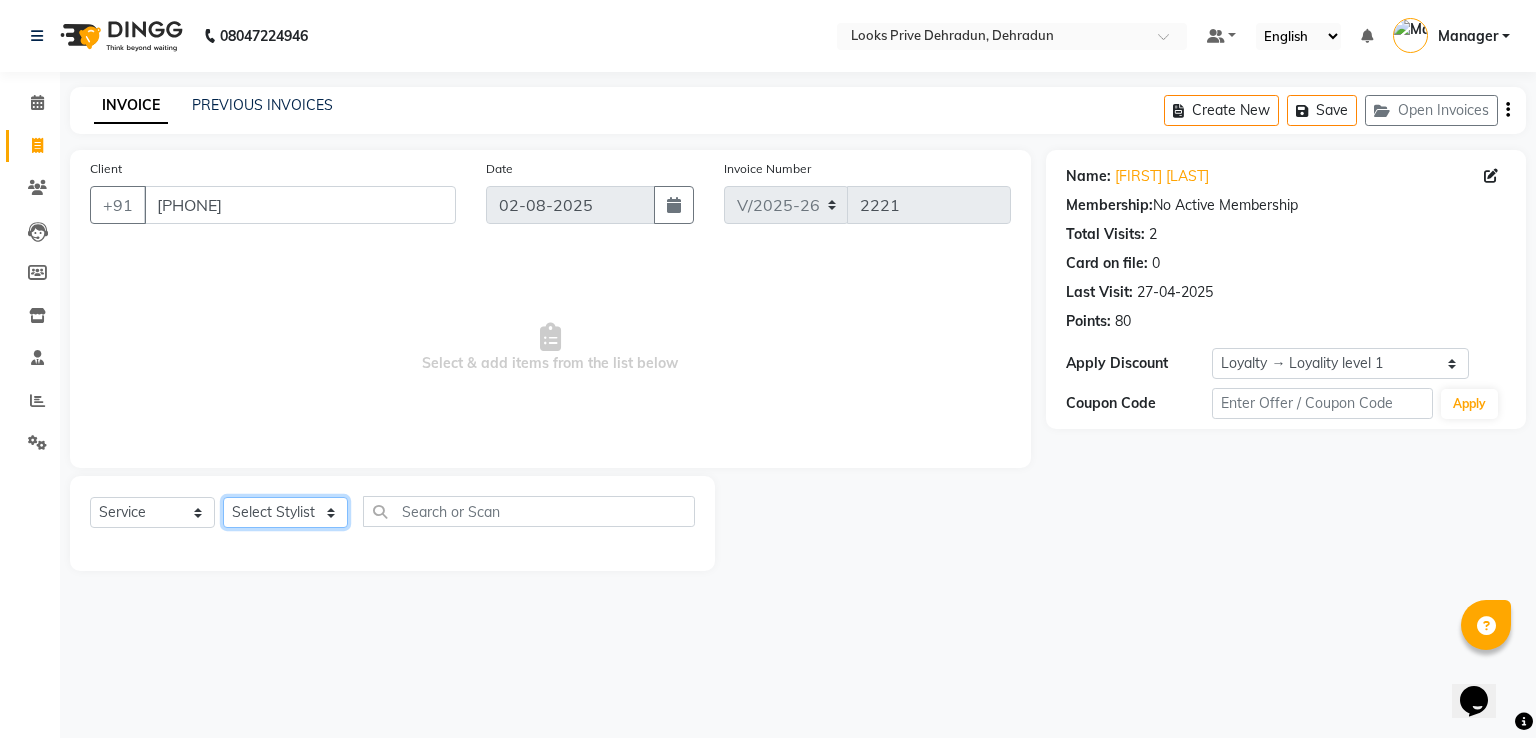 drag, startPoint x: 280, startPoint y: 526, endPoint x: 306, endPoint y: 503, distance: 34.713108 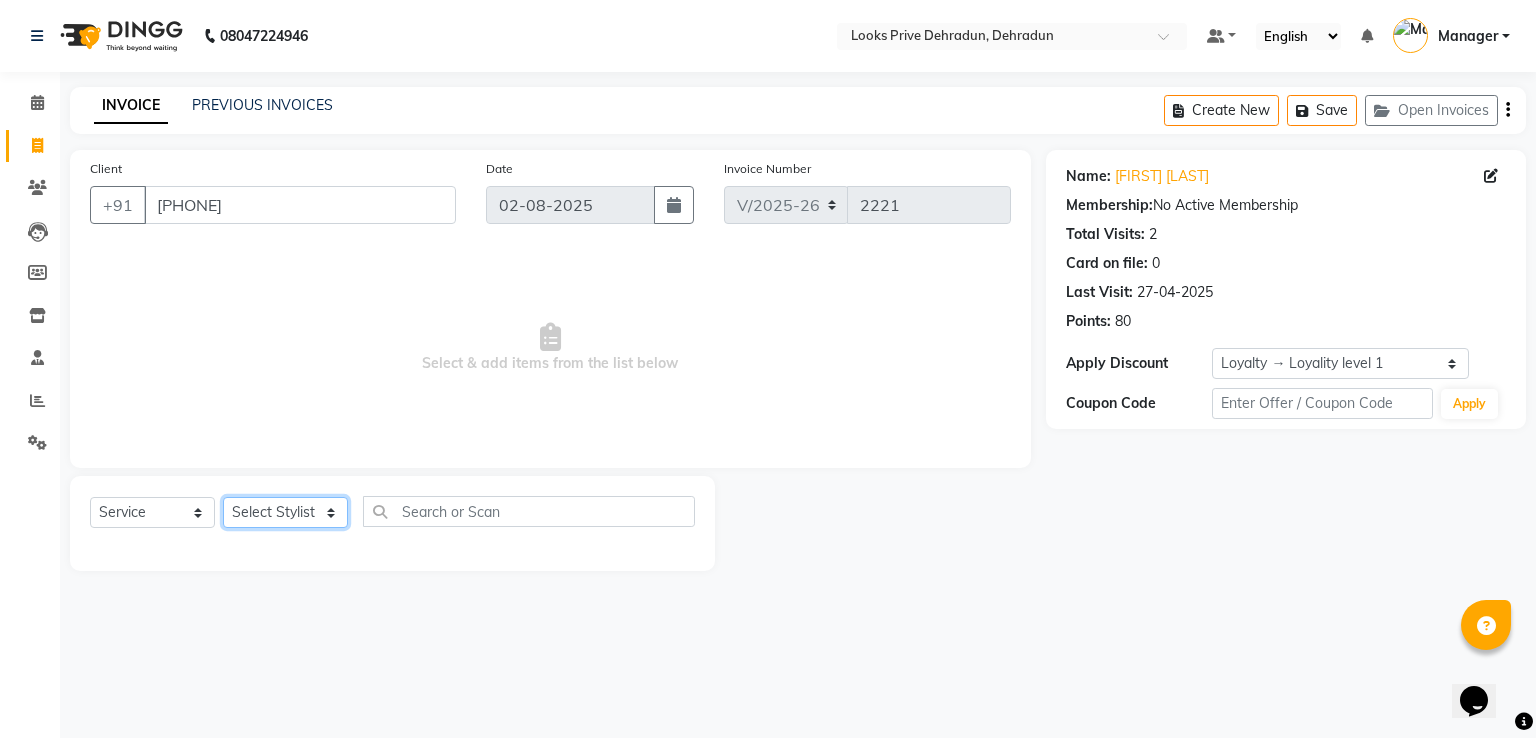 select on "86408" 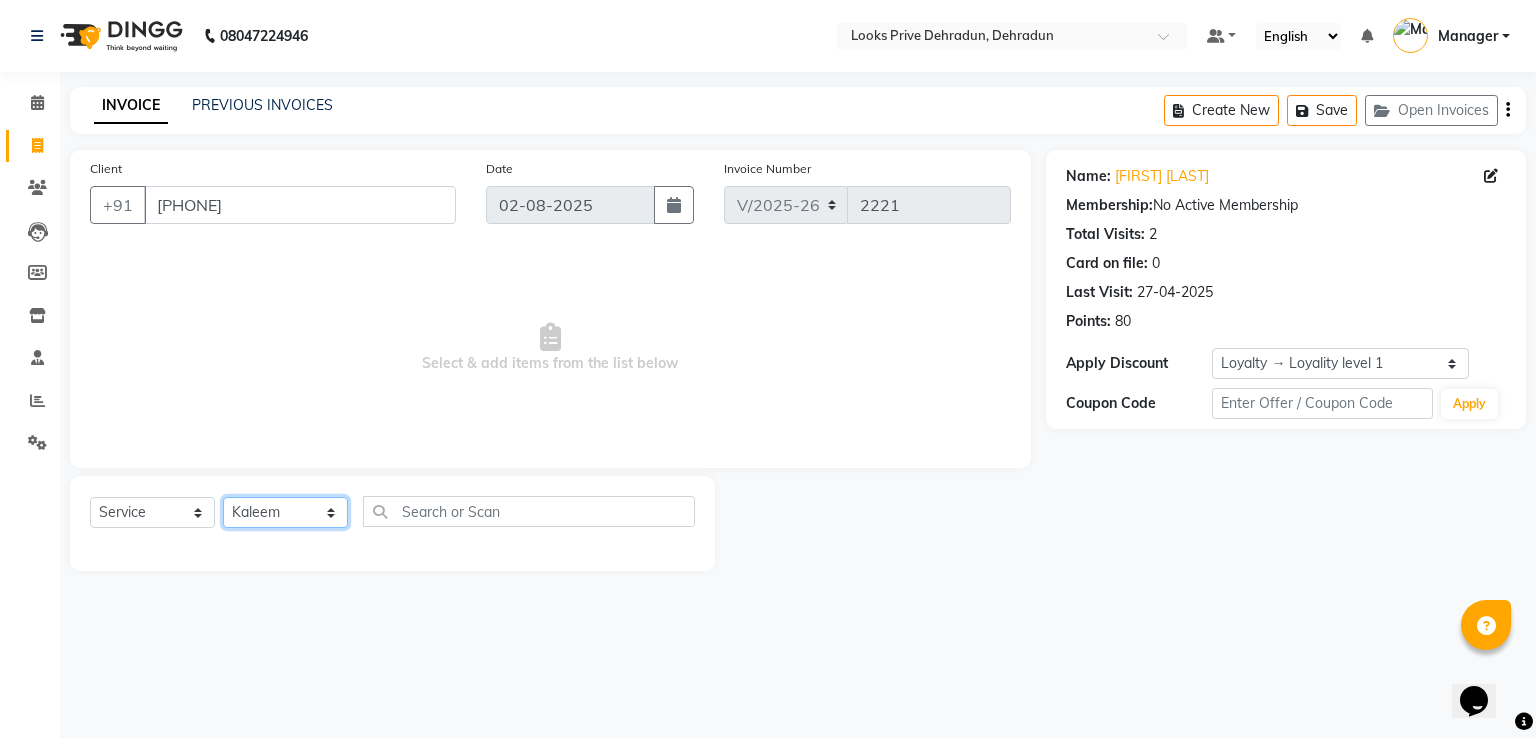 click on "Select Stylist A2R_Master Aamir Ajay_Pedicurist Ashima Ayesha Bilal Dinesh_pdct Kaleem Karni Lovely Lucky_pdct Manager Muskan Nasir Rajeev Ruby Salman Shahjad Shubham Suraj_pedi" 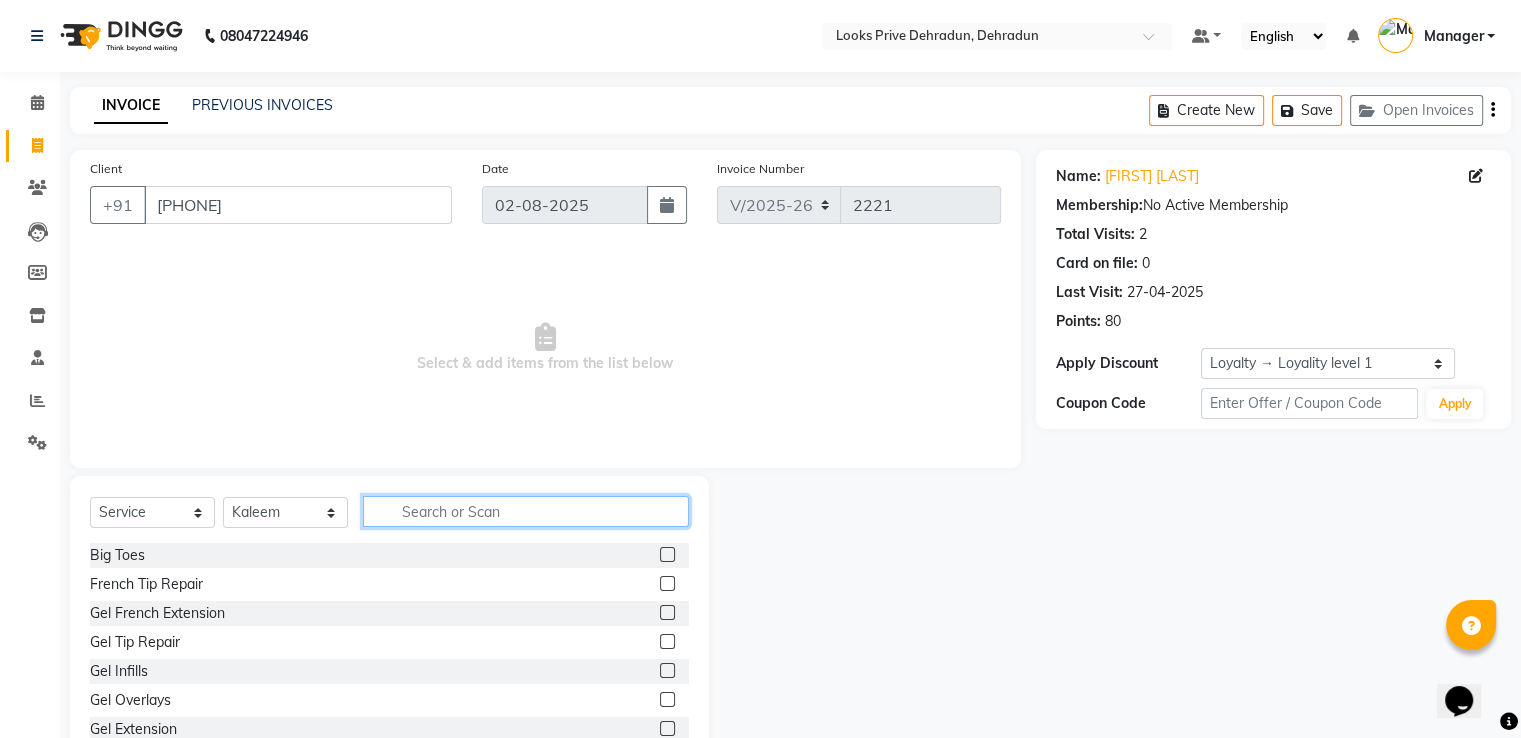 click 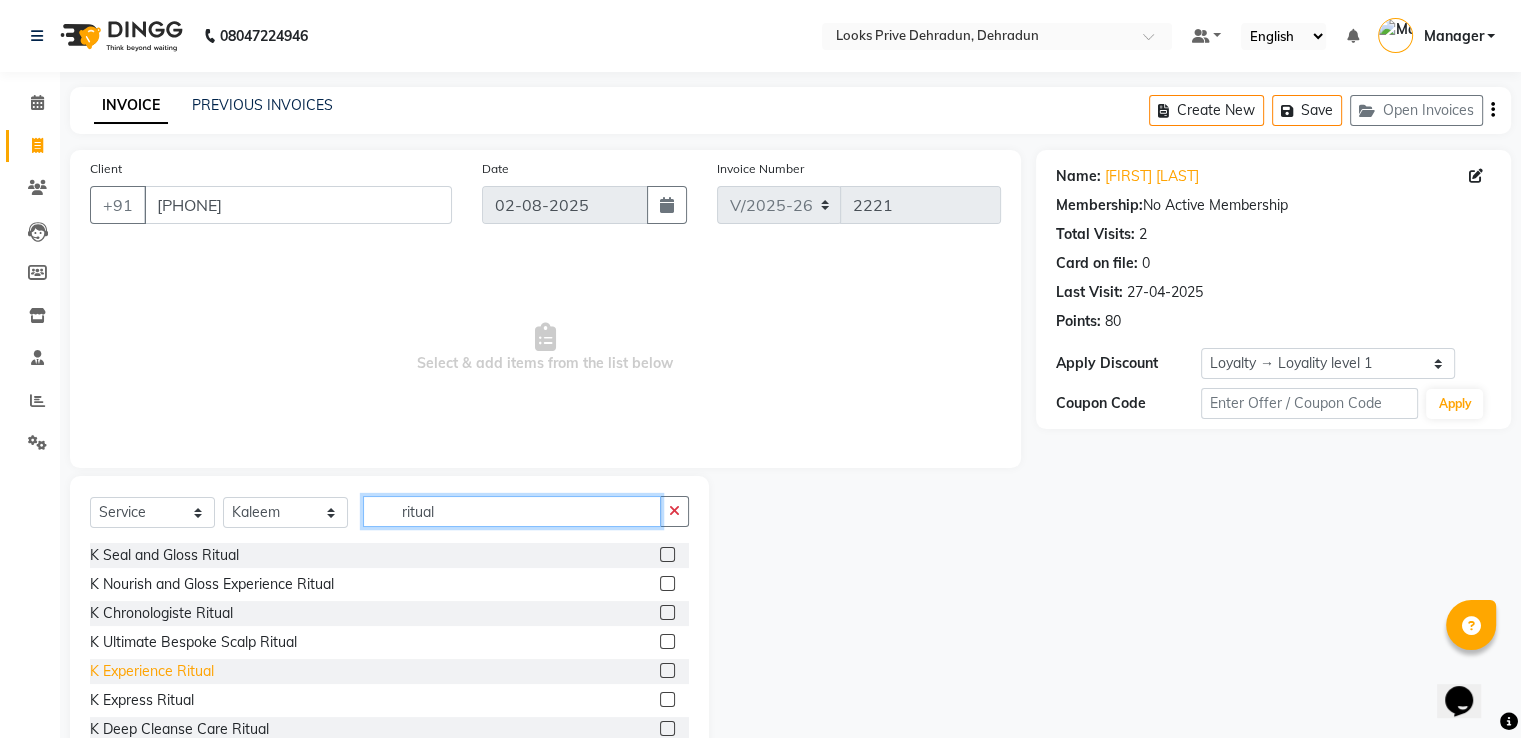 type on "ritual" 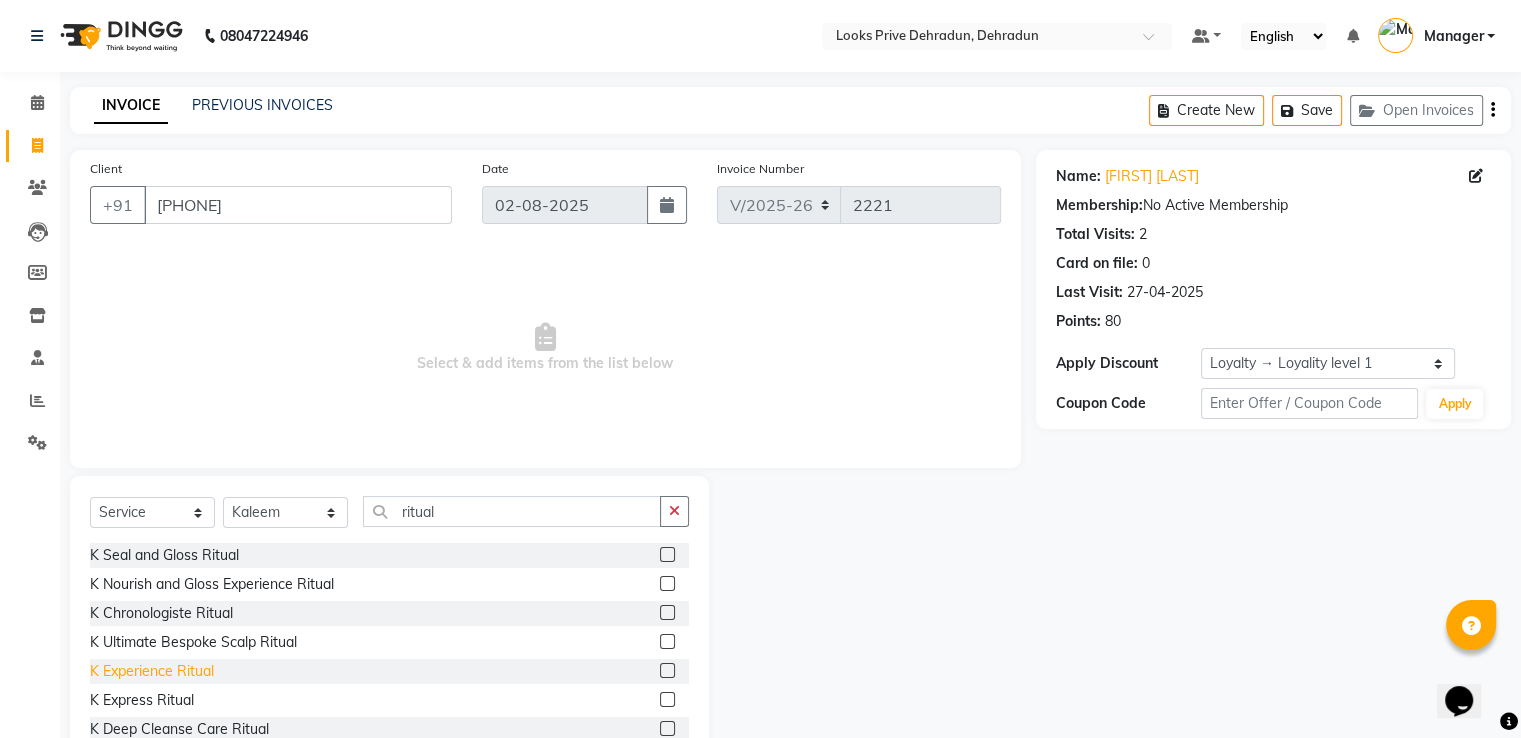 click on "K Experience Ritual" 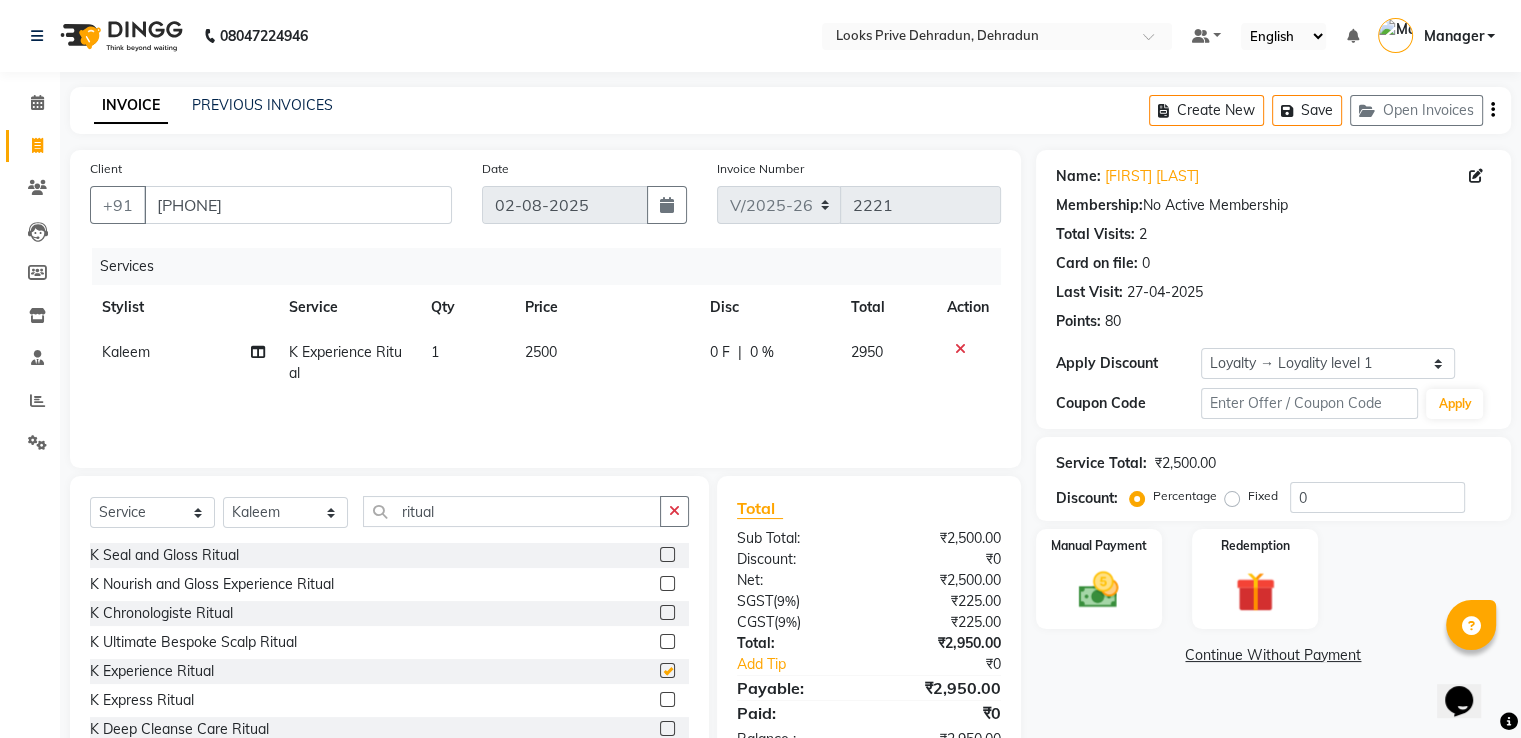 checkbox on "false" 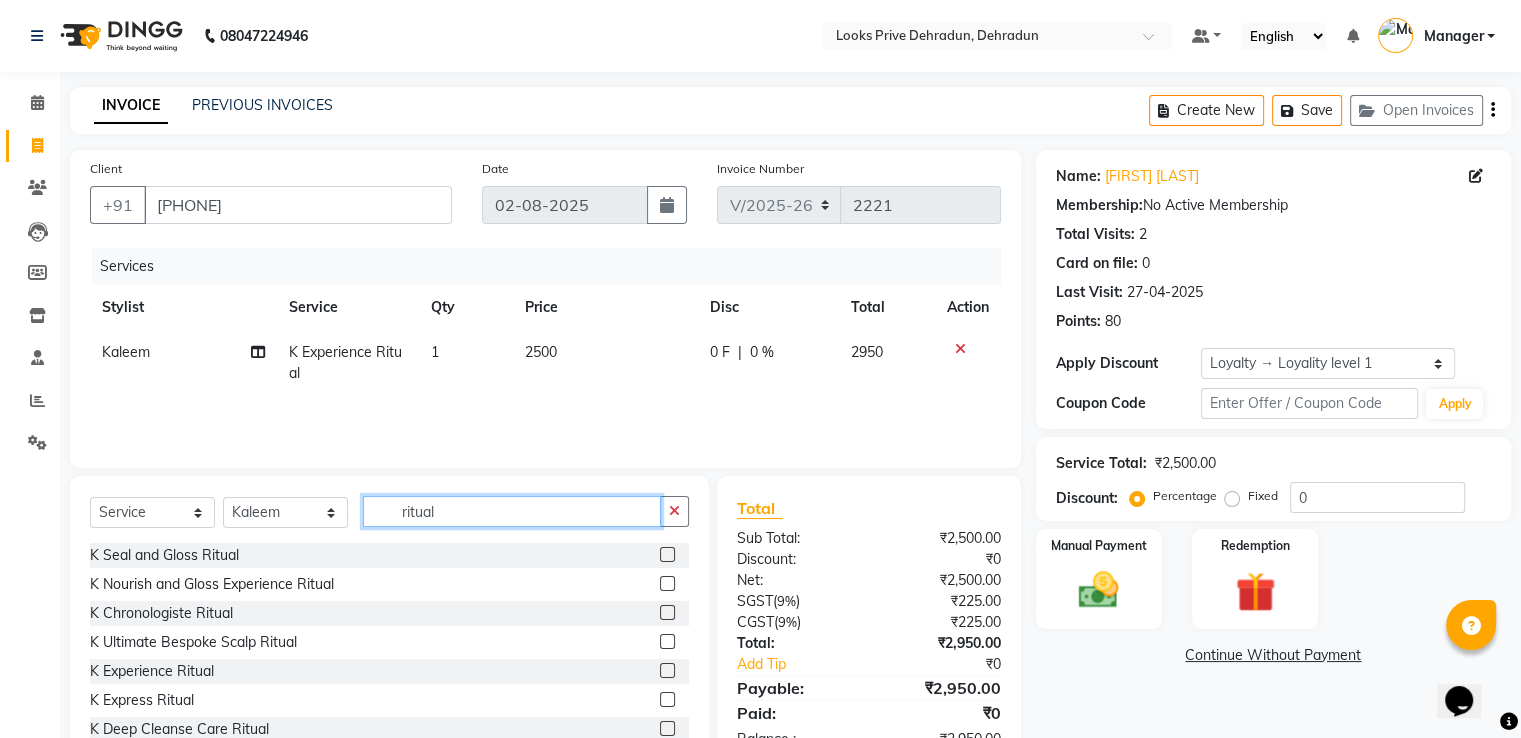 click on "ritual" 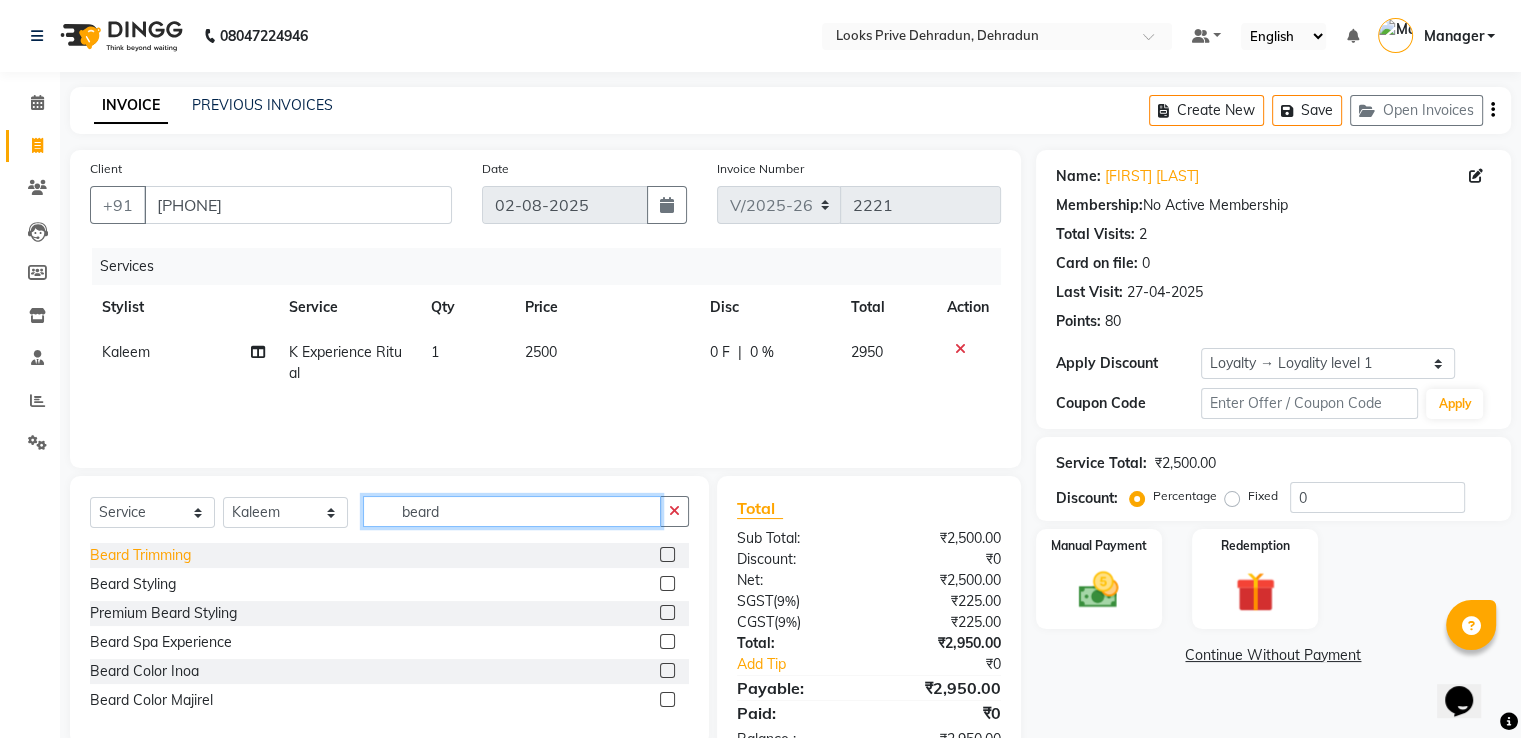 type on "beard" 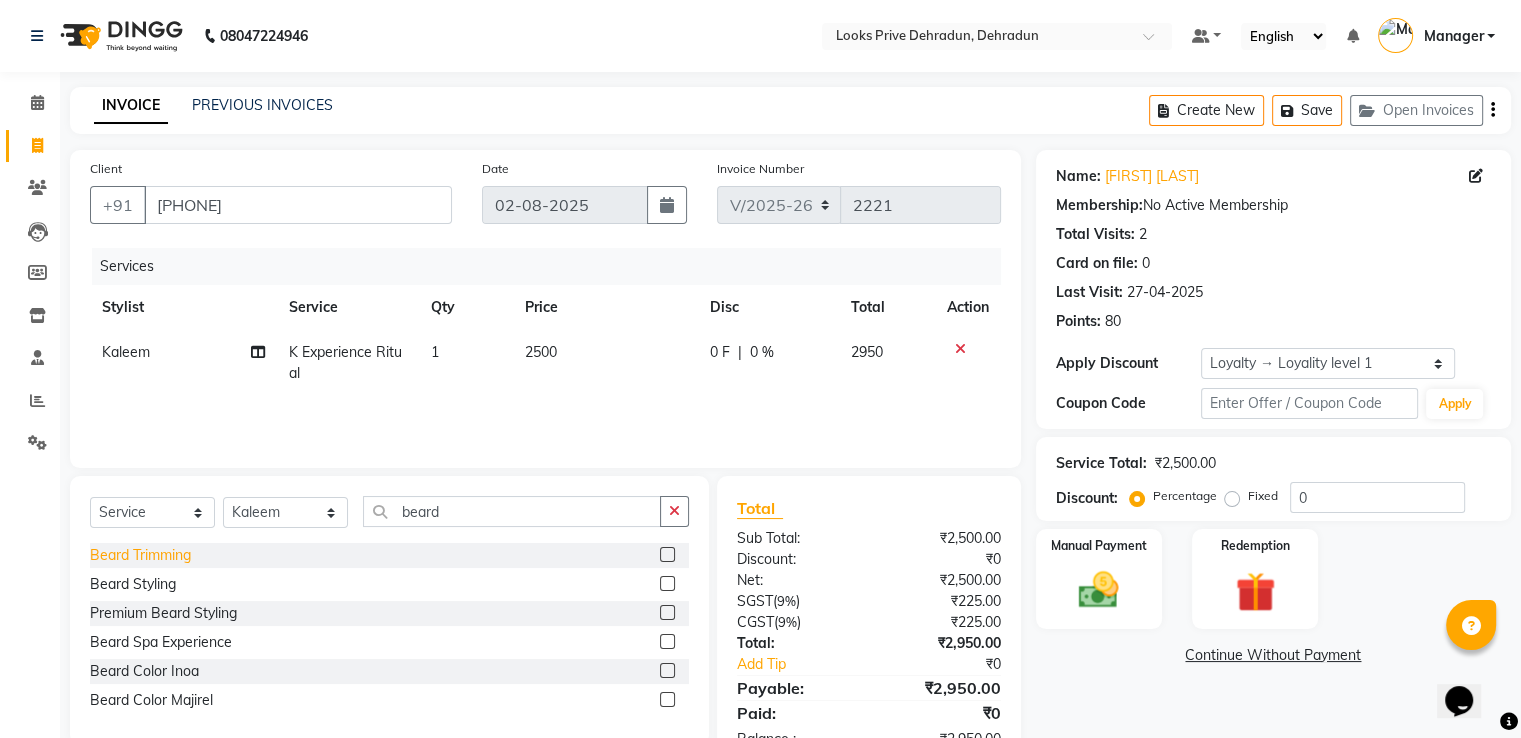 drag, startPoint x: 133, startPoint y: 559, endPoint x: 494, endPoint y: 455, distance: 375.68204 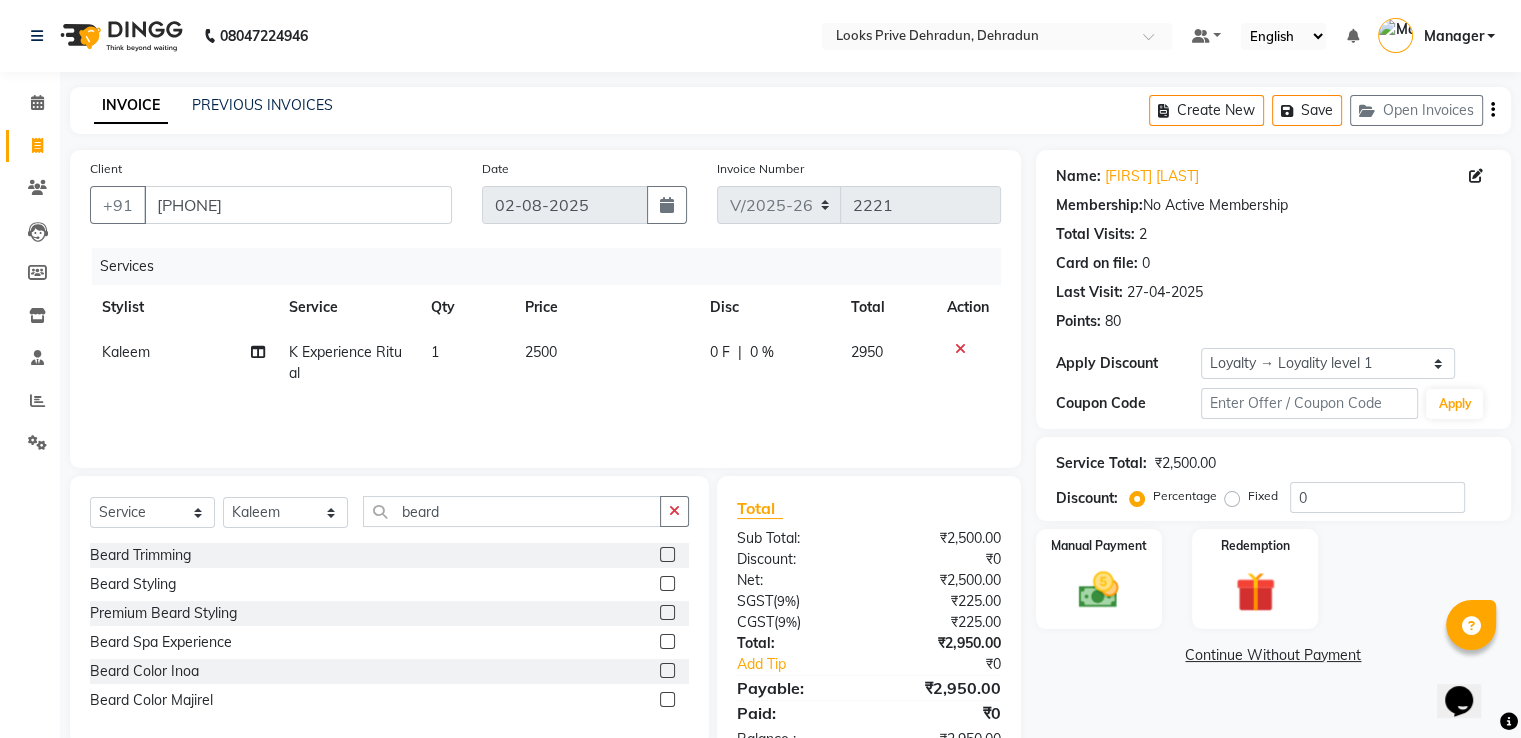click on "Beard Trimming" 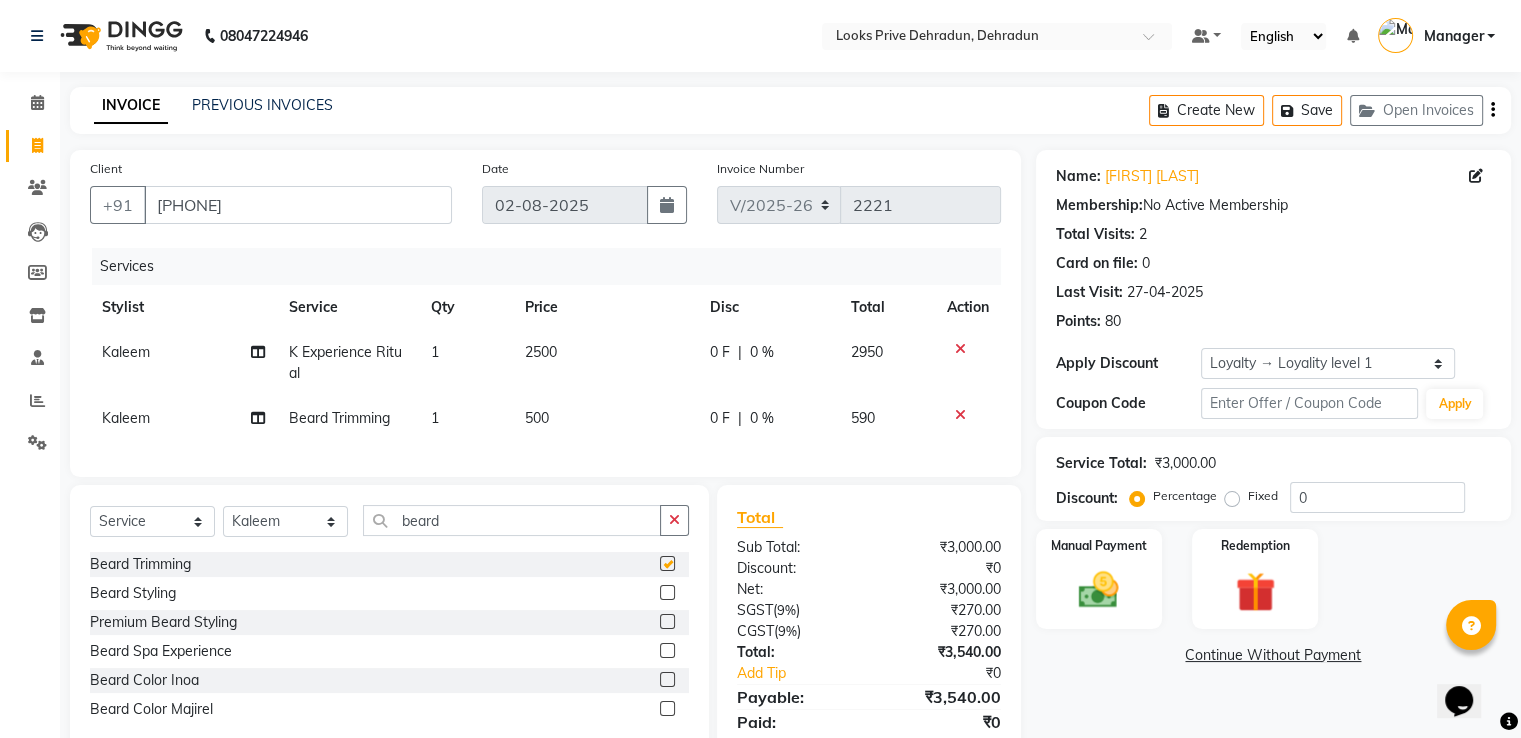 checkbox on "false" 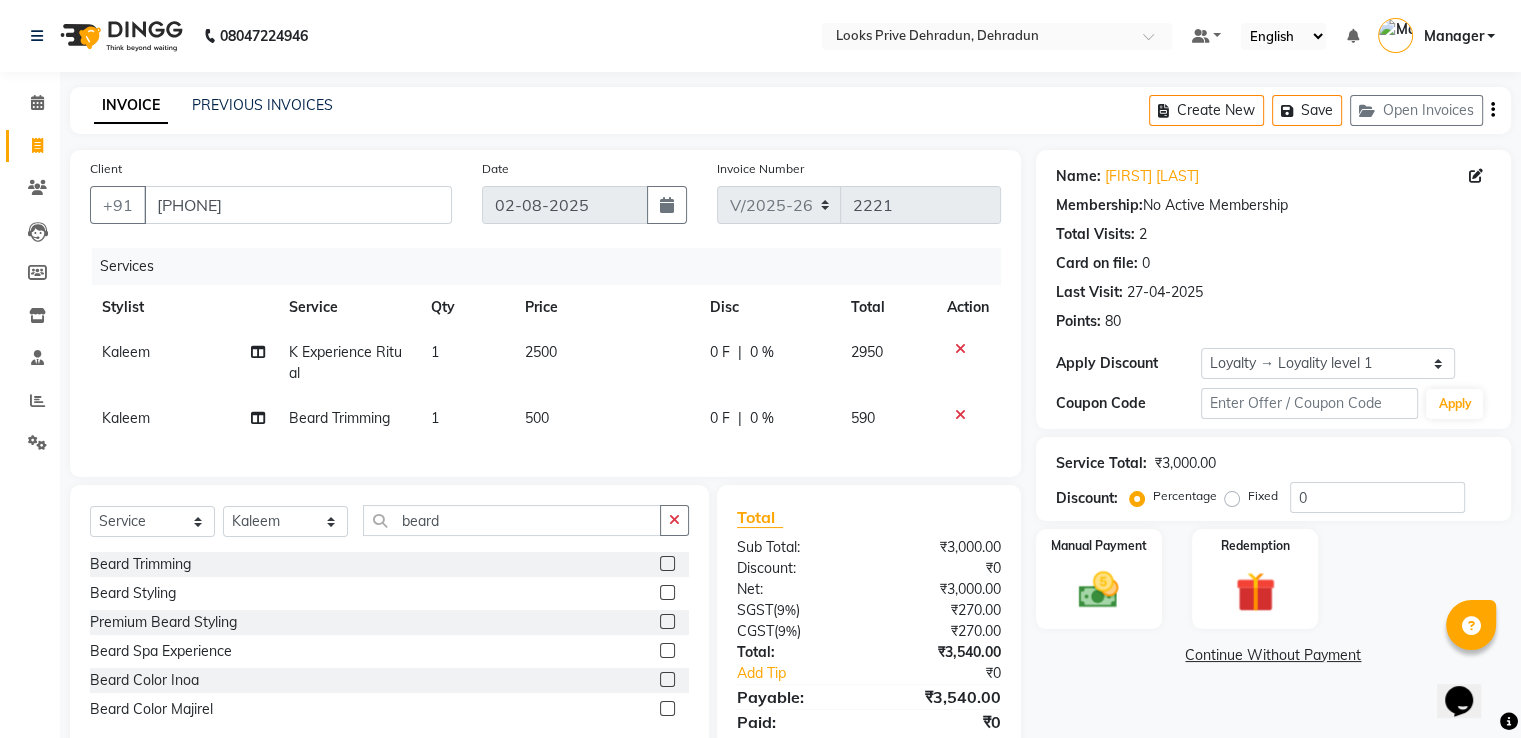 click on "500" 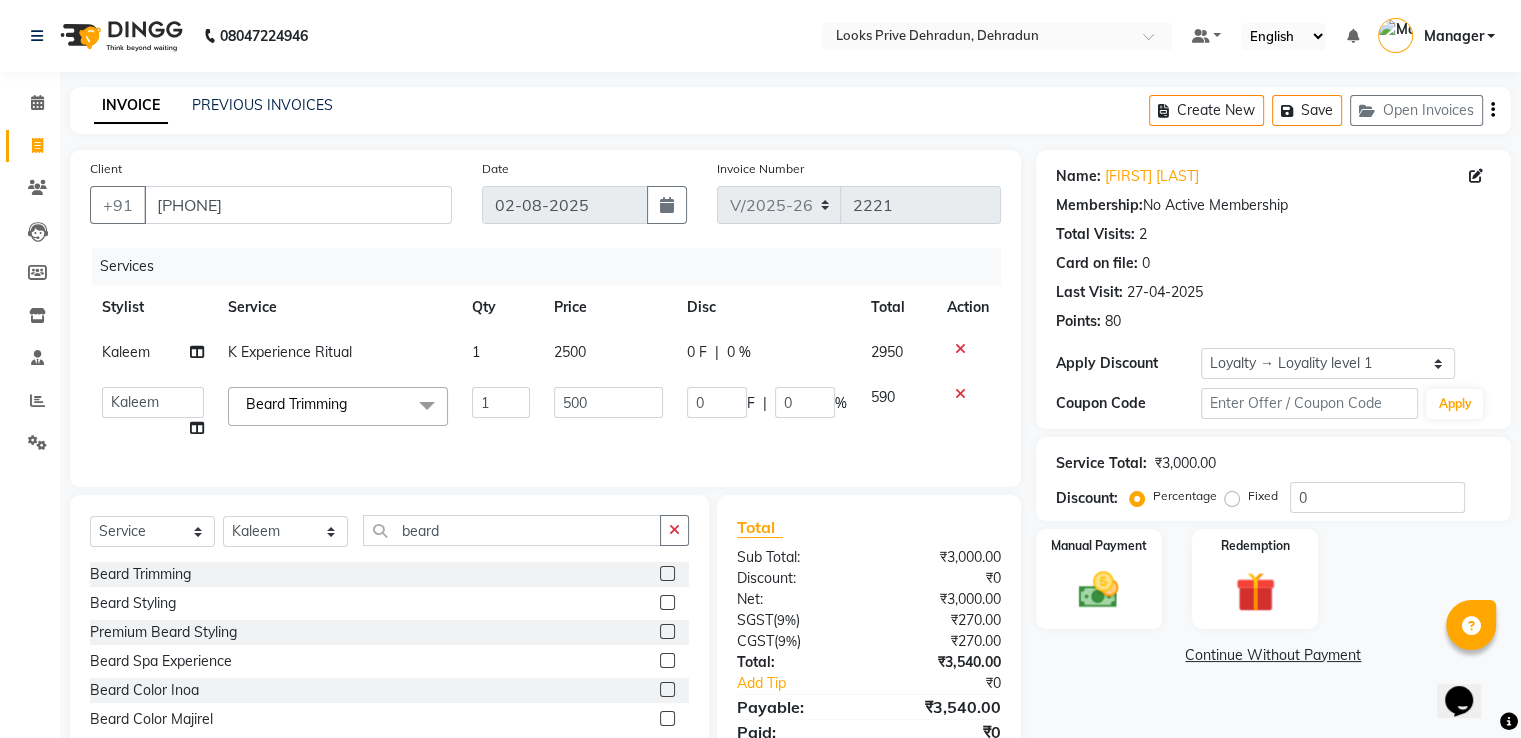 click on "2500" 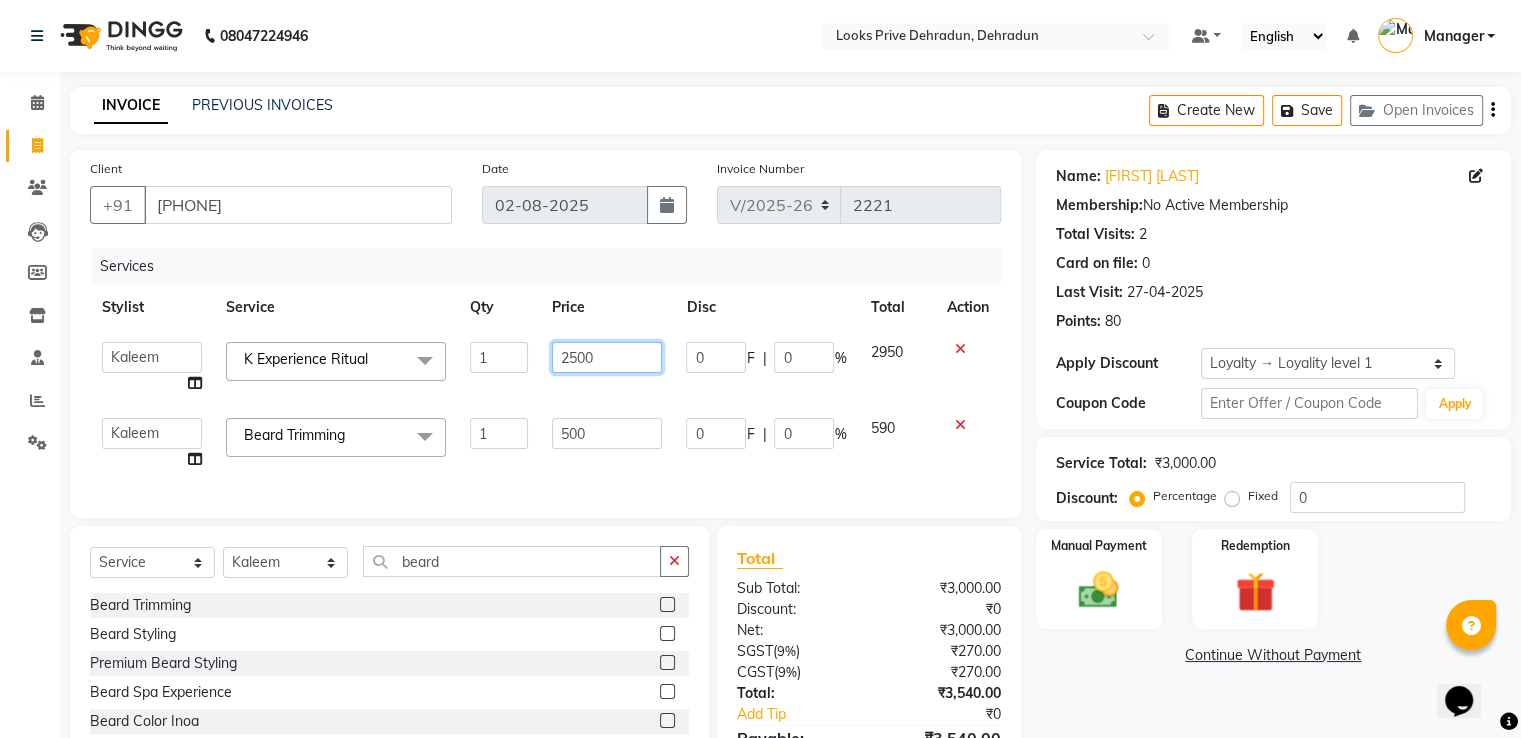 drag, startPoint x: 520, startPoint y: 358, endPoint x: 426, endPoint y: 349, distance: 94.42987 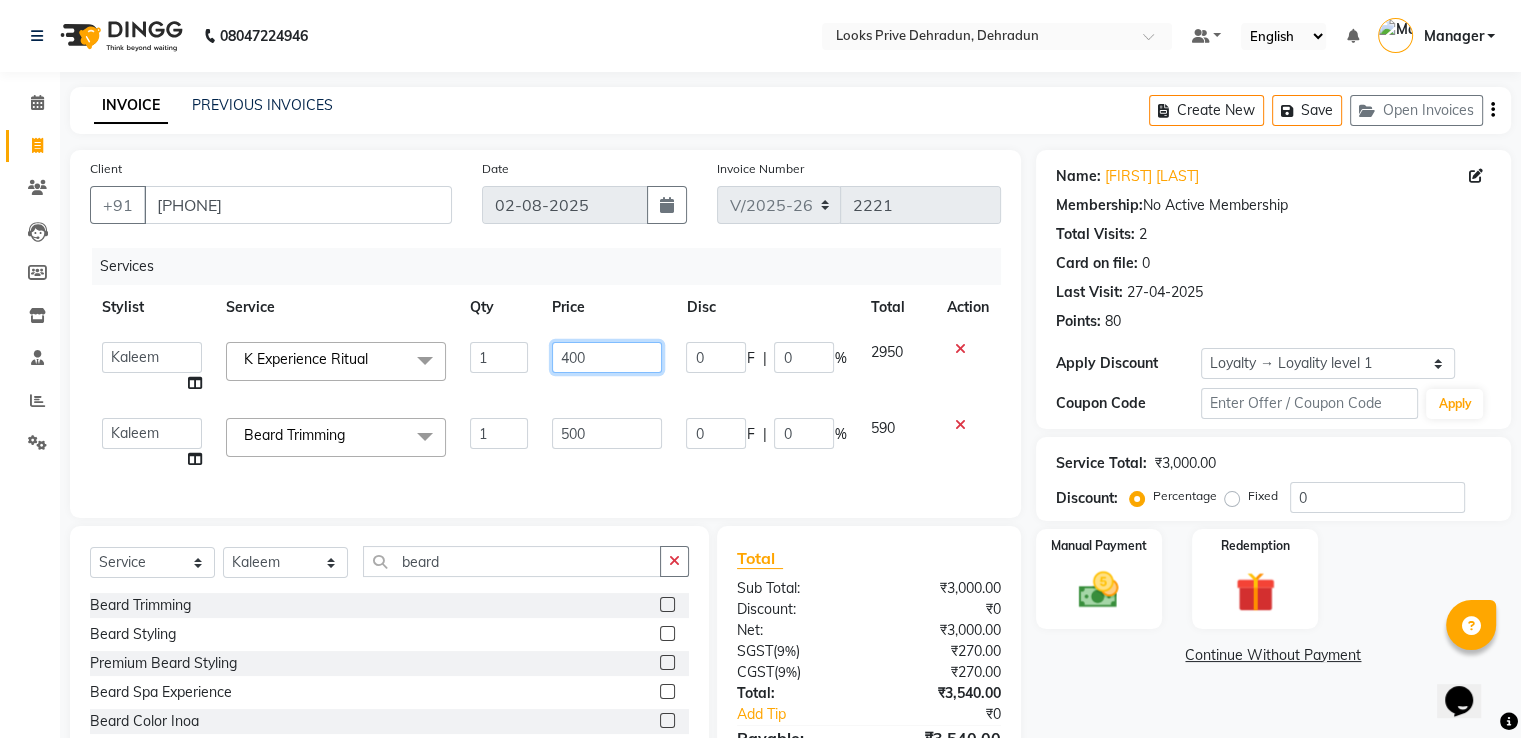 type on "4000" 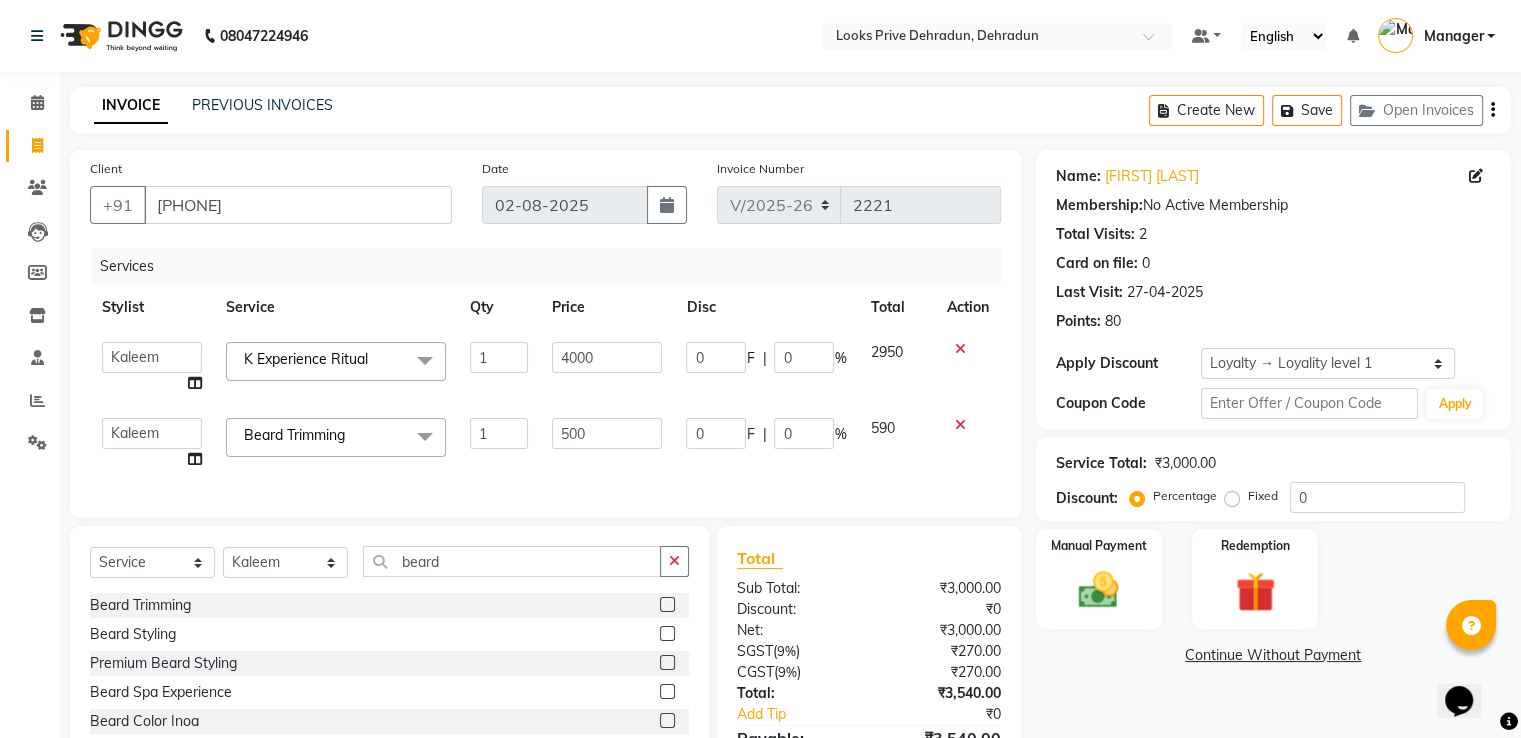 click on "Services" 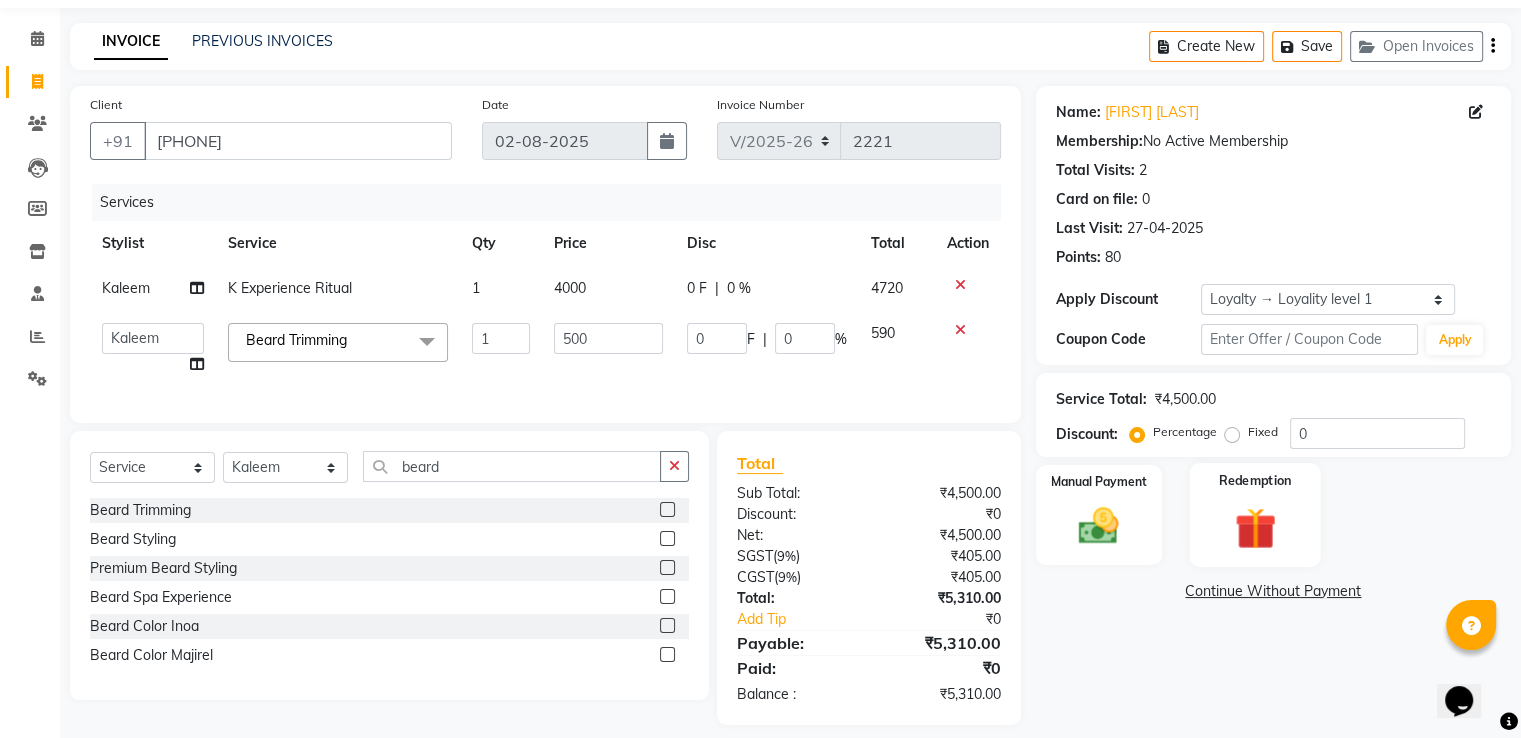 scroll, scrollTop: 97, scrollLeft: 0, axis: vertical 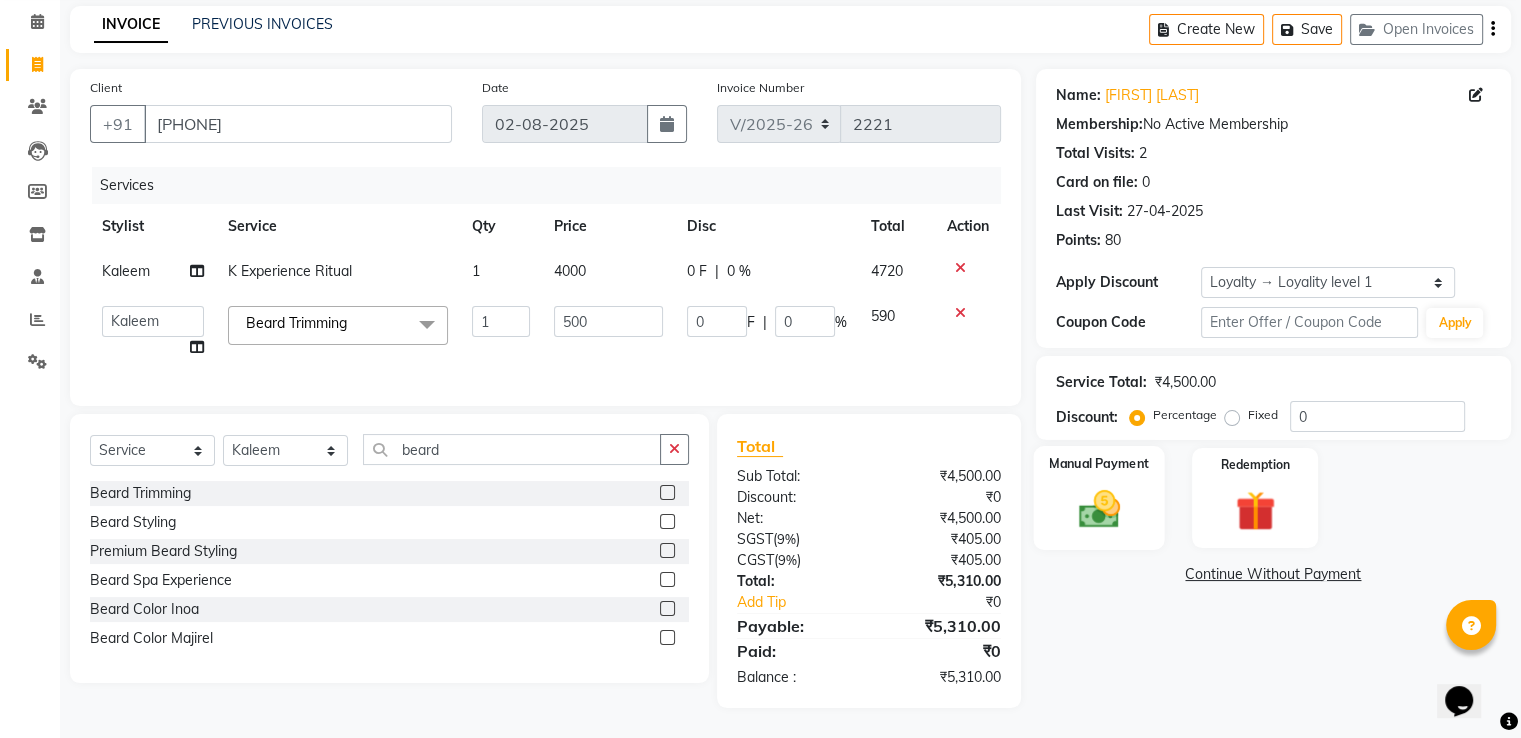 click 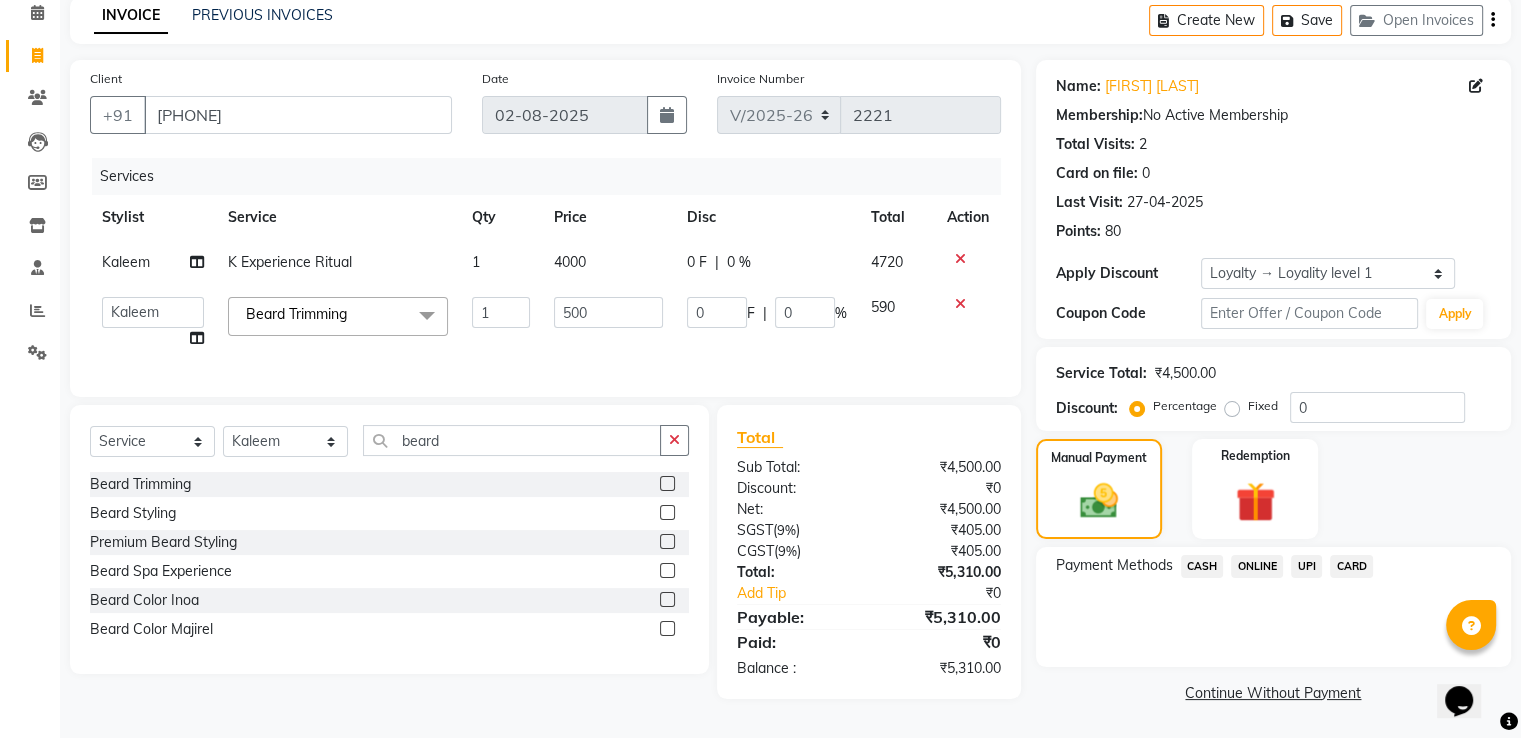 click on "CARD" 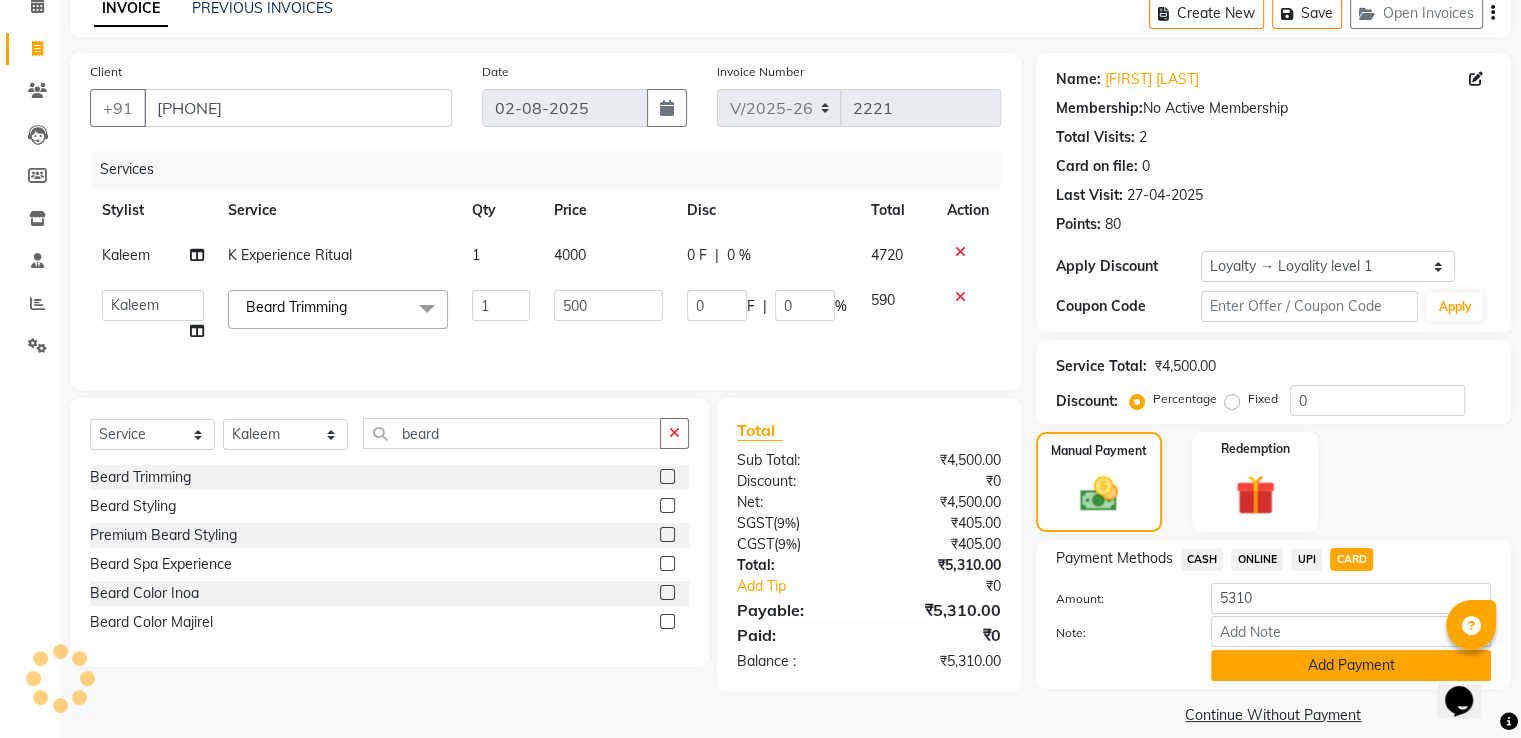 click on "Add Payment" 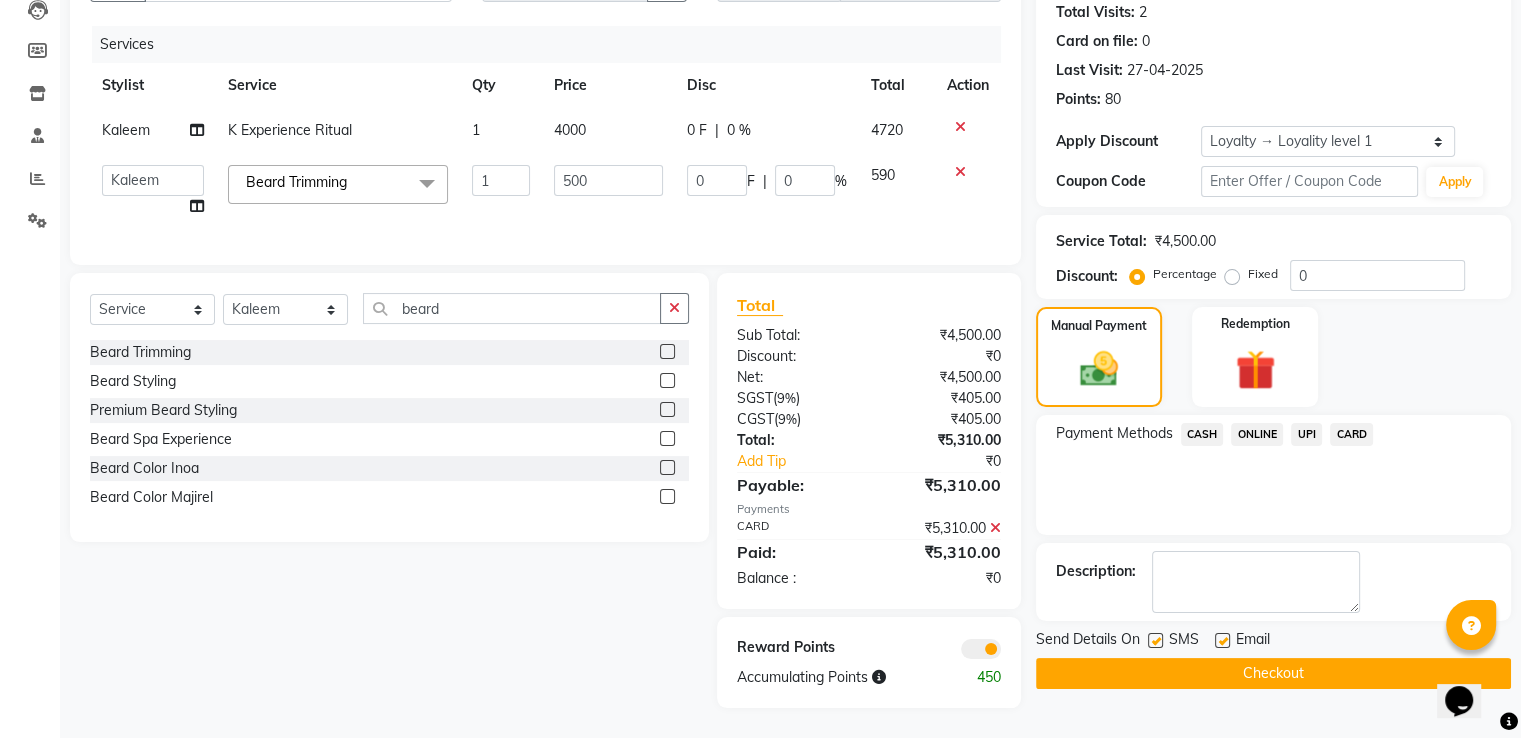 click on "Checkout" 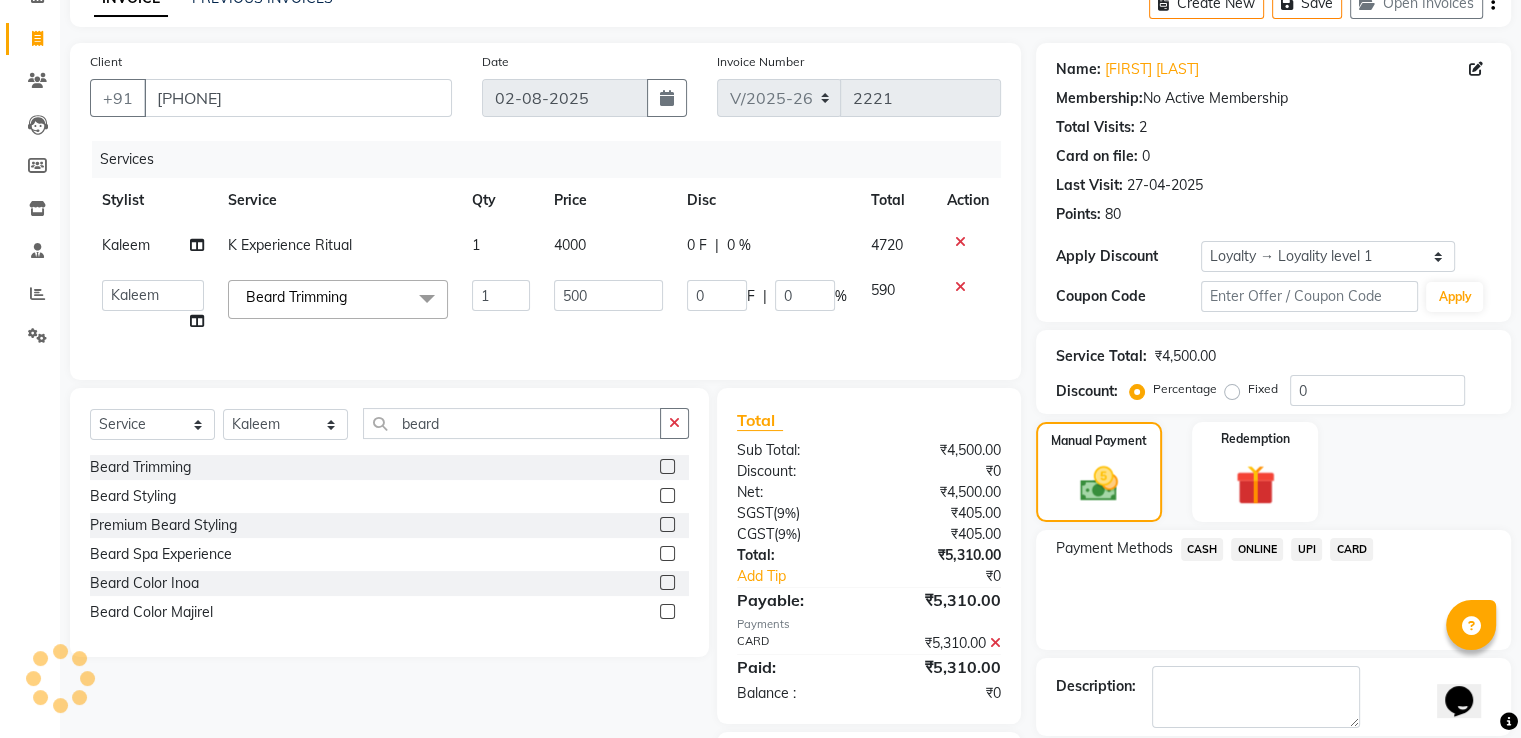 scroll, scrollTop: 0, scrollLeft: 0, axis: both 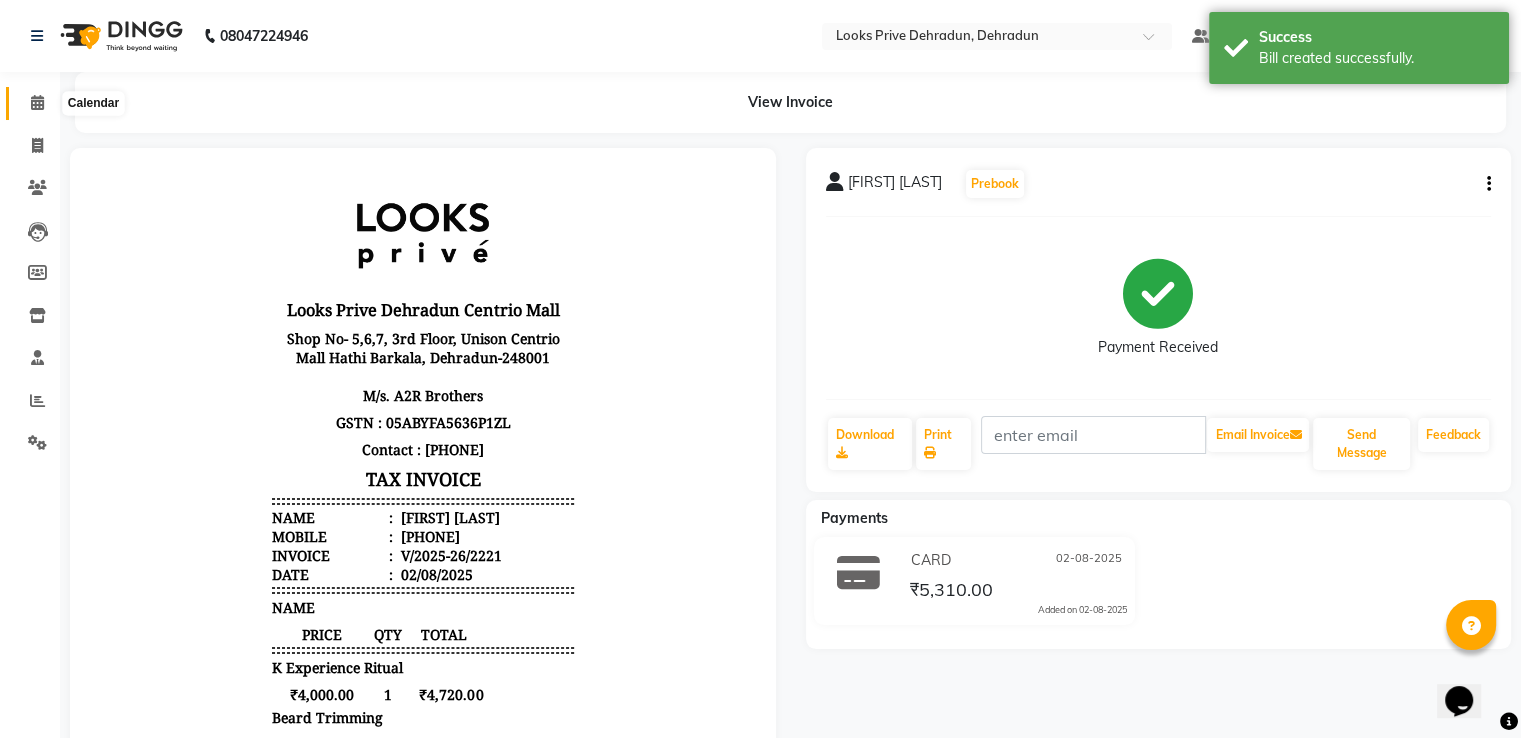 click 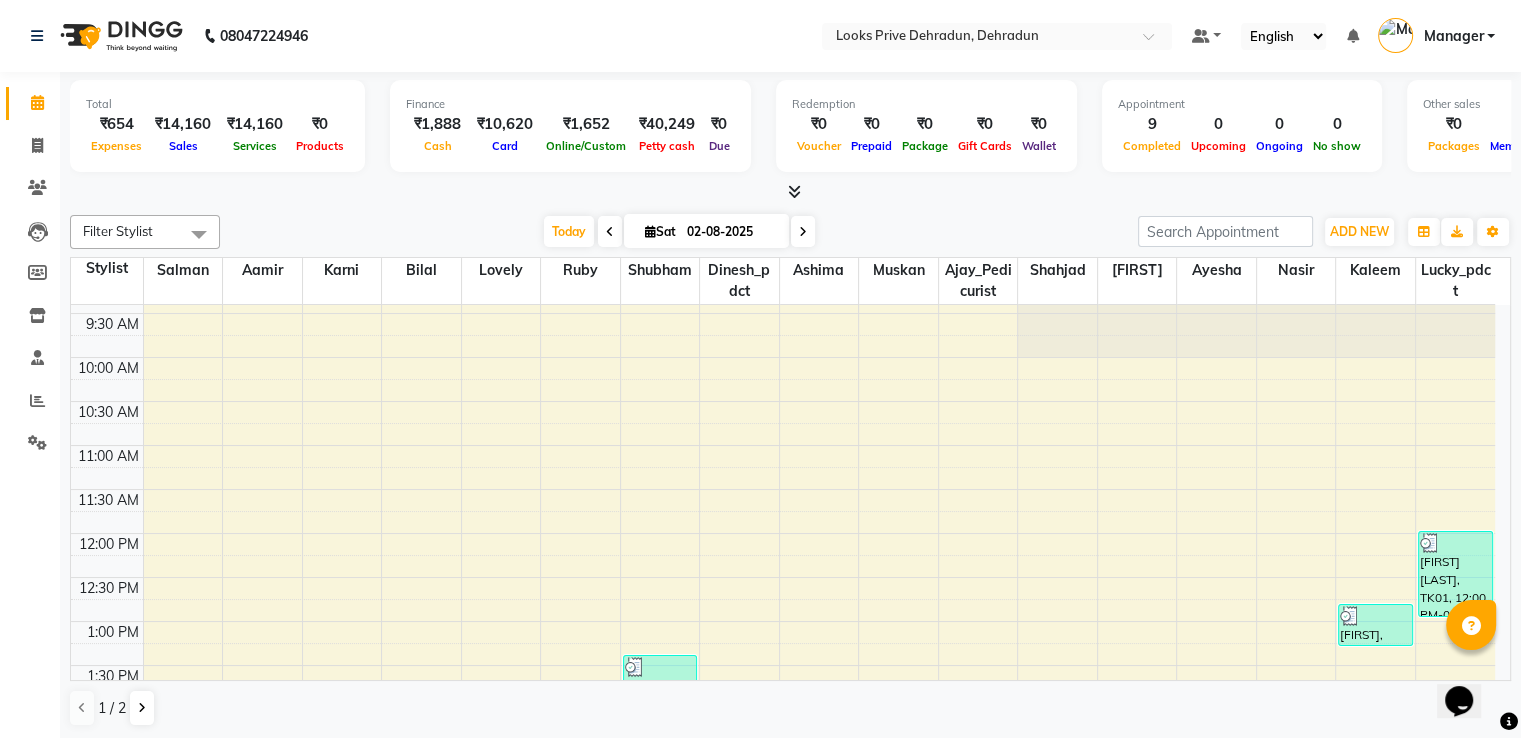scroll, scrollTop: 0, scrollLeft: 0, axis: both 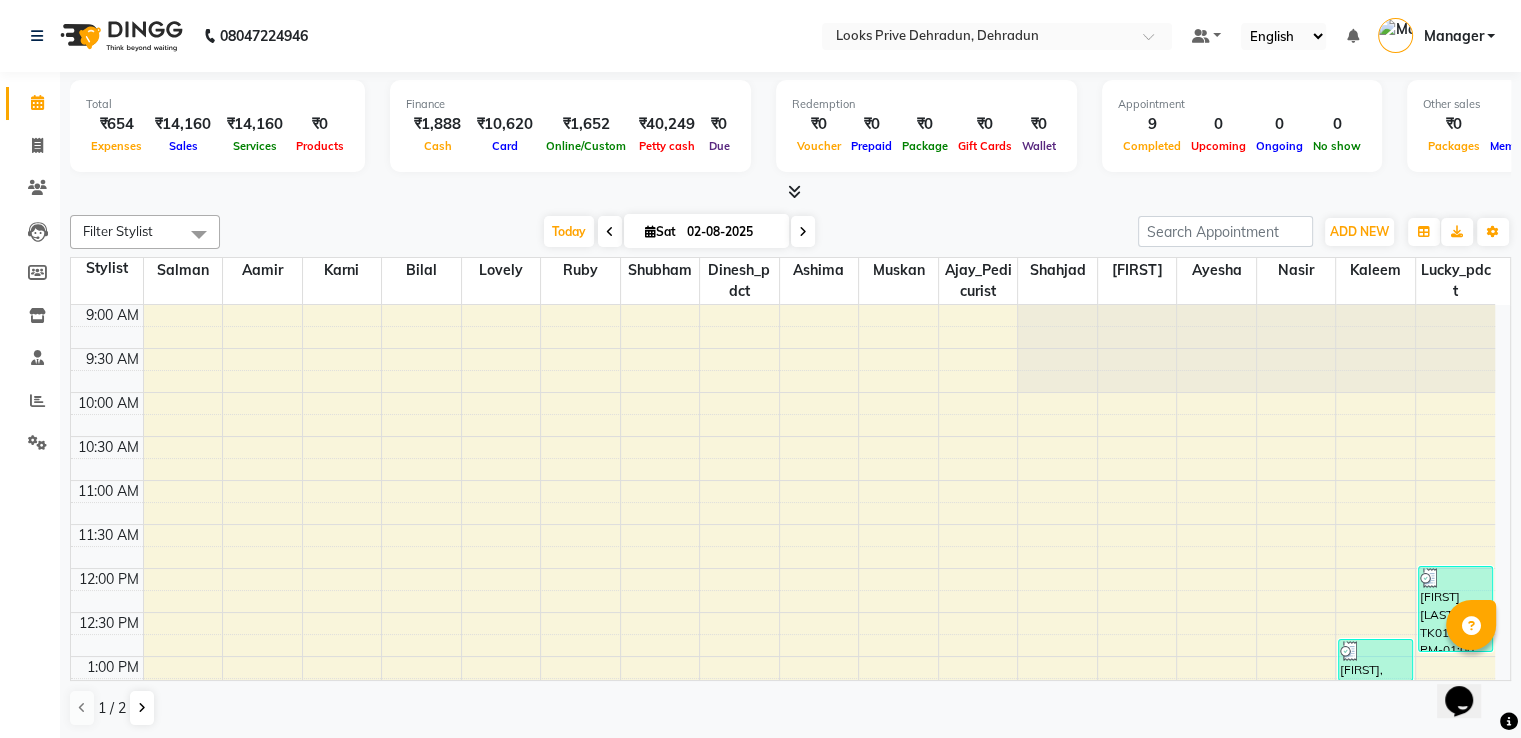drag, startPoint x: 1132, startPoint y: 465, endPoint x: 608, endPoint y: 14, distance: 691.3588 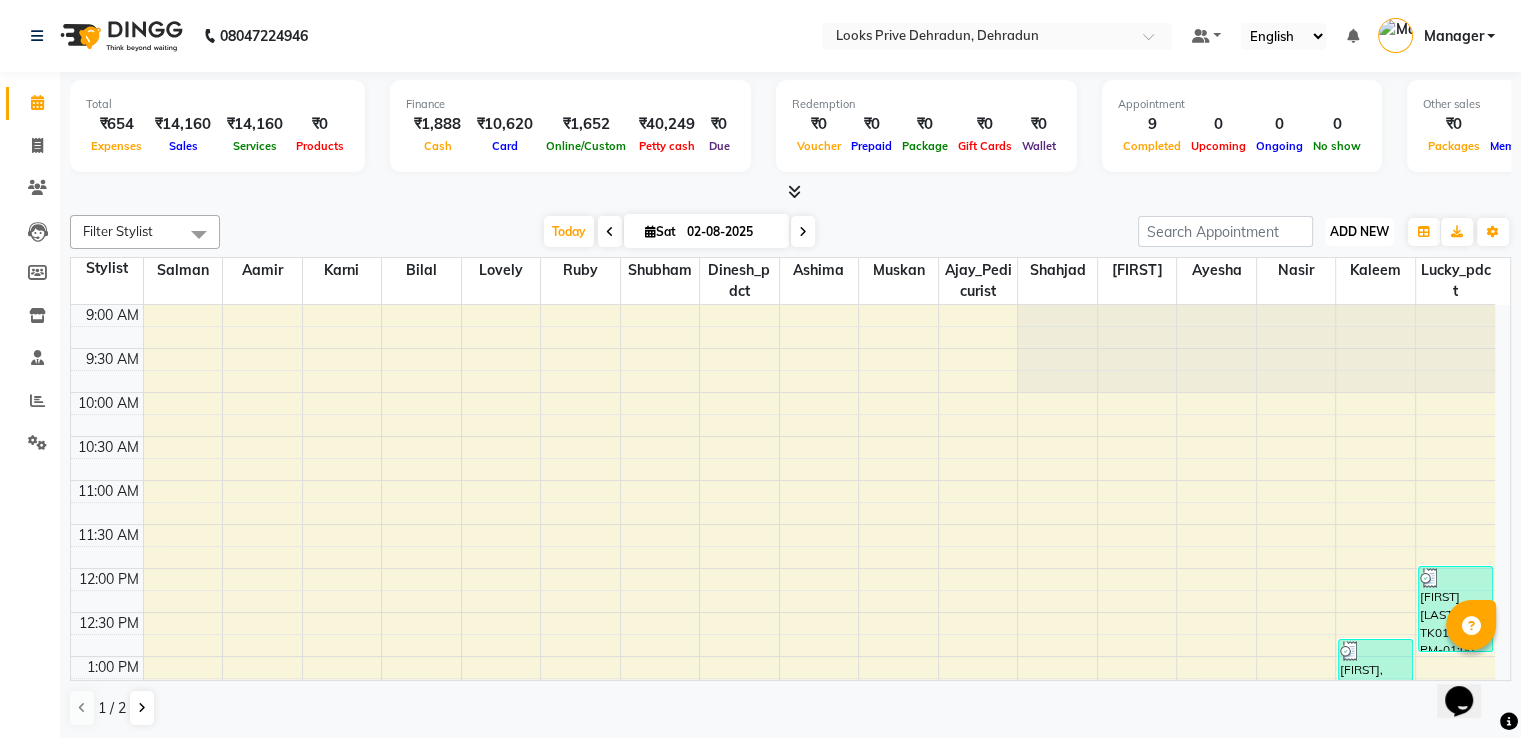 click on "ADD NEW" at bounding box center [1359, 231] 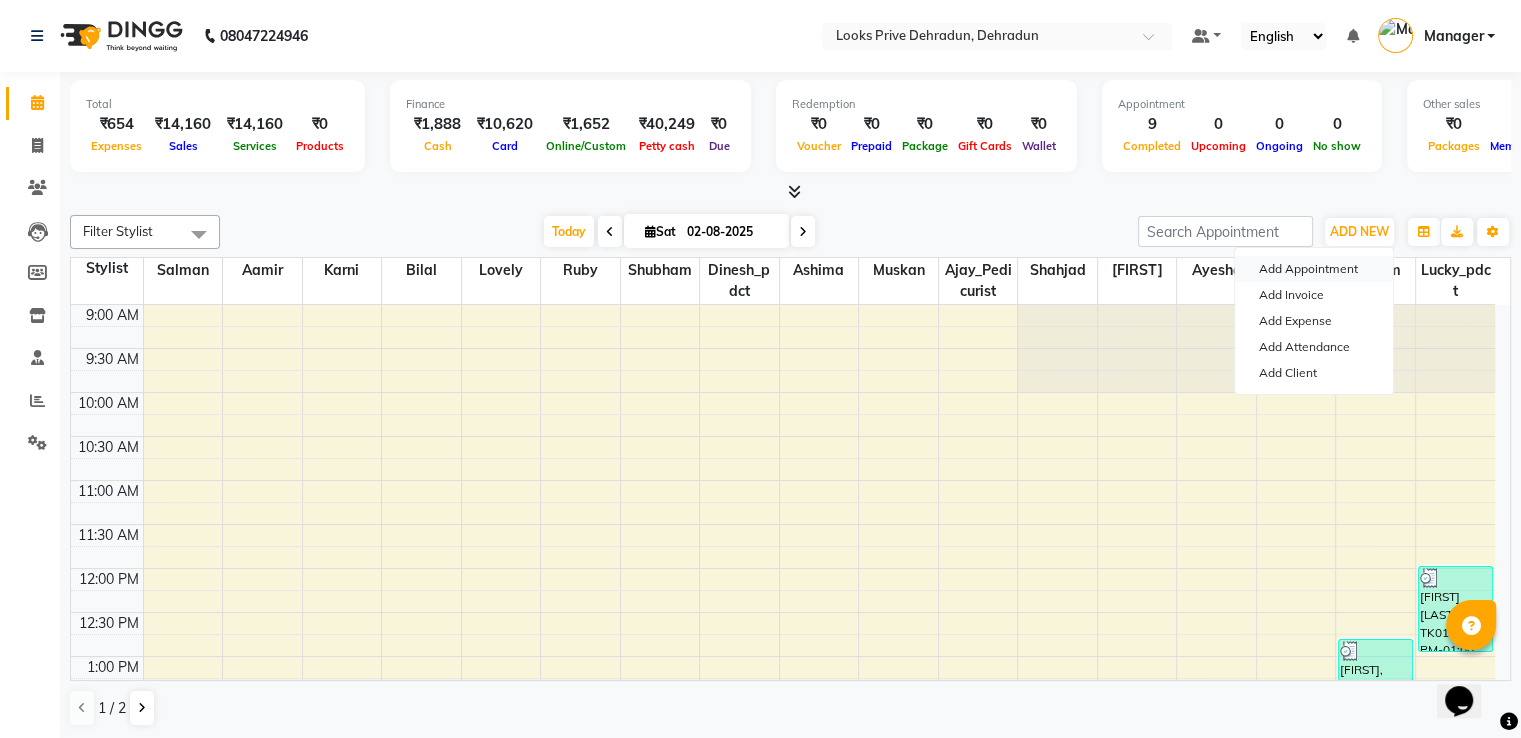 click on "Add Appointment" at bounding box center (1314, 269) 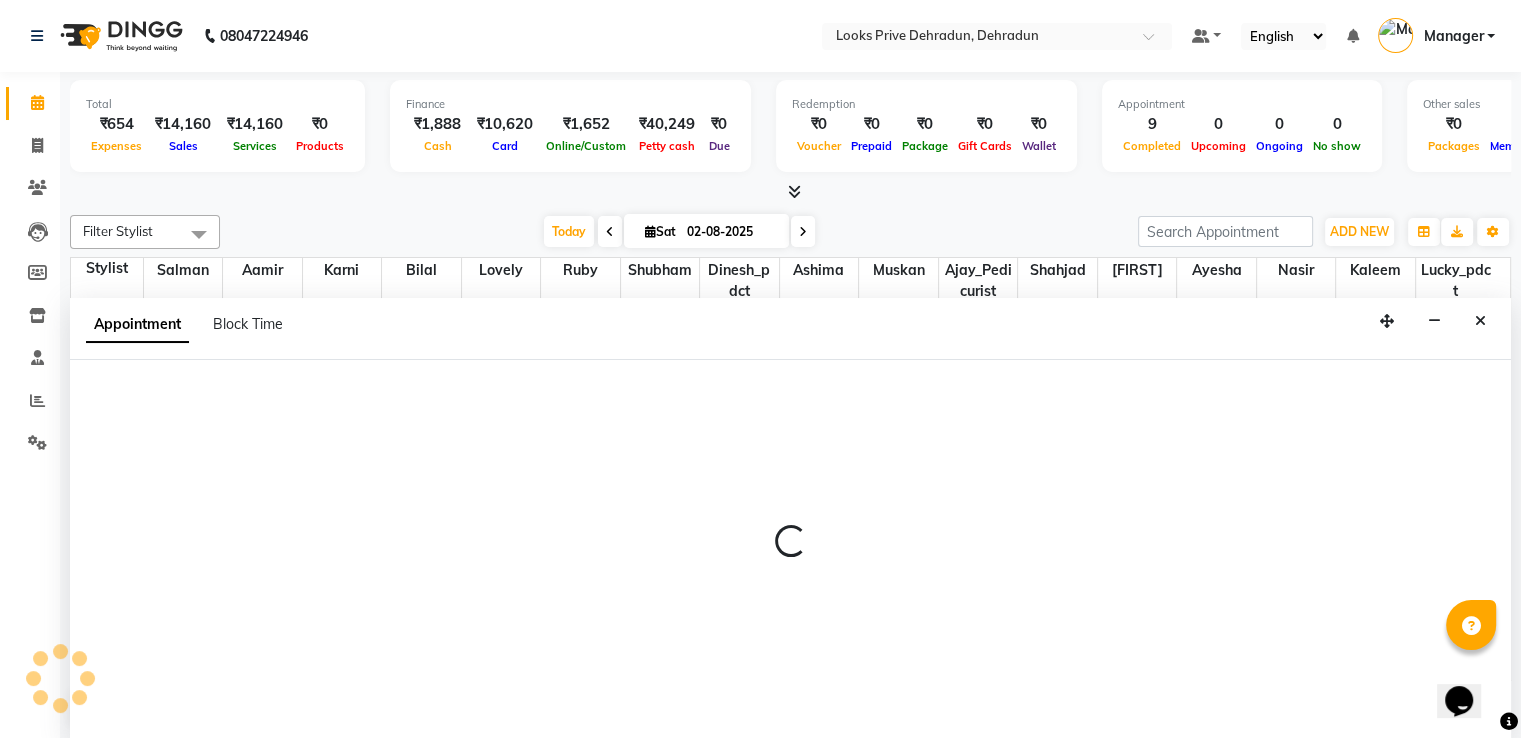 scroll, scrollTop: 1, scrollLeft: 0, axis: vertical 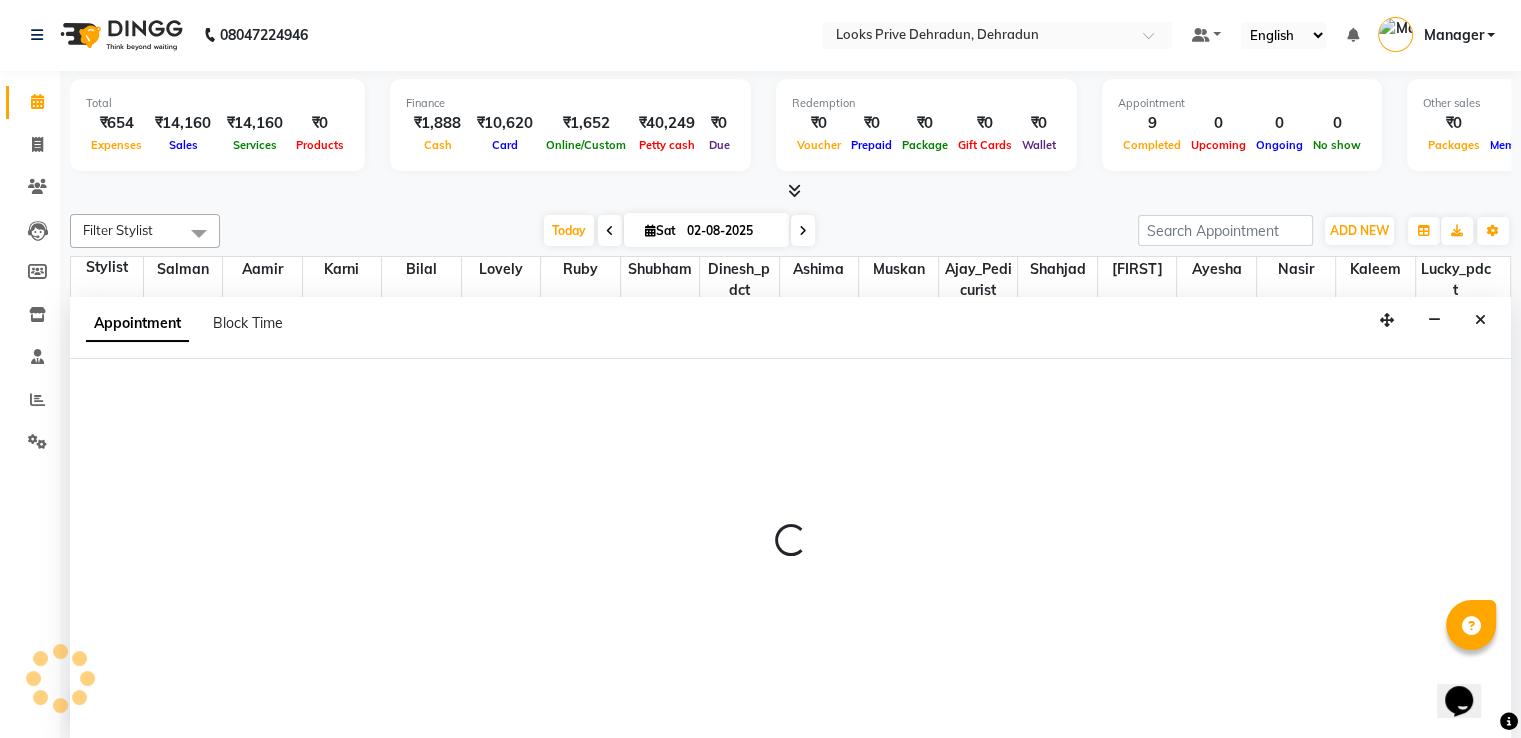 select on "600" 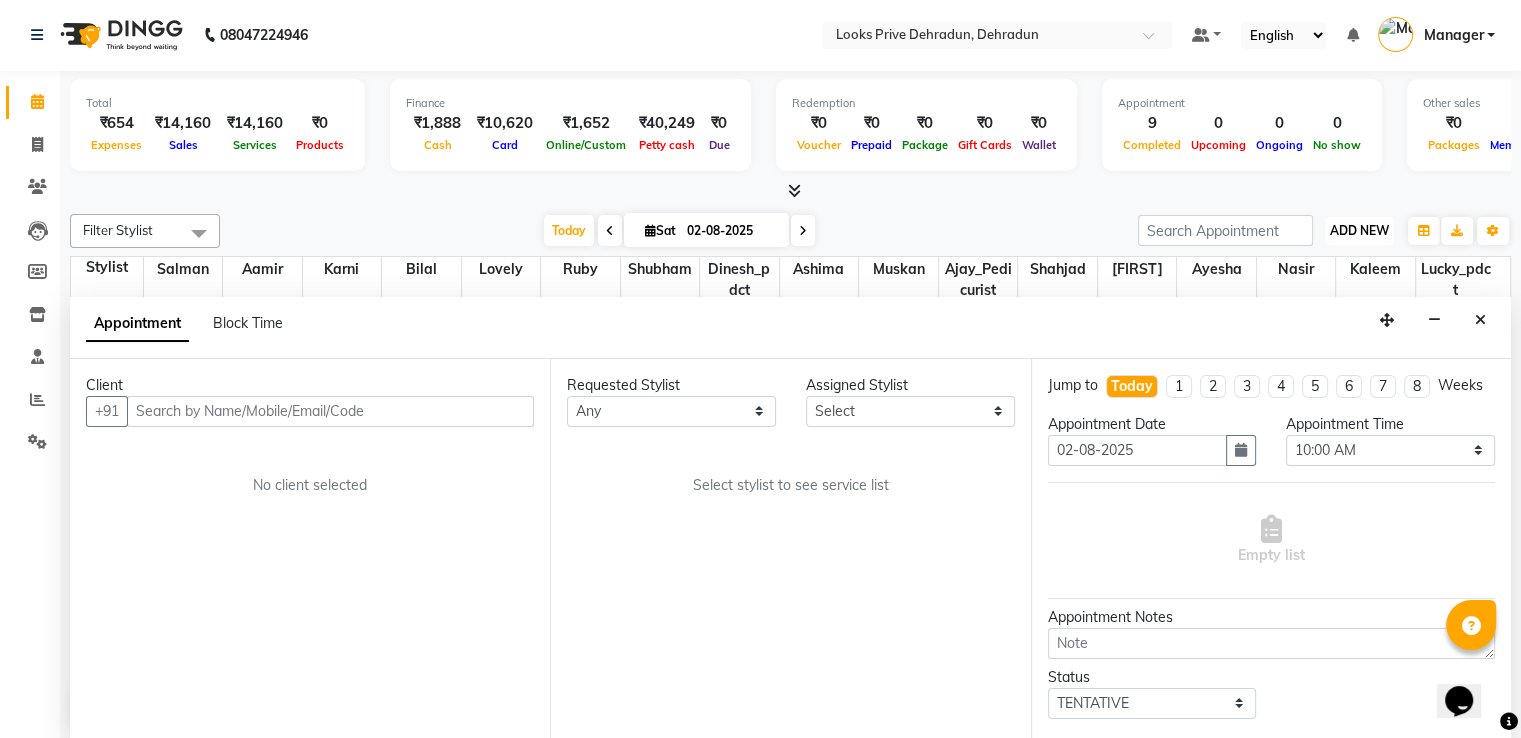 click on "ADD NEW" at bounding box center [1359, 230] 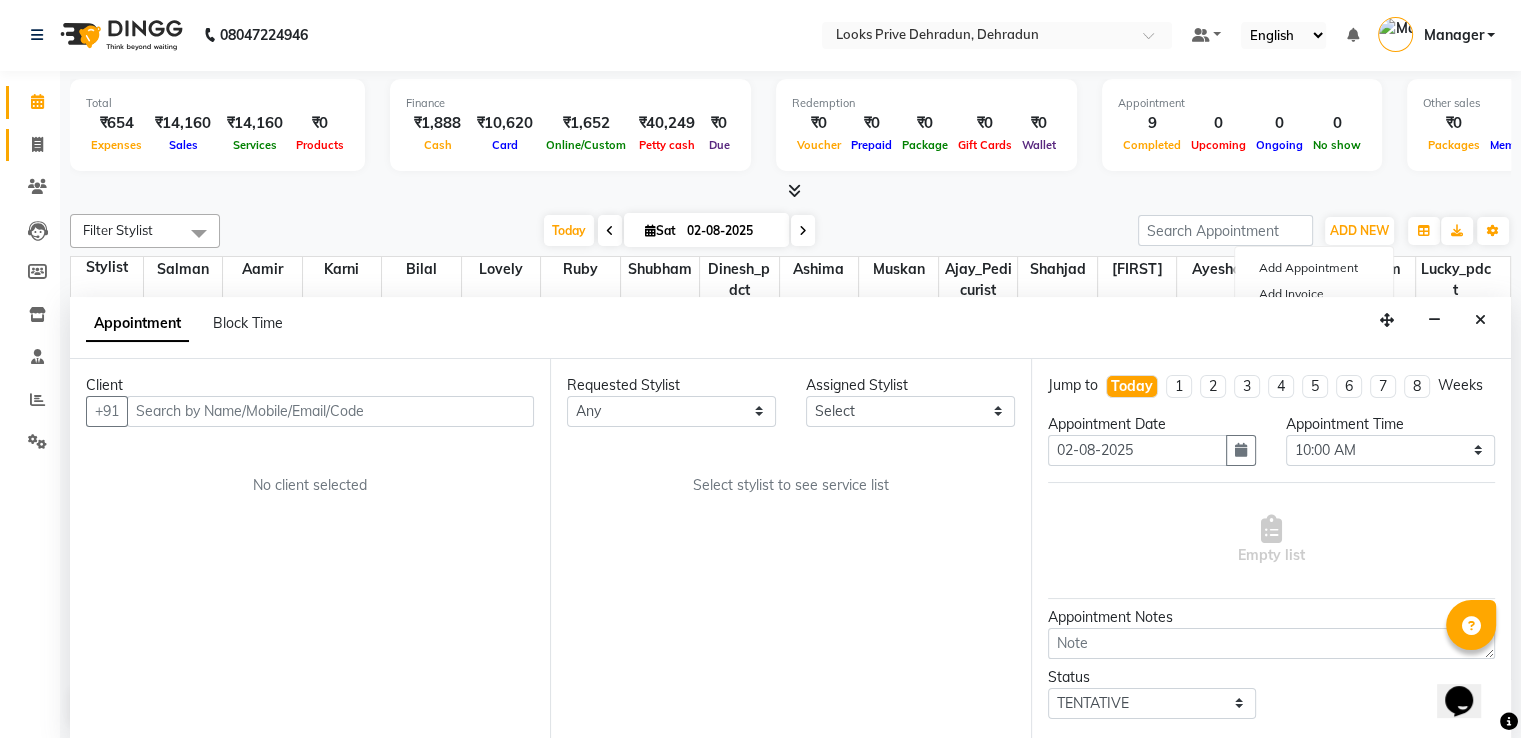 drag, startPoint x: 31, startPoint y: 156, endPoint x: 35, endPoint y: 145, distance: 11.7046995 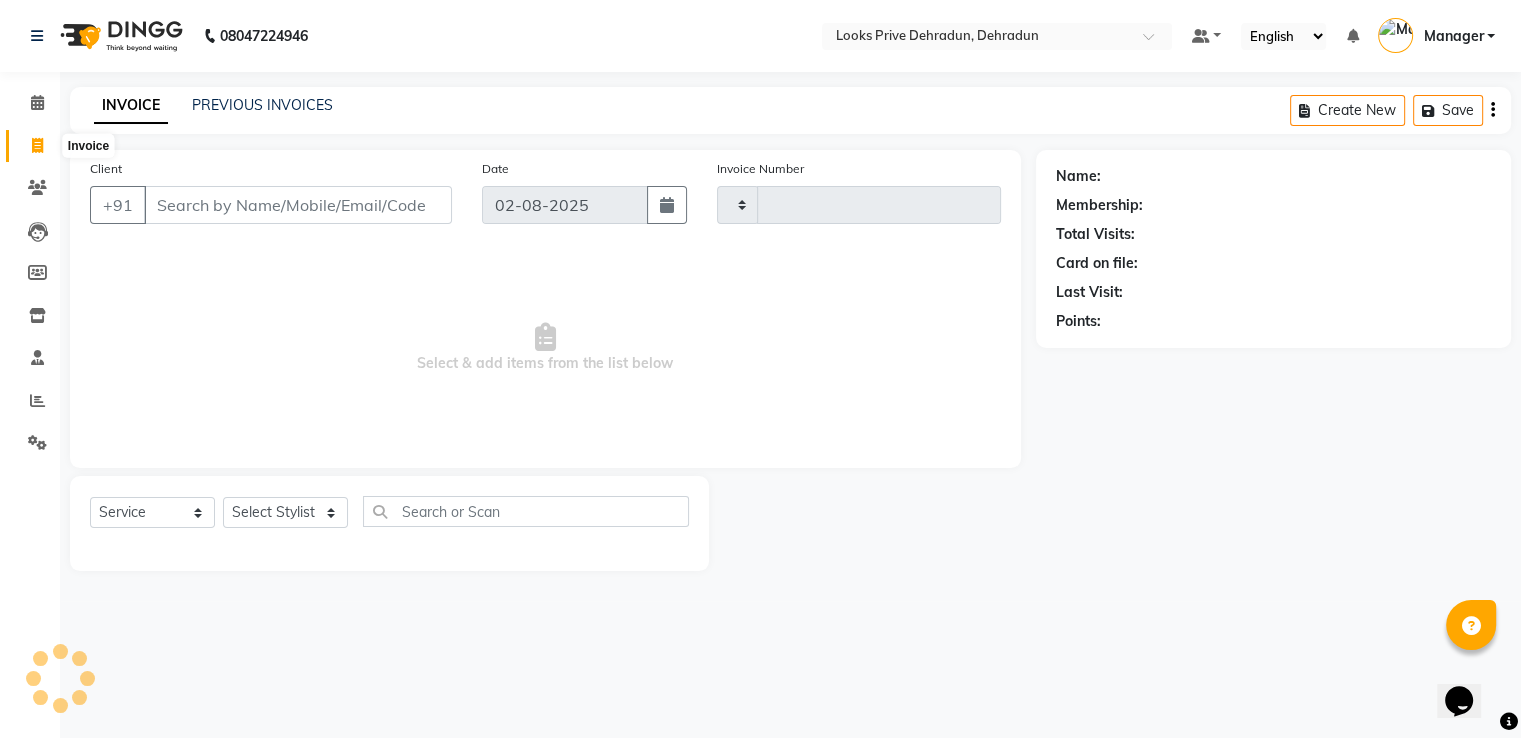 type on "2222" 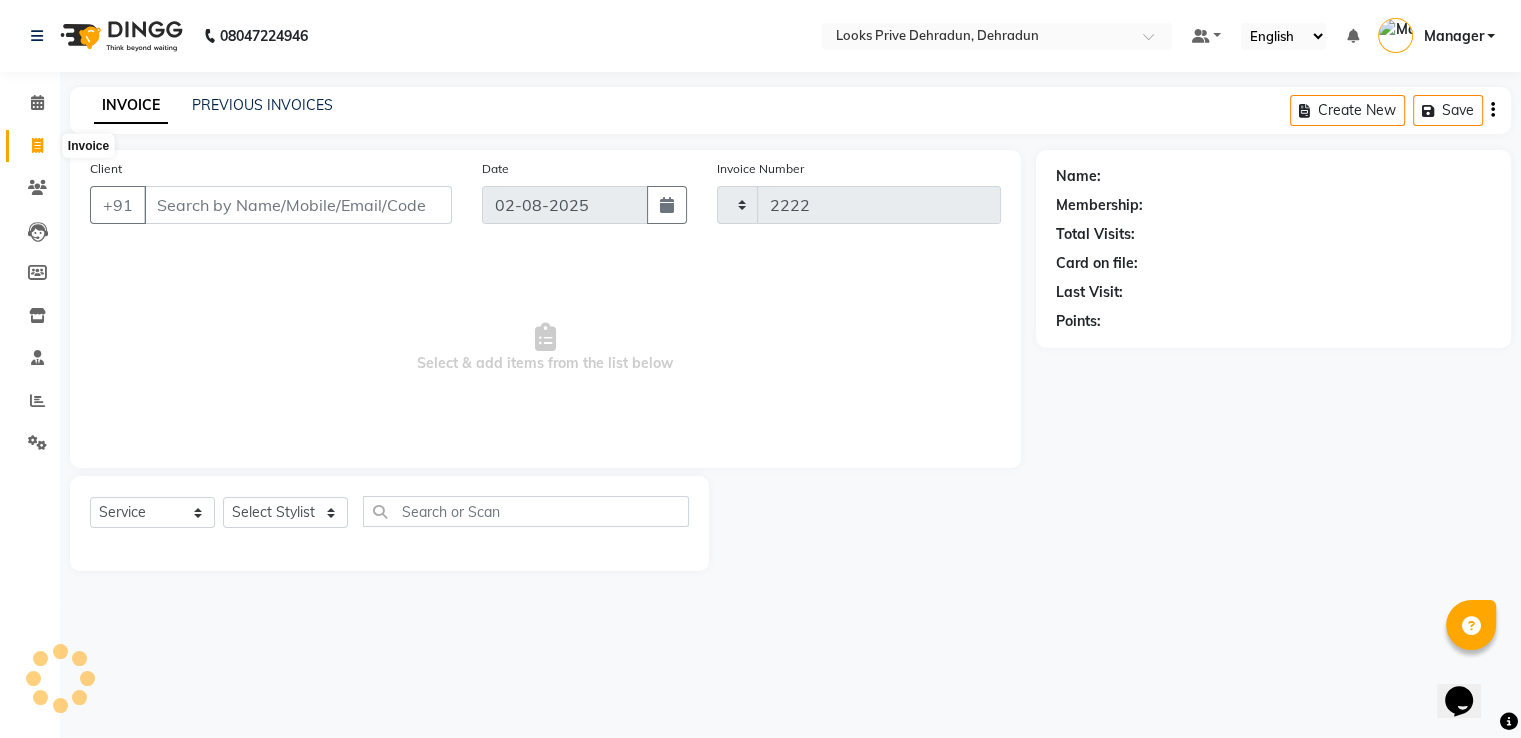 scroll, scrollTop: 0, scrollLeft: 0, axis: both 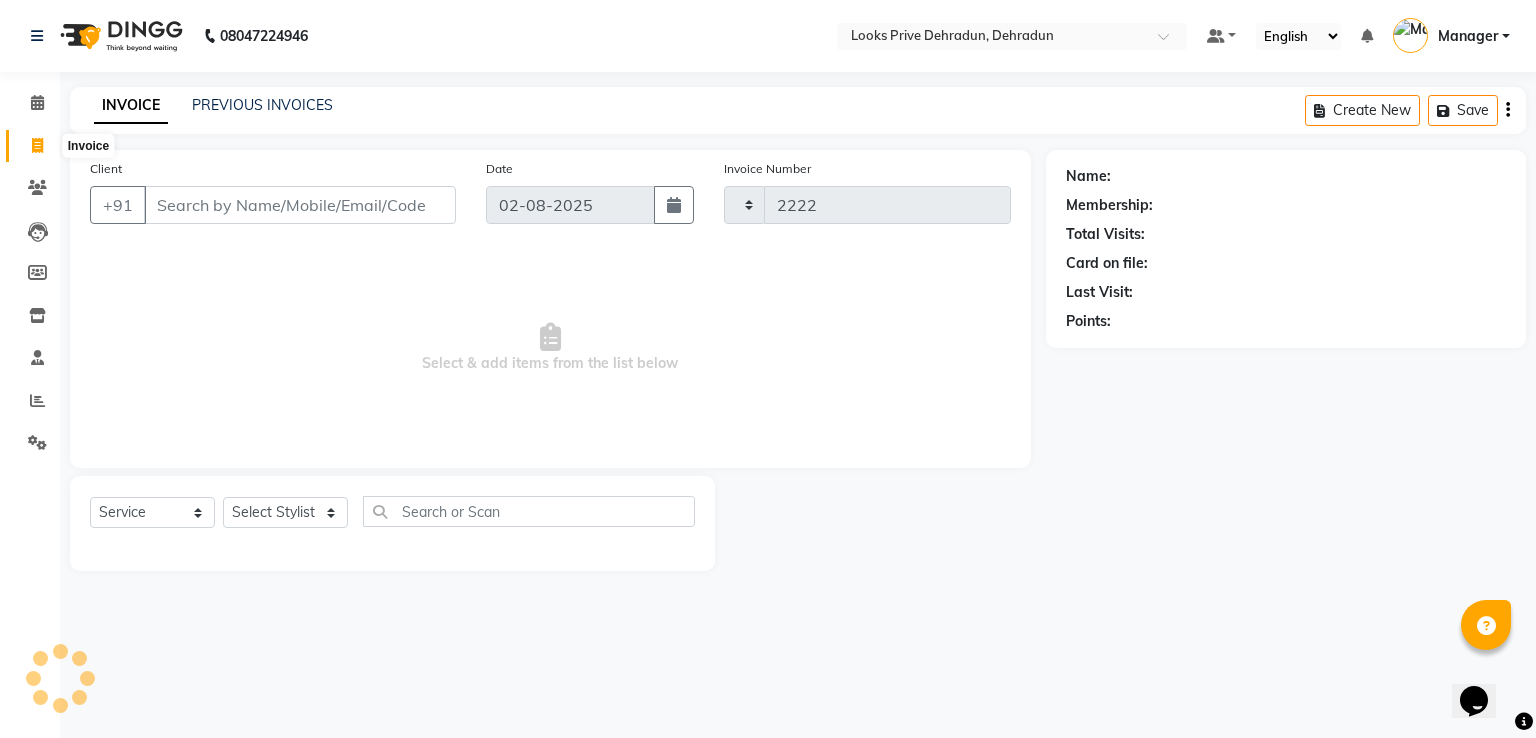 select on "6205" 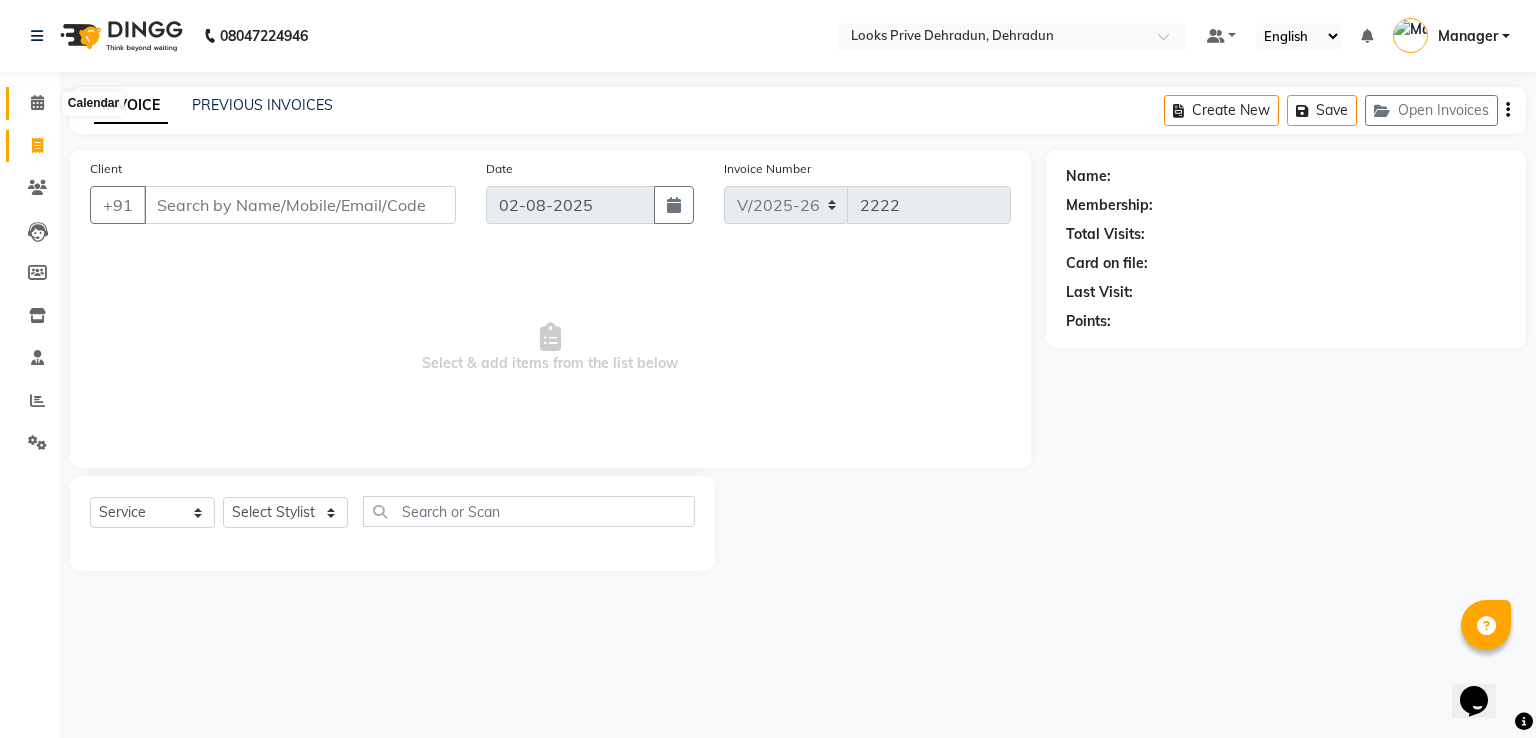 click 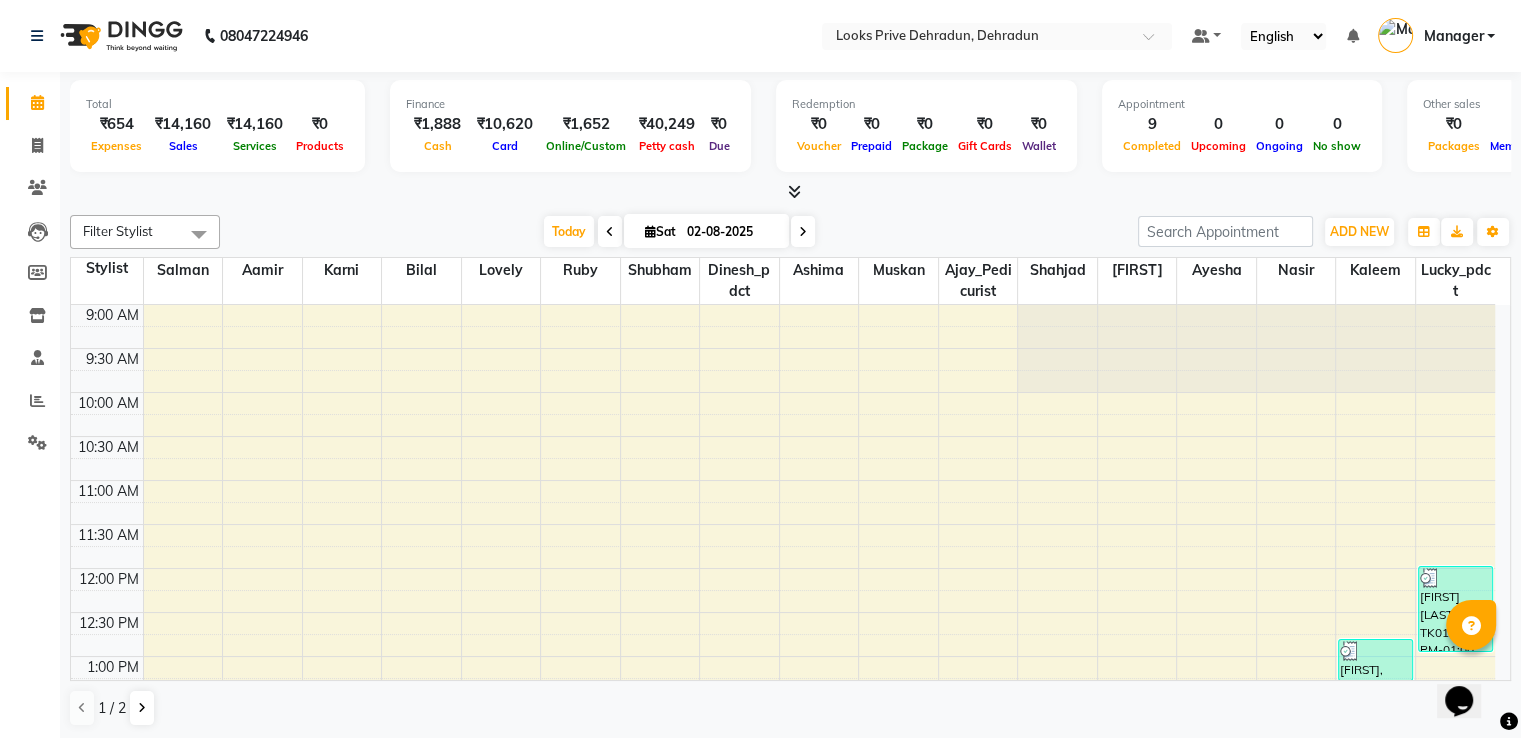 scroll, scrollTop: 611, scrollLeft: 0, axis: vertical 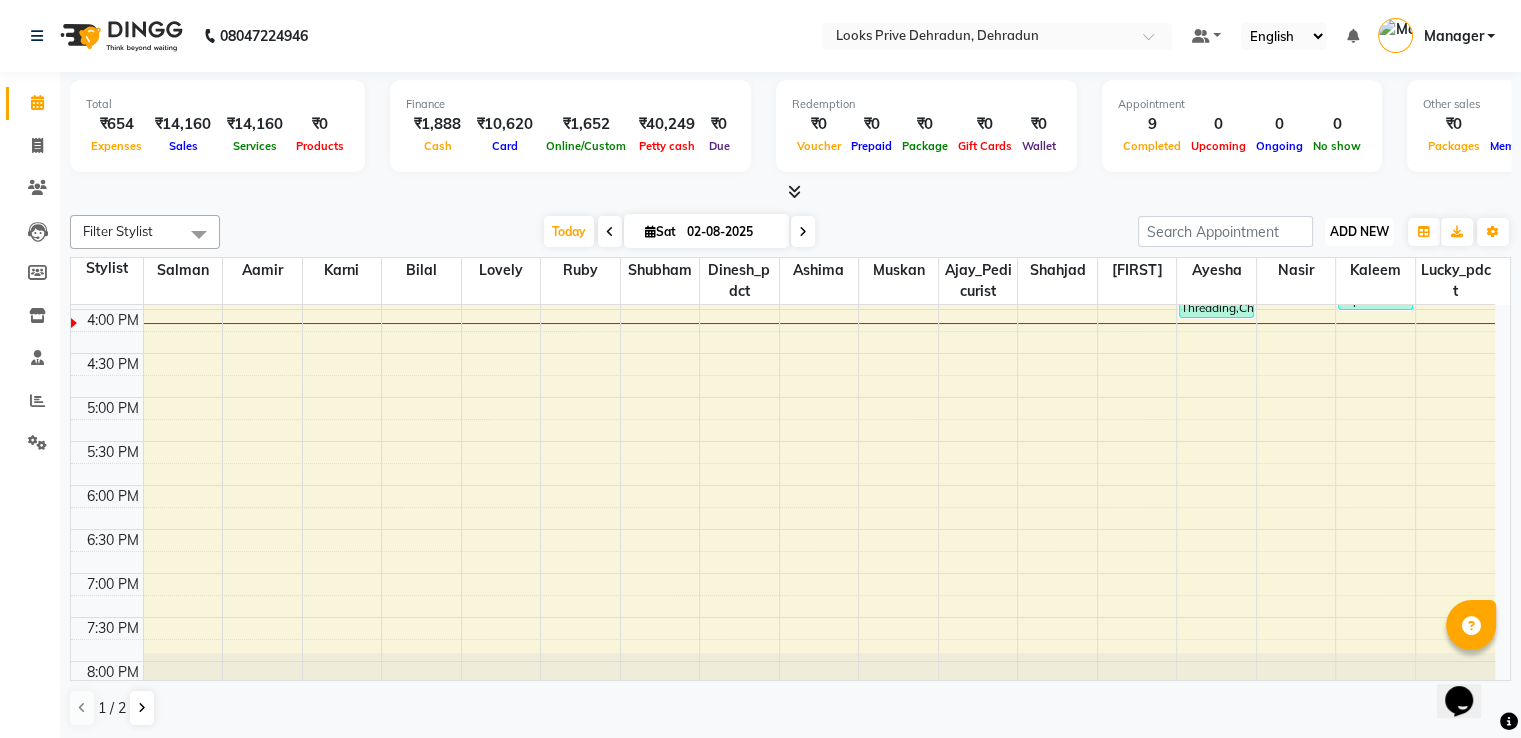 click on "ADD NEW" at bounding box center (1359, 231) 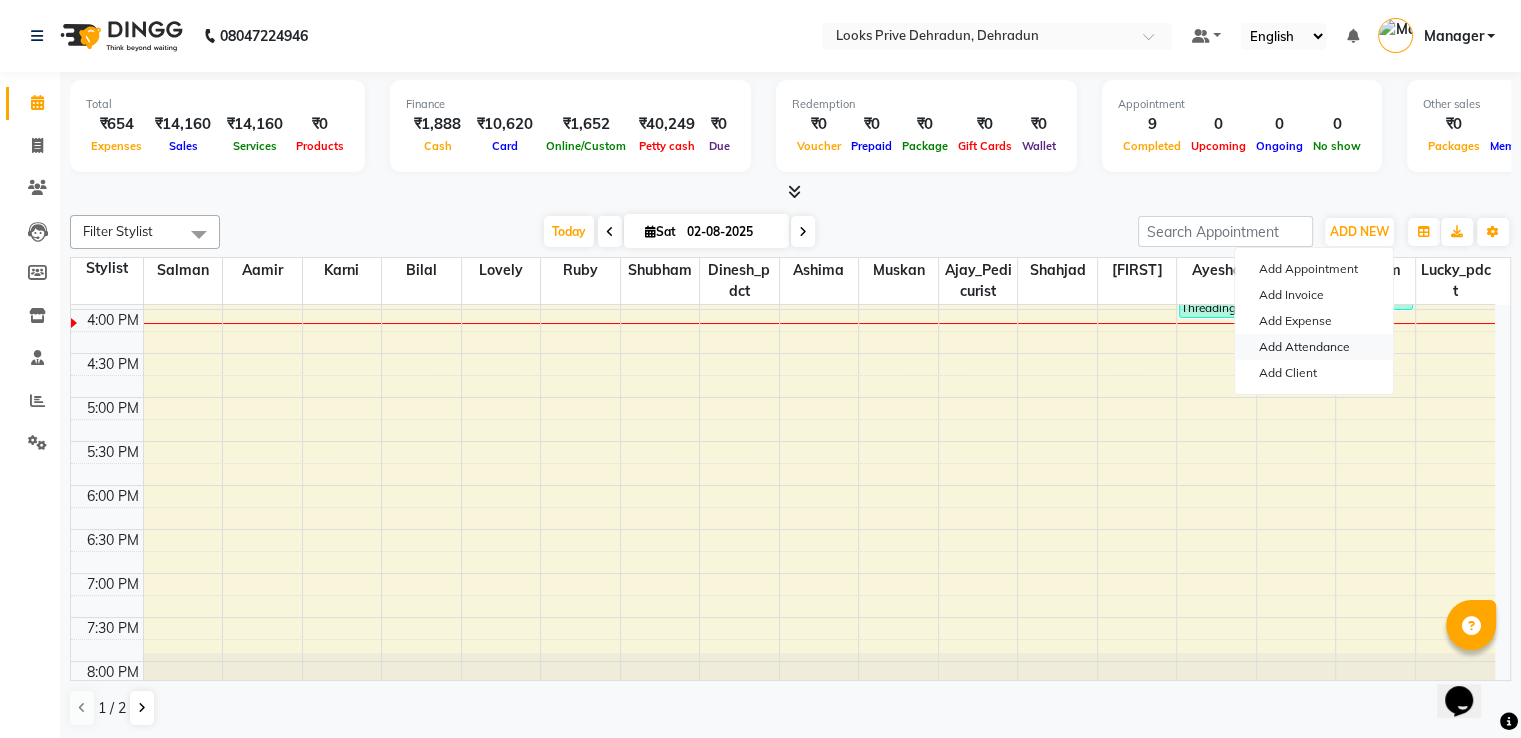 click on "Add Attendance" at bounding box center [1314, 347] 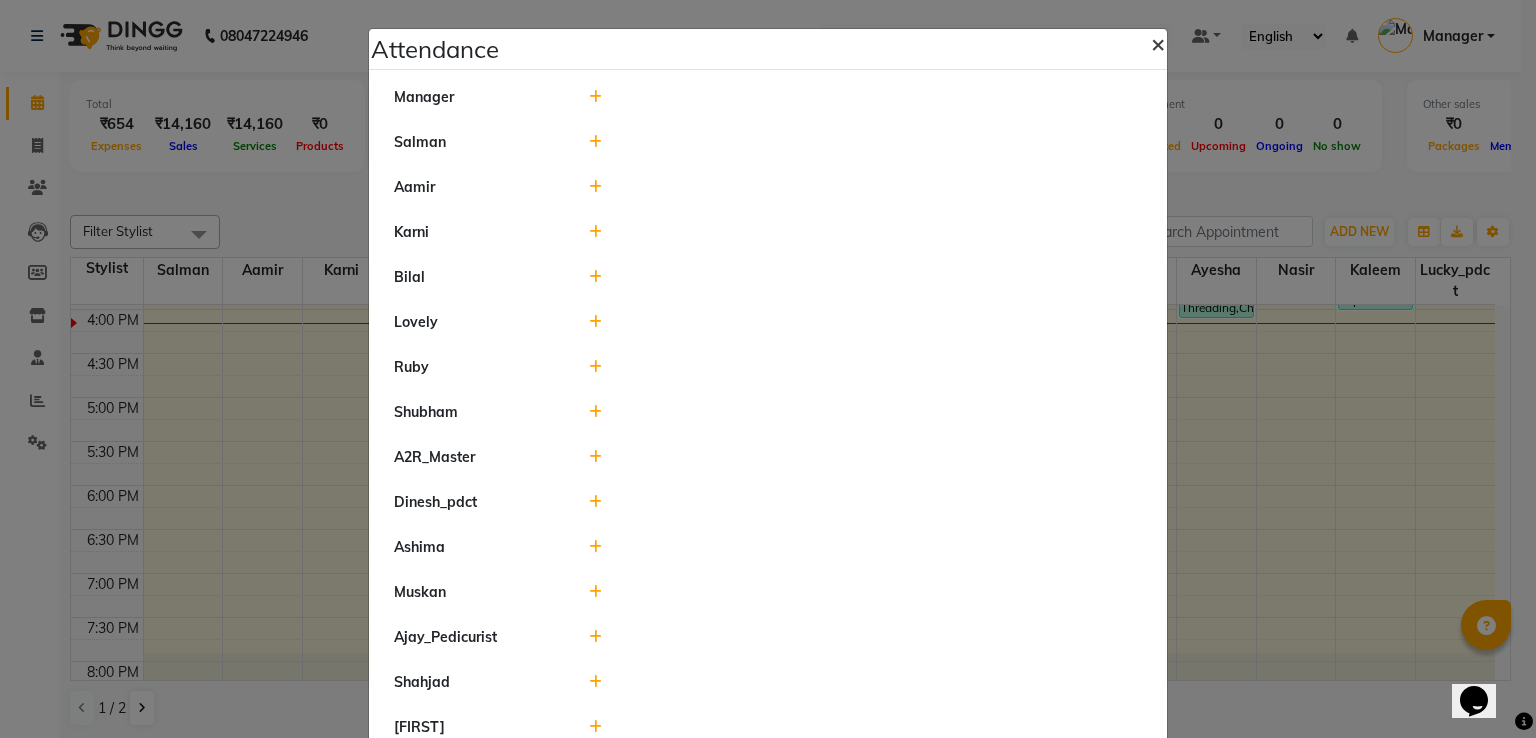 click on "×" 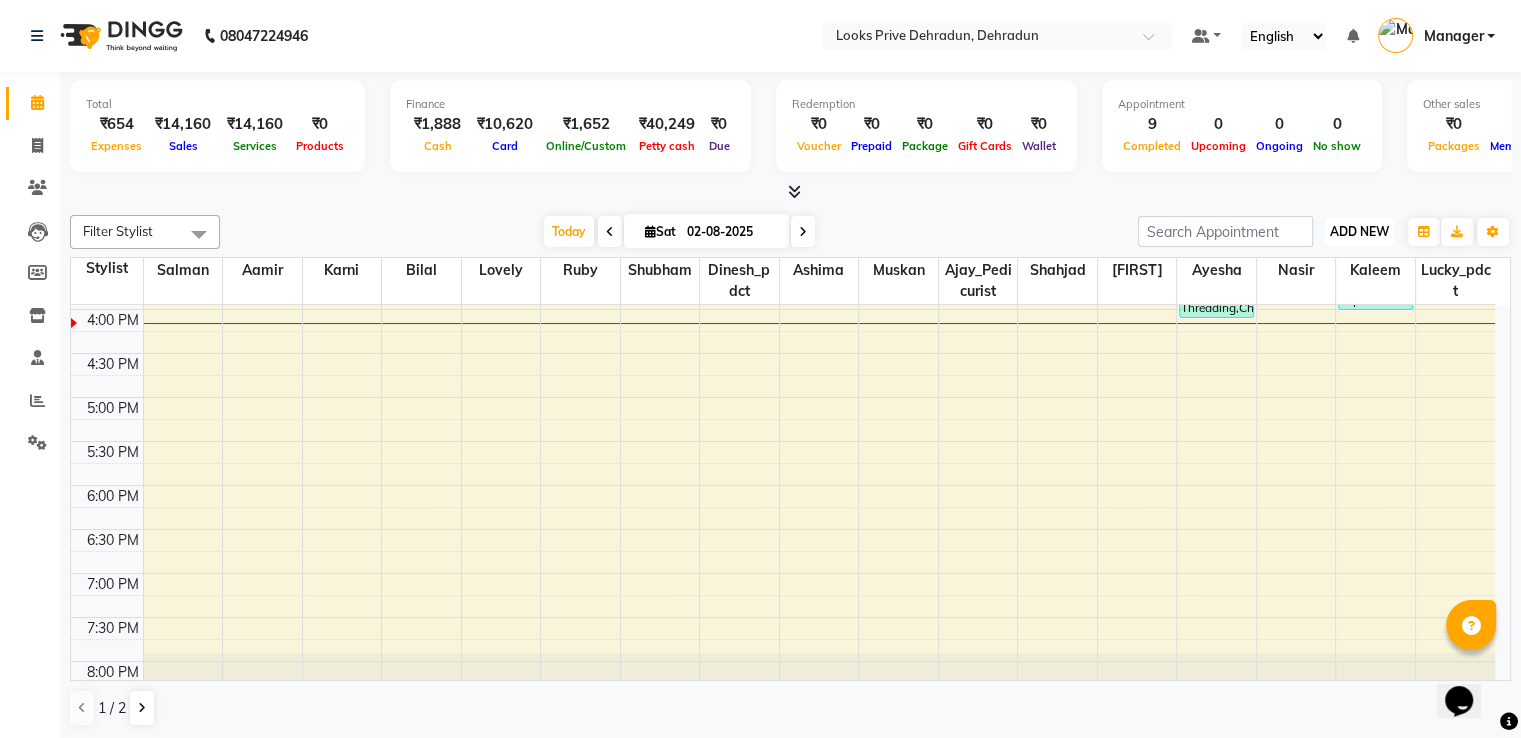 click on "ADD NEW" at bounding box center (1359, 231) 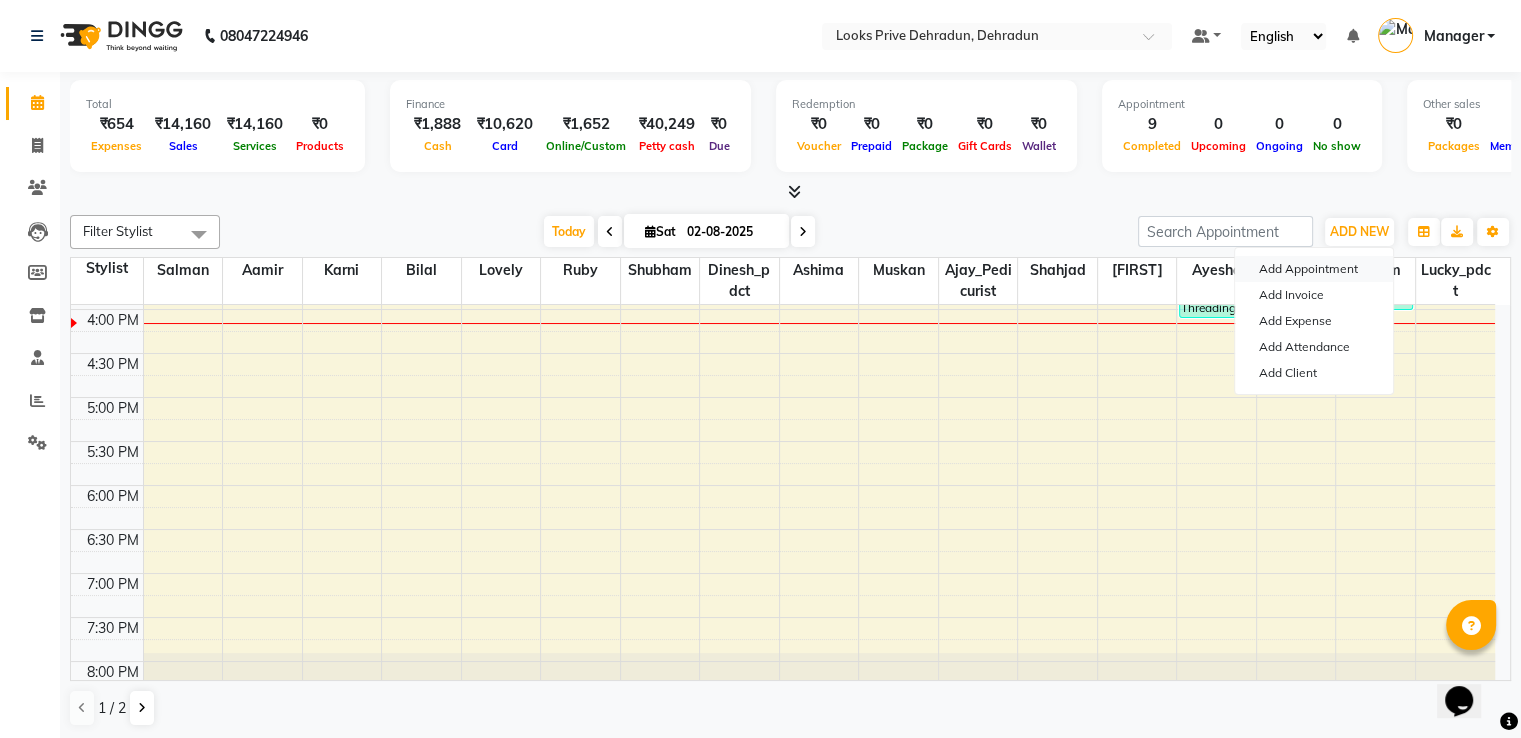 click on "Add Appointment" at bounding box center (1314, 269) 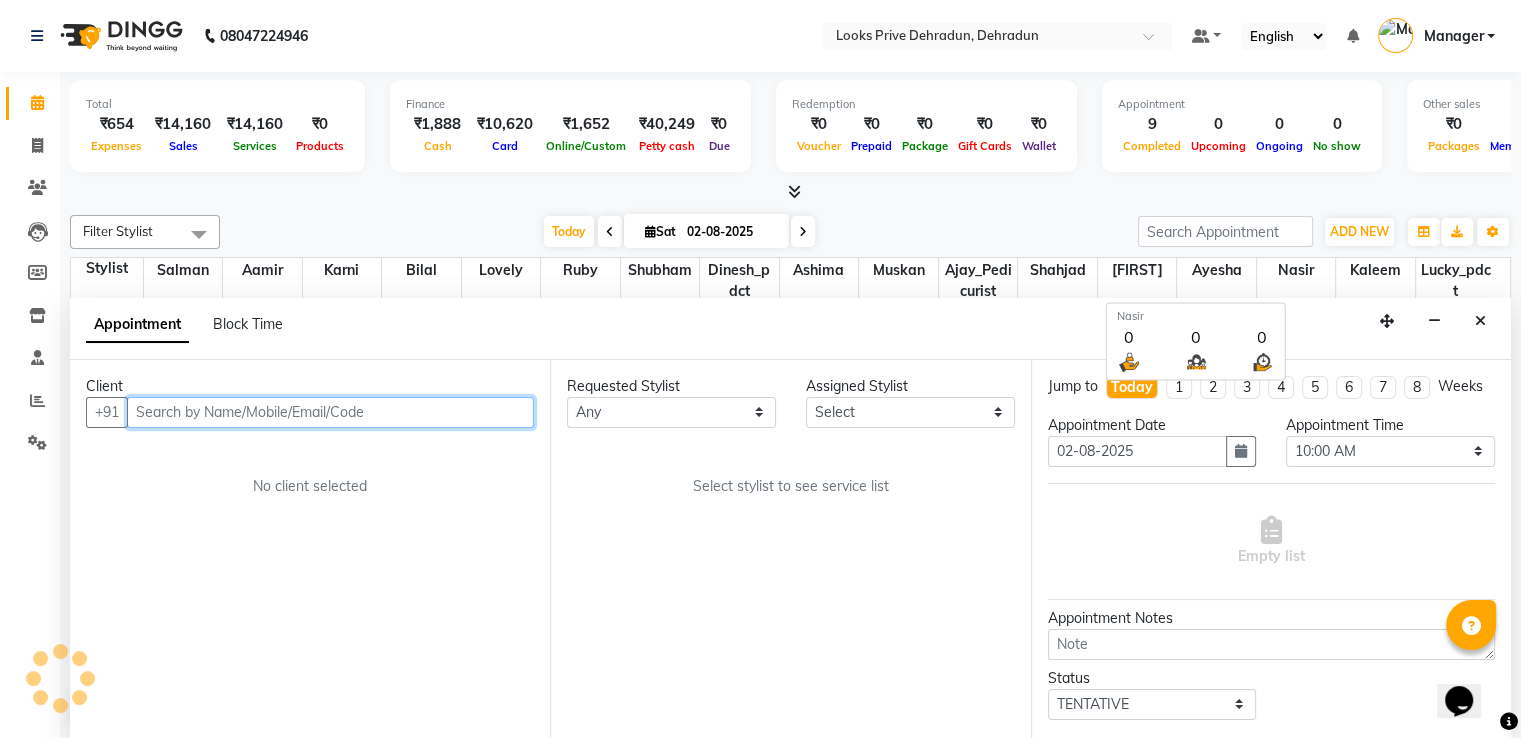 scroll, scrollTop: 1, scrollLeft: 0, axis: vertical 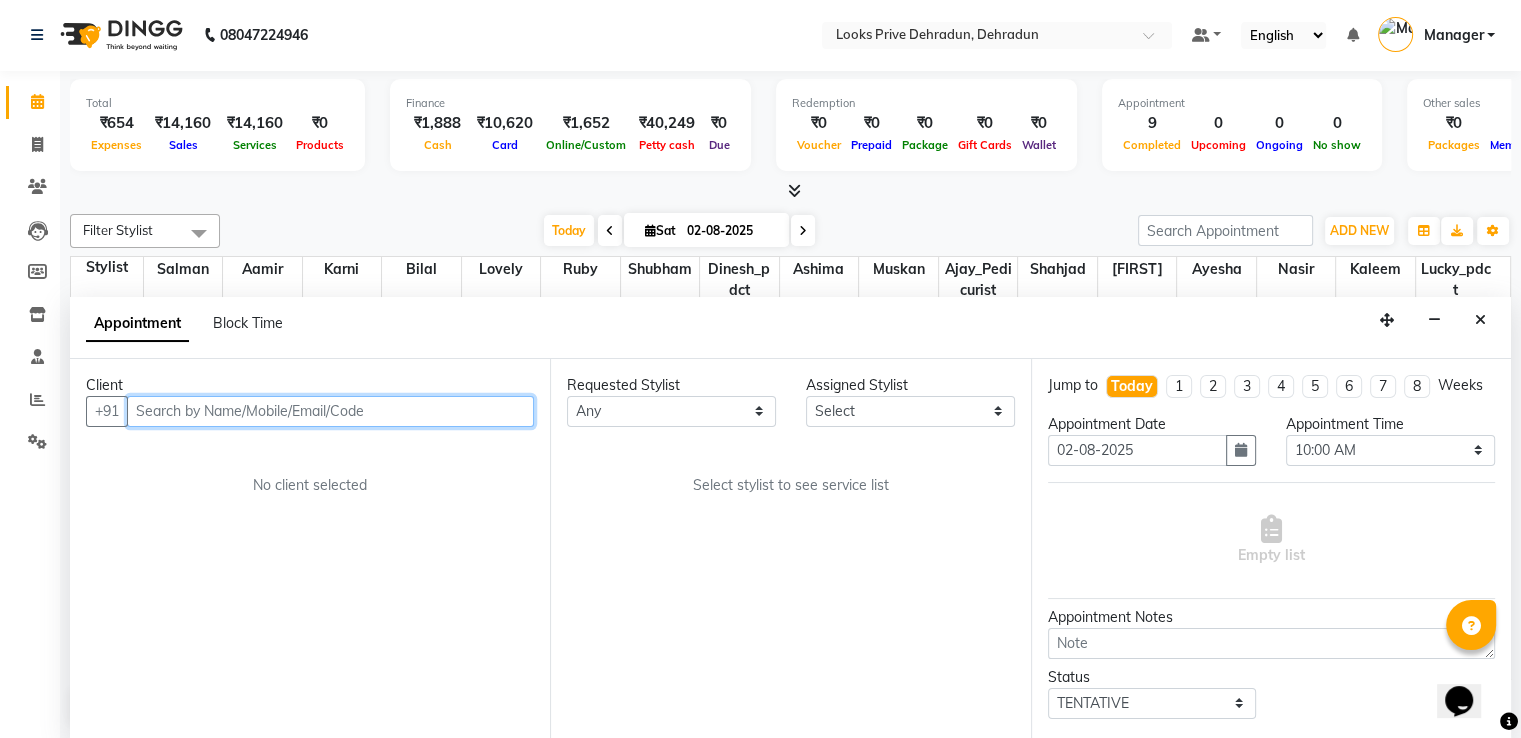 click at bounding box center [330, 411] 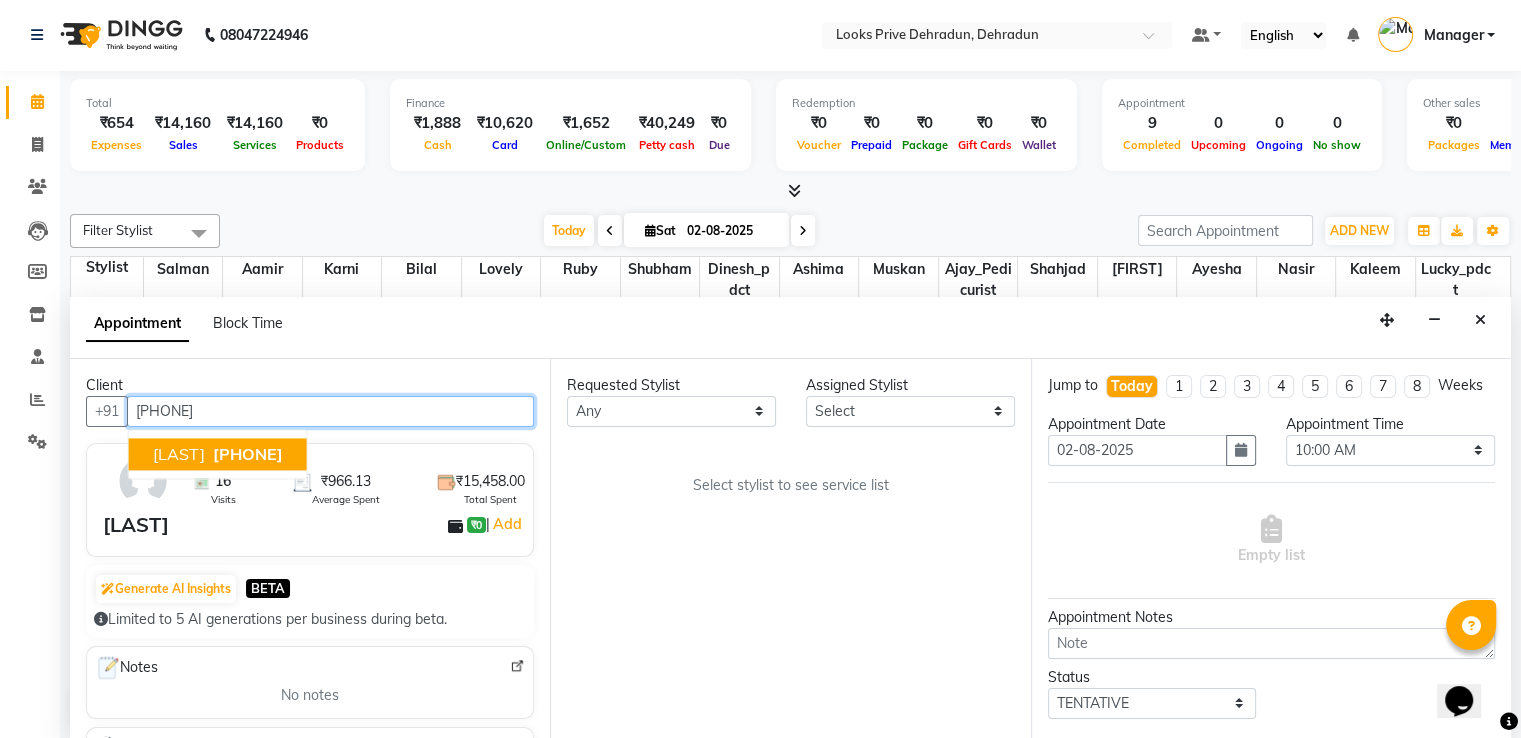 click on "[PHONE]" at bounding box center (330, 411) 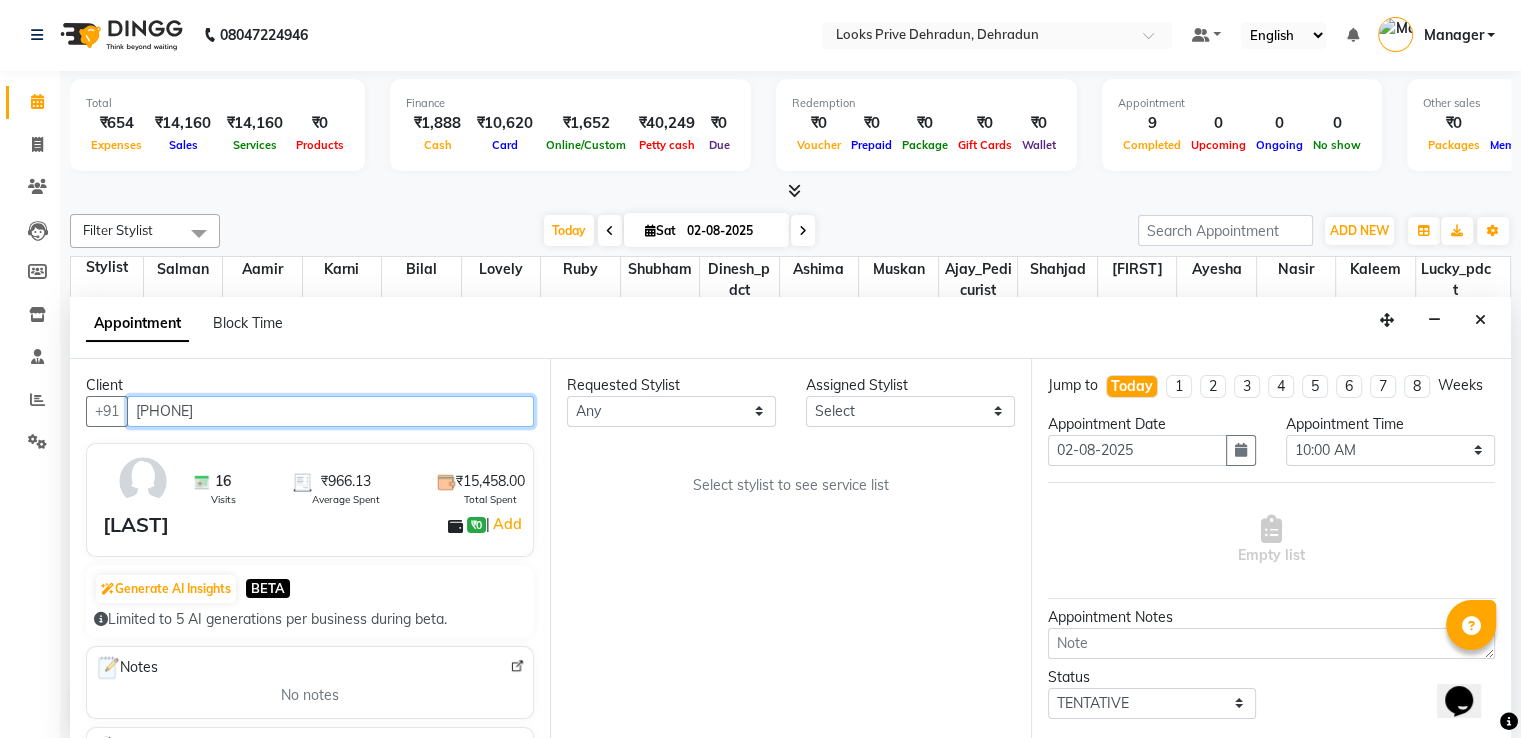 type on "[PHONE]" 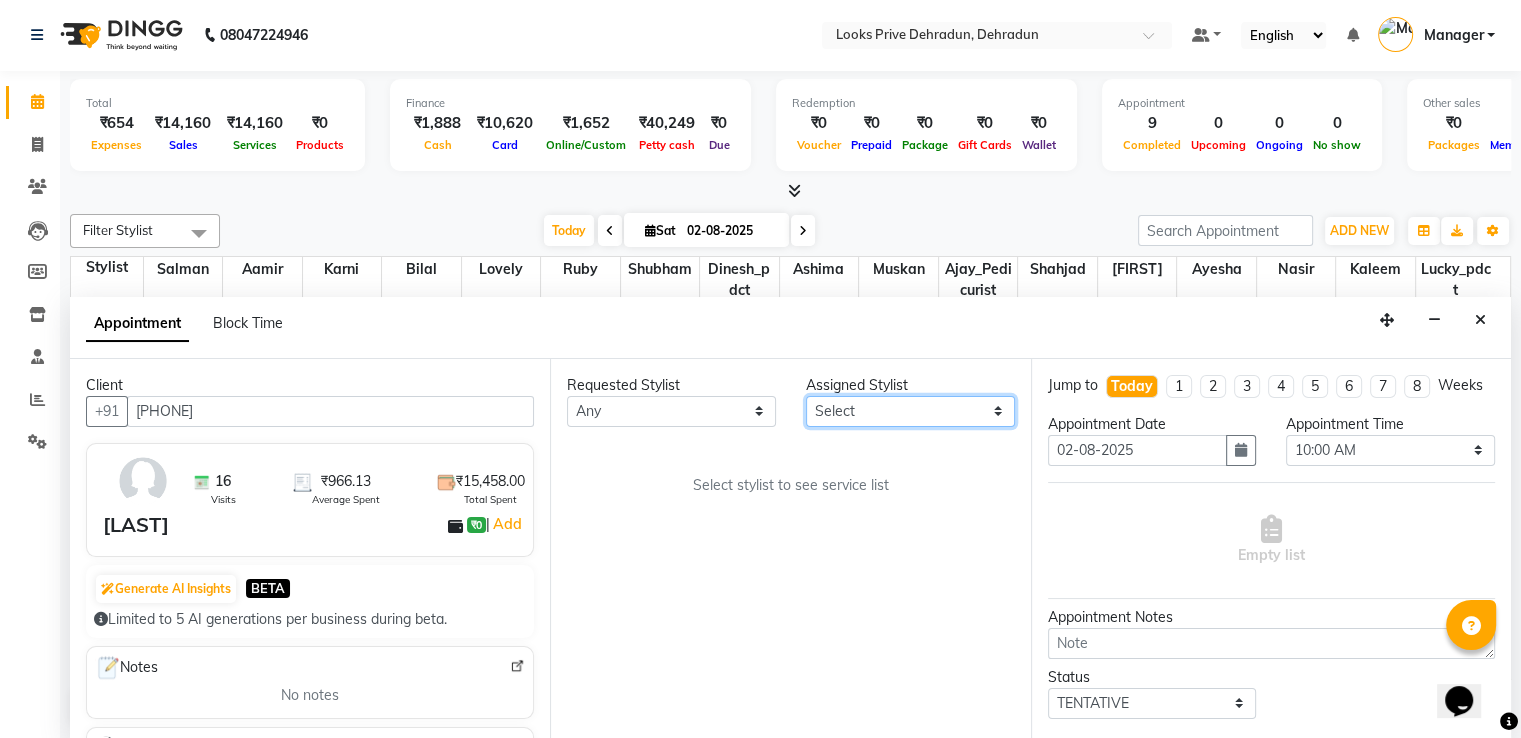 click on "Select [FIRST] [FIRST] [FIRST] [FIRST] [FIRST] [FIRST] [FIRST] [FIRST] [FIRST] [FIRST] [FIRST] [FIRST] [FIRST] [FIRST] [FIRST] [FIRST] [FIRST] [FIRST] [FIRST]" at bounding box center (910, 411) 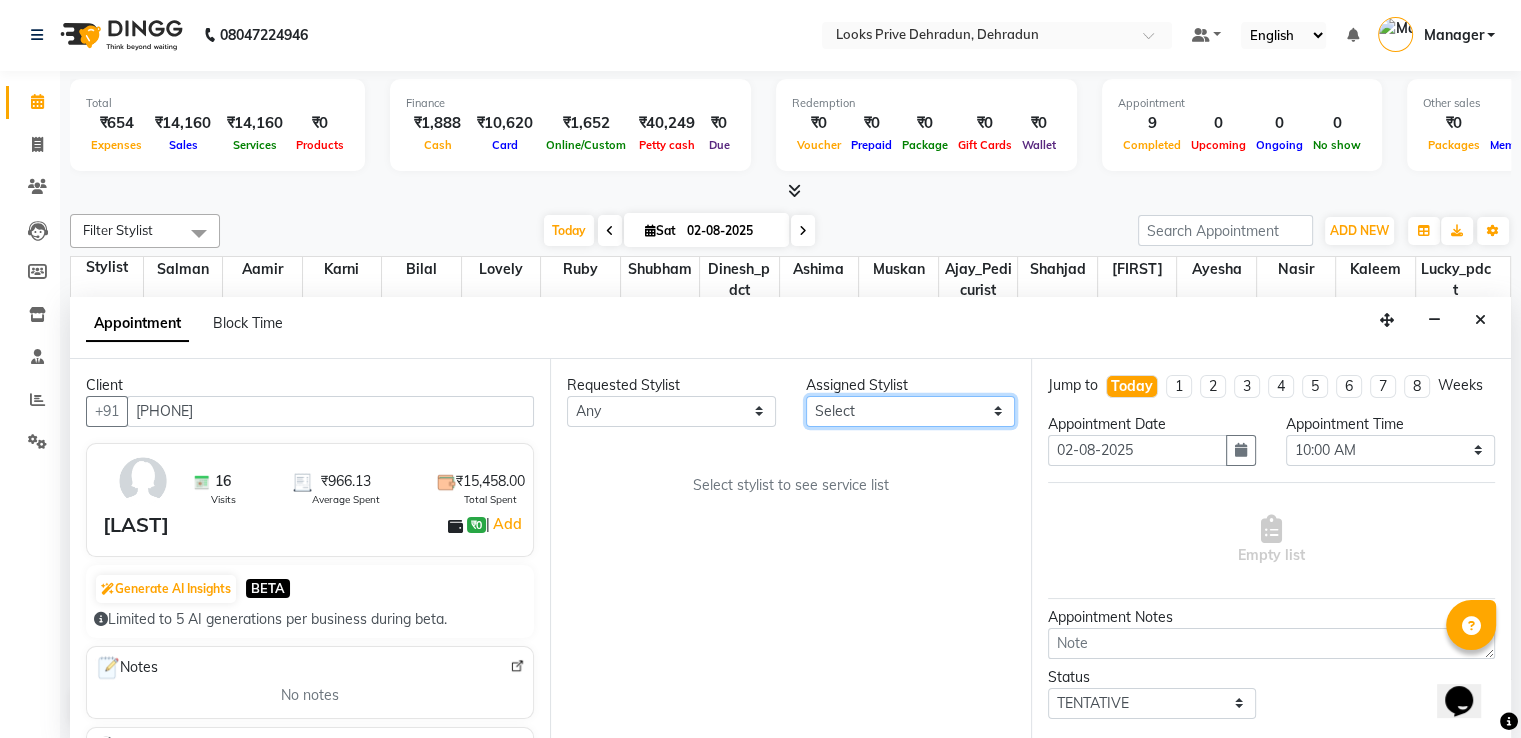 select on "45658" 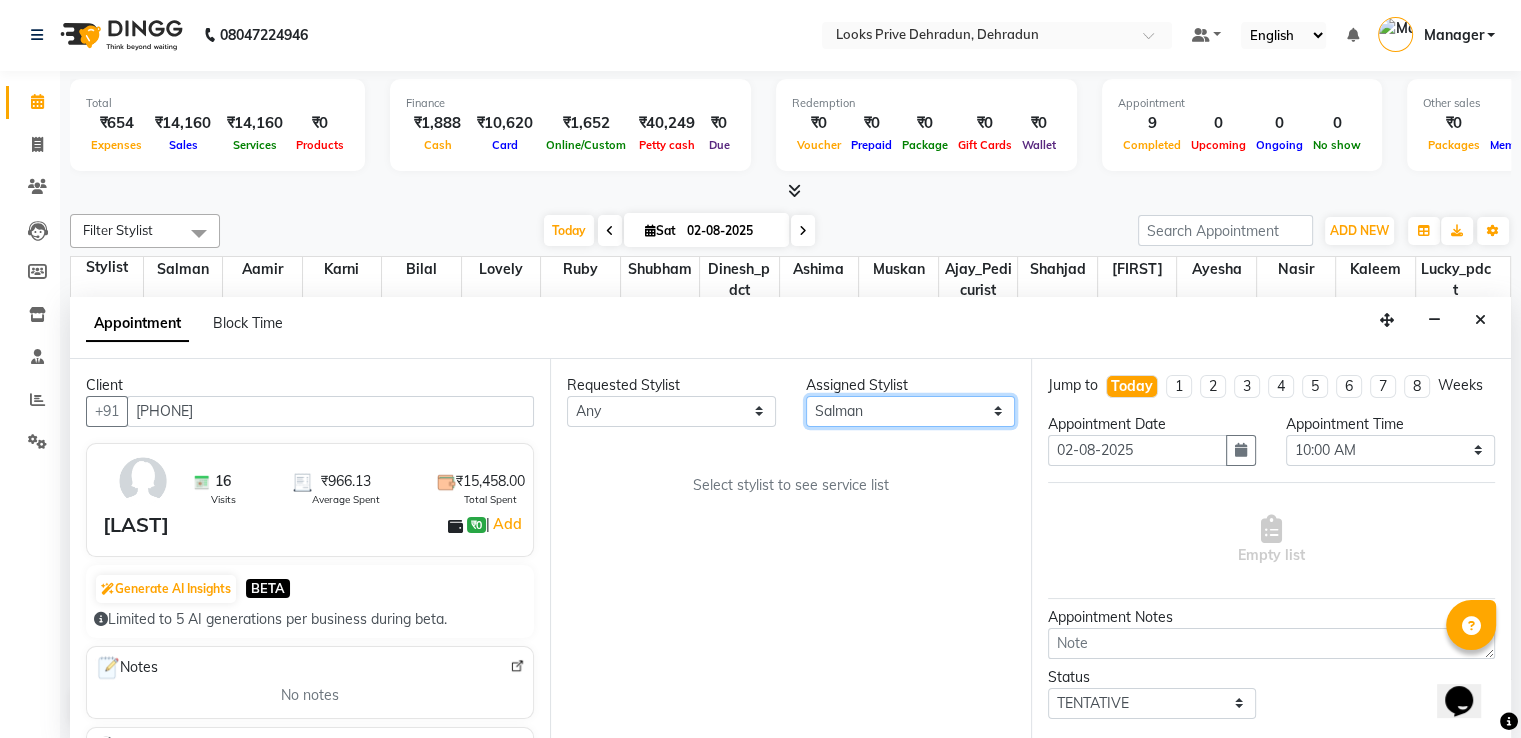 click on "Select [FIRST] [FIRST] [FIRST] [FIRST] [FIRST] [FIRST] [FIRST] [FIRST] [FIRST] [FIRST] [FIRST] [FIRST] [FIRST] [FIRST] [FIRST] [FIRST] [FIRST] [FIRST] [FIRST]" at bounding box center [910, 411] 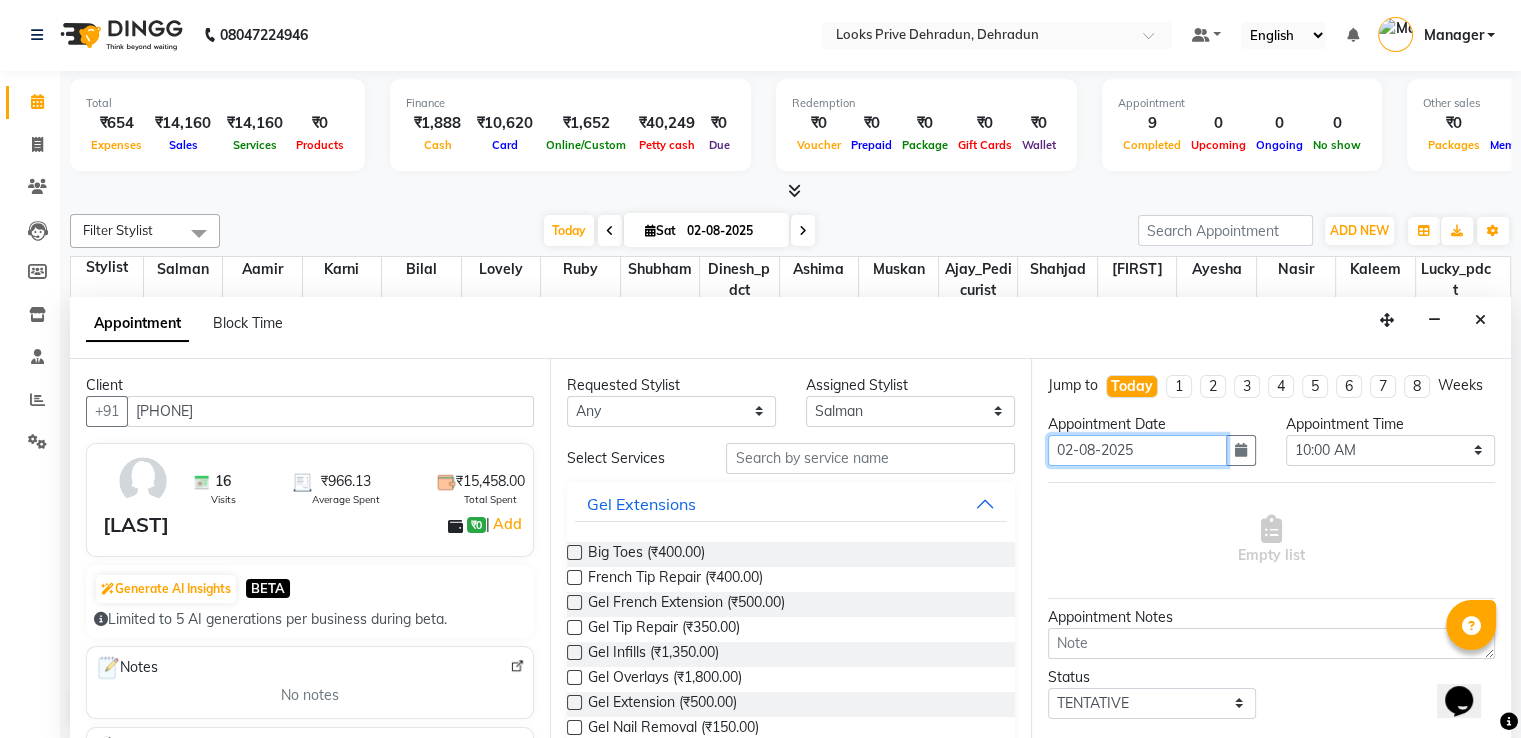 click on "02-08-2025" at bounding box center [1138, 450] 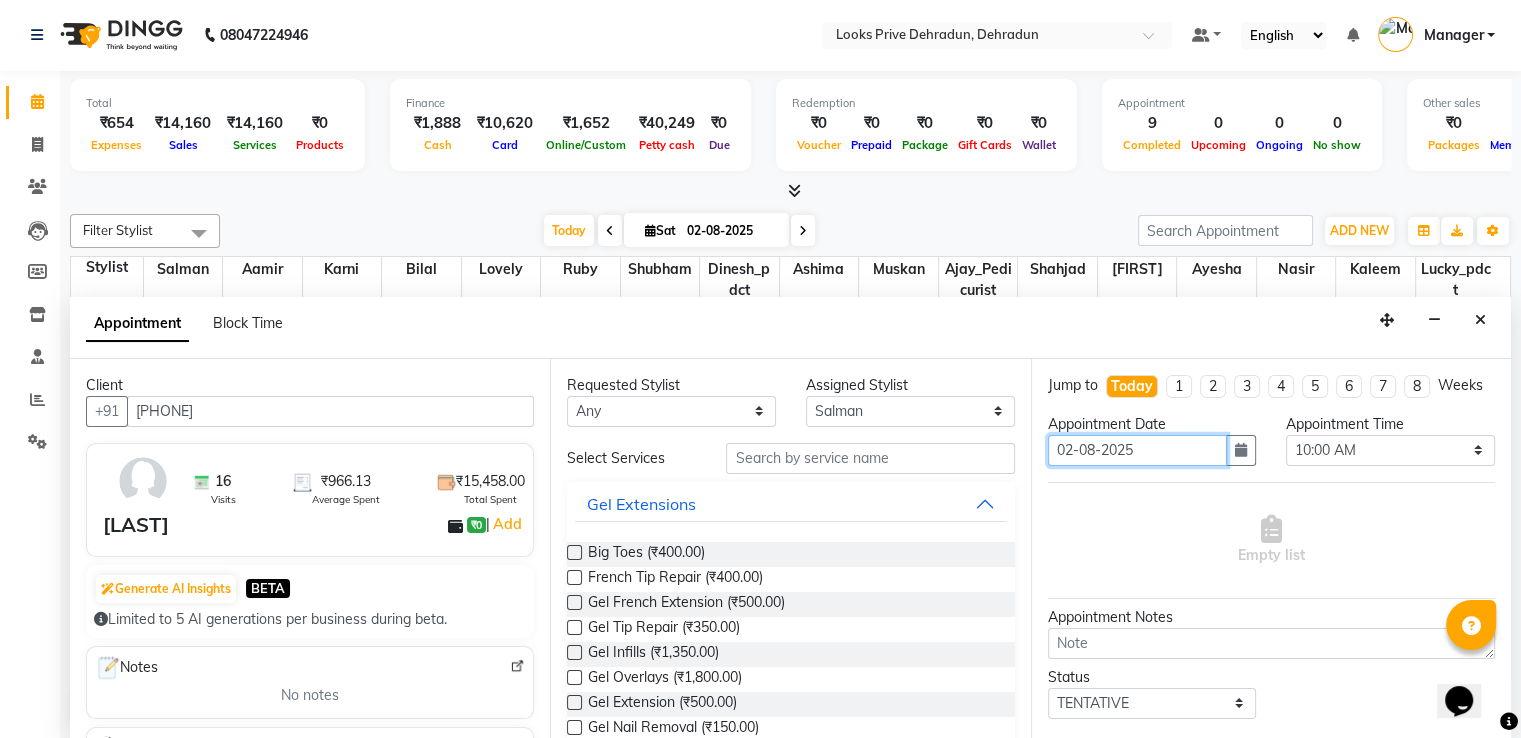 type on "0-08-2025" 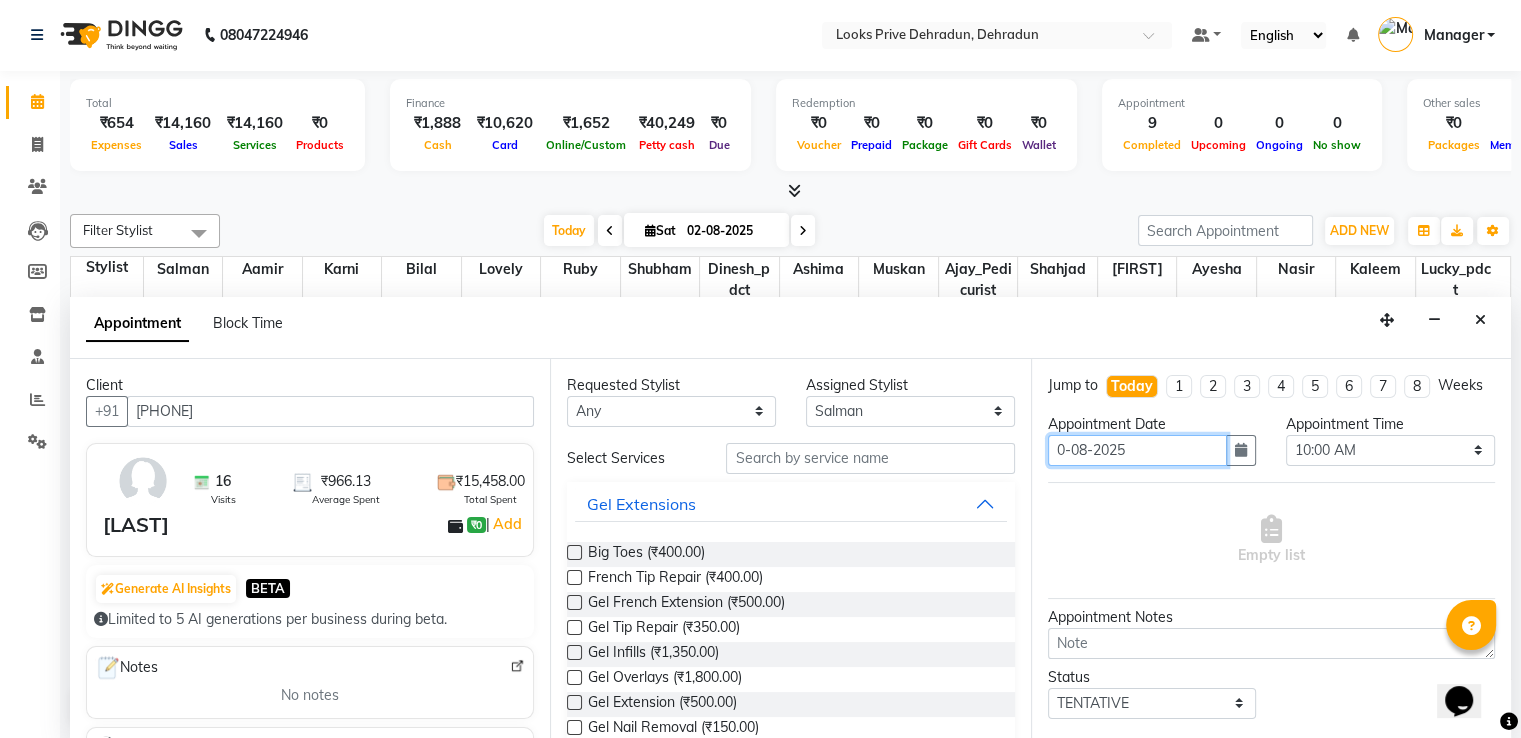type on "04-08-2025" 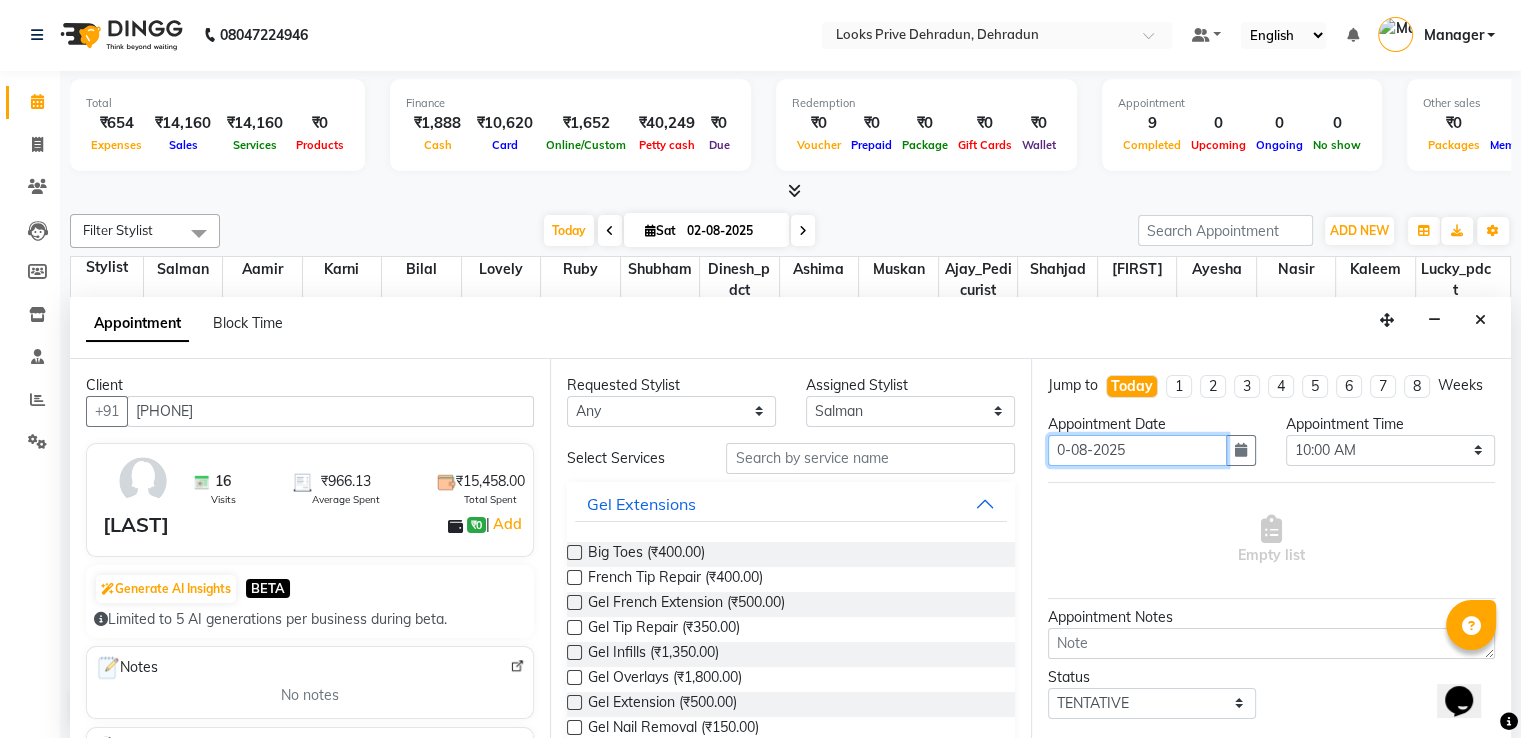 type on "04-08-2025" 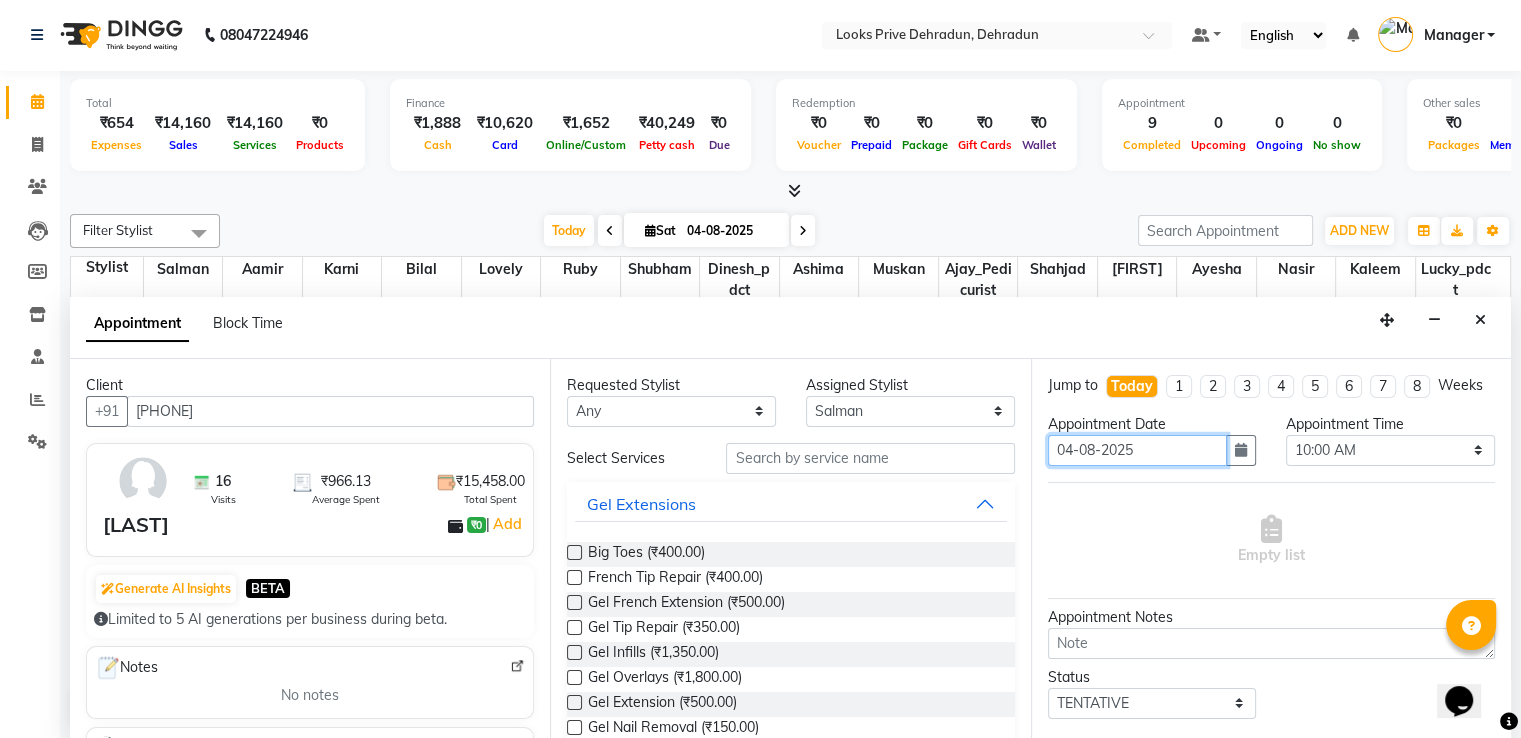 scroll, scrollTop: 0, scrollLeft: 0, axis: both 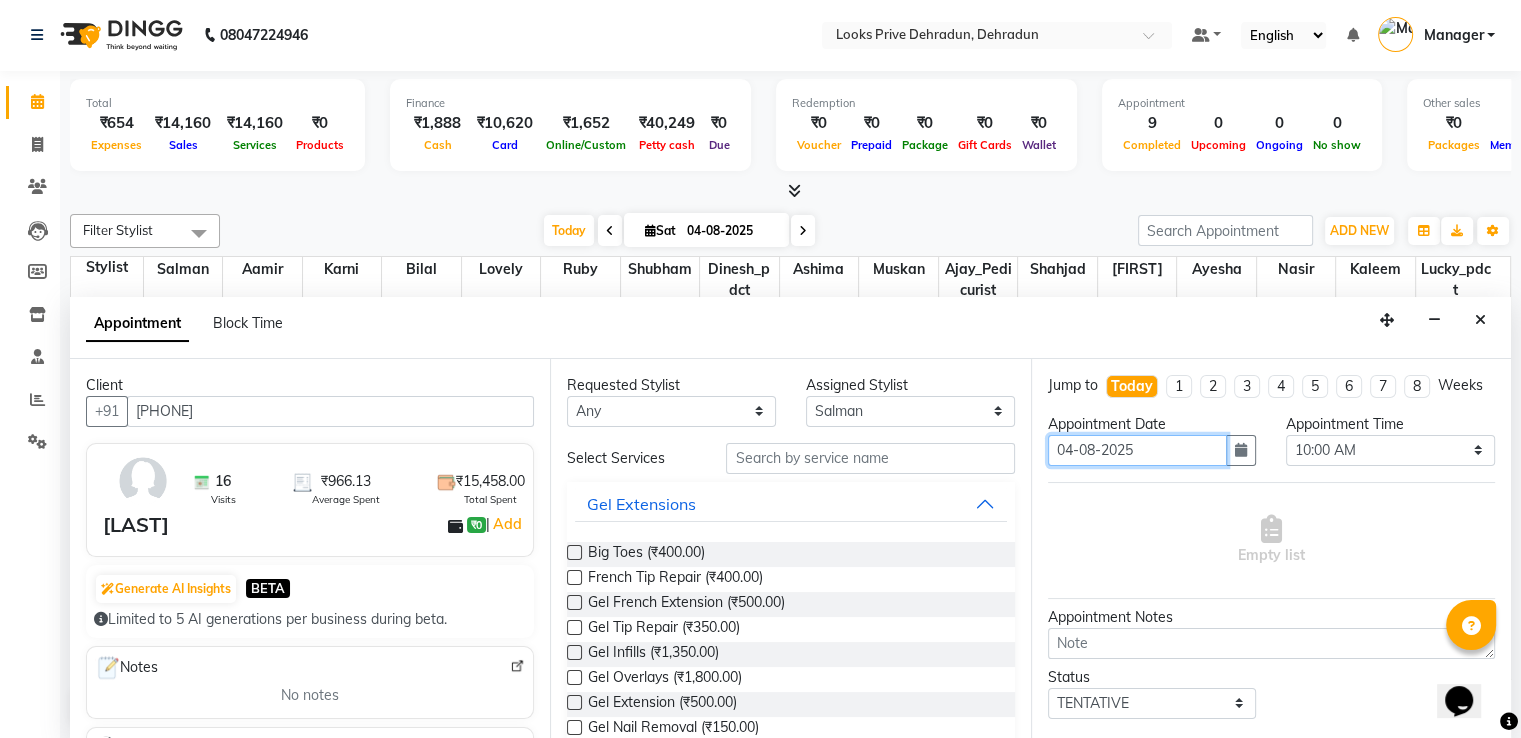 select on "600" 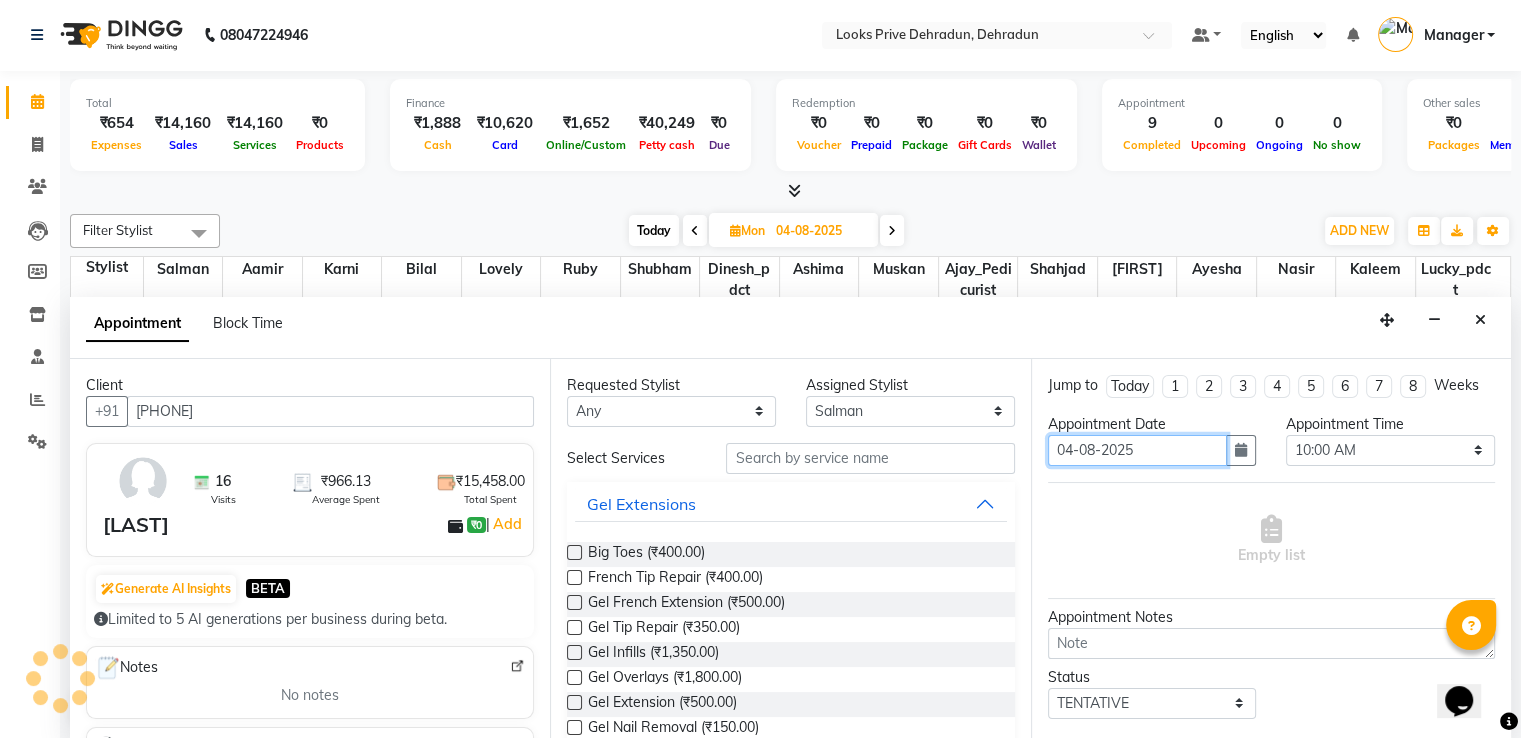 scroll, scrollTop: 612, scrollLeft: 0, axis: vertical 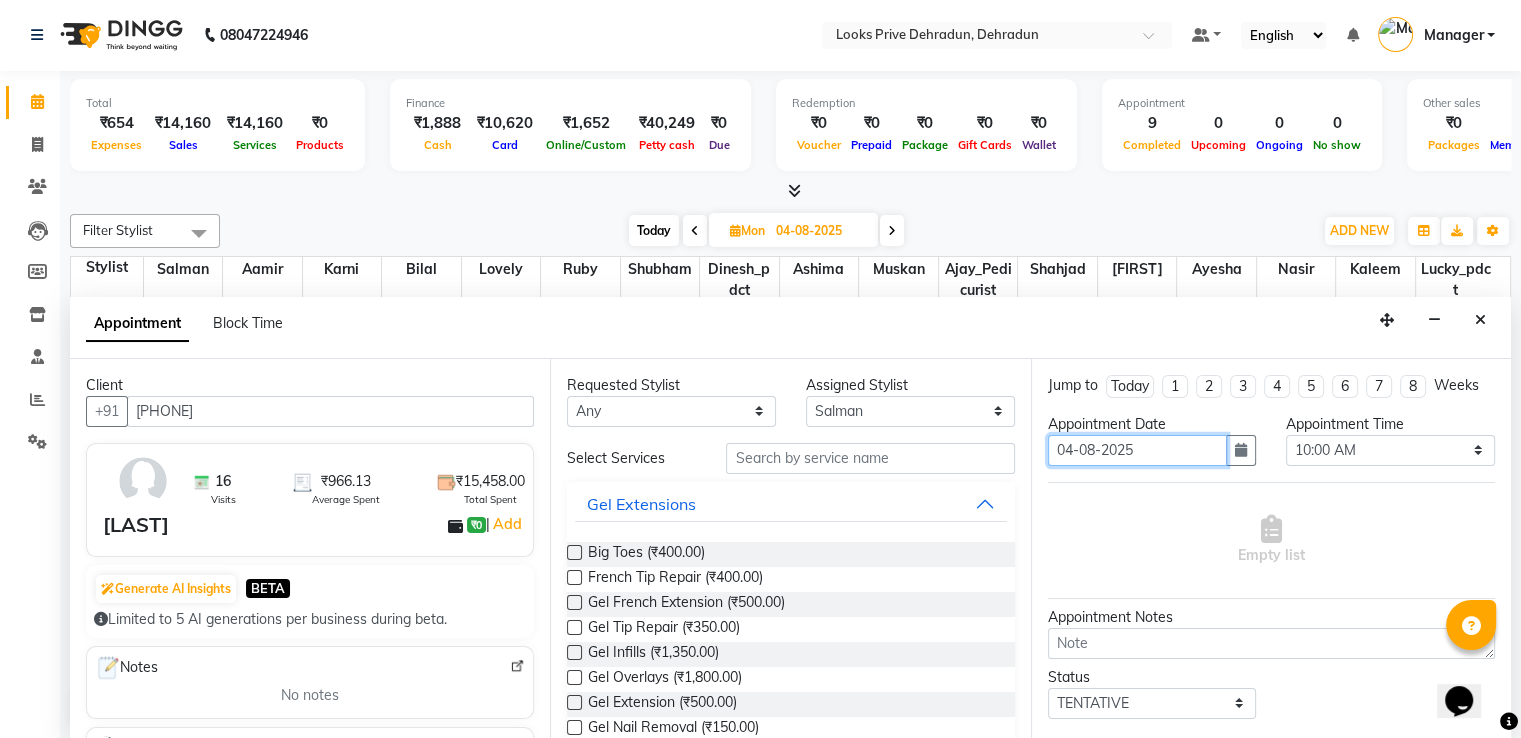 type on "04-08-2025" 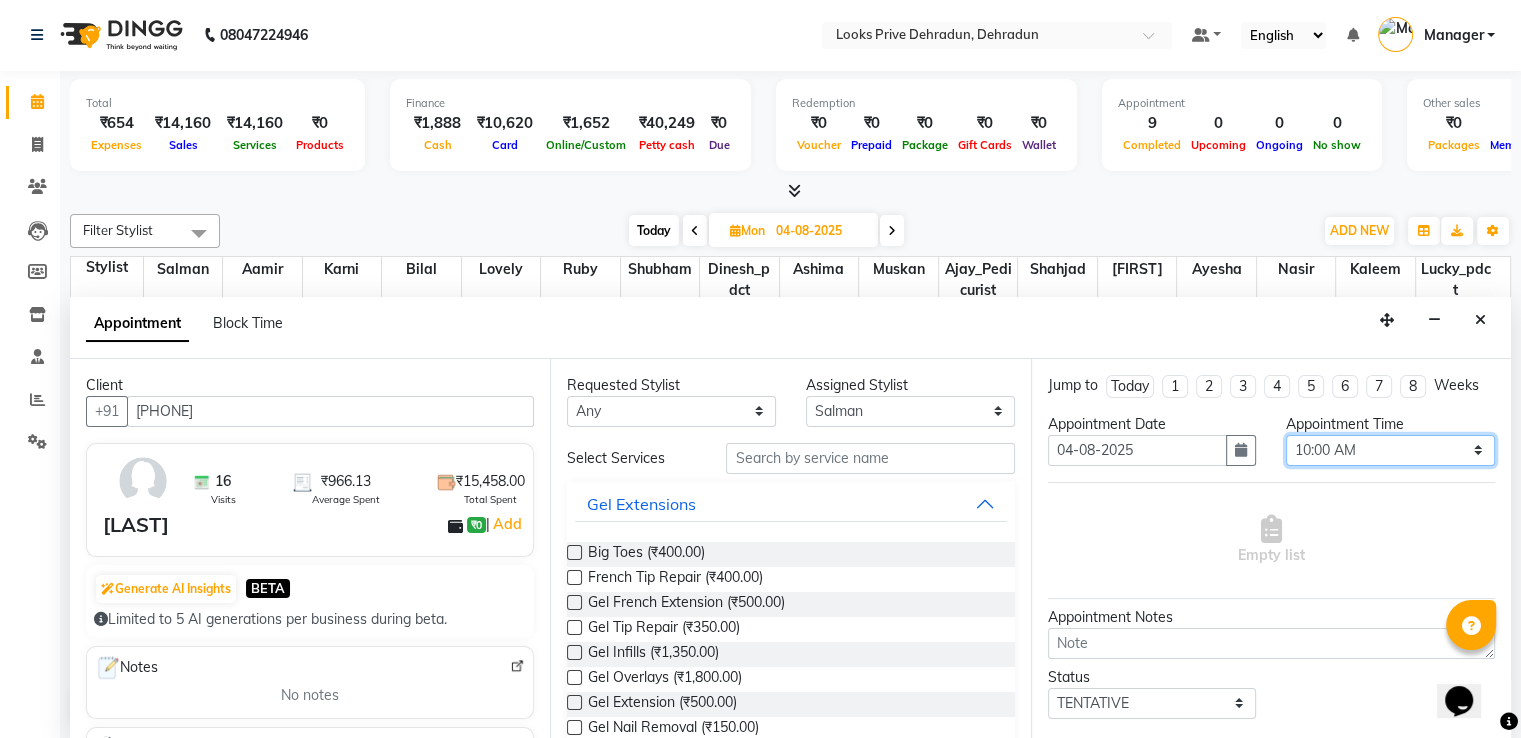 click on "Select 10:00 AM 10:15 AM 10:30 AM 10:45 AM 11:00 AM 11:15 AM 11:30 AM 11:45 AM 12:00 PM 12:15 PM 12:30 PM 12:45 PM 01:00 PM 01:15 PM 01:30 PM 01:45 PM 02:00 PM 02:15 PM 02:30 PM 02:45 PM 03:00 PM 03:15 PM 03:30 PM 03:45 PM 04:00 PM 04:15 PM 04:30 PM 04:45 PM 05:00 PM 05:15 PM 05:30 PM 05:45 PM 06:00 PM 06:15 PM 06:30 PM 06:45 PM 07:00 PM 07:15 PM 07:30 PM 07:45 PM 08:00 PM" at bounding box center (1390, 450) 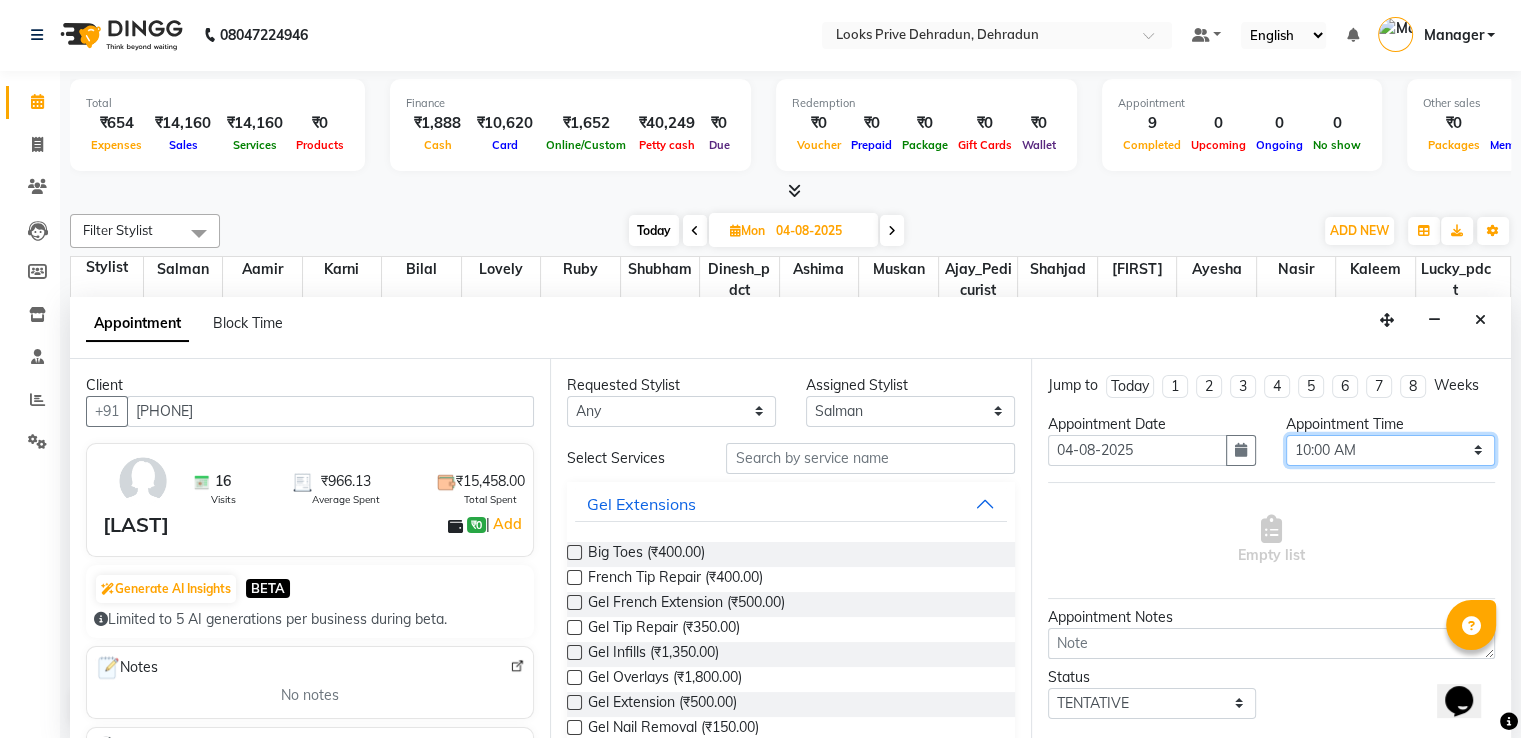 select on "720" 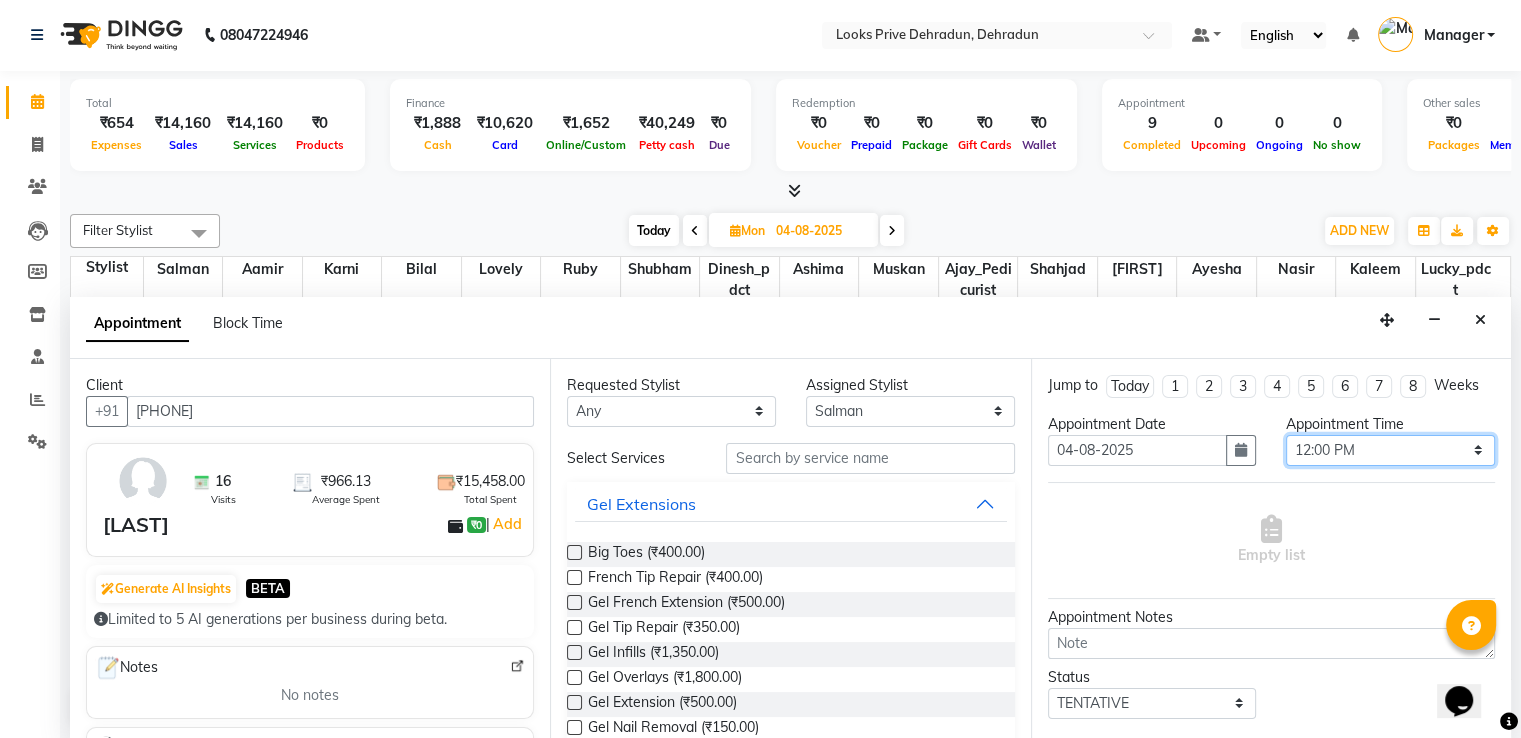 click on "Select 10:00 AM 10:15 AM 10:30 AM 10:45 AM 11:00 AM 11:15 AM 11:30 AM 11:45 AM 12:00 PM 12:15 PM 12:30 PM 12:45 PM 01:00 PM 01:15 PM 01:30 PM 01:45 PM 02:00 PM 02:15 PM 02:30 PM 02:45 PM 03:00 PM 03:15 PM 03:30 PM 03:45 PM 04:00 PM 04:15 PM 04:30 PM 04:45 PM 05:00 PM 05:15 PM 05:30 PM 05:45 PM 06:00 PM 06:15 PM 06:30 PM 06:45 PM 07:00 PM 07:15 PM 07:30 PM 07:45 PM 08:00 PM" at bounding box center (1390, 450) 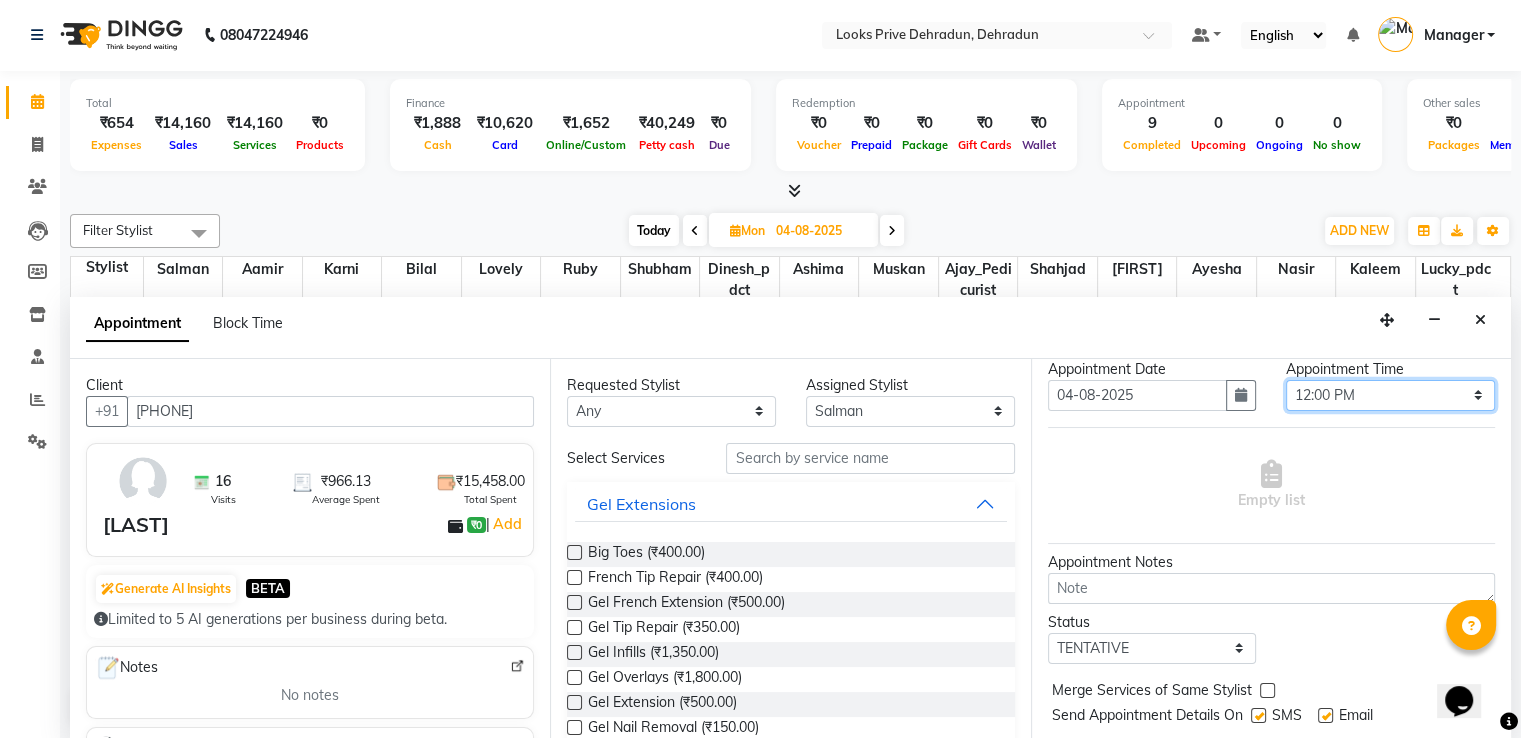 scroll, scrollTop: 104, scrollLeft: 0, axis: vertical 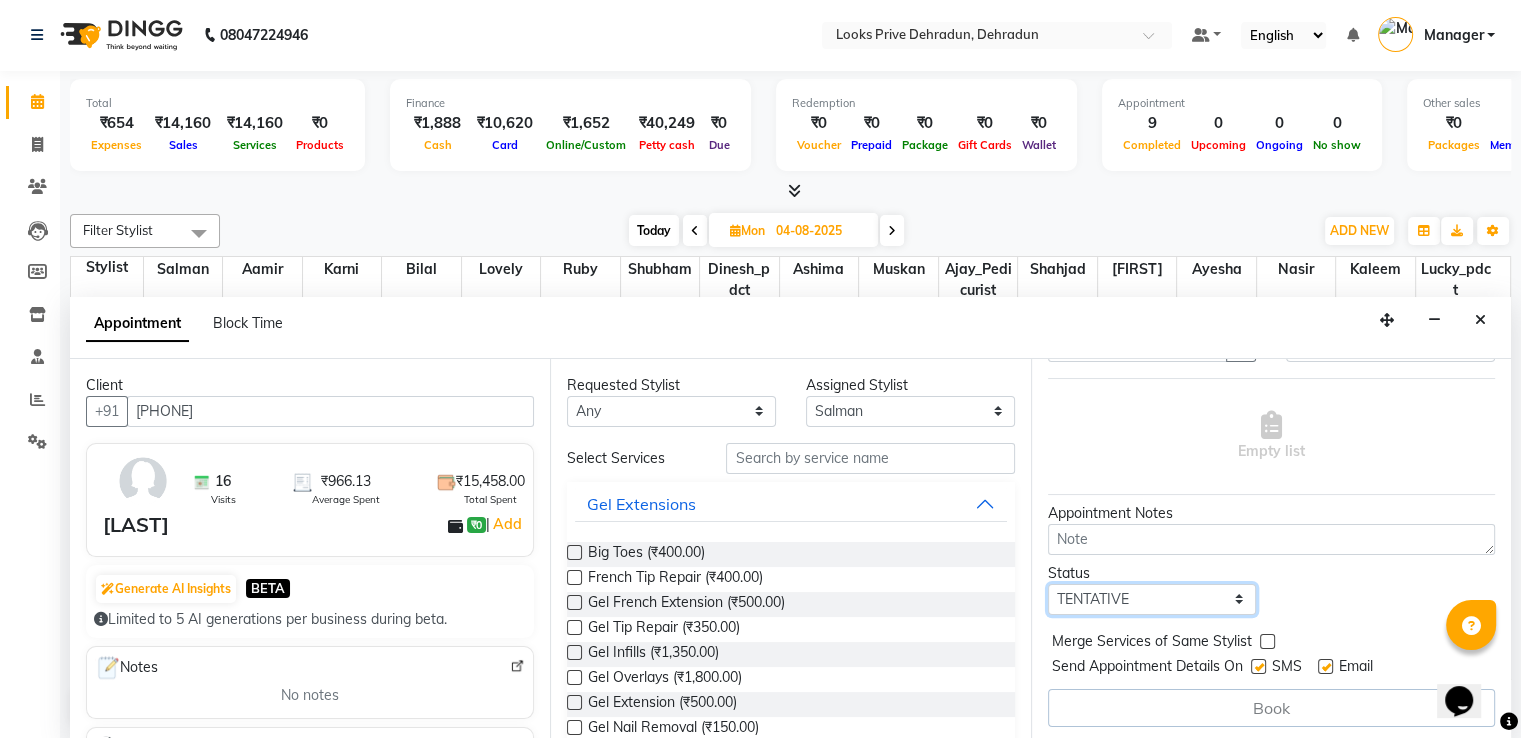 click on "Select TENTATIVE CONFIRM UPCOMING" at bounding box center (1152, 599) 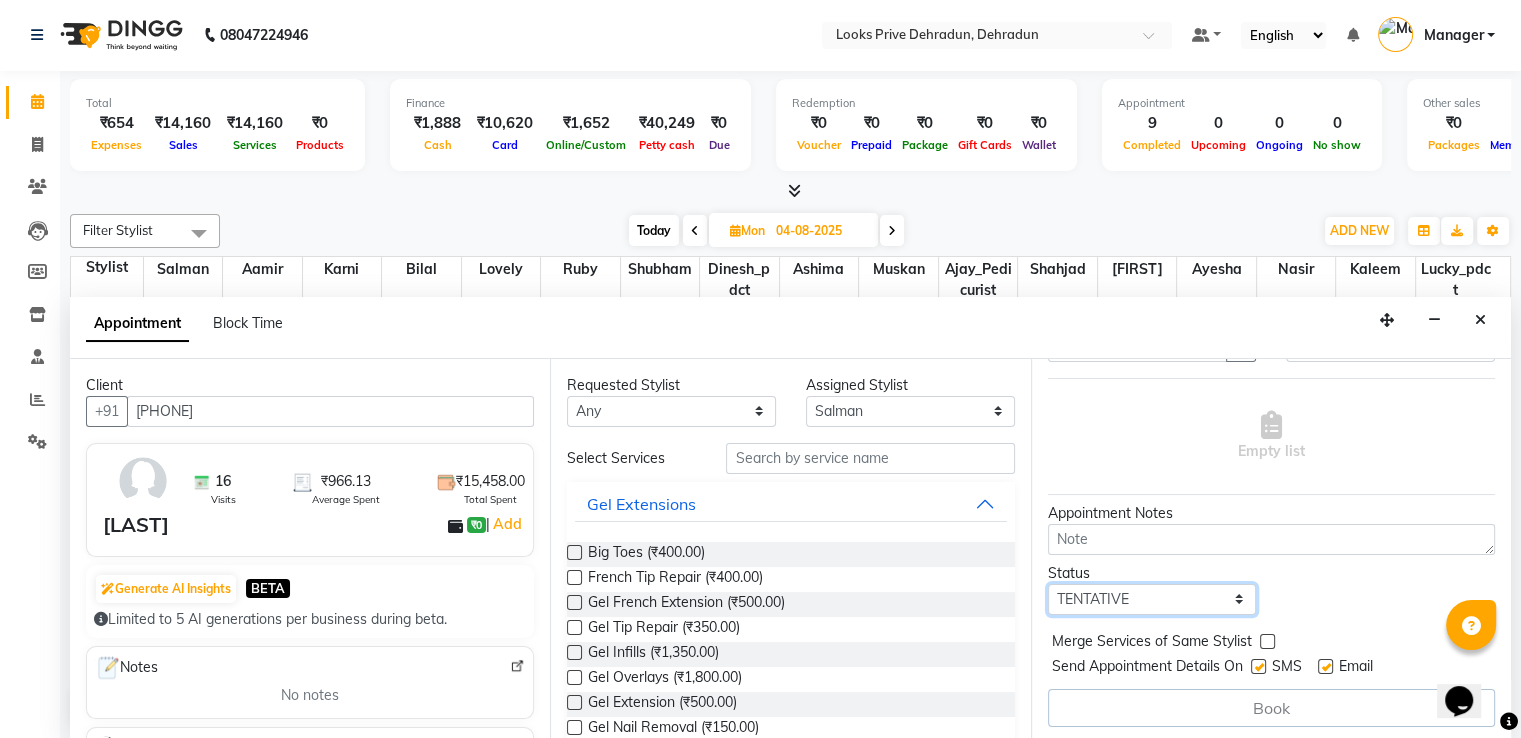 select on "confirm booking" 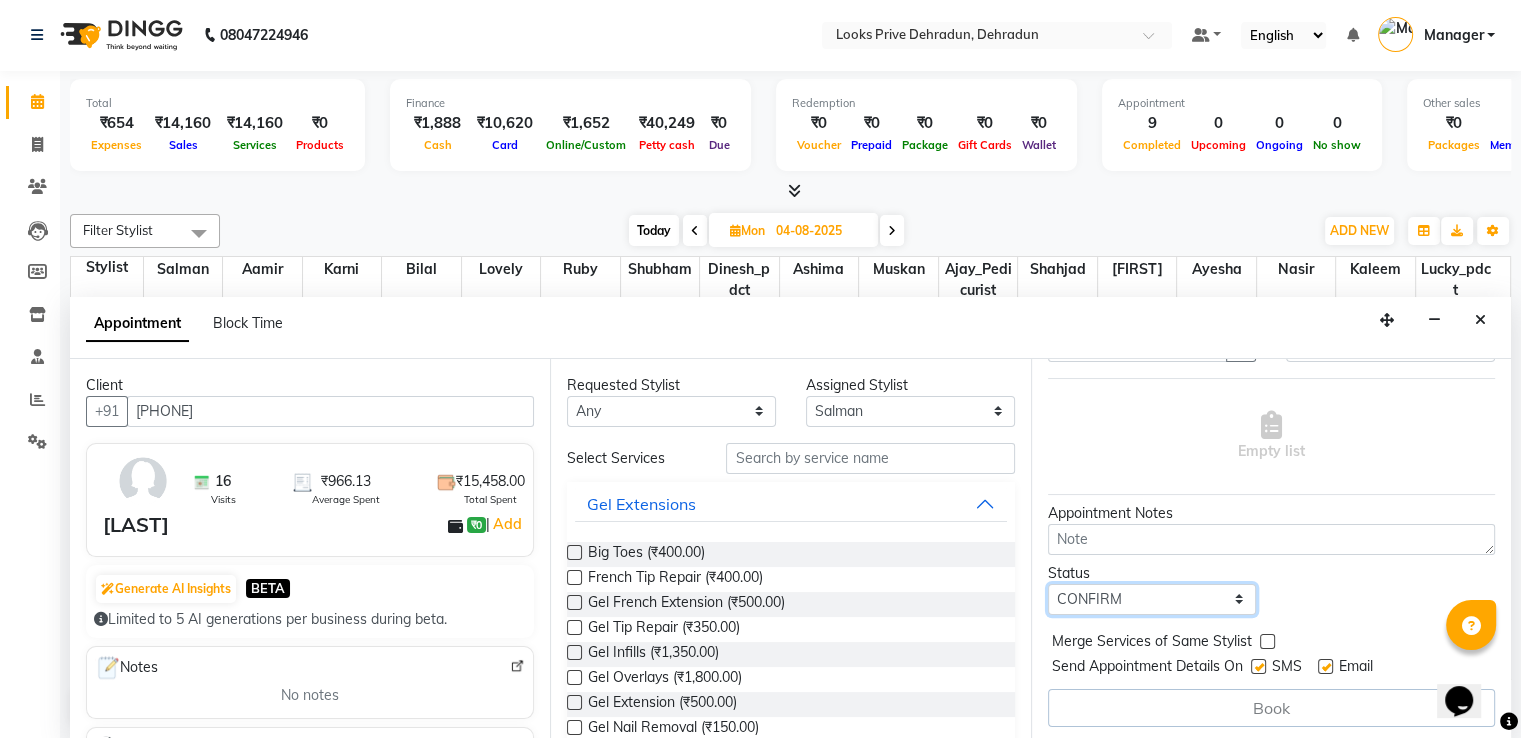 click on "Select TENTATIVE CONFIRM UPCOMING" at bounding box center [1152, 599] 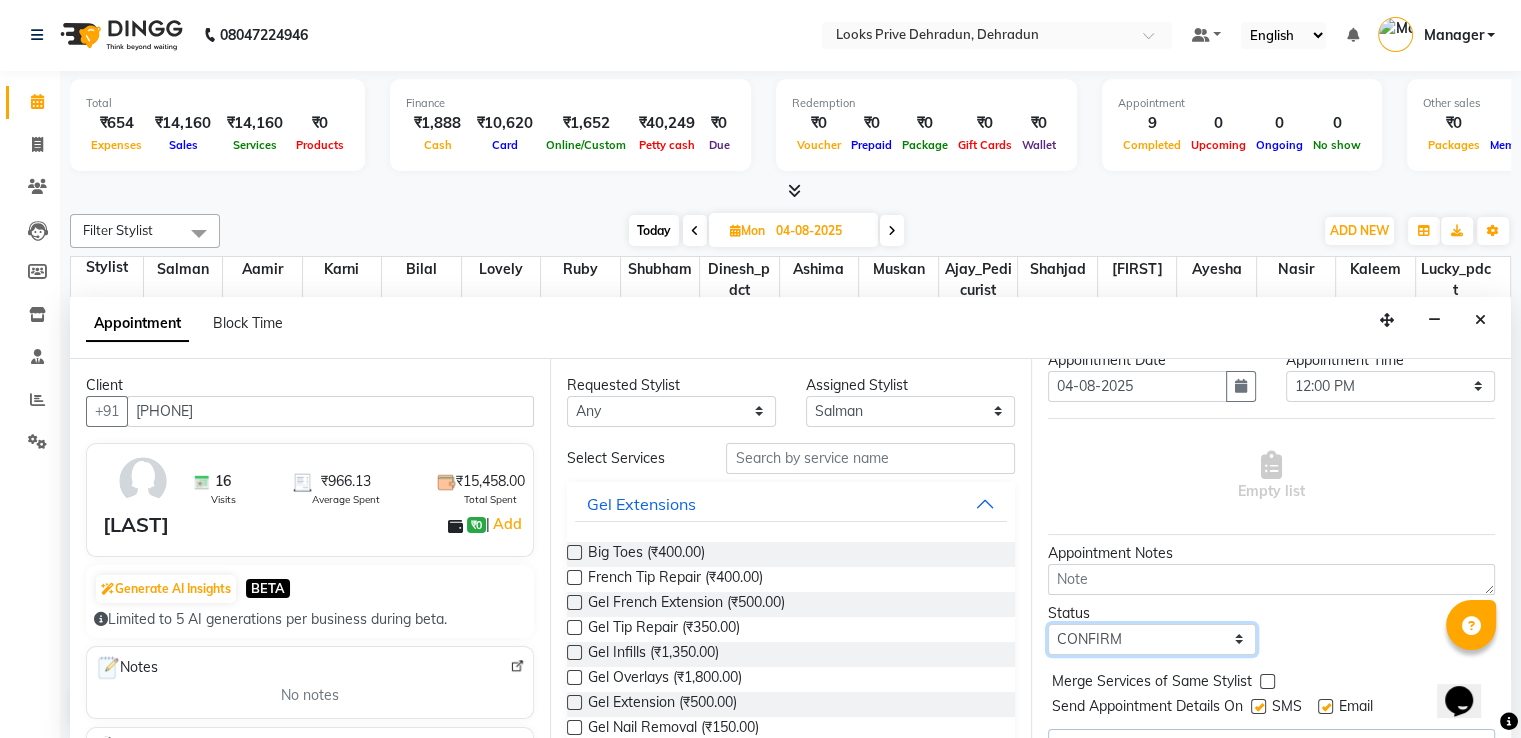 scroll, scrollTop: 0, scrollLeft: 0, axis: both 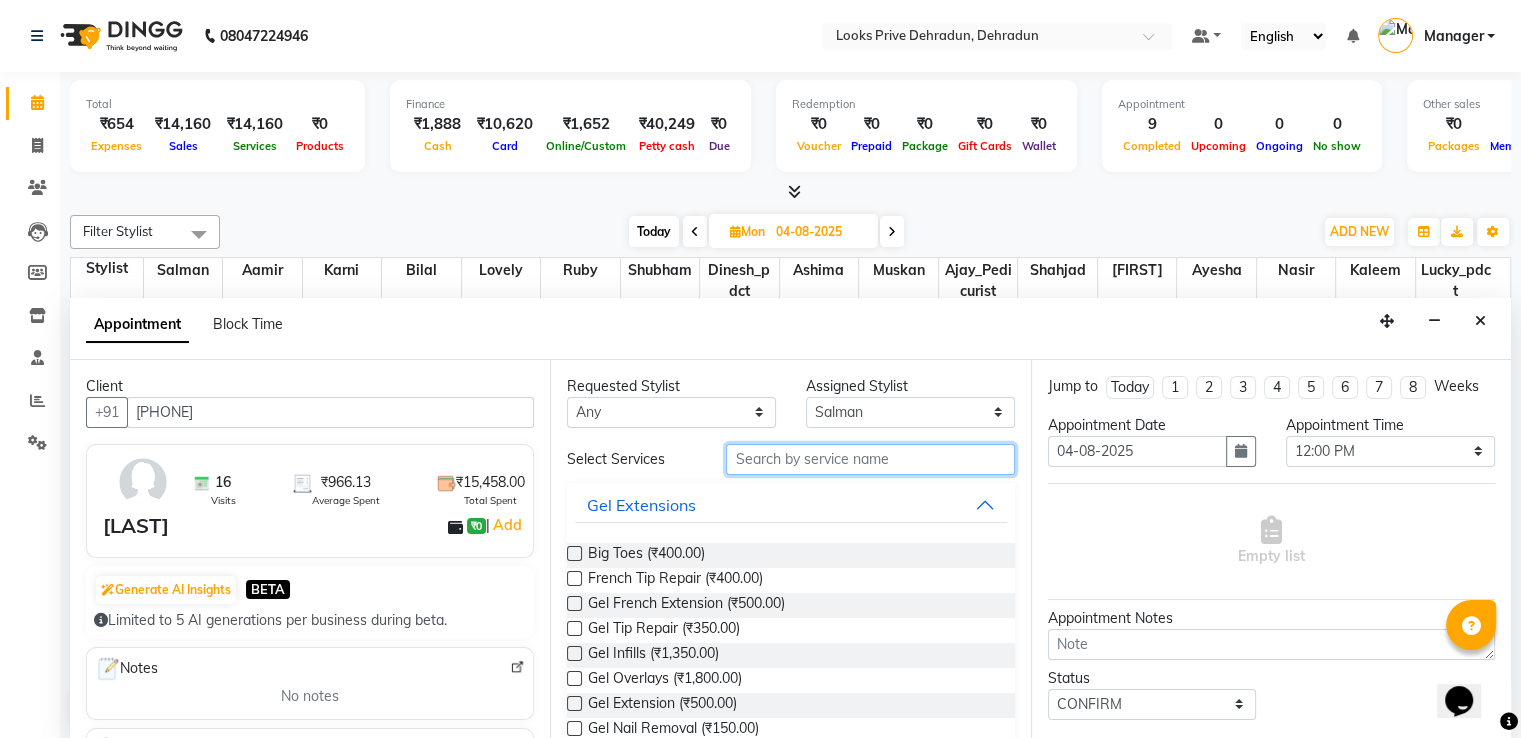 click at bounding box center (870, 459) 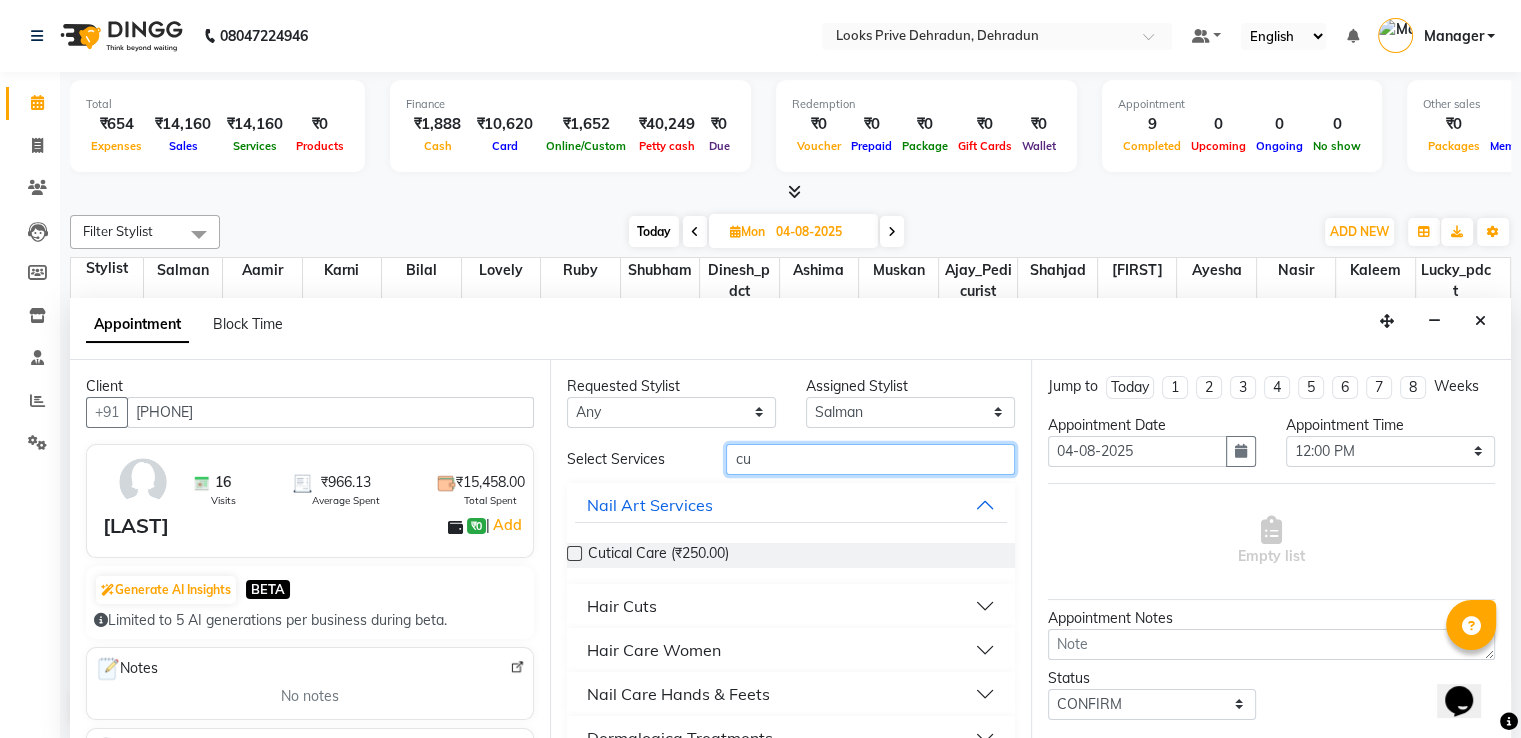type on "c" 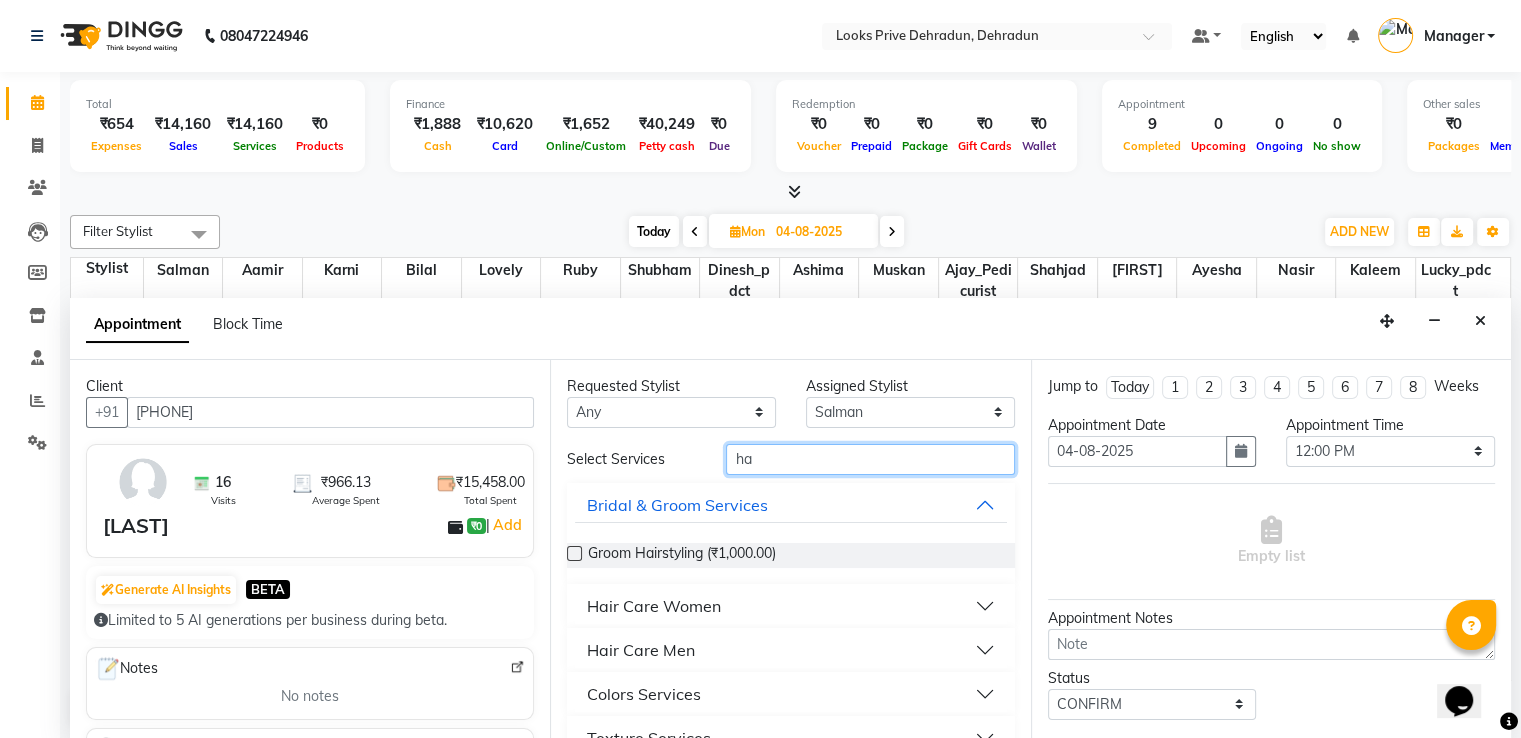 type on "h" 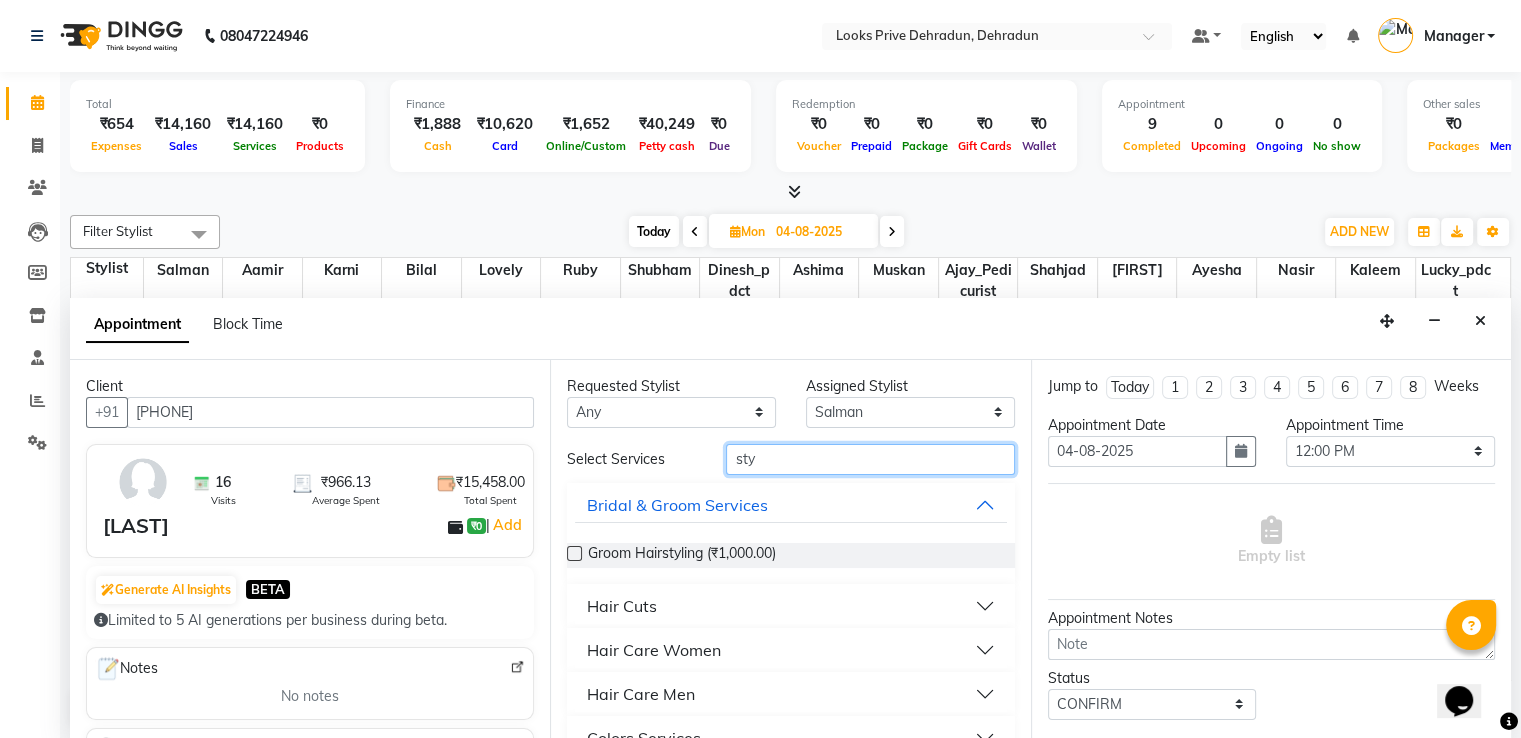 type on "sty" 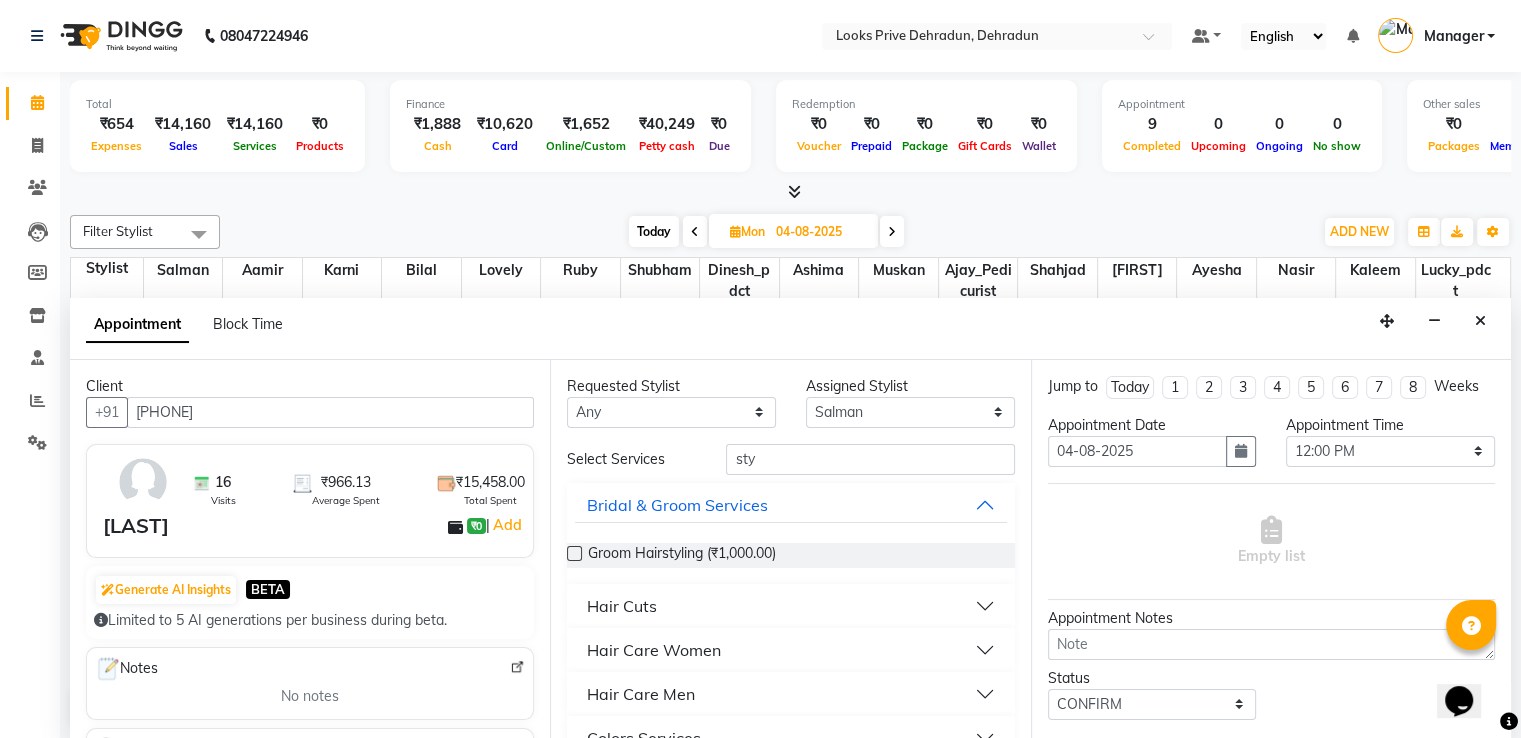 click on "Hair Cuts" at bounding box center (790, 606) 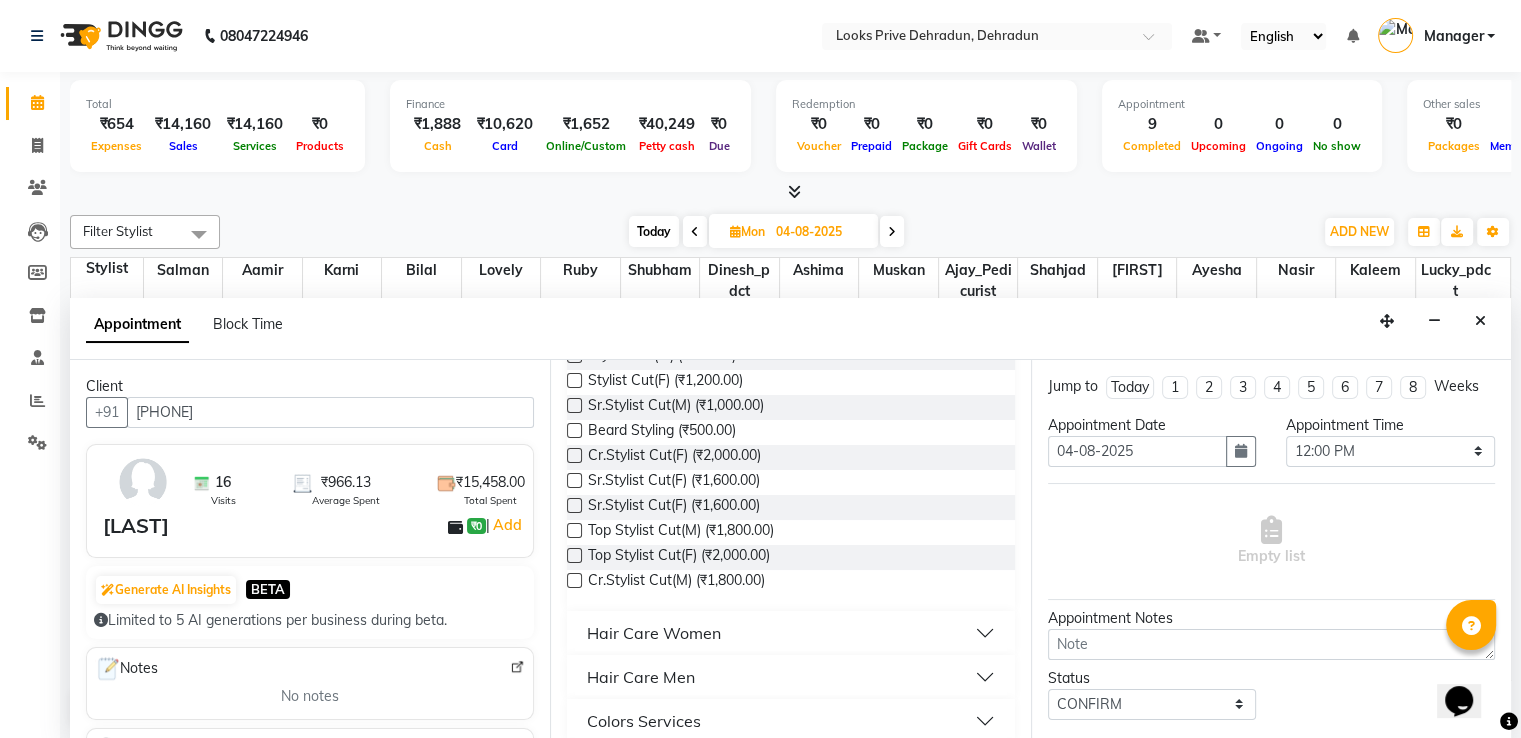scroll, scrollTop: 300, scrollLeft: 0, axis: vertical 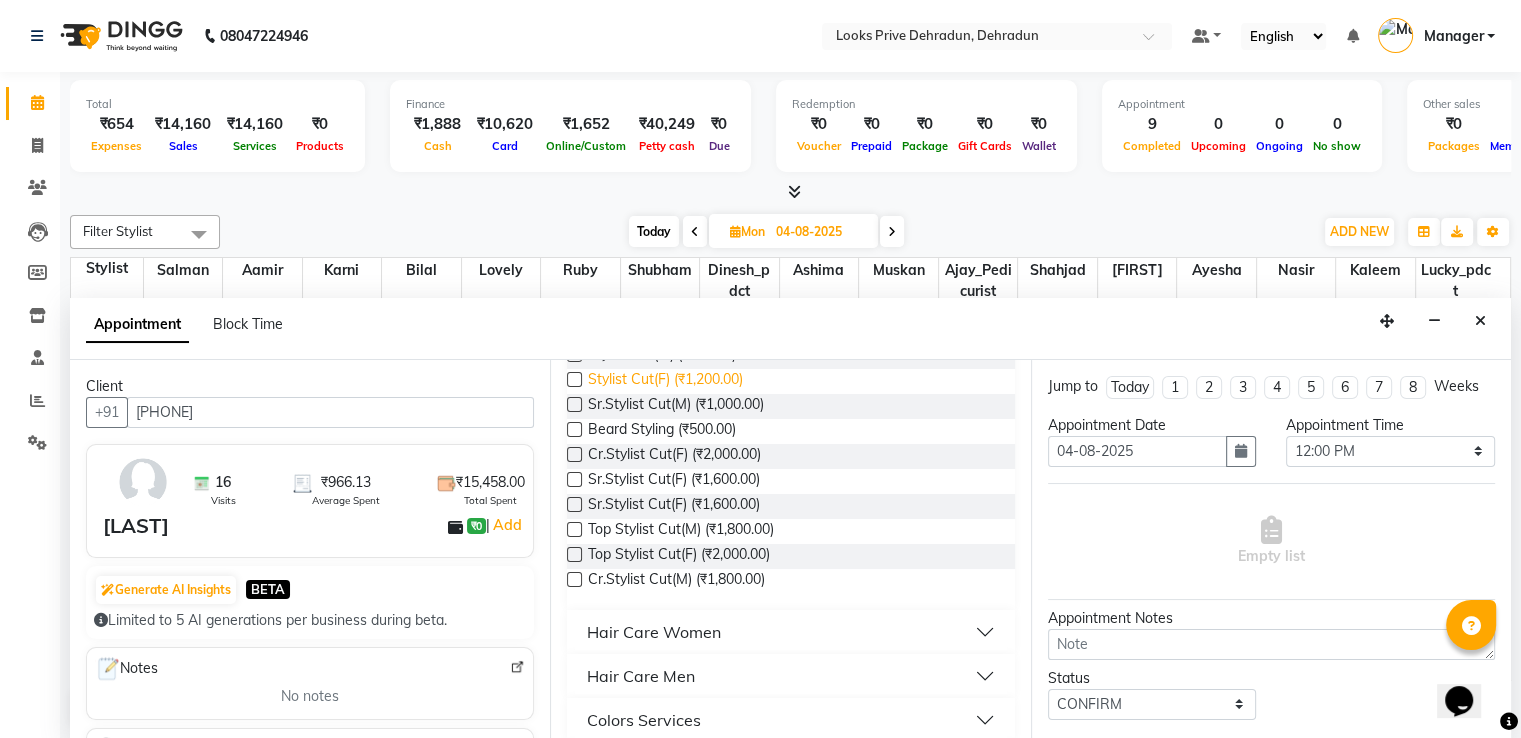 click on "Stylist Cut(F) (₹1,200.00)" at bounding box center [665, 381] 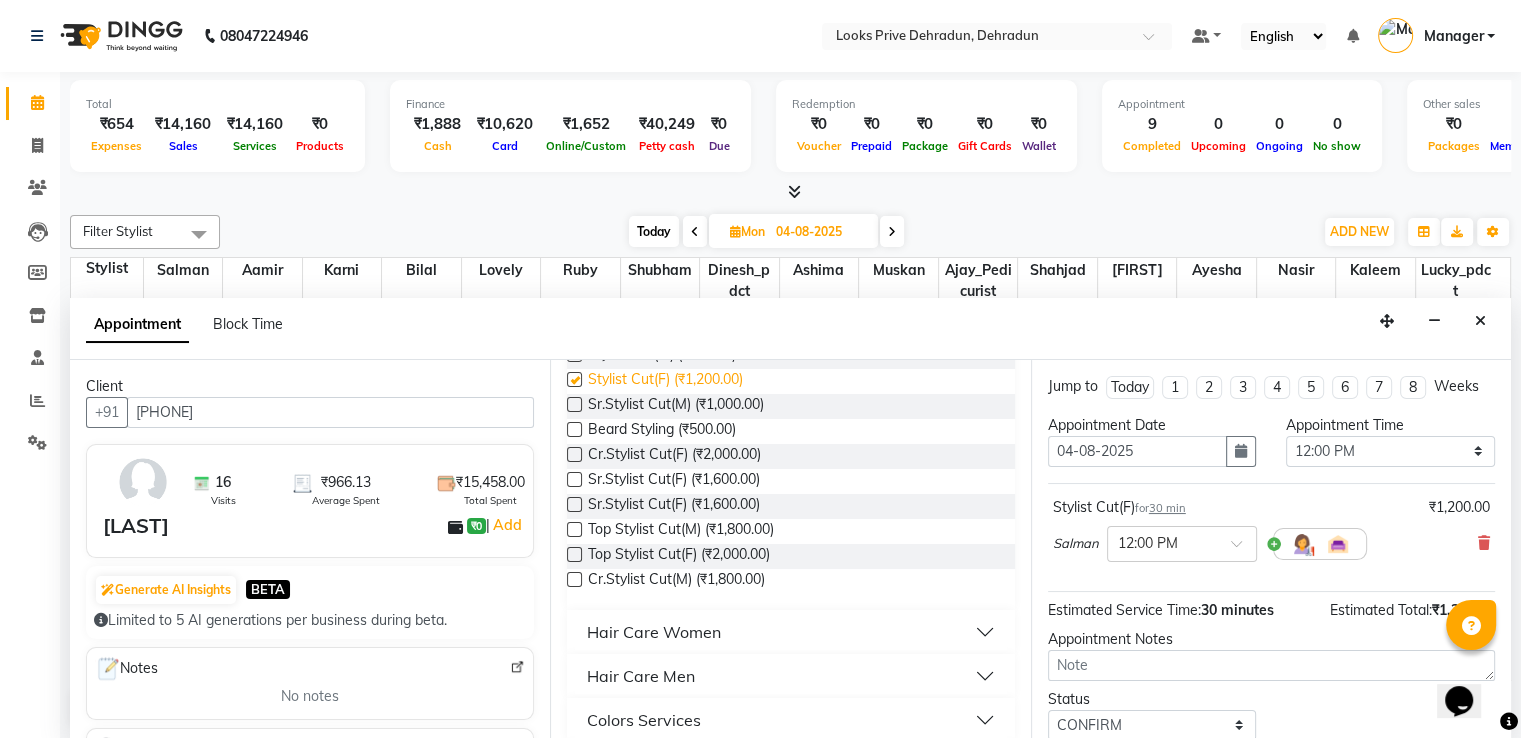checkbox on "false" 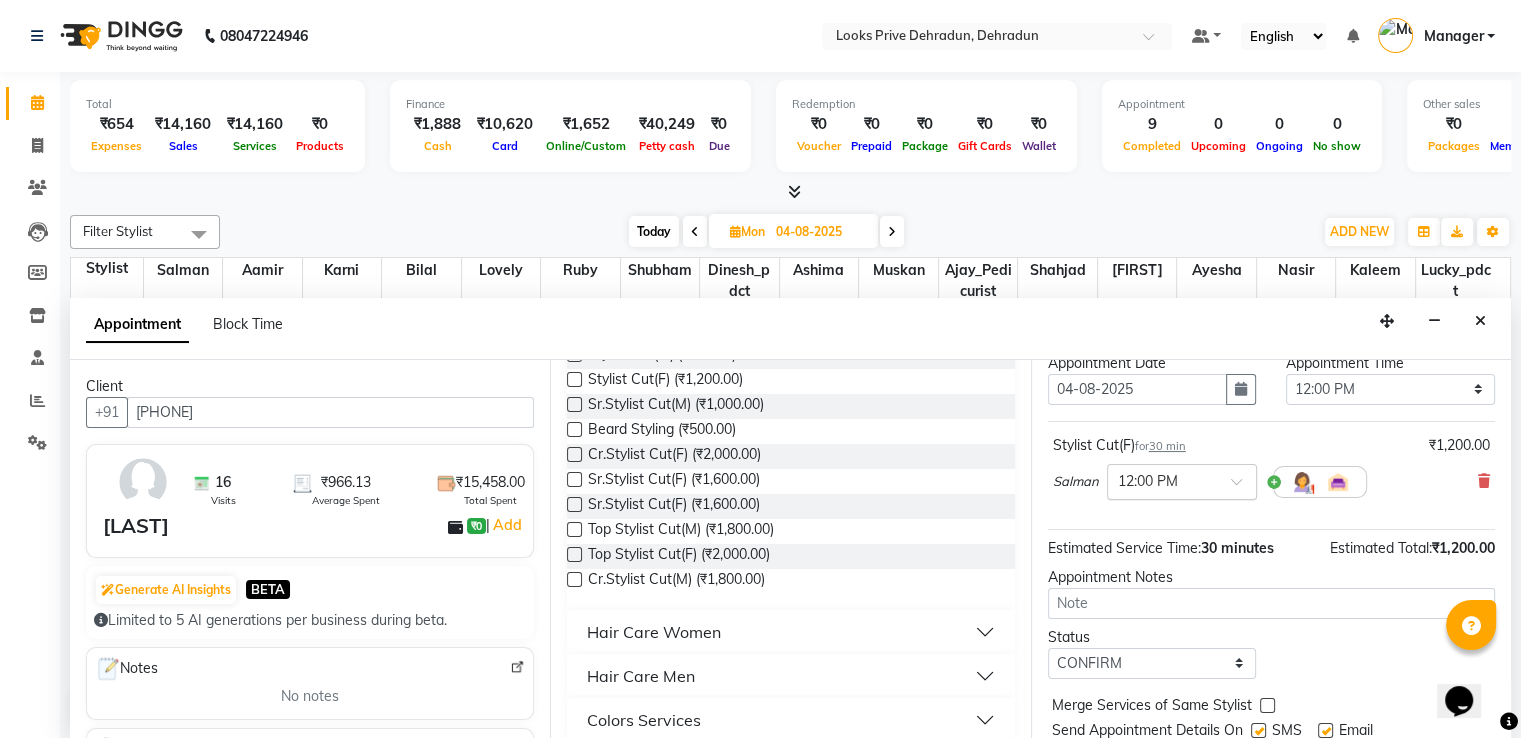 scroll, scrollTop: 125, scrollLeft: 0, axis: vertical 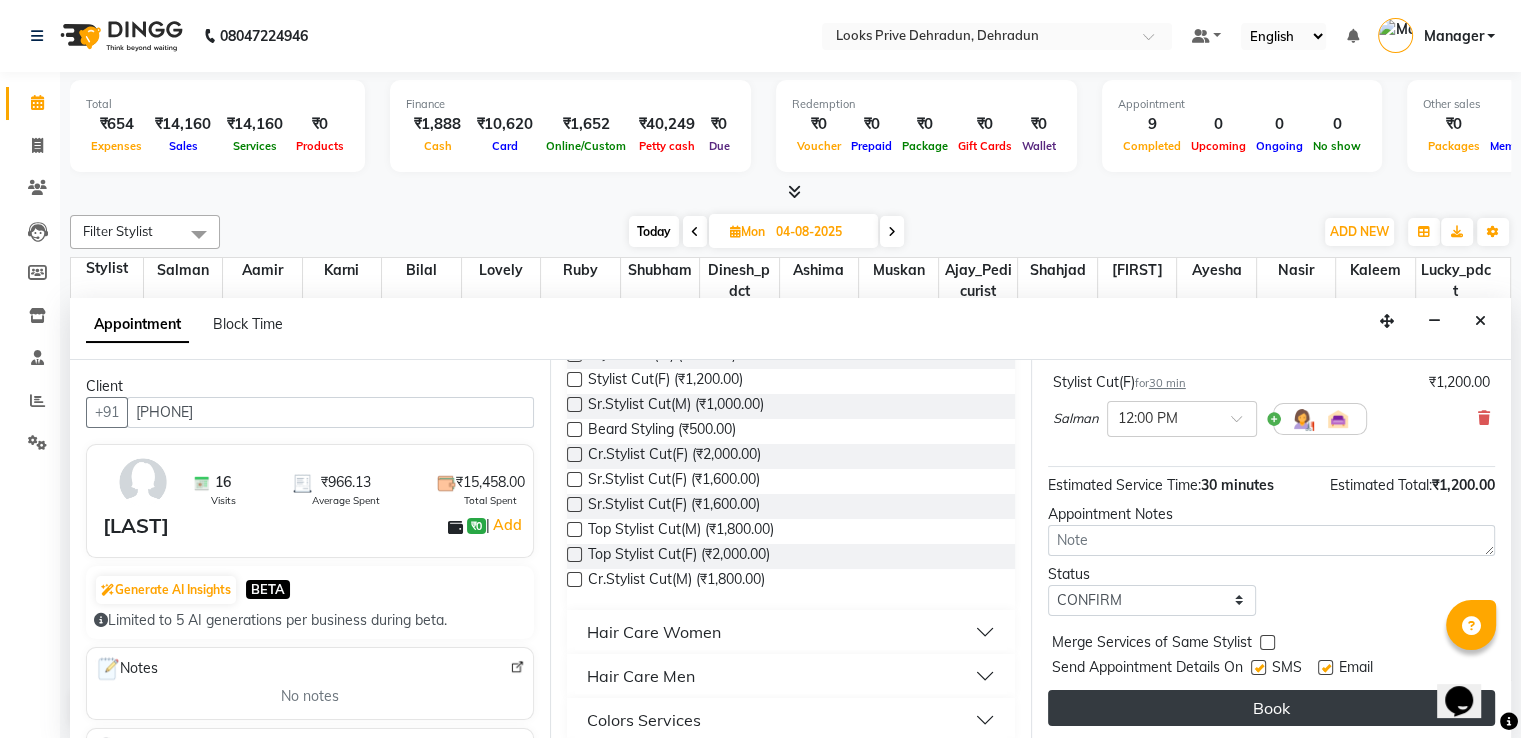 click on "Book" at bounding box center (1271, 708) 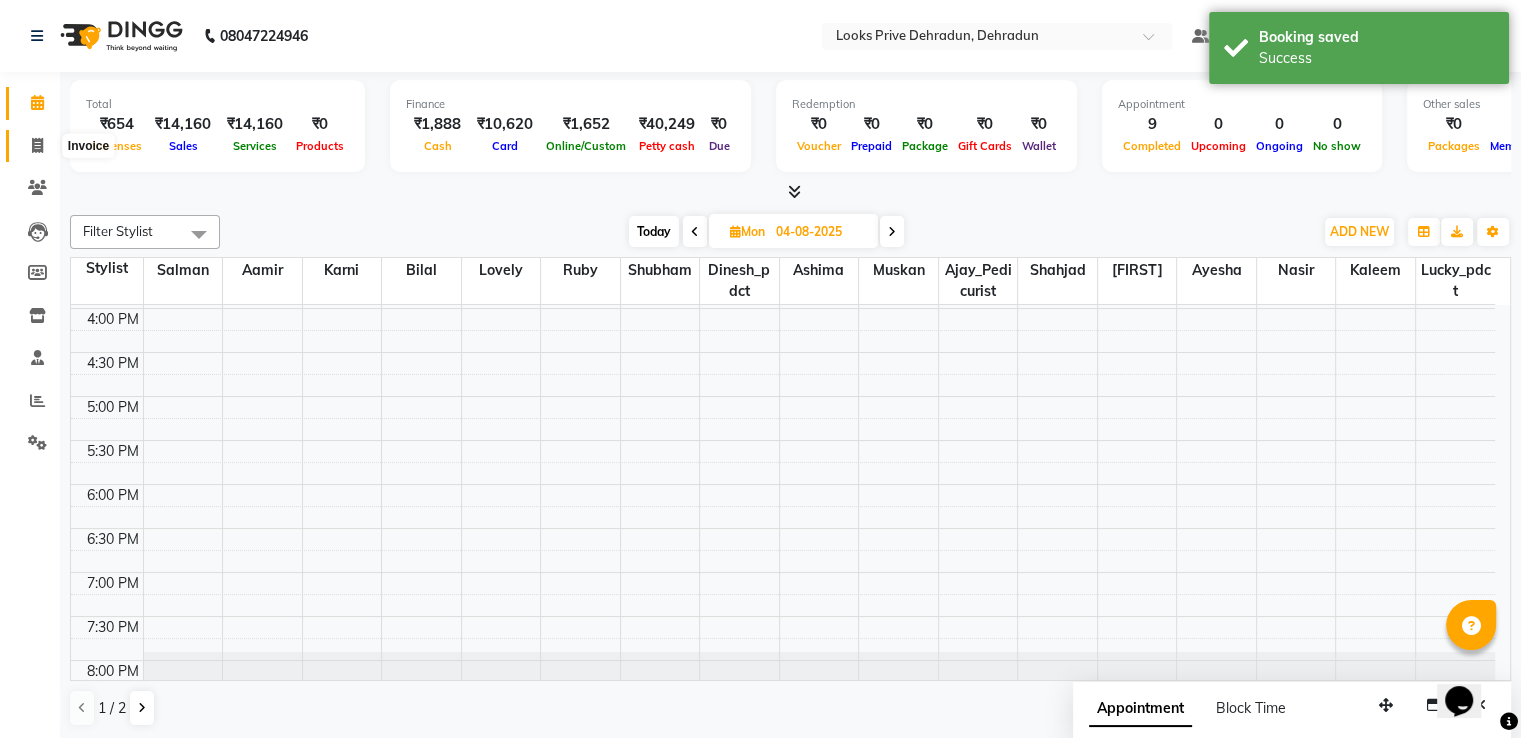 click 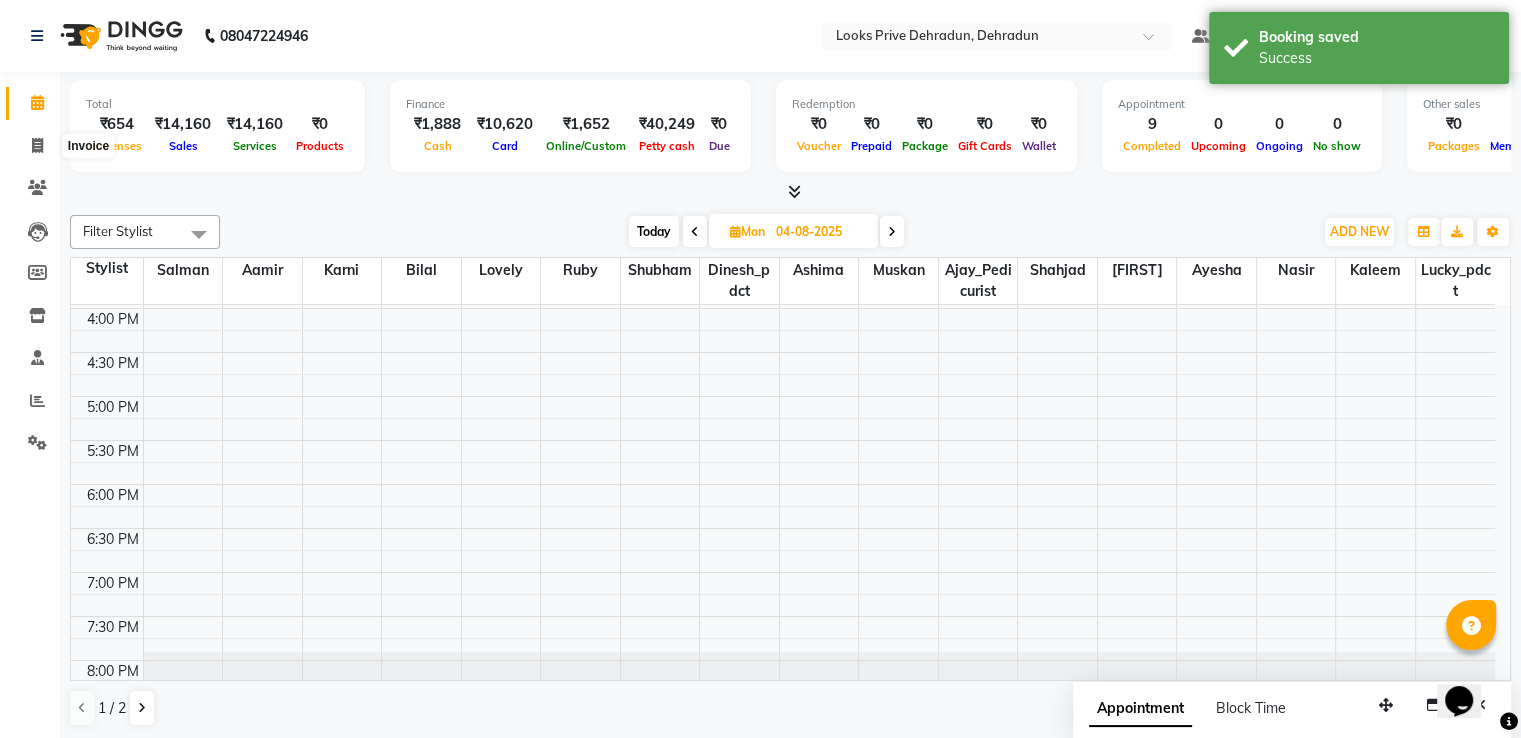 select on "service" 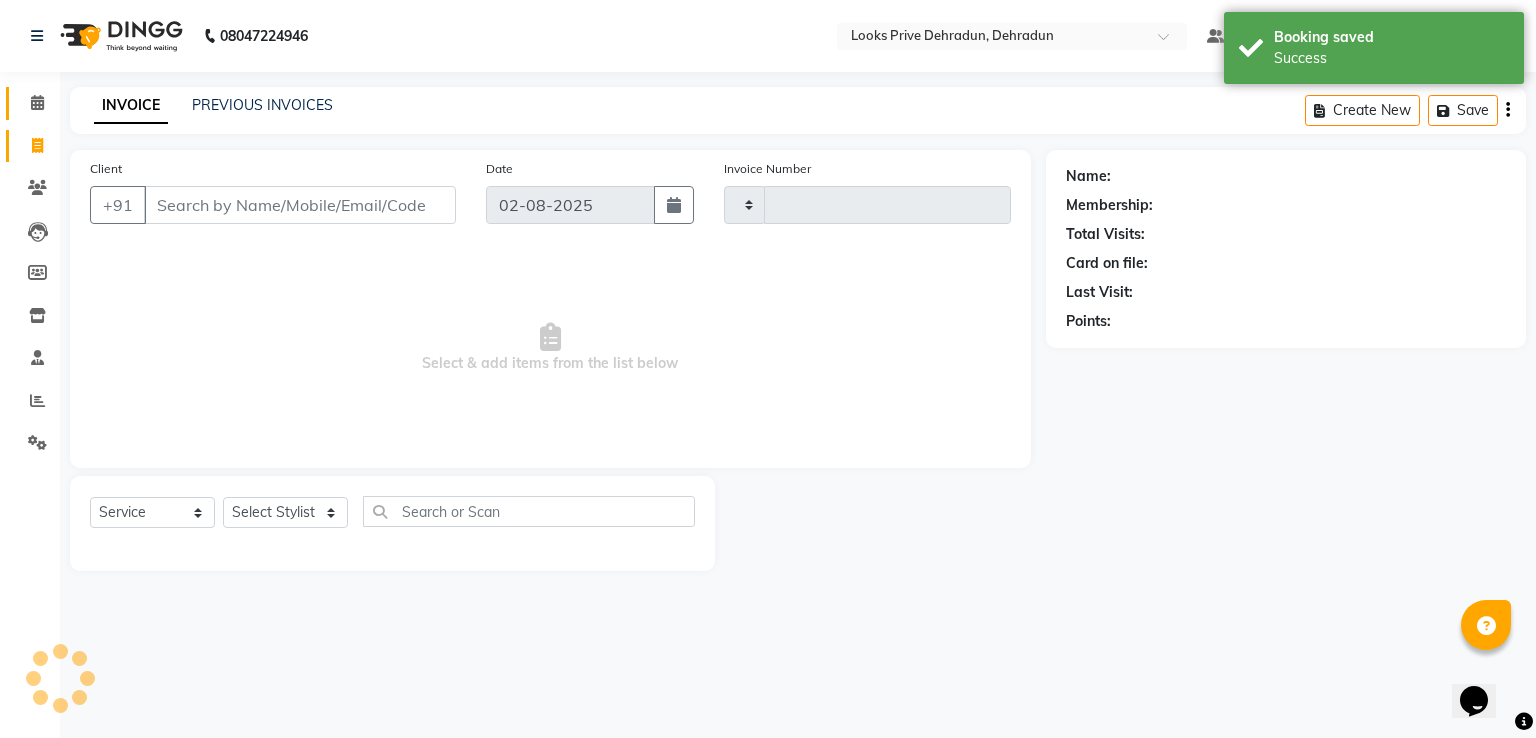 type on "2222" 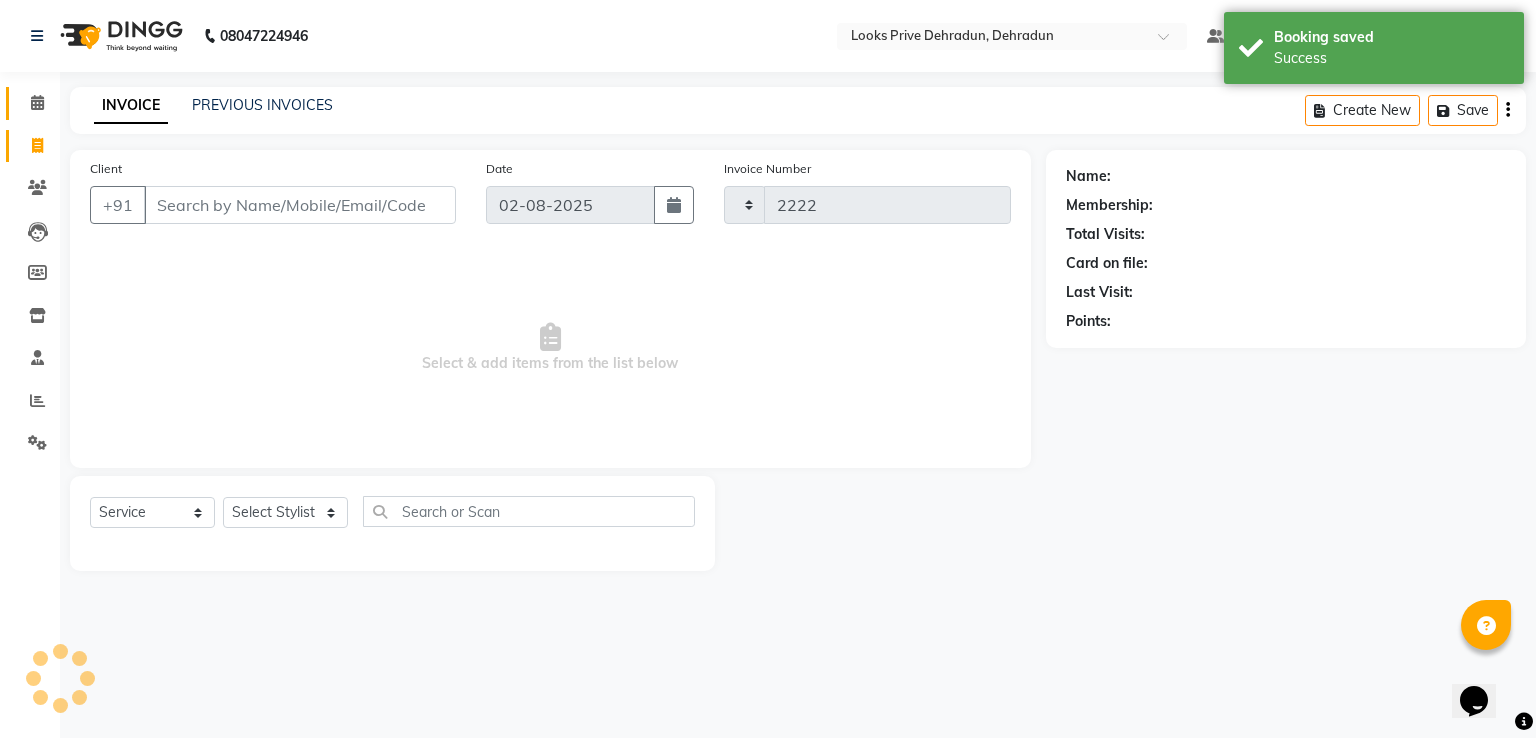 select on "6205" 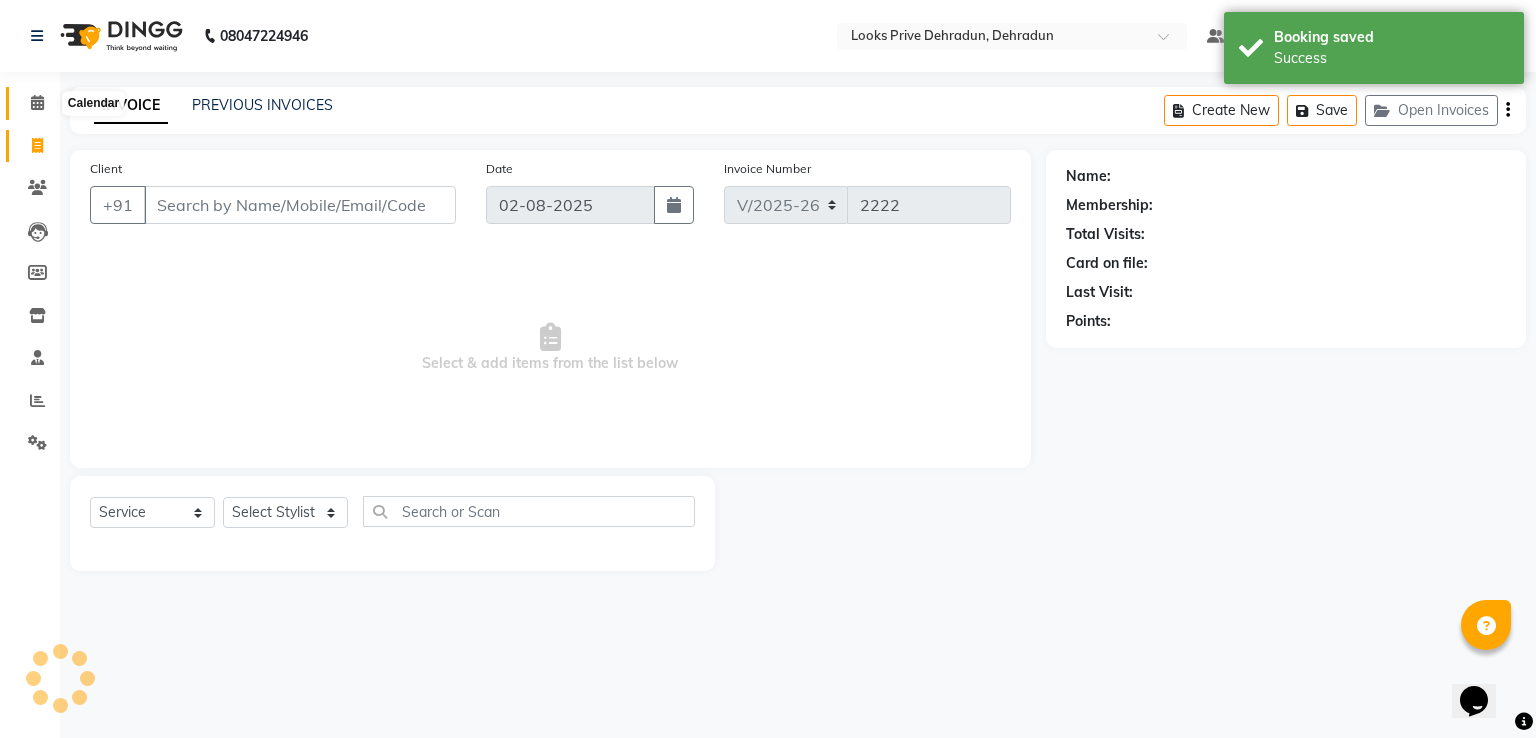 click 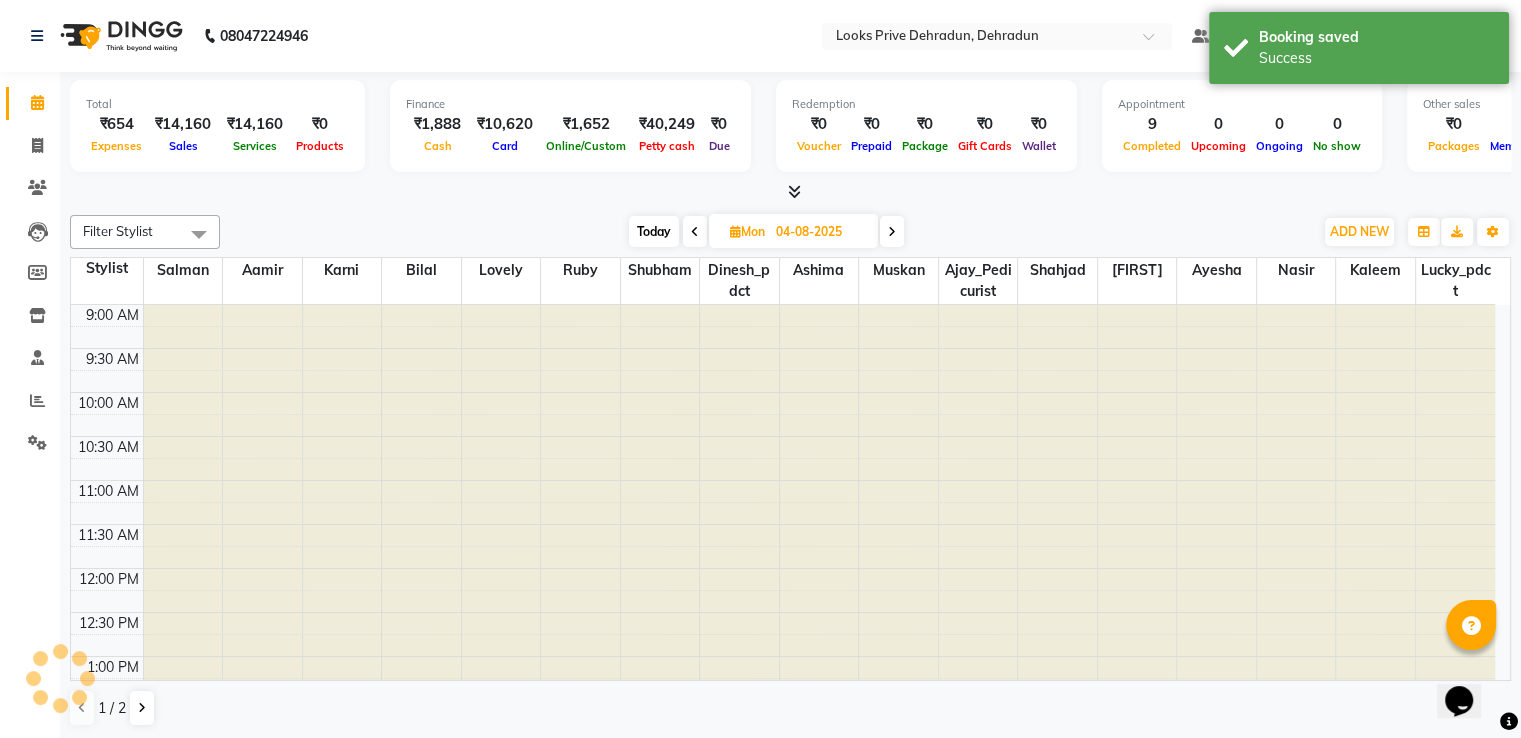 scroll, scrollTop: 0, scrollLeft: 0, axis: both 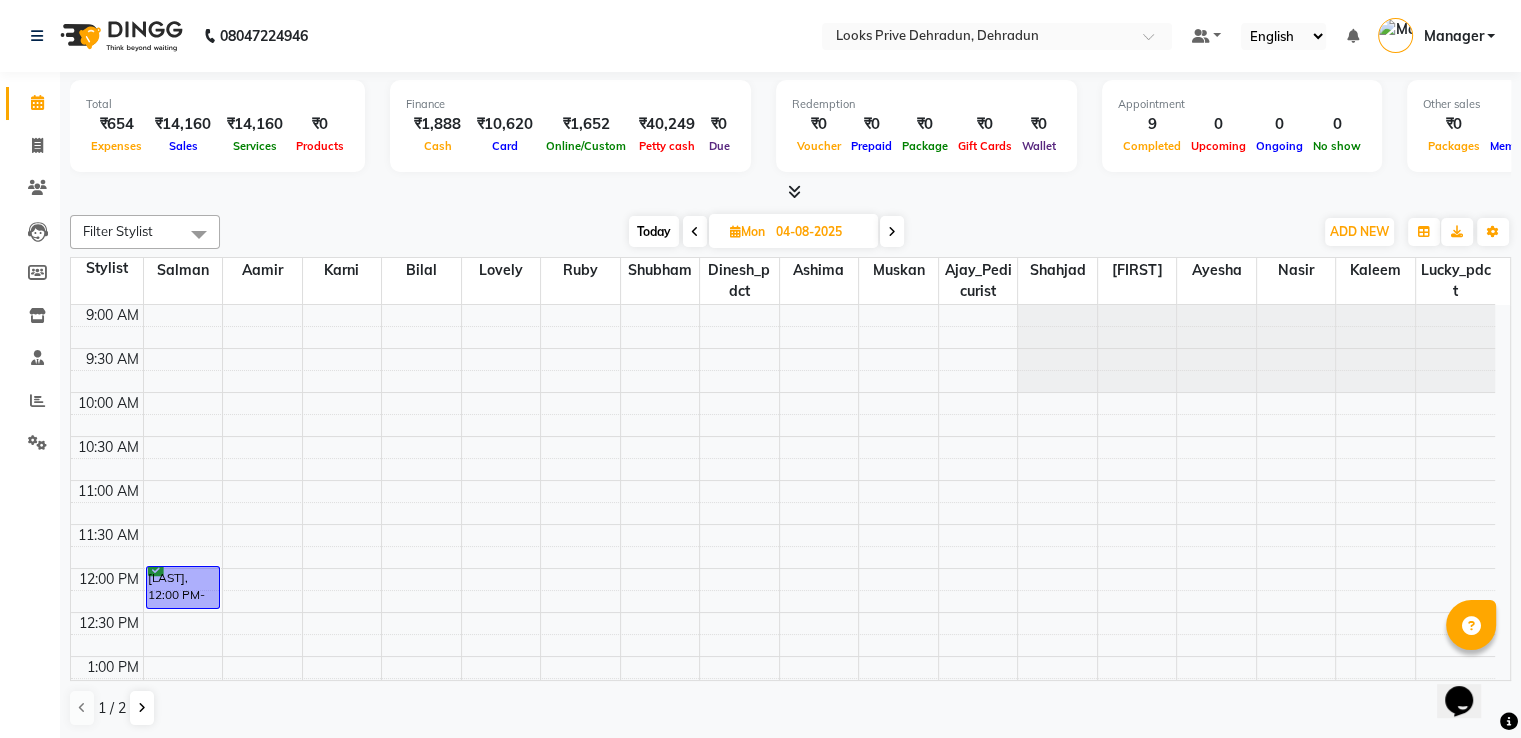 click at bounding box center (695, 232) 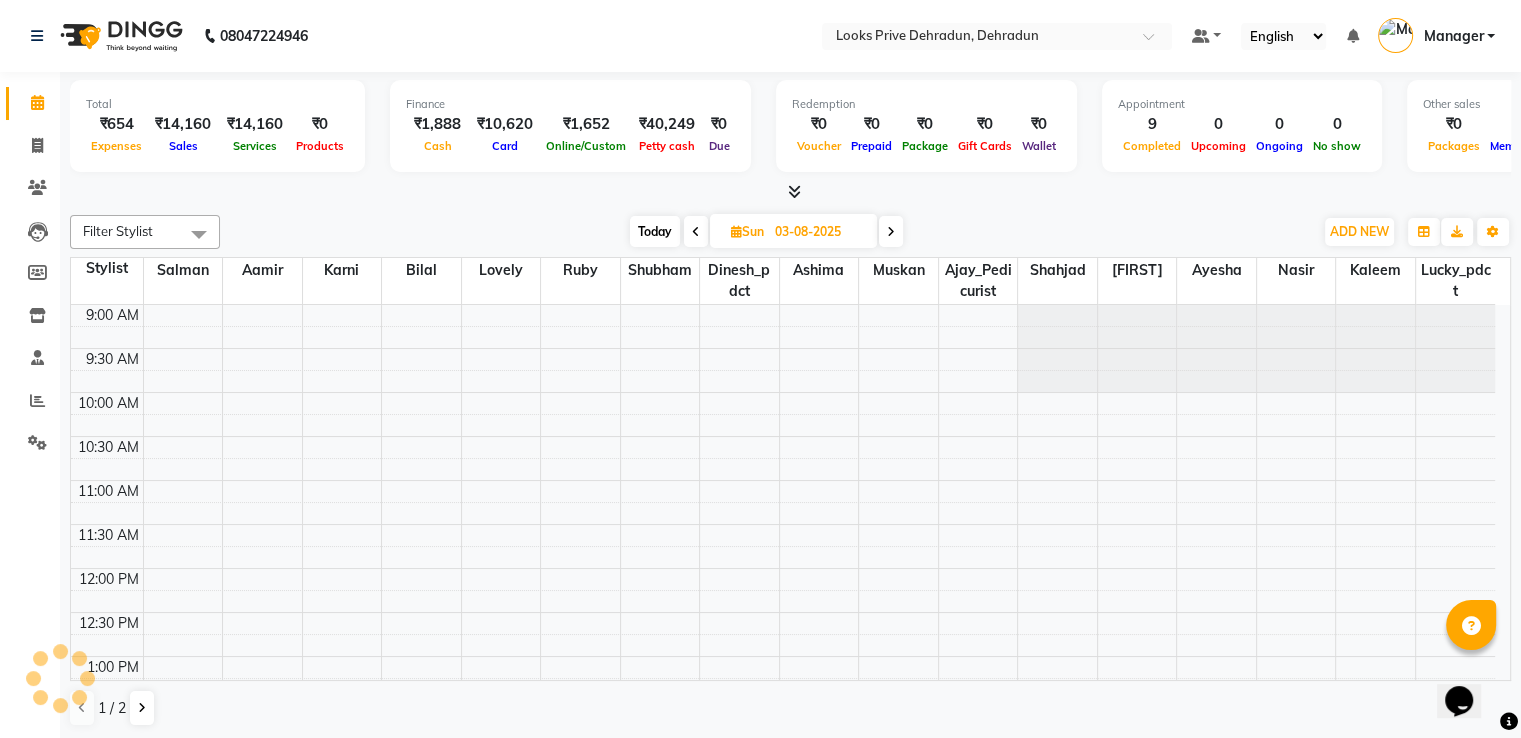 scroll, scrollTop: 611, scrollLeft: 0, axis: vertical 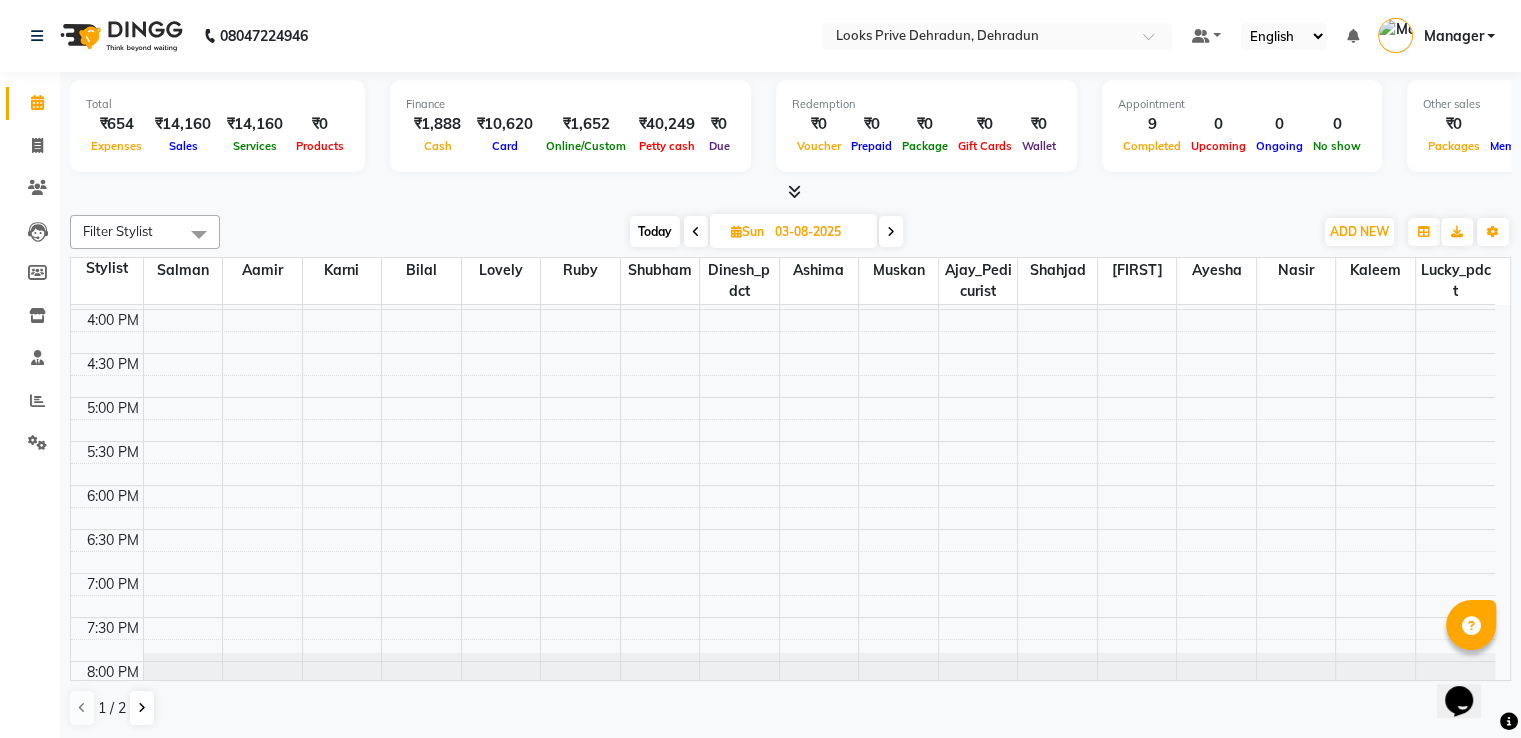 click at bounding box center [696, 232] 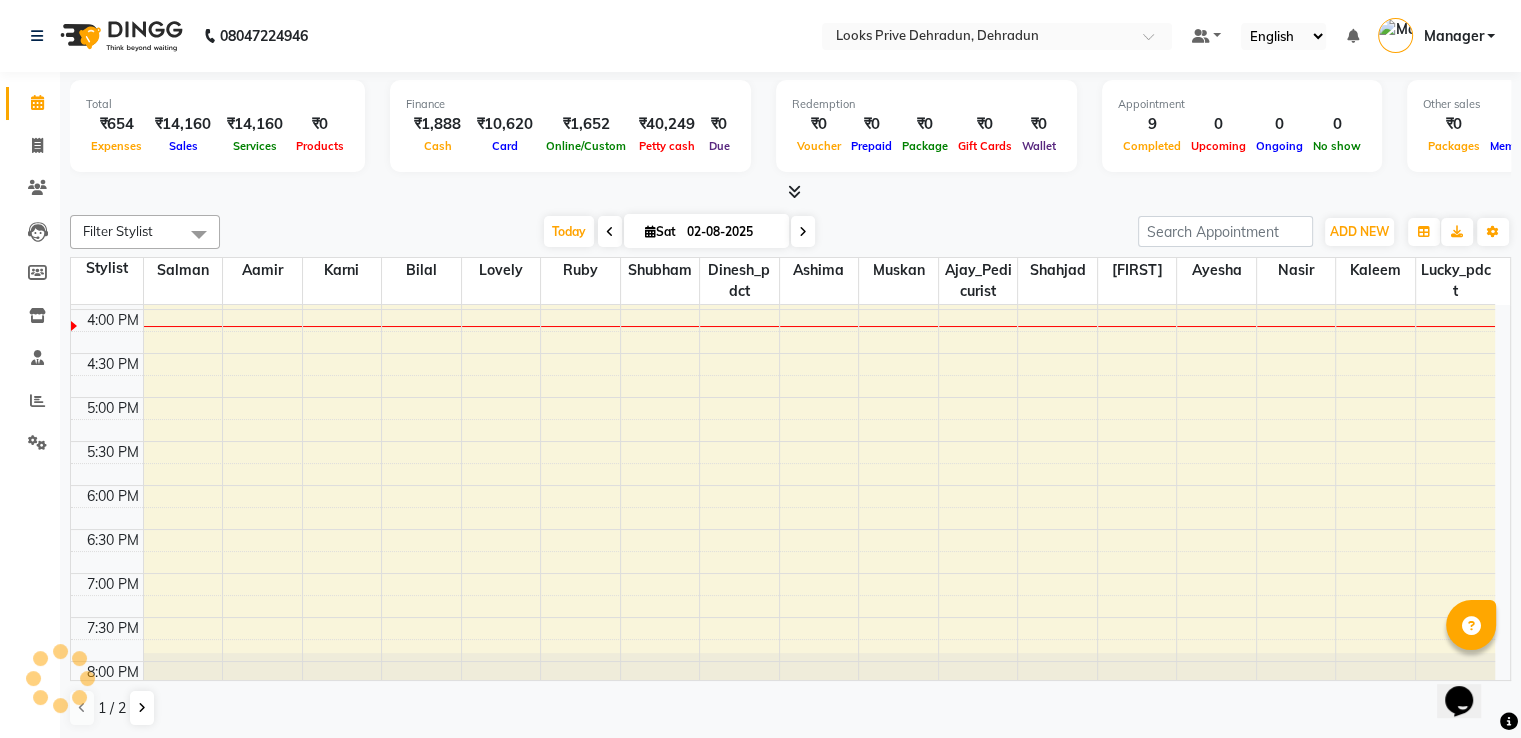 scroll, scrollTop: 612, scrollLeft: 0, axis: vertical 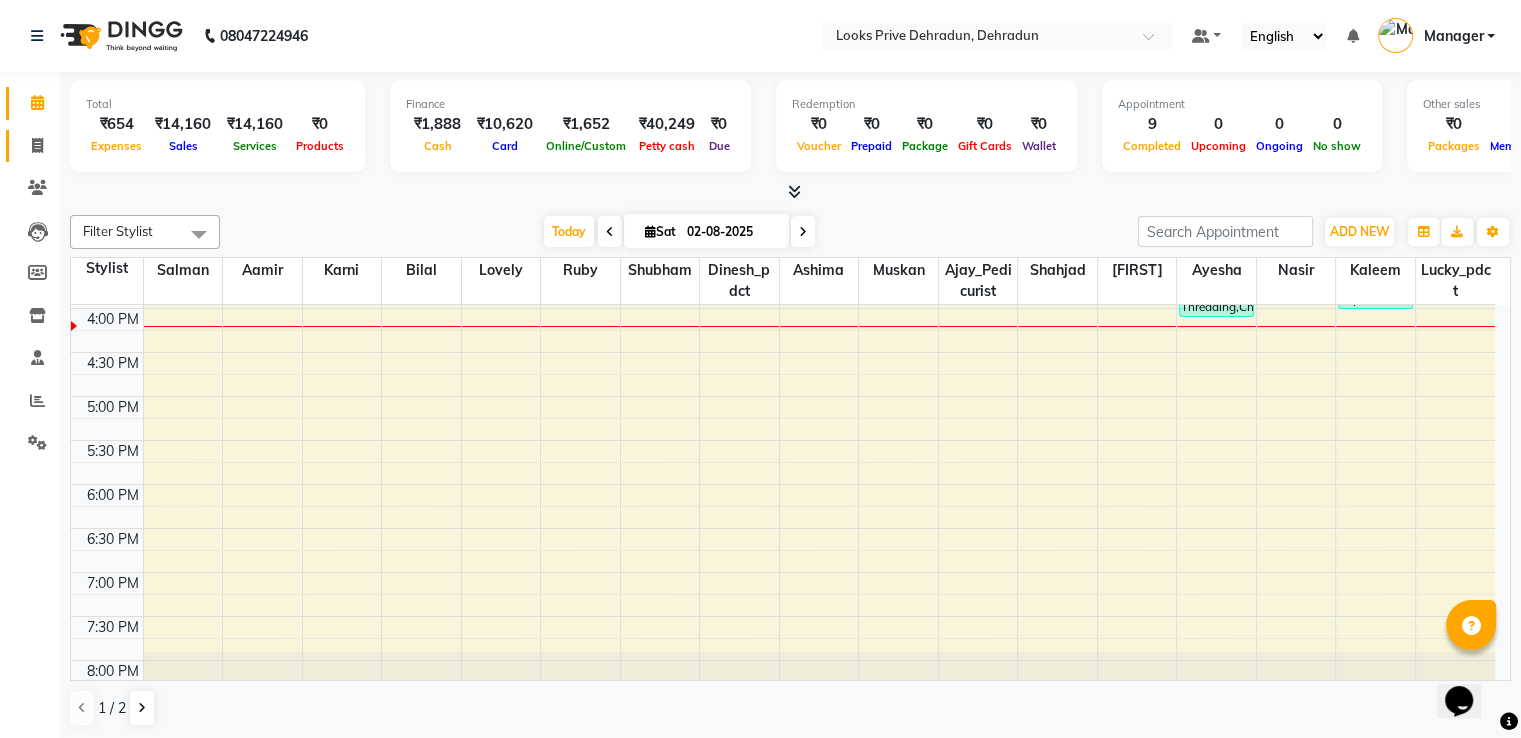 click 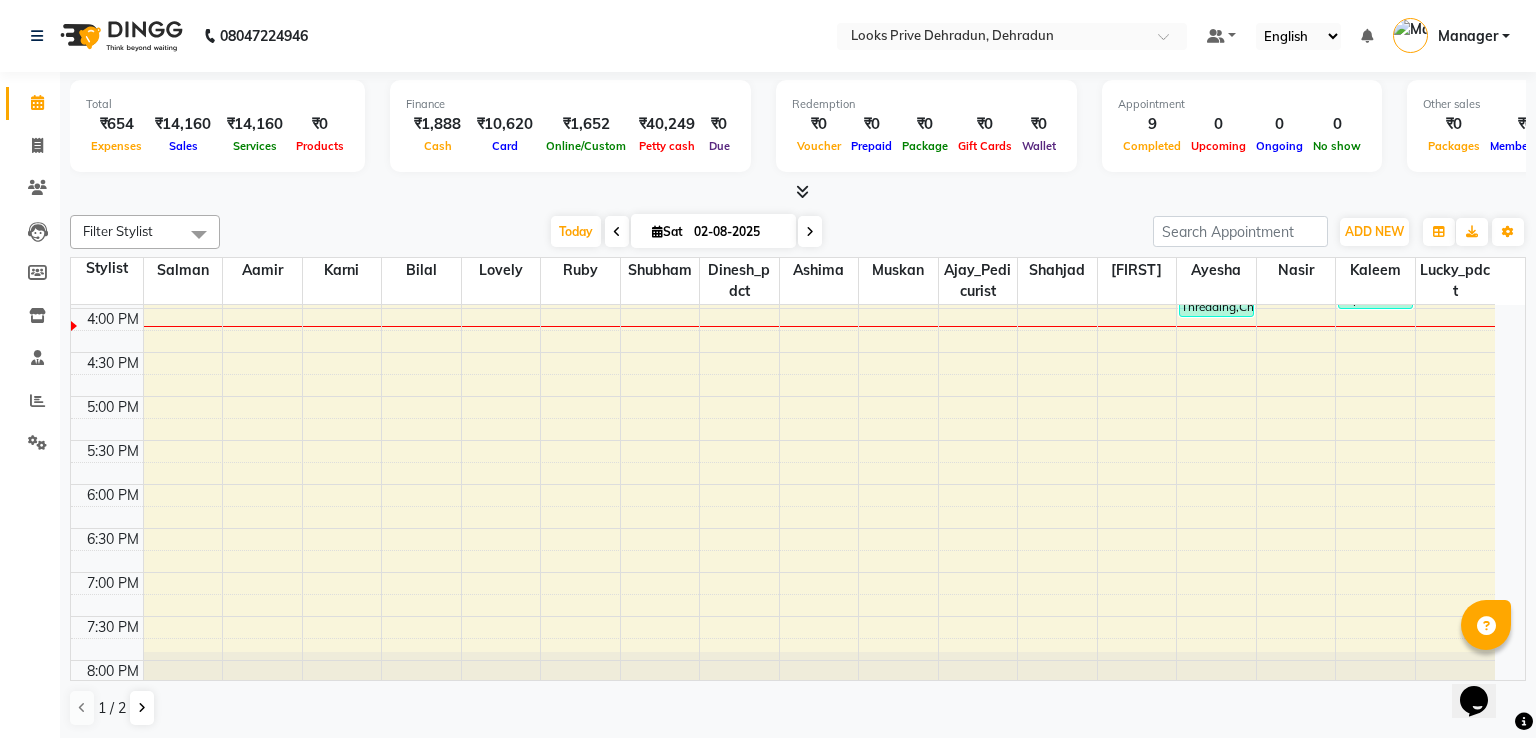 select on "6205" 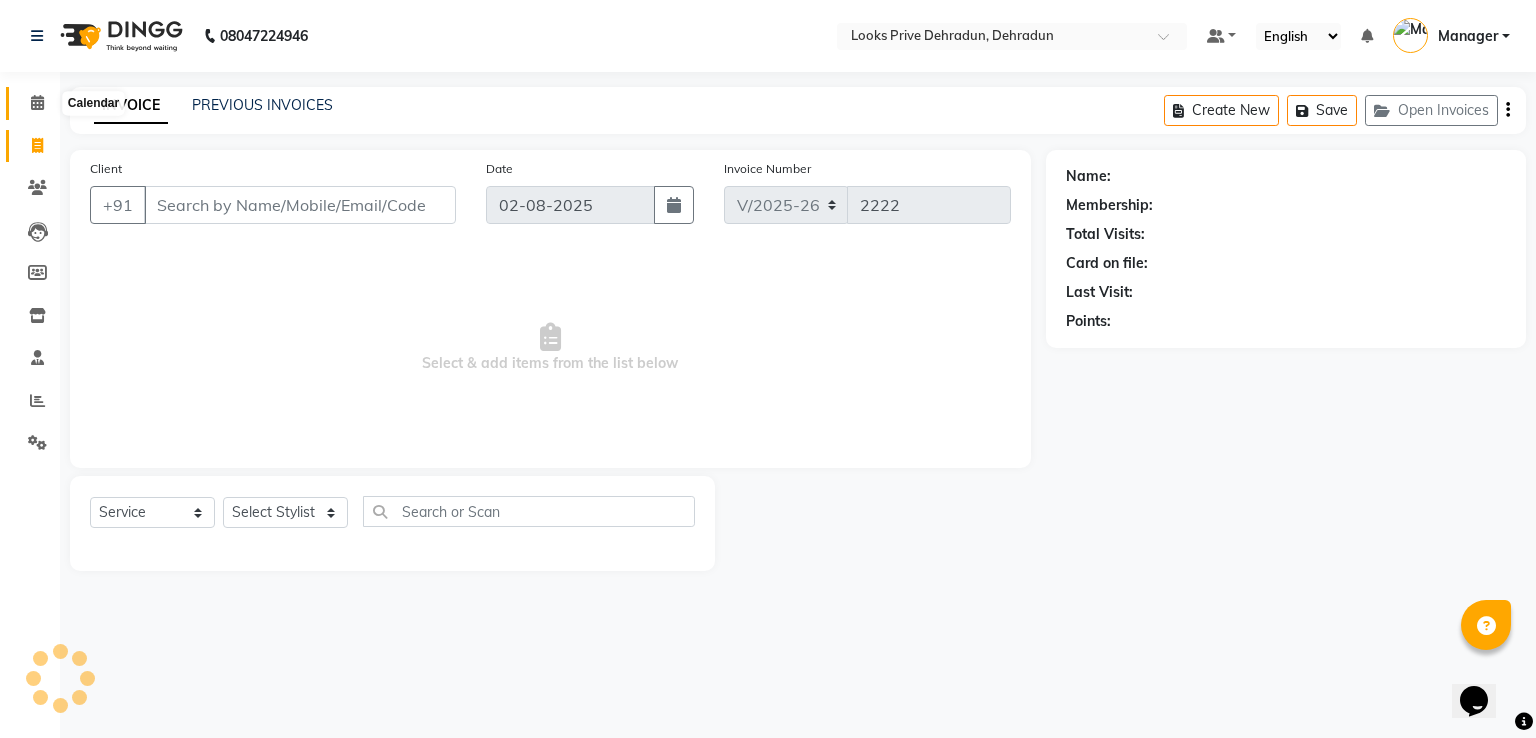 click 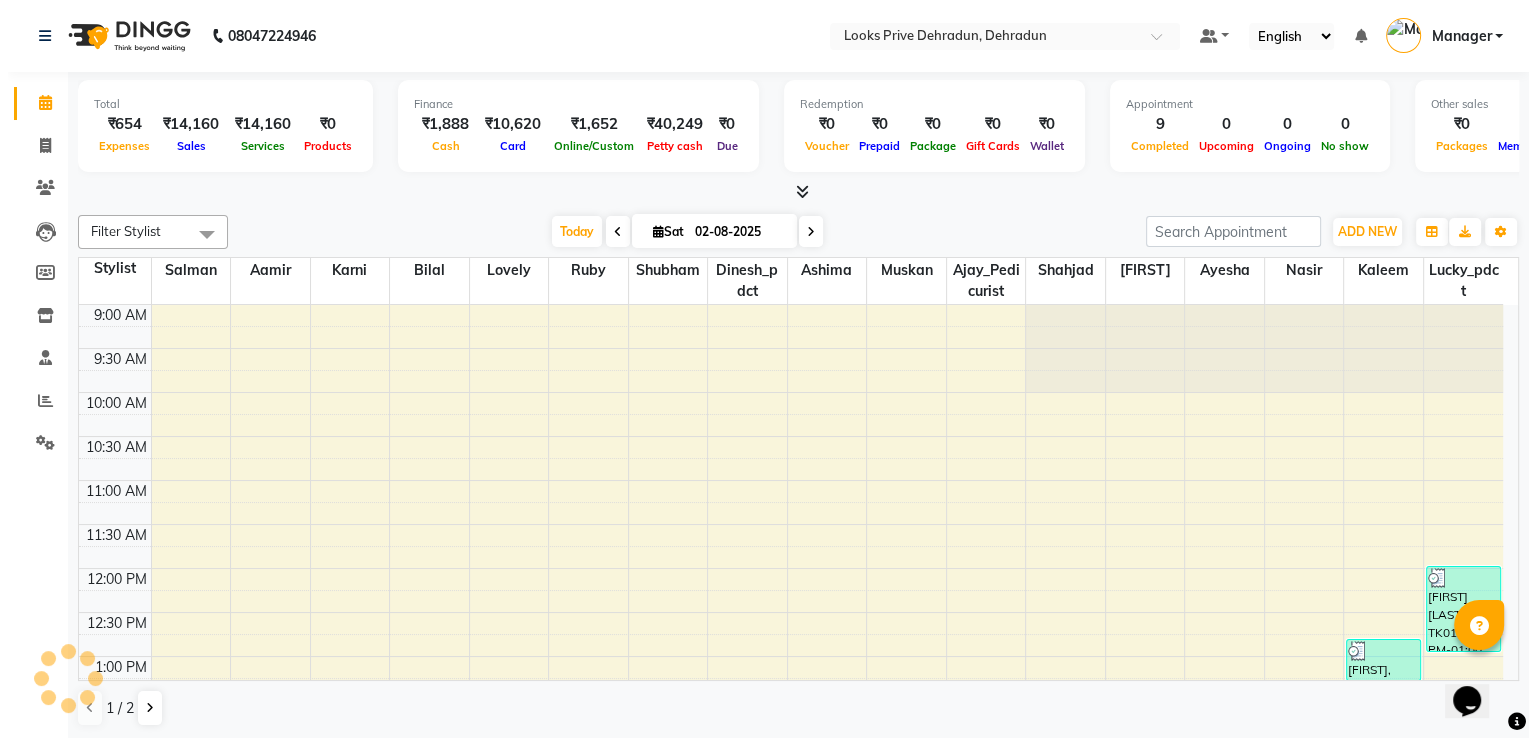 scroll, scrollTop: 611, scrollLeft: 0, axis: vertical 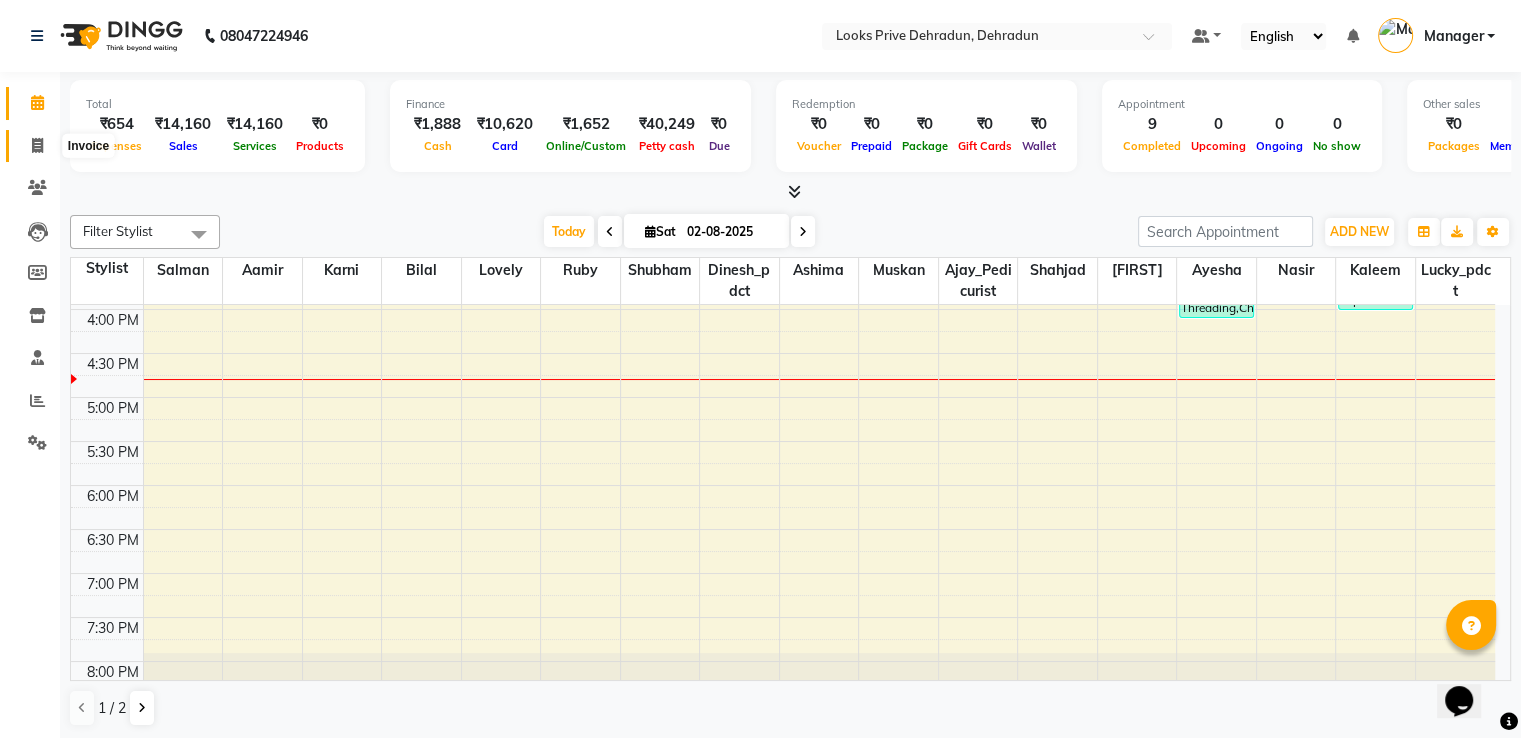 click 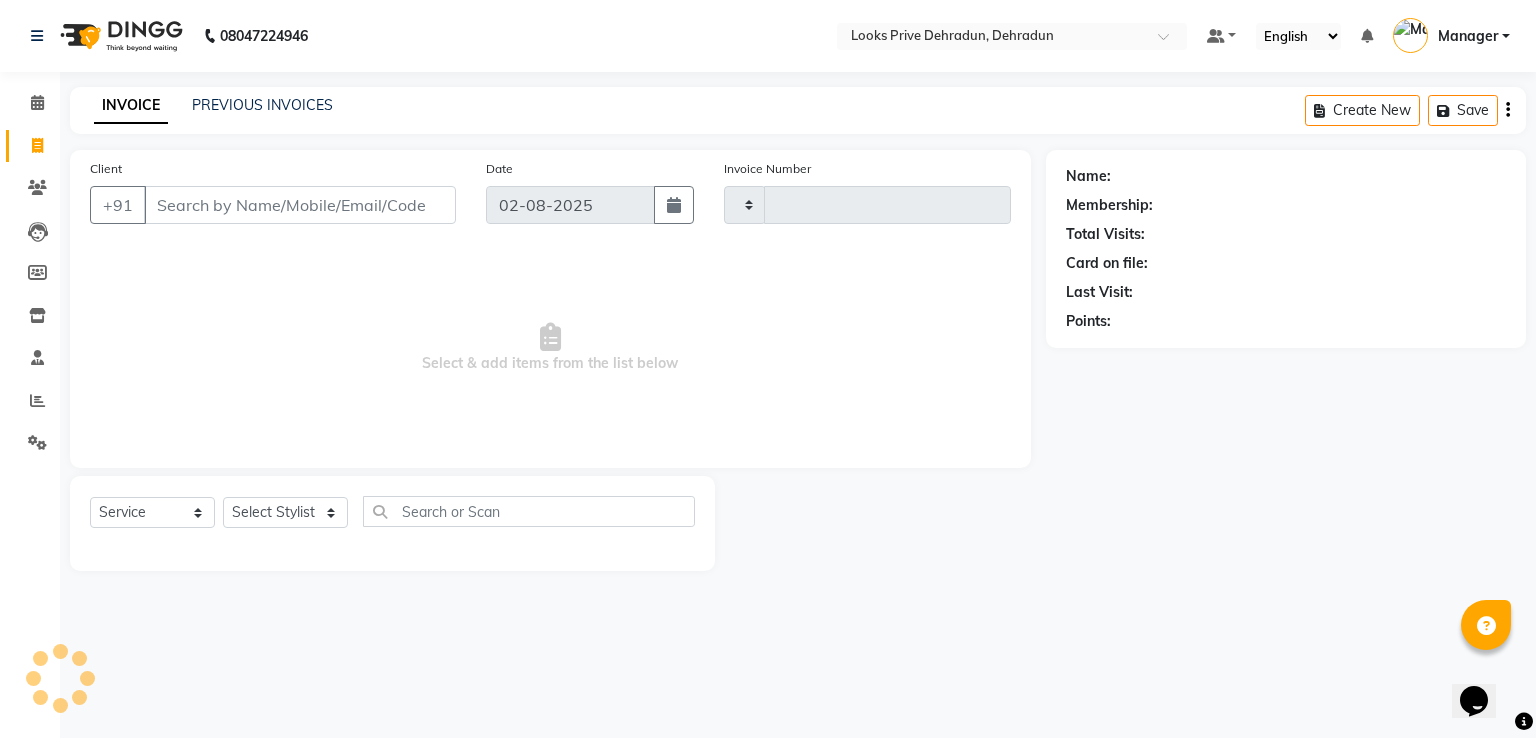 type on "2222" 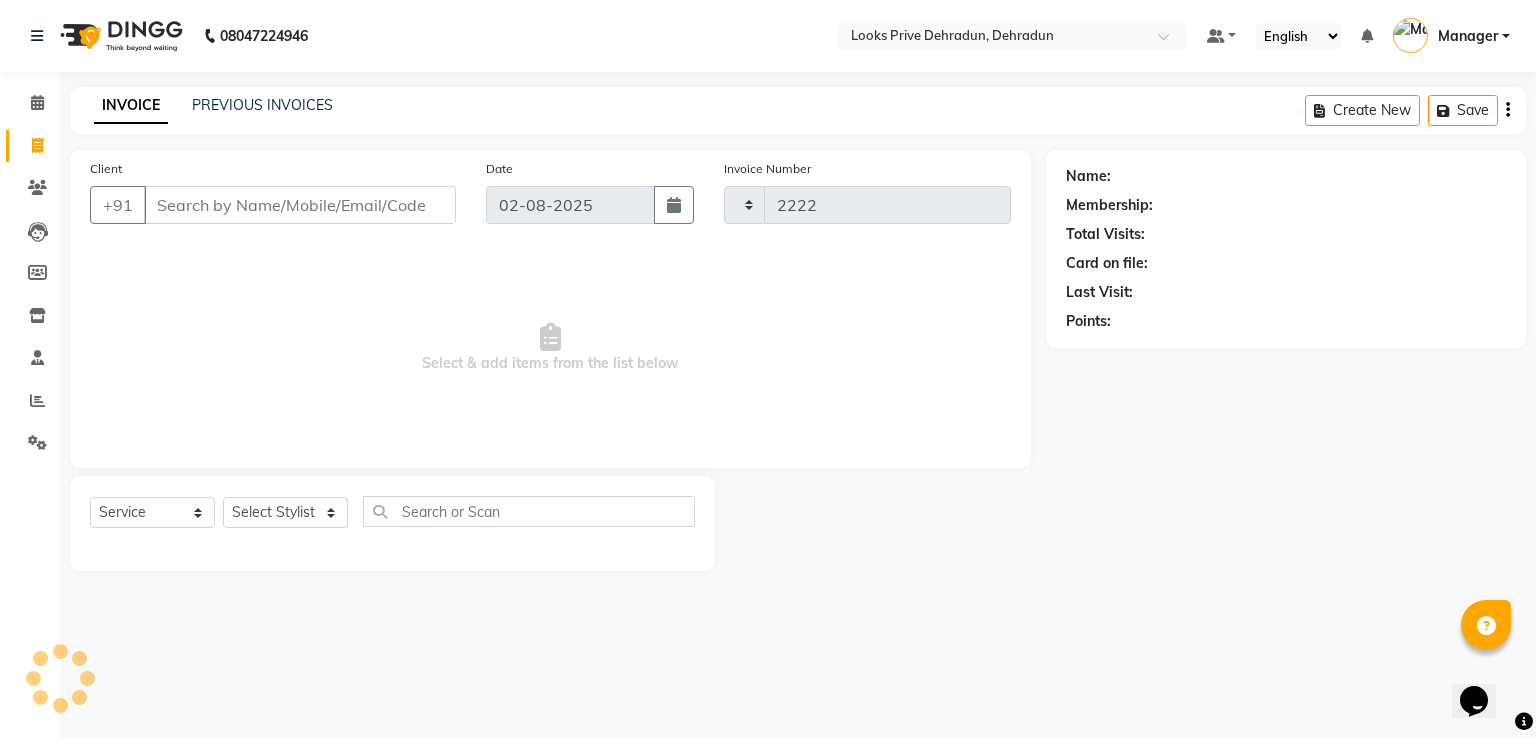 select on "6205" 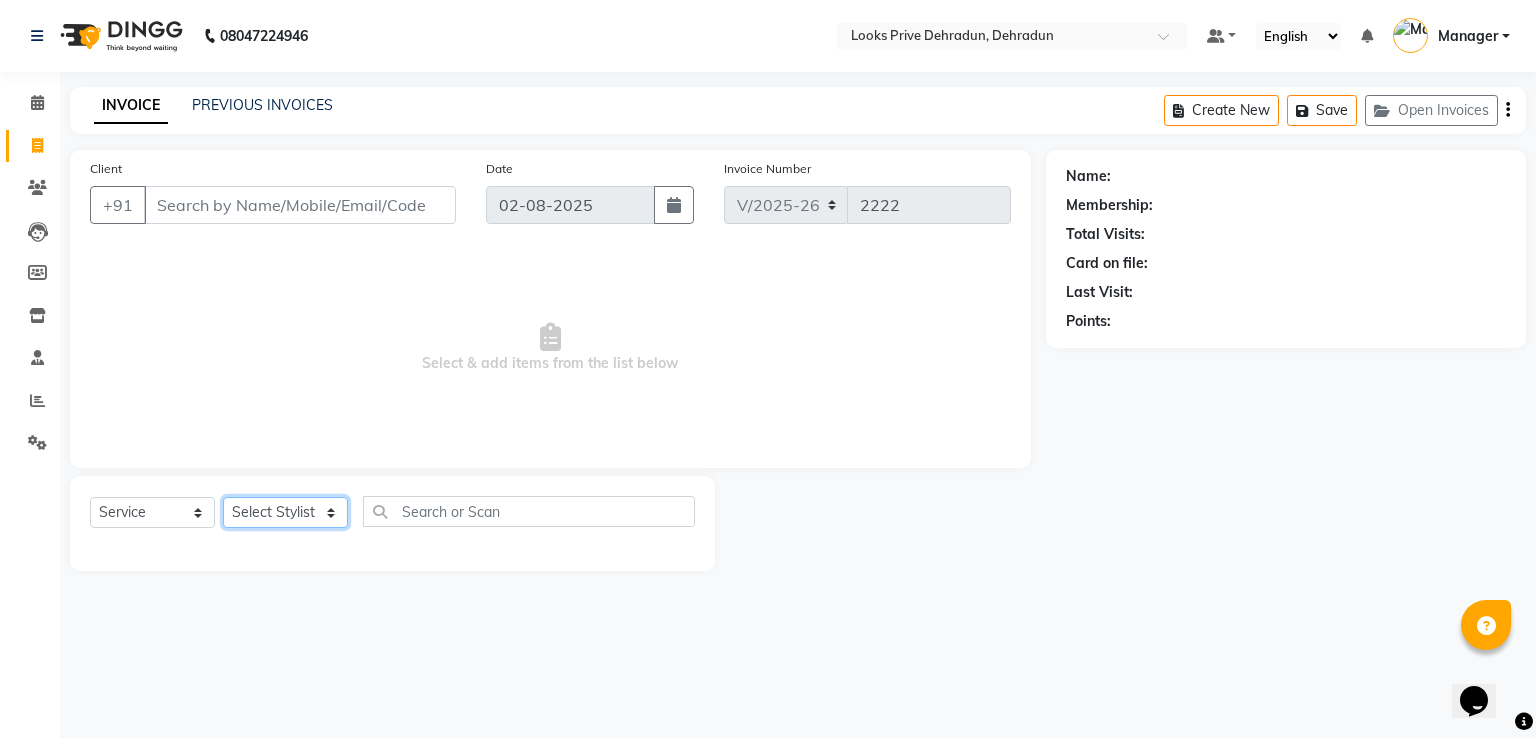 drag, startPoint x: 312, startPoint y: 510, endPoint x: 318, endPoint y: 501, distance: 10.816654 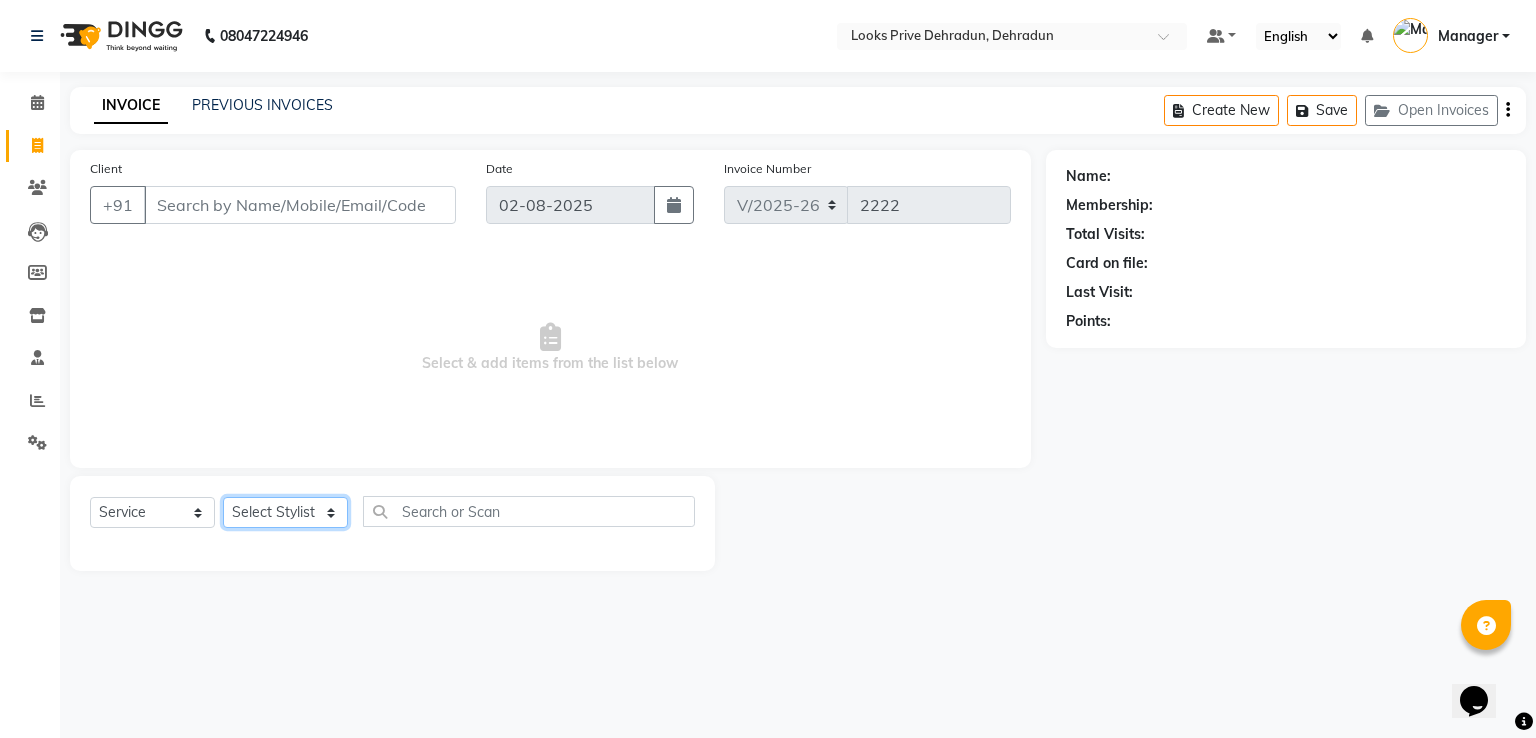 select on "45671" 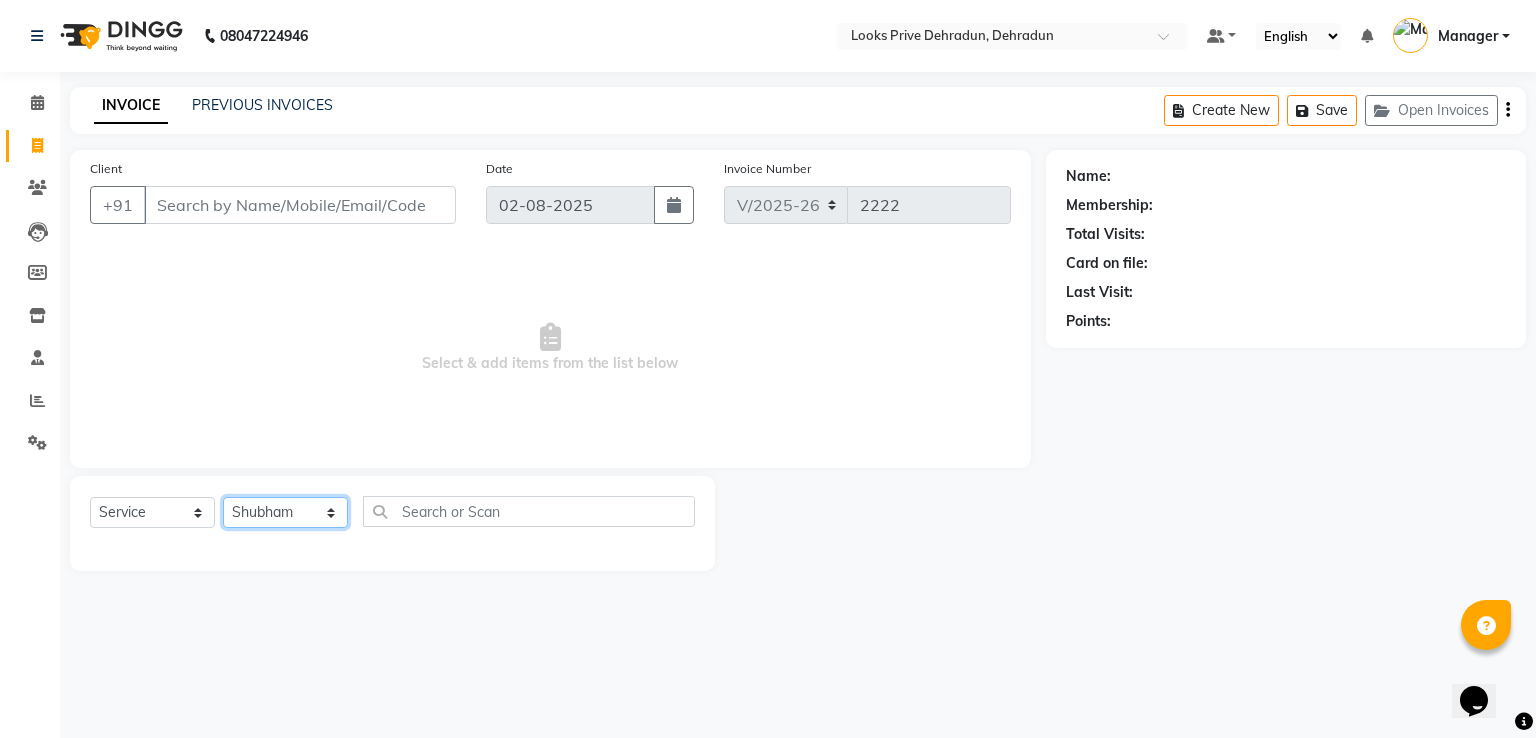 click on "Select Stylist A2R_Master Aamir Ajay_Pedicurist Ashima Ayesha Bilal Dinesh_pdct Kaleem Karni Lovely Lucky_pdct Manager Muskan Nasir Rajeev Ruby Salman Shahjad Shubham Suraj_pedi" 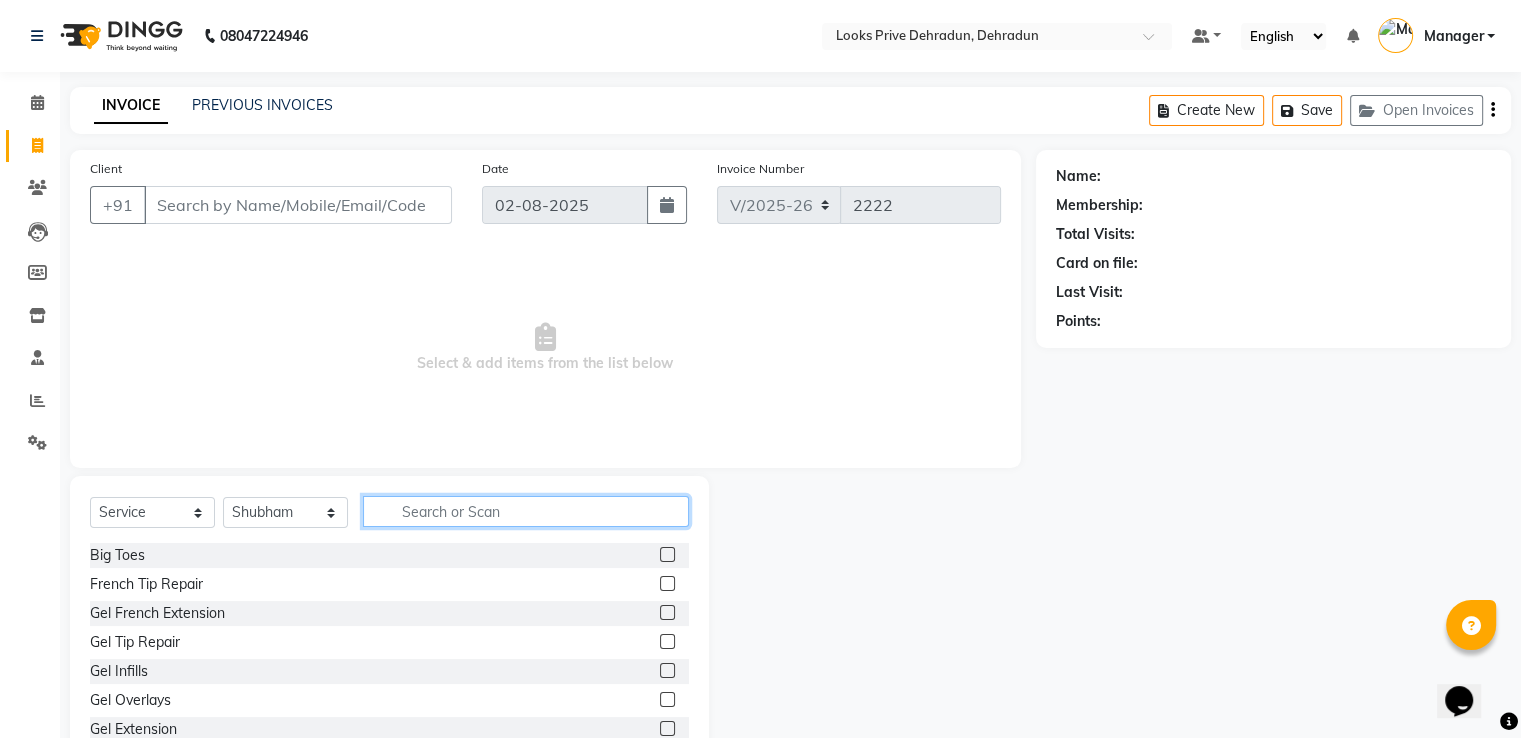 click 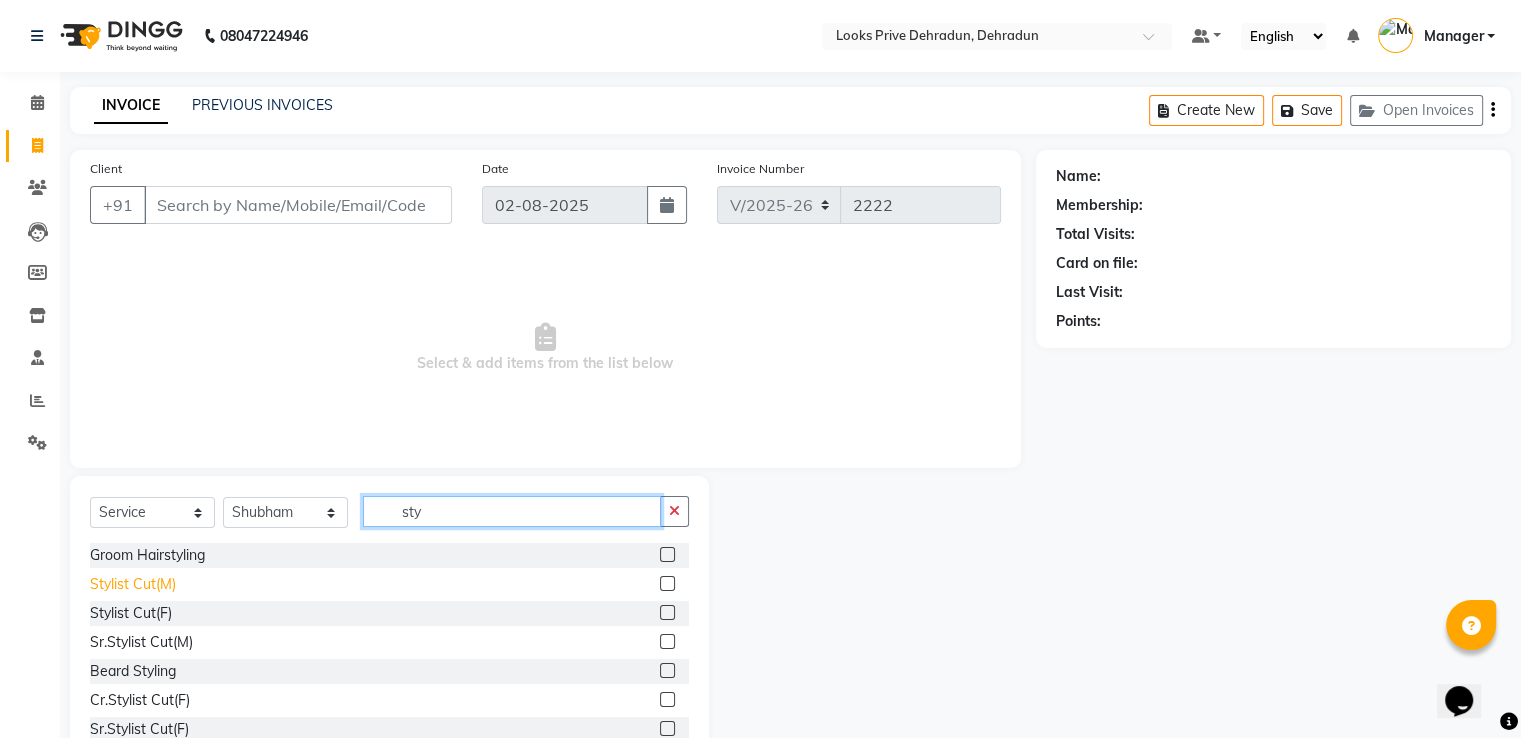 type on "sty" 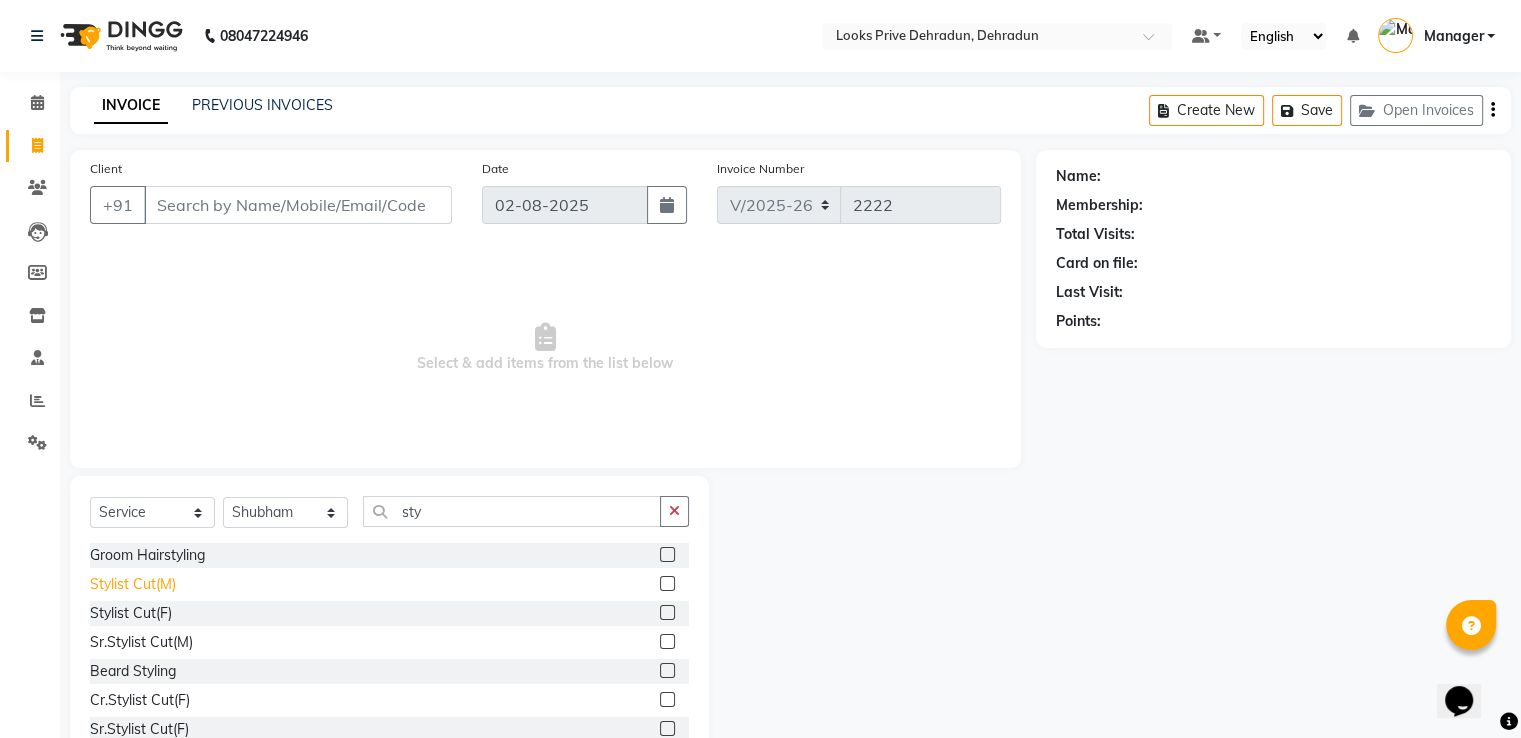 click on "Stylist Cut(M)" 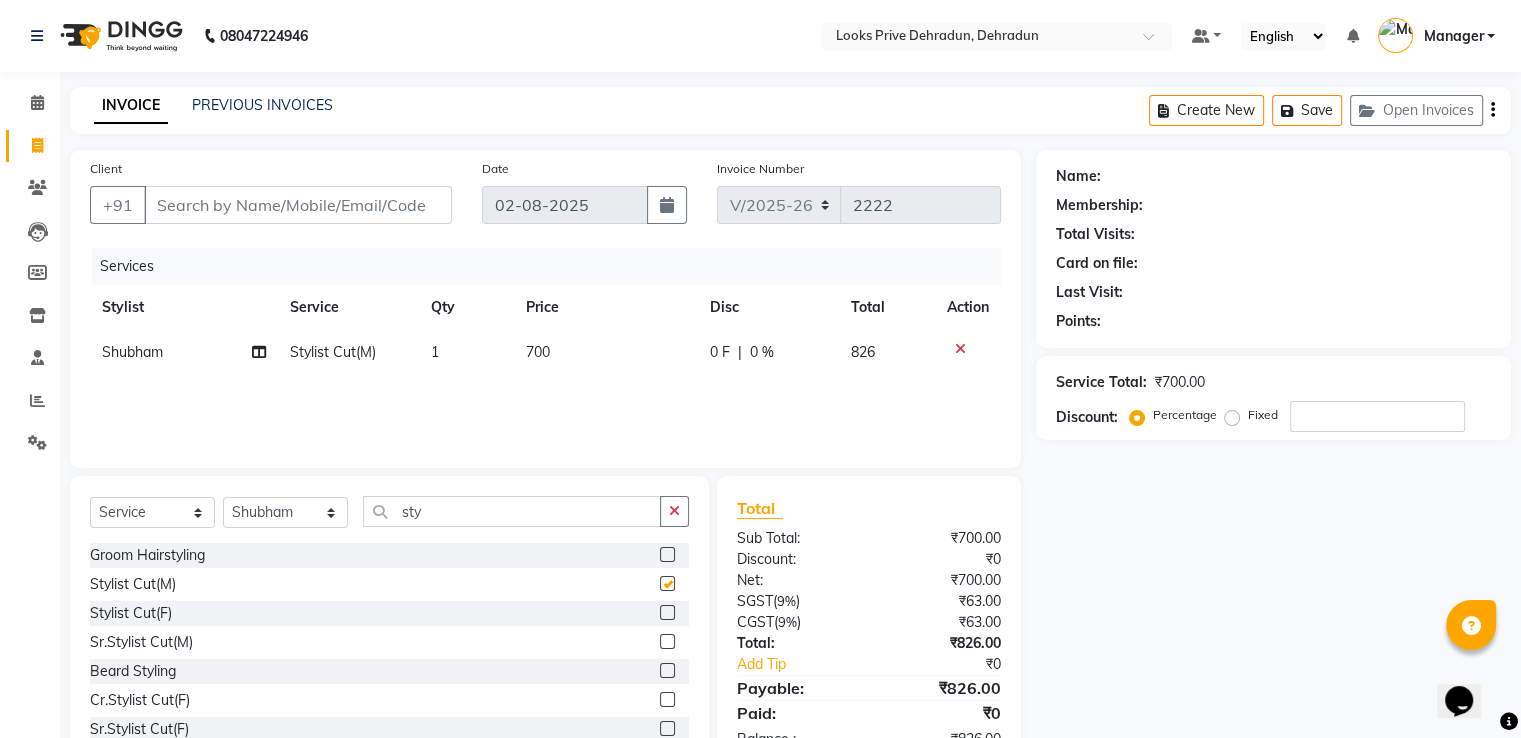 checkbox on "false" 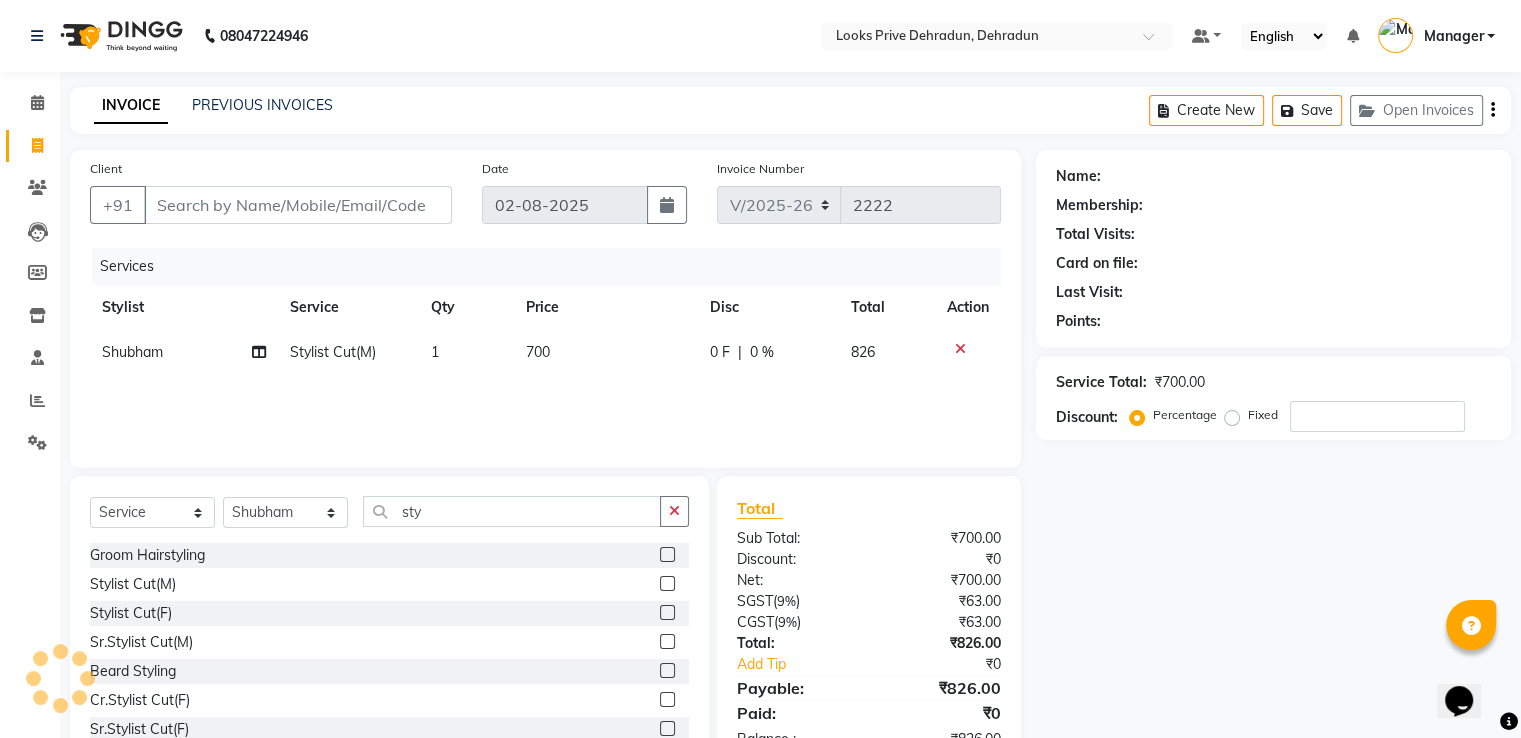 click on "700" 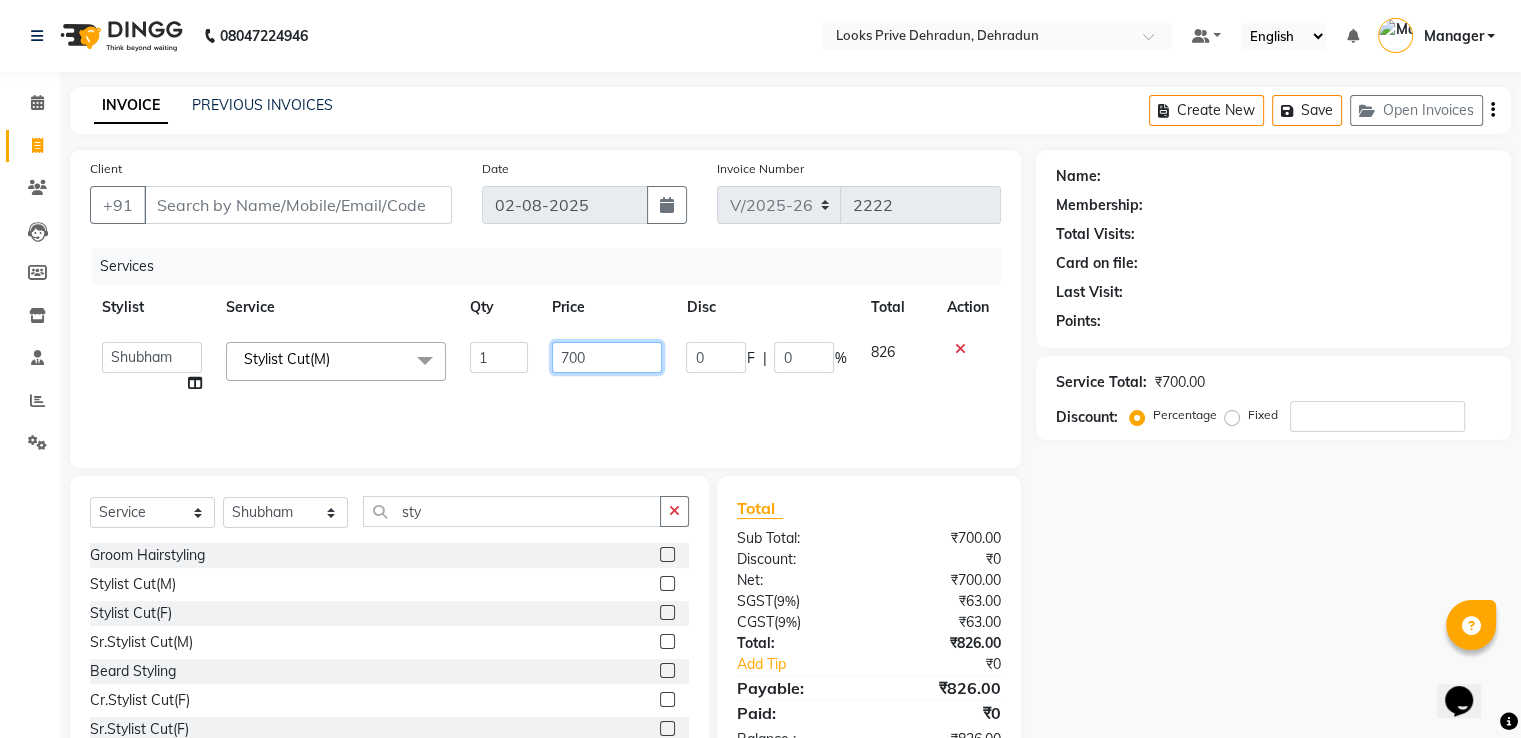 drag, startPoint x: 586, startPoint y: 357, endPoint x: 460, endPoint y: 353, distance: 126.06348 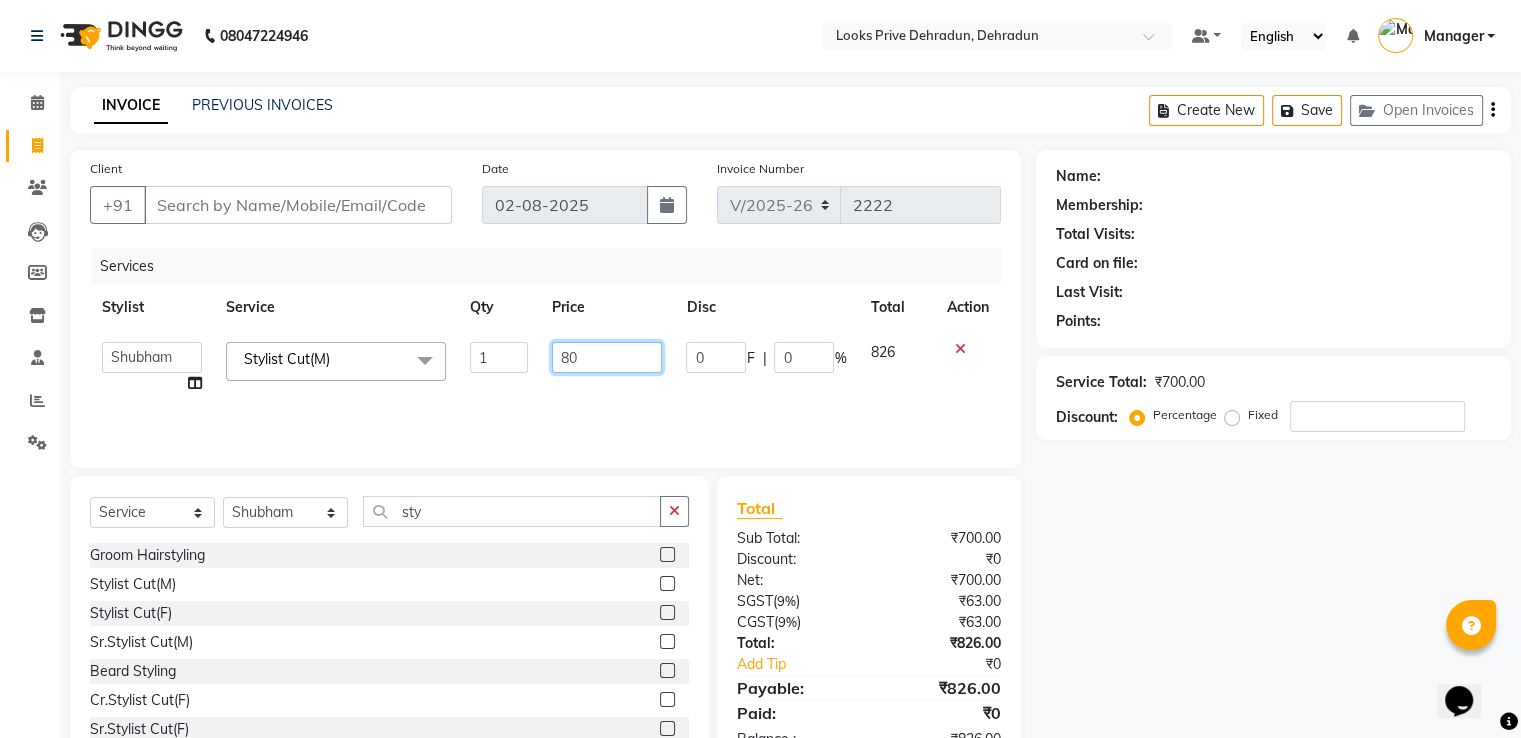 type on "8" 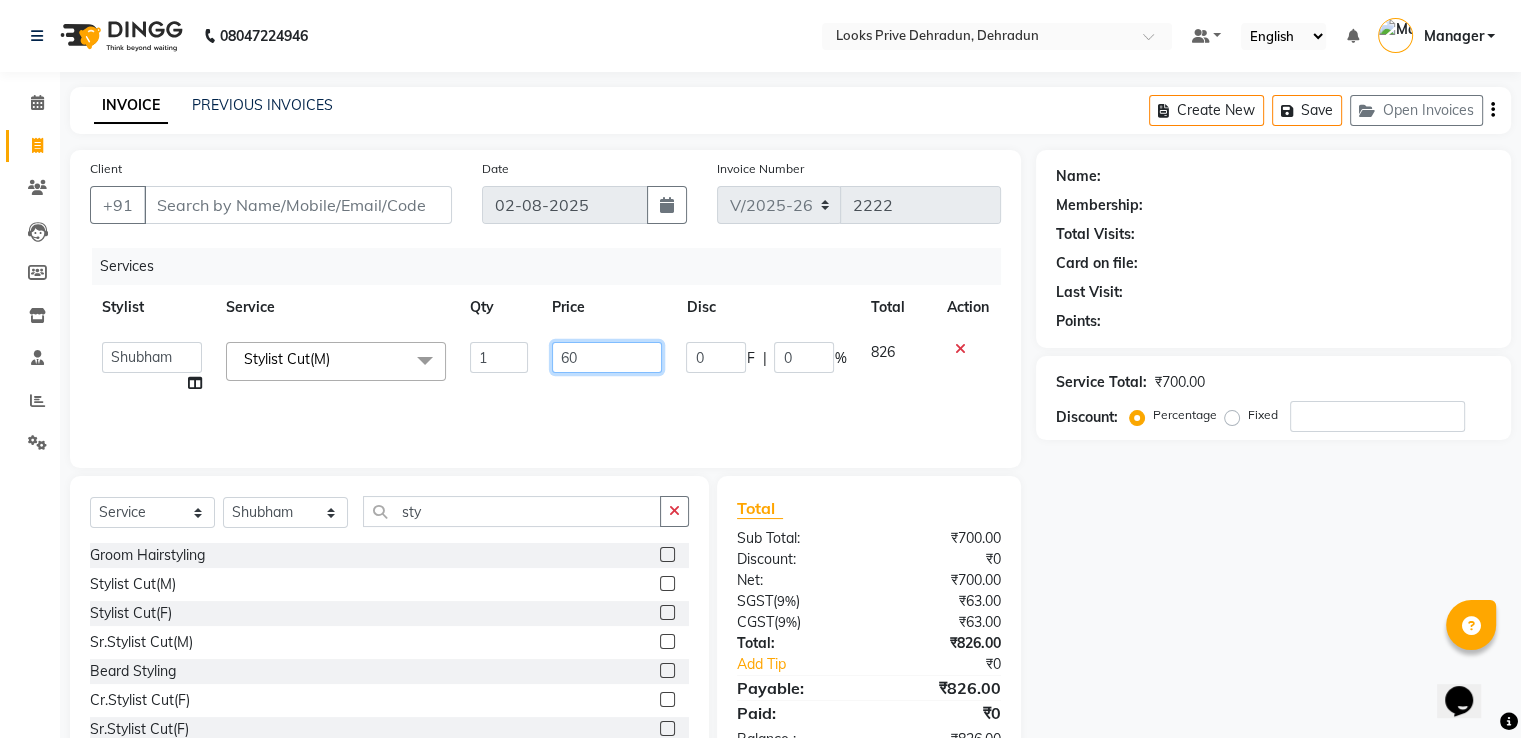 type on "600" 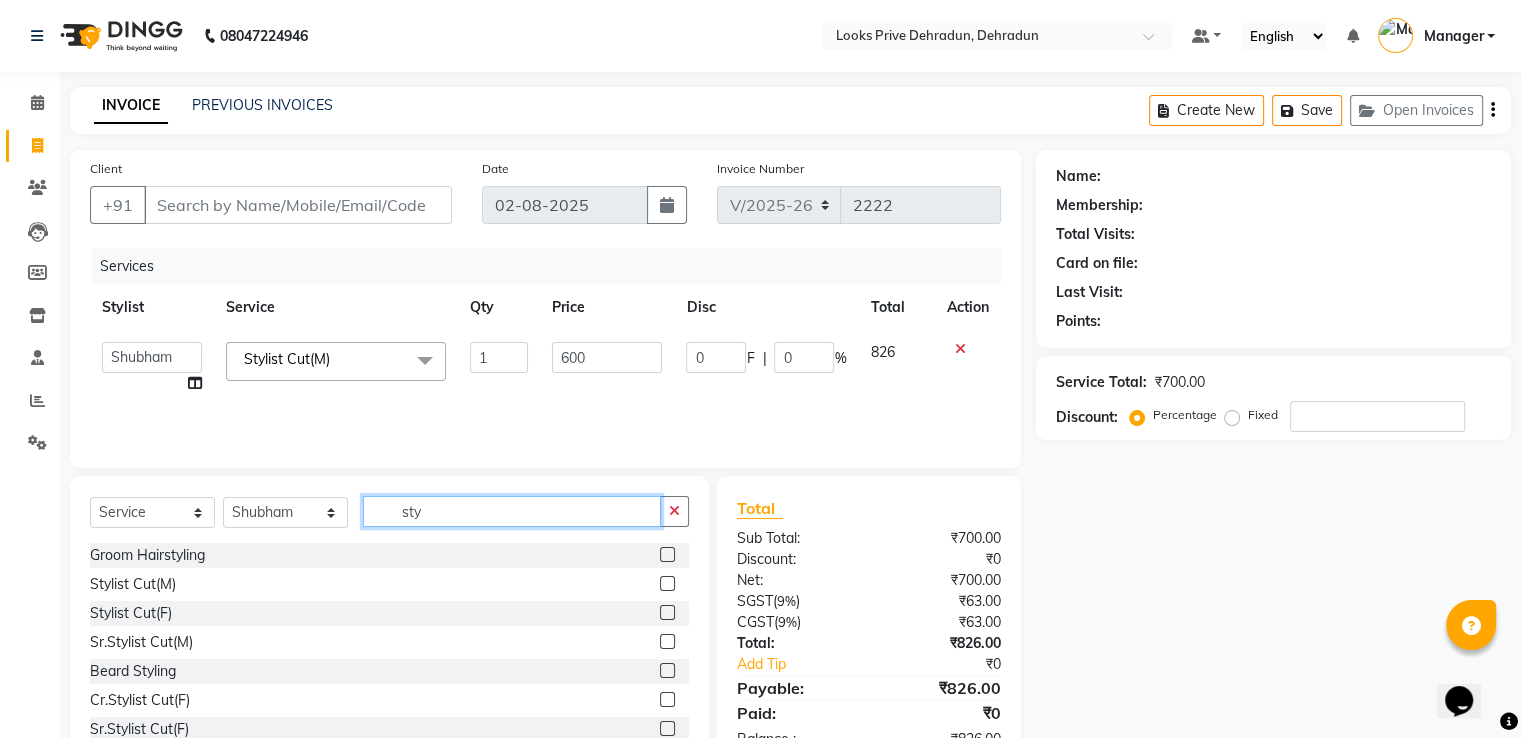 drag, startPoint x: 449, startPoint y: 513, endPoint x: 335, endPoint y: 516, distance: 114.03947 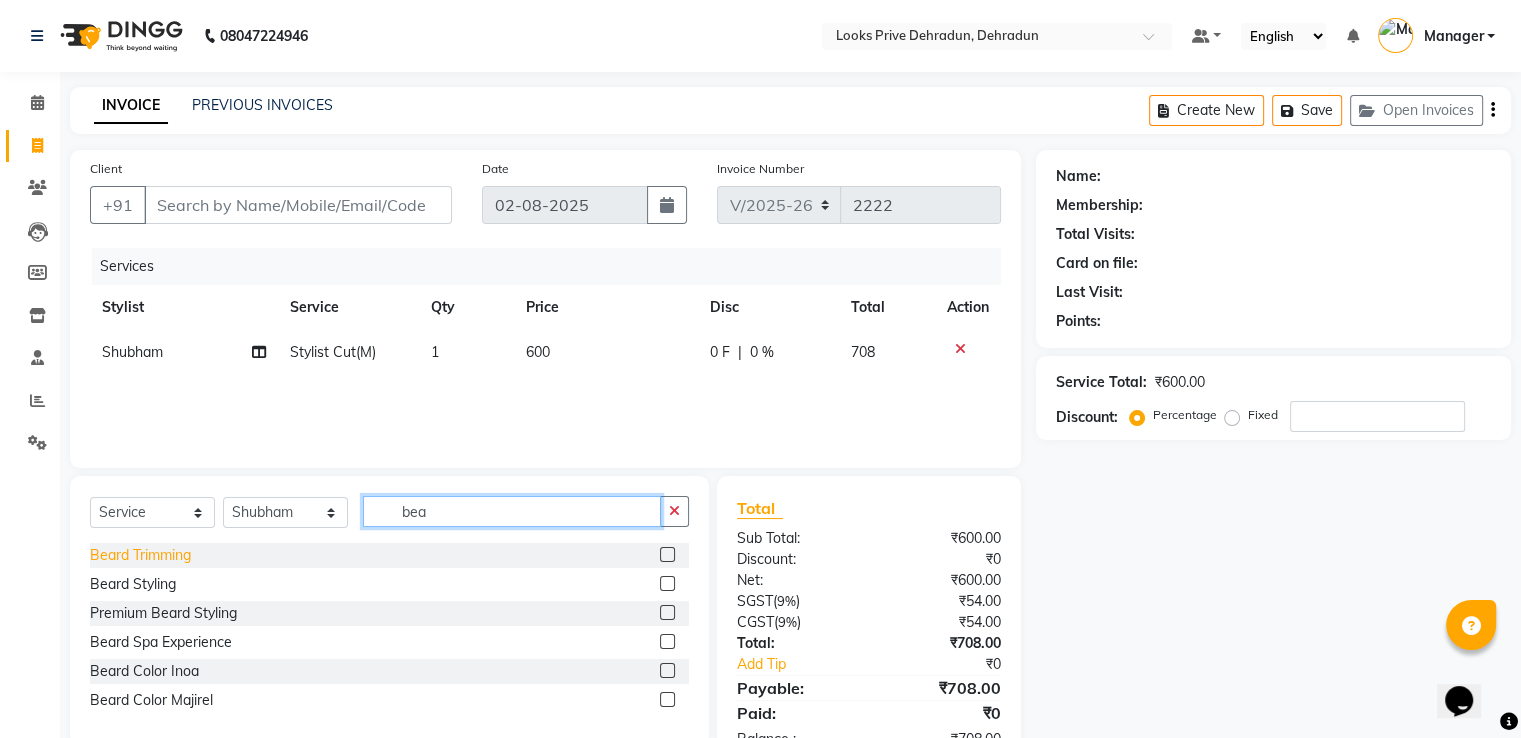 type on "bea" 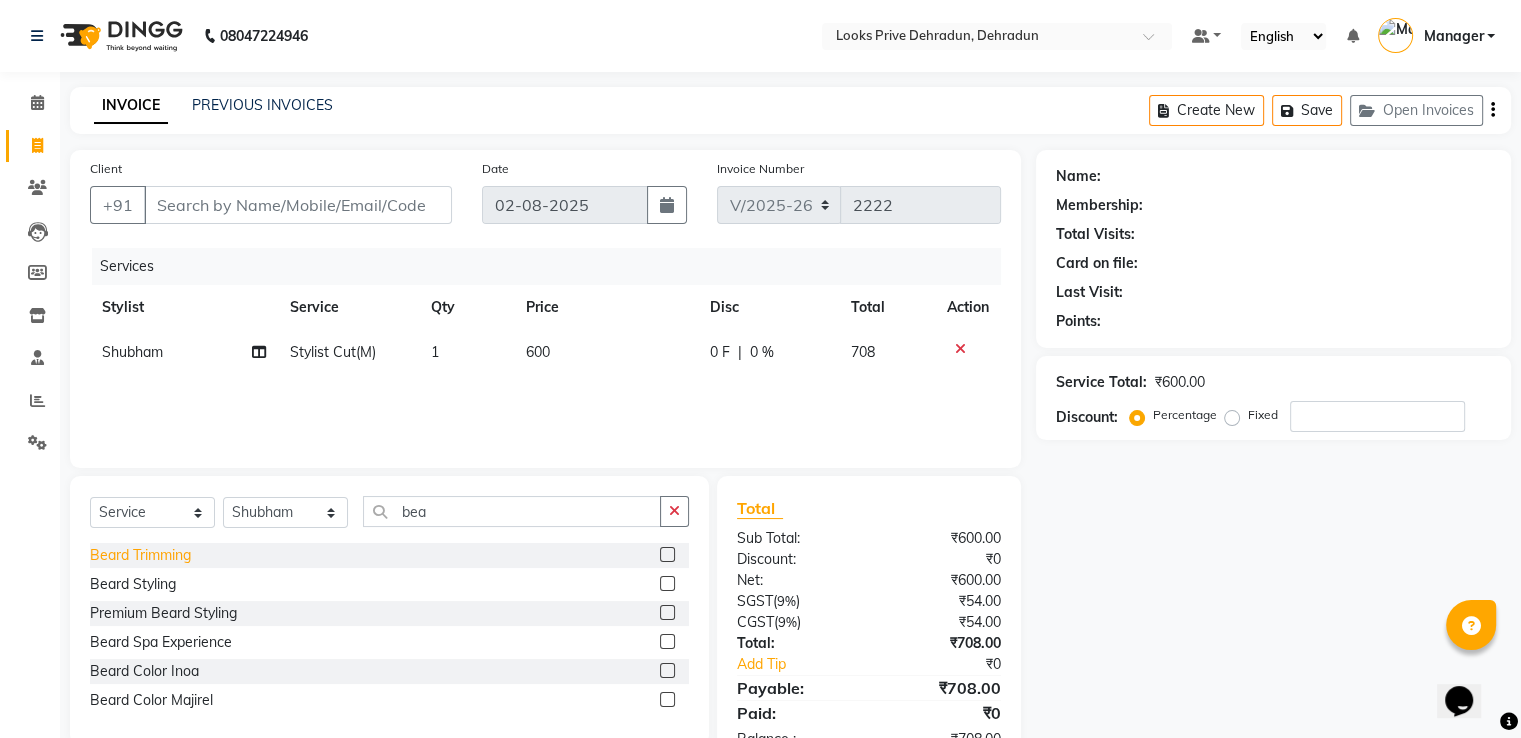 click on "Beard Trimming" 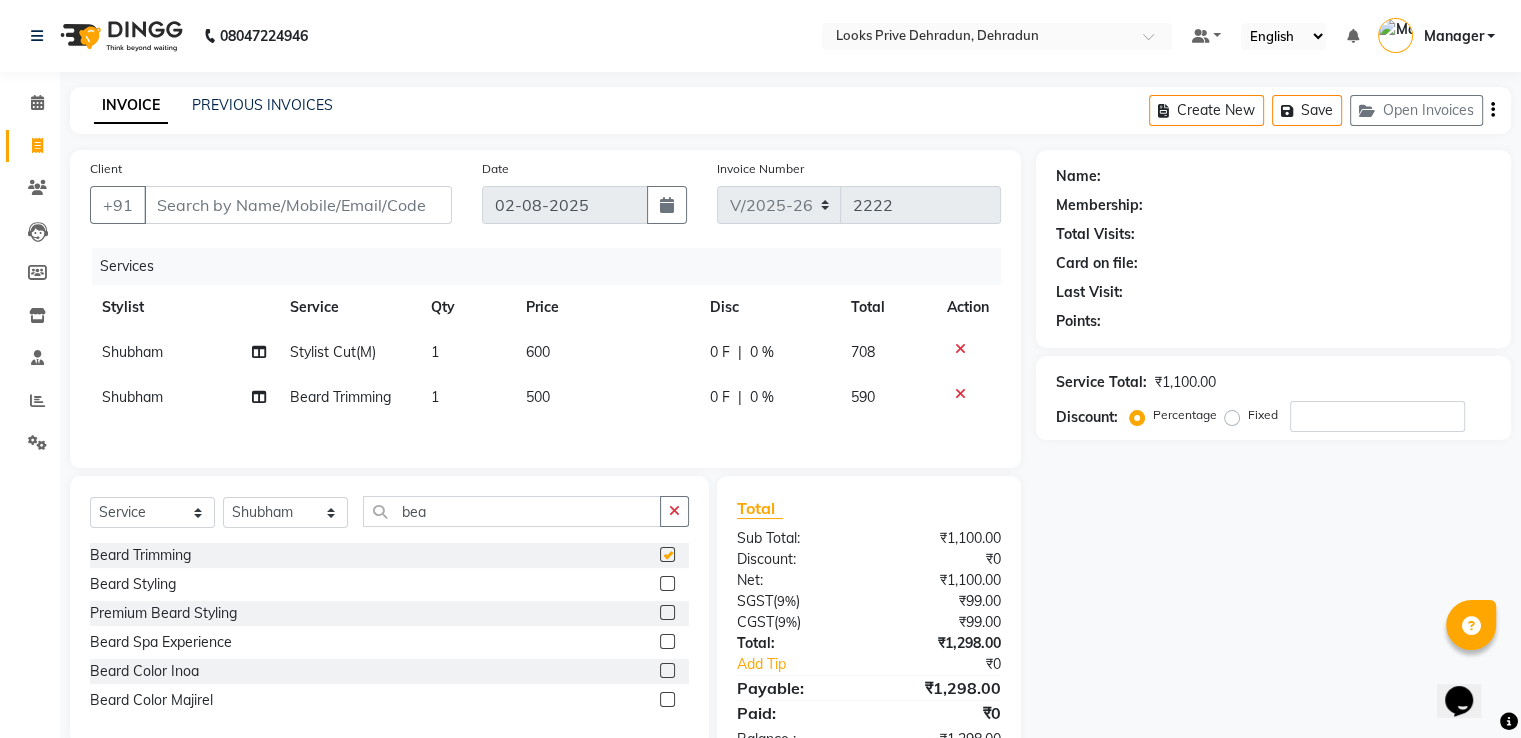 checkbox on "false" 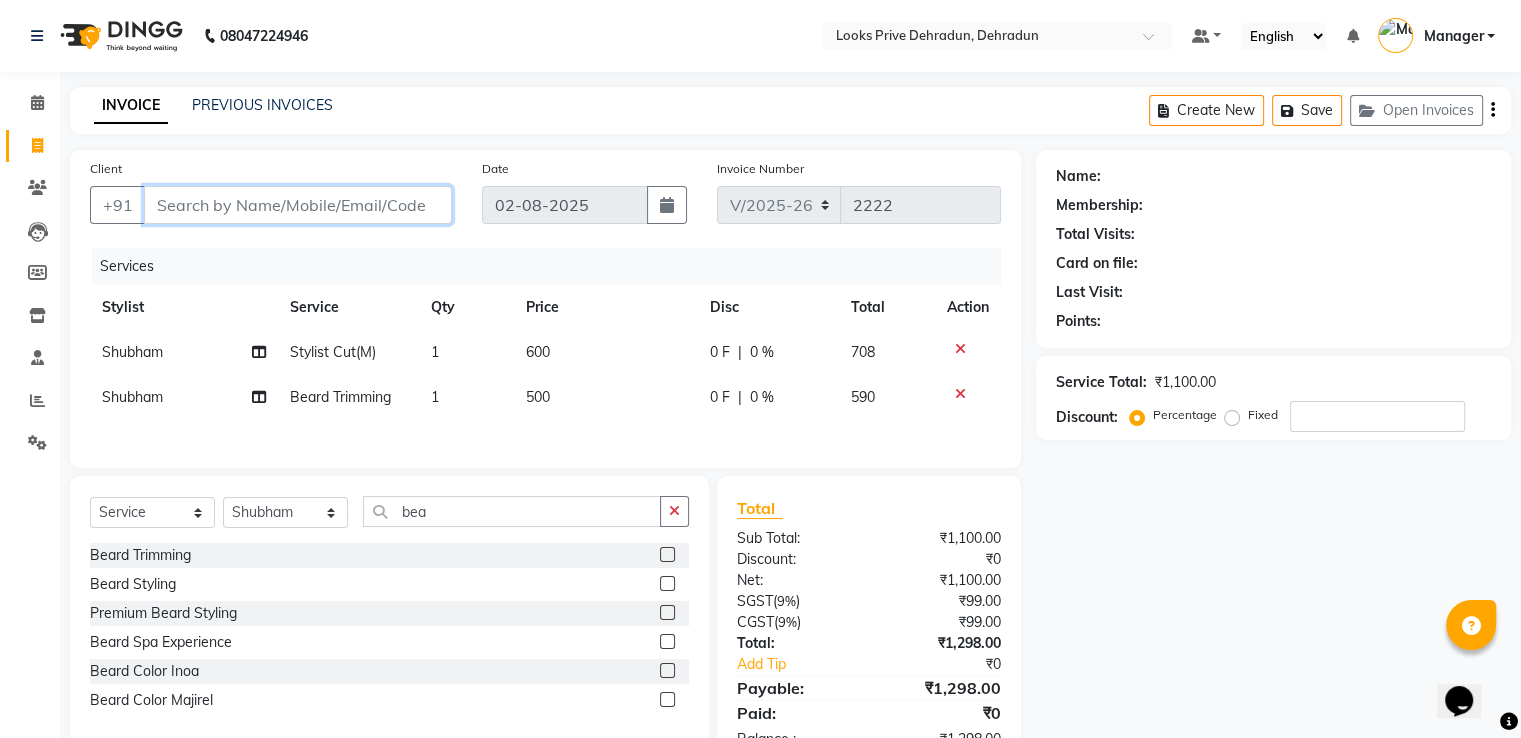 click on "Client" at bounding box center (298, 205) 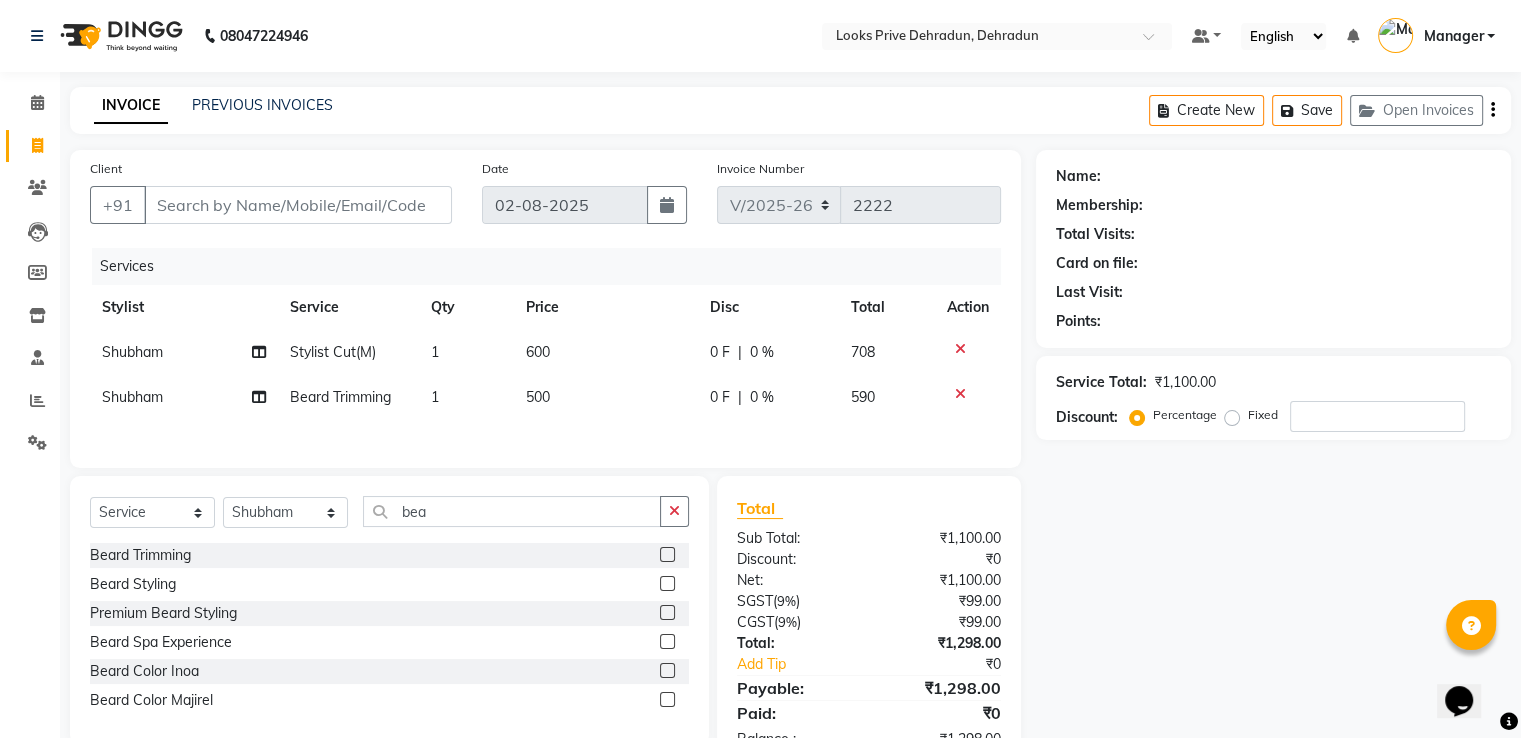 click 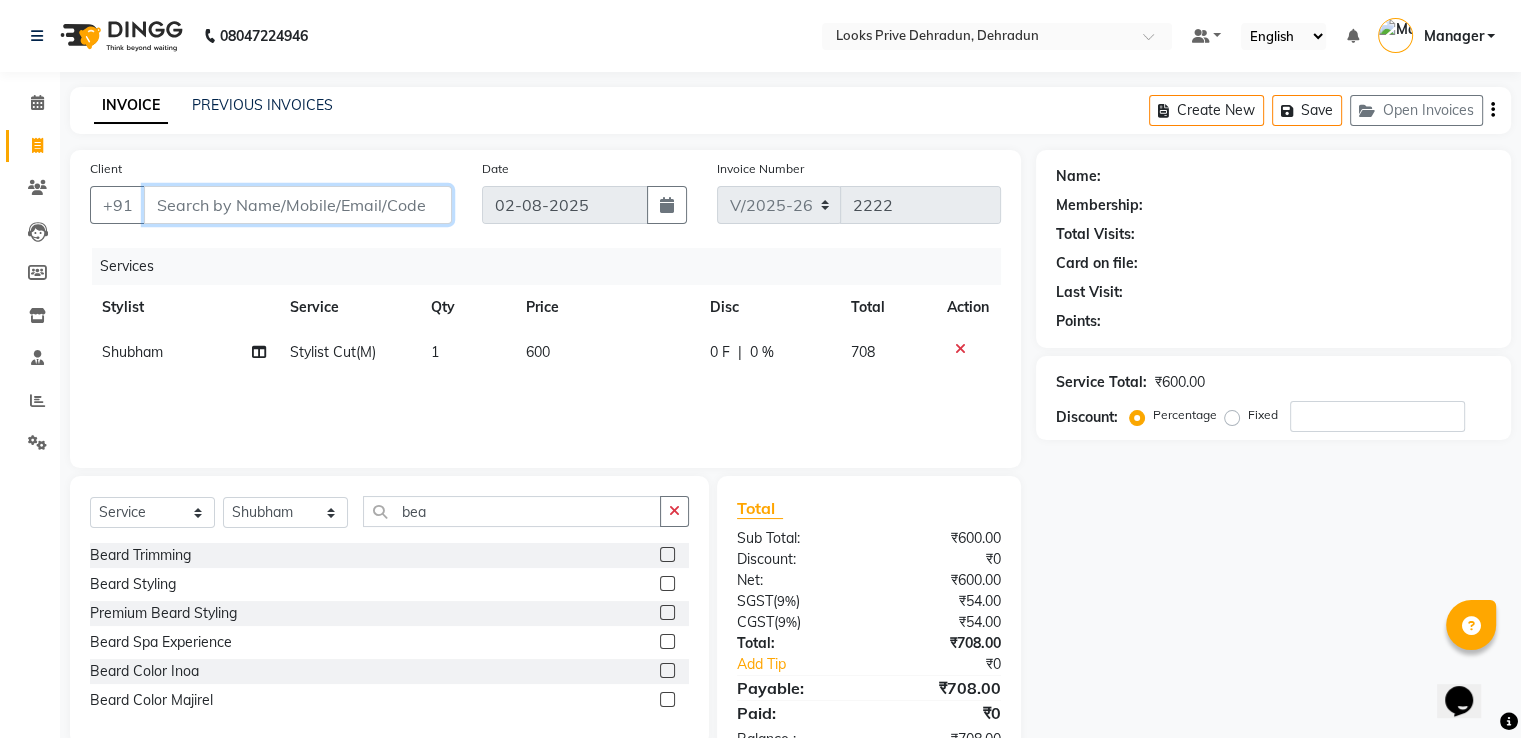 click on "Client" at bounding box center (298, 205) 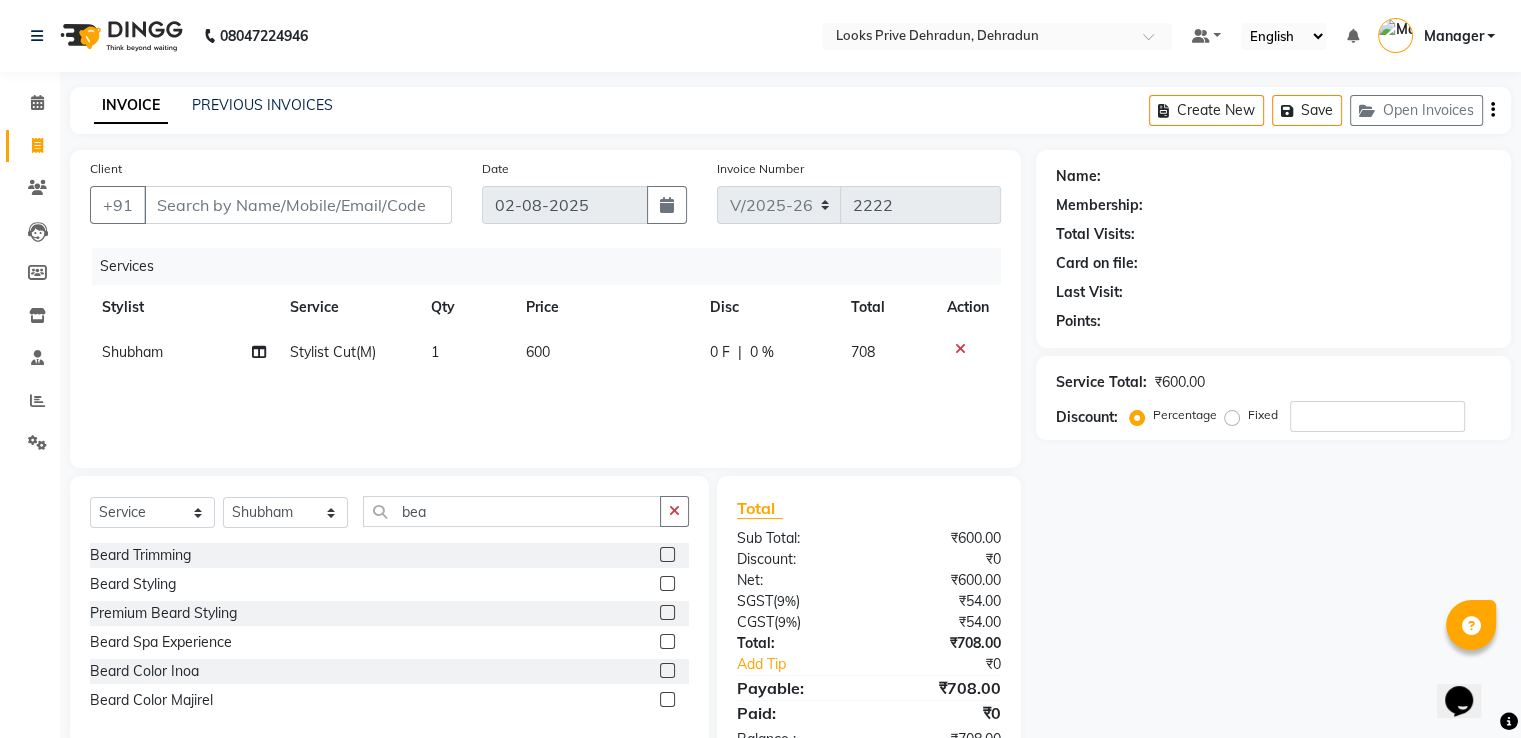 drag, startPoint x: 308, startPoint y: 185, endPoint x: 287, endPoint y: 170, distance: 25.806976 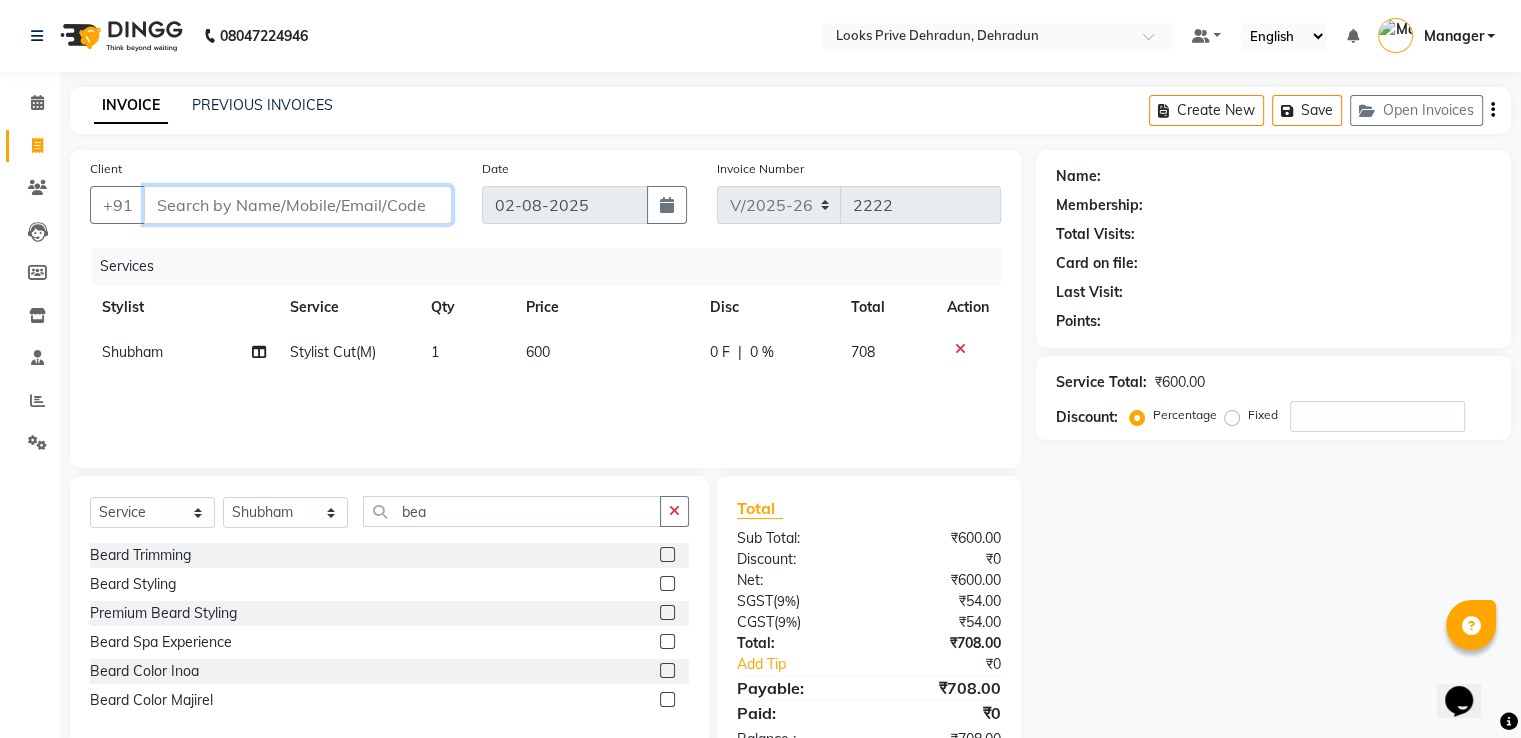 click on "Client" at bounding box center (298, 205) 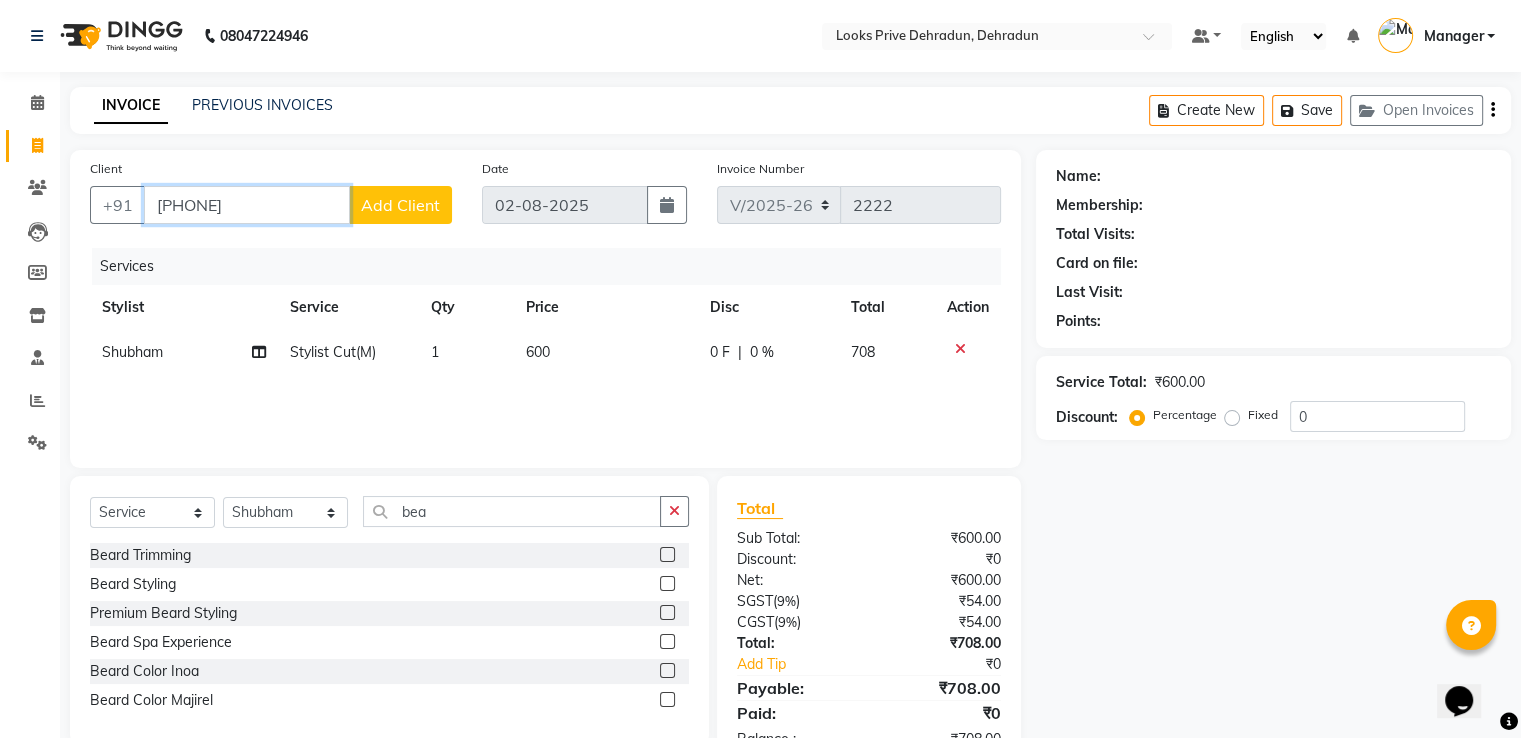 type on "[PHONE]" 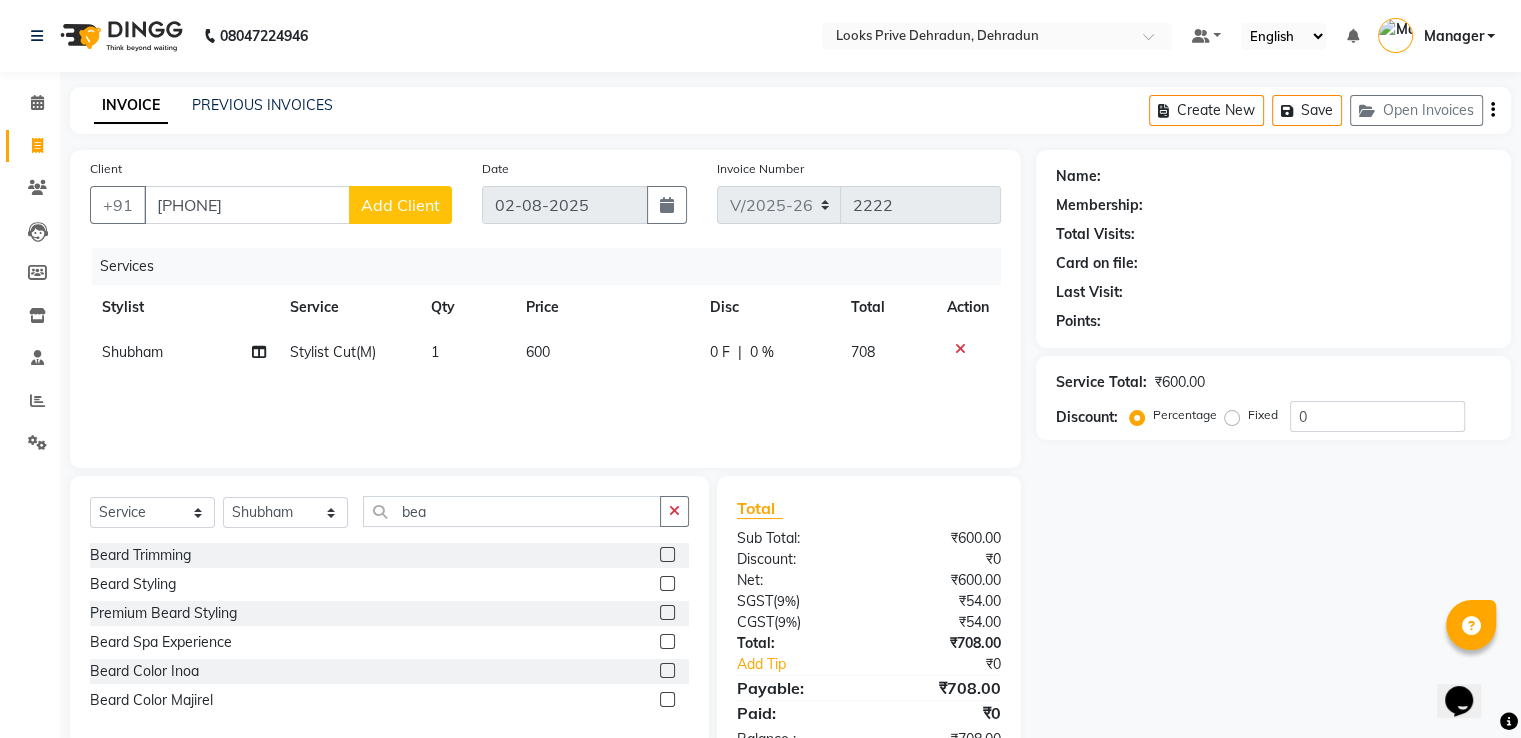 click on "Add Client" 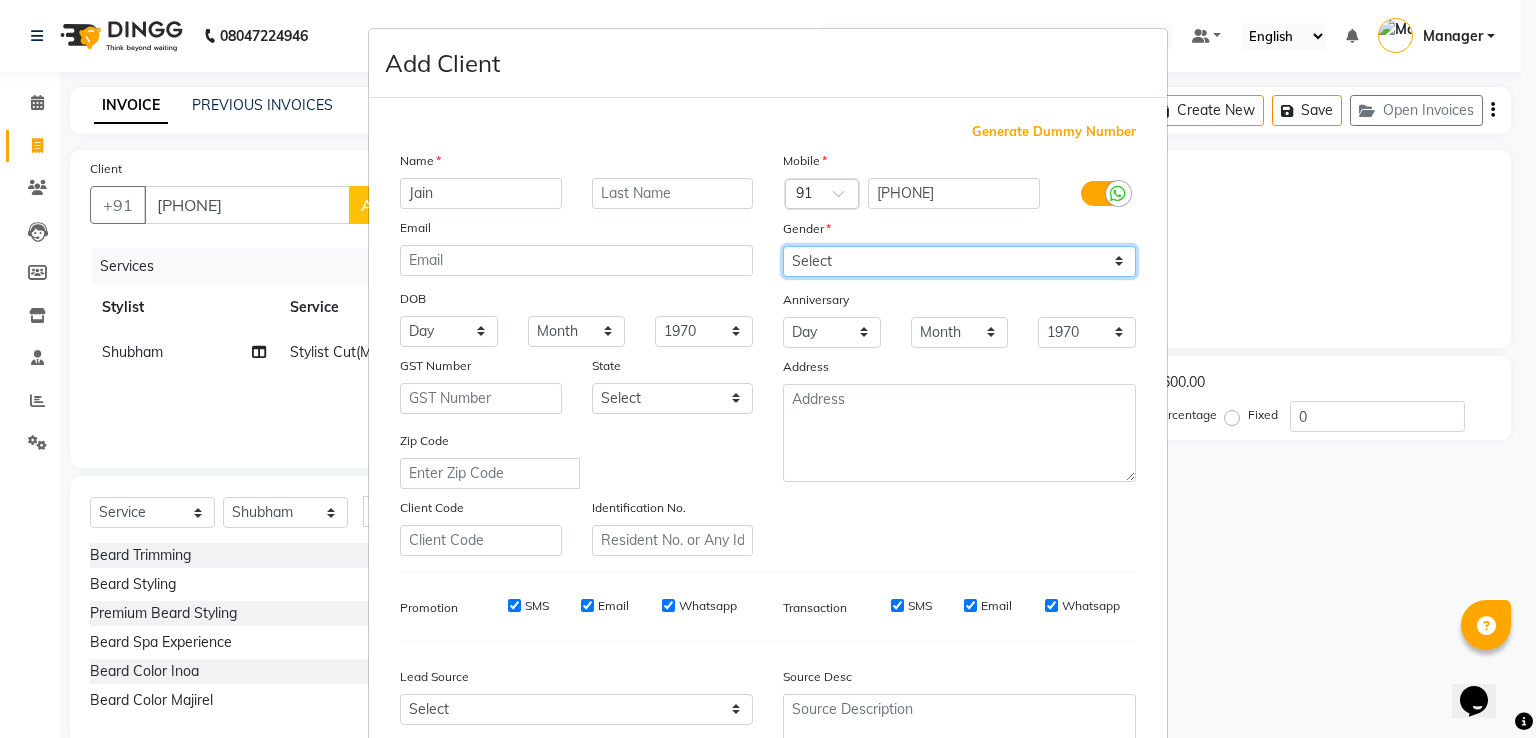 click on "Select Male Female Other Prefer Not To Say" at bounding box center (959, 261) 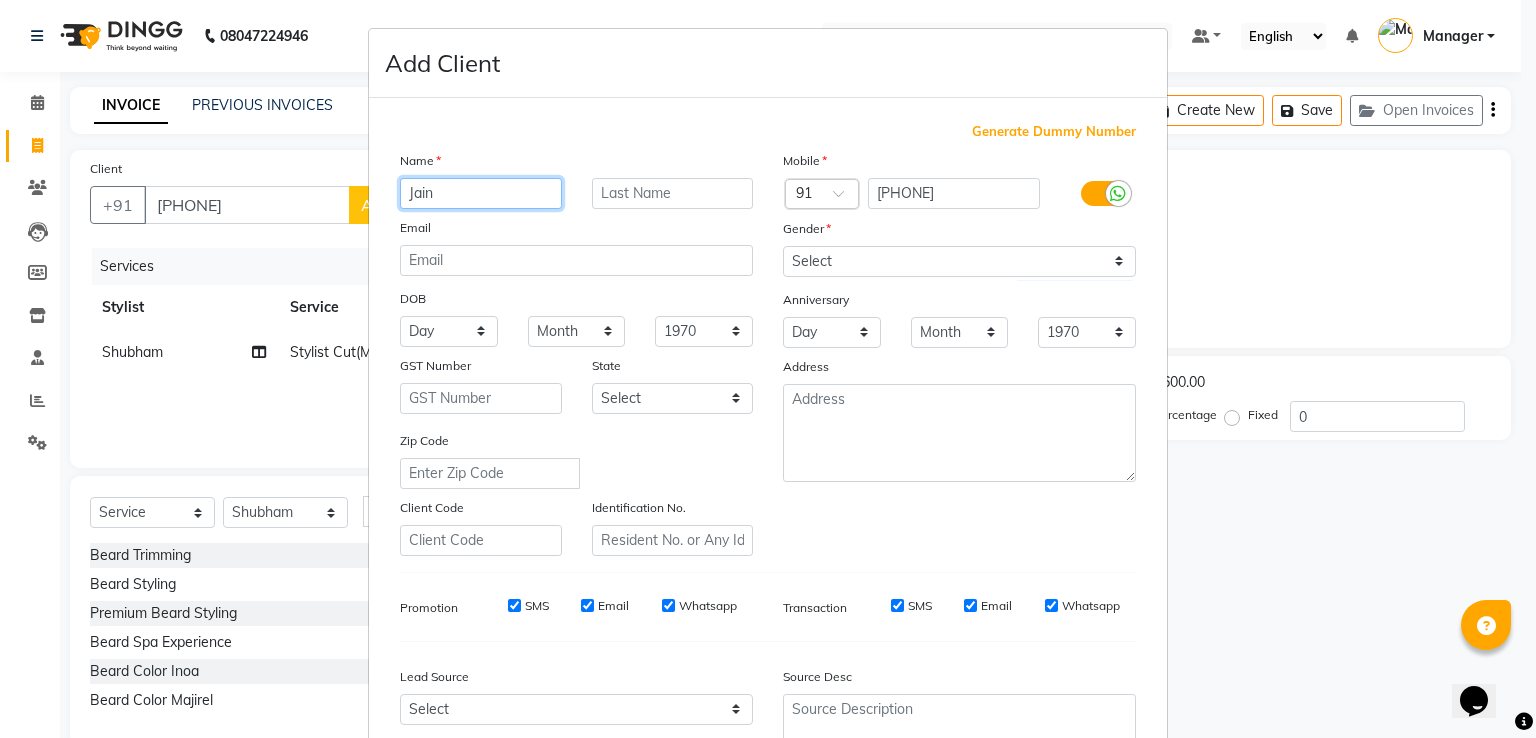 click on "Jain" at bounding box center (481, 193) 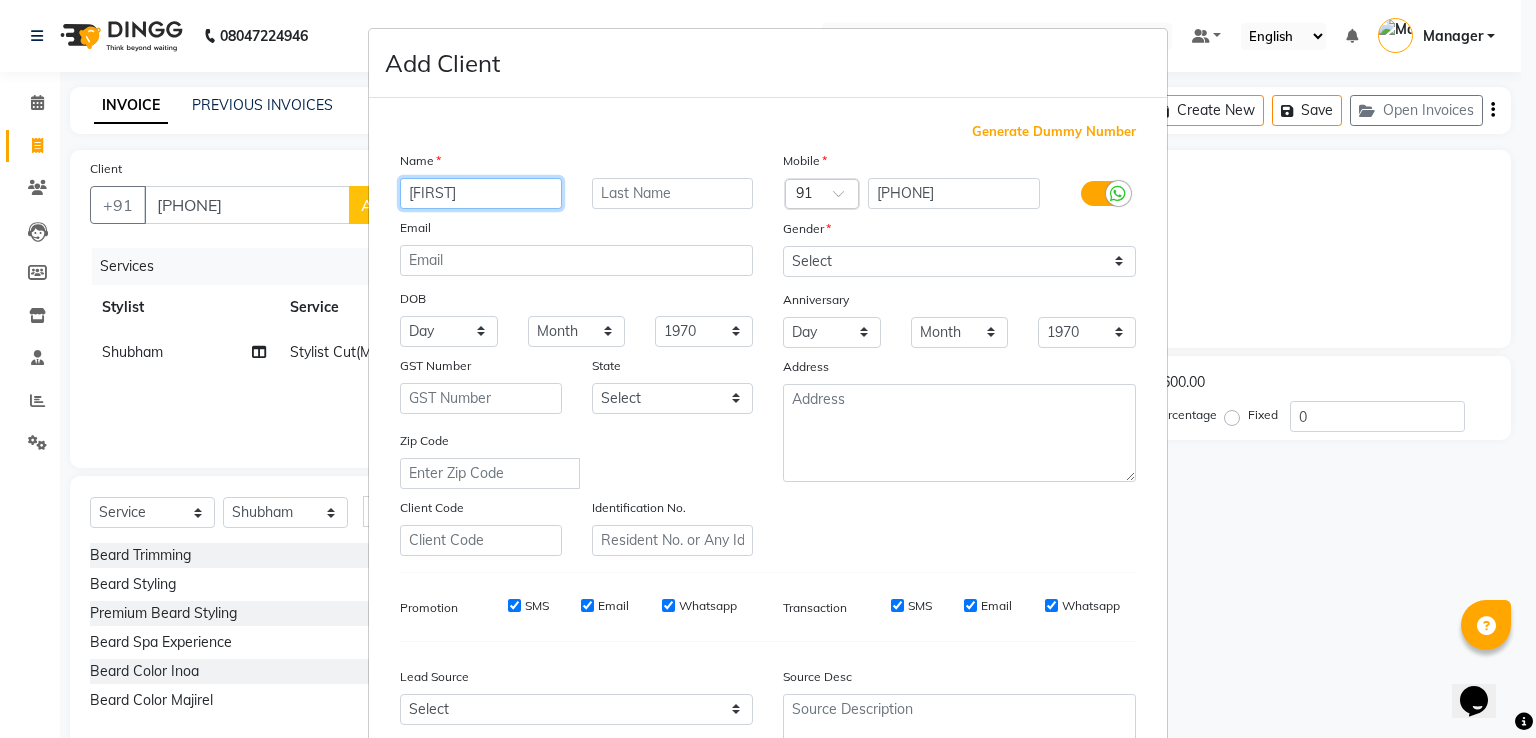 type on "[FIRST]" 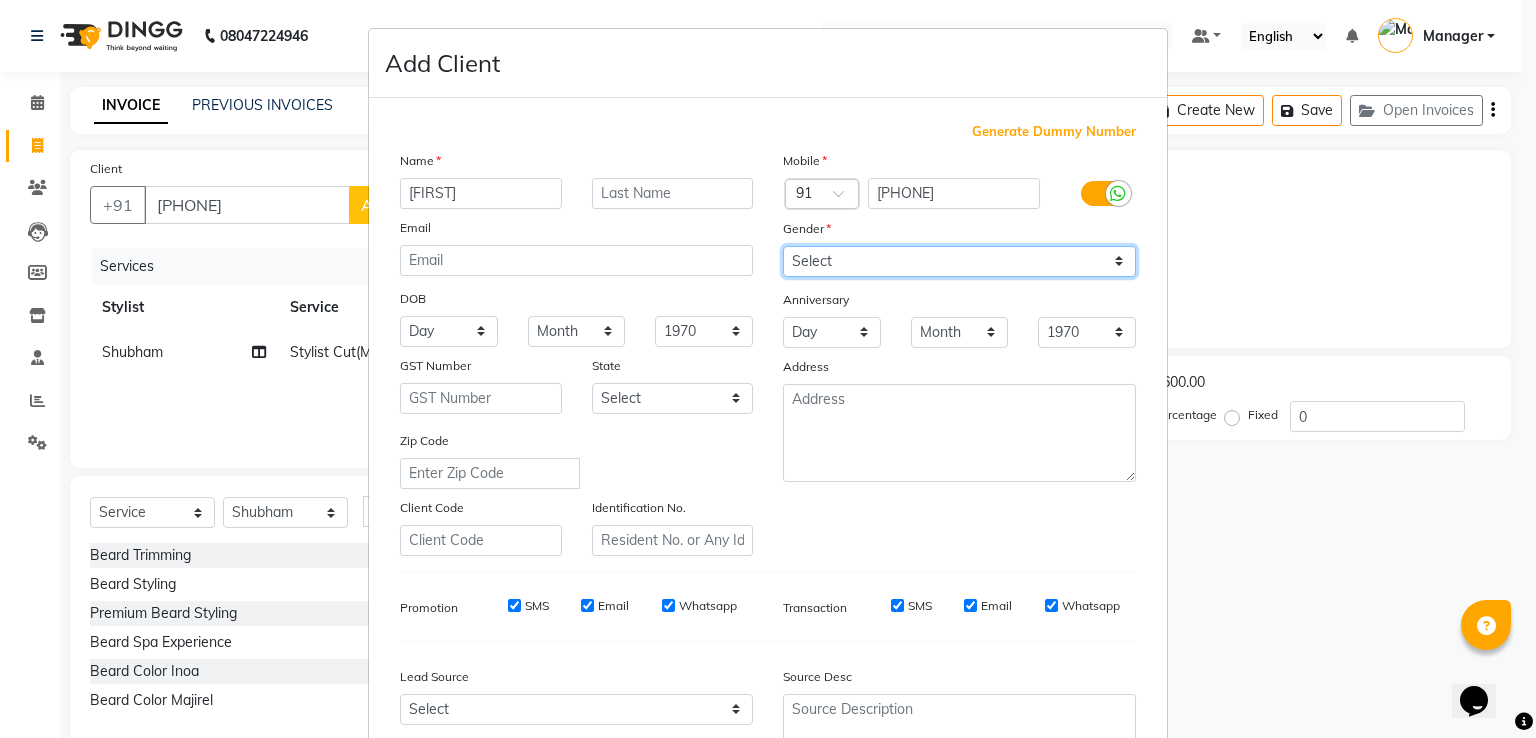 drag, startPoint x: 792, startPoint y: 254, endPoint x: 800, endPoint y: 269, distance: 17 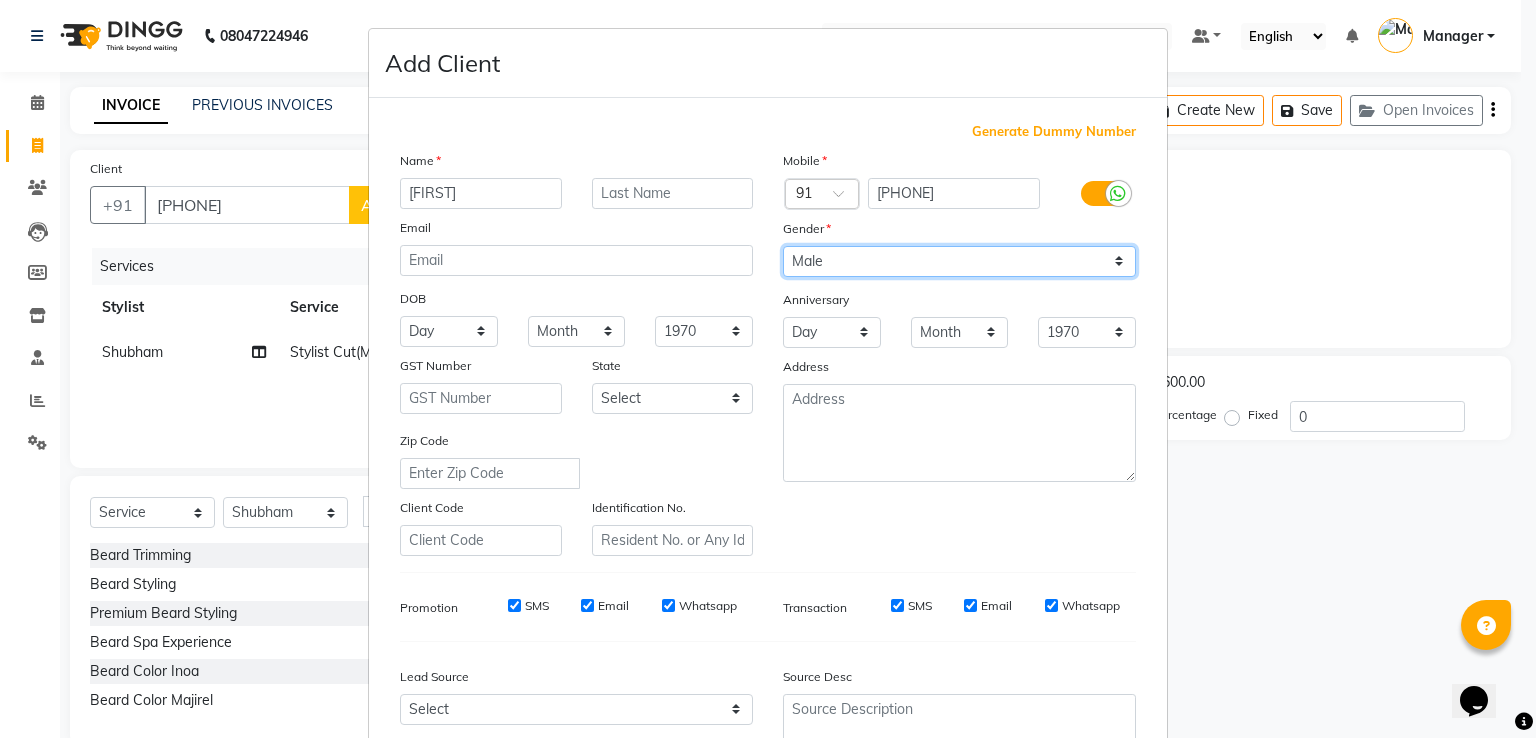 click on "Select Male Female Other Prefer Not To Say" at bounding box center [959, 261] 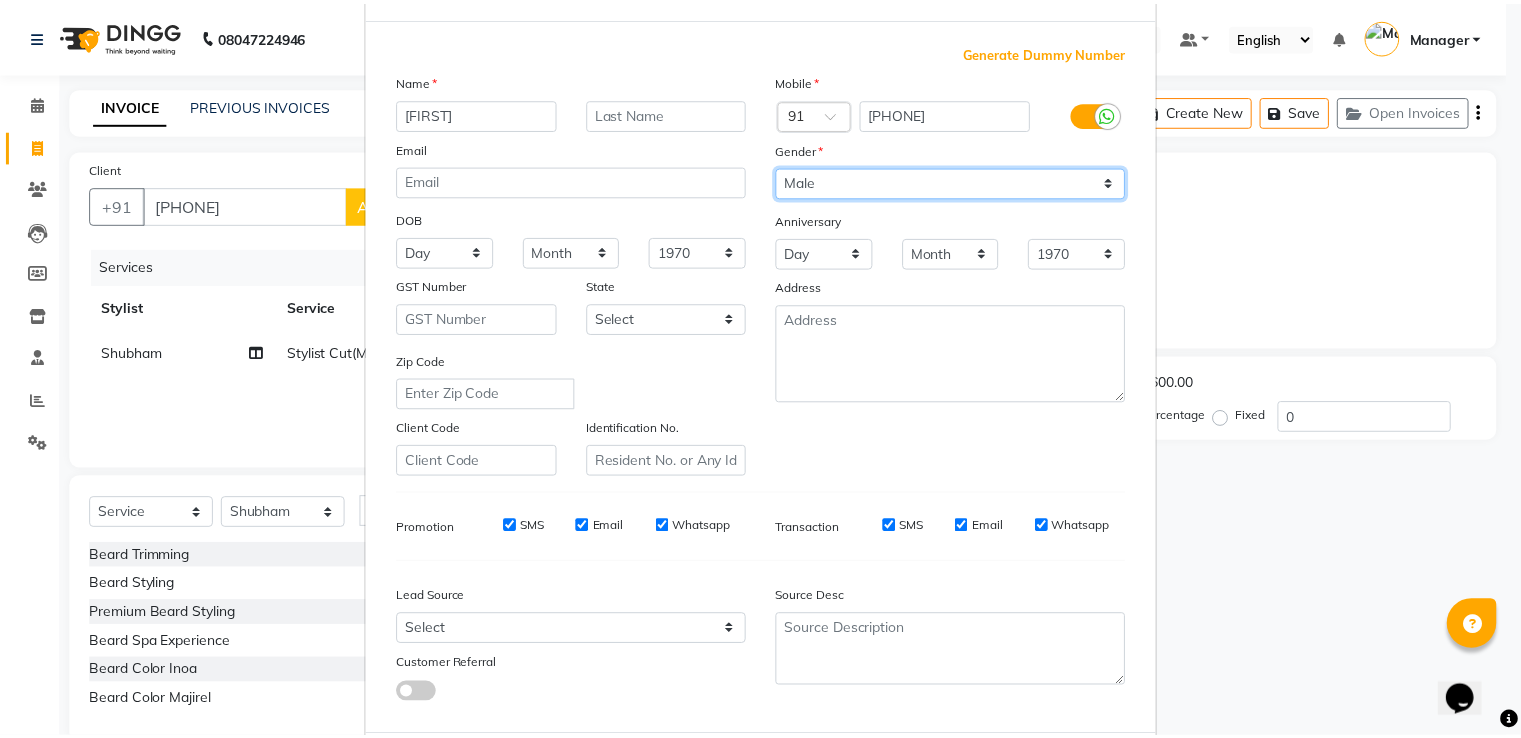 scroll, scrollTop: 195, scrollLeft: 0, axis: vertical 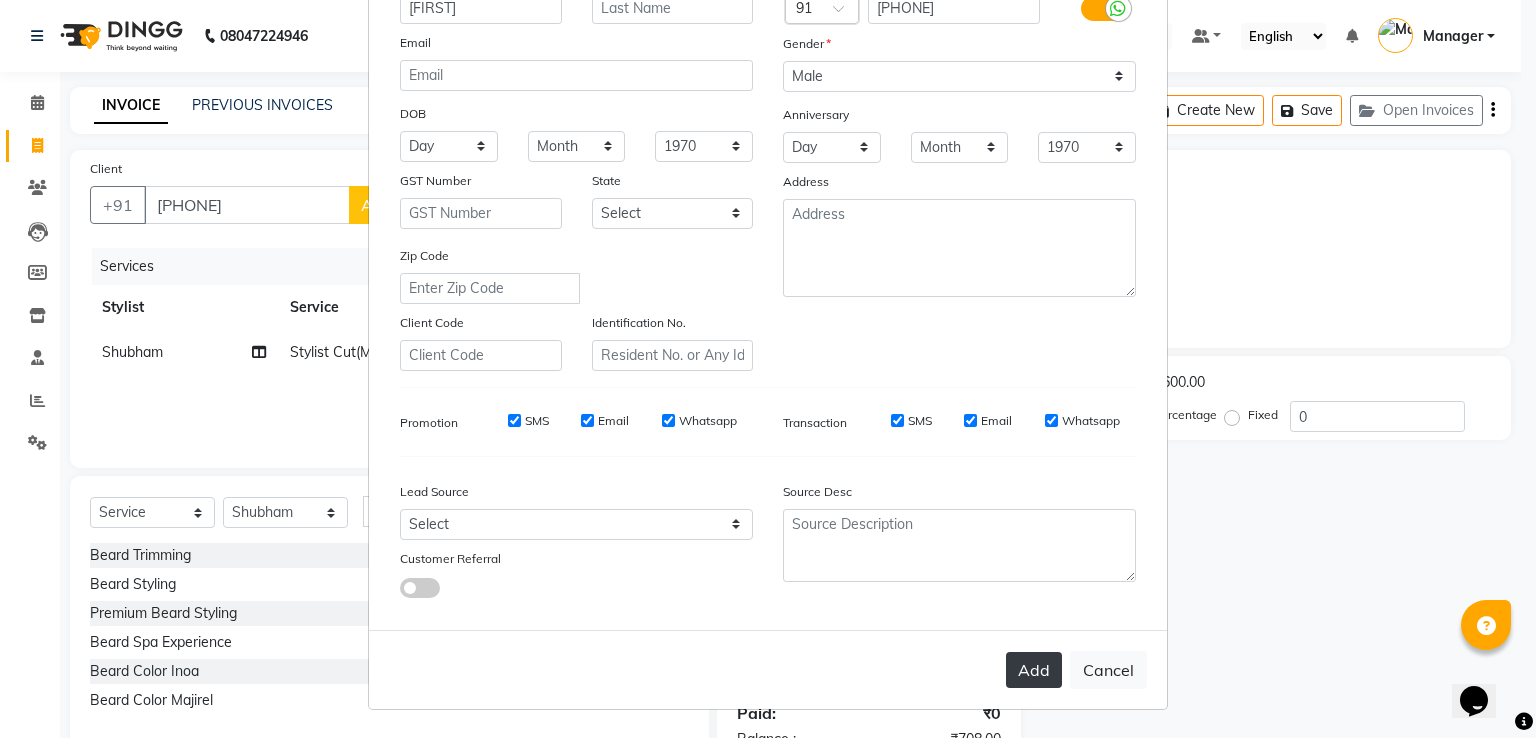 click on "Add" at bounding box center [1034, 670] 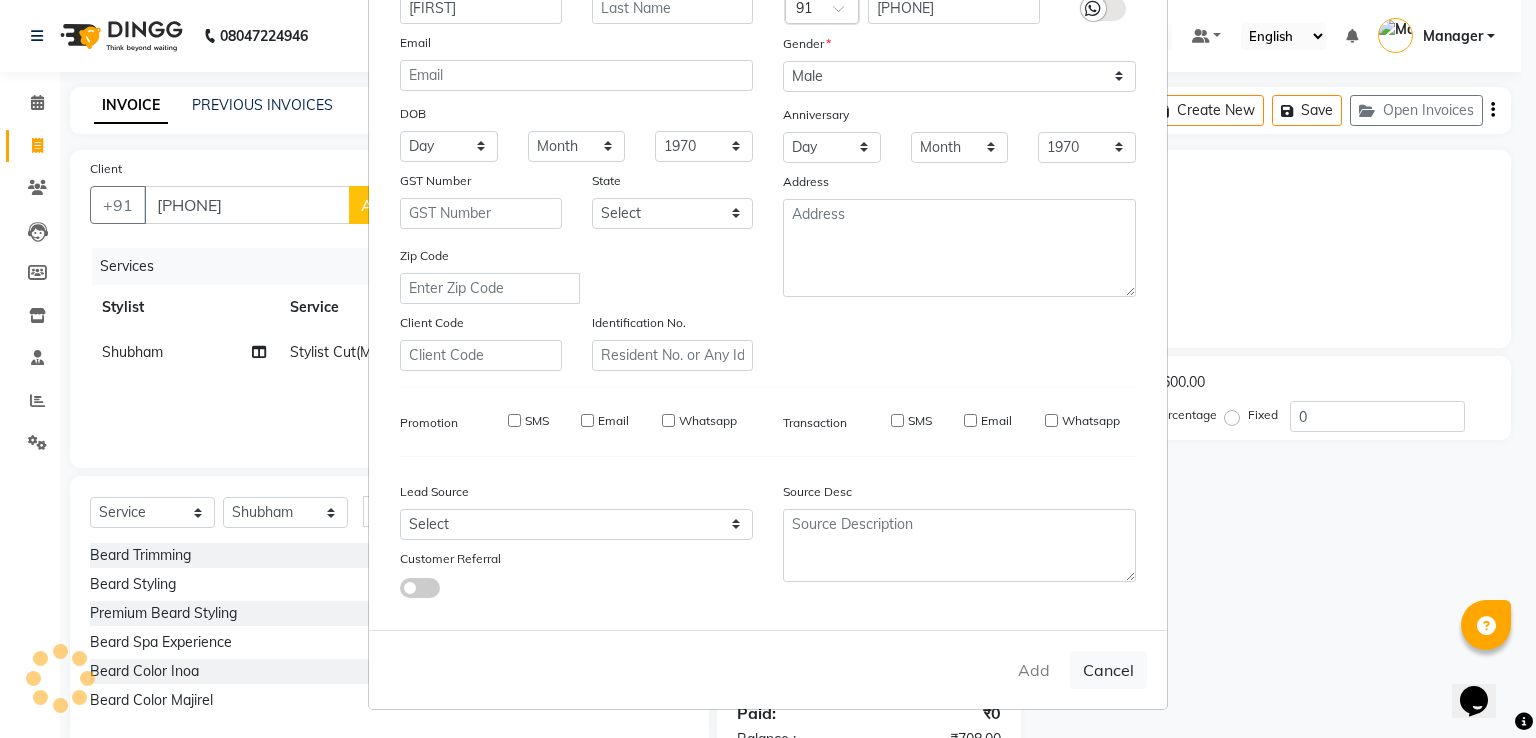 type 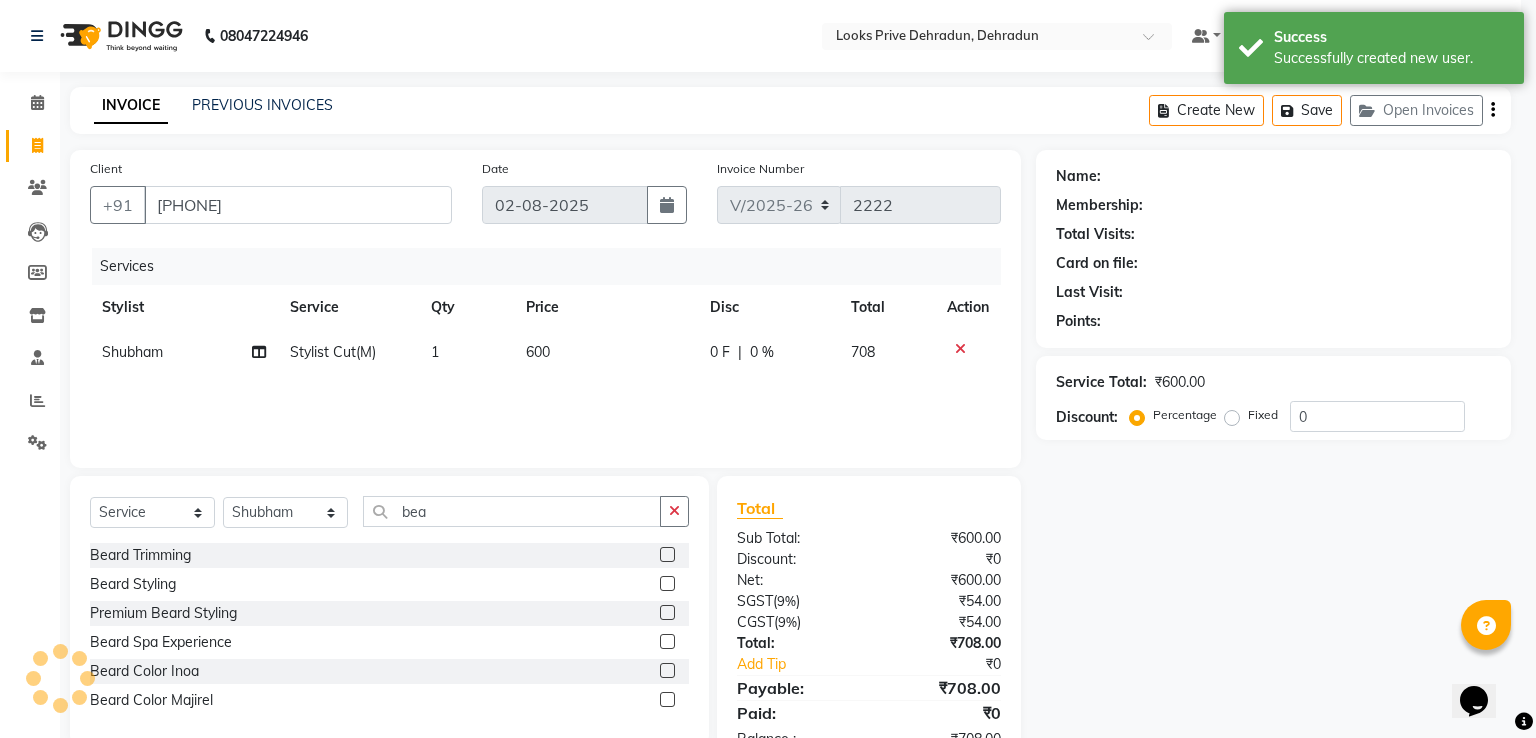 select on "1: Object" 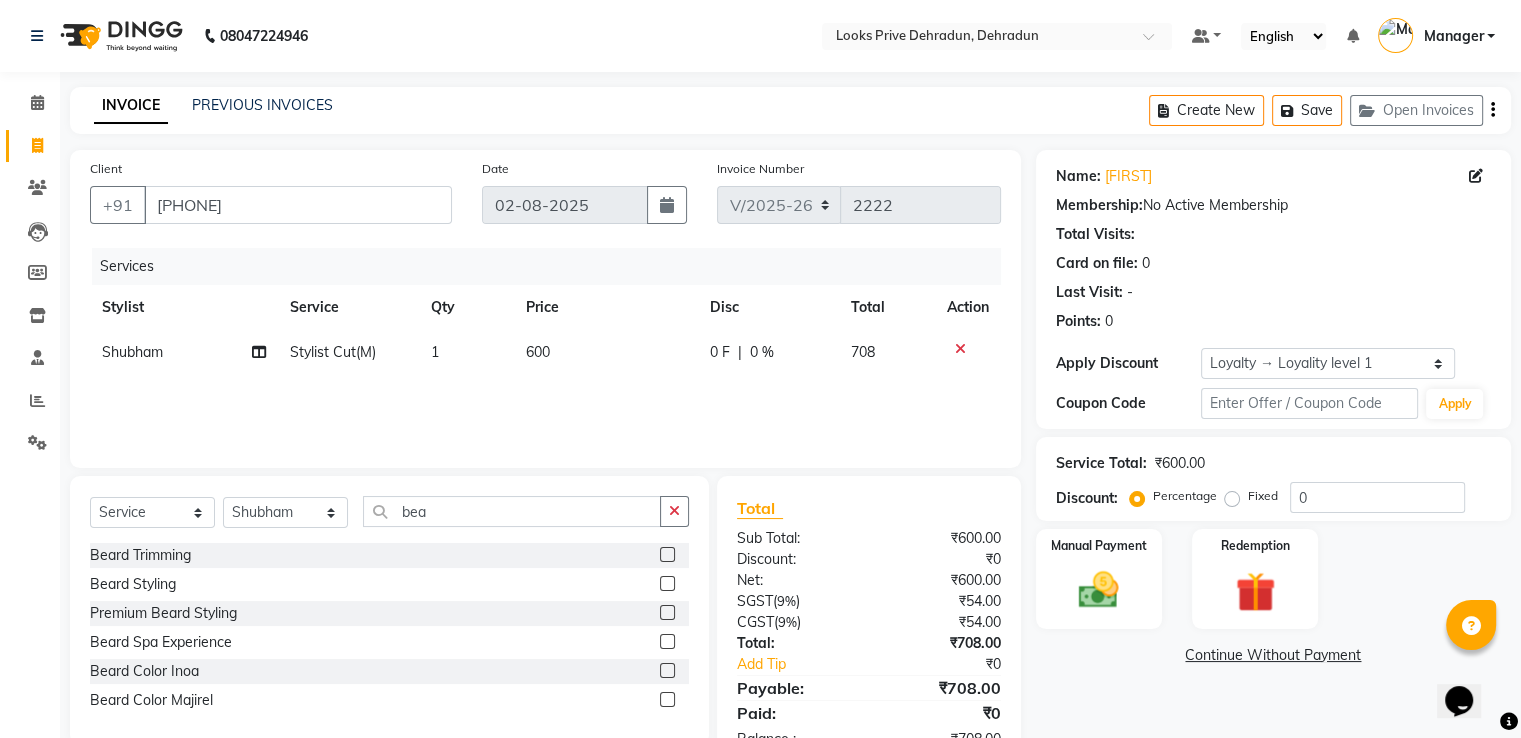 scroll, scrollTop: 63, scrollLeft: 0, axis: vertical 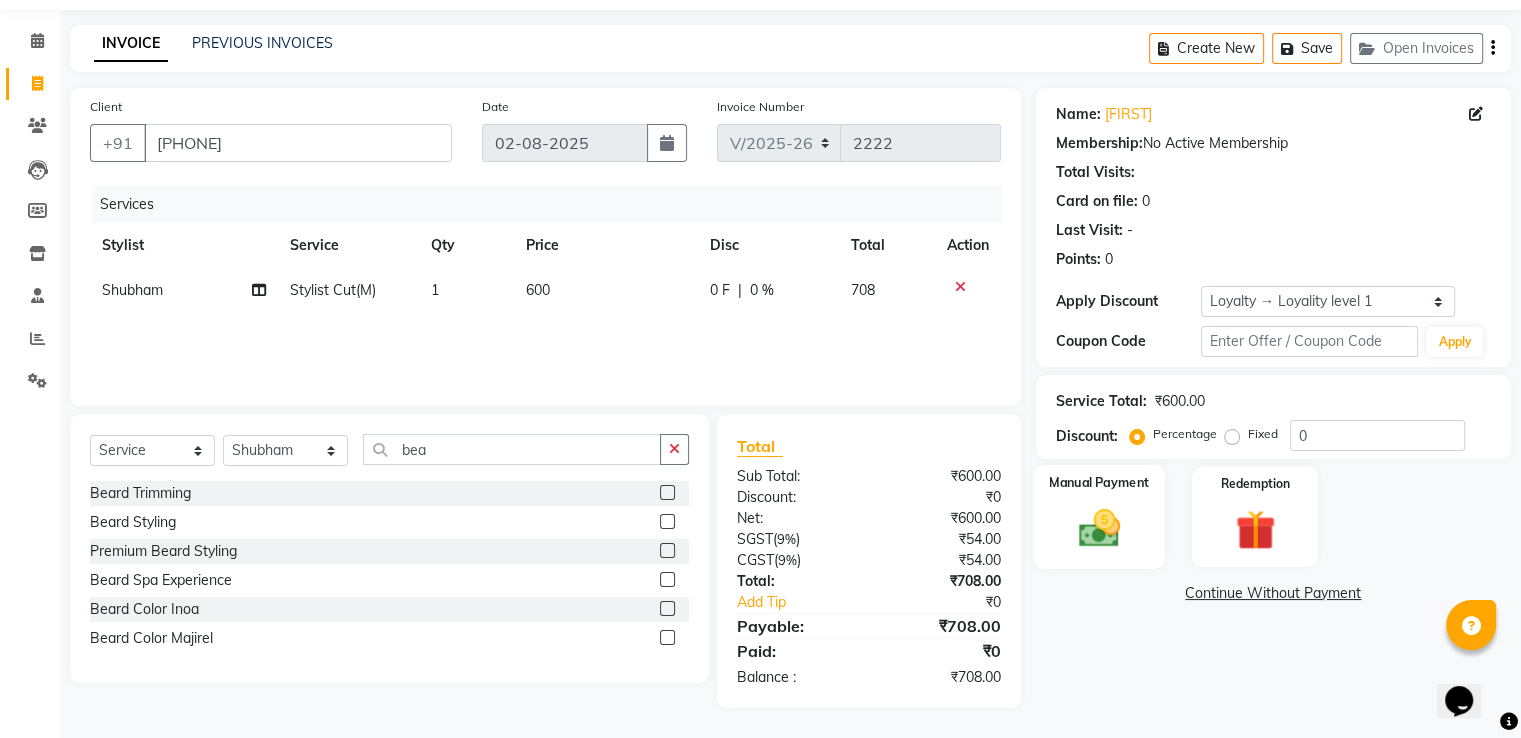 click 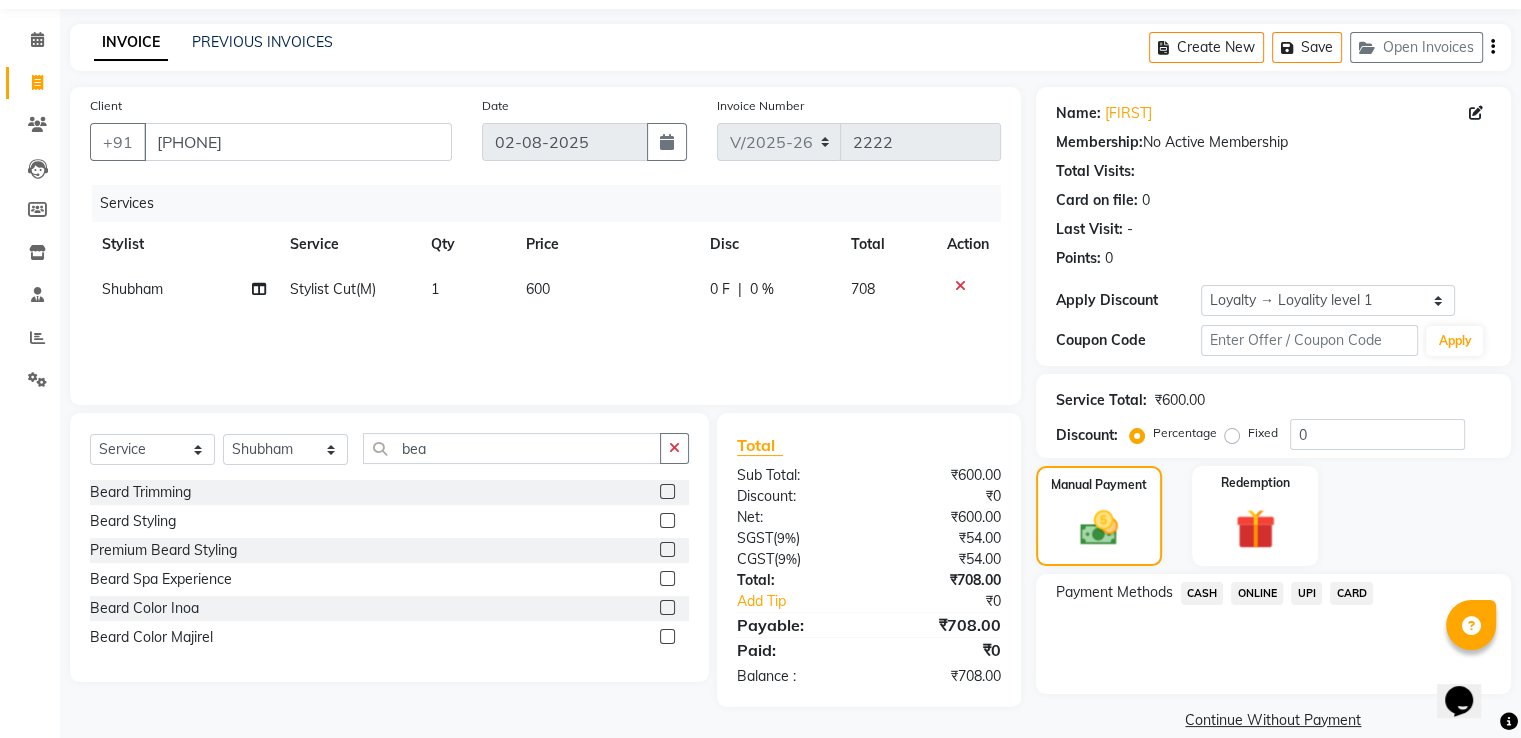scroll, scrollTop: 89, scrollLeft: 0, axis: vertical 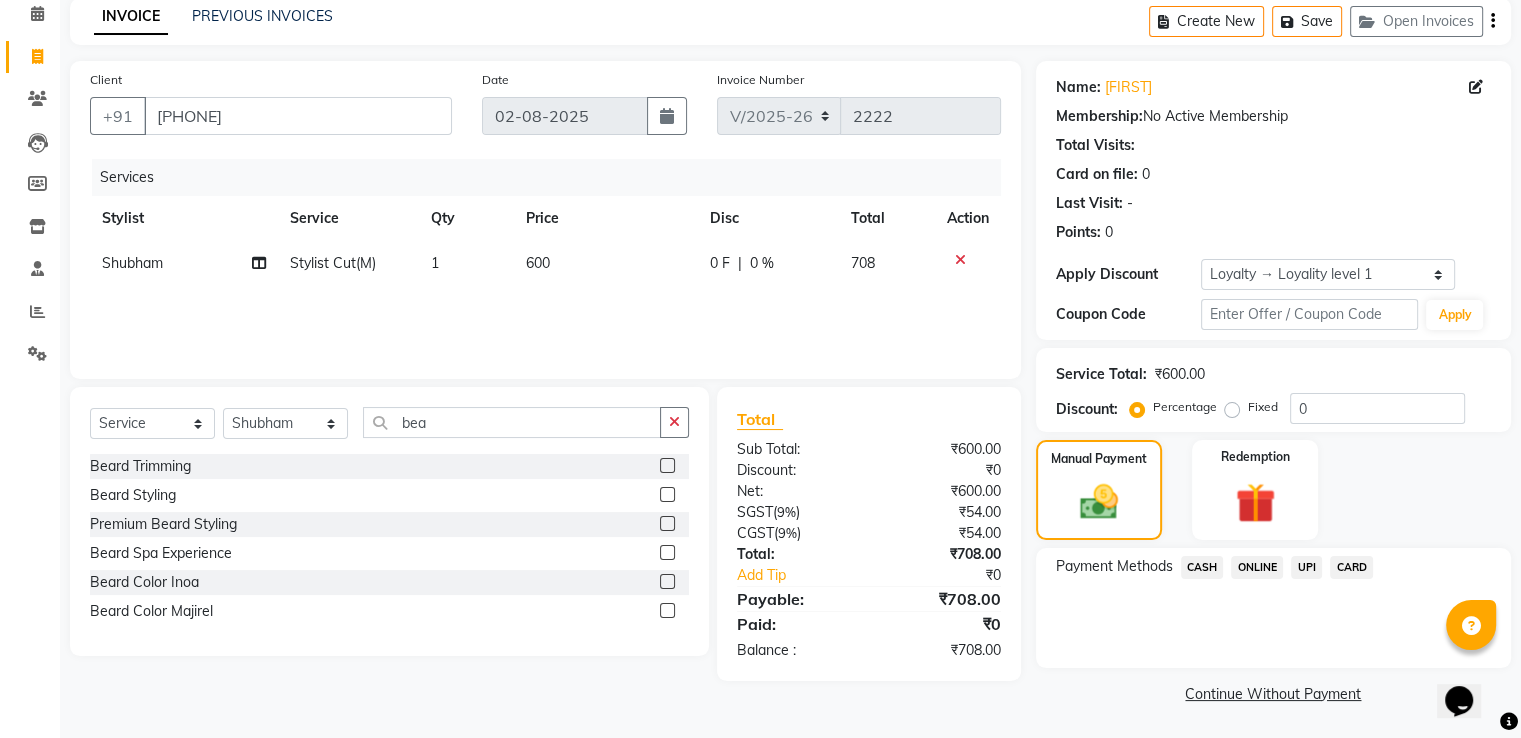 click on "CARD" 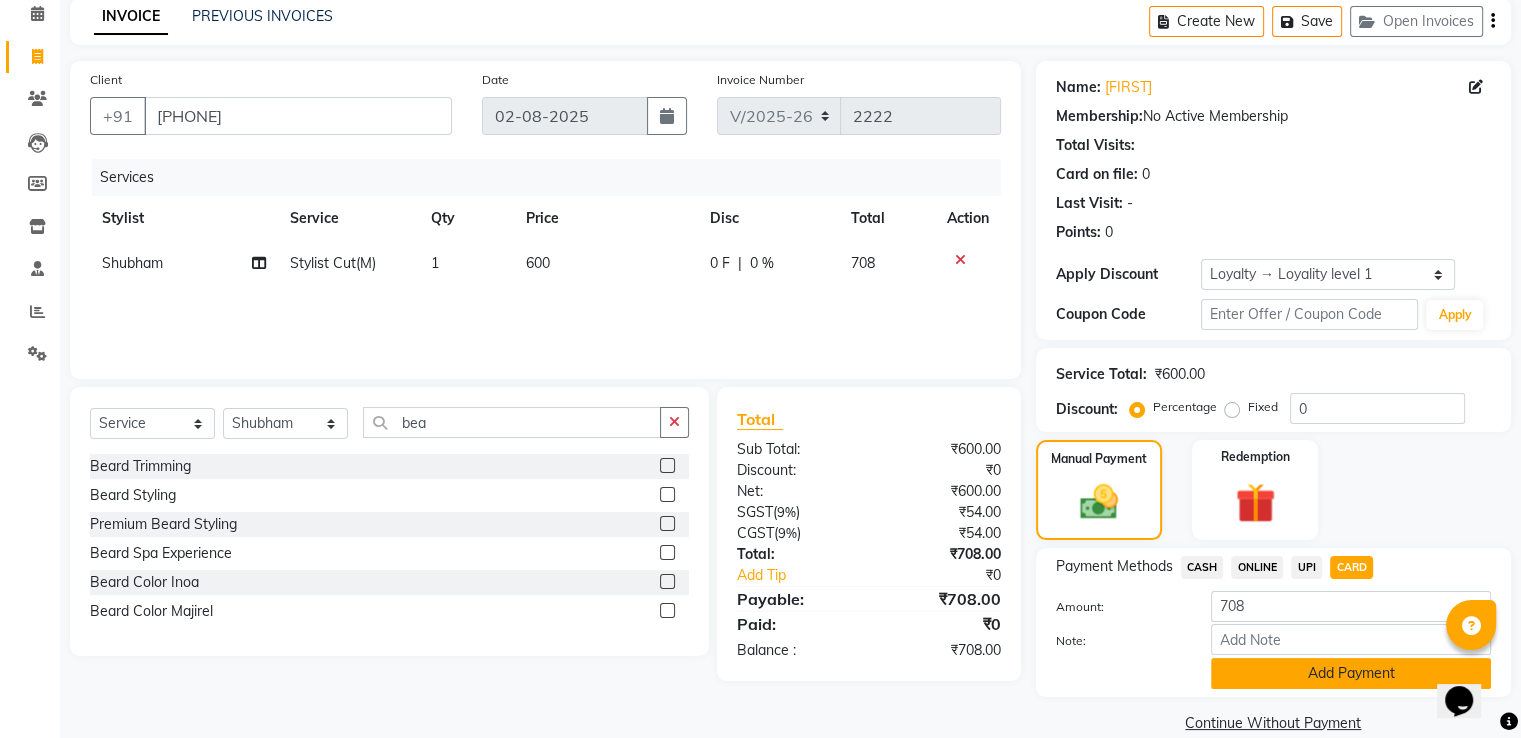 click on "Add Payment" 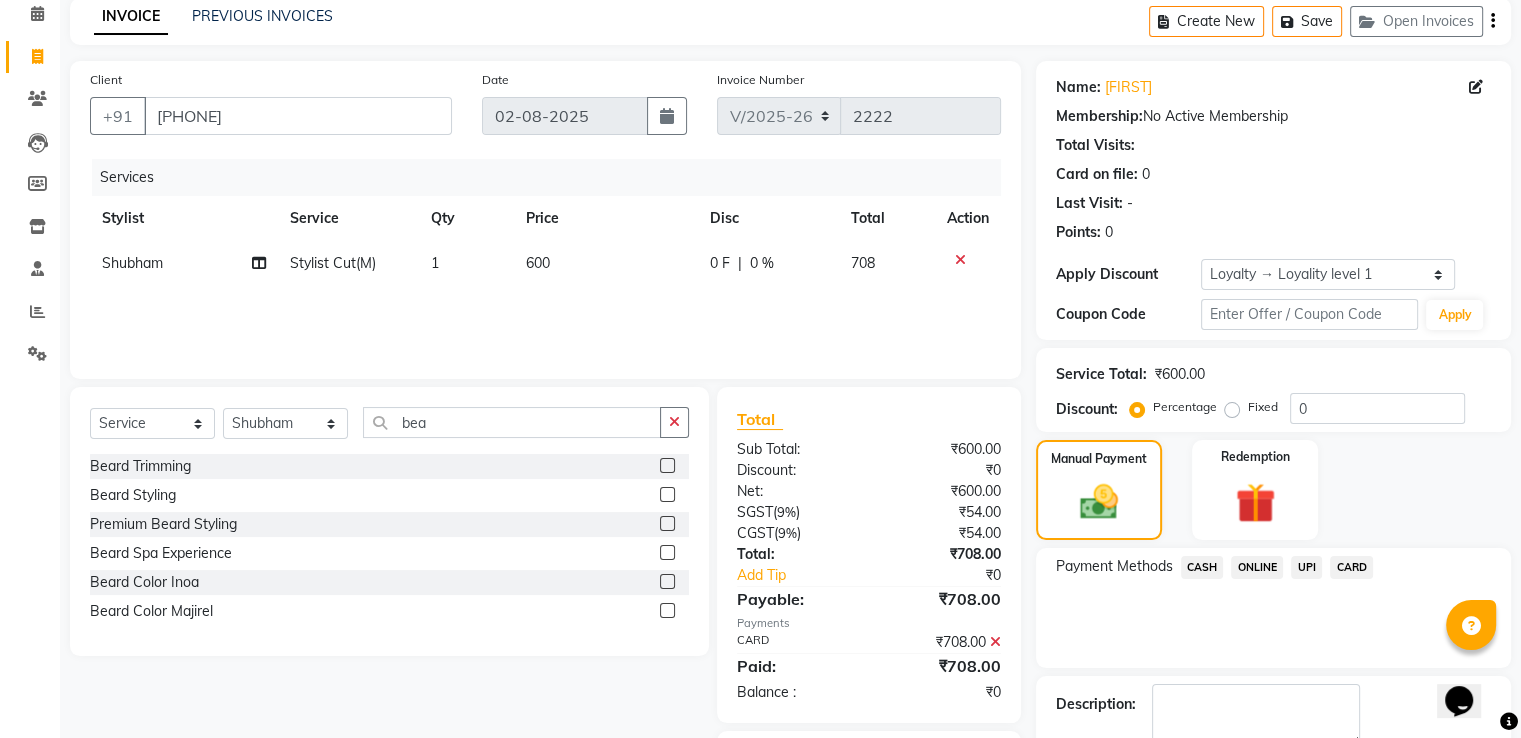 scroll, scrollTop: 204, scrollLeft: 0, axis: vertical 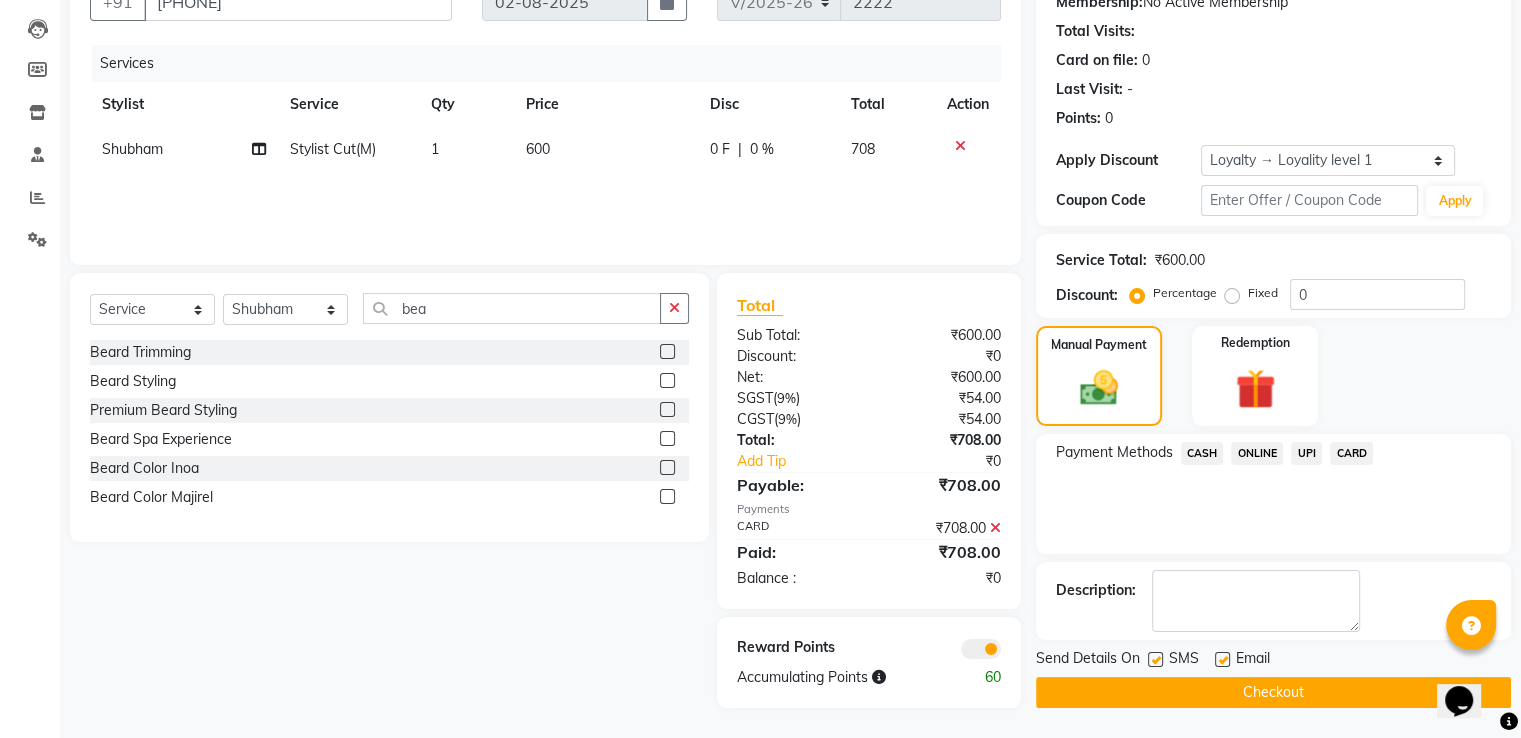 click on "Checkout" 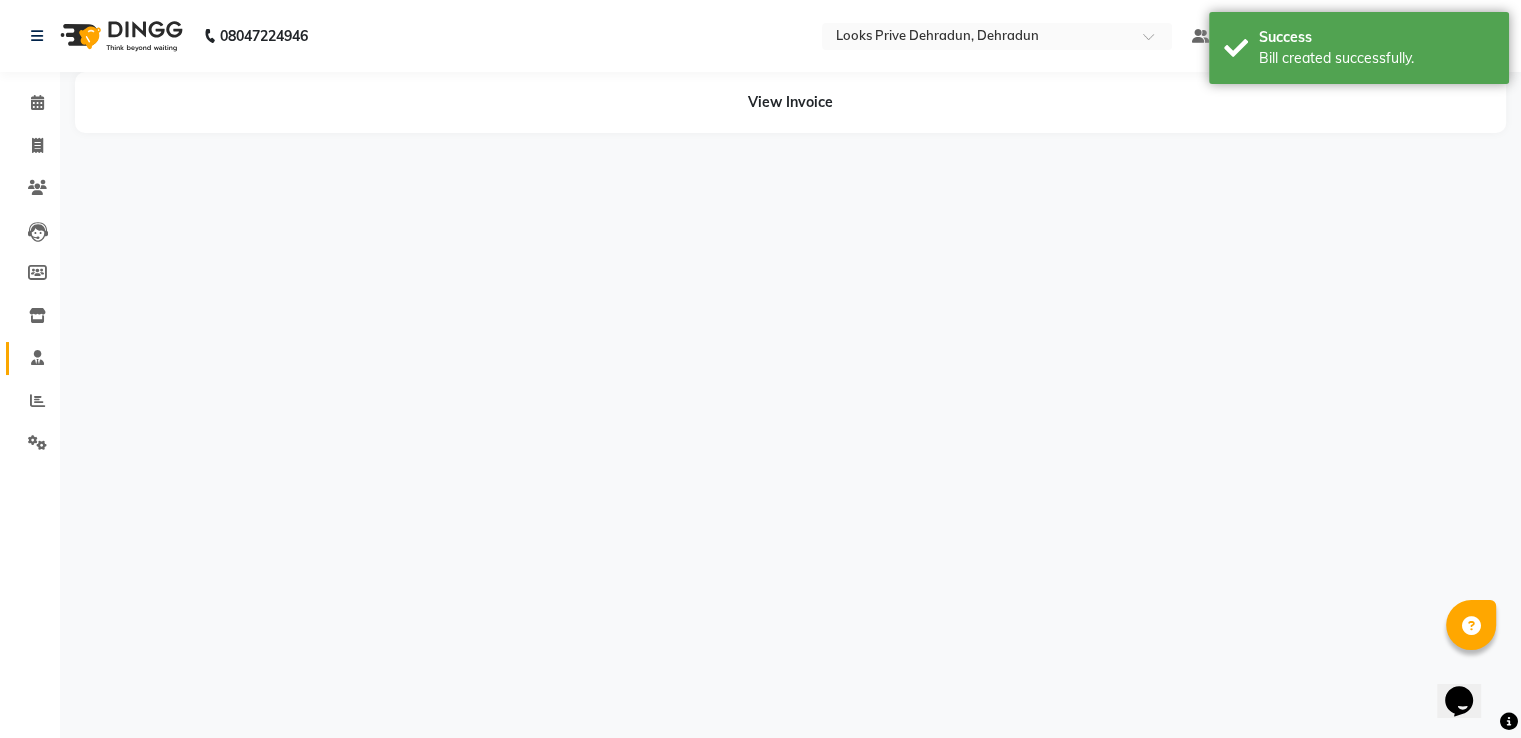 scroll, scrollTop: 0, scrollLeft: 0, axis: both 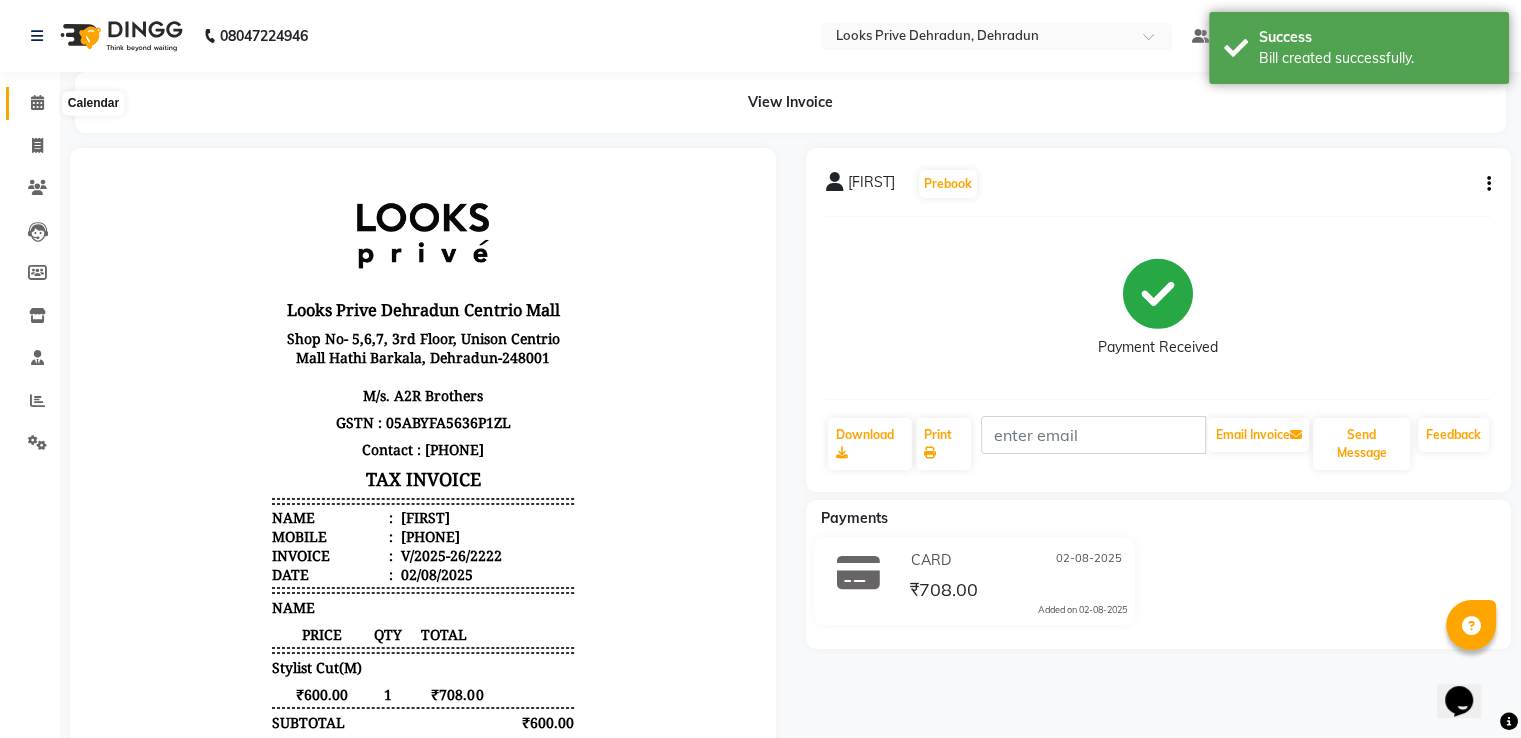 click 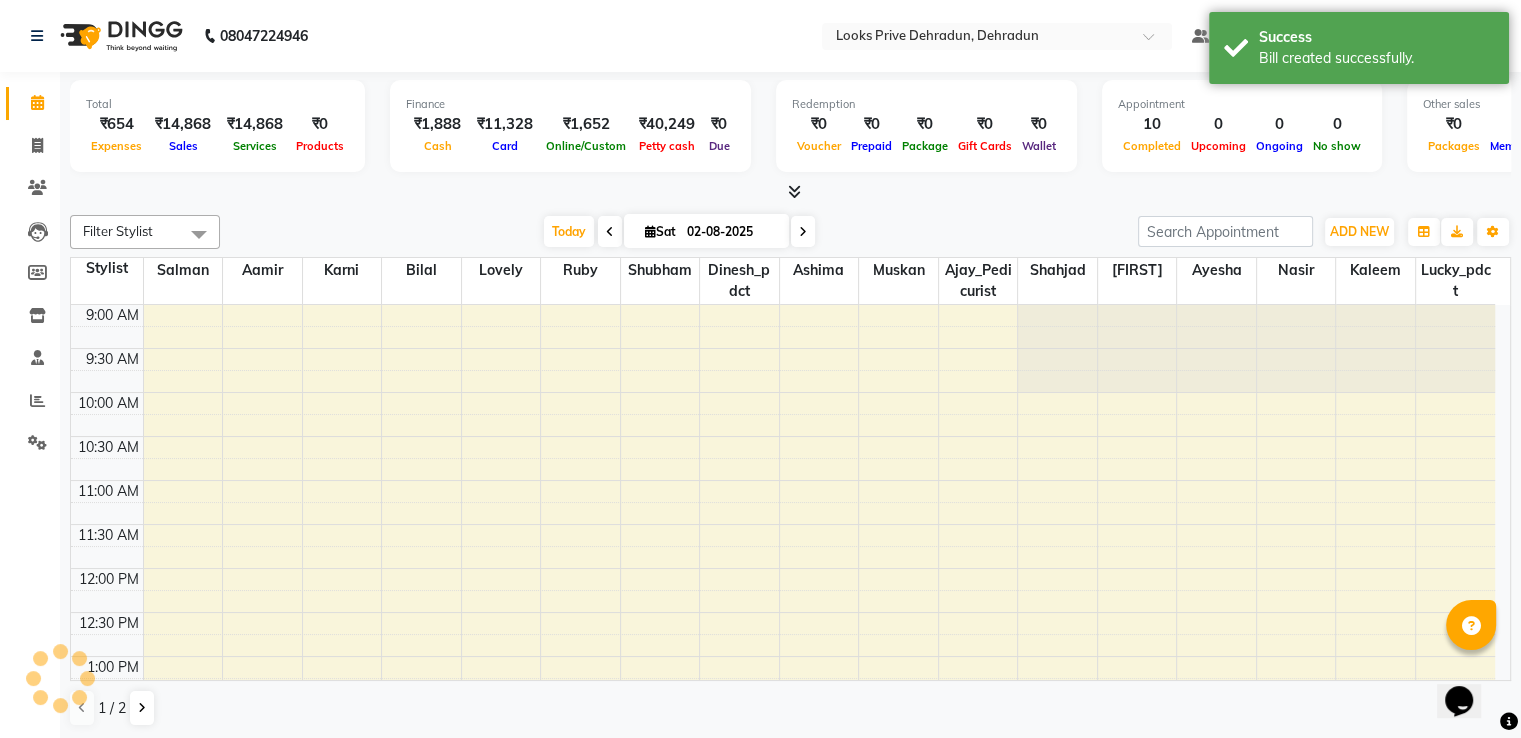 scroll, scrollTop: 611, scrollLeft: 0, axis: vertical 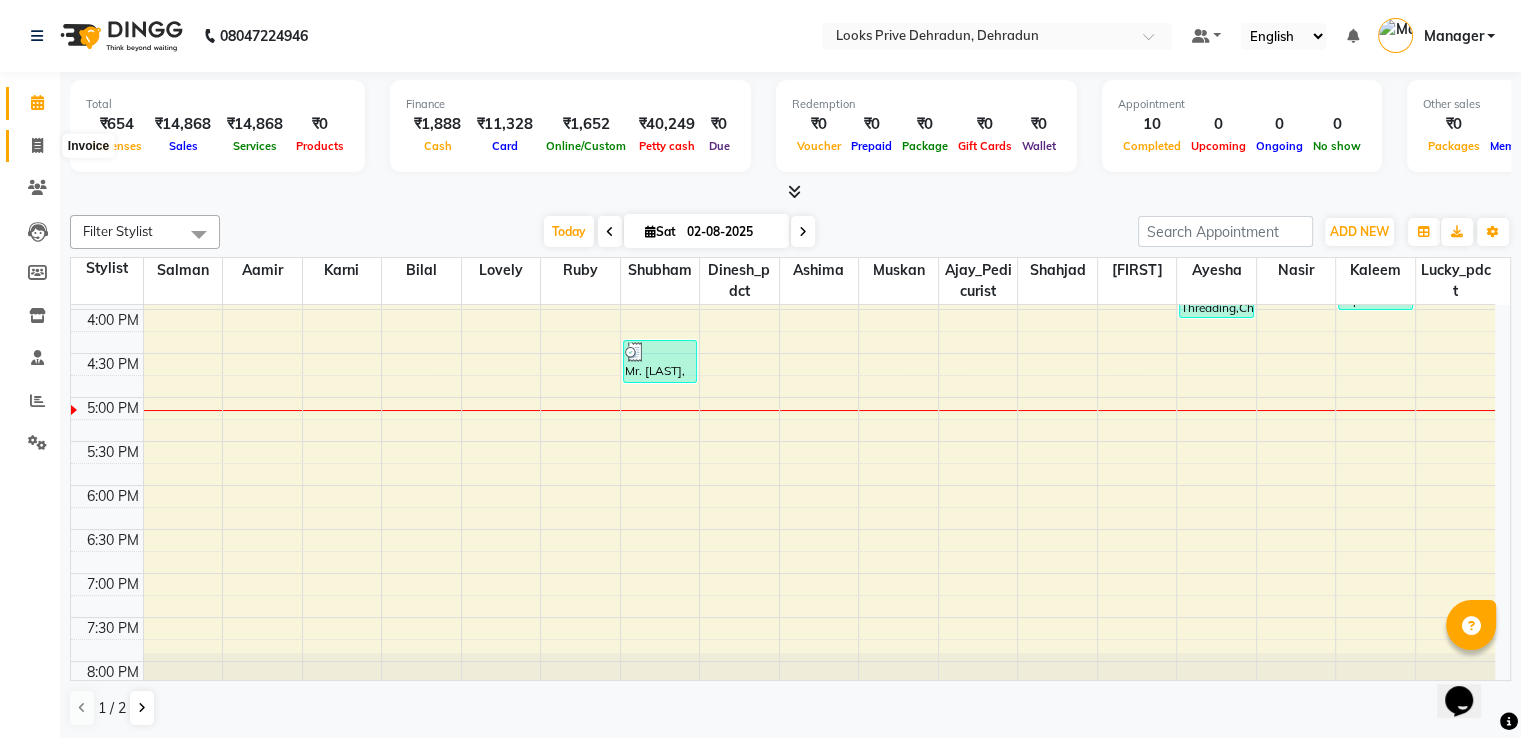 click 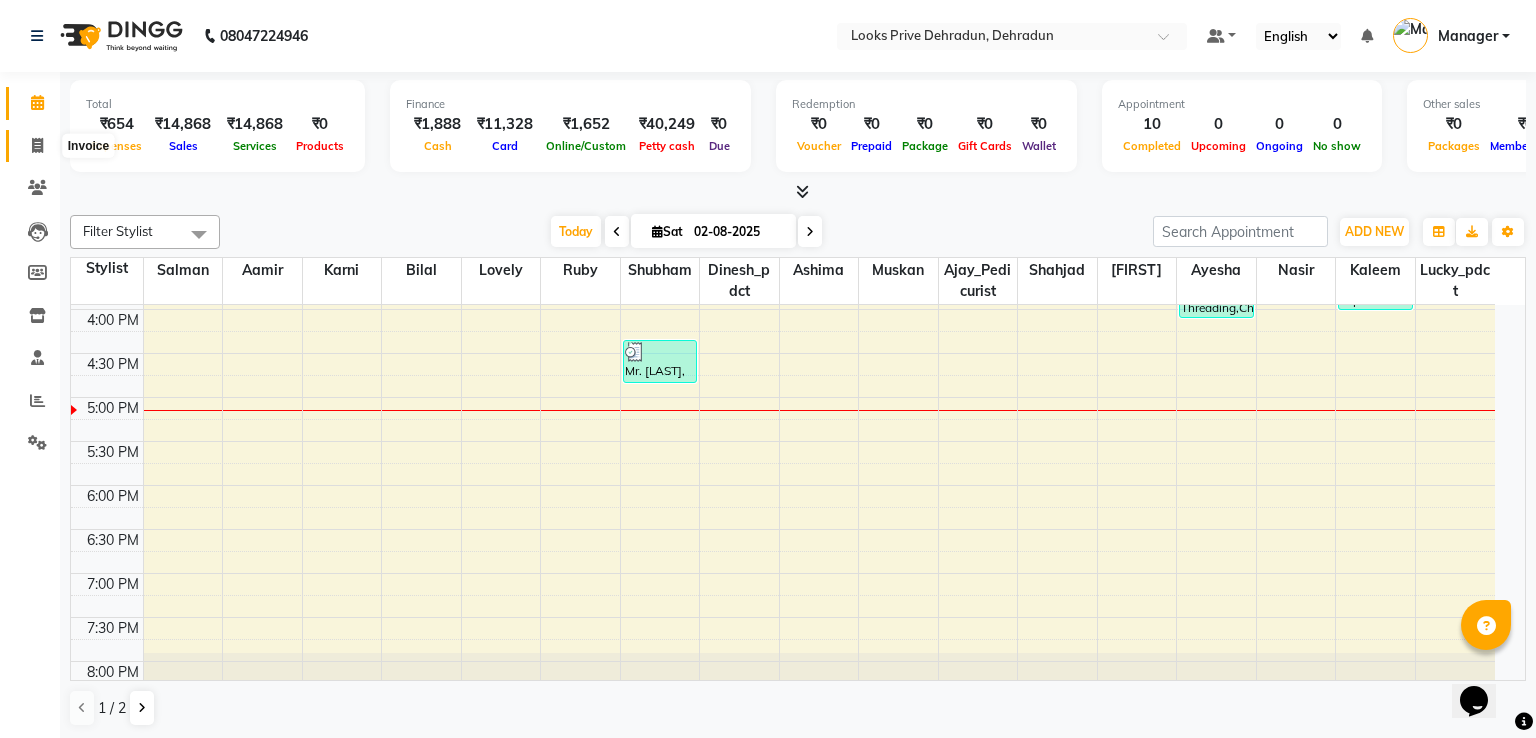 select on "6205" 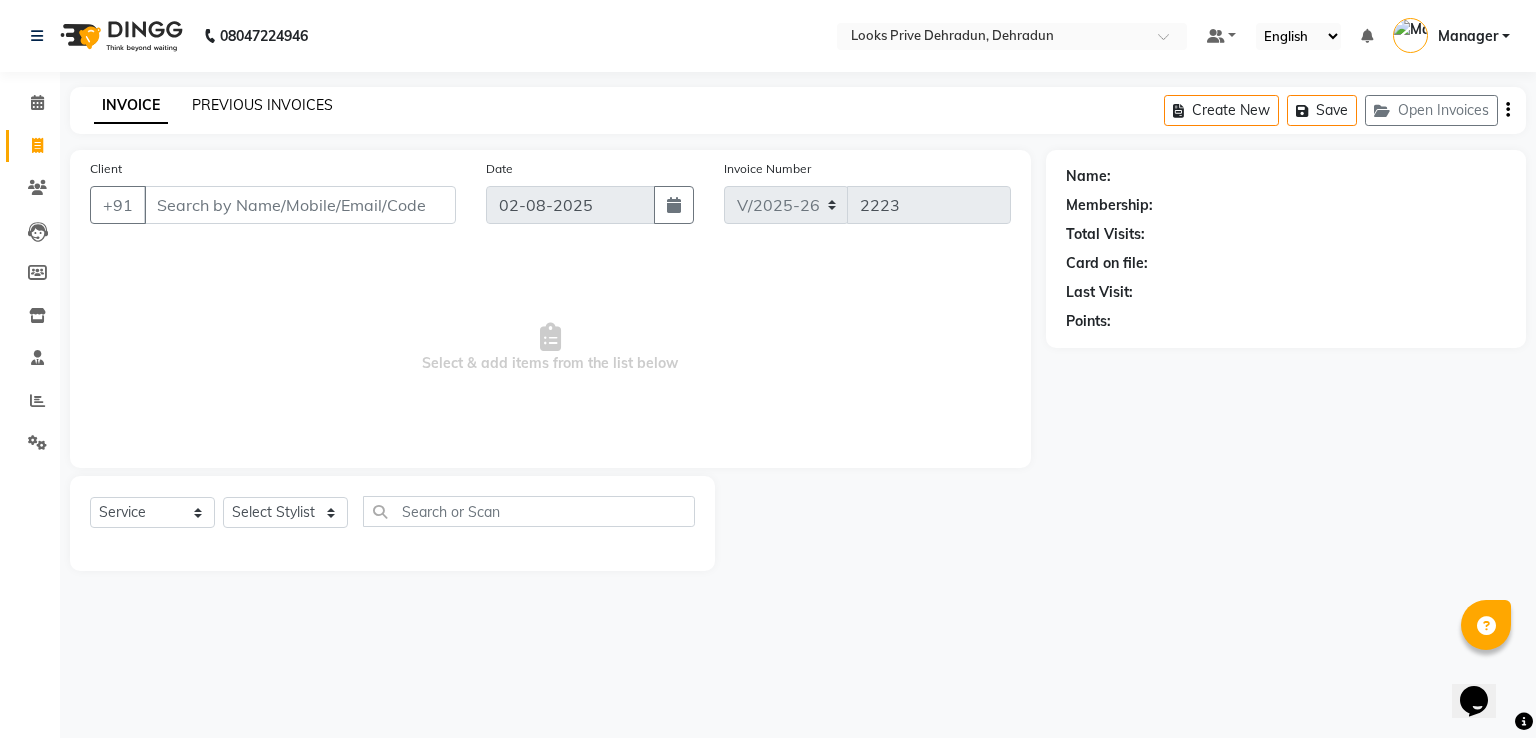 click on "PREVIOUS INVOICES" 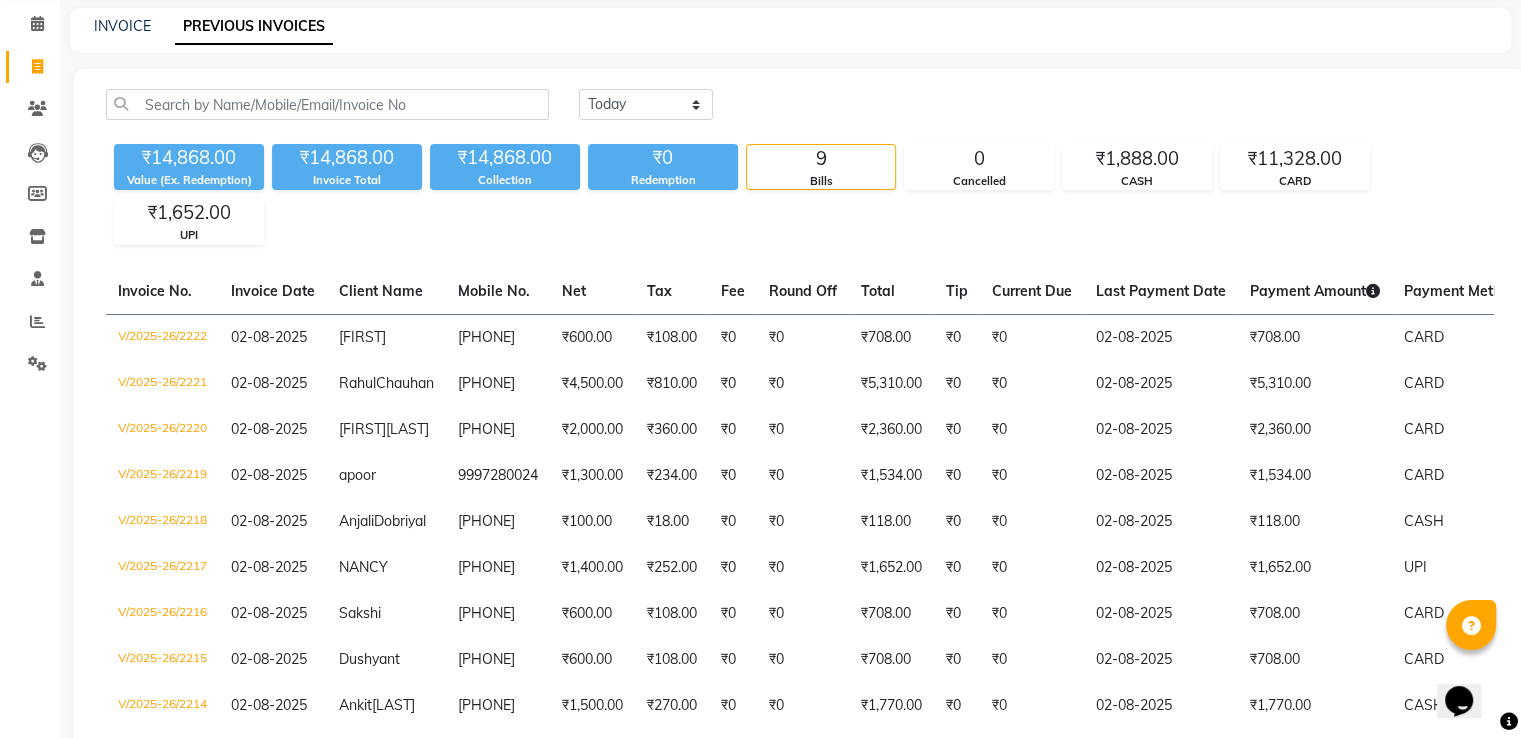 scroll, scrollTop: 0, scrollLeft: 0, axis: both 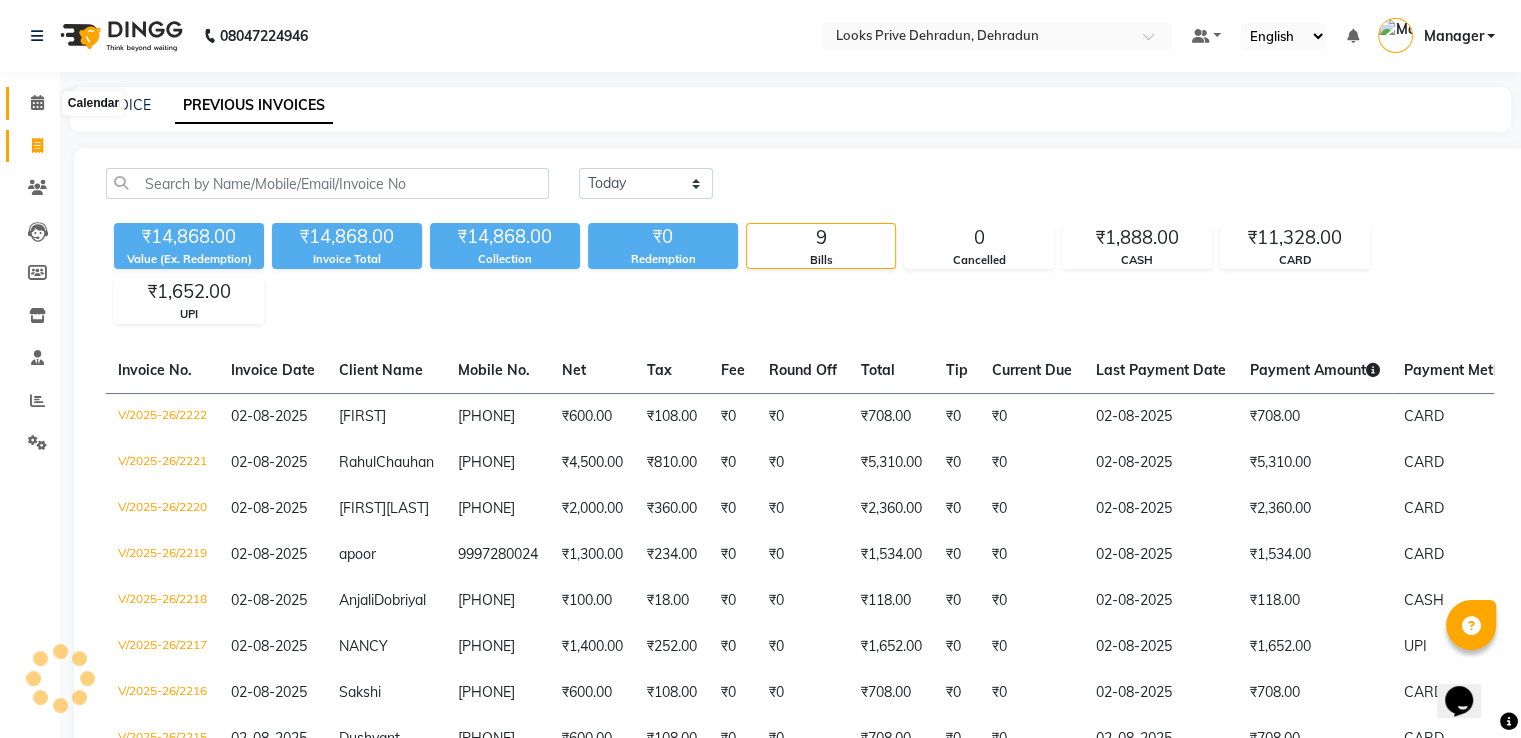 click 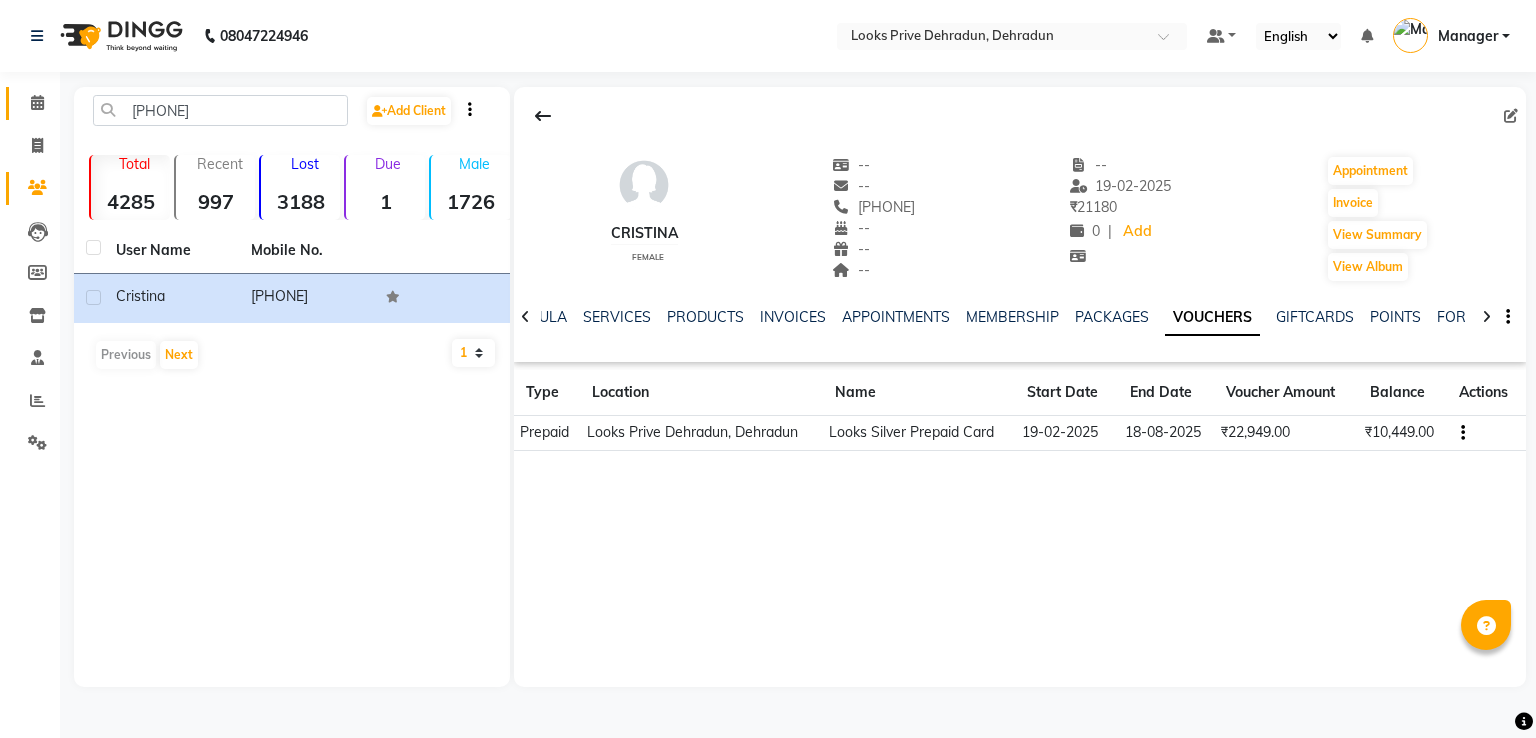 scroll, scrollTop: 0, scrollLeft: 0, axis: both 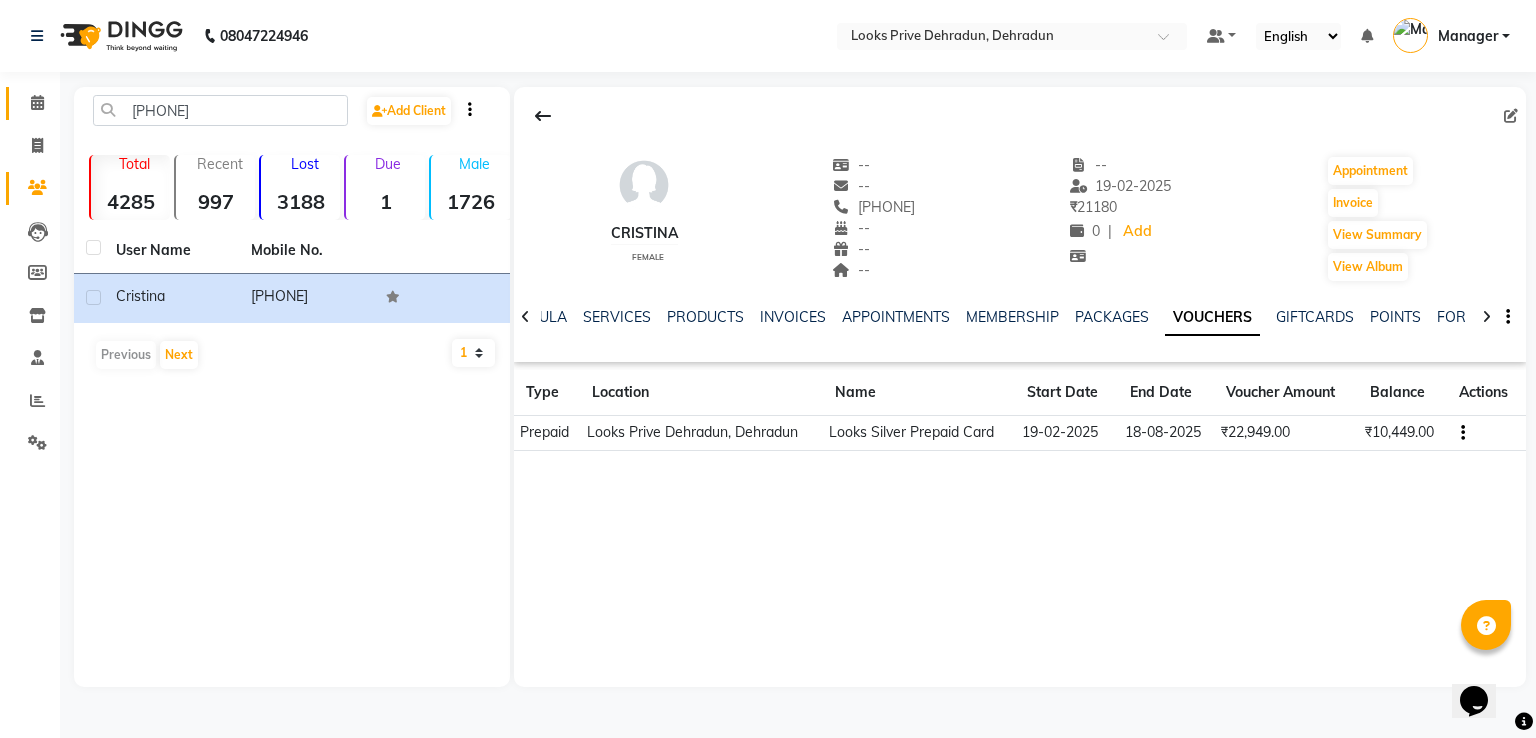 click on "Calendar" 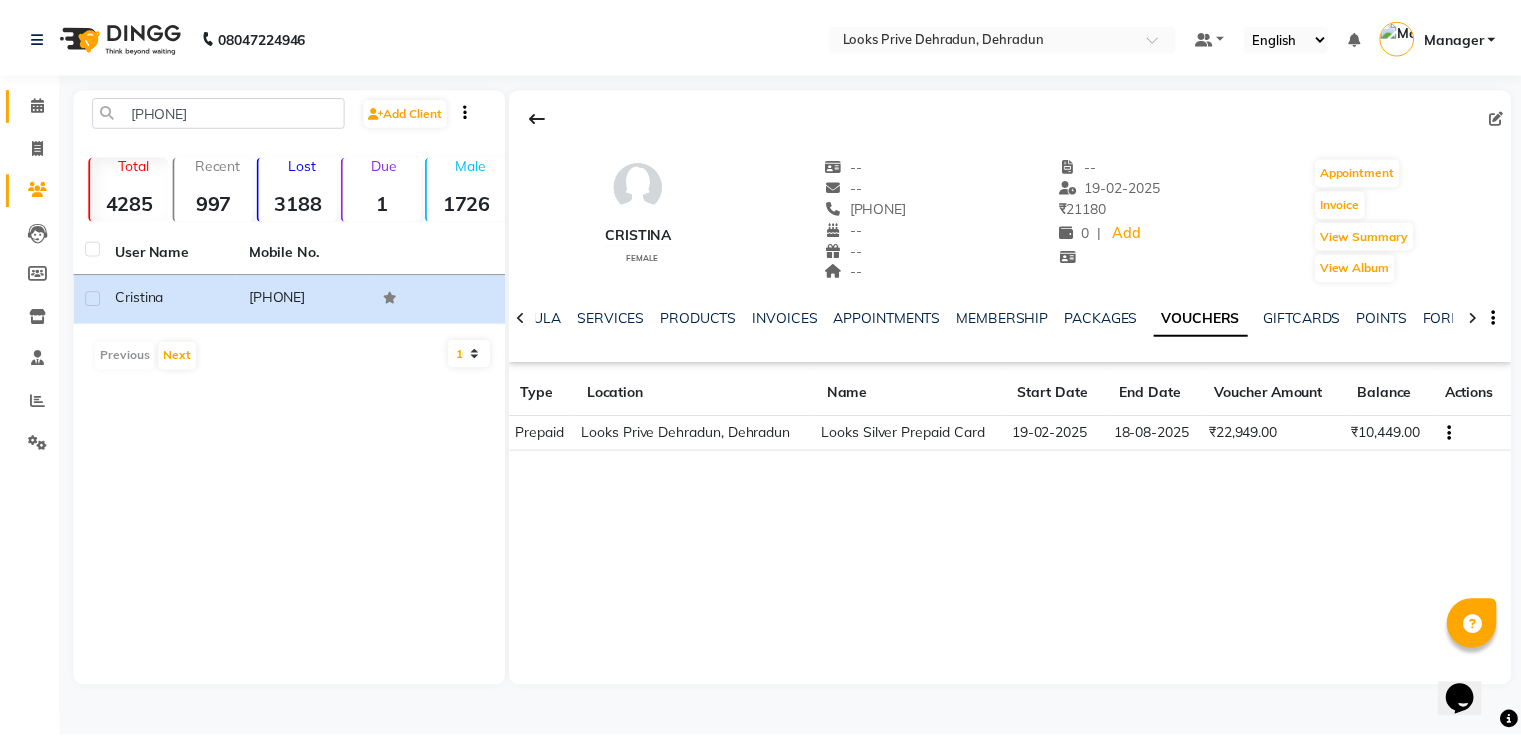 scroll, scrollTop: 0, scrollLeft: 0, axis: both 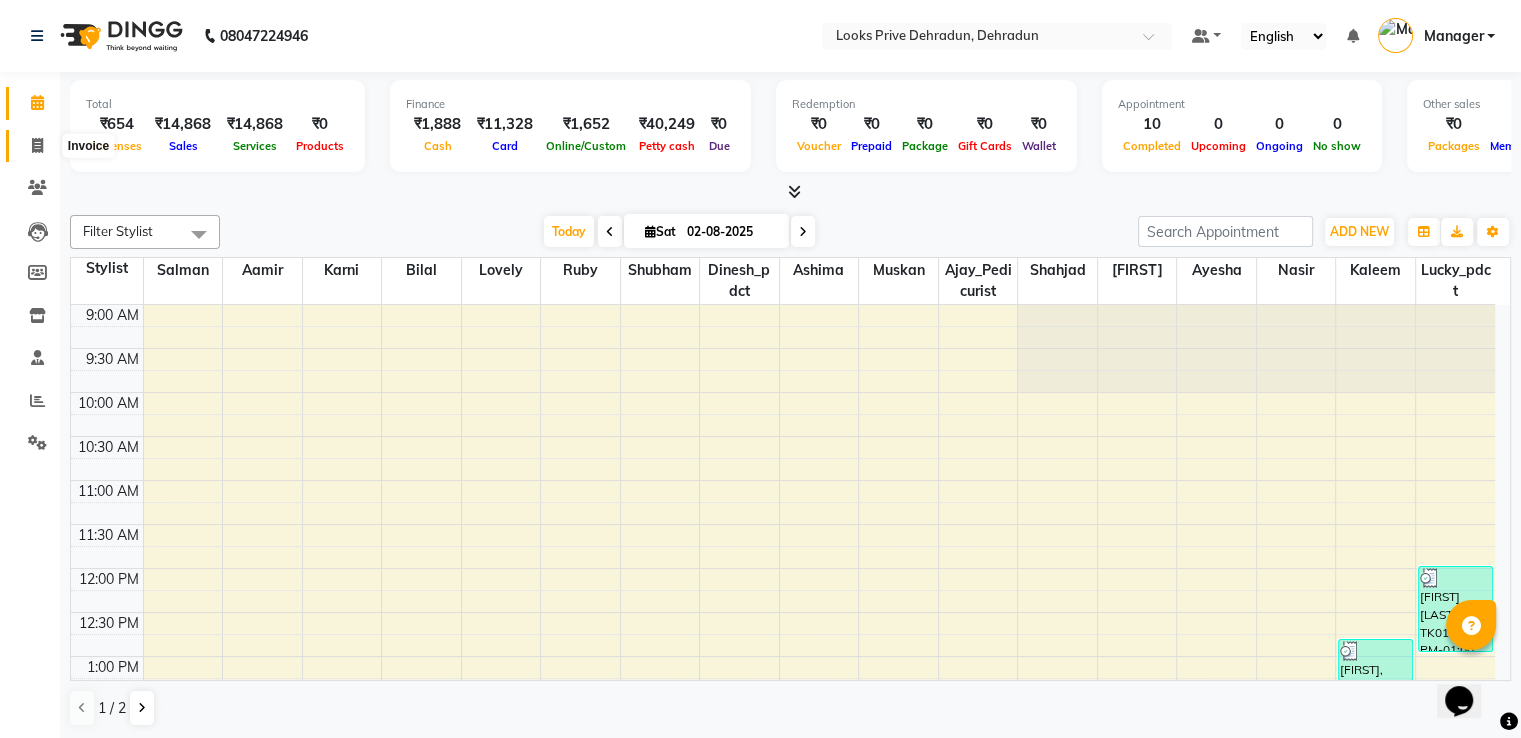 click 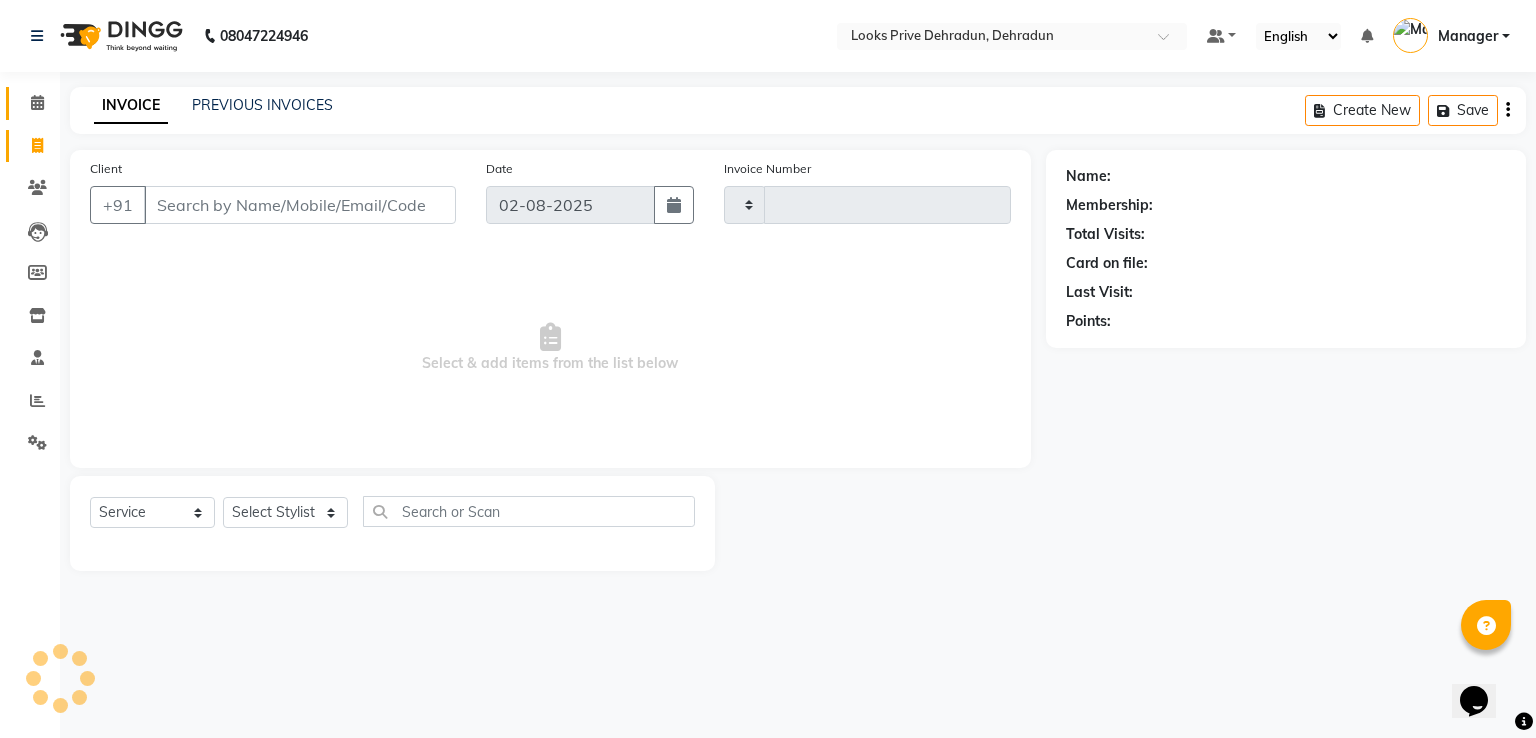 type on "2223" 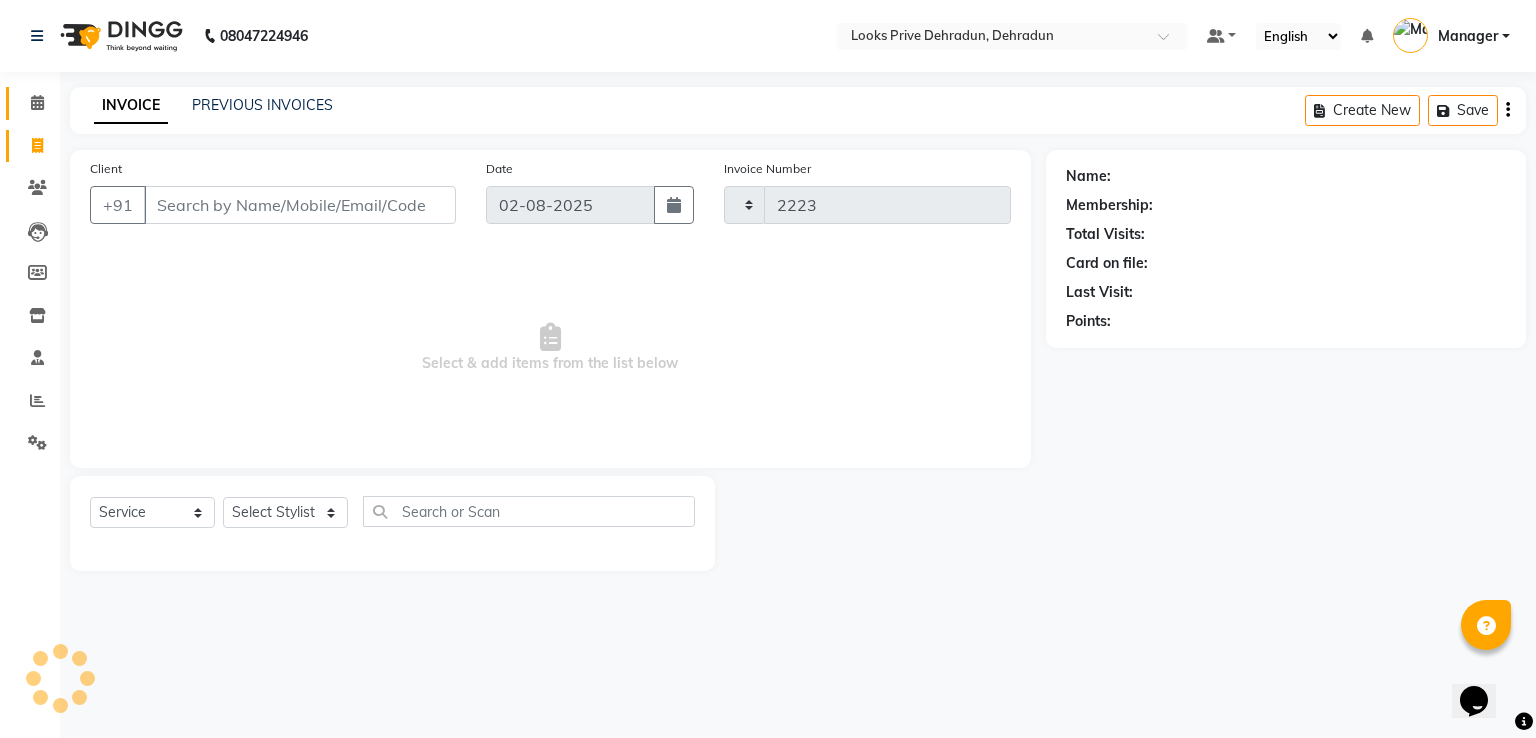 select on "6205" 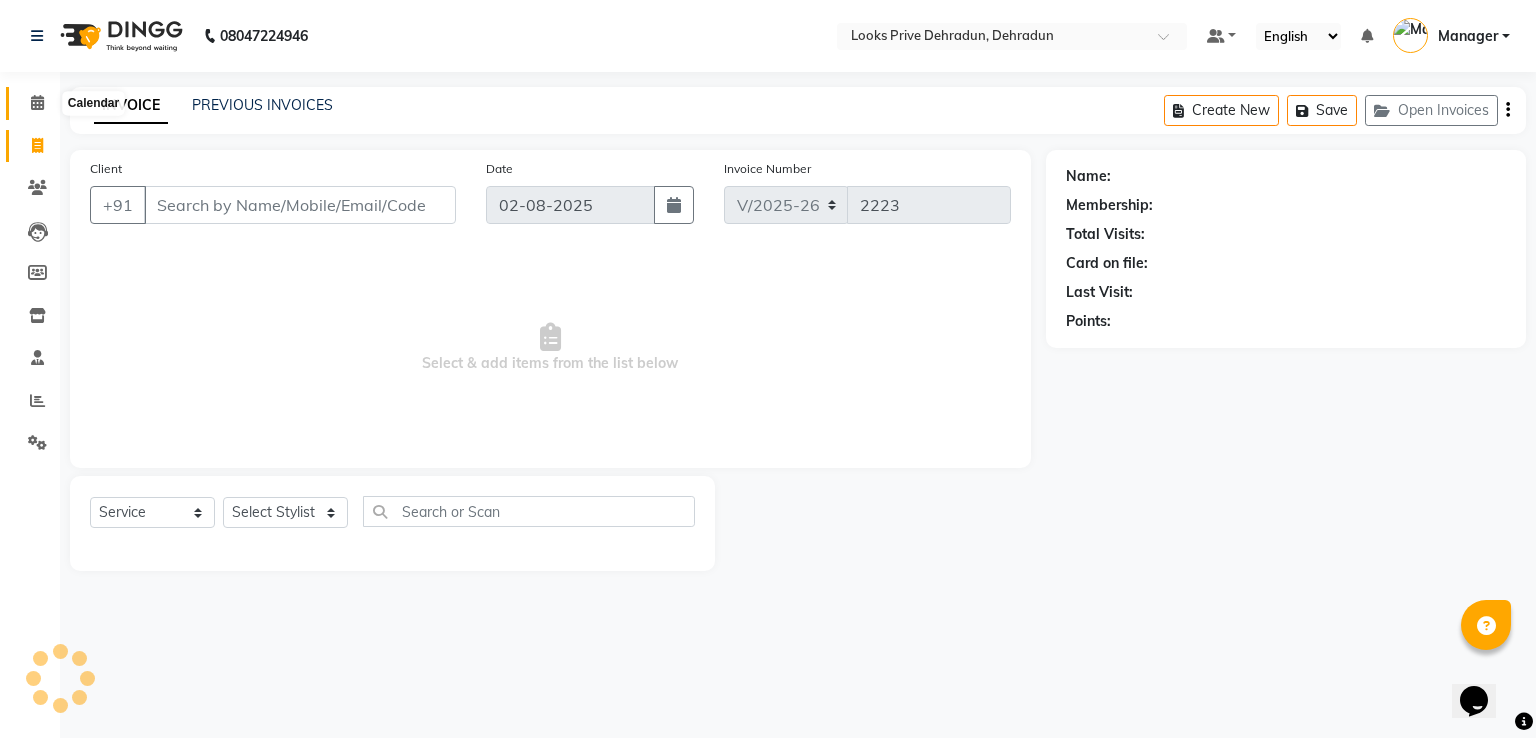 click 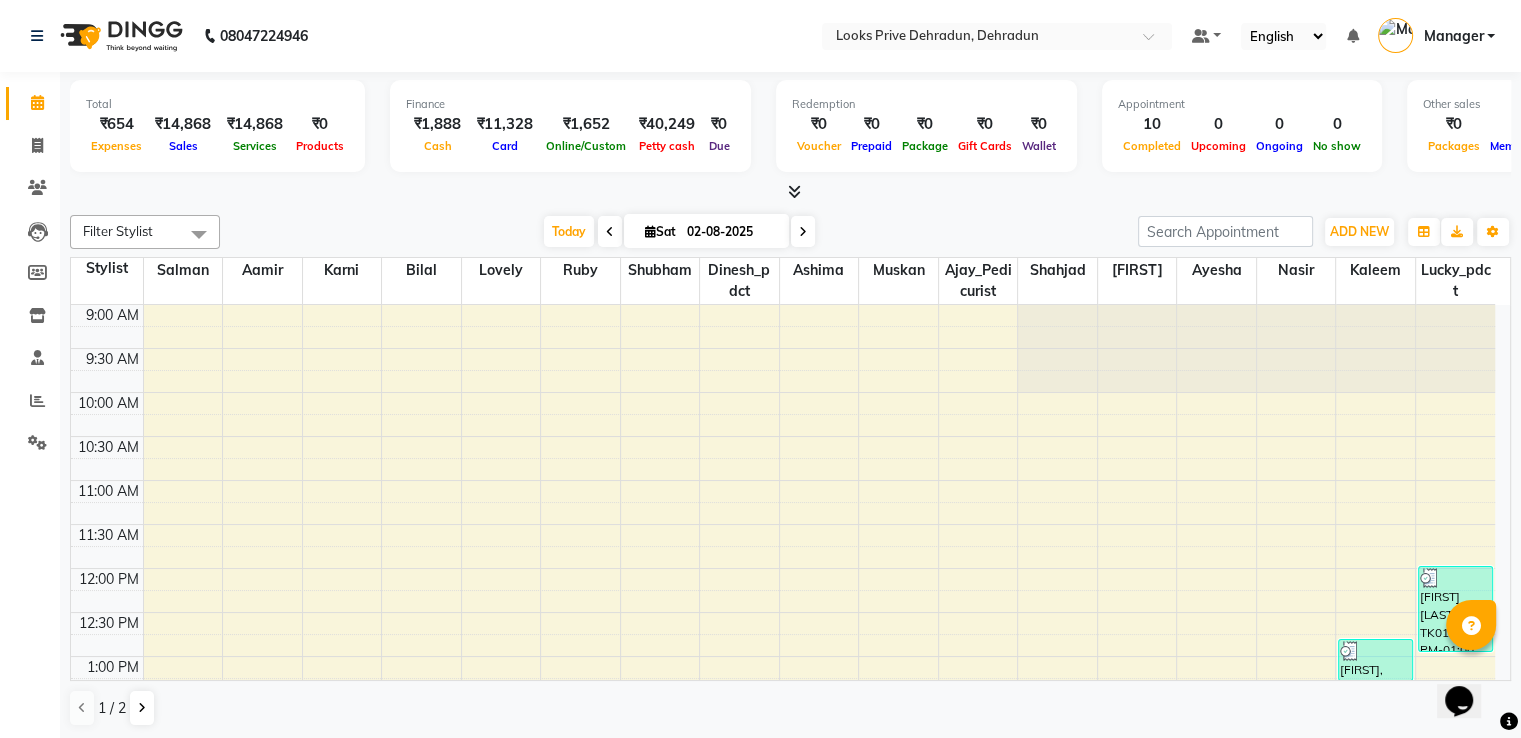 scroll, scrollTop: 0, scrollLeft: 0, axis: both 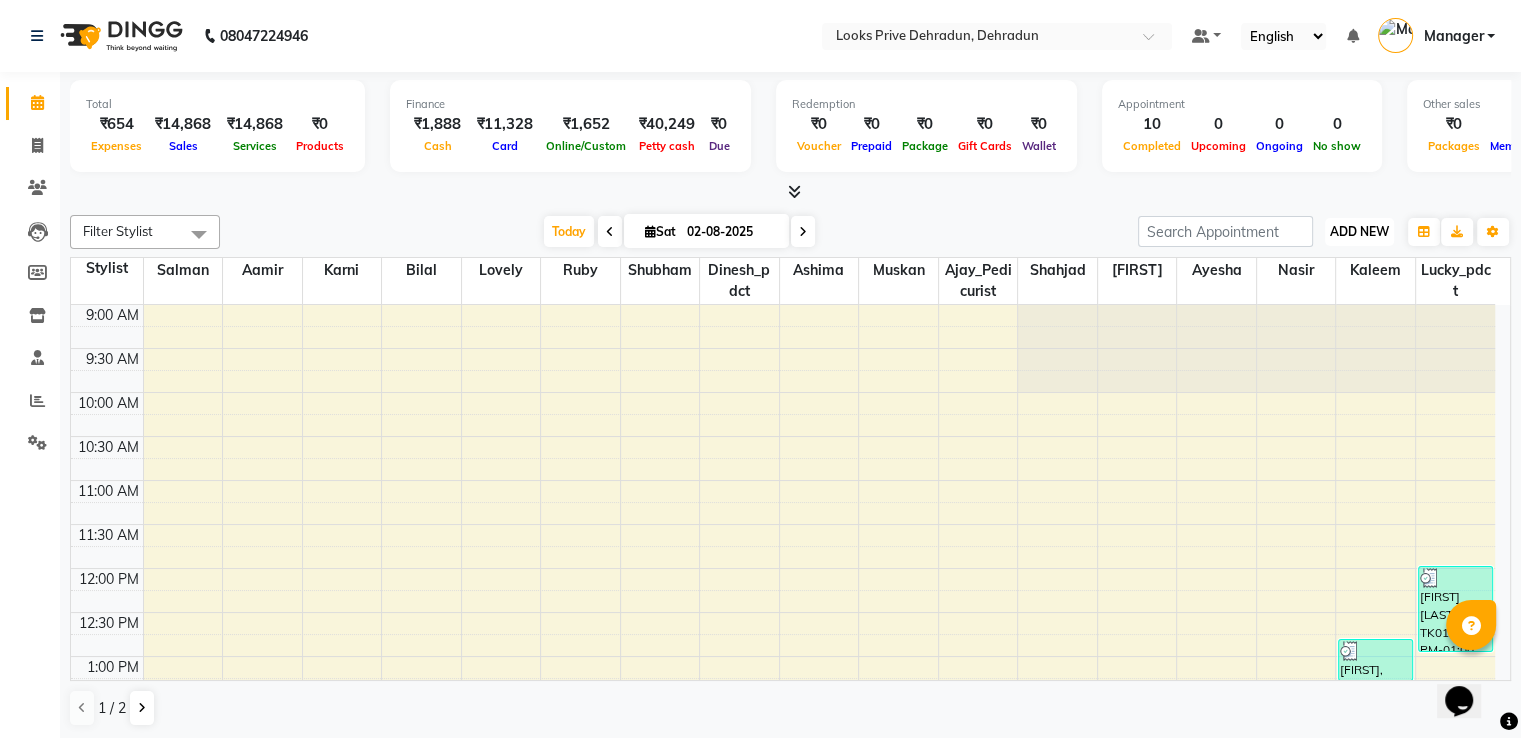 click on "ADD NEW" at bounding box center [1359, 231] 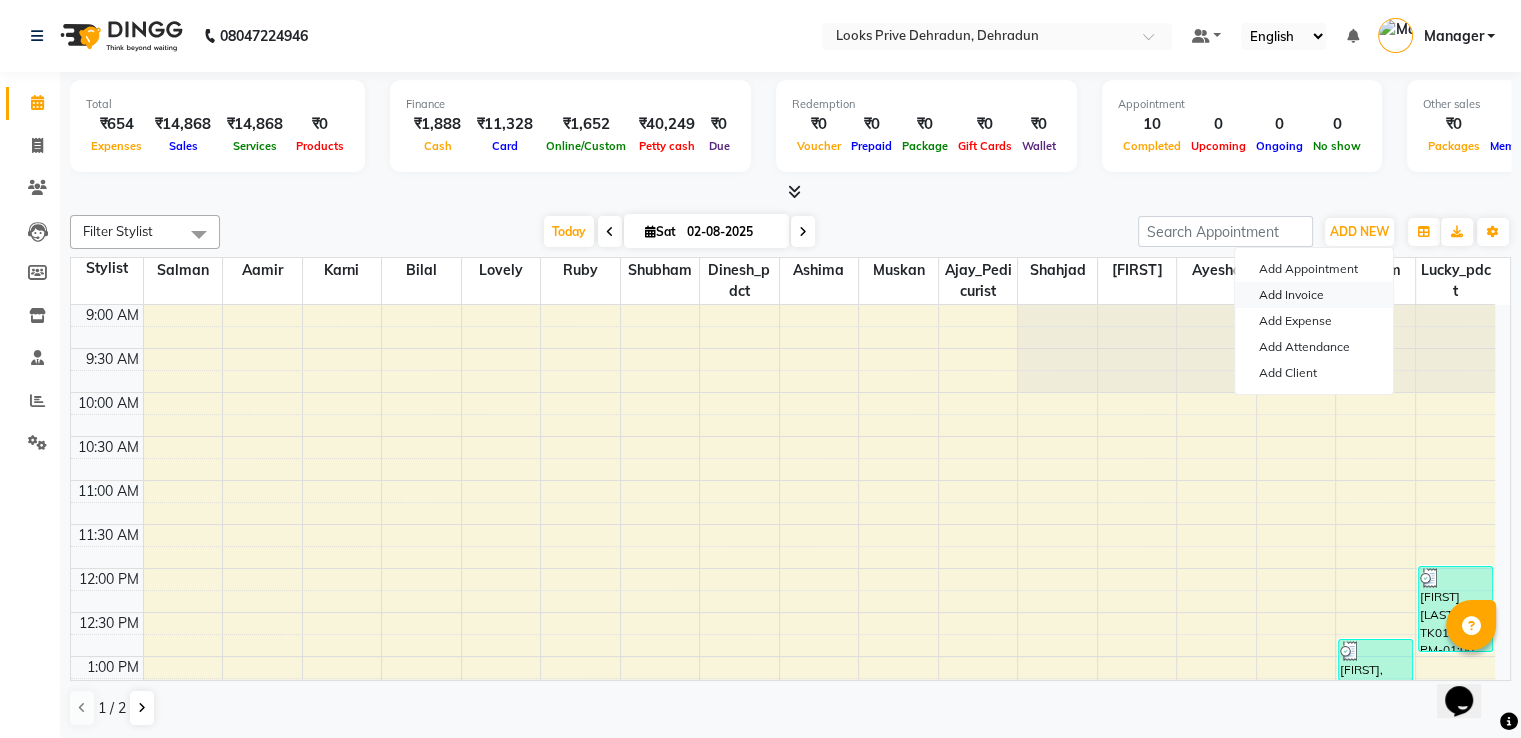 click on "Add Invoice" at bounding box center (1314, 295) 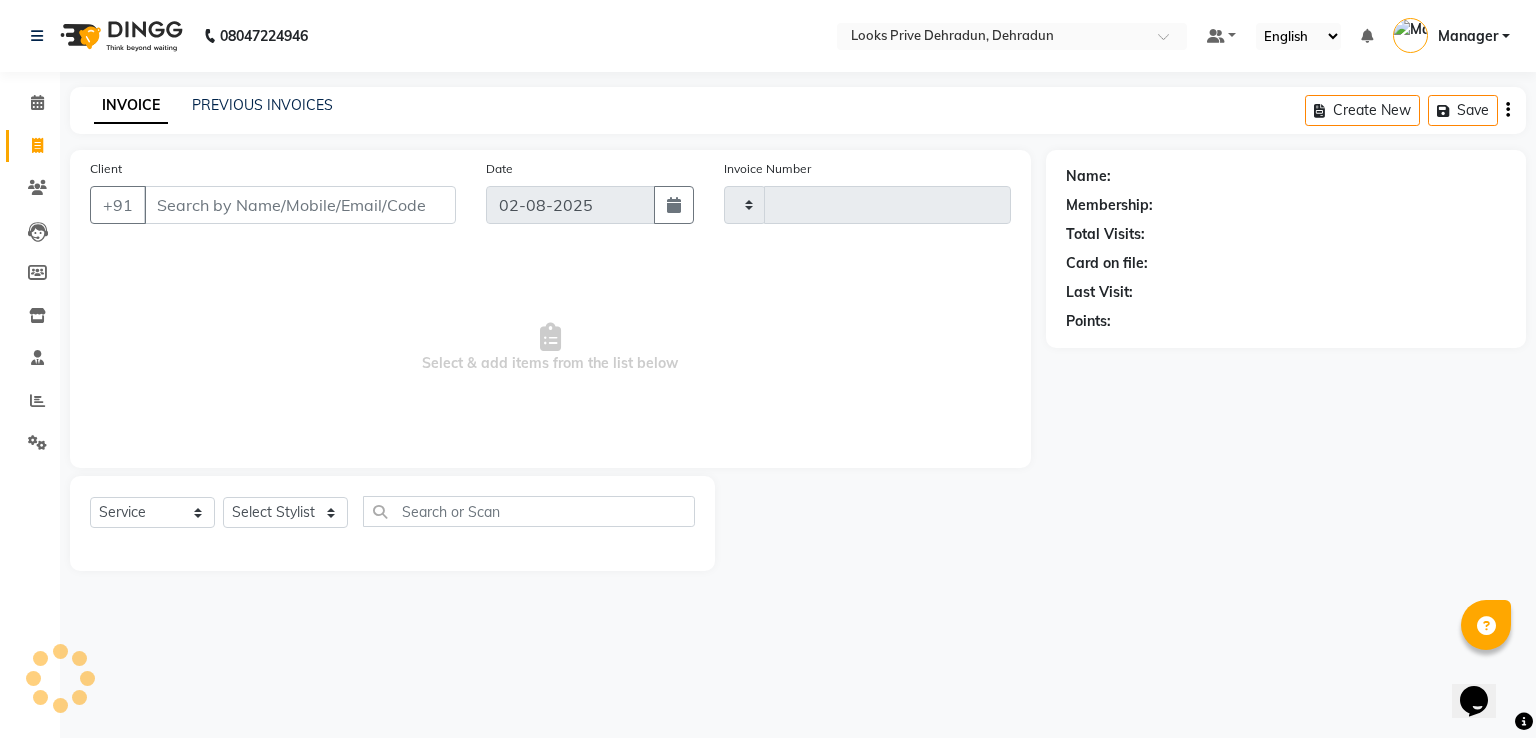 type on "2223" 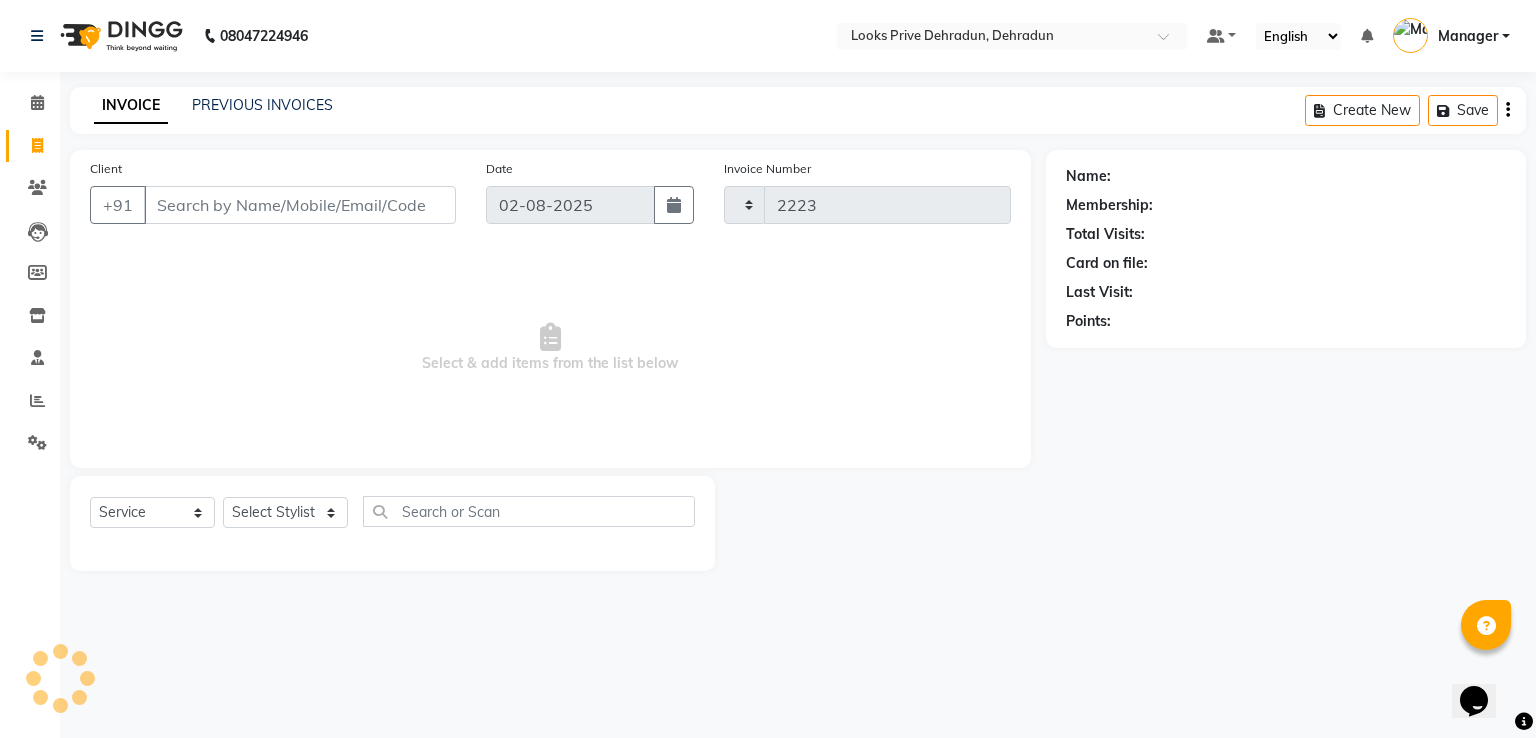 select on "6205" 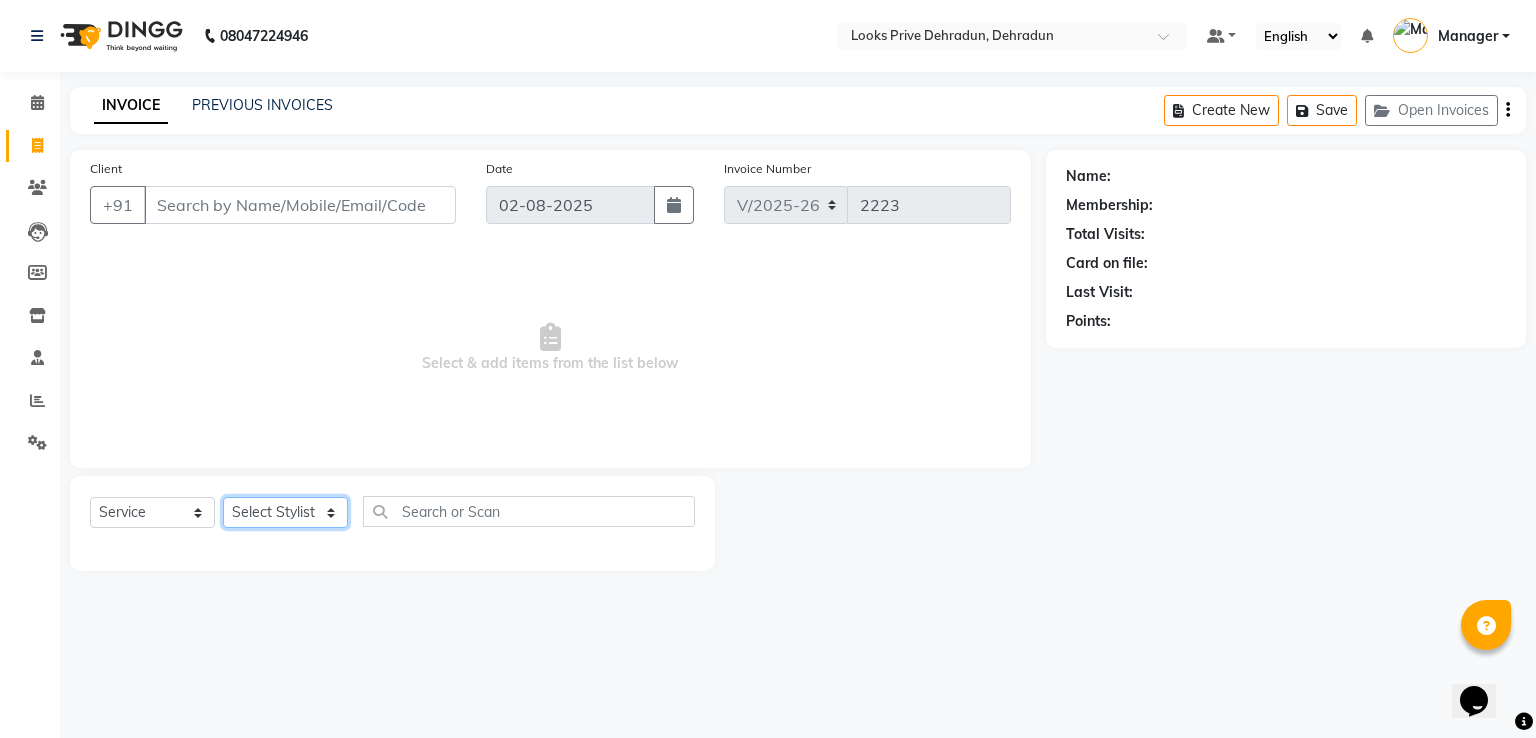 click on "Select Stylist" 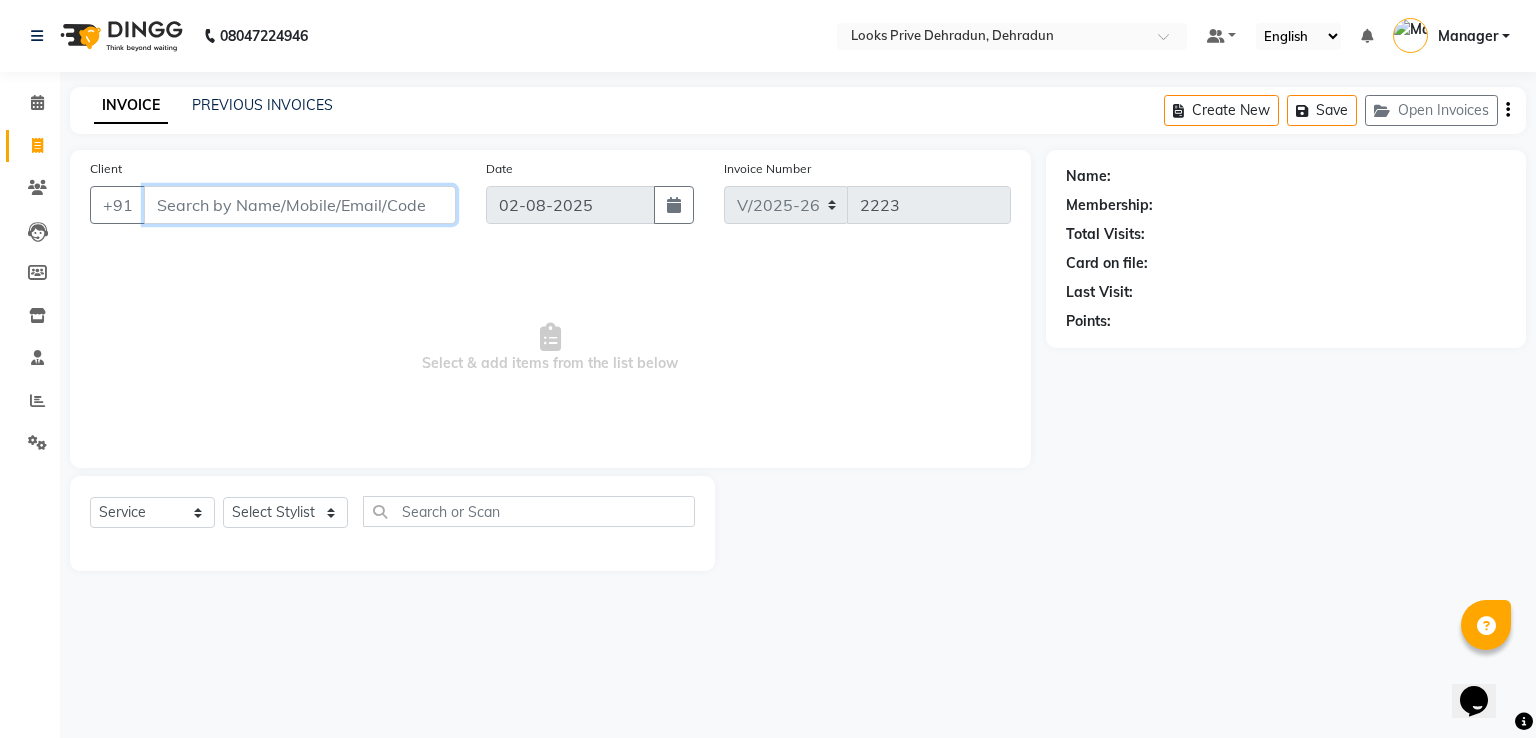 click on "Client" at bounding box center [300, 205] 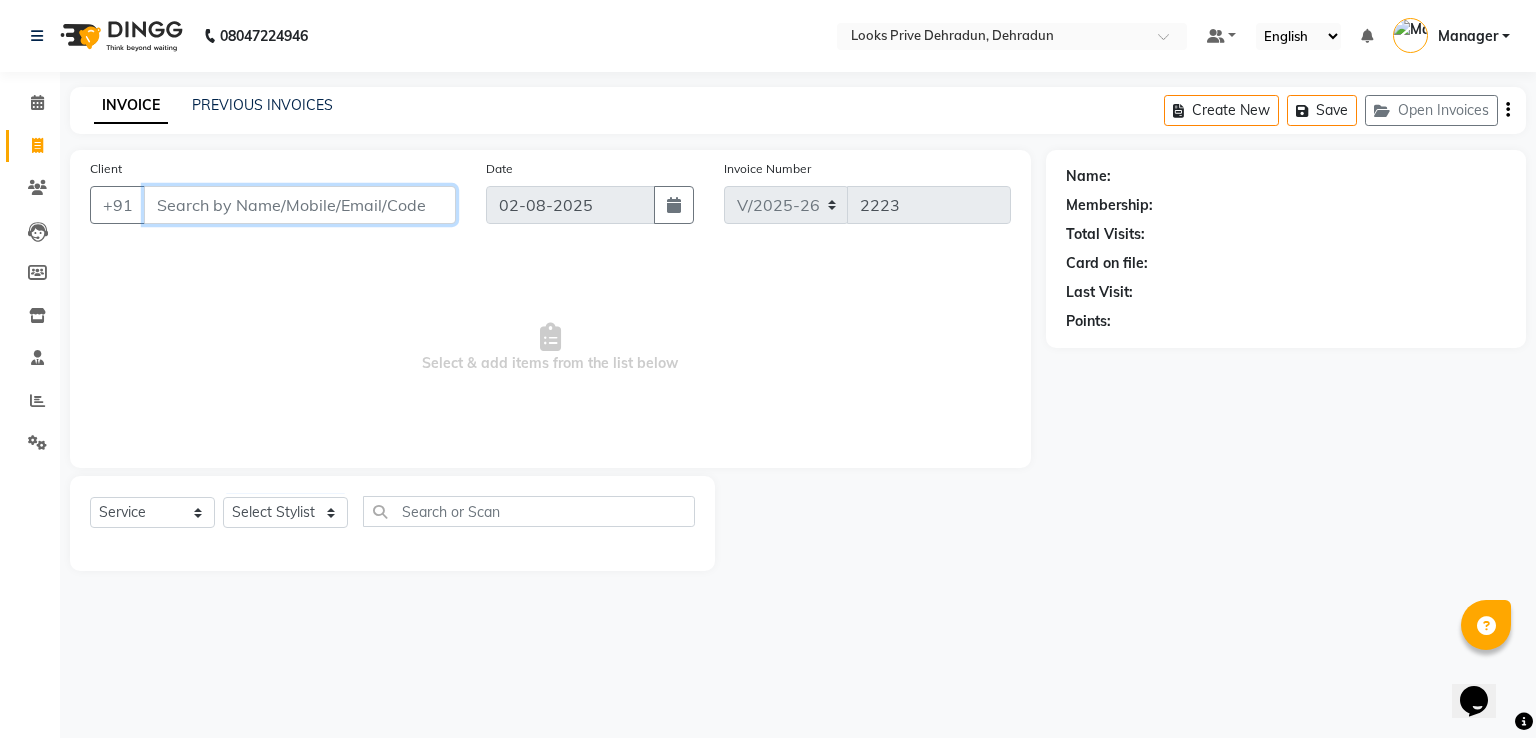 click on "Client" at bounding box center [300, 205] 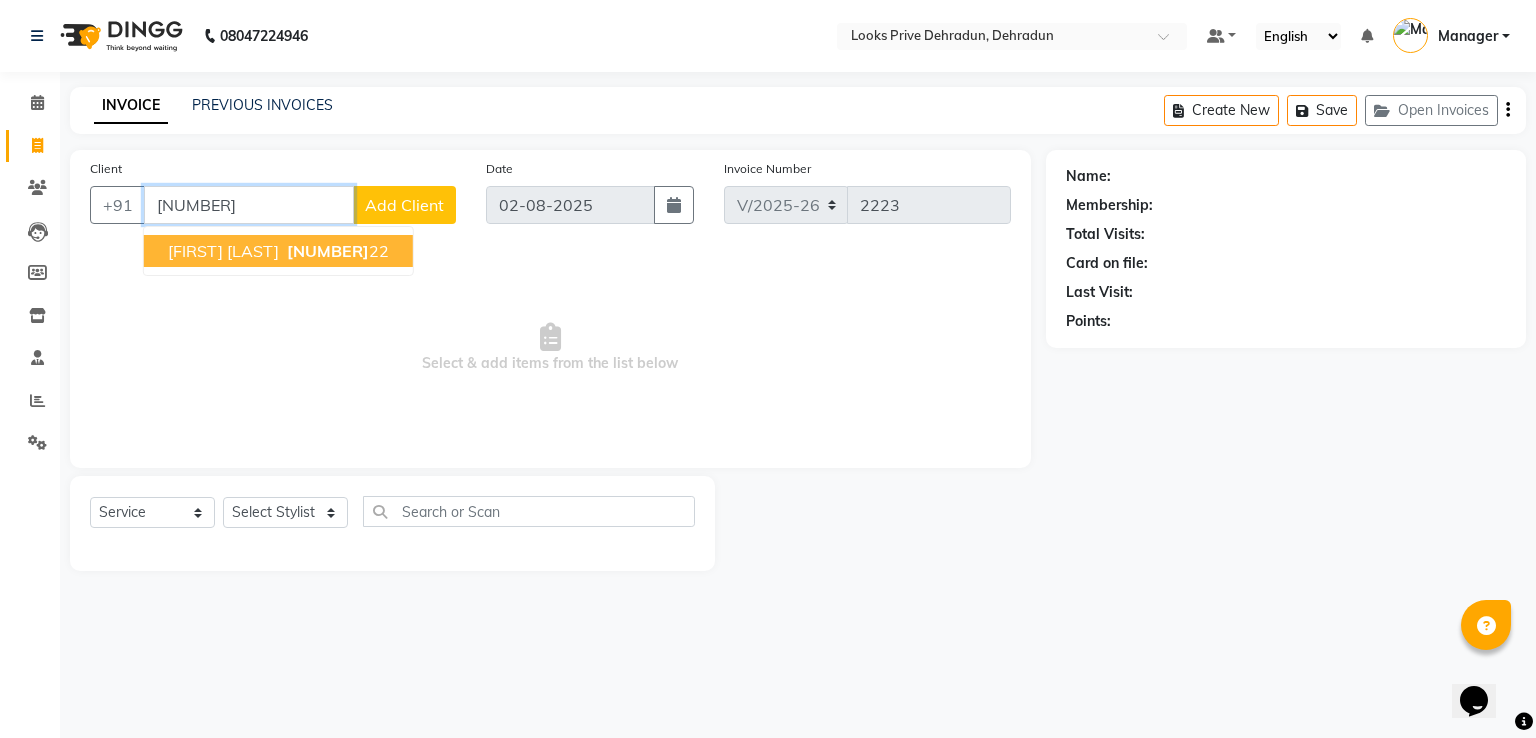 drag, startPoint x: 202, startPoint y: 249, endPoint x: 212, endPoint y: 271, distance: 24.166092 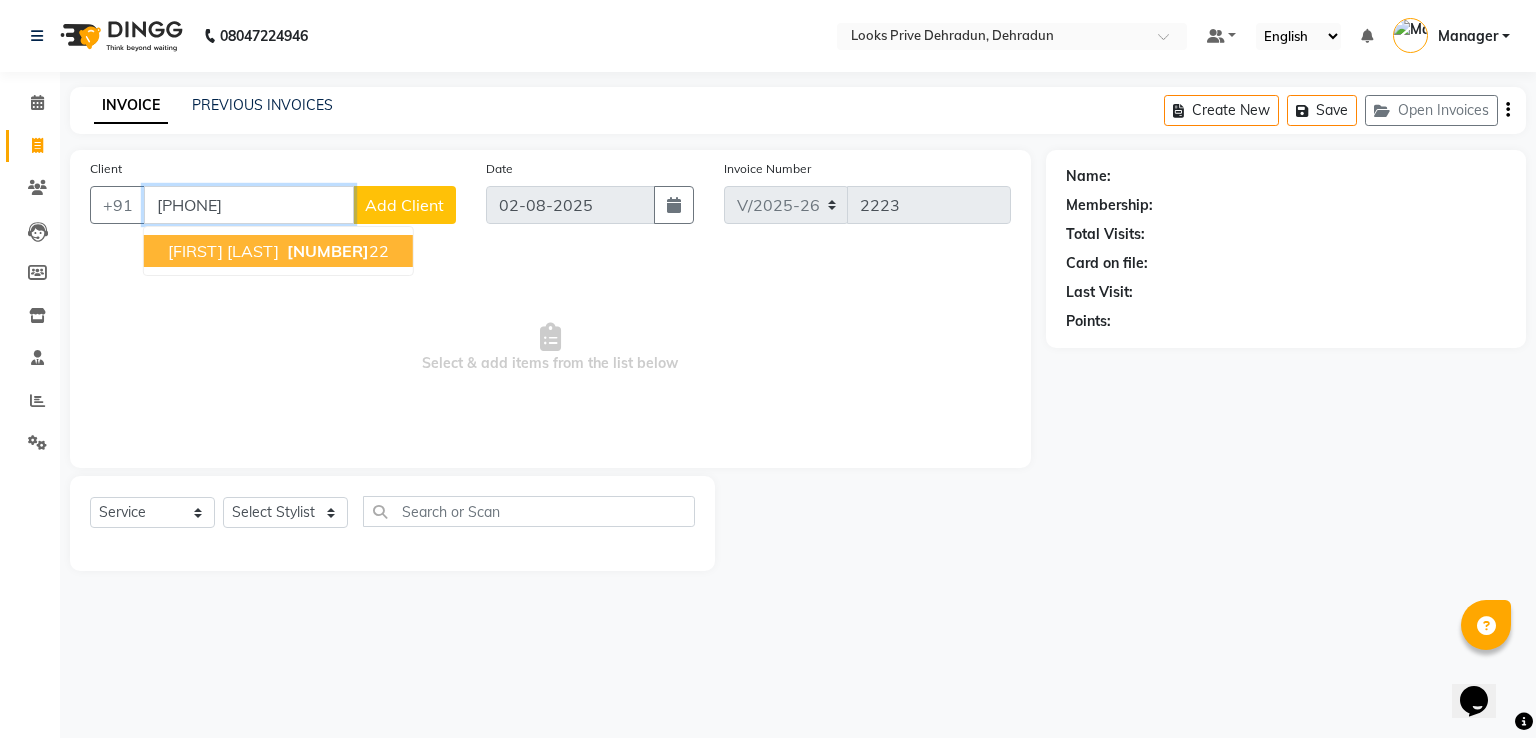 type on "7455881122" 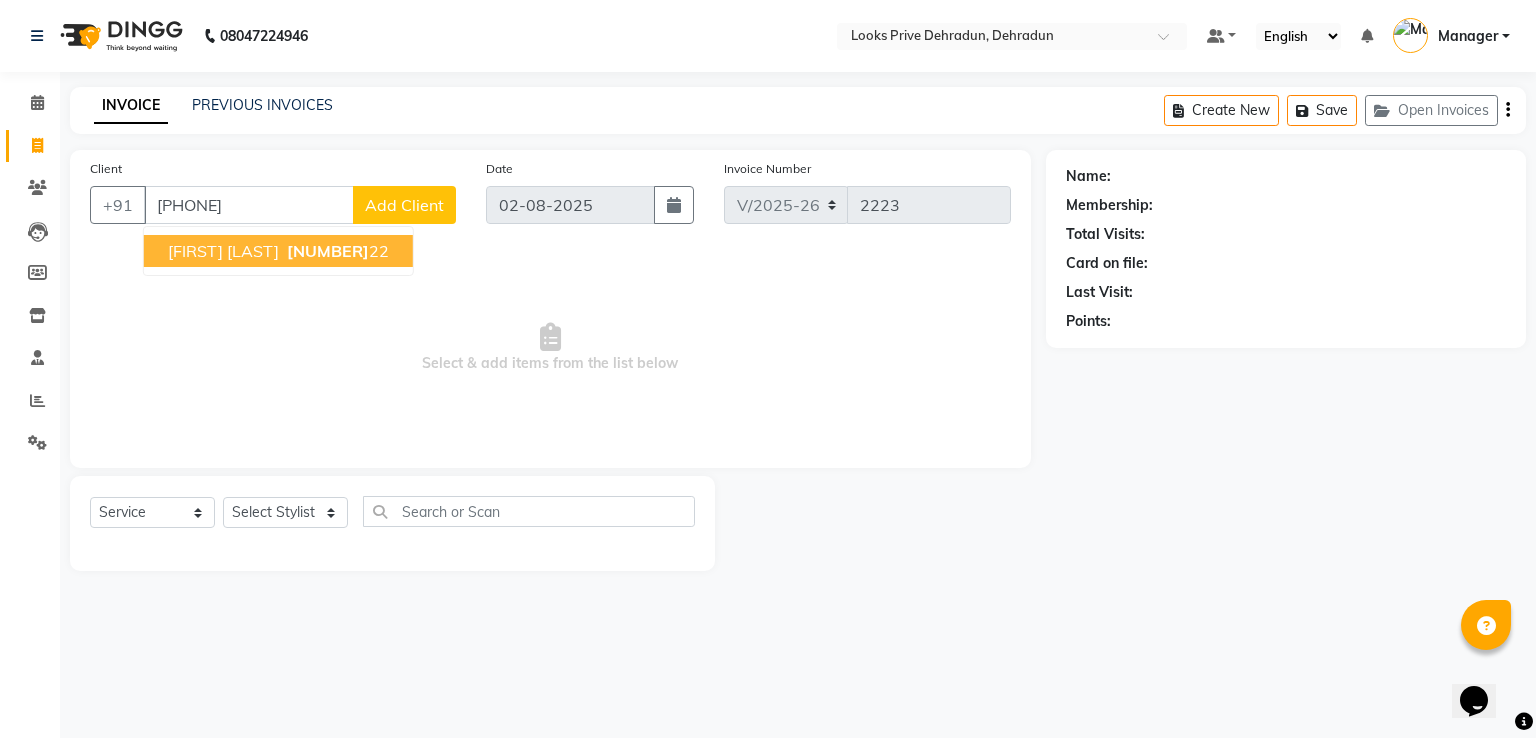 select on "1: Object" 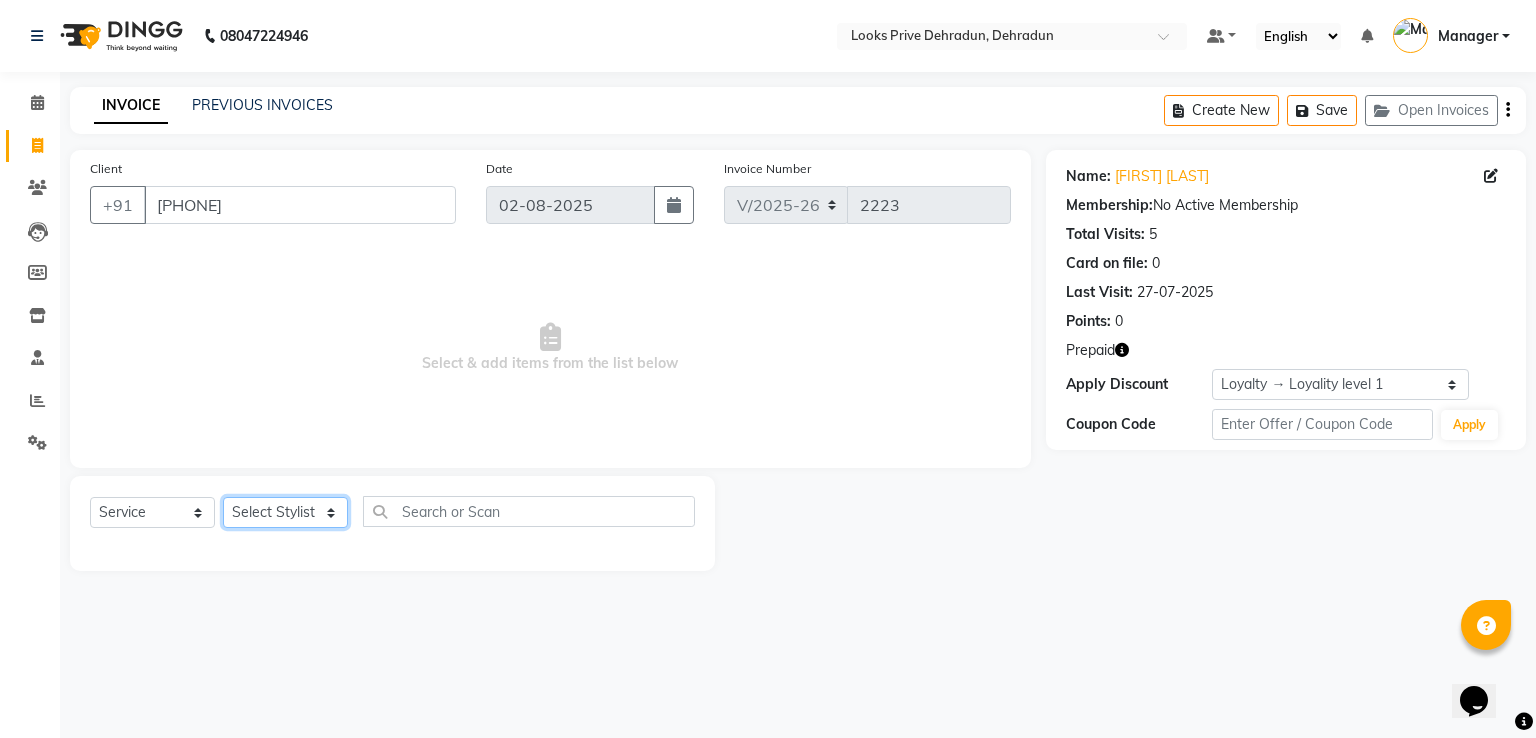 click on "Select Stylist A2R_Master Aamir Ajay_Pedicurist Ashima Ayesha Bilal Dinesh_pdct Kaleem Karni Lovely Lucky_pdct Manager Muskan Nasir Rajeev Ruby Salman Shahjad Shubham Suraj_pedi" 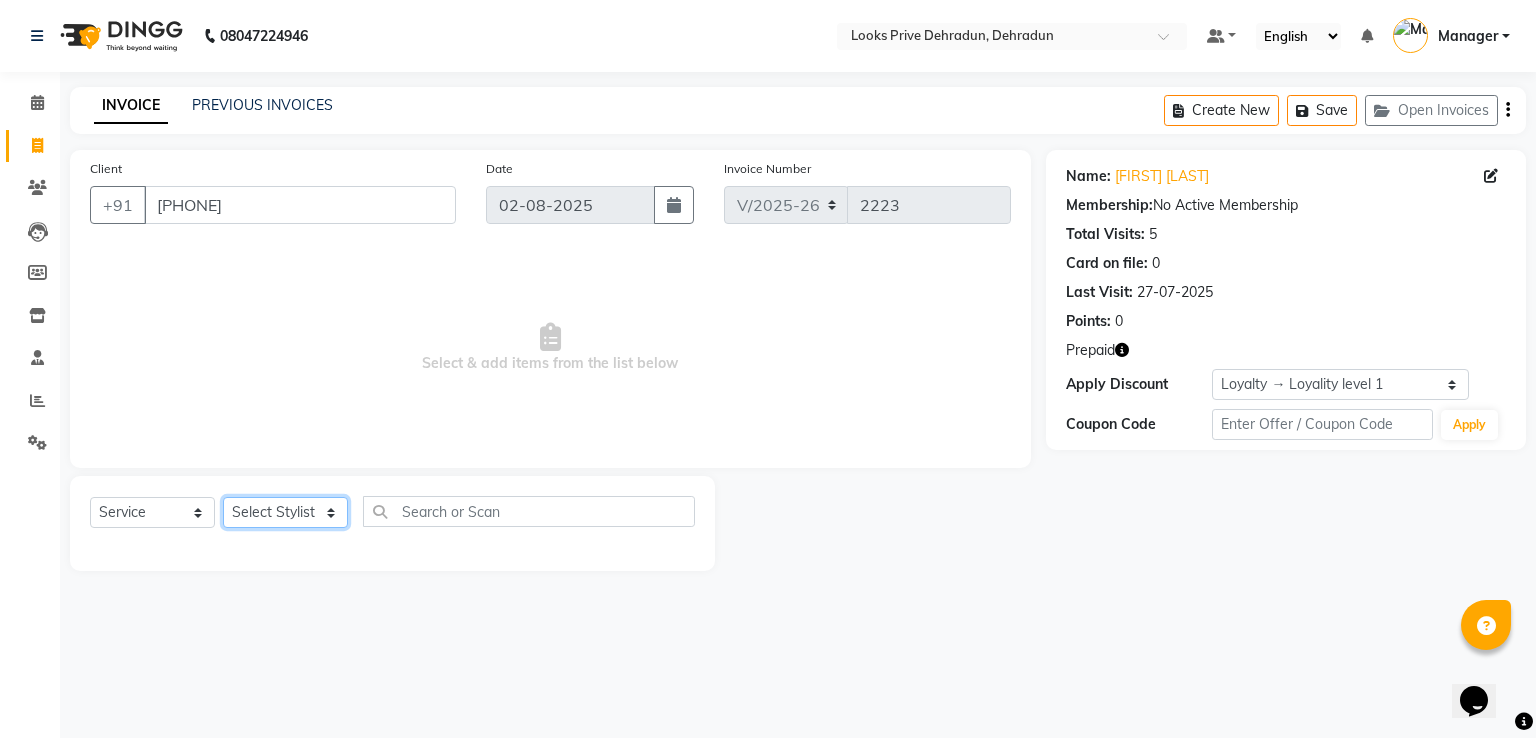 select on "86408" 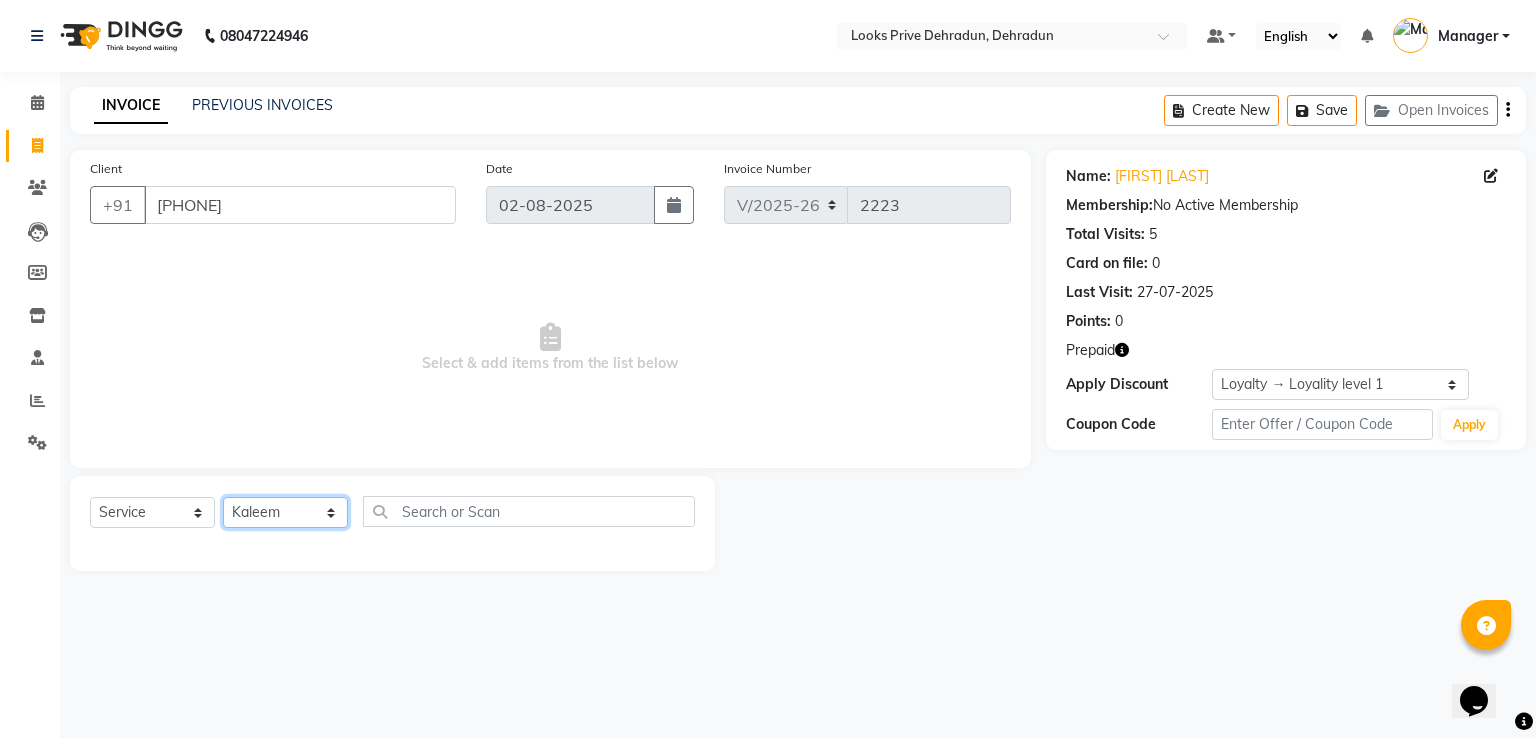 click on "Select Stylist A2R_Master Aamir Ajay_Pedicurist Ashima Ayesha Bilal Dinesh_pdct Kaleem Karni Lovely Lucky_pdct Manager Muskan Nasir Rajeev Ruby Salman Shahjad Shubham Suraj_pedi" 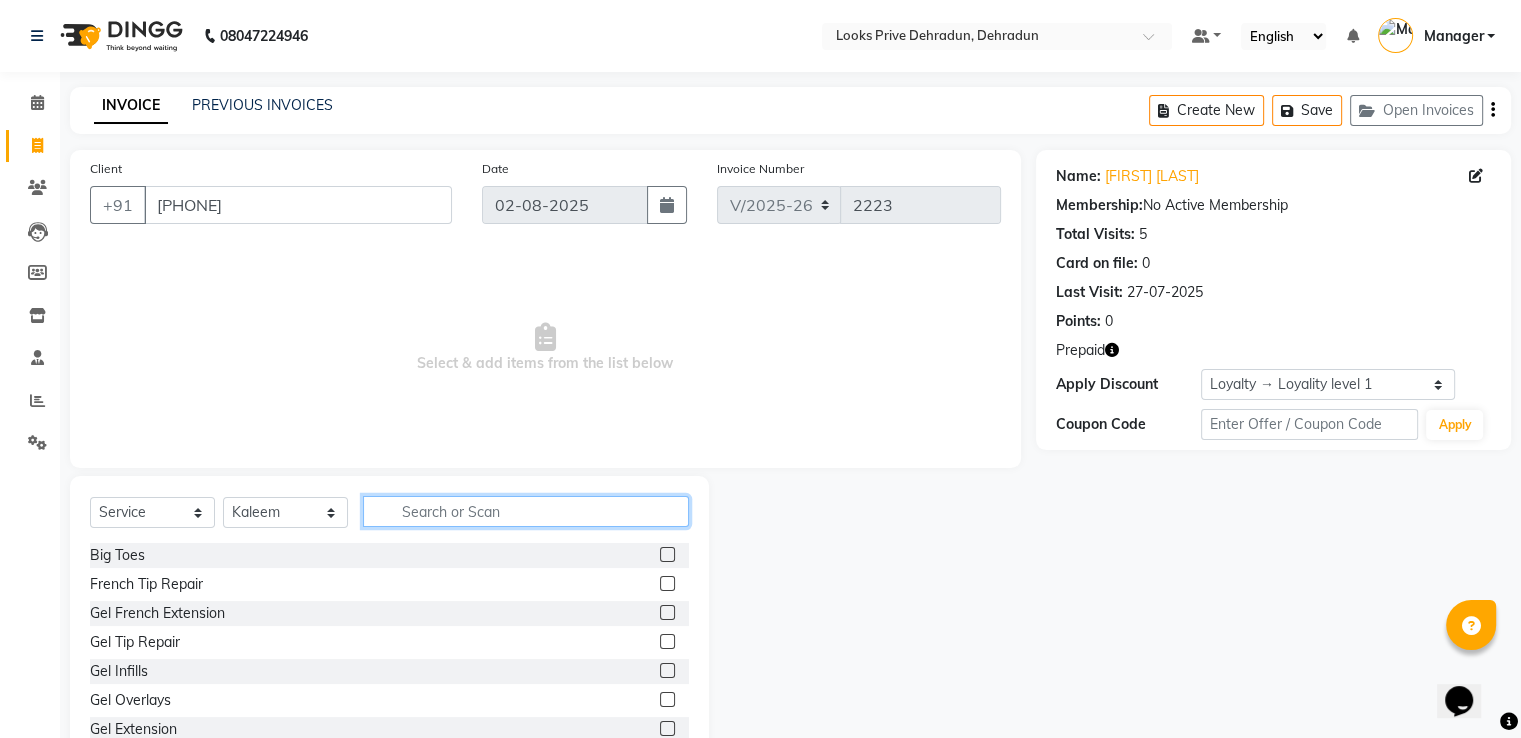 click 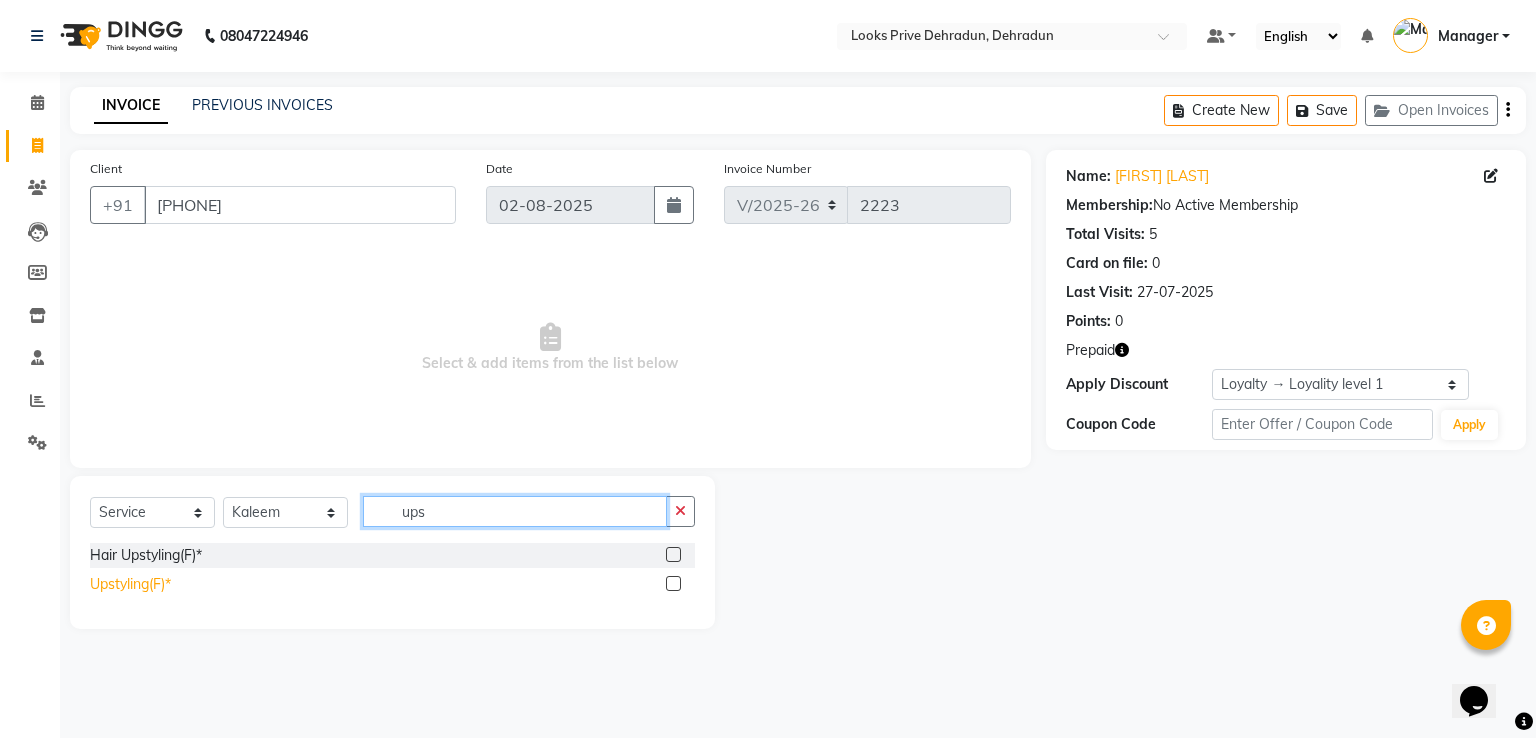 type on "ups" 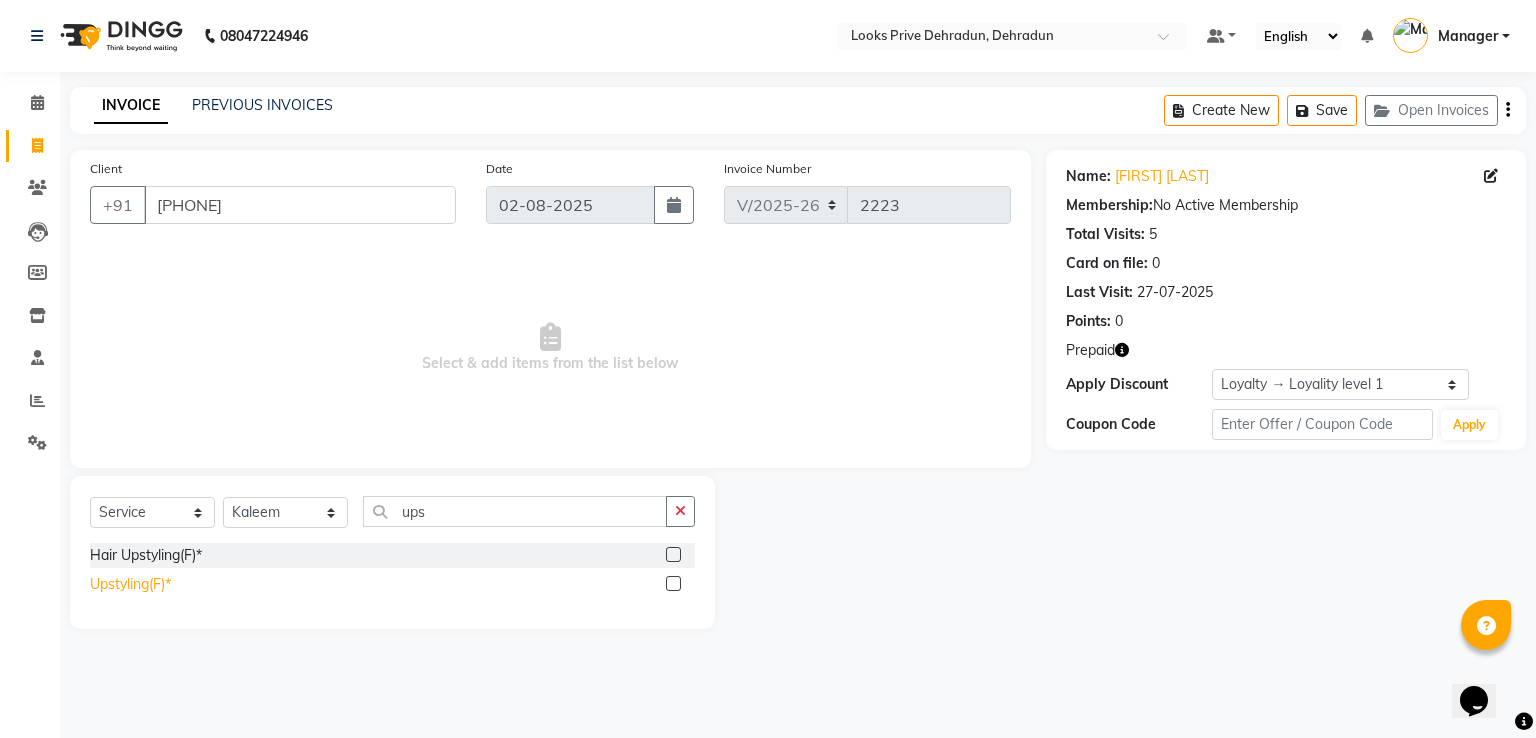 drag, startPoint x: 120, startPoint y: 582, endPoint x: 514, endPoint y: 422, distance: 425.24817 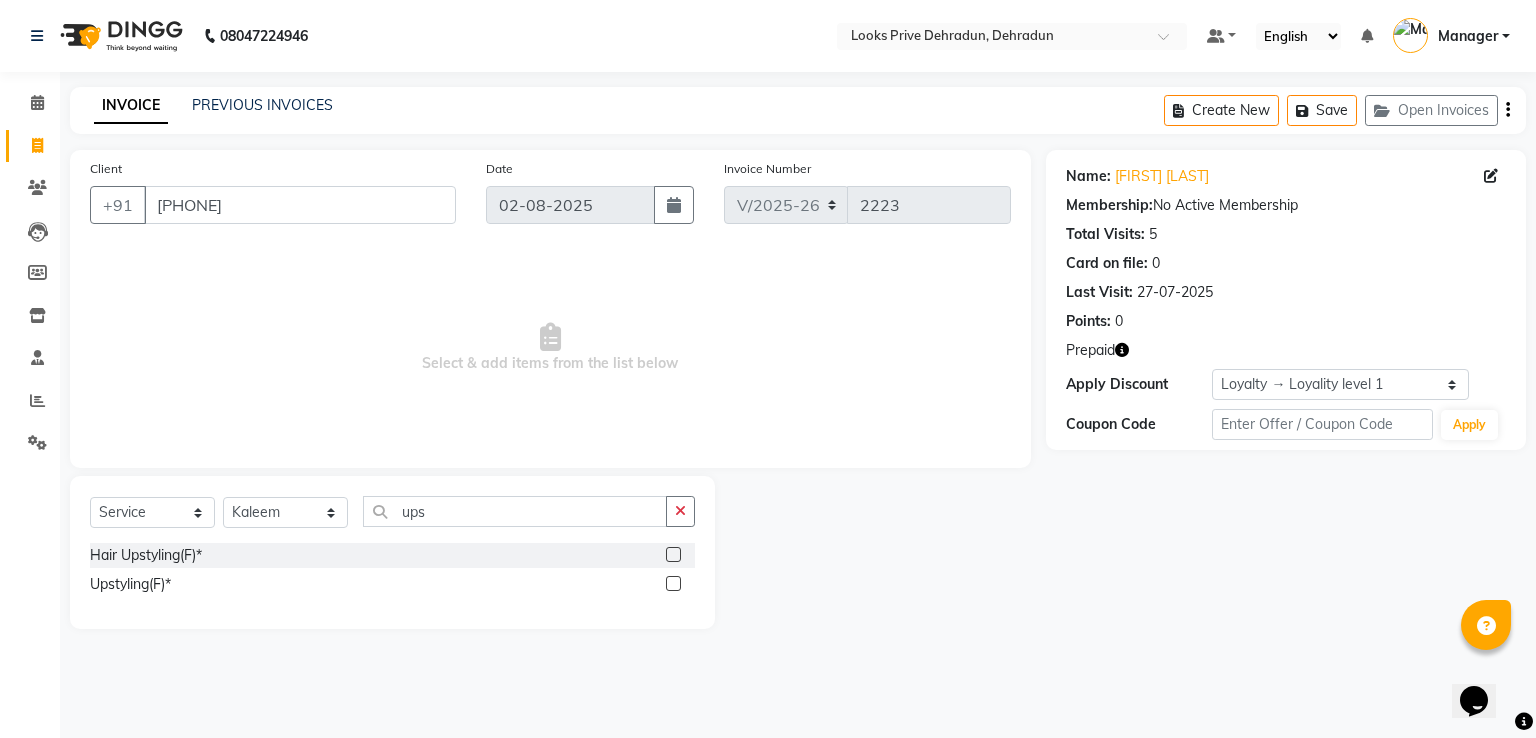 click on "Upstyling(F)*" 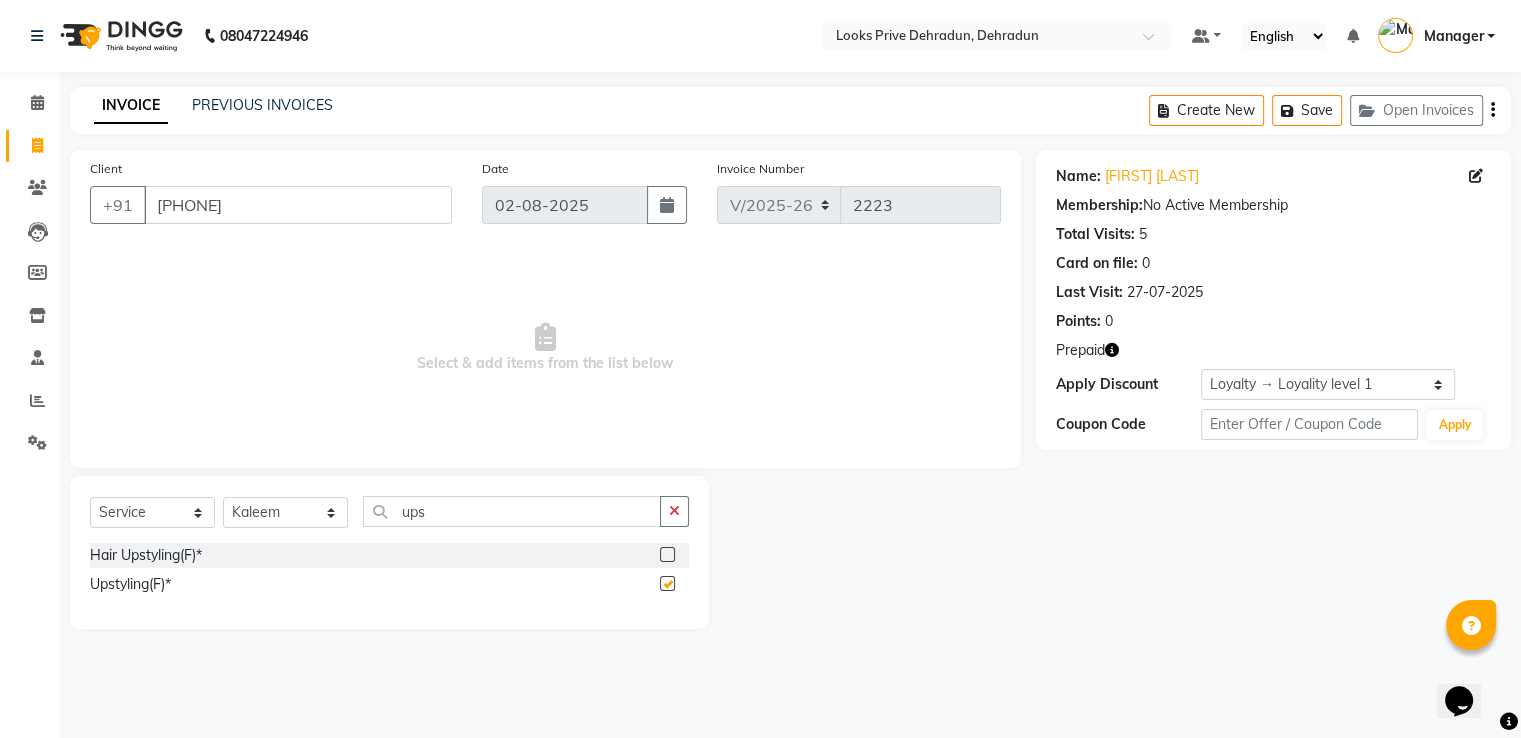 checkbox on "false" 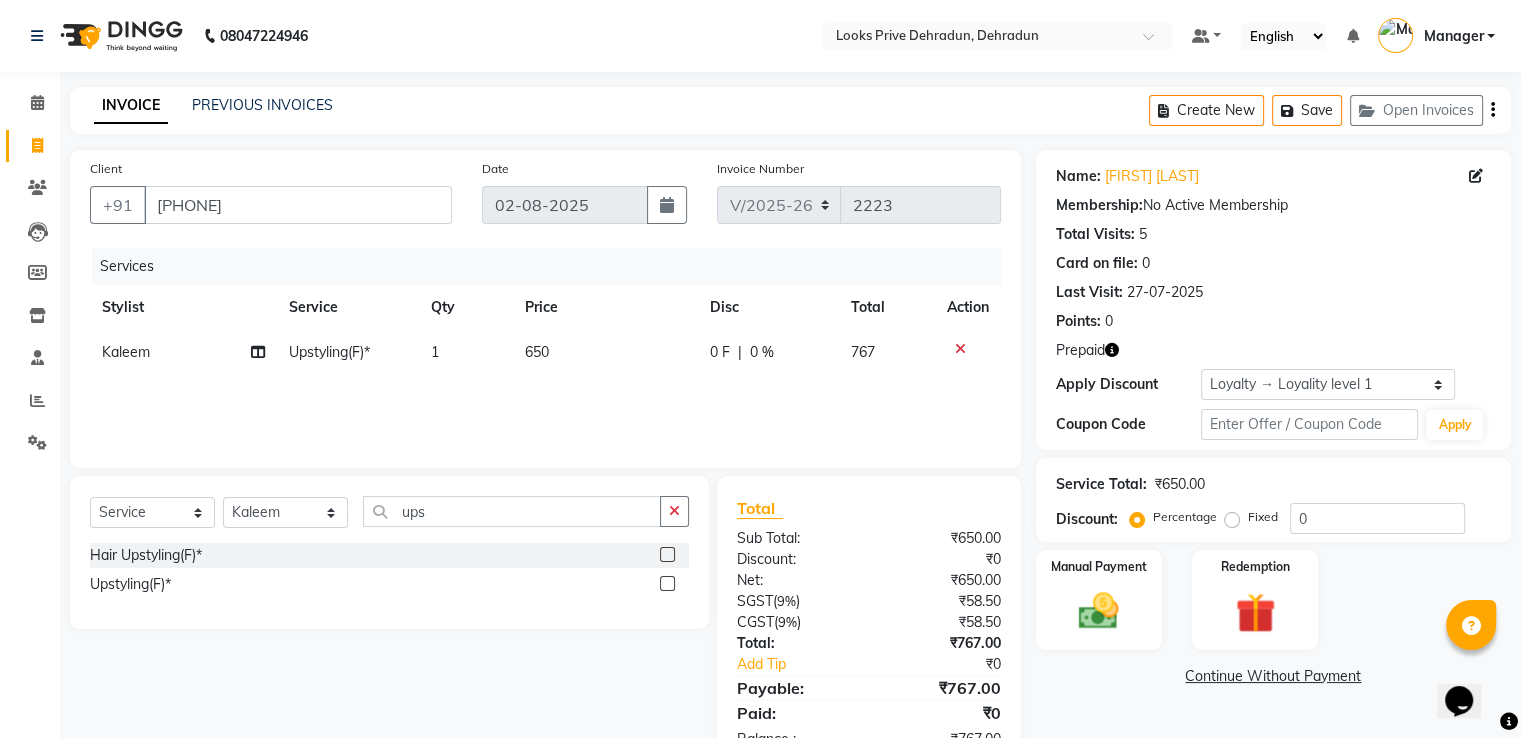 click on "650" 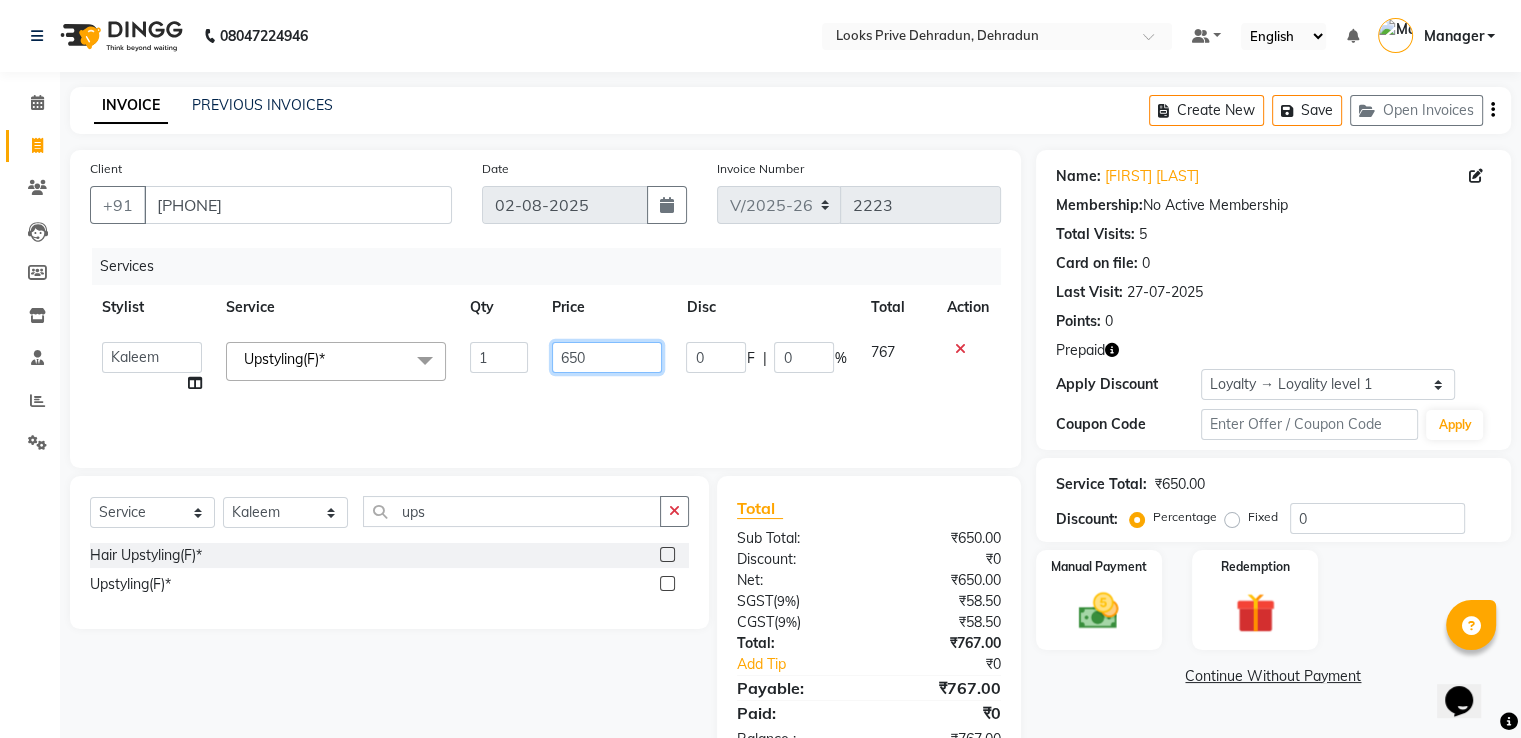 drag, startPoint x: 563, startPoint y: 367, endPoint x: 463, endPoint y: 327, distance: 107.70329 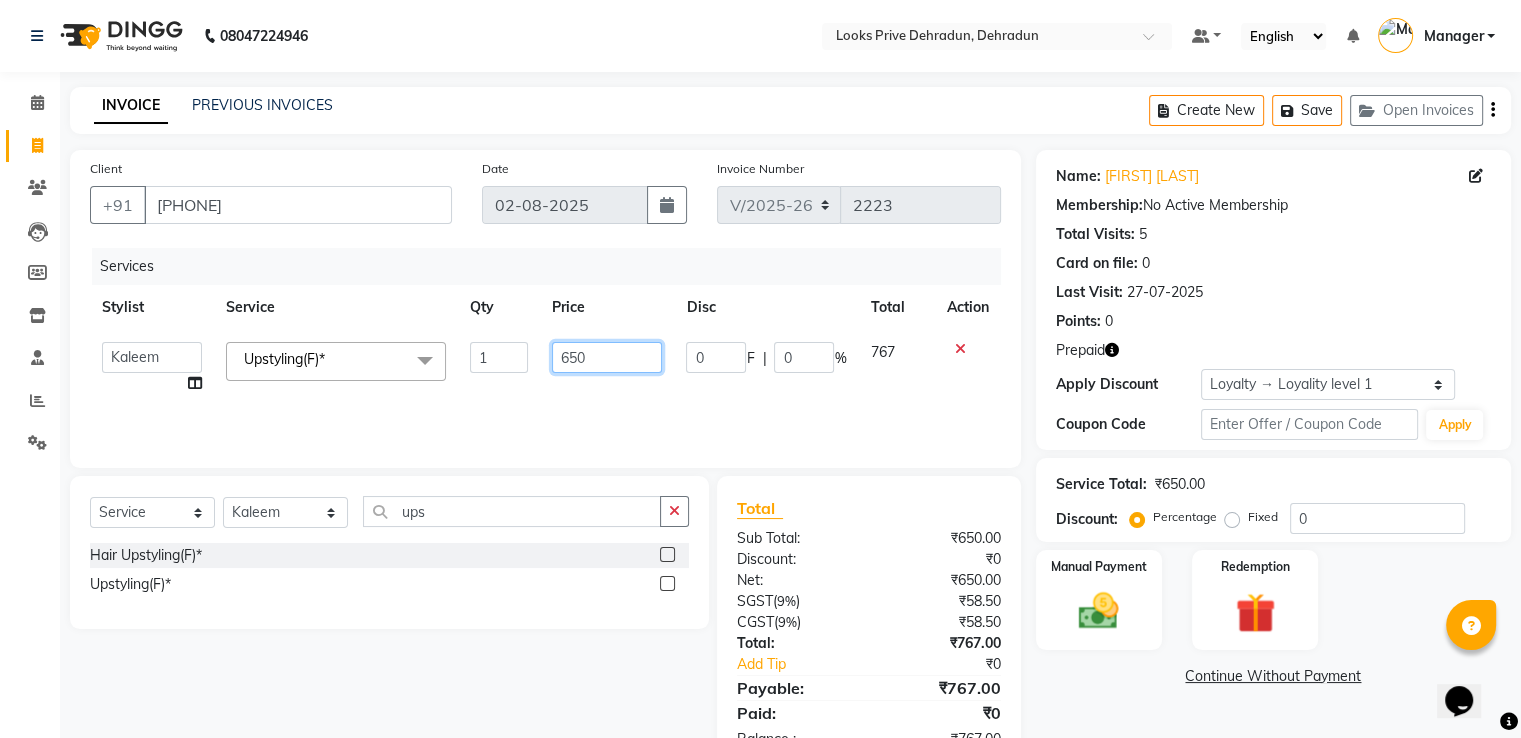 click on "Stylist Service Qty Price Disc Total Action  A2R_Master   Aamir   Ajay_Pedicurist   Ashima   Ayesha   Bilal   Dinesh_pdct   Kaleem   Karni   Lovely   Lucky_pdct   Manager   Muskan   Nasir   Rajeev   Ruby   Salman   Shahjad   Shubham   Suraj_pedi  Upstyling(F)*  x Big Toes French Tip Repair Gel French Extension Gel Tip Repair Gel Infills Gel Overlays Gel Extension Gel Nail Removal Natural Nail Extensions French Nail Extensions Gel Polish Removal Extension Removal Nail Art Recruiter French Ombre Gel Polish Nail Art Nedle Cutical Care Nail Art Brush French Gel Polish French Glitter Gel Polish Gel Polish Touchup                                   Nail Art Per Finger(F)* 3D Nail Art Recruiter Nail Art with Stones/Foil/Stickers per Finger Acrylic Overlays Nail Extension Refill Finger Tip Repair Acrylic Removal Gel Polish Application Gel Overlays Refills  Stick on Nails Full Arms Bleach Face Bleach(F) Bleach Full Back/Front Full Body Bleach Half Front/Back Full Legs Bleach Detan(F) Detan(M) Face Bleach(M) Eye Makeup" 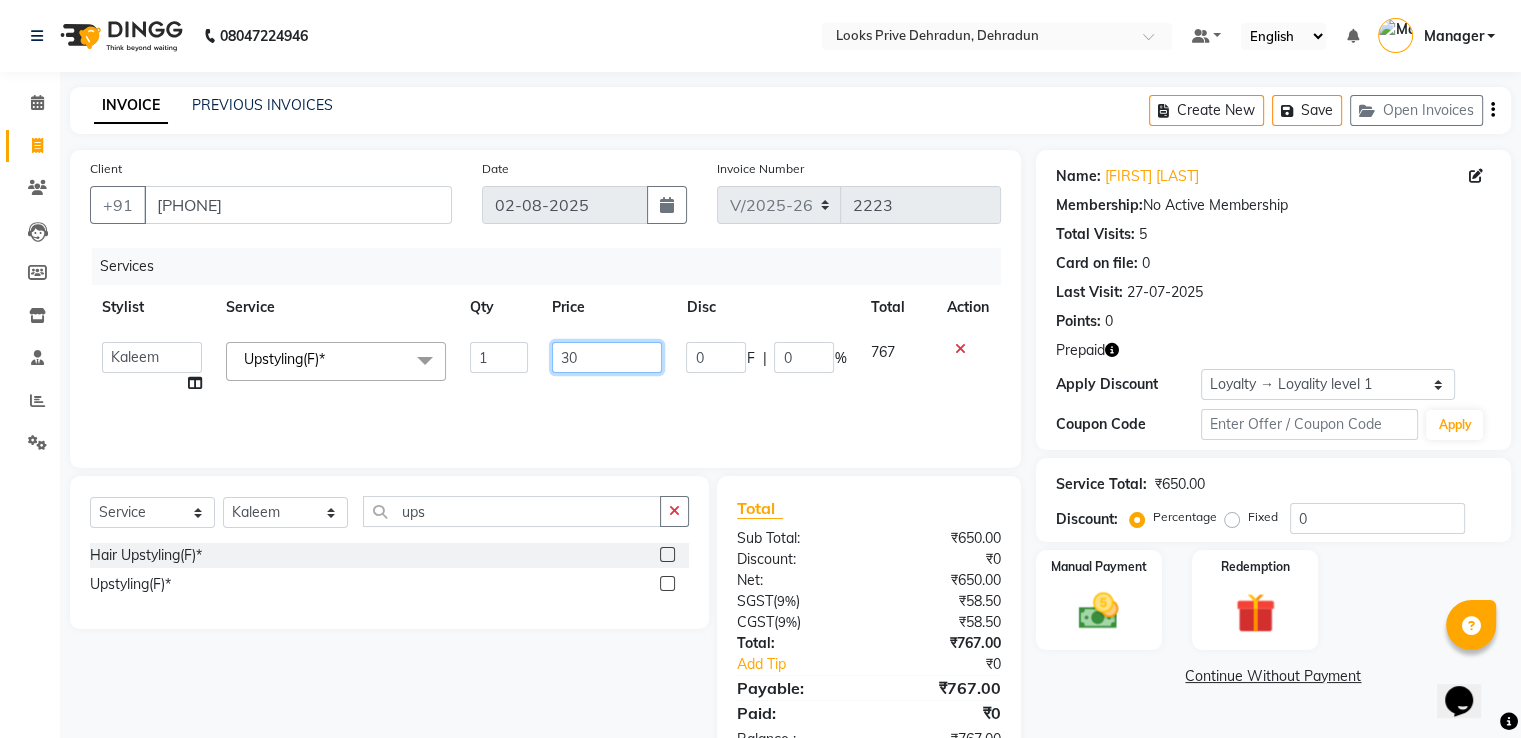 type on "300" 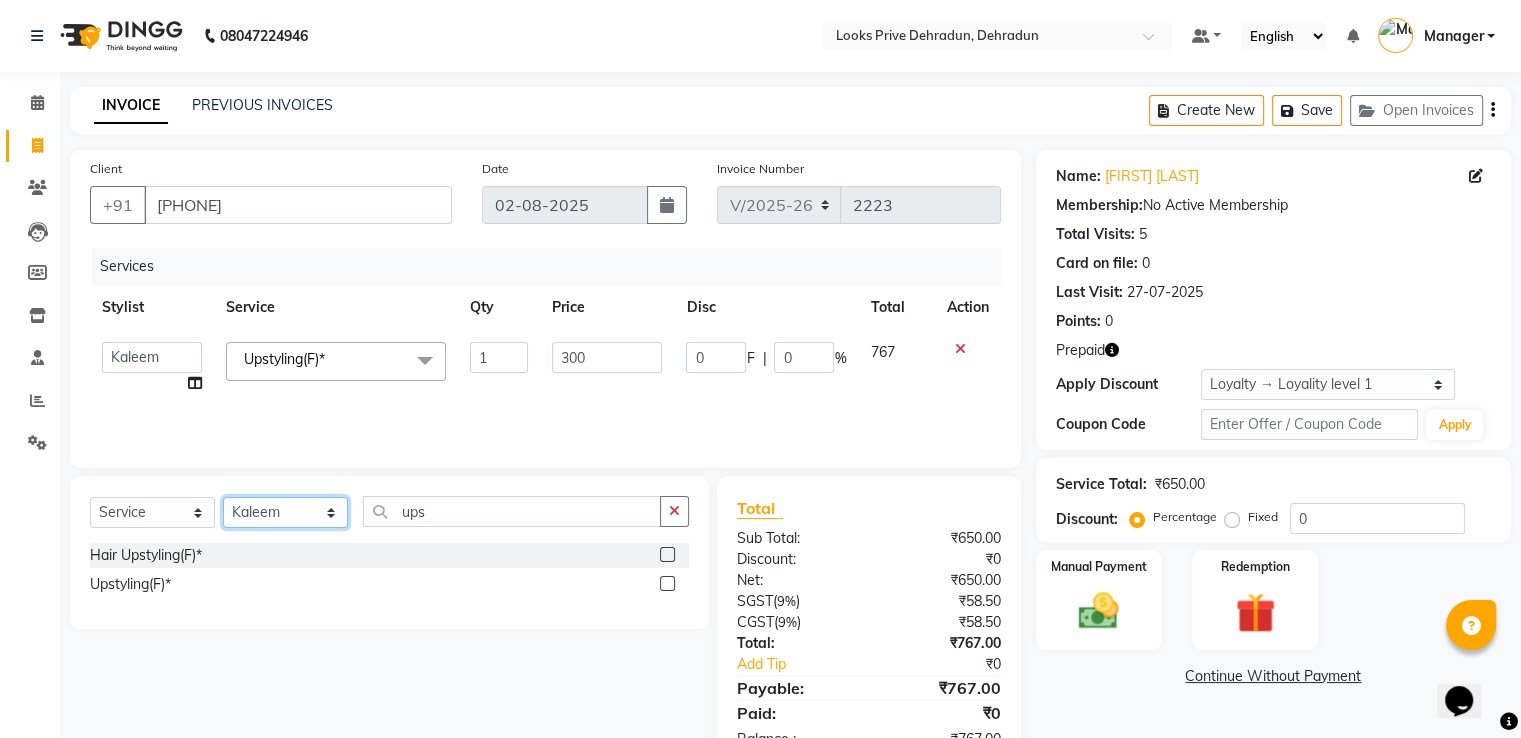 click on "Select Stylist A2R_Master Aamir Ajay_Pedicurist Ashima Ayesha Bilal Dinesh_pdct Kaleem Karni Lovely Lucky_pdct Manager Muskan Nasir Rajeev Ruby Salman Shahjad Shubham Suraj_pedi" 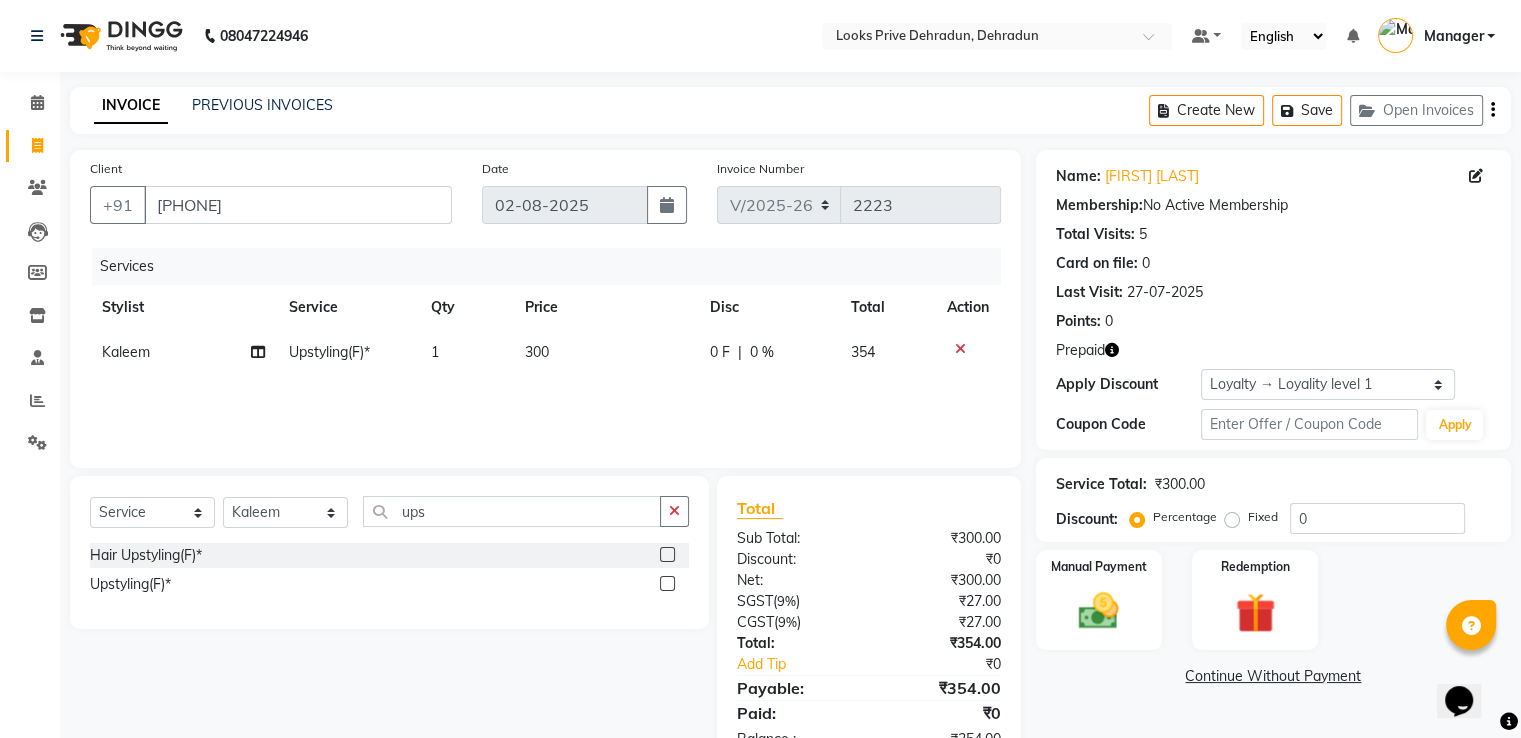 click 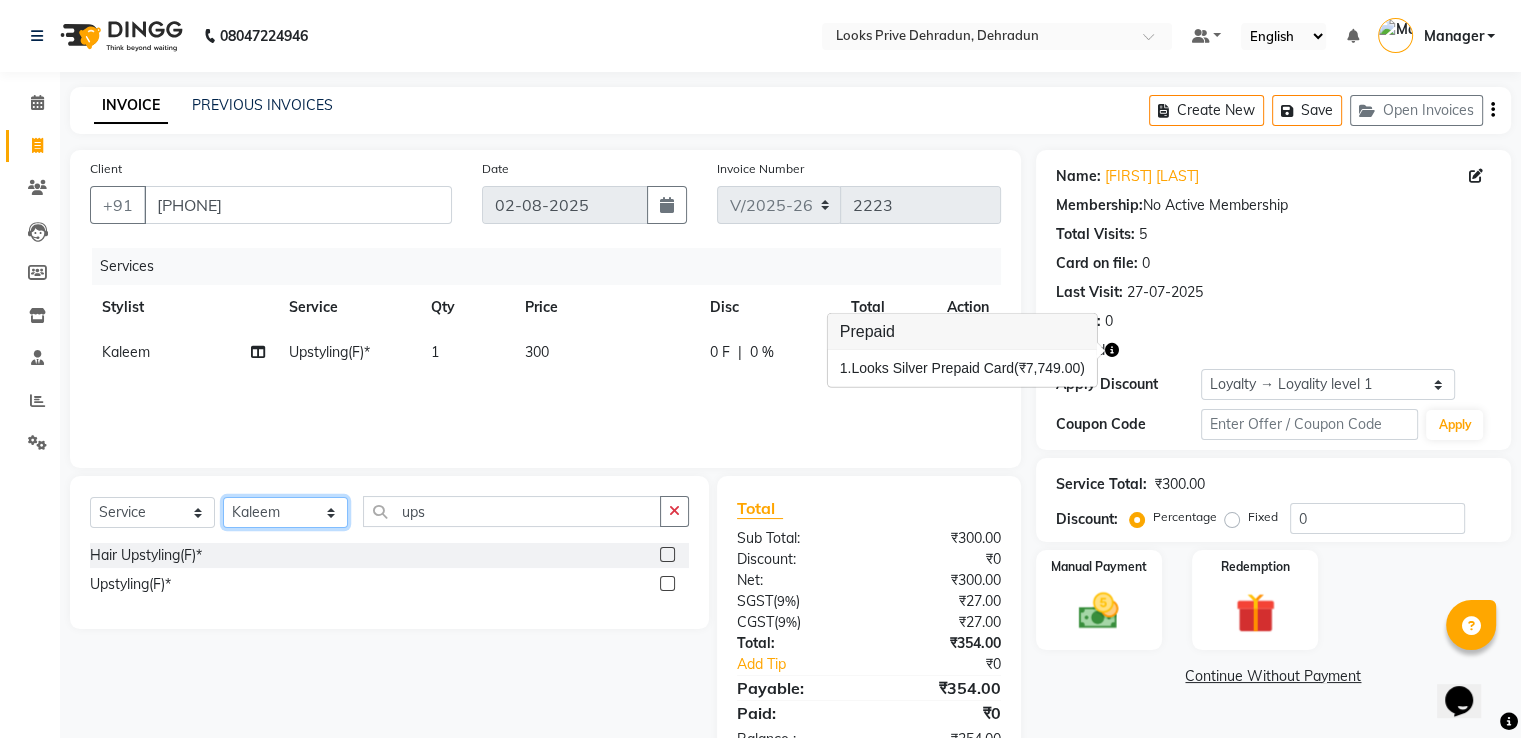 click on "Select Stylist A2R_Master Aamir Ajay_Pedicurist Ashima Ayesha Bilal Dinesh_pdct Kaleem Karni Lovely Lucky_pdct Manager Muskan Nasir Rajeev Ruby Salman Shahjad Shubham Suraj_pedi" 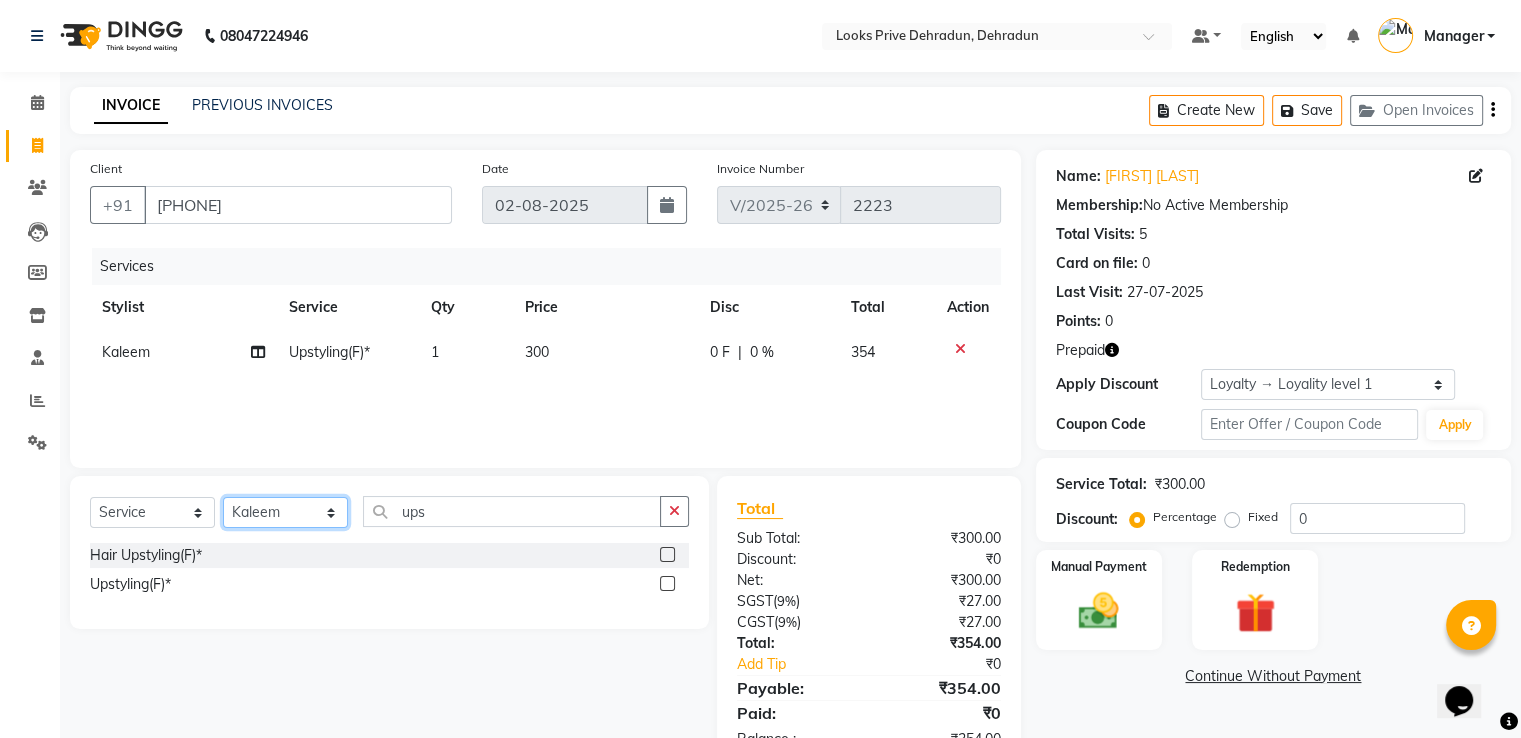 select on "86409" 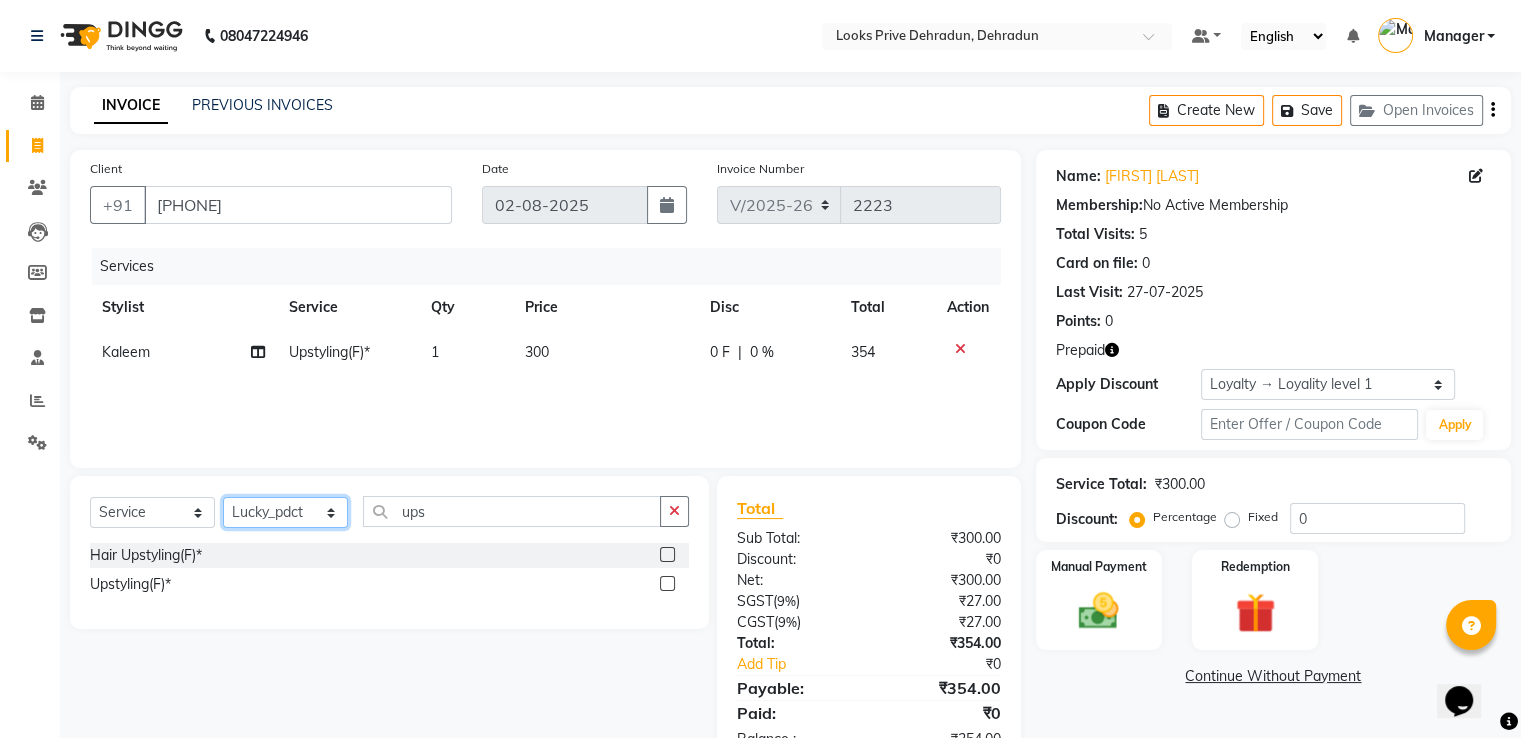 click on "Select Stylist A2R_Master Aamir Ajay_Pedicurist Ashima Ayesha Bilal Dinesh_pdct Kaleem Karni Lovely Lucky_pdct Manager Muskan Nasir Rajeev Ruby Salman Shahjad Shubham Suraj_pedi" 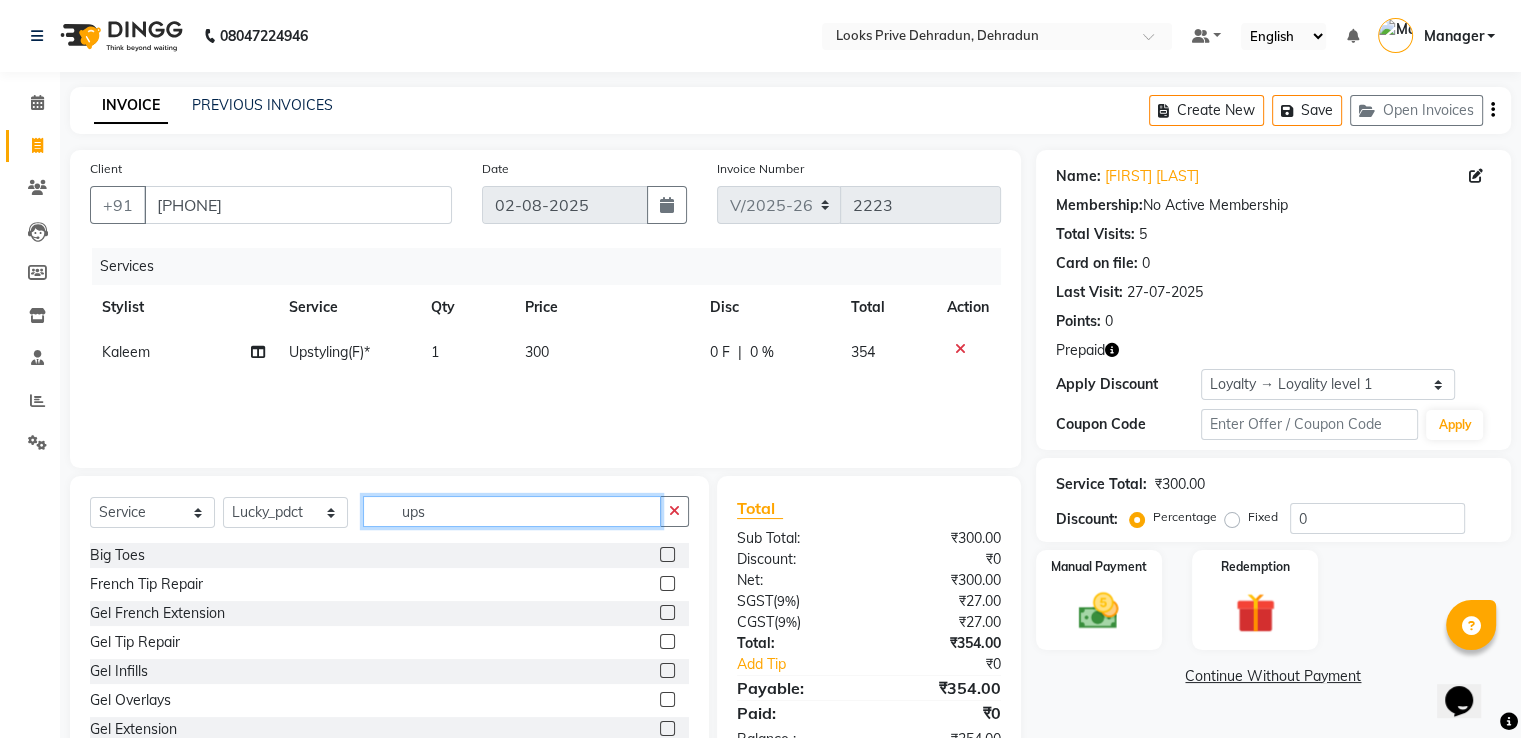 drag, startPoint x: 455, startPoint y: 514, endPoint x: 185, endPoint y: 477, distance: 272.5234 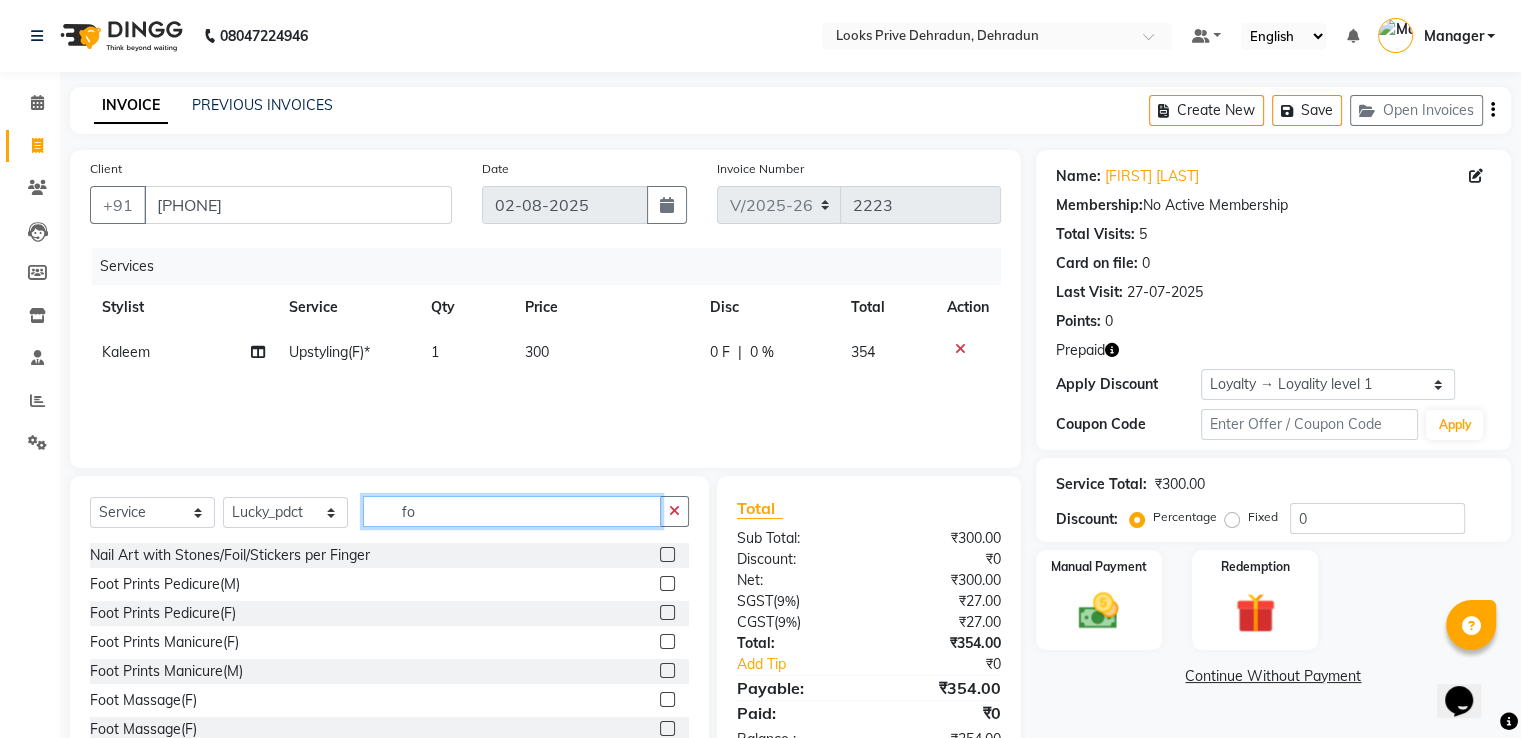 type on "f" 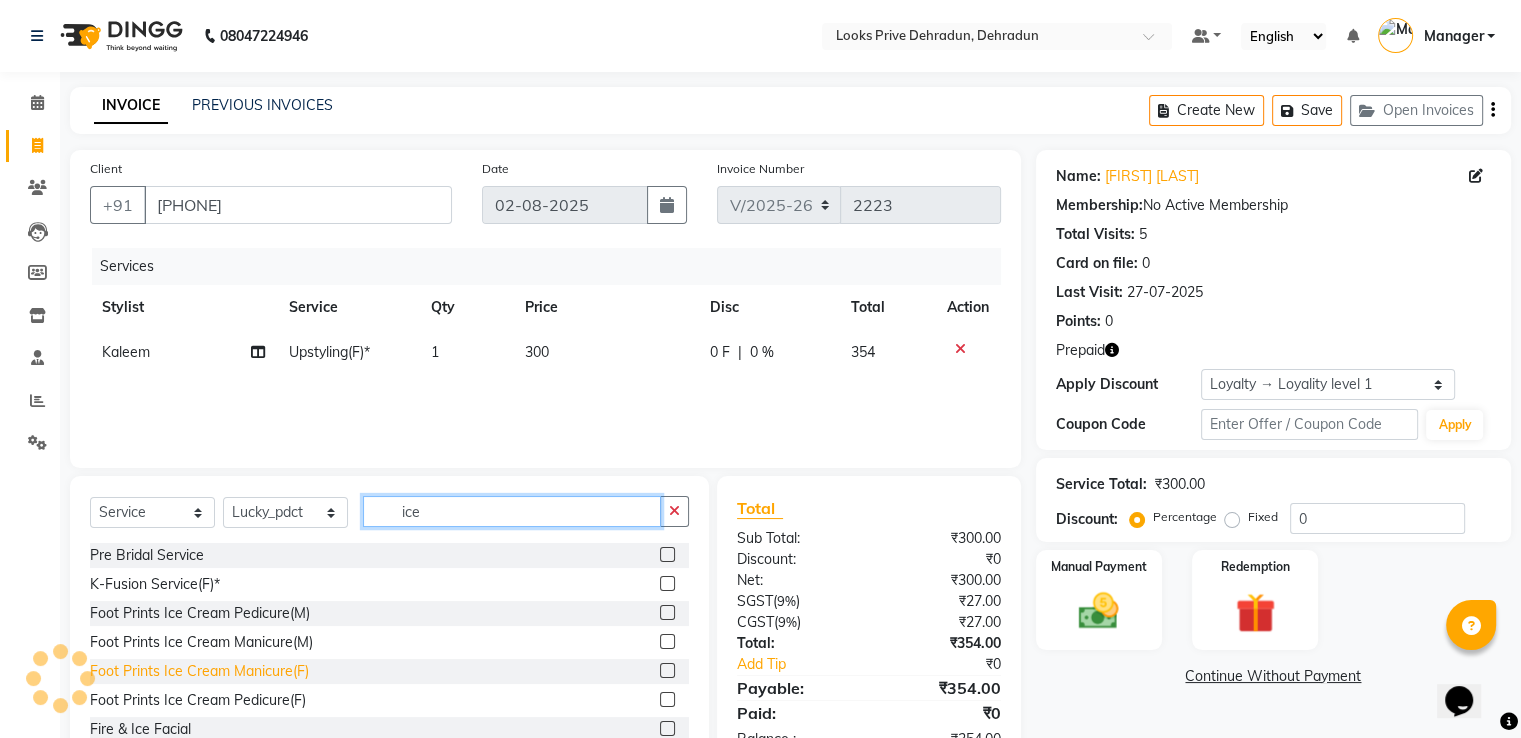 type on "ice" 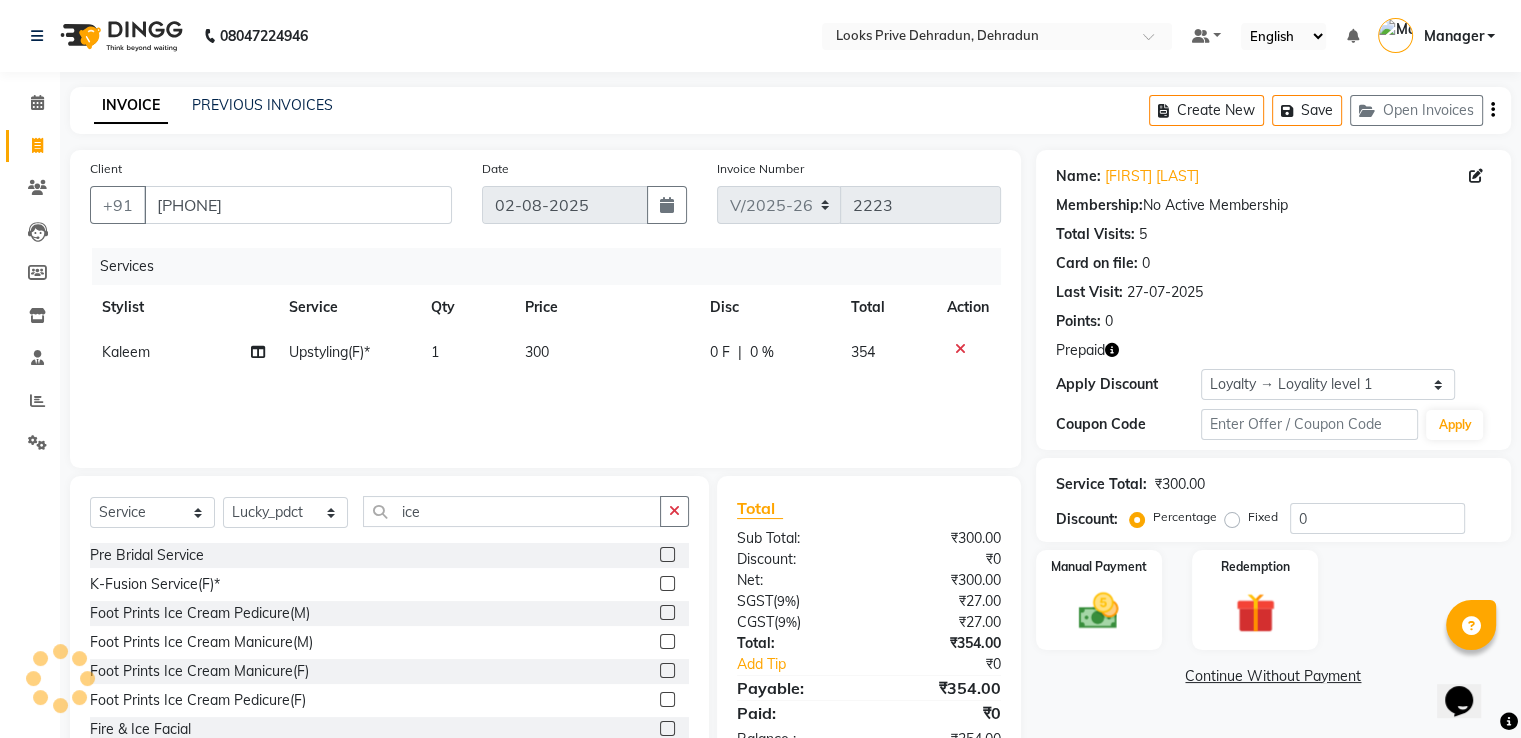 drag, startPoint x: 241, startPoint y: 675, endPoint x: 468, endPoint y: 547, distance: 260.60123 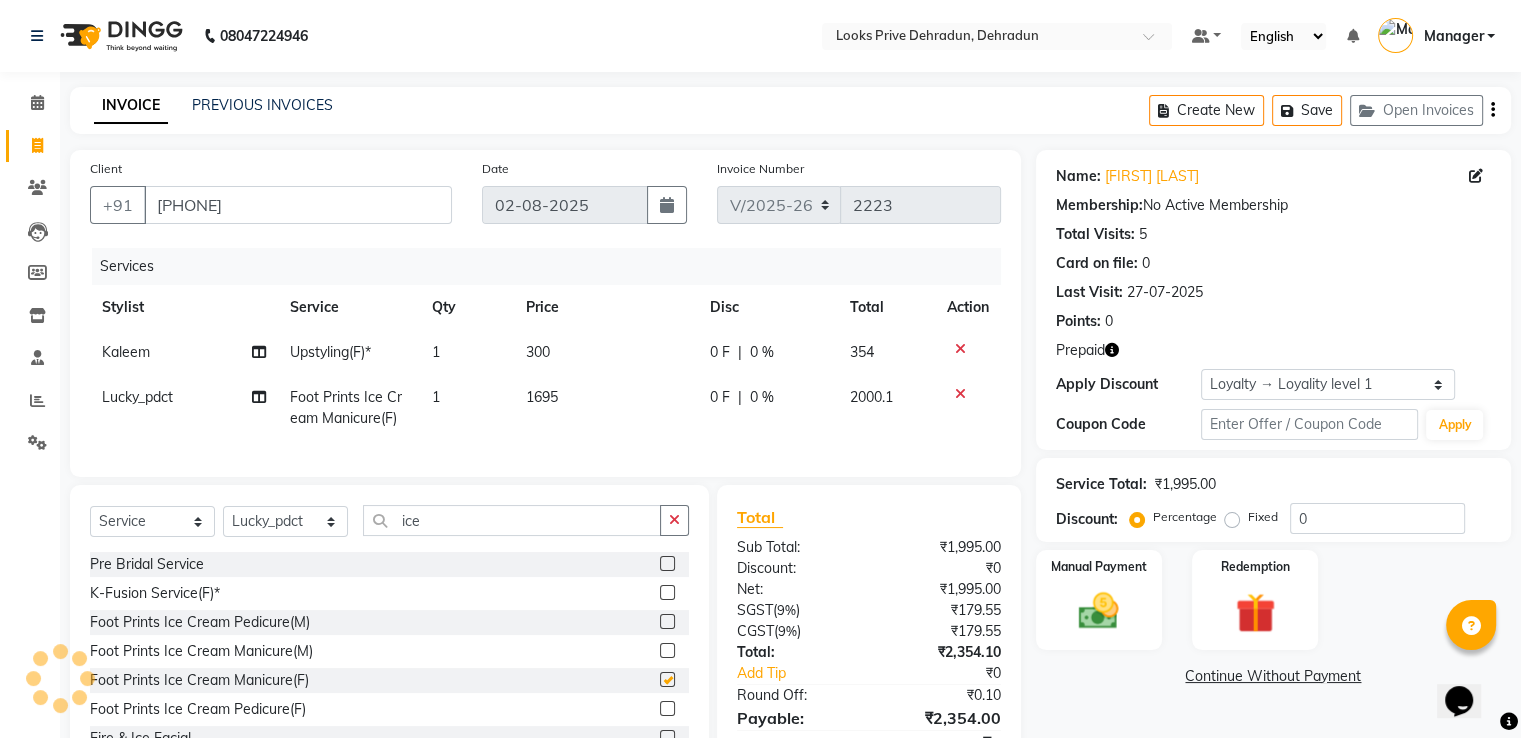checkbox on "false" 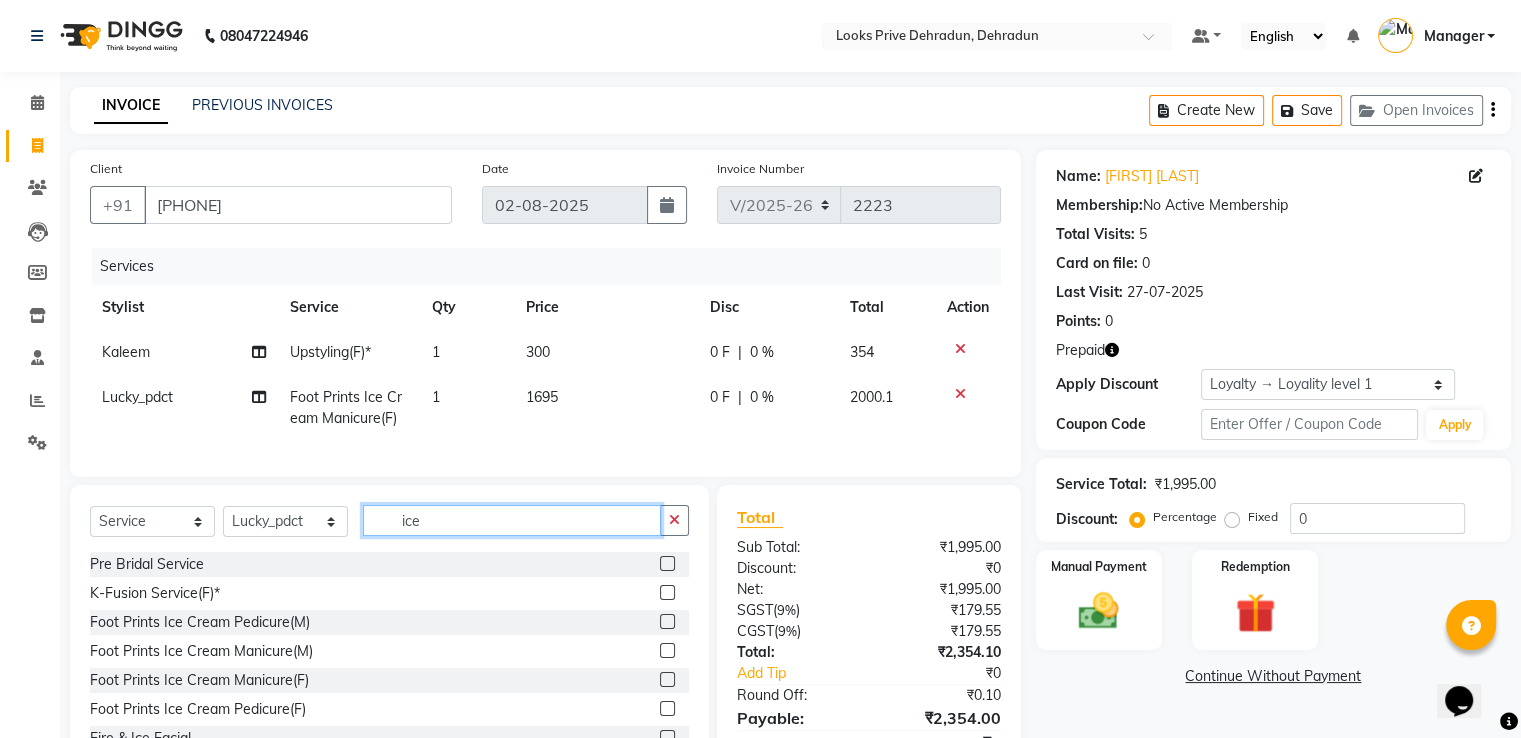 drag, startPoint x: 488, startPoint y: 534, endPoint x: 58, endPoint y: 538, distance: 430.01862 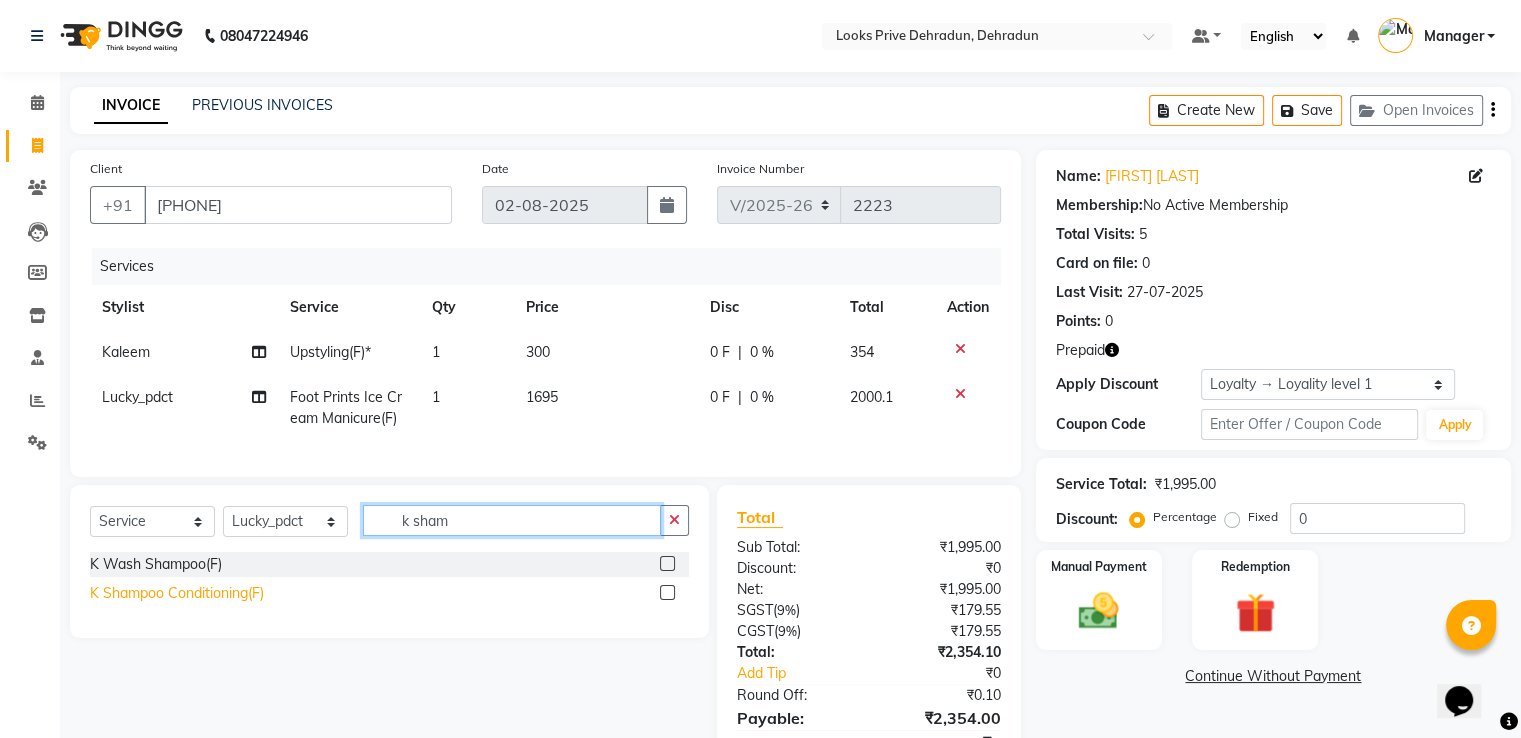 type on "k sham" 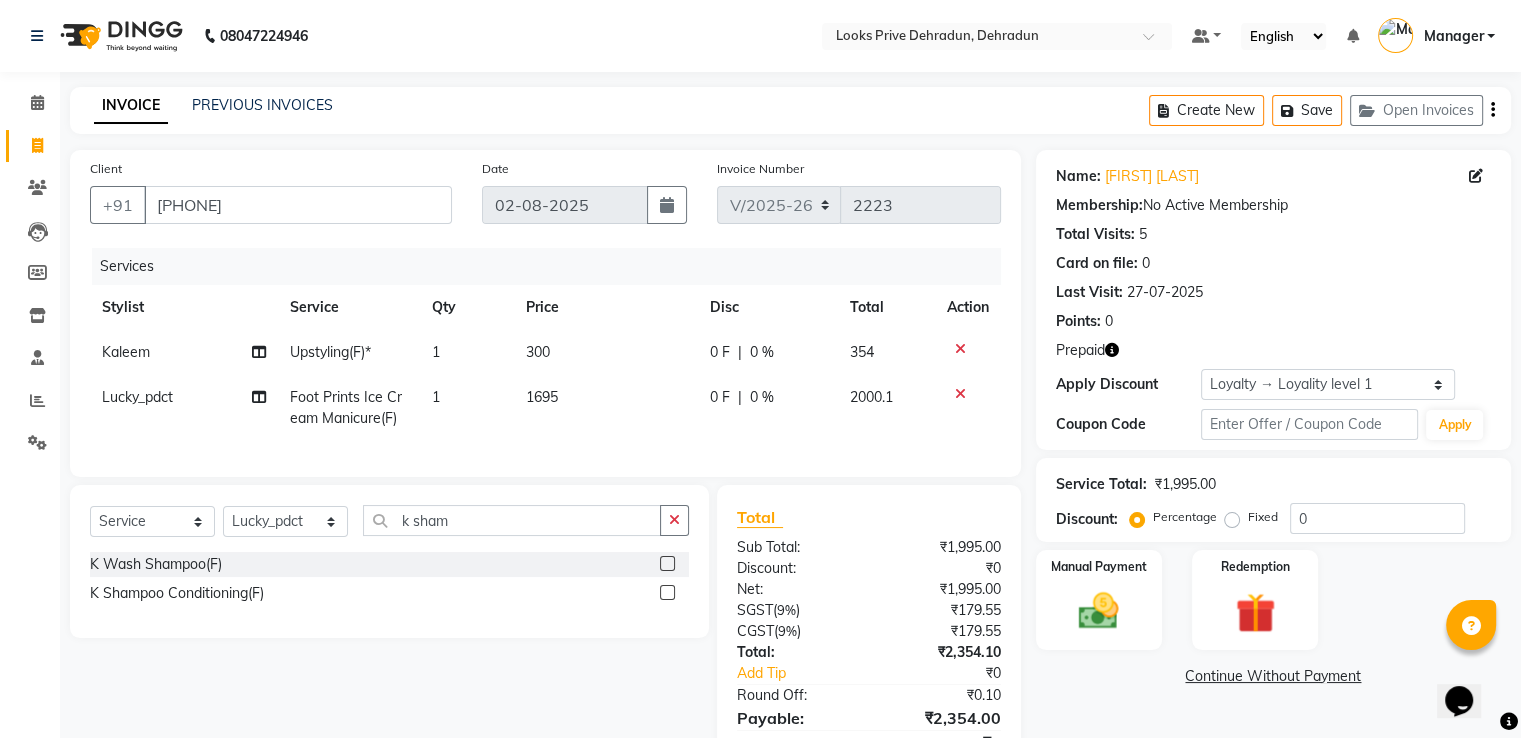 drag, startPoint x: 192, startPoint y: 609, endPoint x: 210, endPoint y: 601, distance: 19.697716 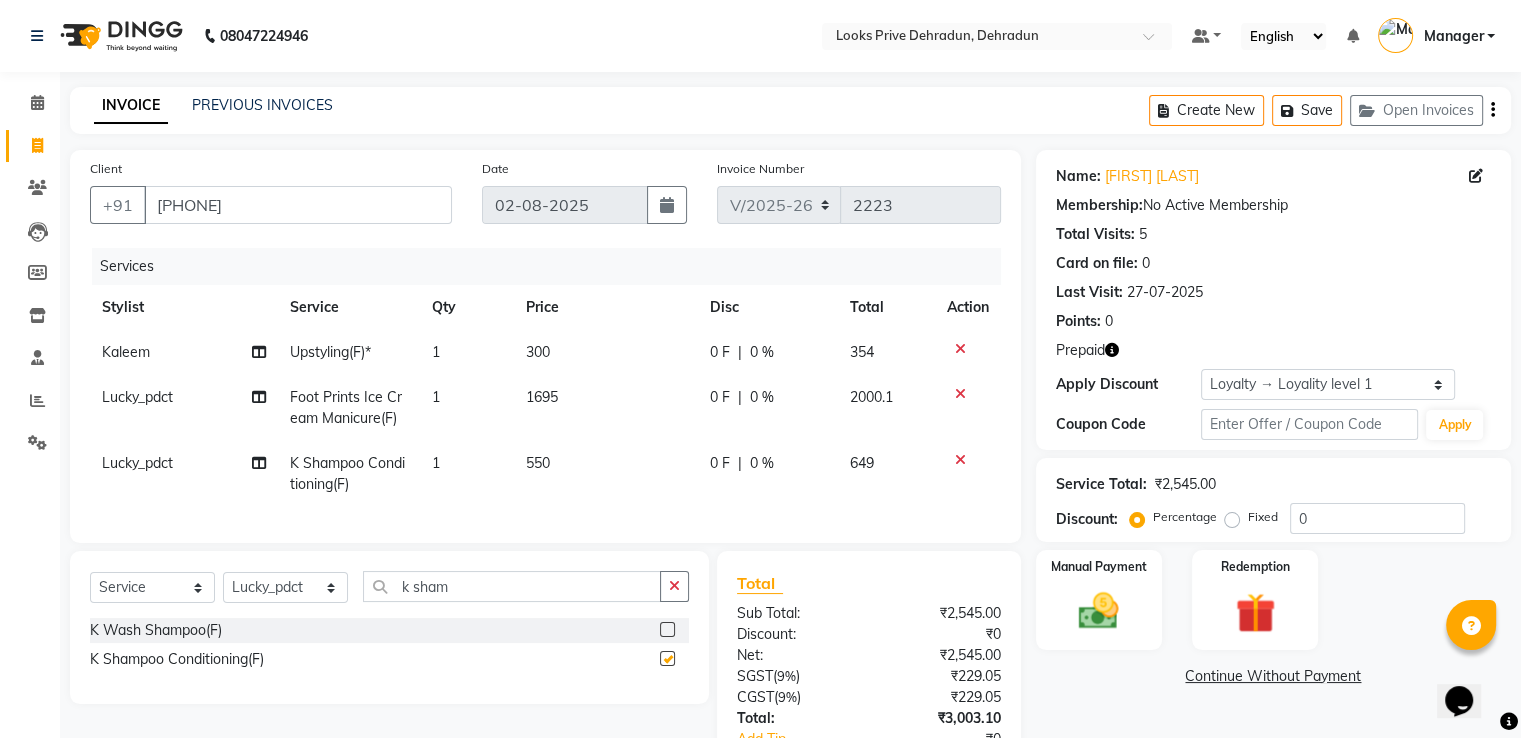 checkbox on "false" 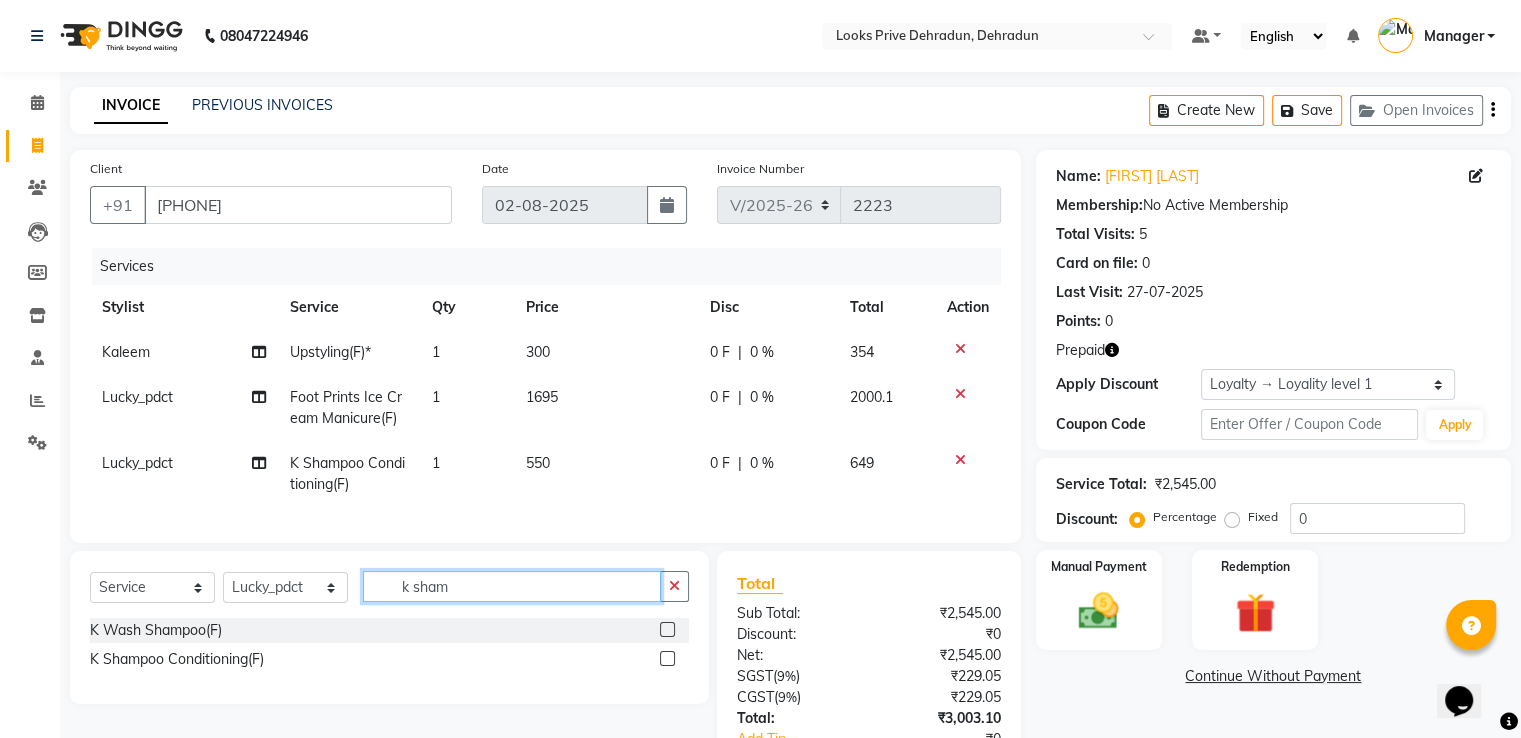 click on "k sham" 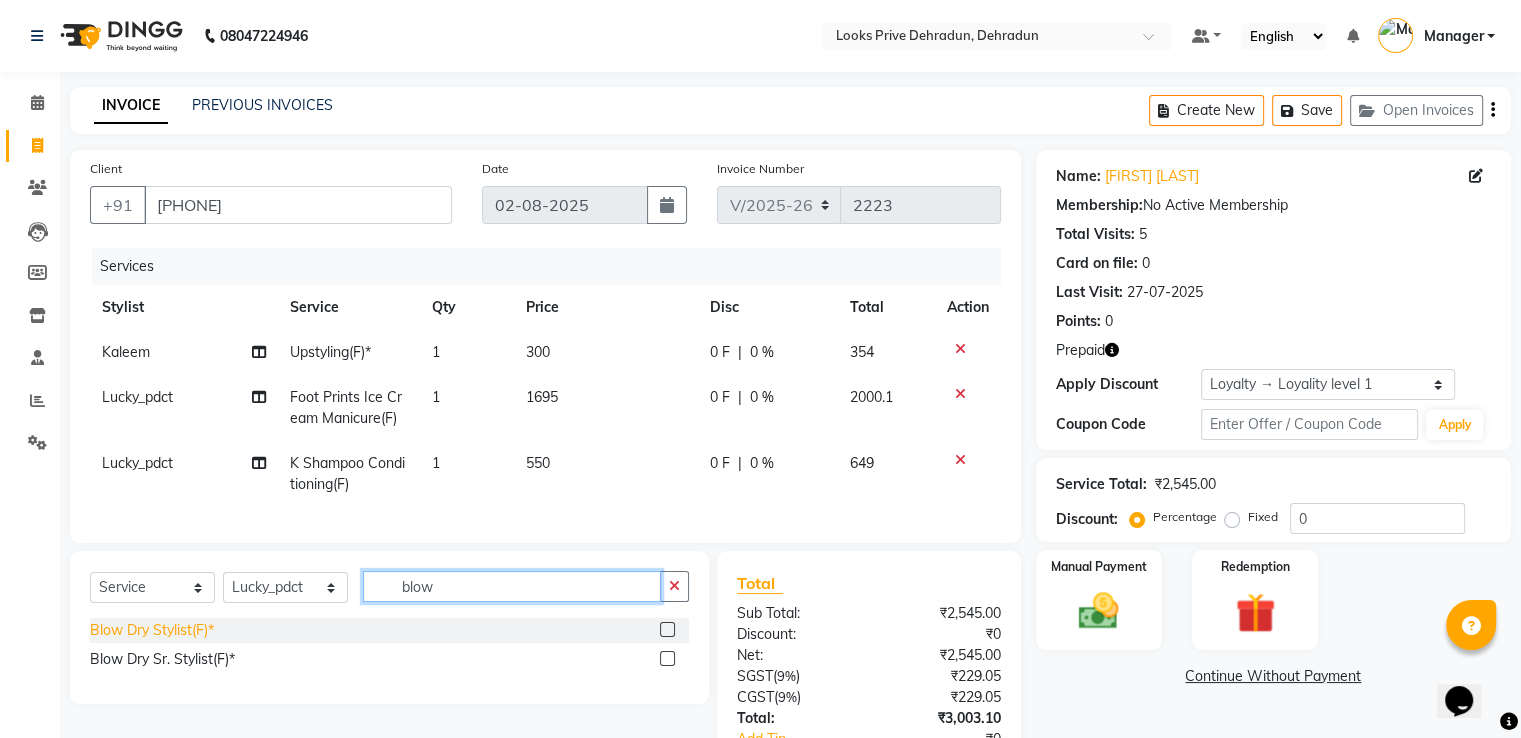 type on "blow" 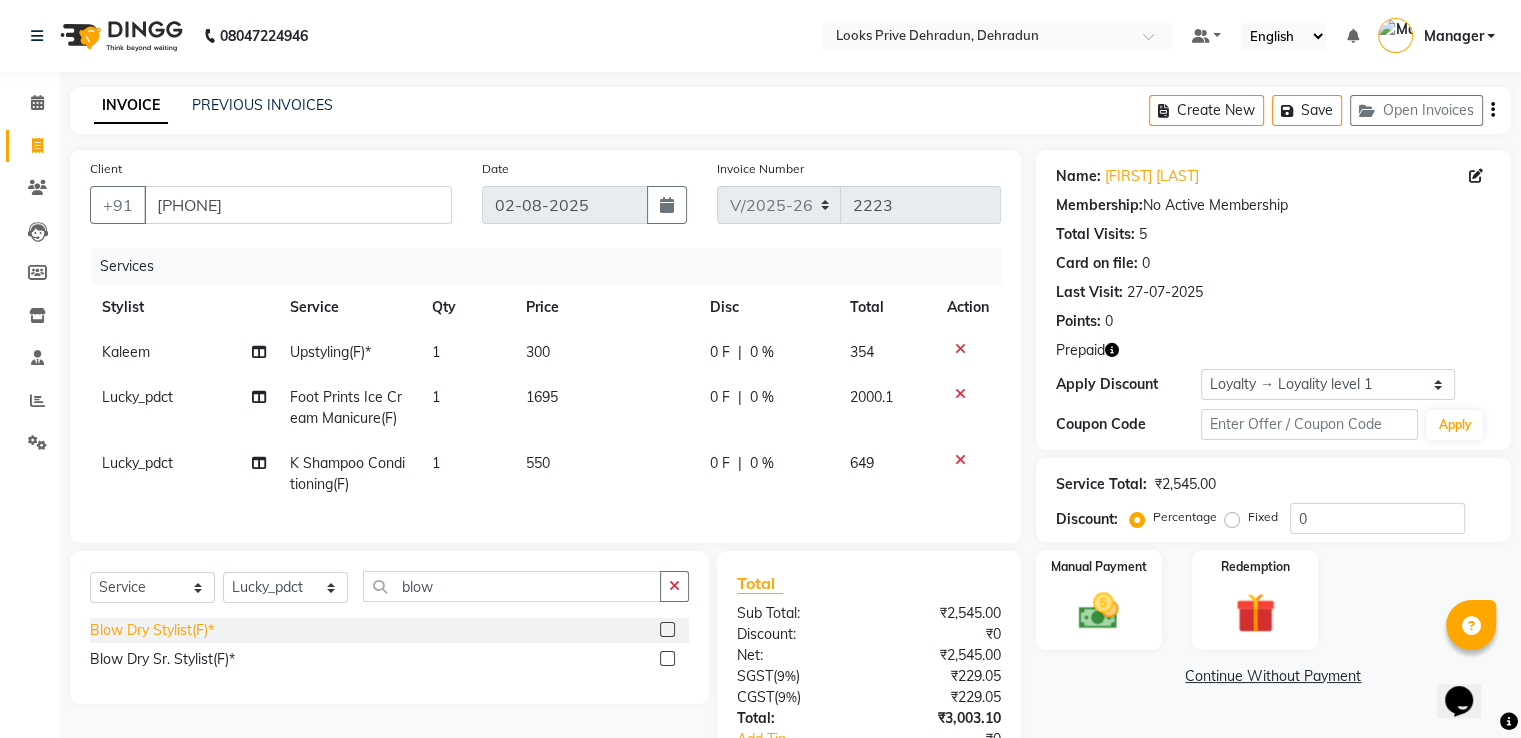 click on "Blow Dry Stylist(F)*" 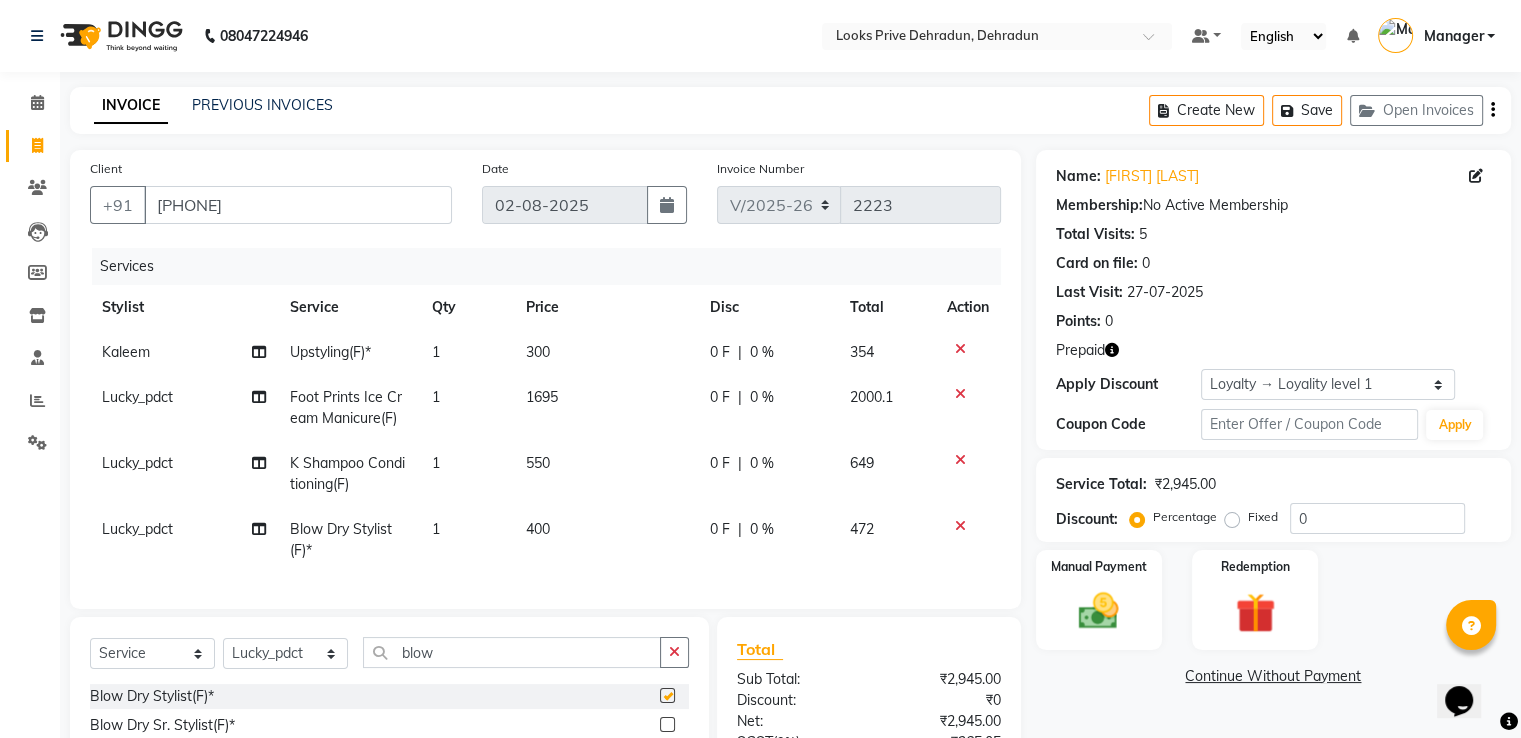 checkbox on "false" 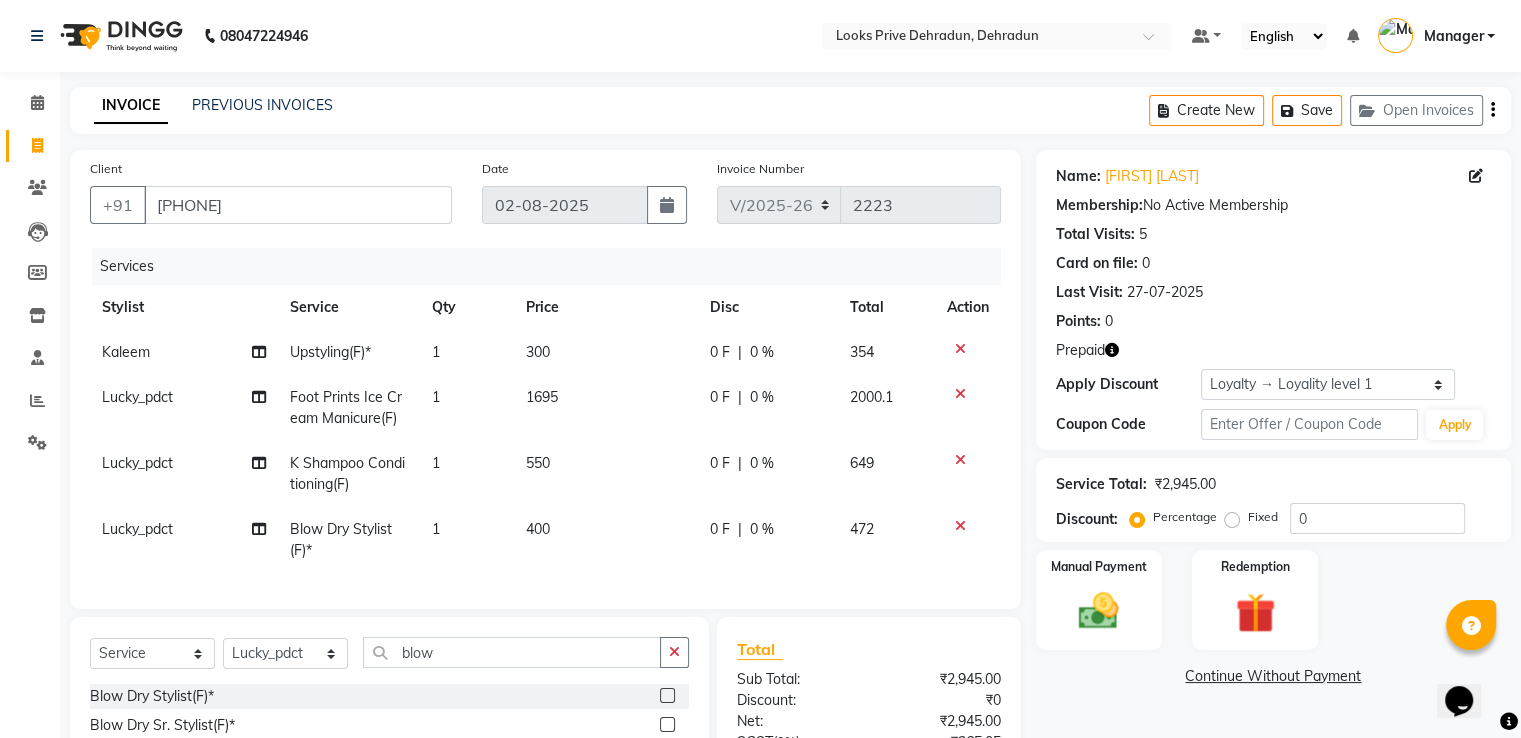click on "400" 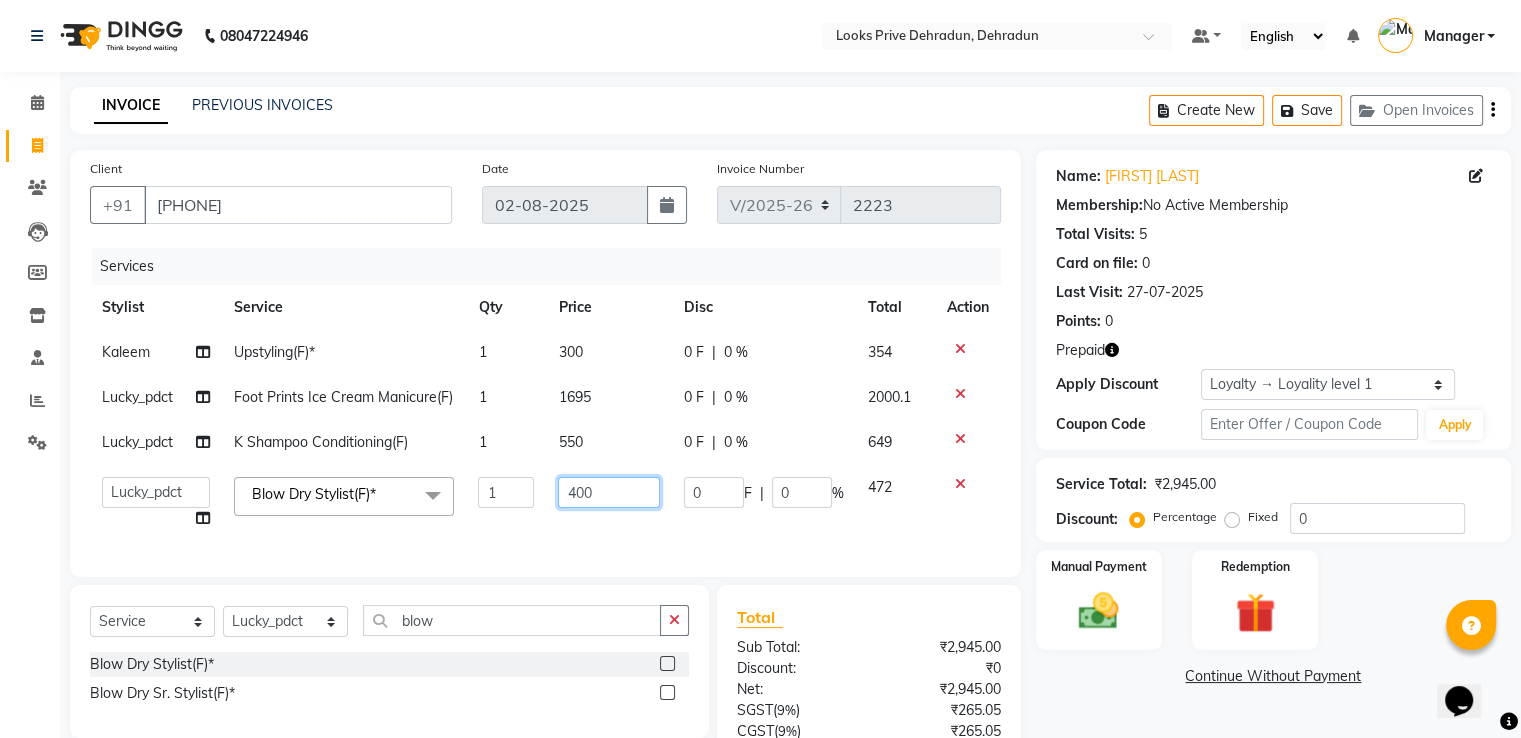 click on "400" 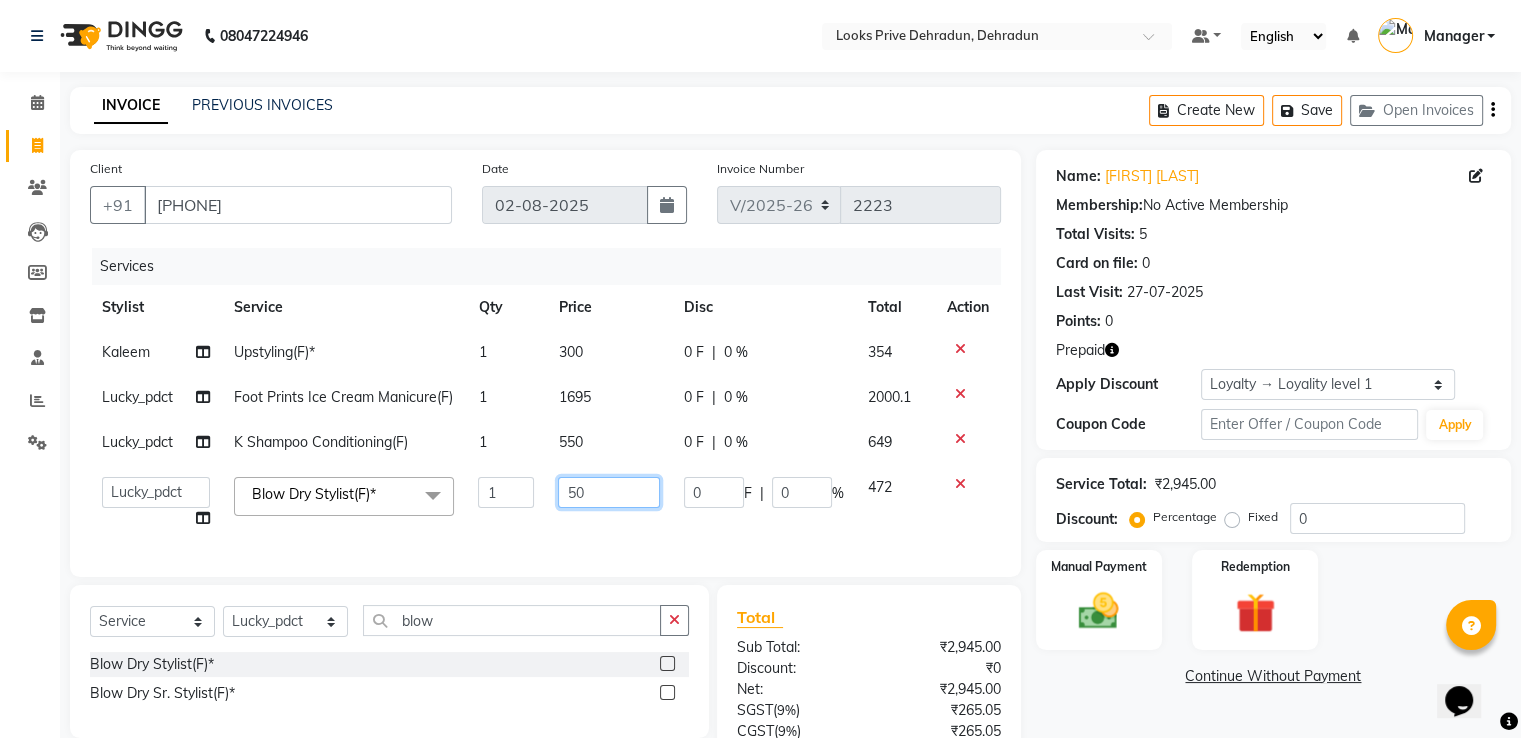 type on "500" 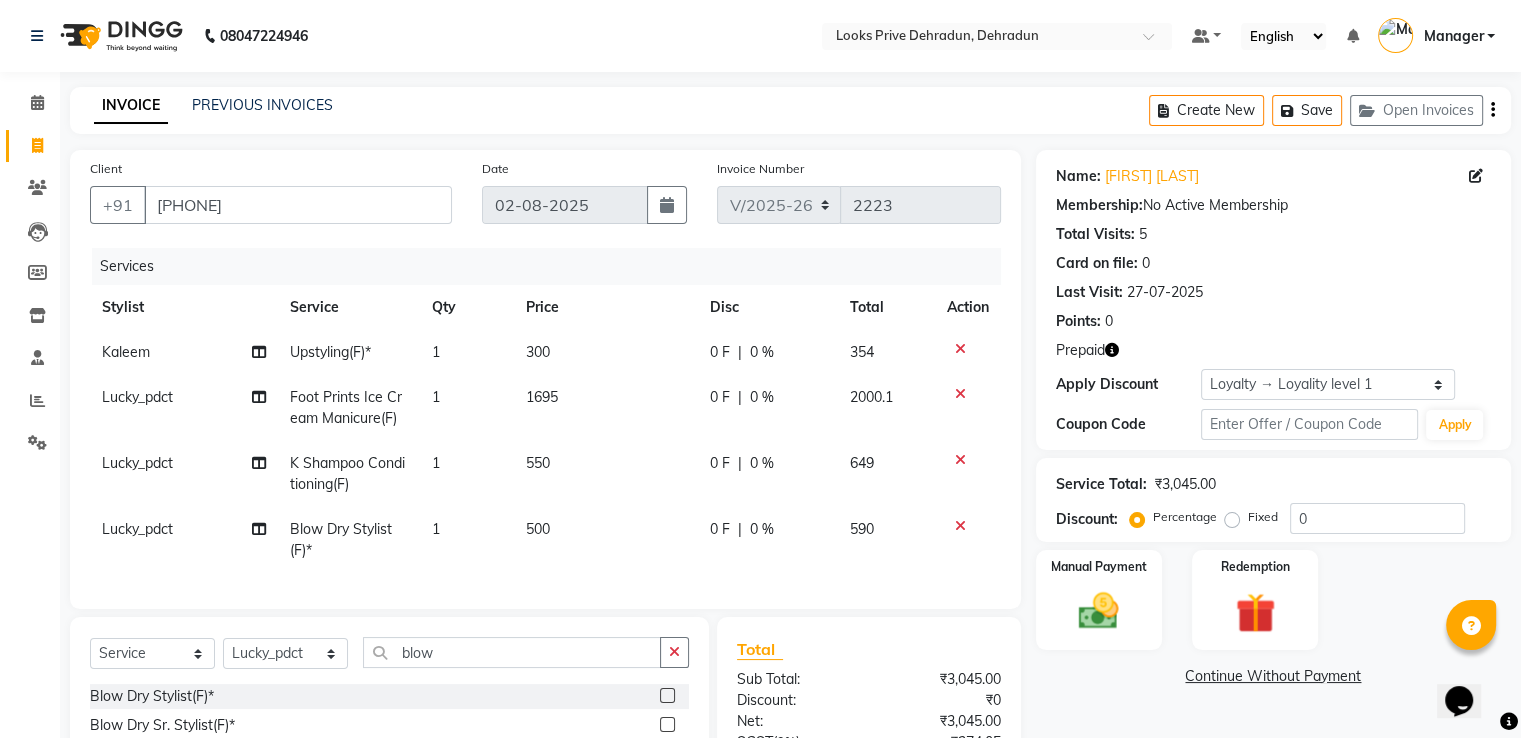 click on "550" 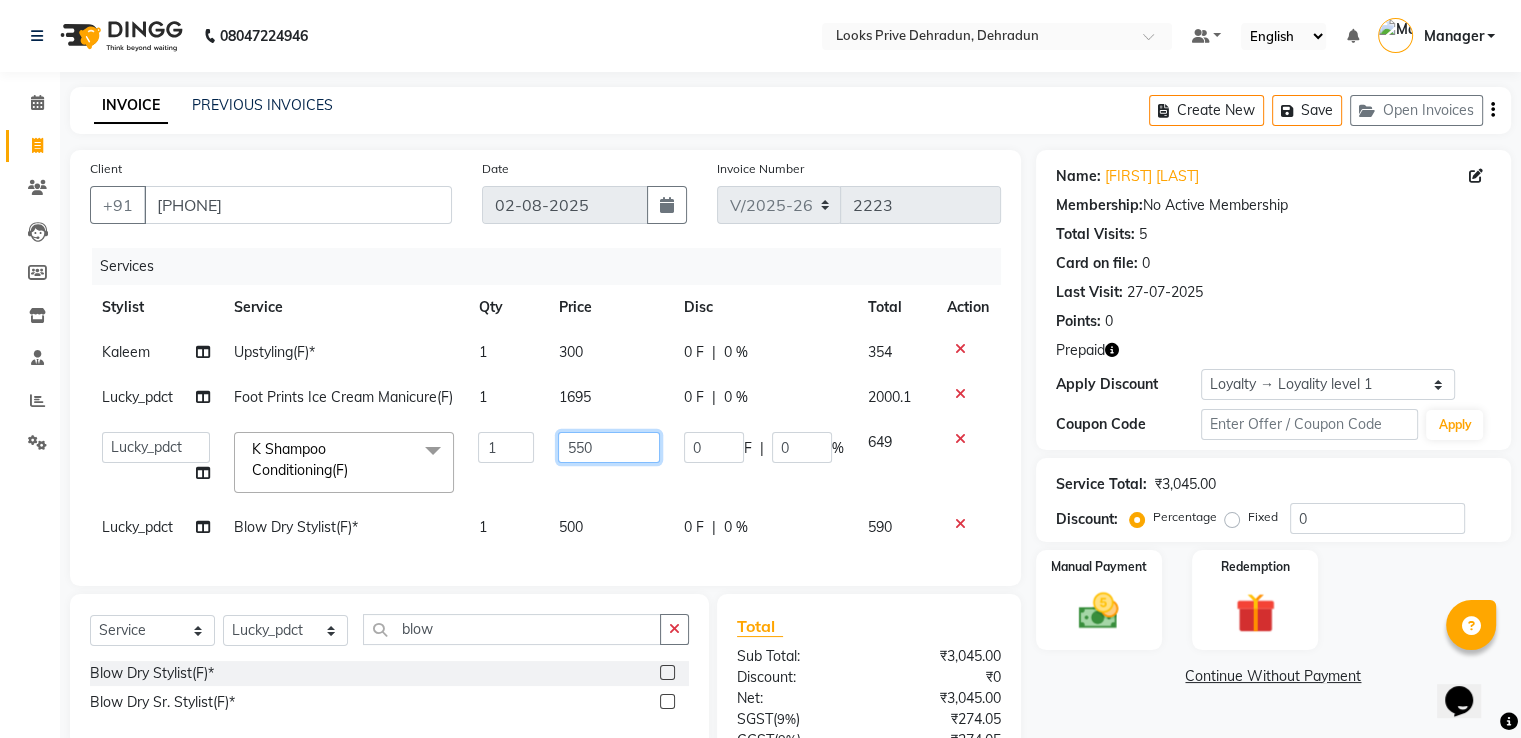 click on "550" 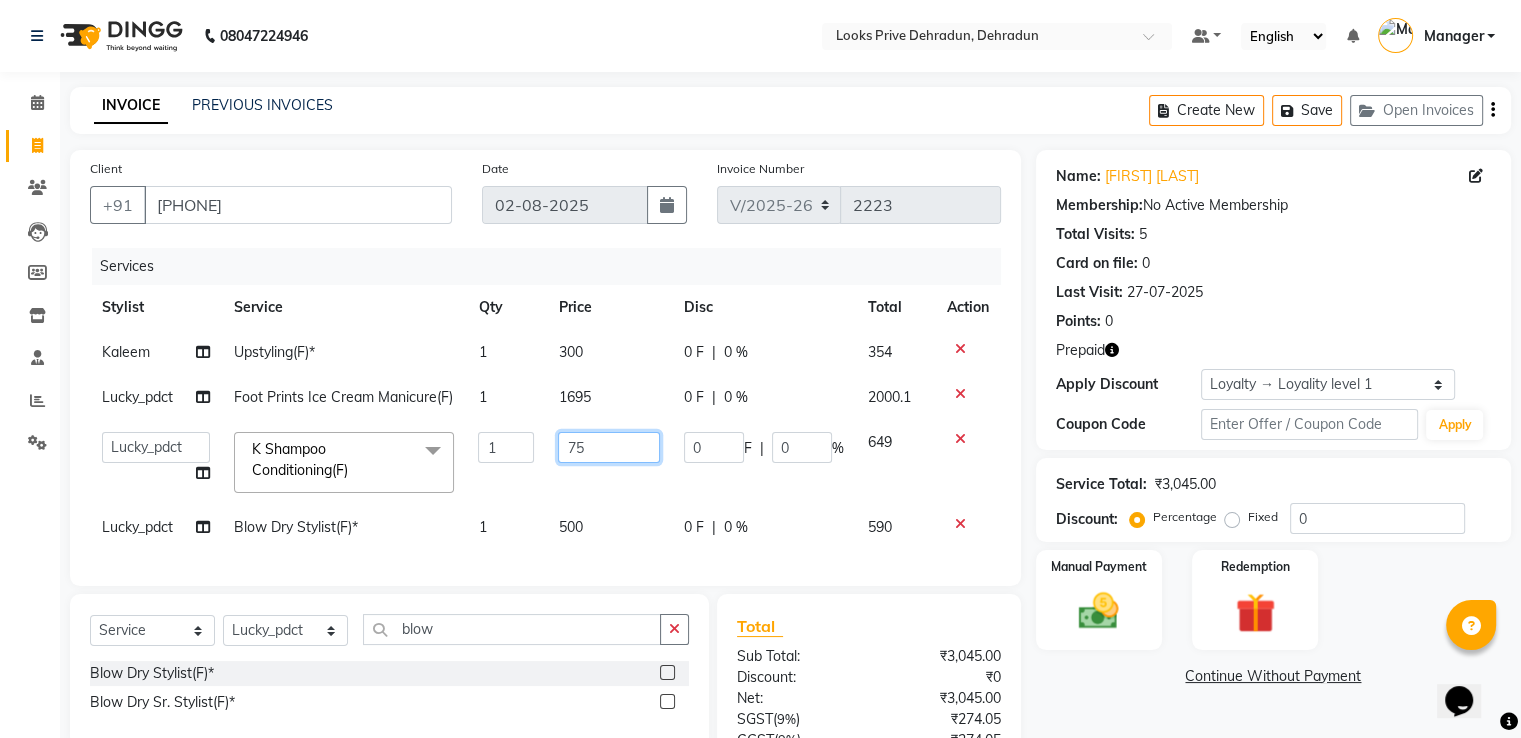 type on "750" 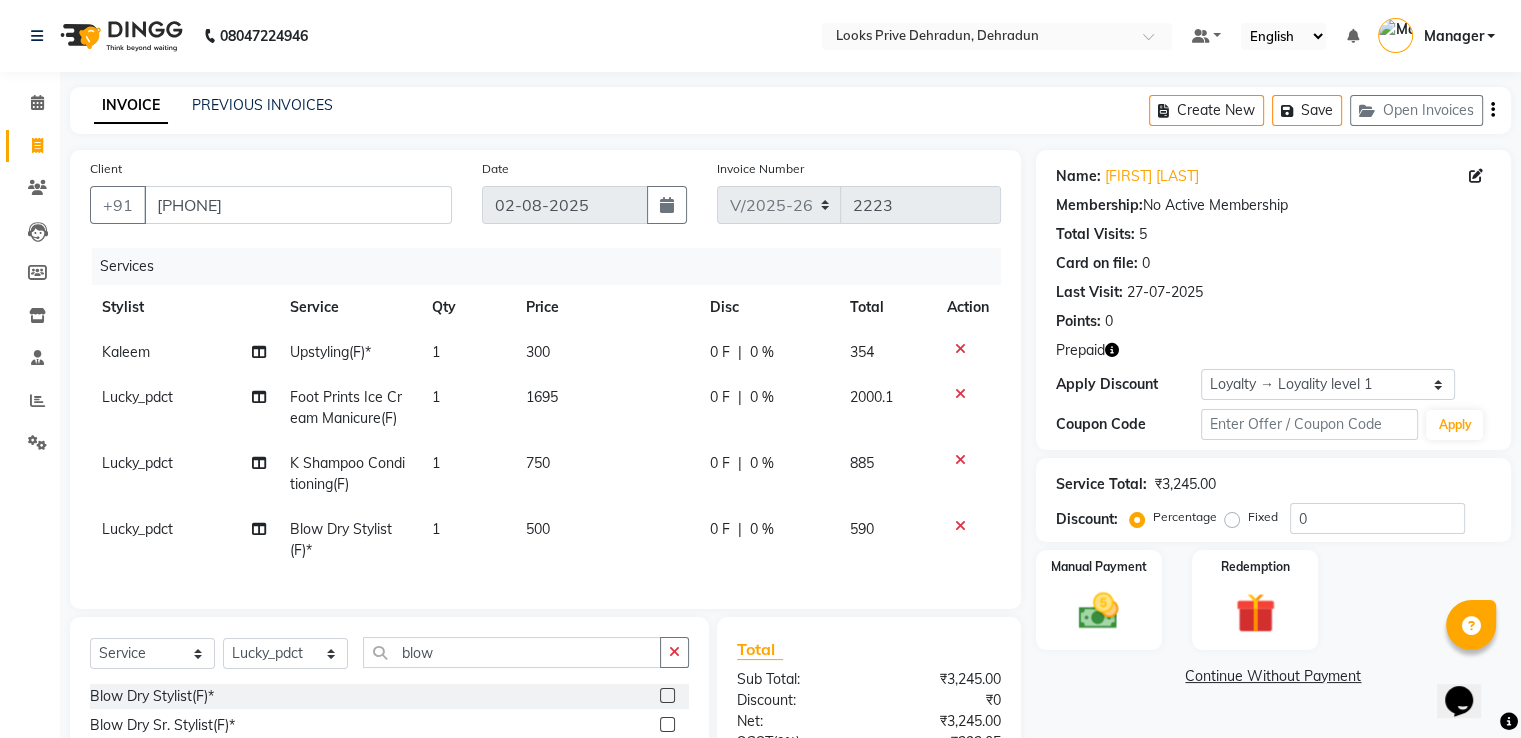 click on "Kaleem Upstyling(F)* 1 300 0 F | 0 % 354 Lucky_pdct Foot Prints Ice Cream Manicure(F) 1 1695 0 F | 0 % 2000.1 Lucky_pdct K Shampoo Conditioning(F) 1 750 0 F | 0 % 885 Lucky_pdct Blow Dry Stylist(F)* 1 500 0 F | 0 % 590" 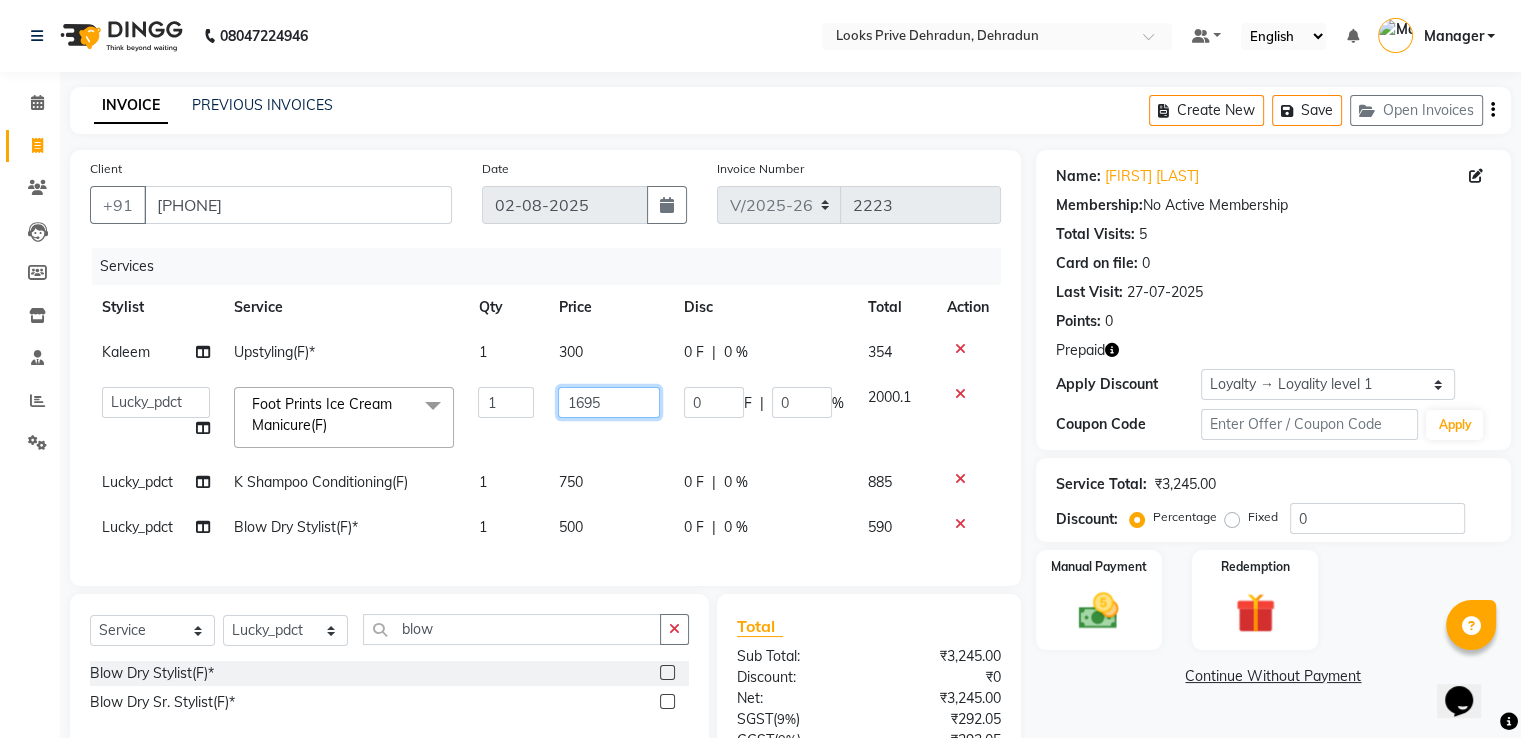 click on "1695" 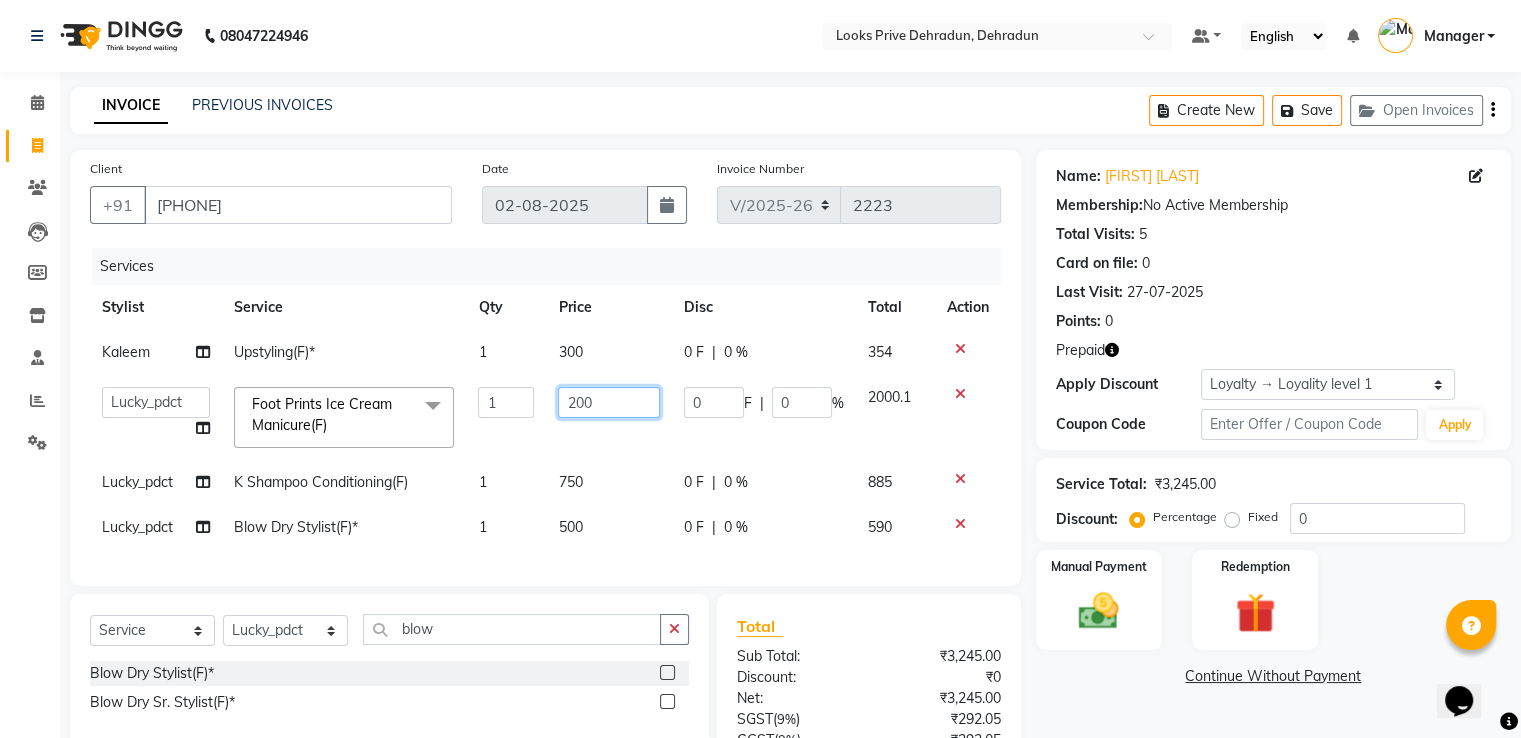 type on "2000" 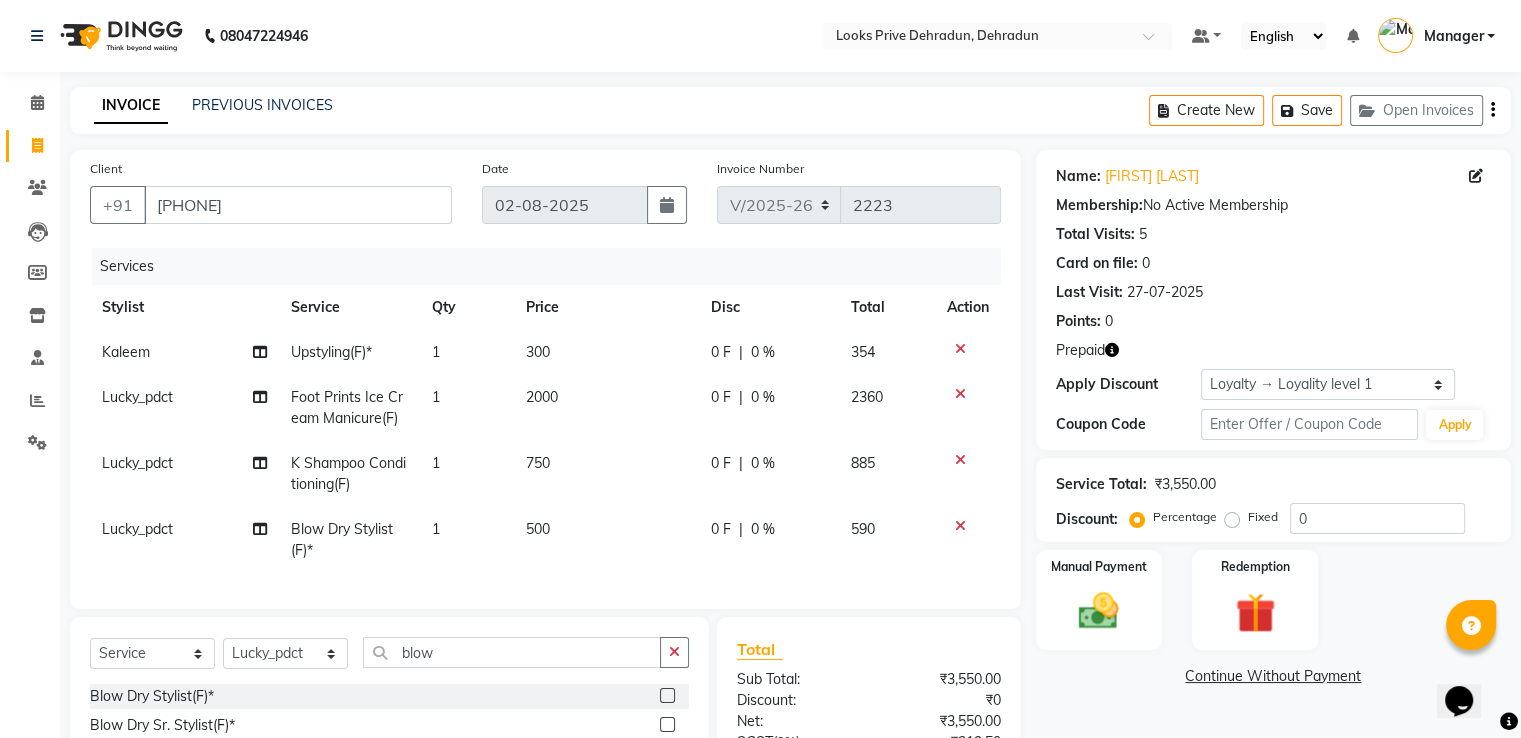 click on "Services" 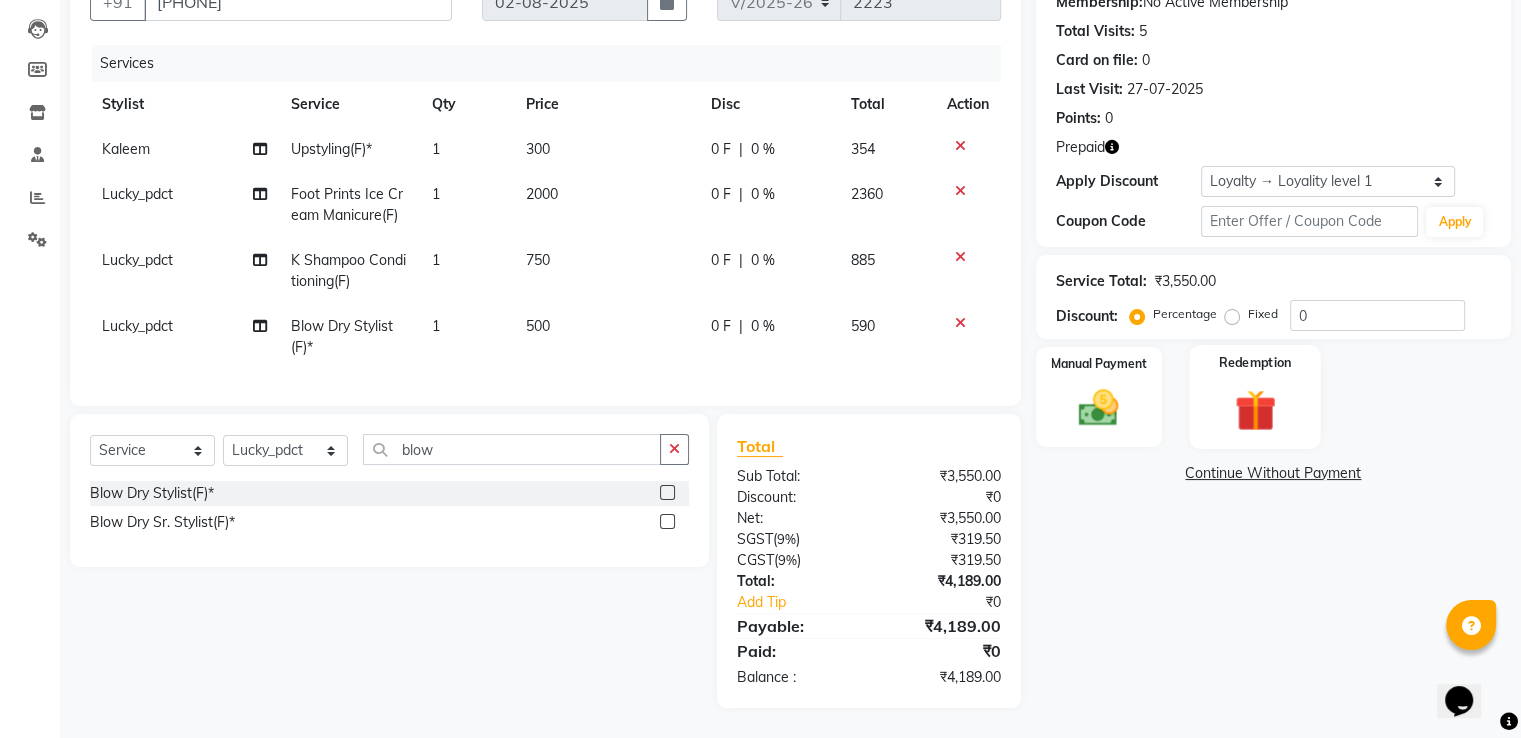 click 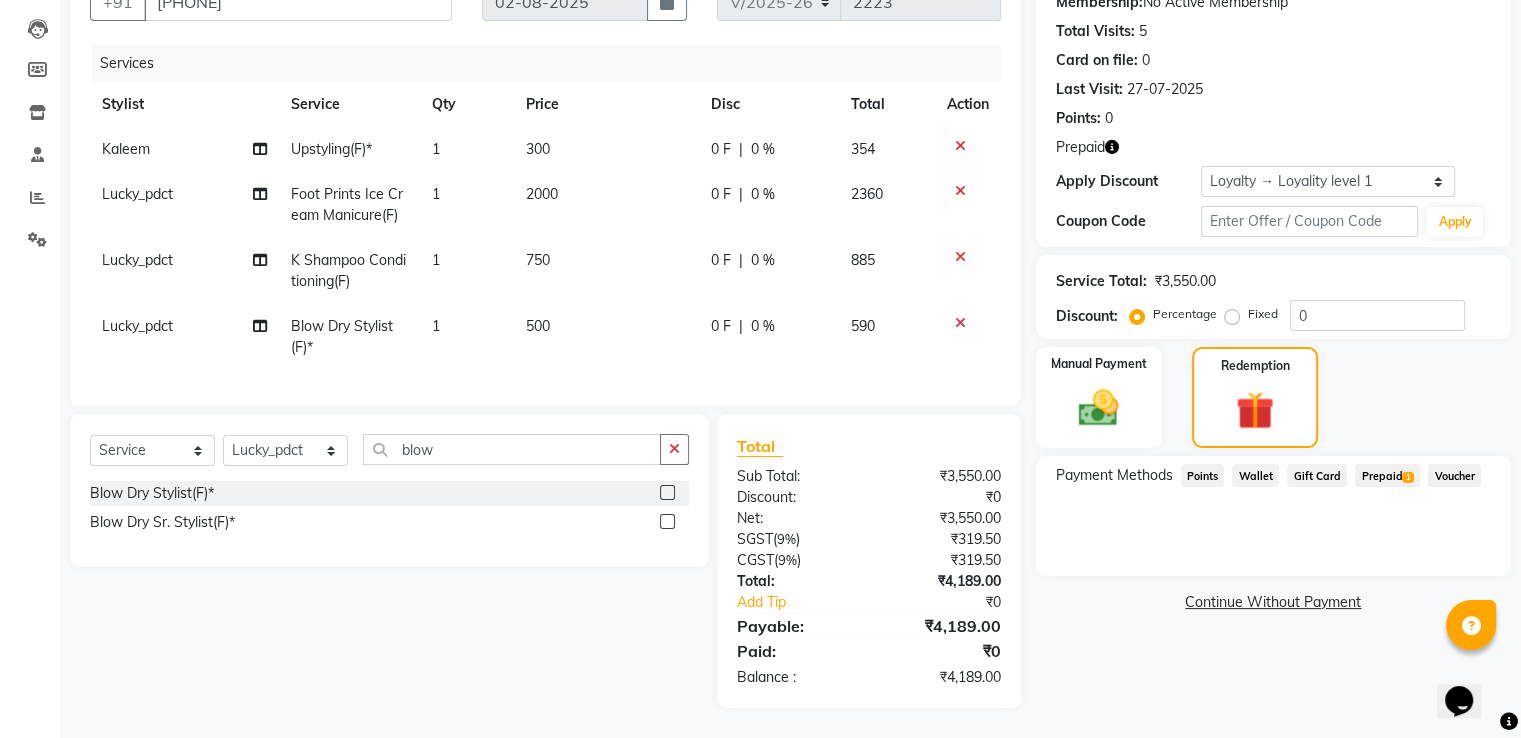 click on "Prepaid  1" 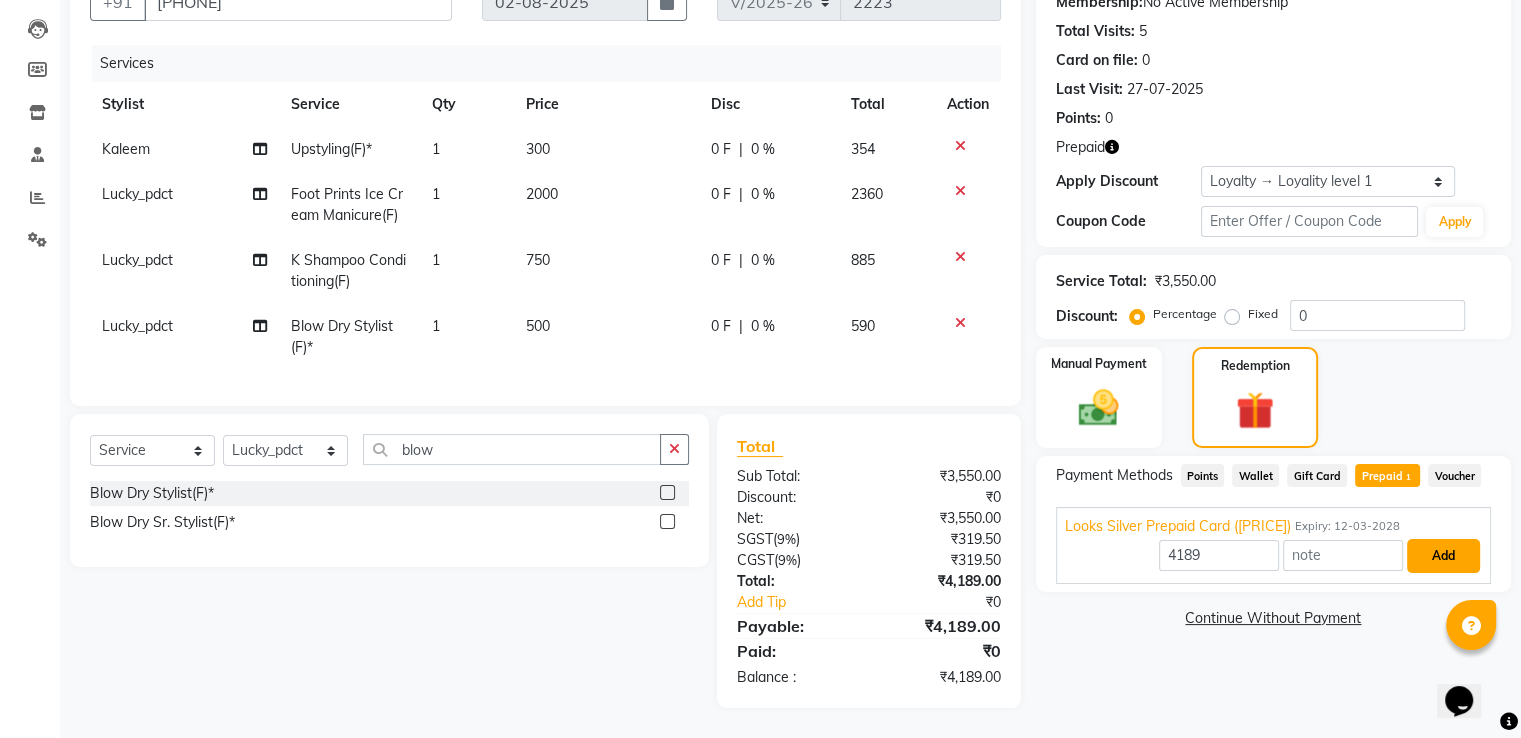 click on "Add" at bounding box center (1443, 556) 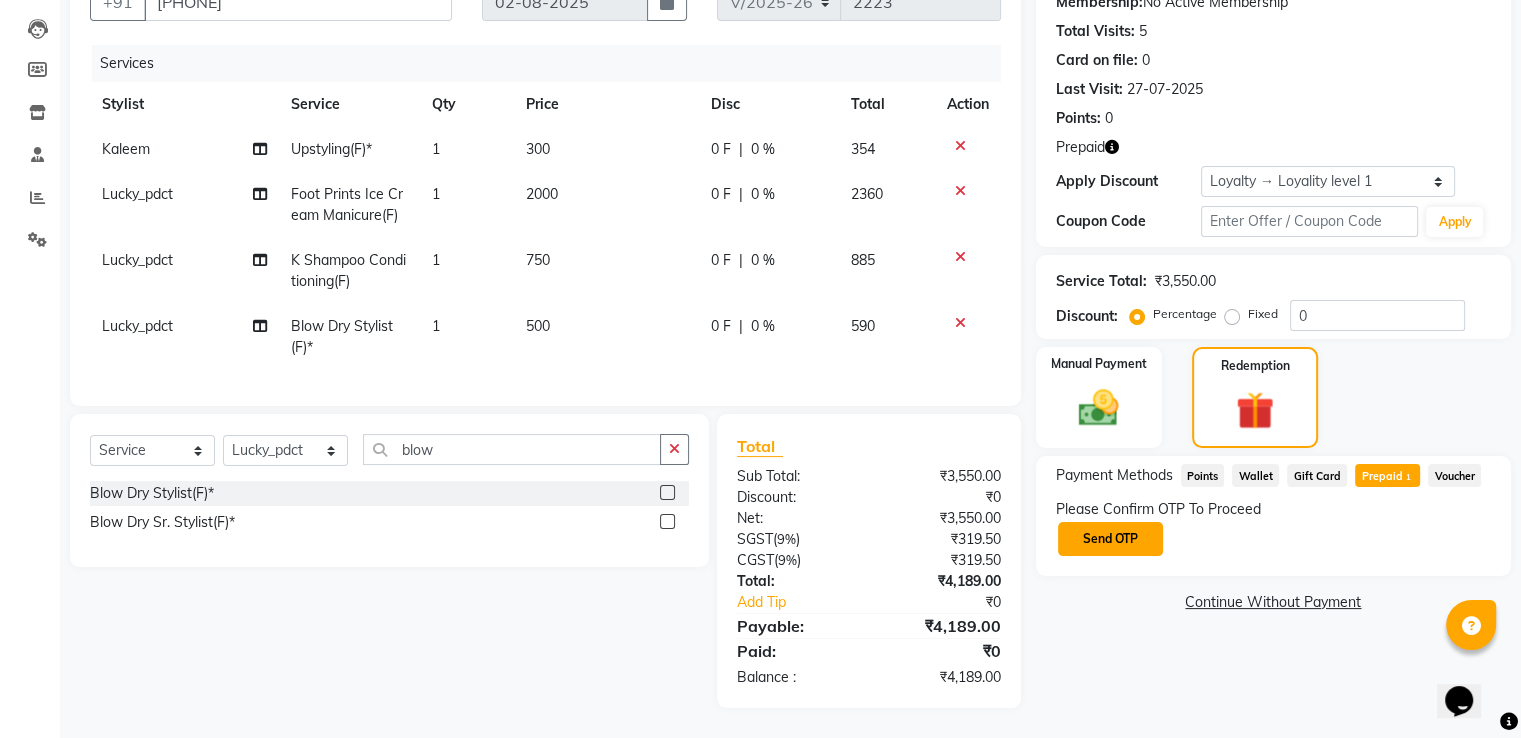 click on "Send OTP" 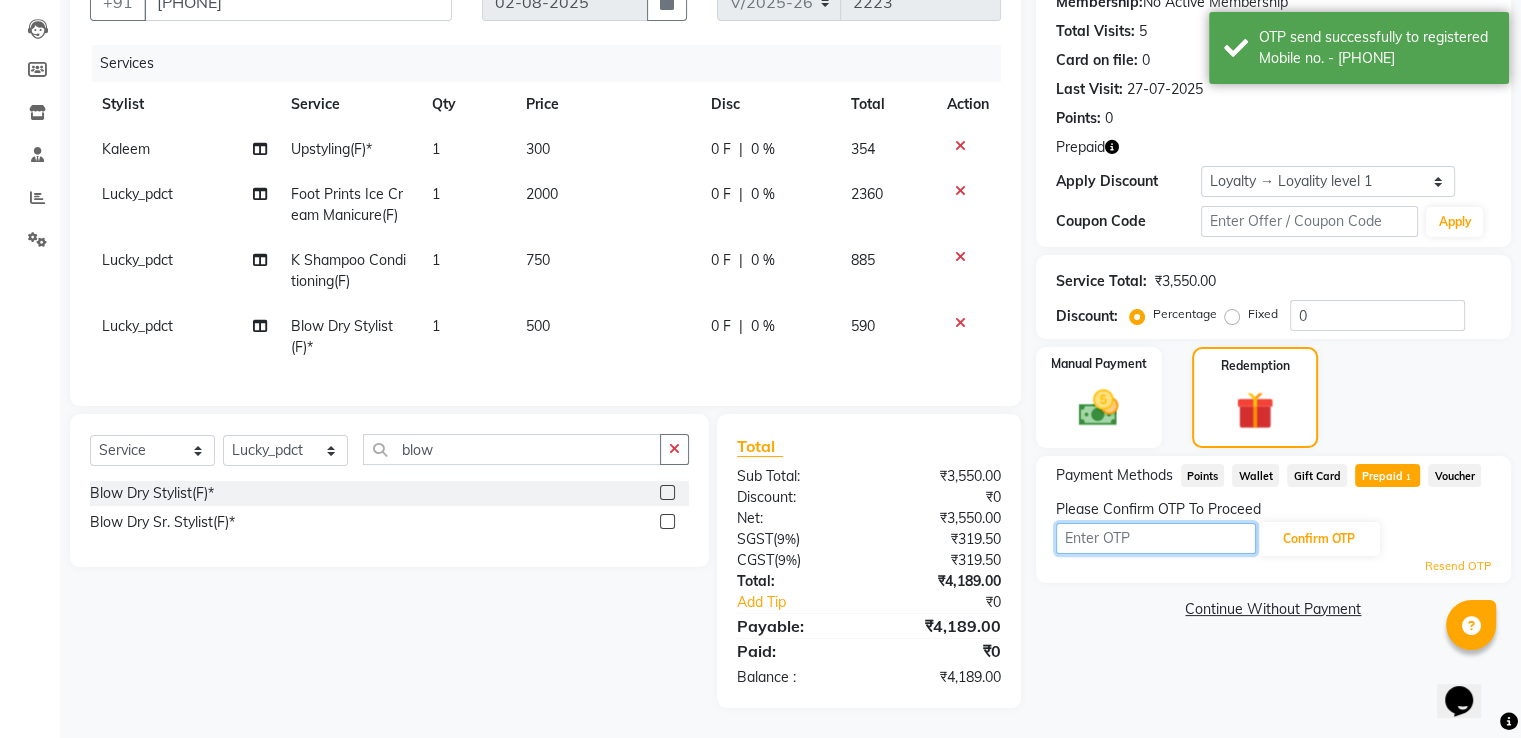 click at bounding box center [1156, 538] 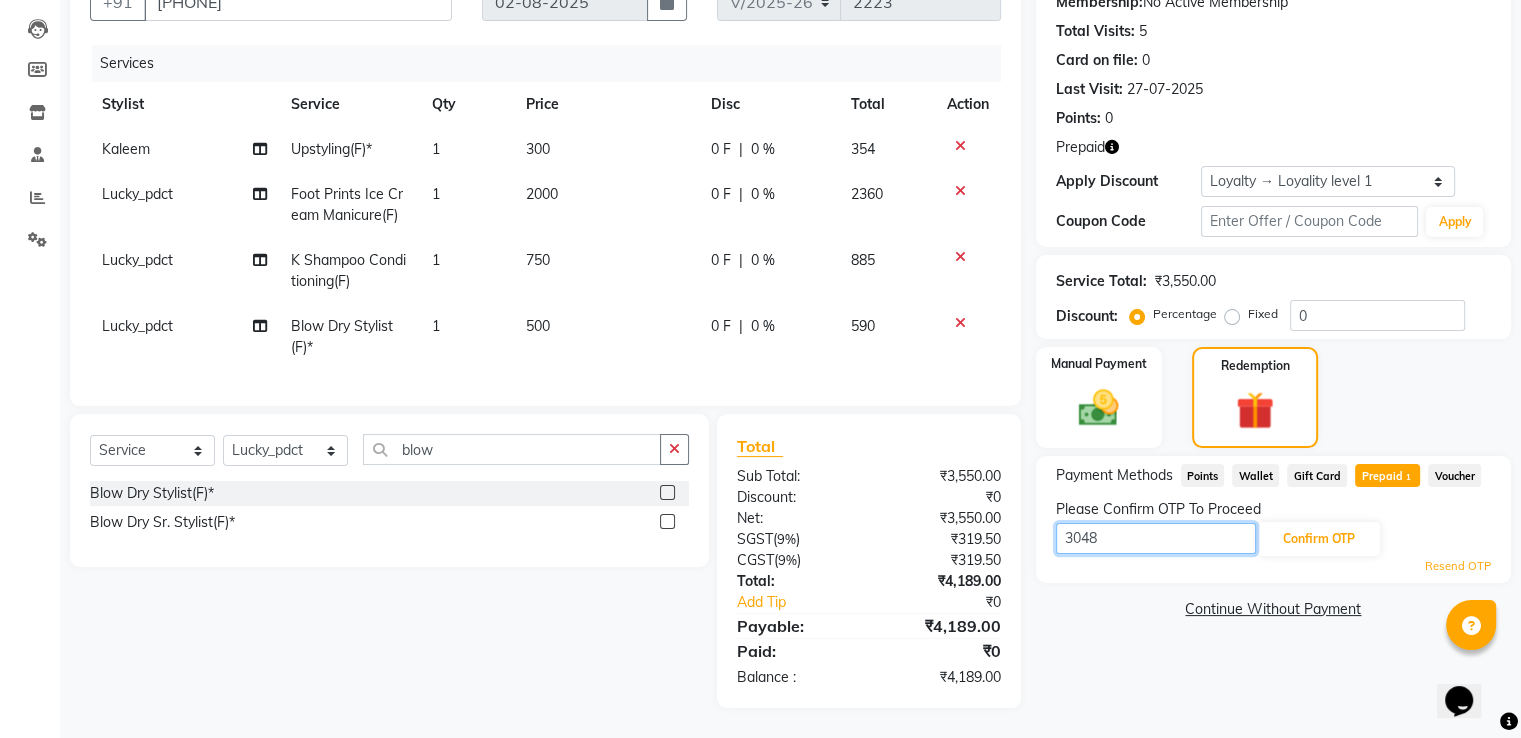 type on "3048" 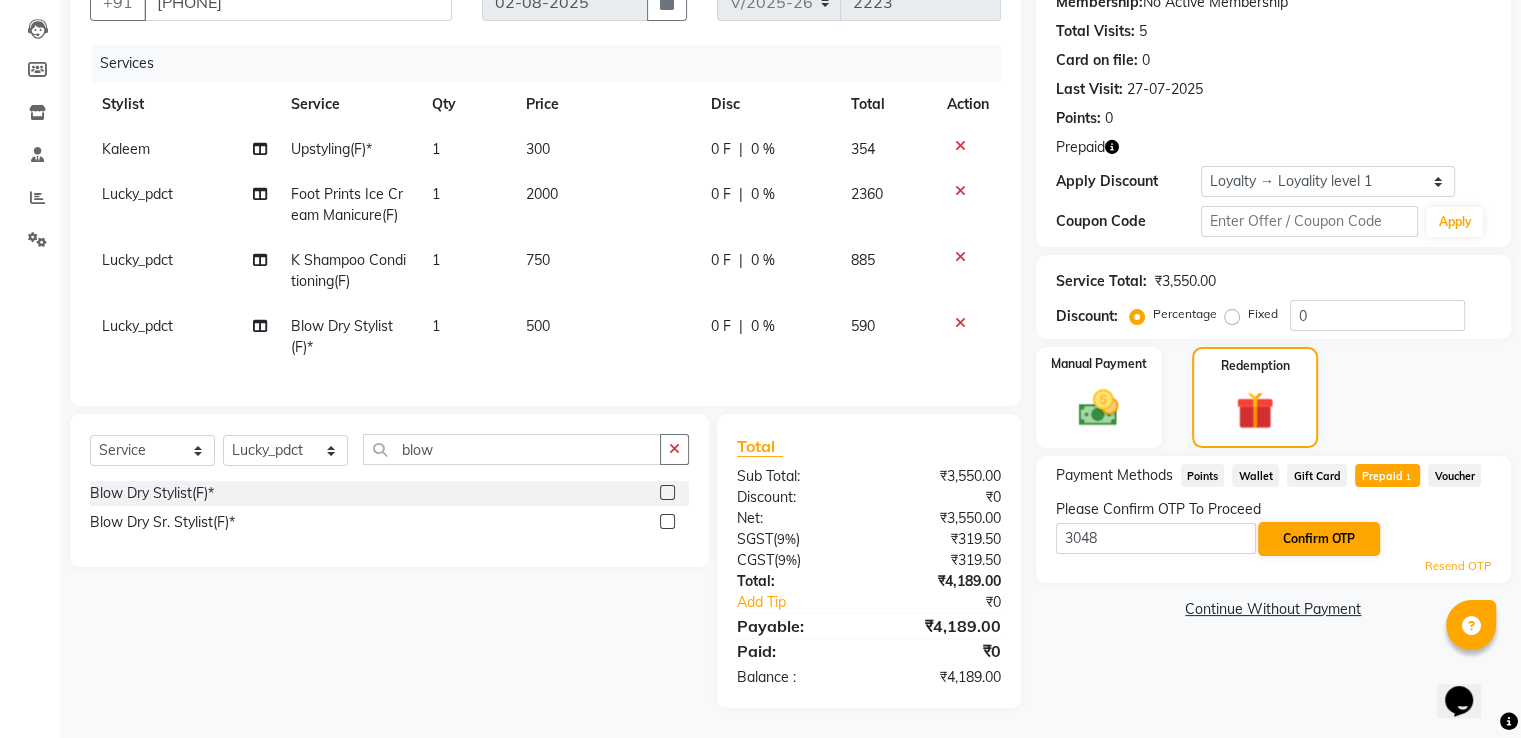 drag, startPoint x: 1333, startPoint y: 503, endPoint x: 1345, endPoint y: 513, distance: 15.6205 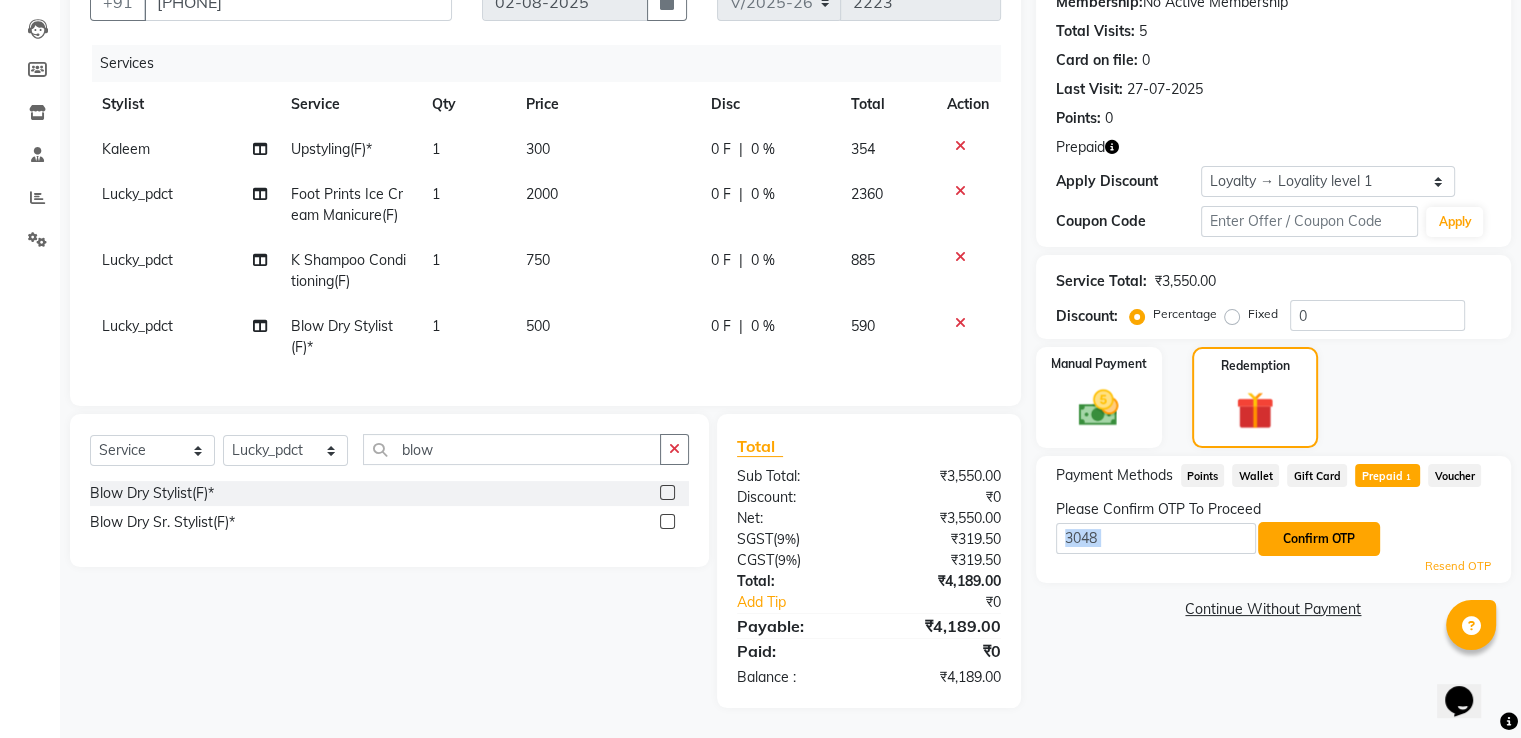 click on "Confirm OTP" 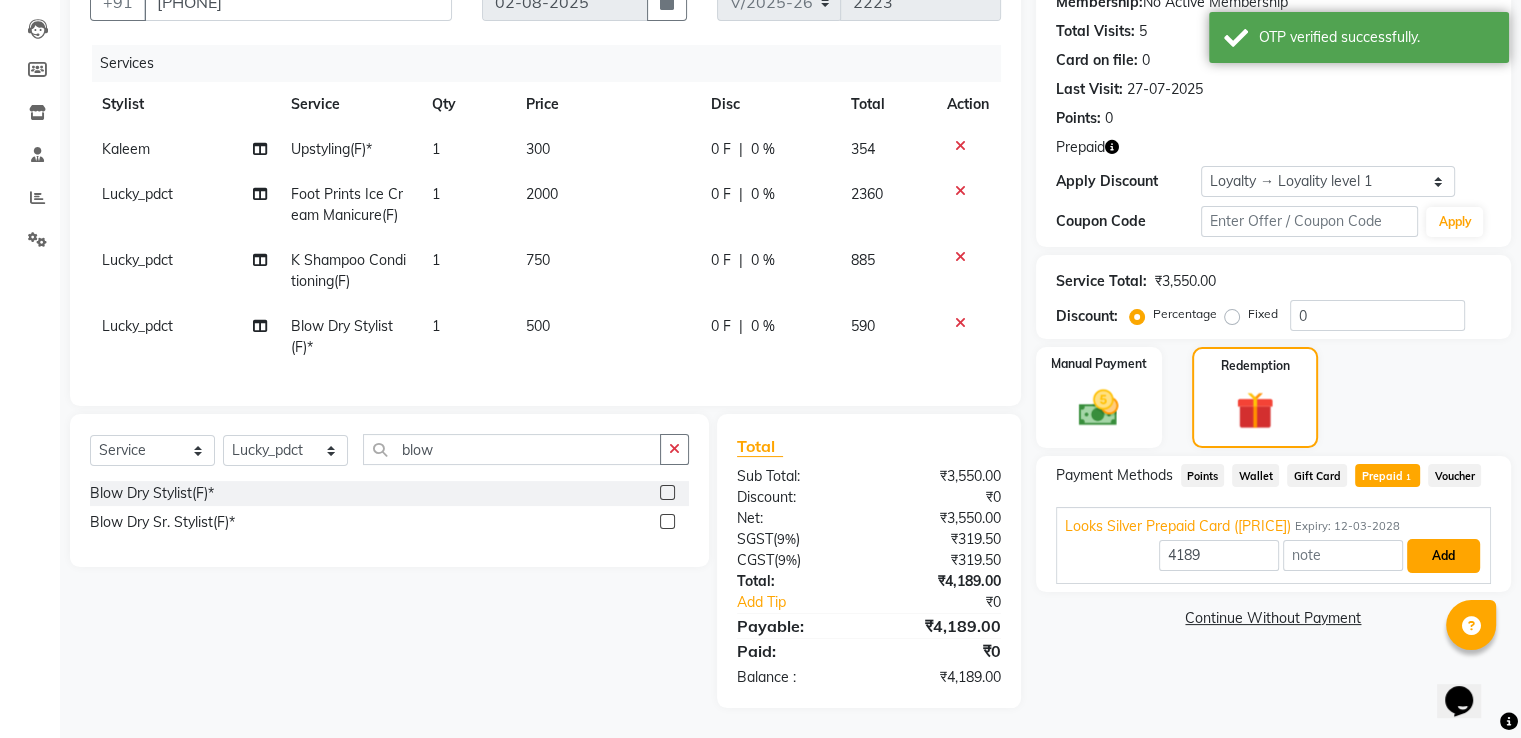 click on "Add" at bounding box center (1443, 556) 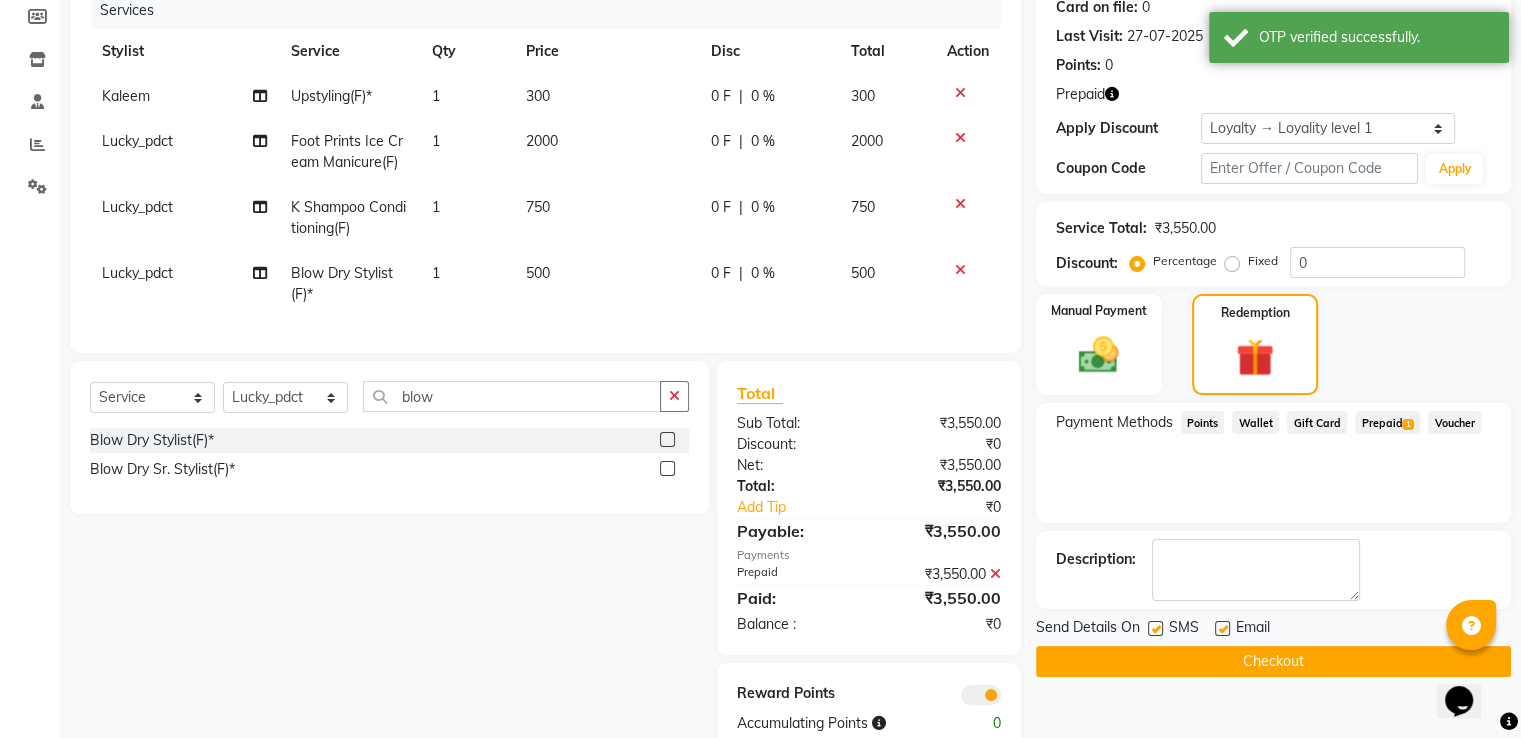 scroll, scrollTop: 319, scrollLeft: 0, axis: vertical 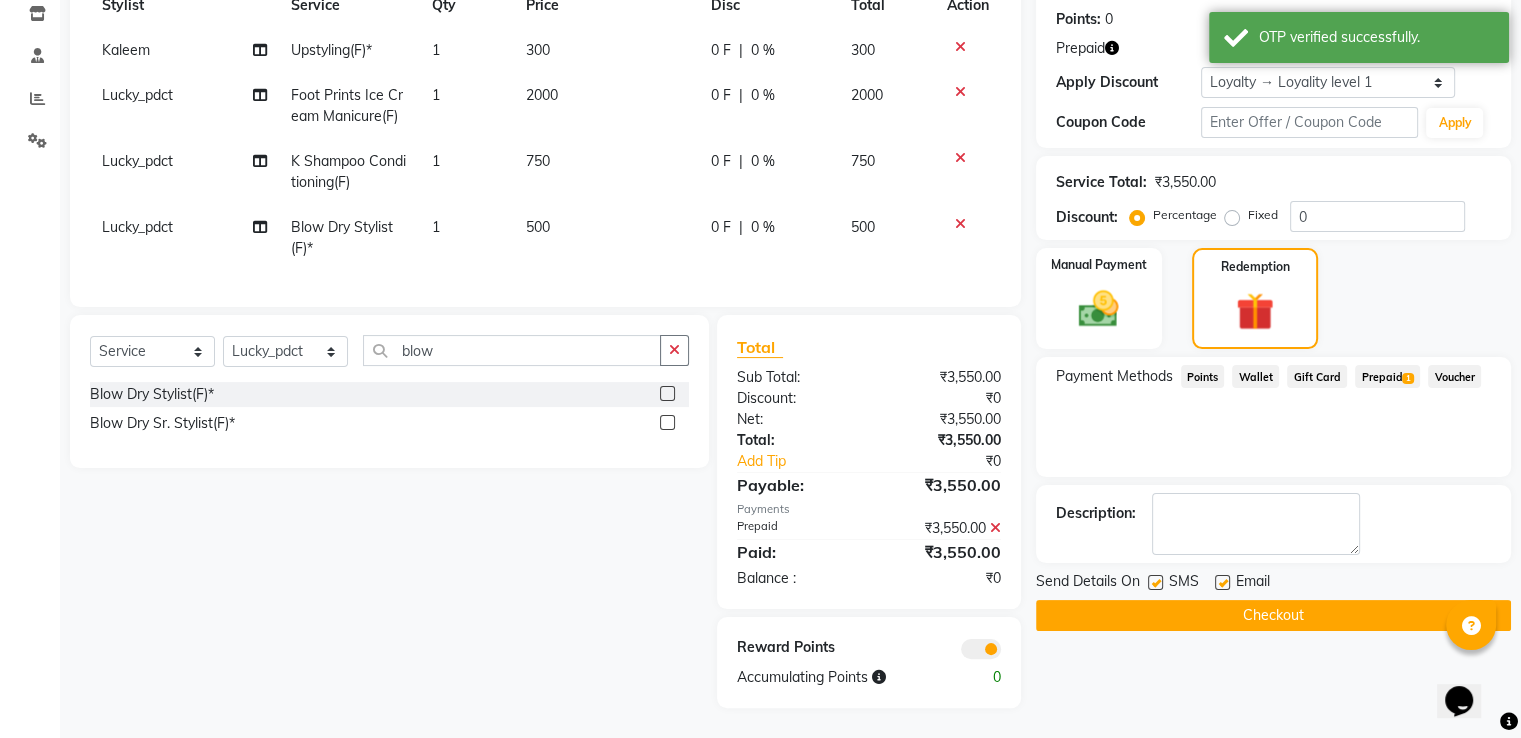 click on "Checkout" 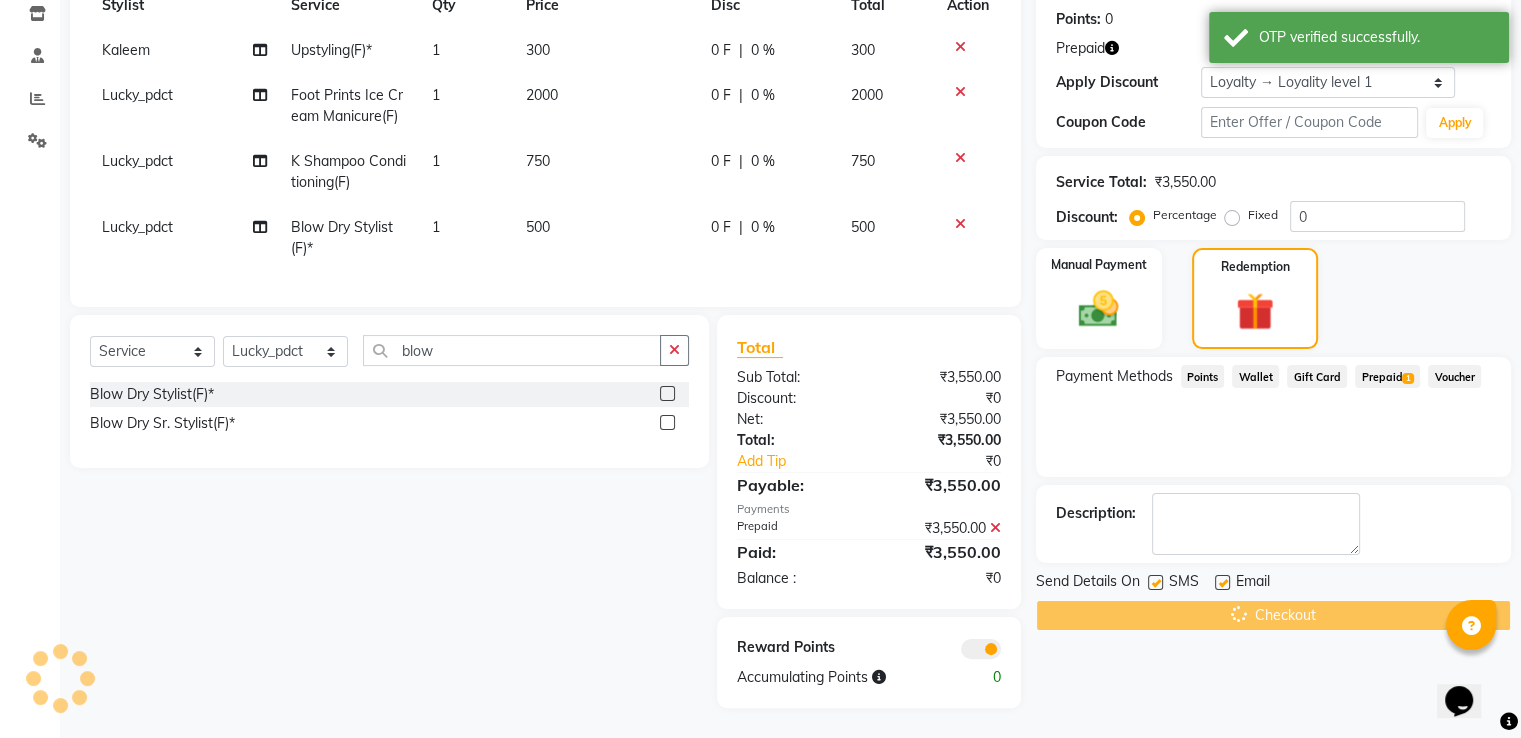 click on "Checkout" 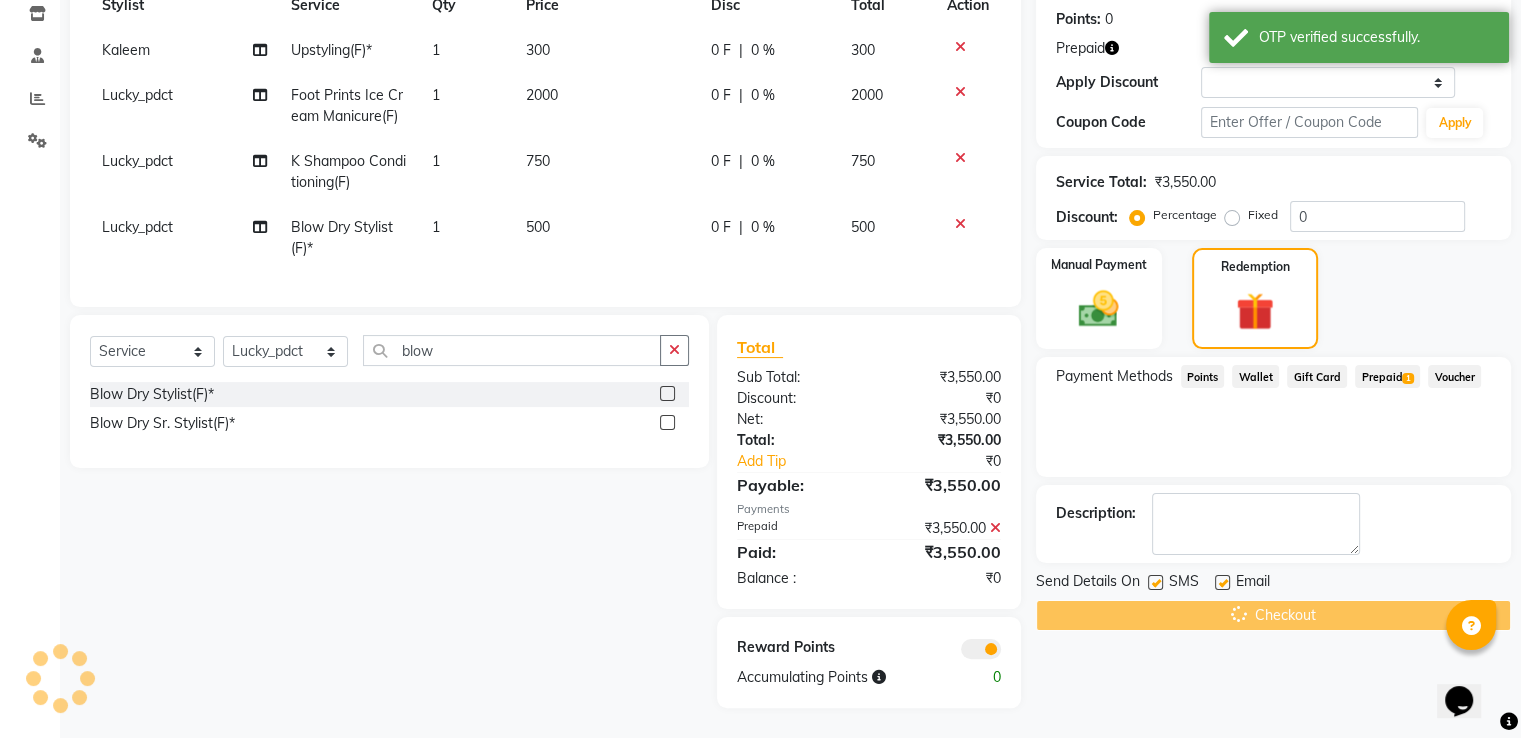 scroll, scrollTop: 0, scrollLeft: 0, axis: both 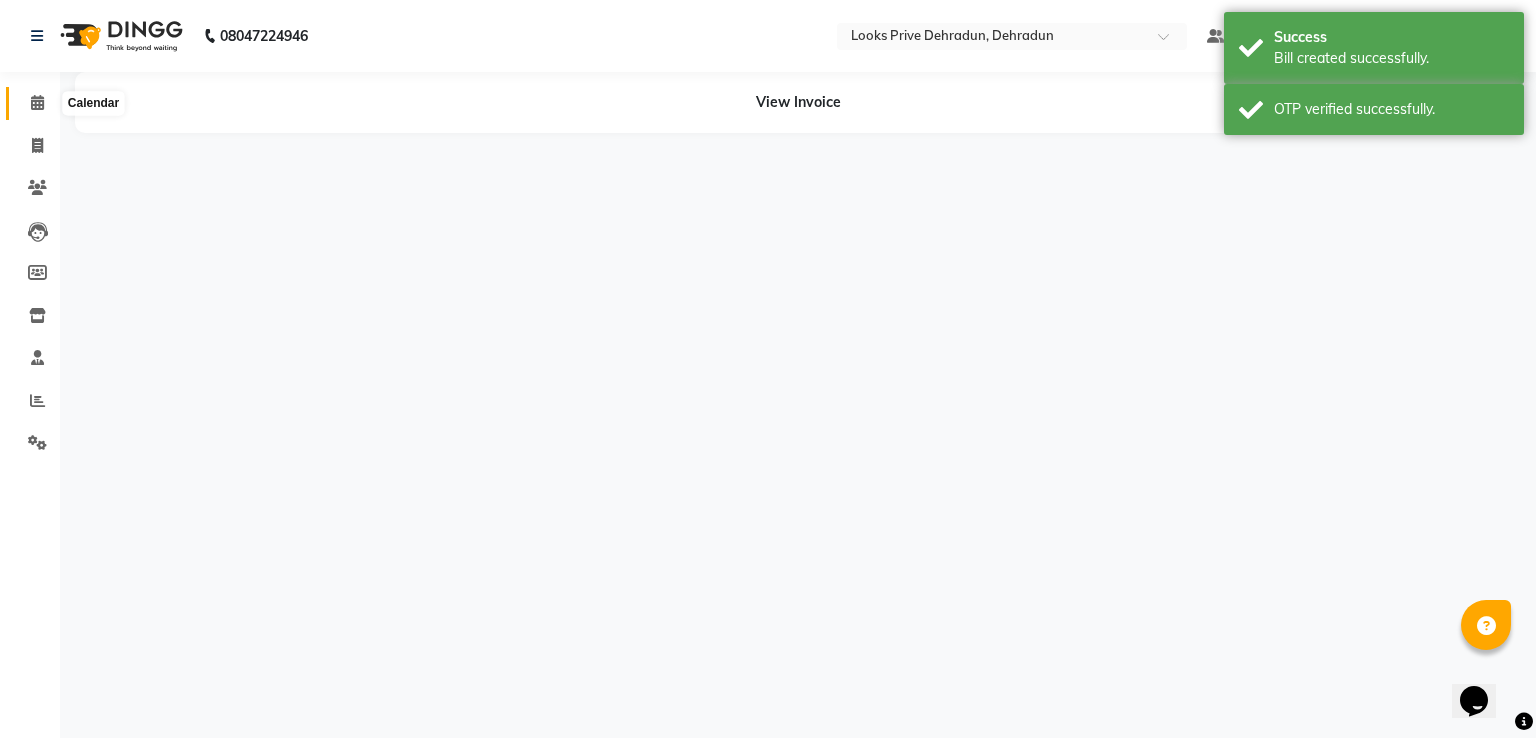 click 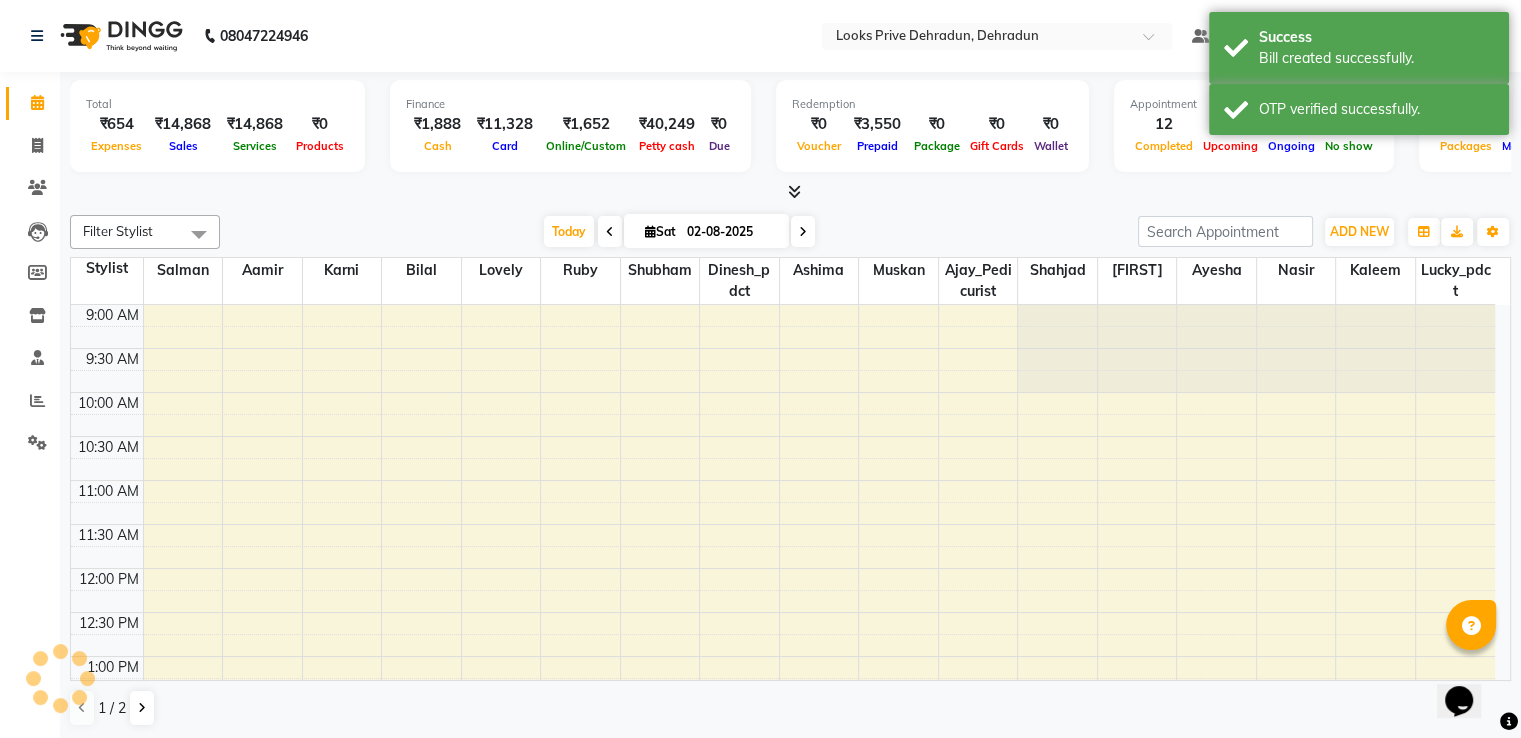 scroll, scrollTop: 0, scrollLeft: 0, axis: both 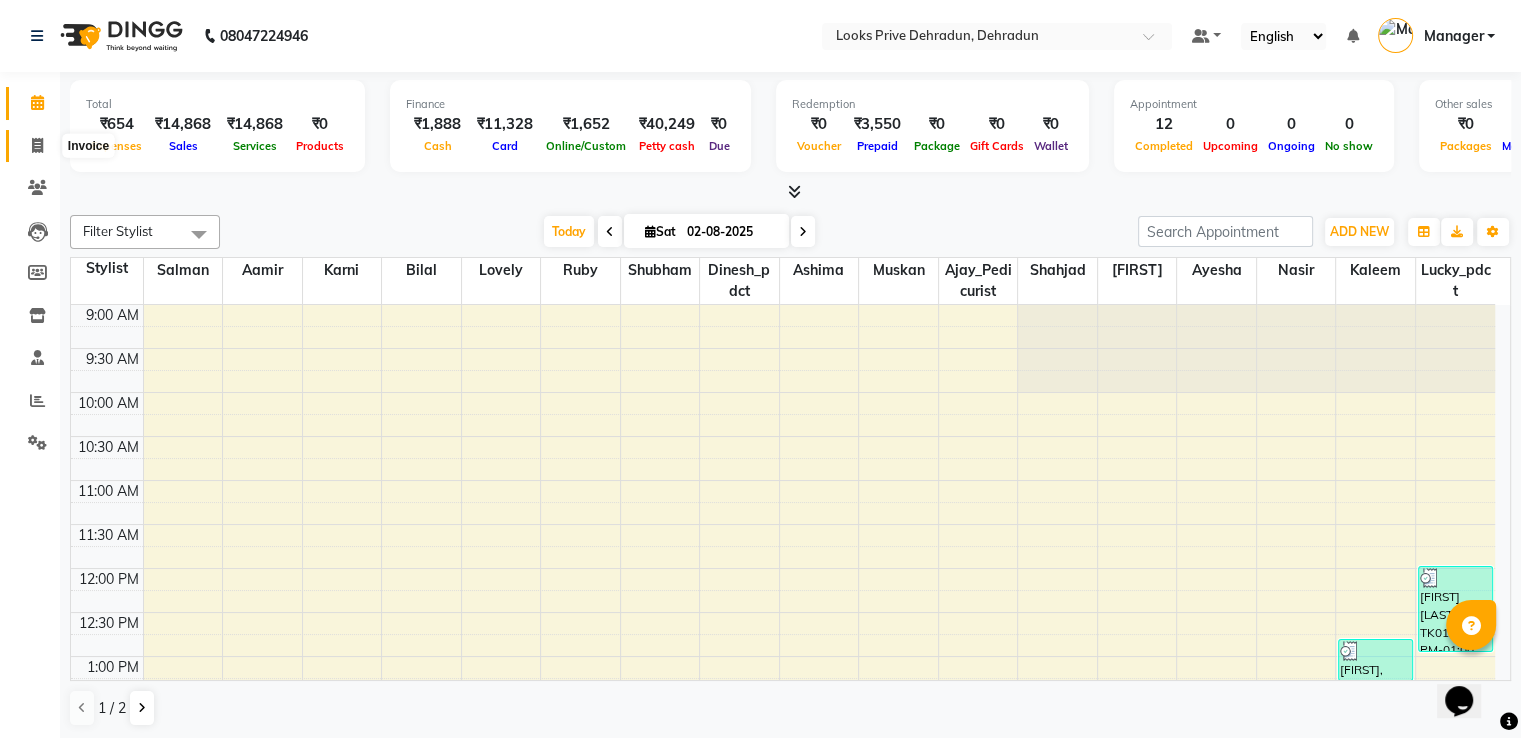 click 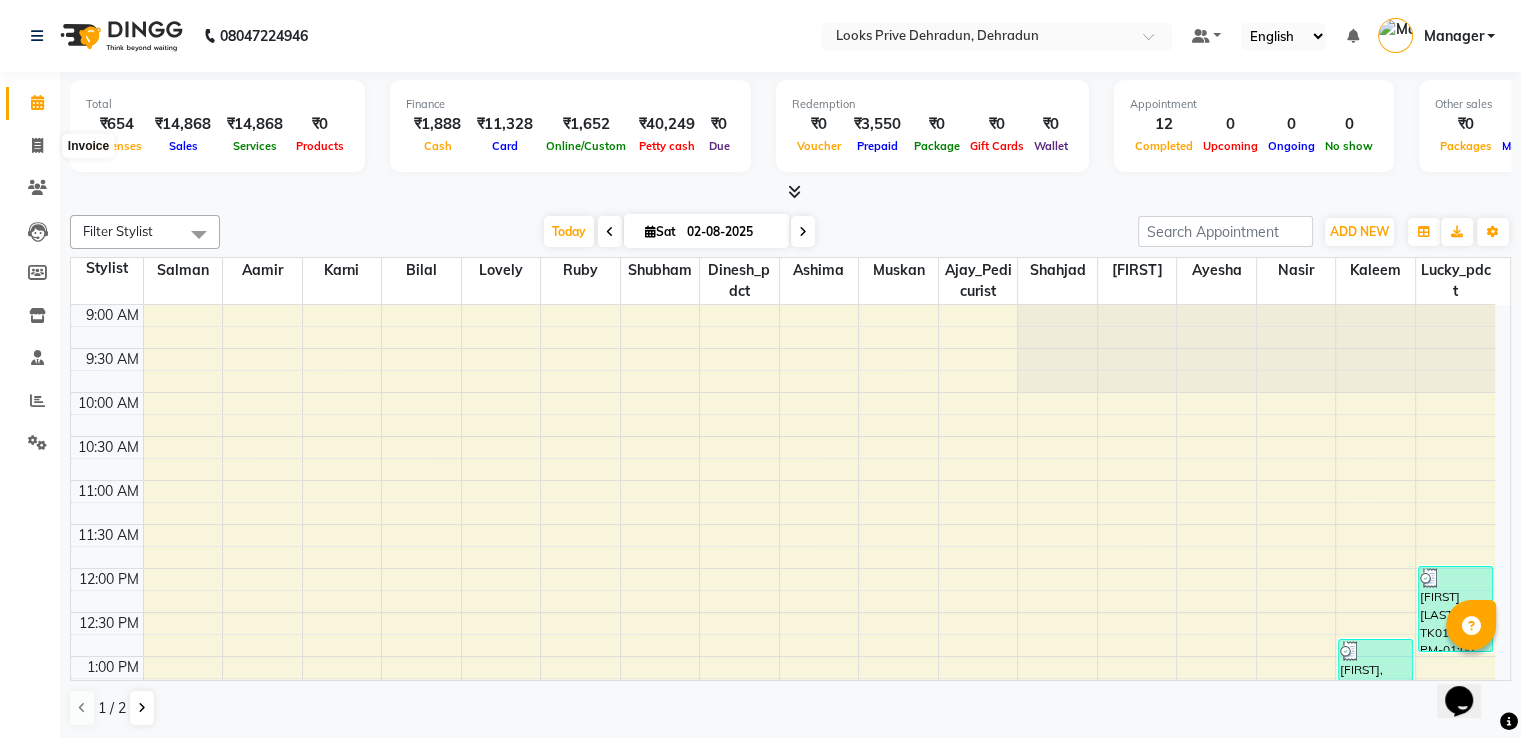 select on "service" 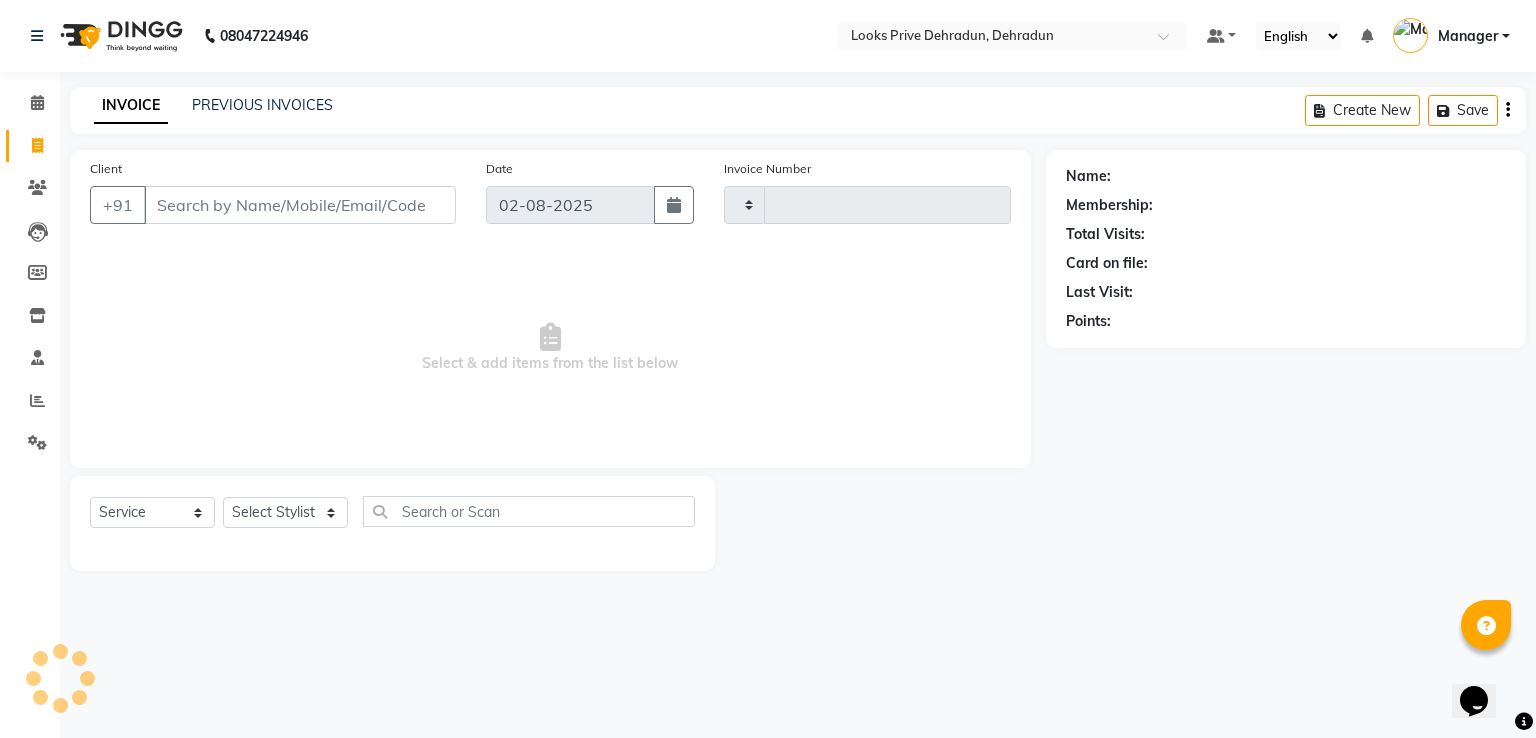 type on "2224" 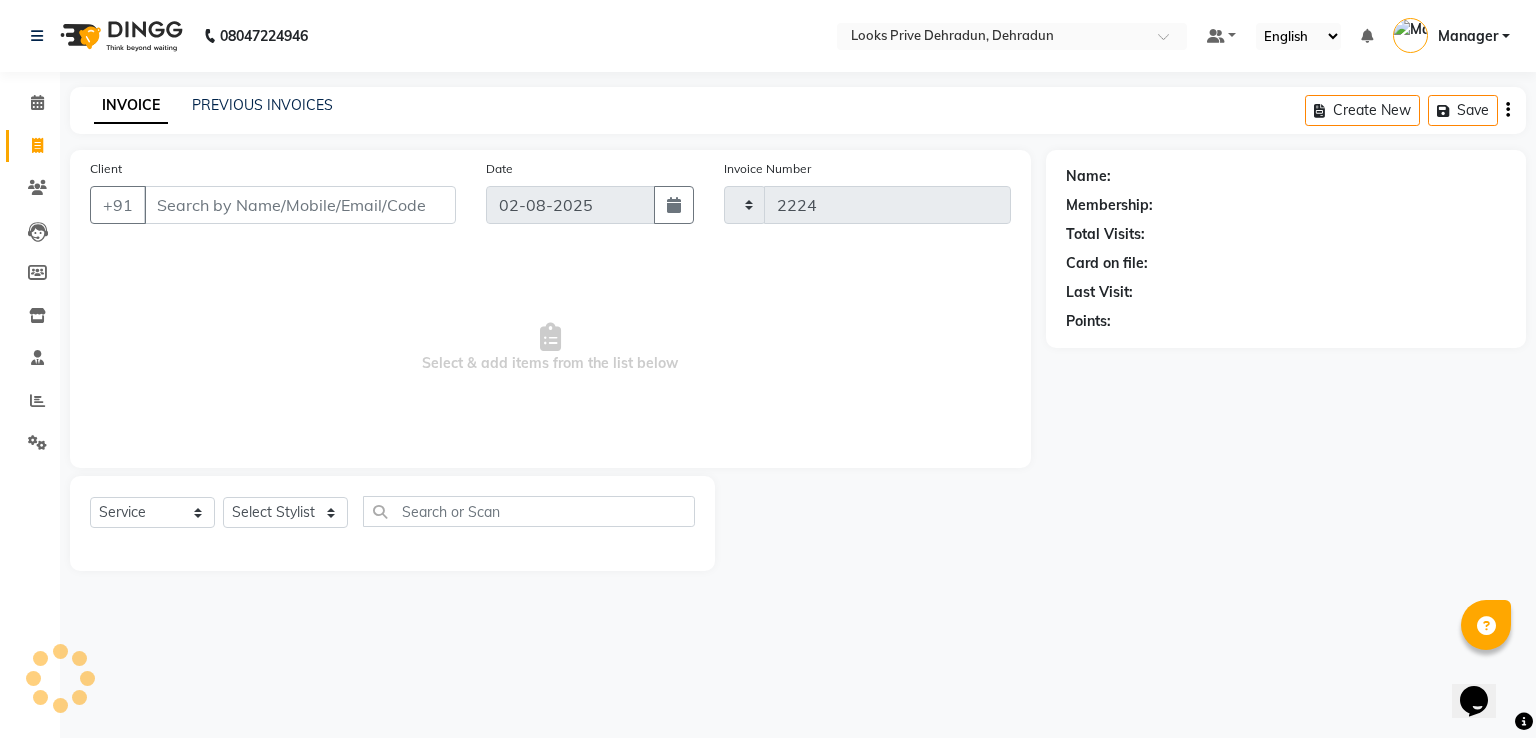select on "6205" 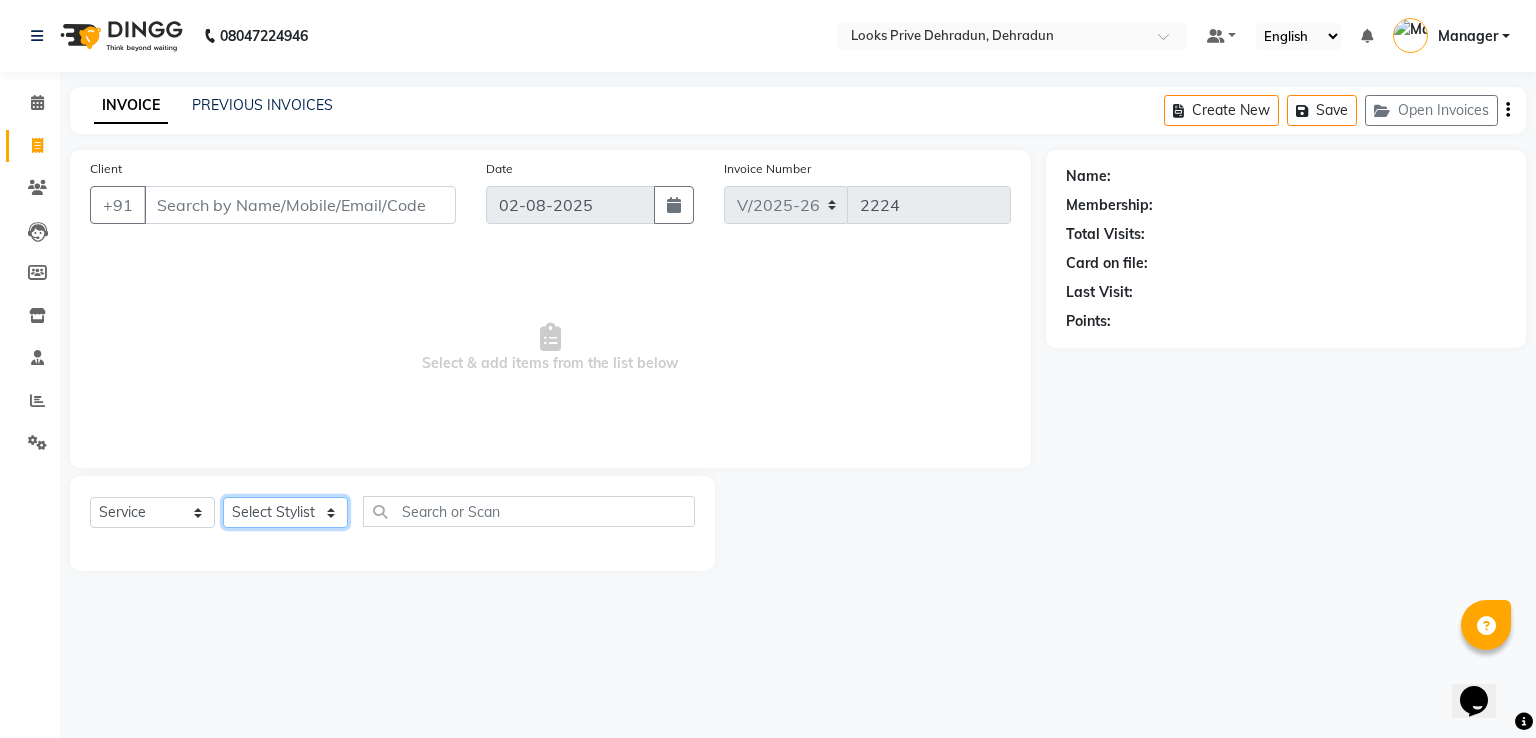 click on "Select Stylist" 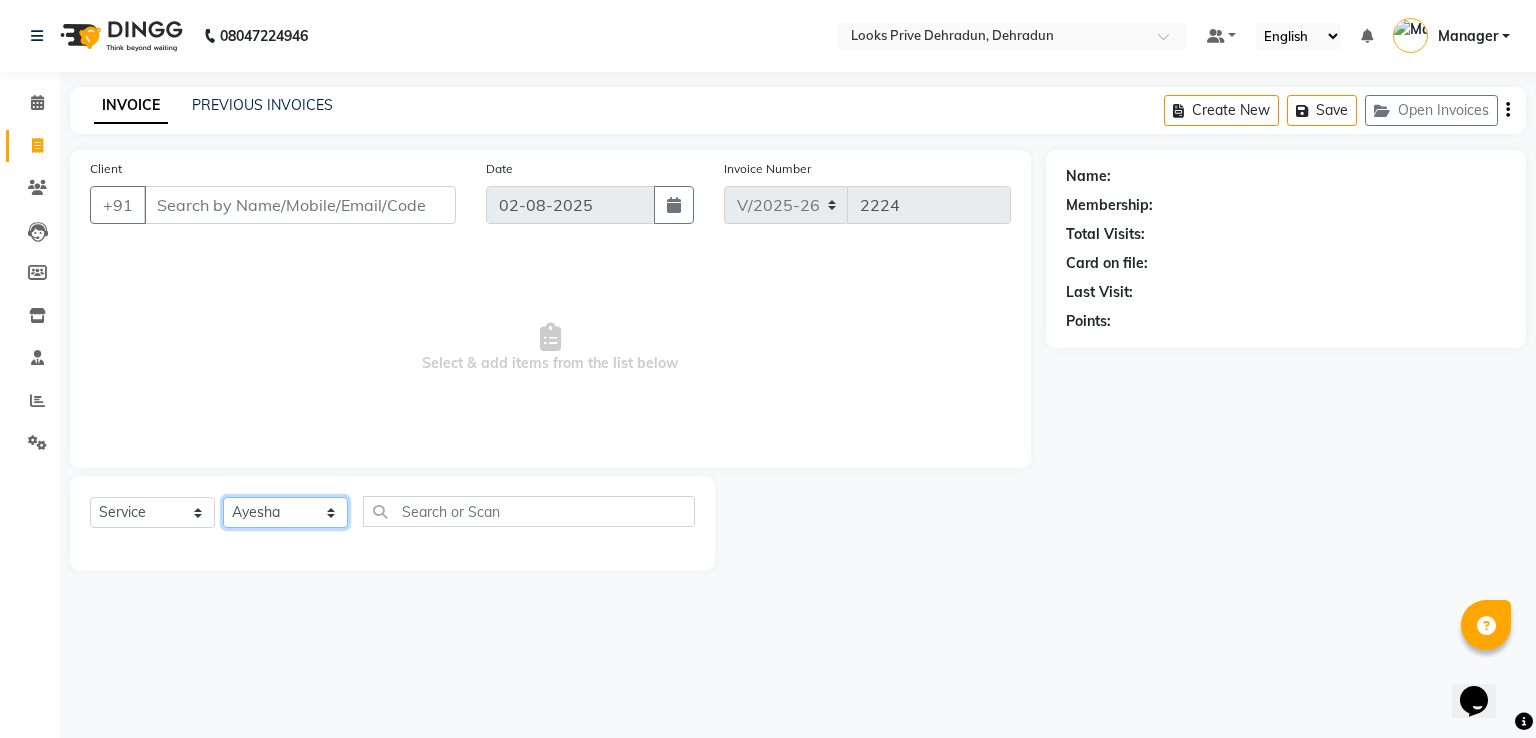 click on "Select Stylist A2R_Master Aamir Ajay_Pedicurist Ashima Ayesha Bilal Dinesh_pdct Kaleem Karni Lovely Lucky_pdct Manager Muskan Nasir Rajeev Ruby Salman Shahjad Shubham Suraj_pedi" 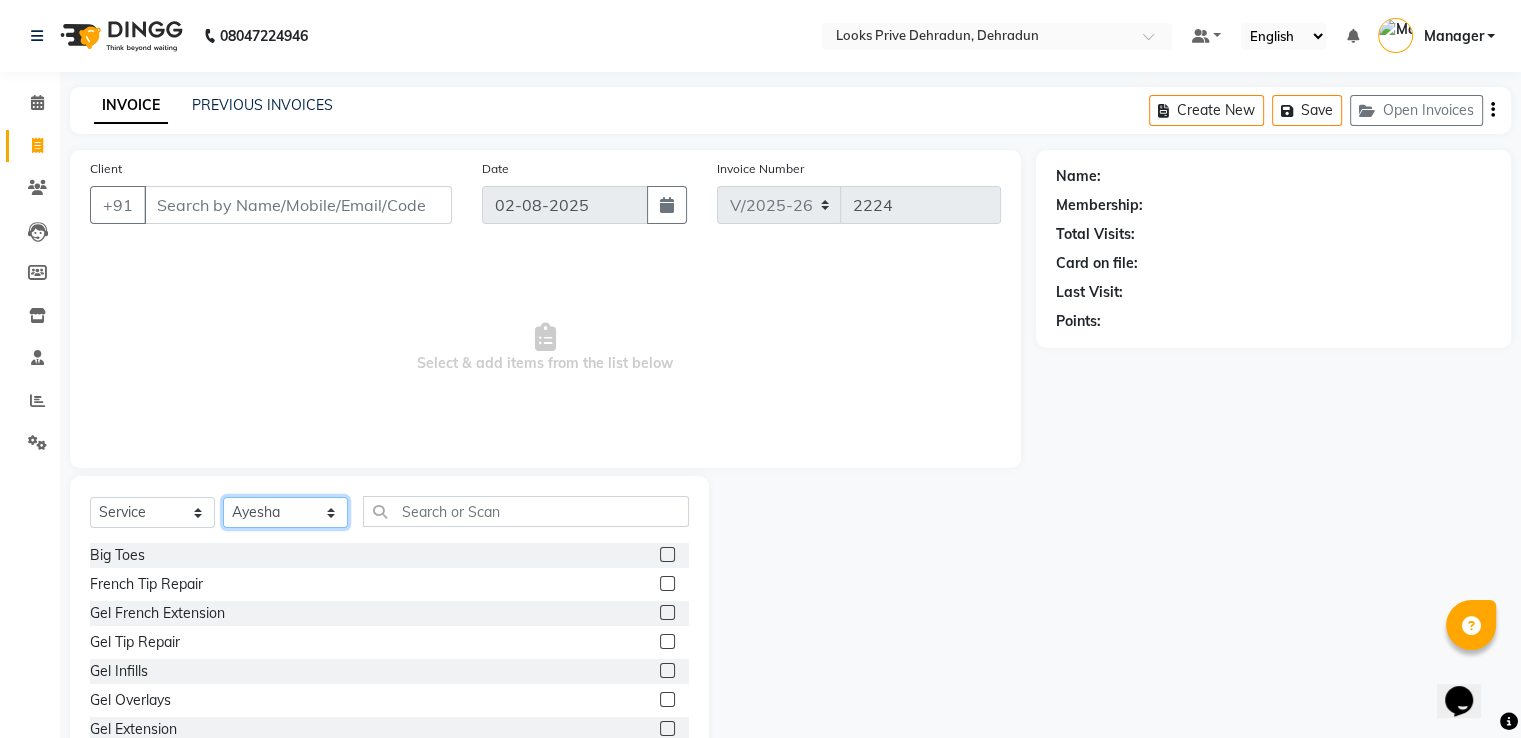 select on "45664" 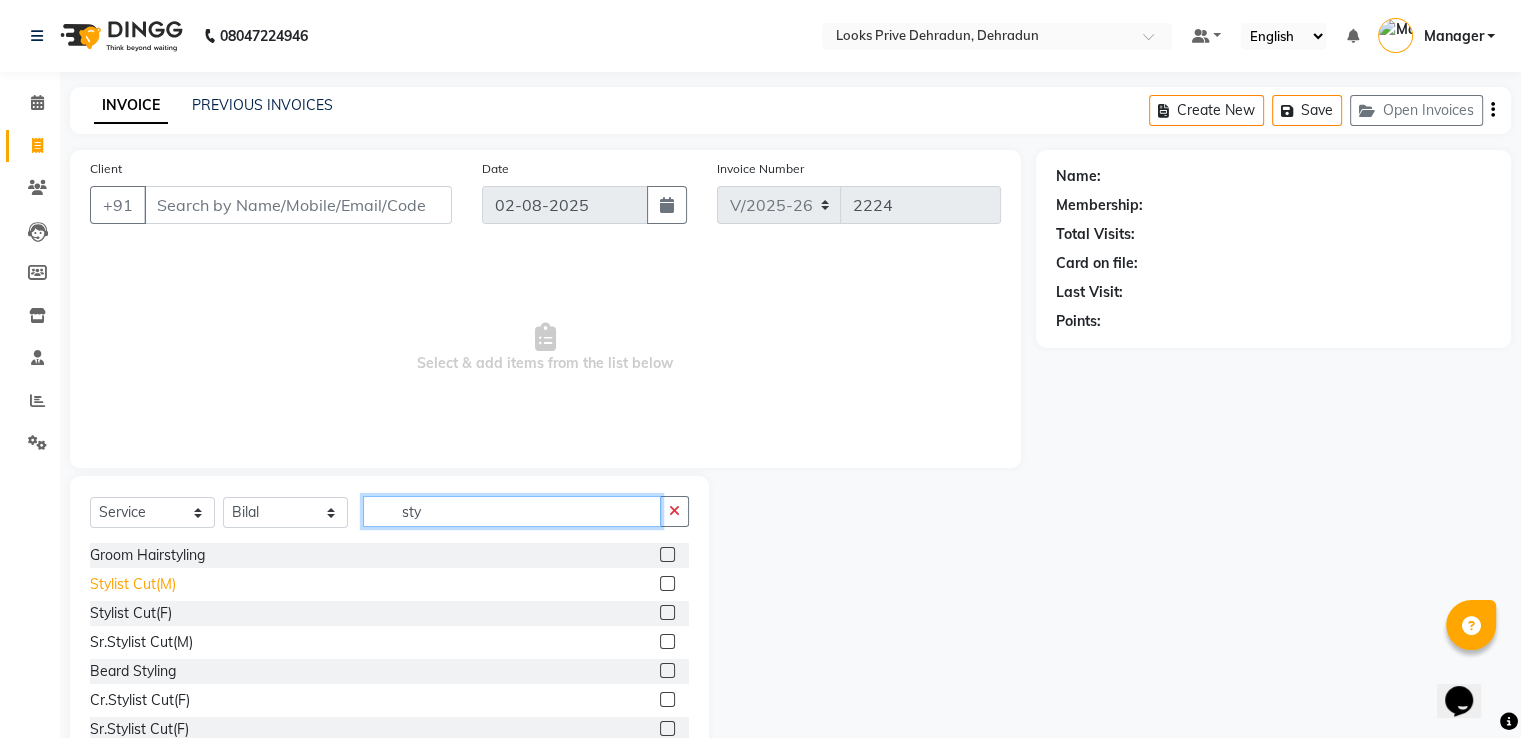 type on "sty" 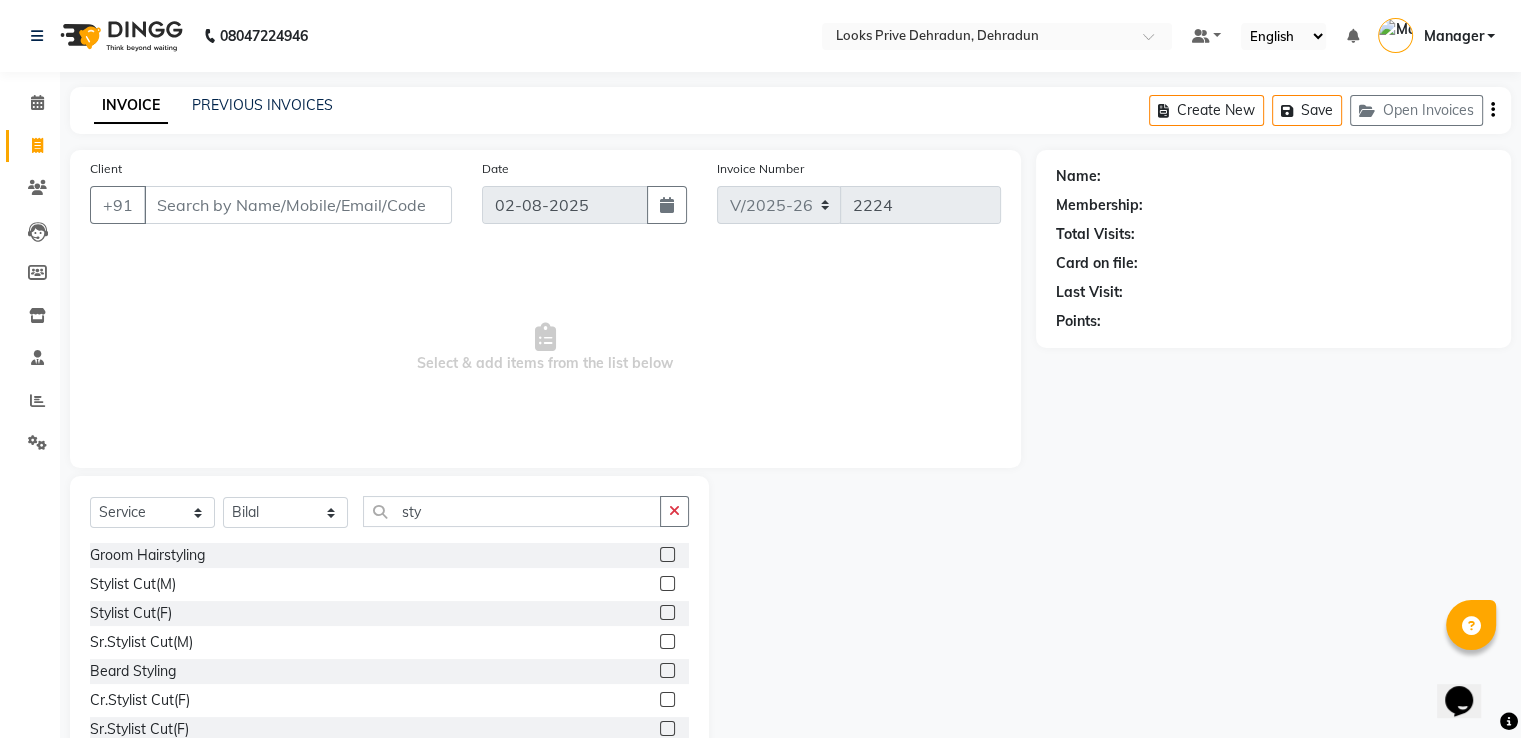 drag, startPoint x: 153, startPoint y: 584, endPoint x: 216, endPoint y: 533, distance: 81.055534 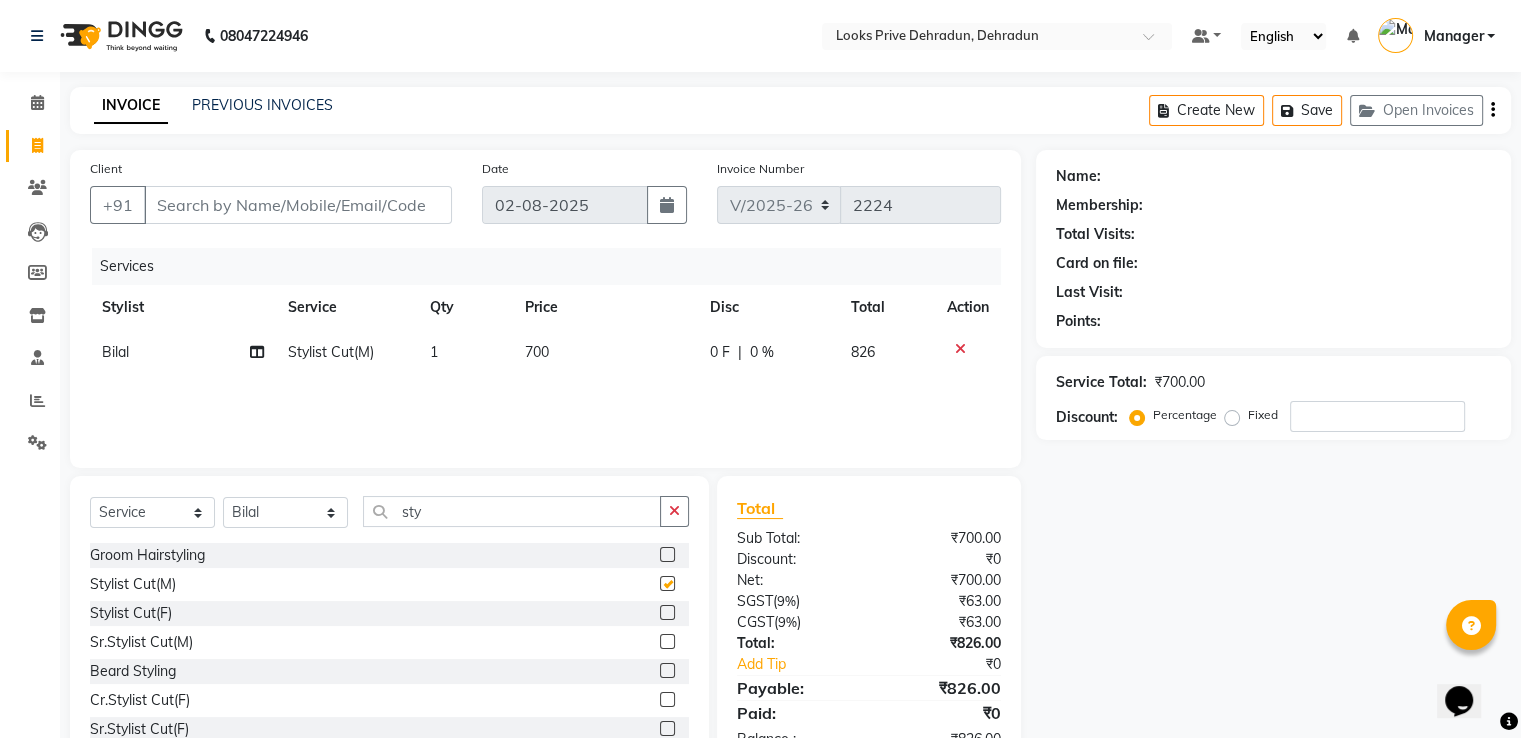 checkbox on "false" 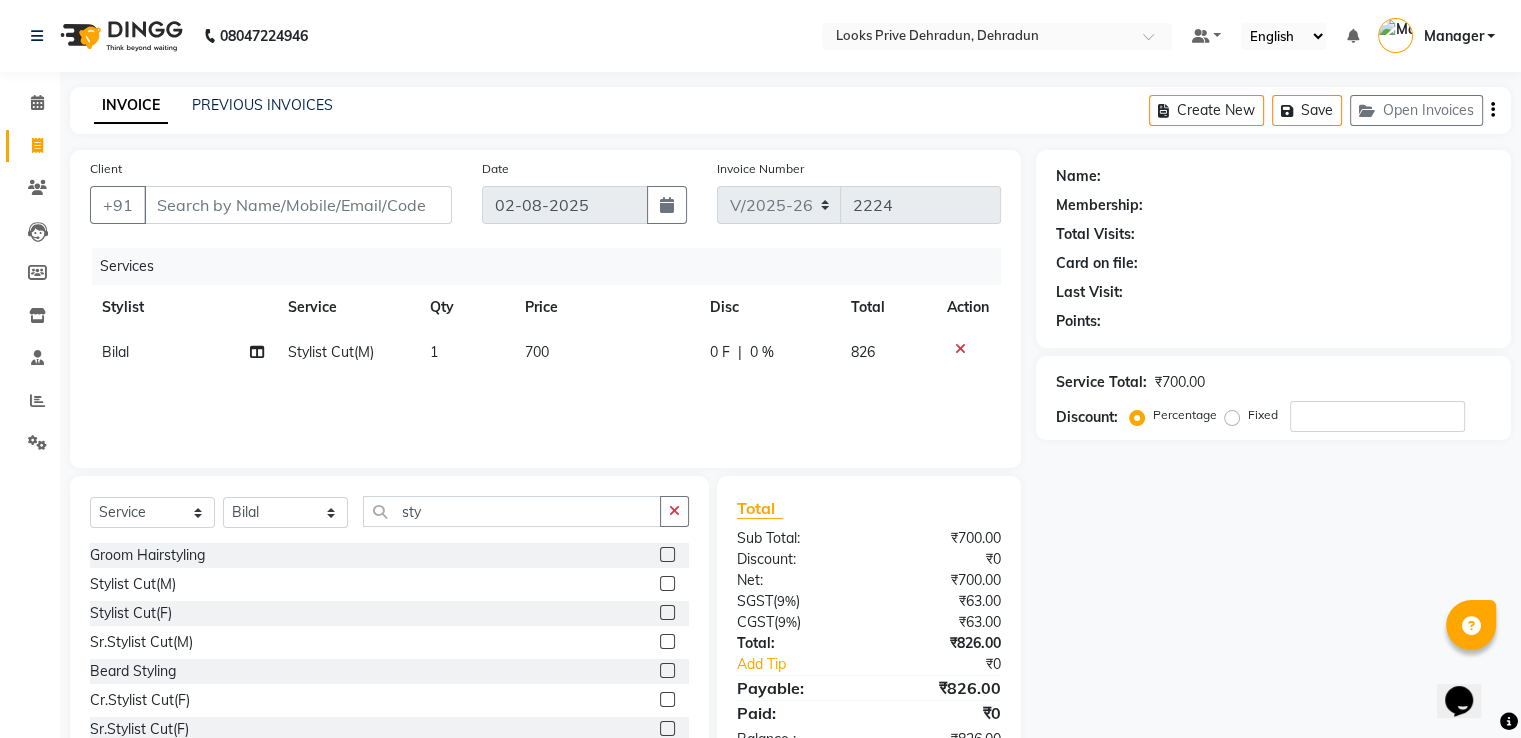 click on "700" 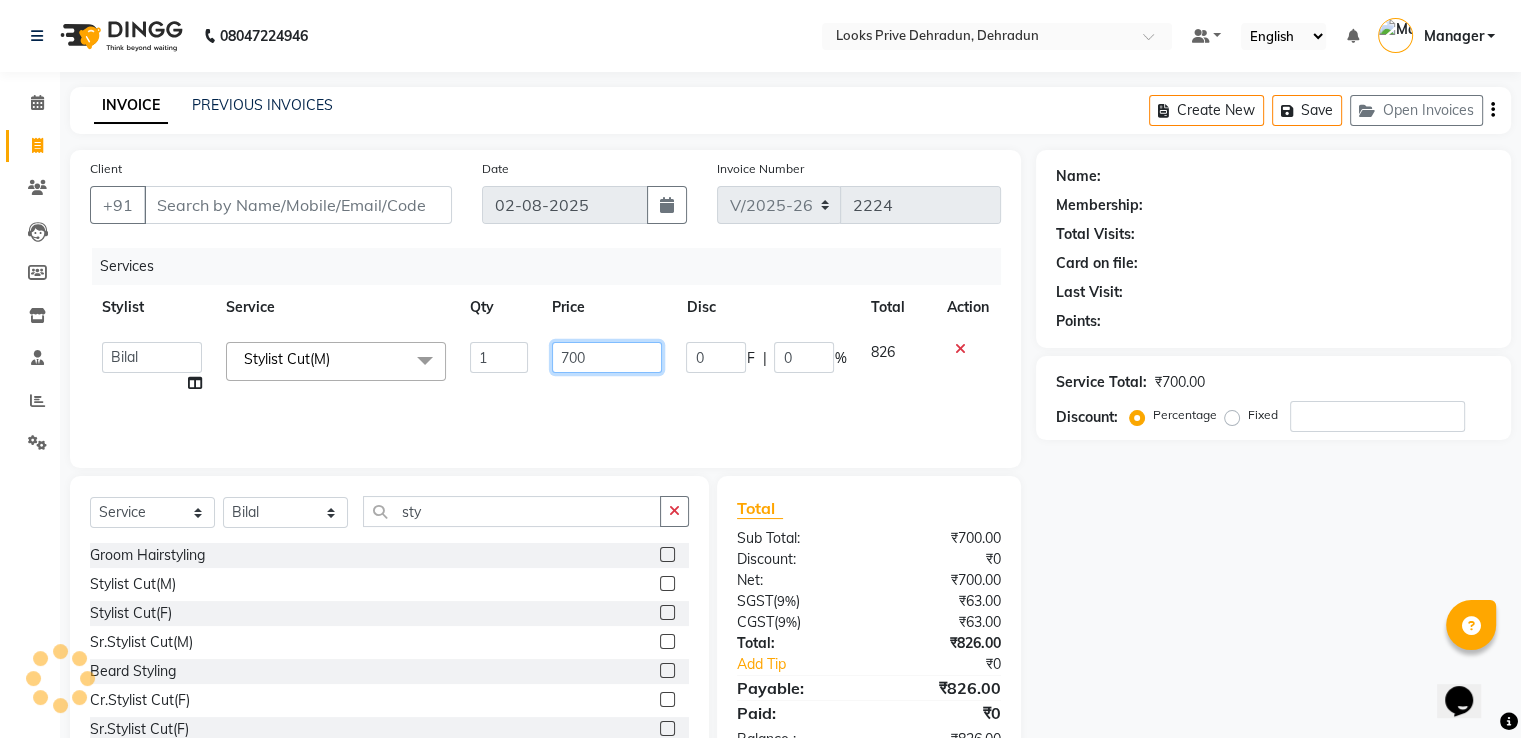 drag, startPoint x: 601, startPoint y: 350, endPoint x: 396, endPoint y: 383, distance: 207.63911 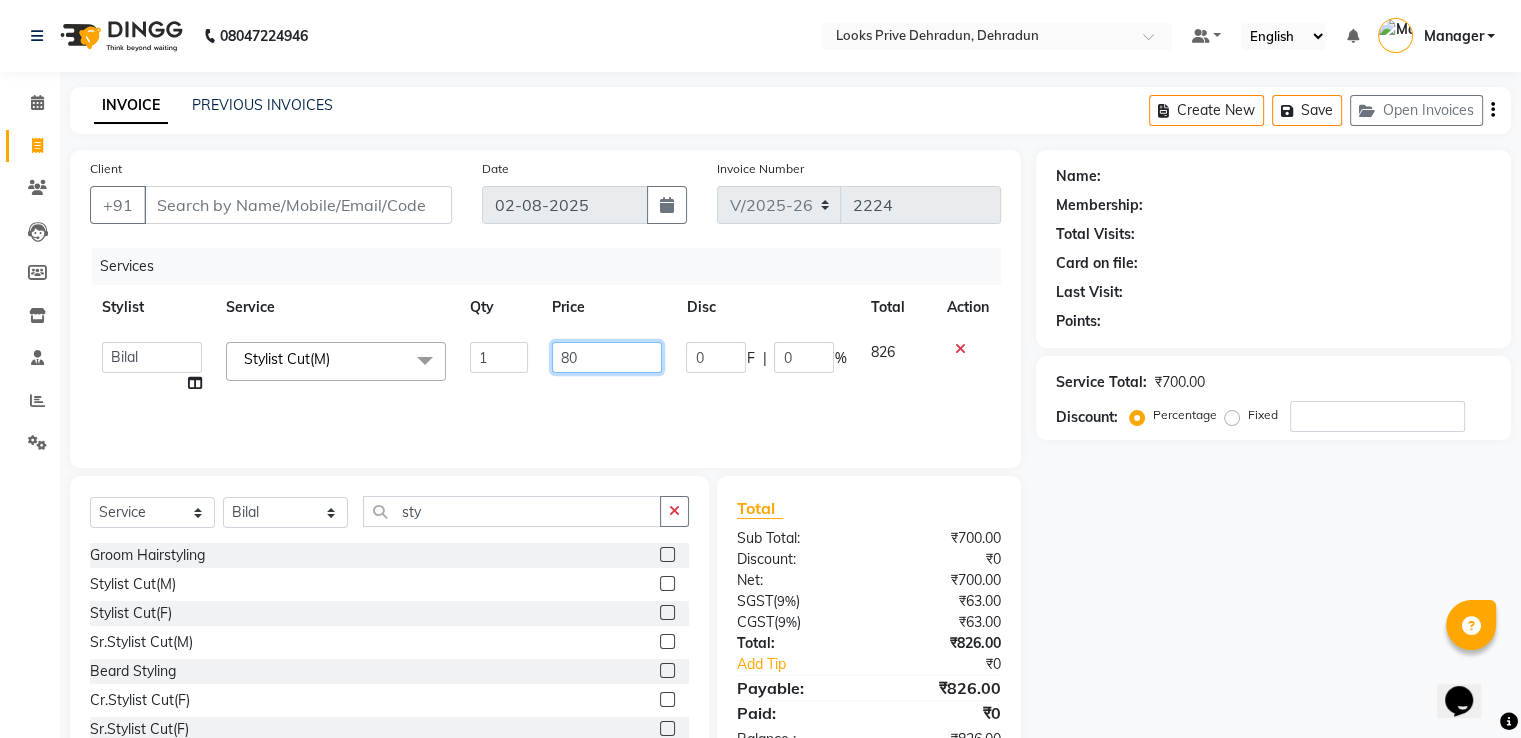 type on "800" 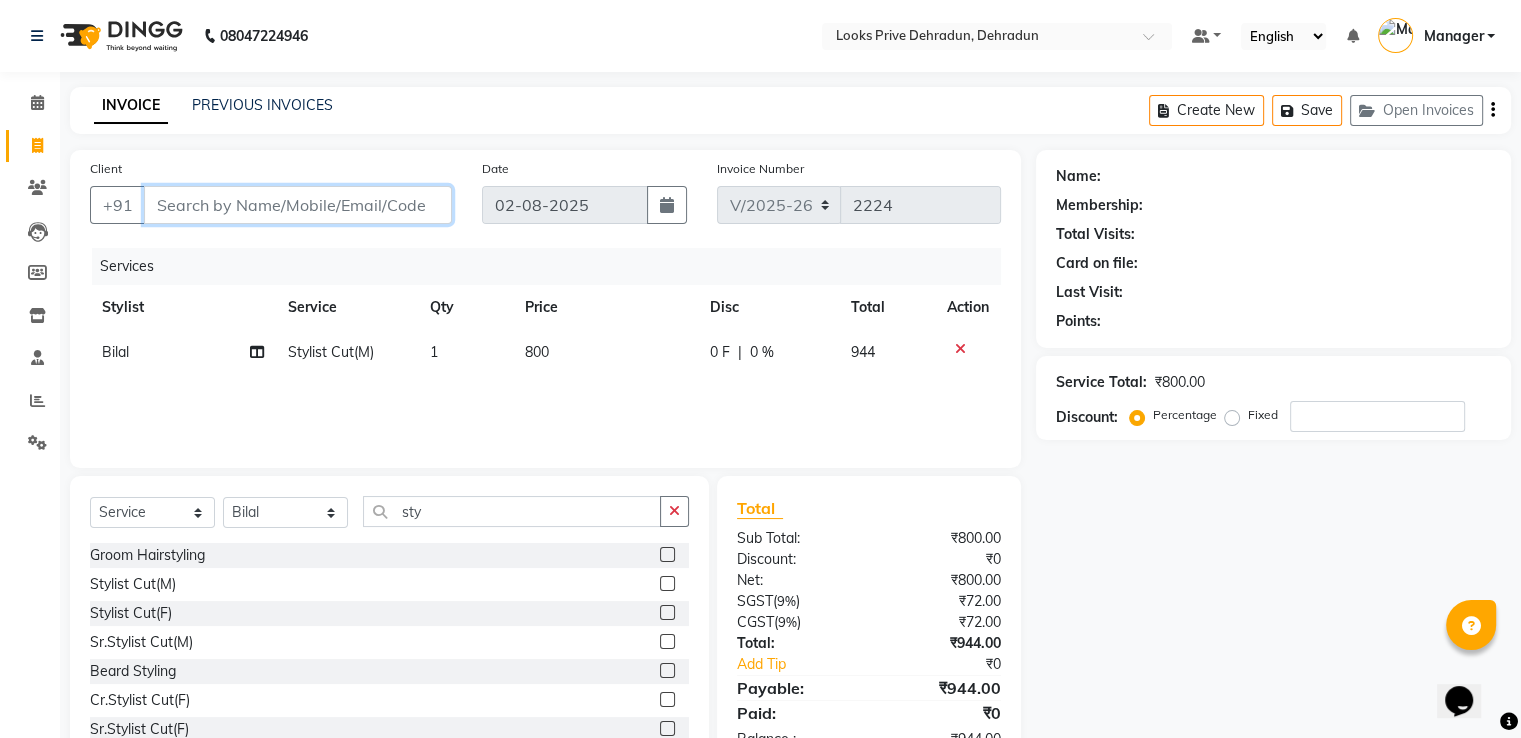 click on "Client" at bounding box center [298, 205] 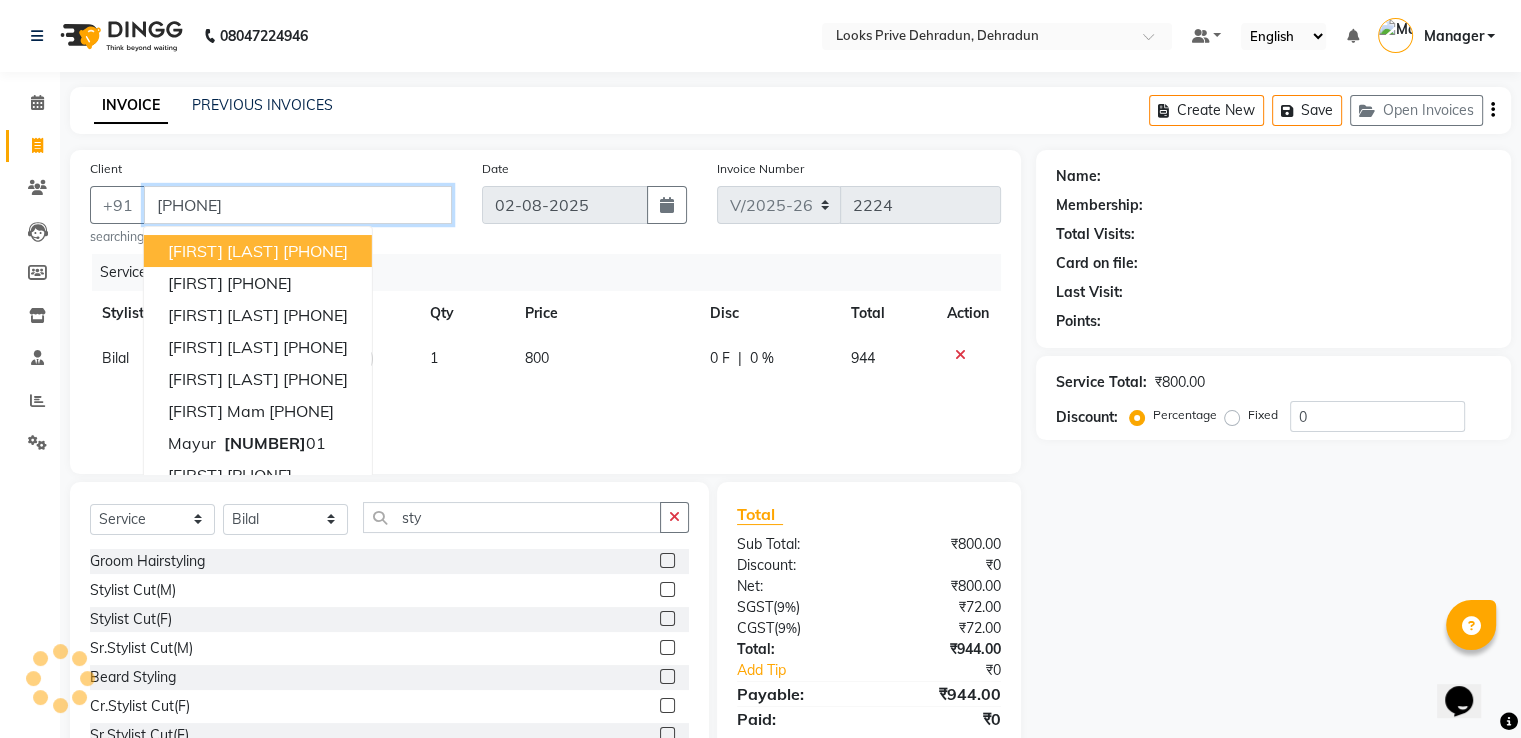 type on "9953171801" 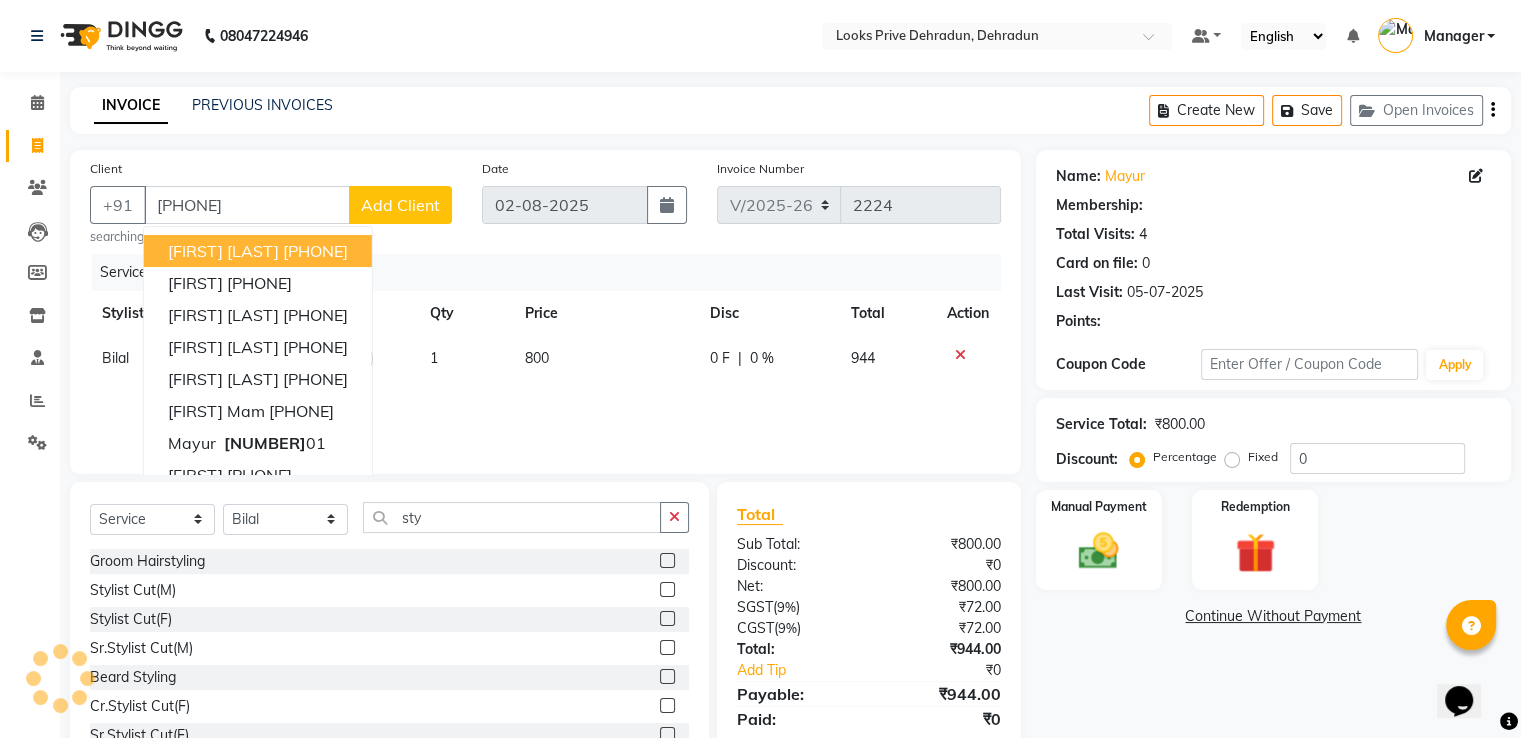 select on "1: Object" 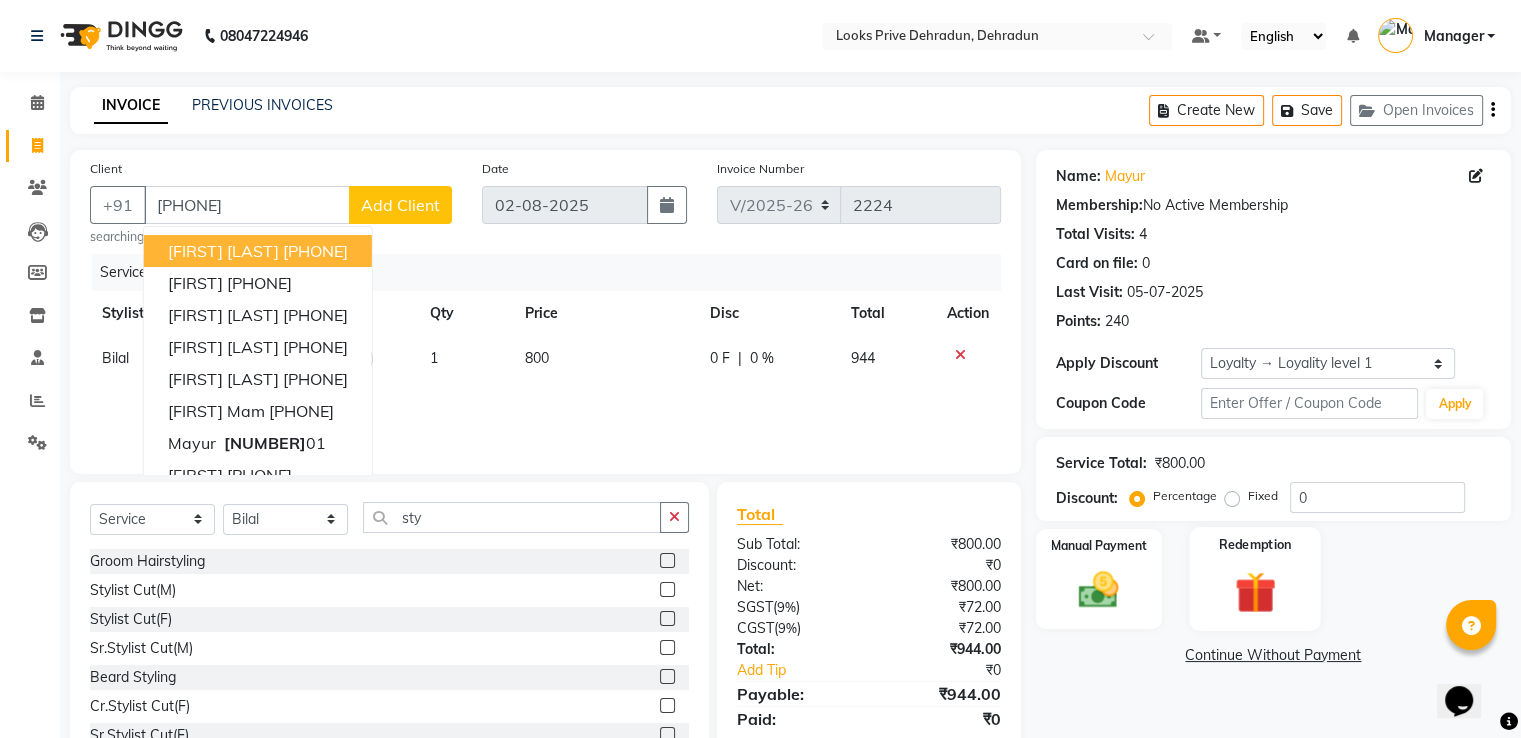 click 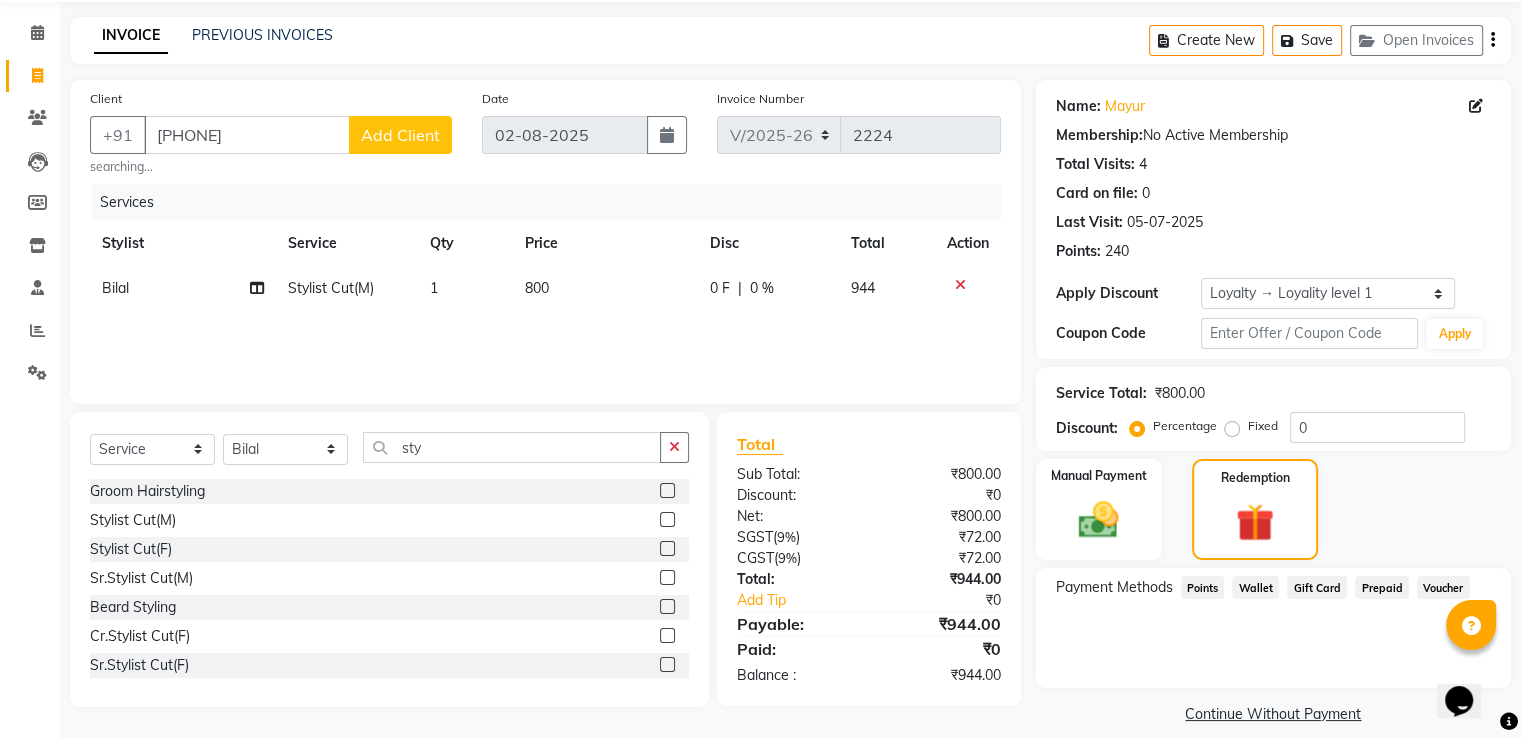 scroll, scrollTop: 91, scrollLeft: 0, axis: vertical 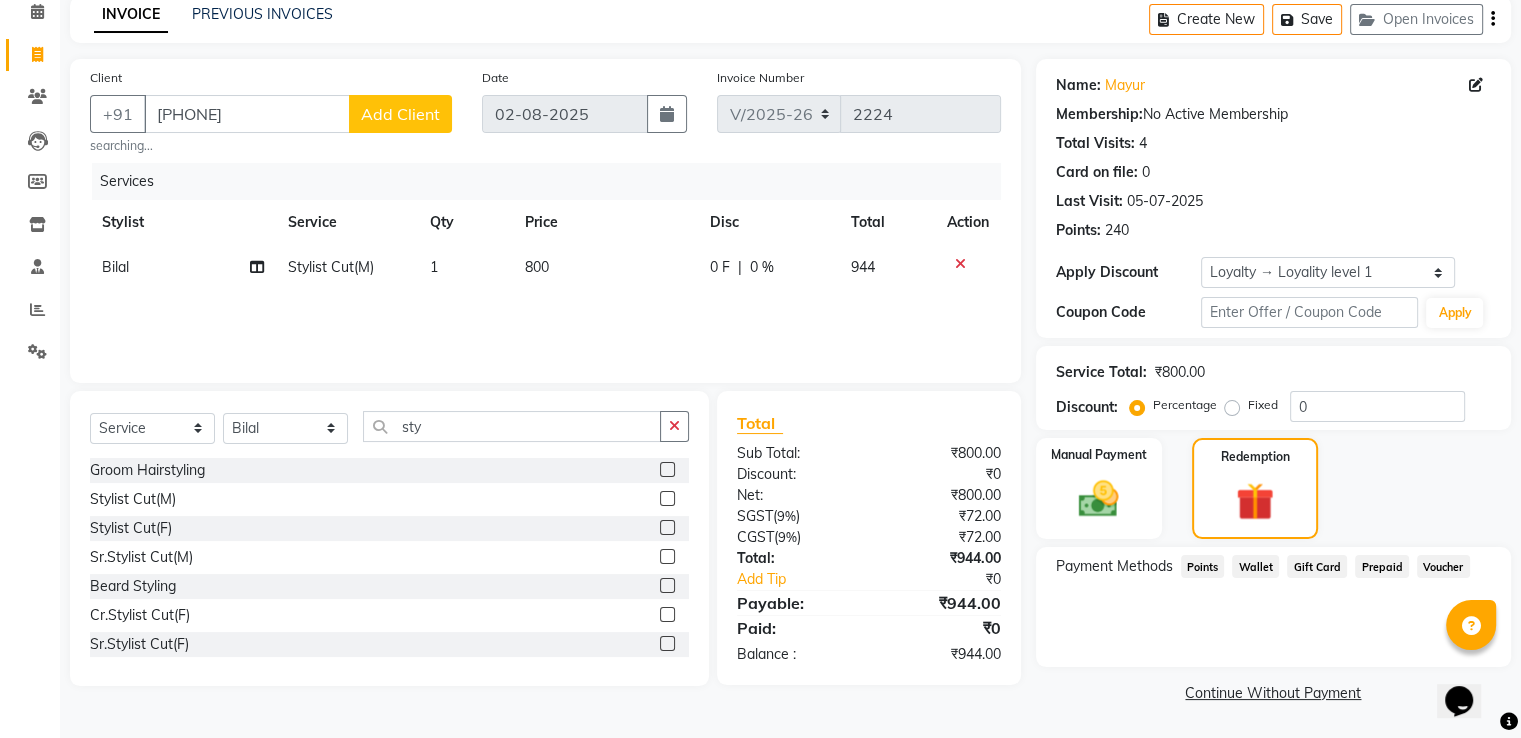 click 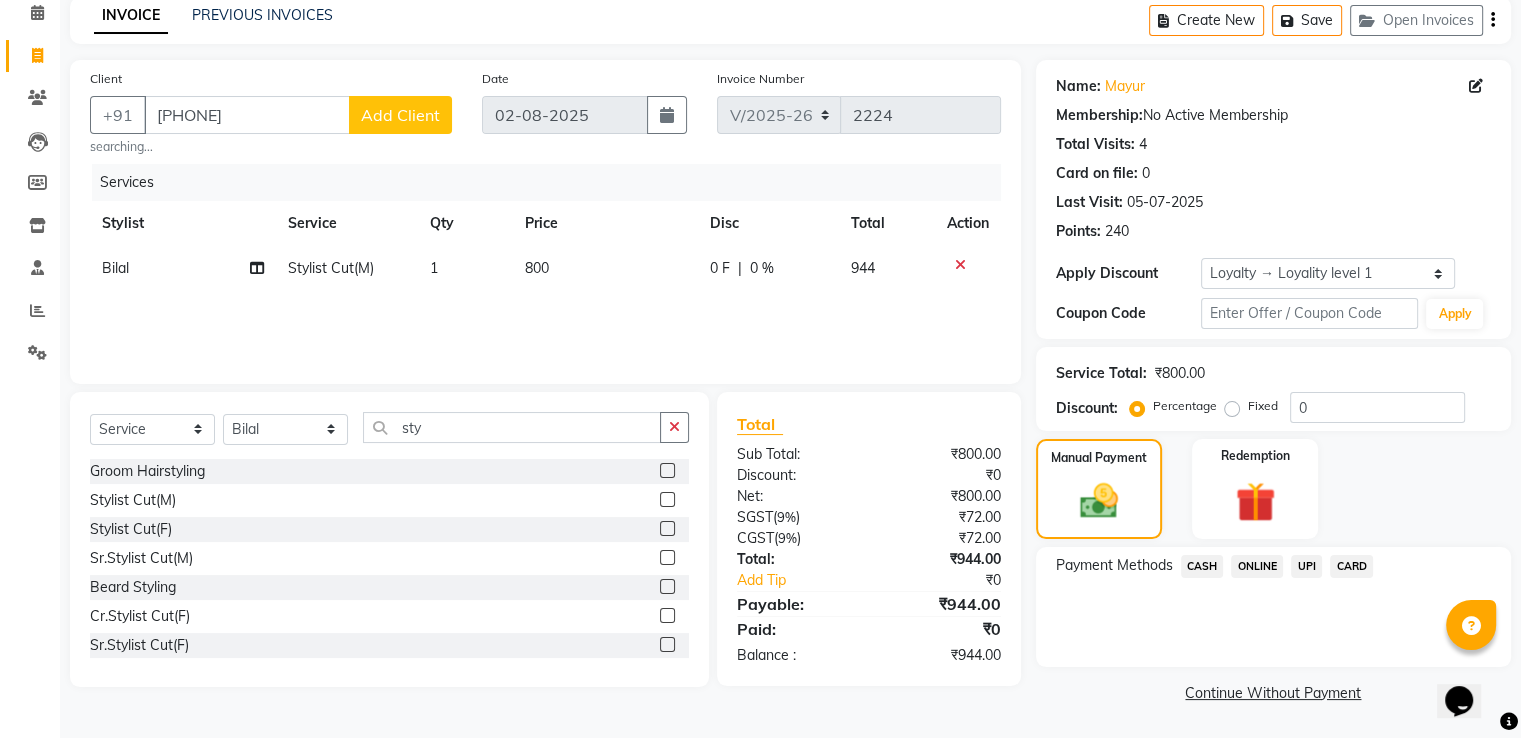 scroll, scrollTop: 89, scrollLeft: 0, axis: vertical 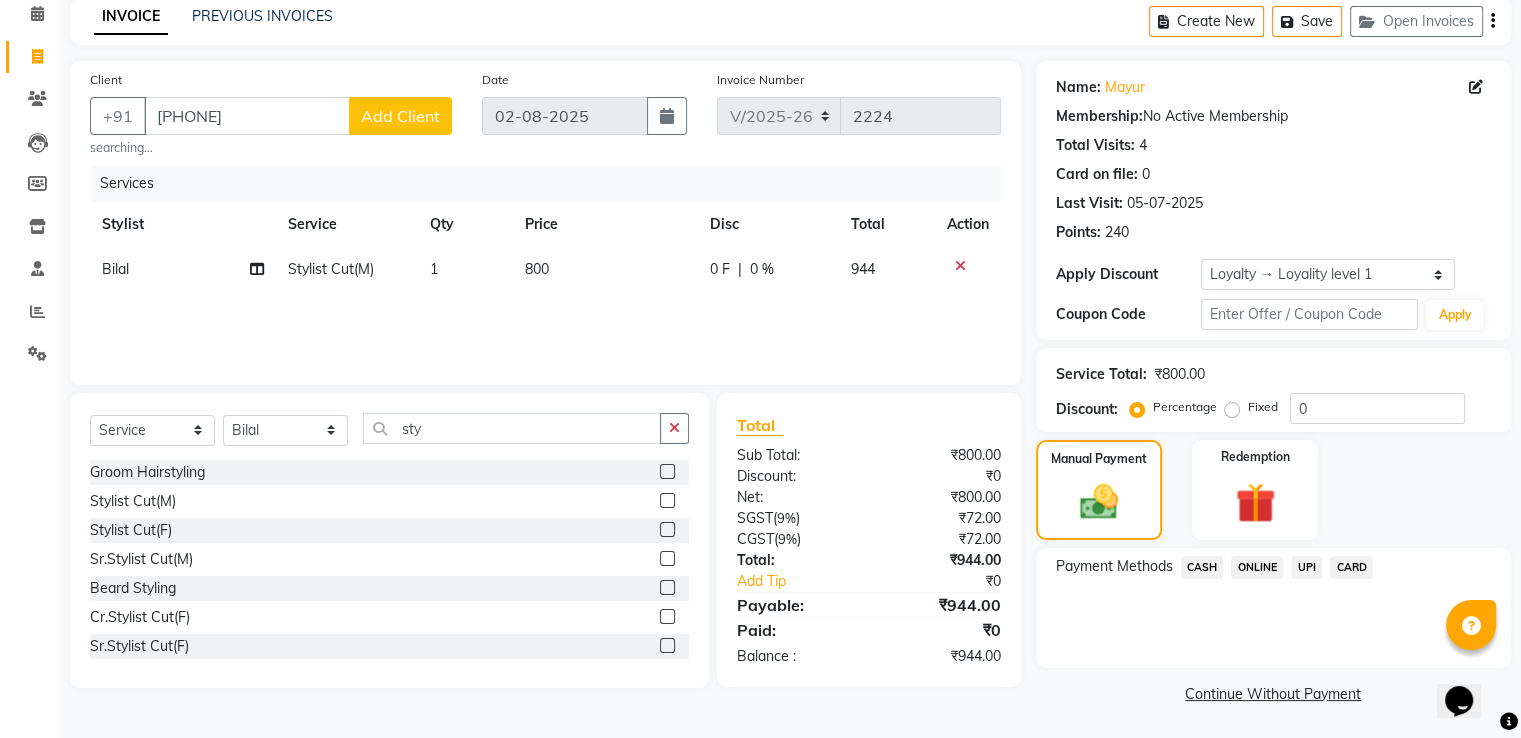 click on "UPI" 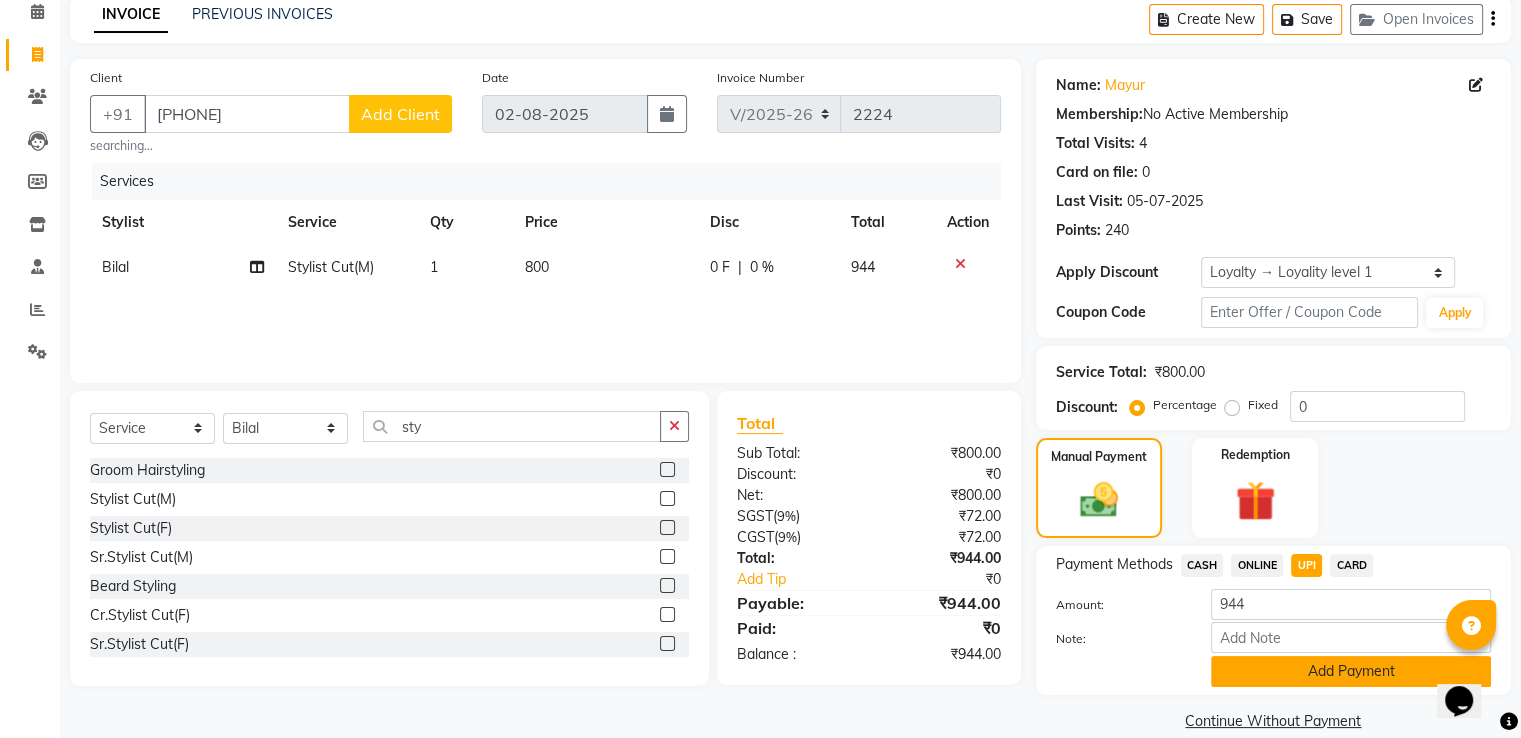 click on "Add Payment" 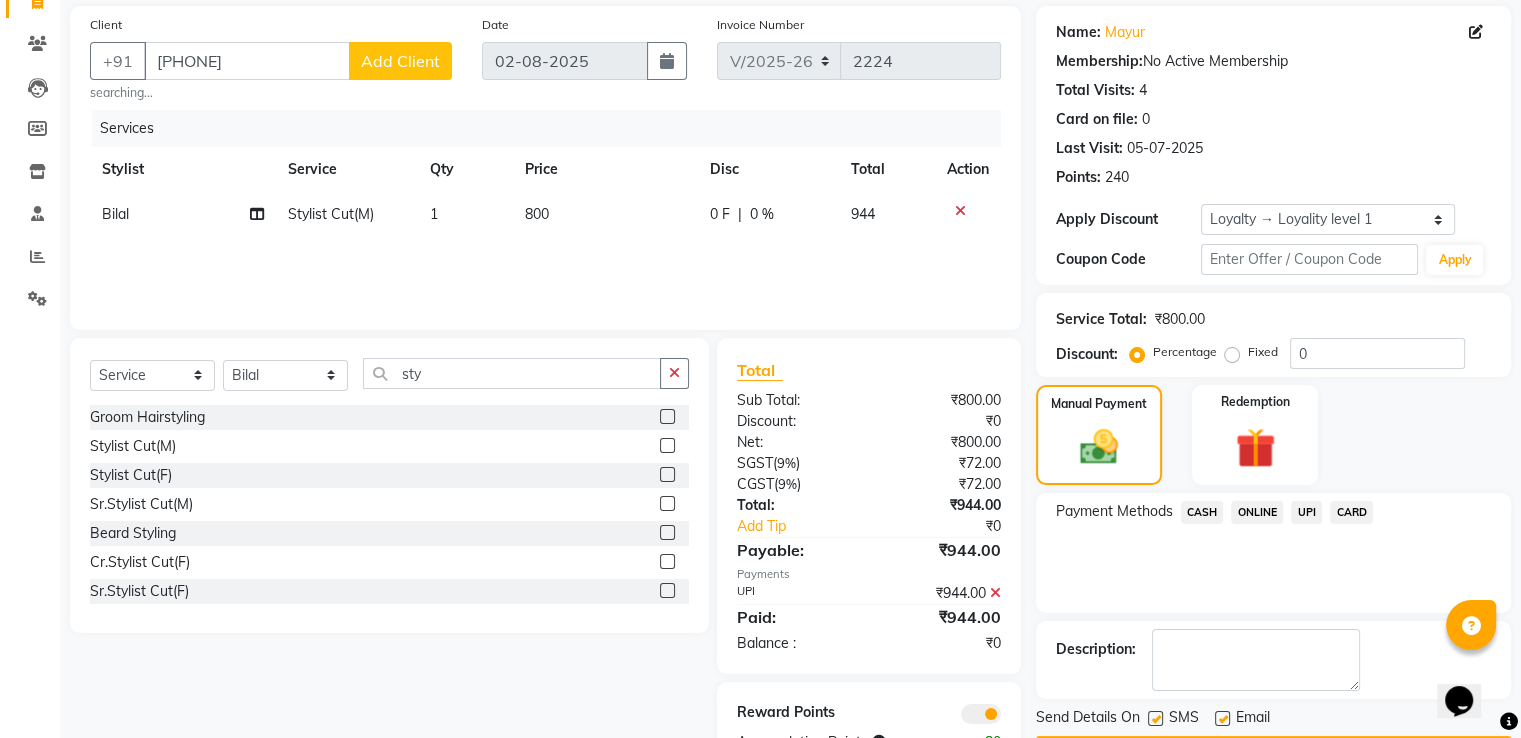 scroll, scrollTop: 211, scrollLeft: 0, axis: vertical 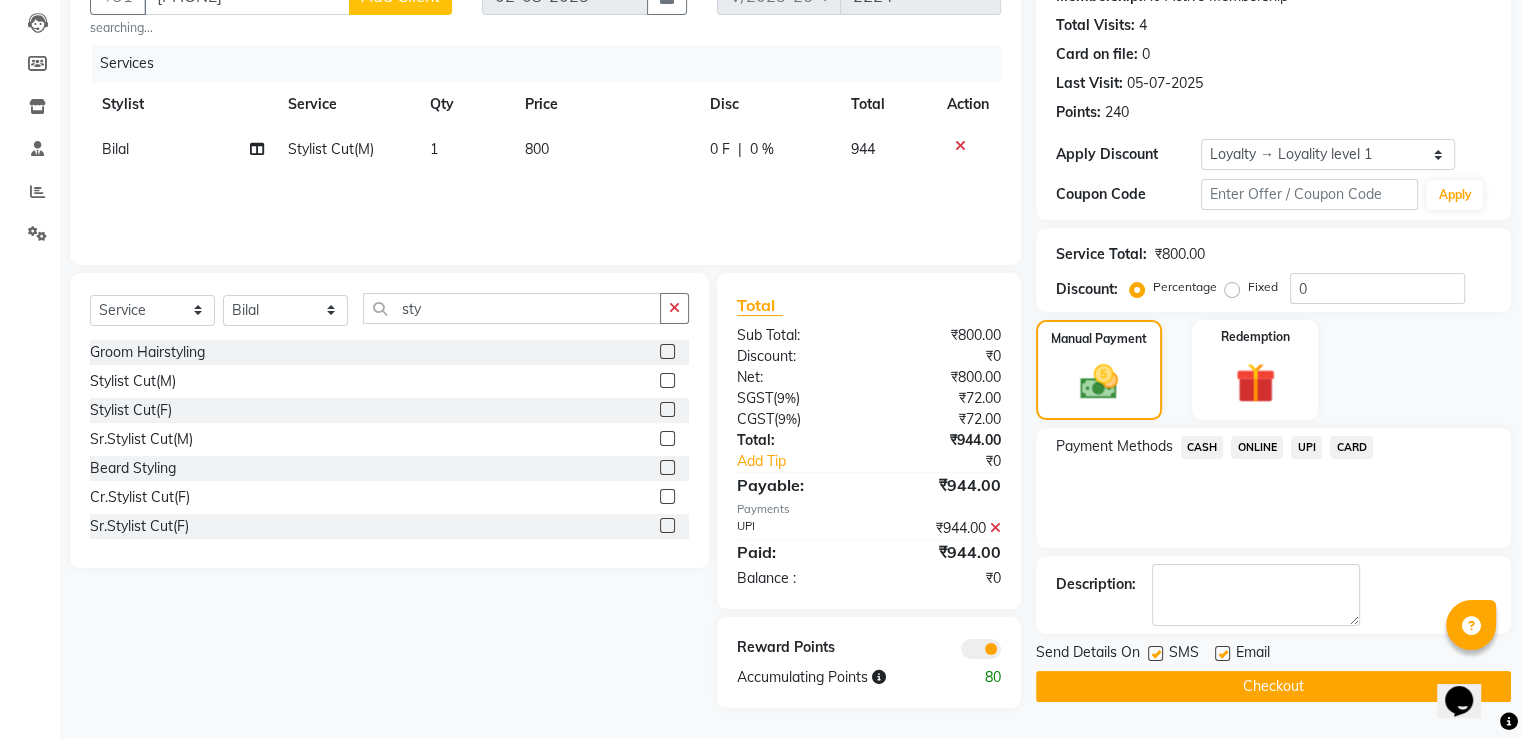click on "Checkout" 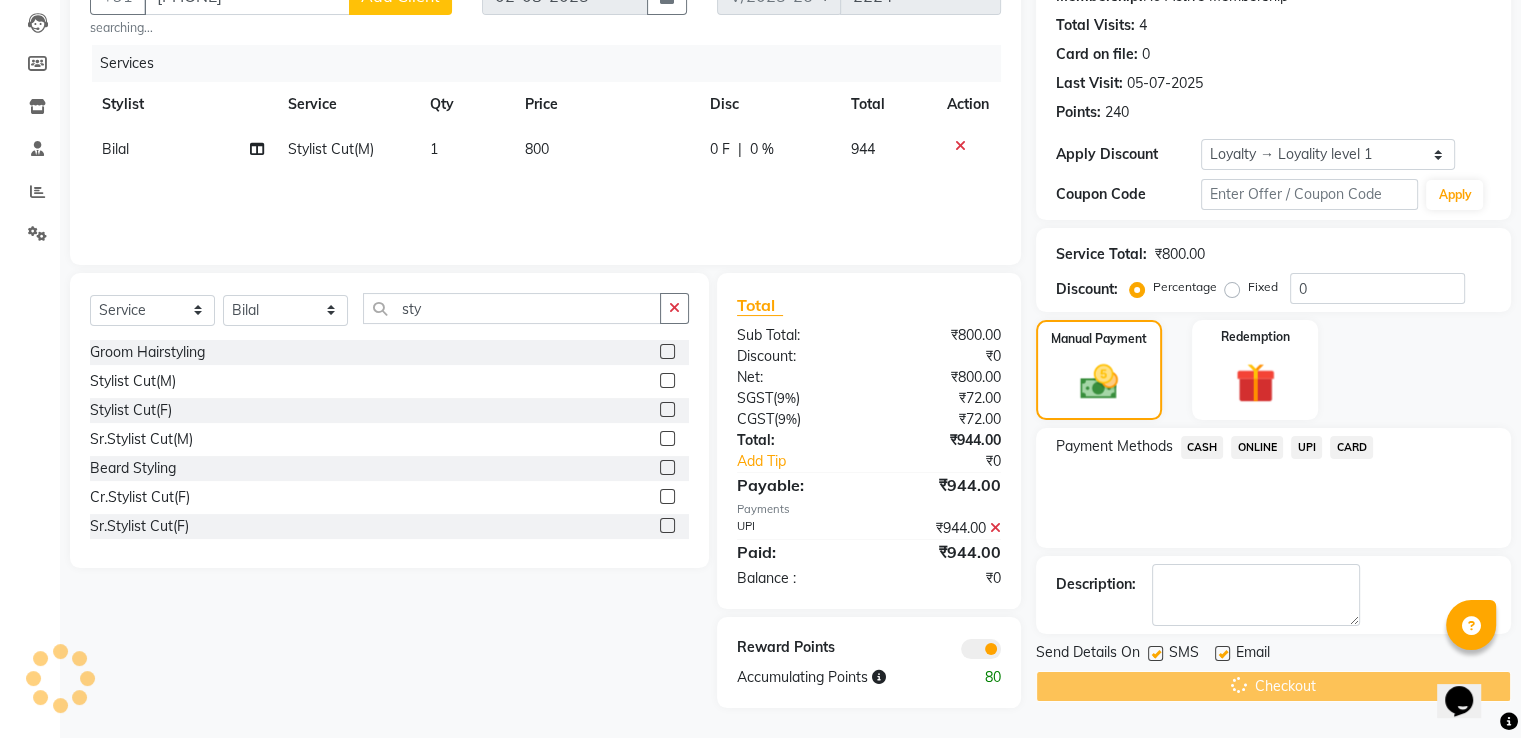 scroll, scrollTop: 0, scrollLeft: 0, axis: both 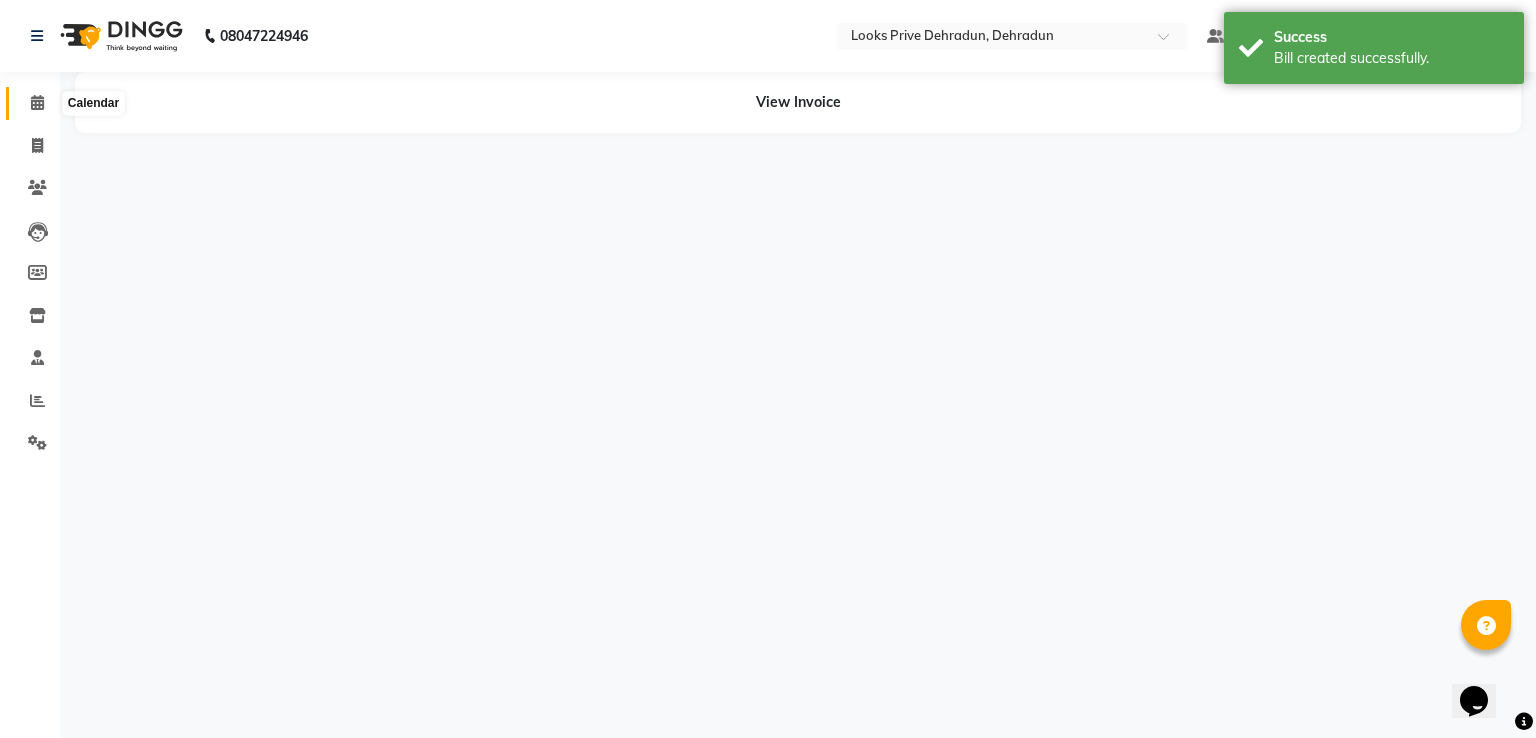 click 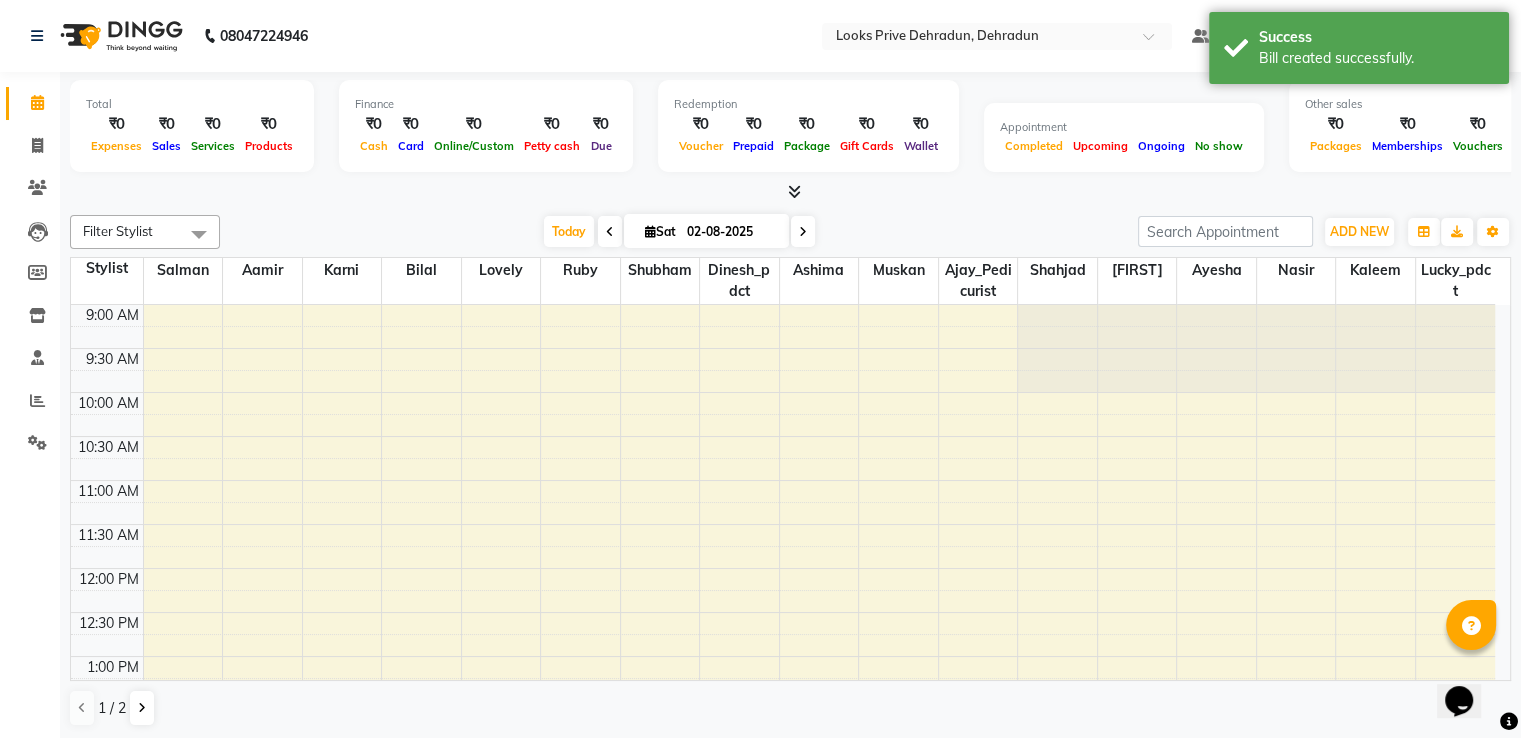 scroll, scrollTop: 0, scrollLeft: 0, axis: both 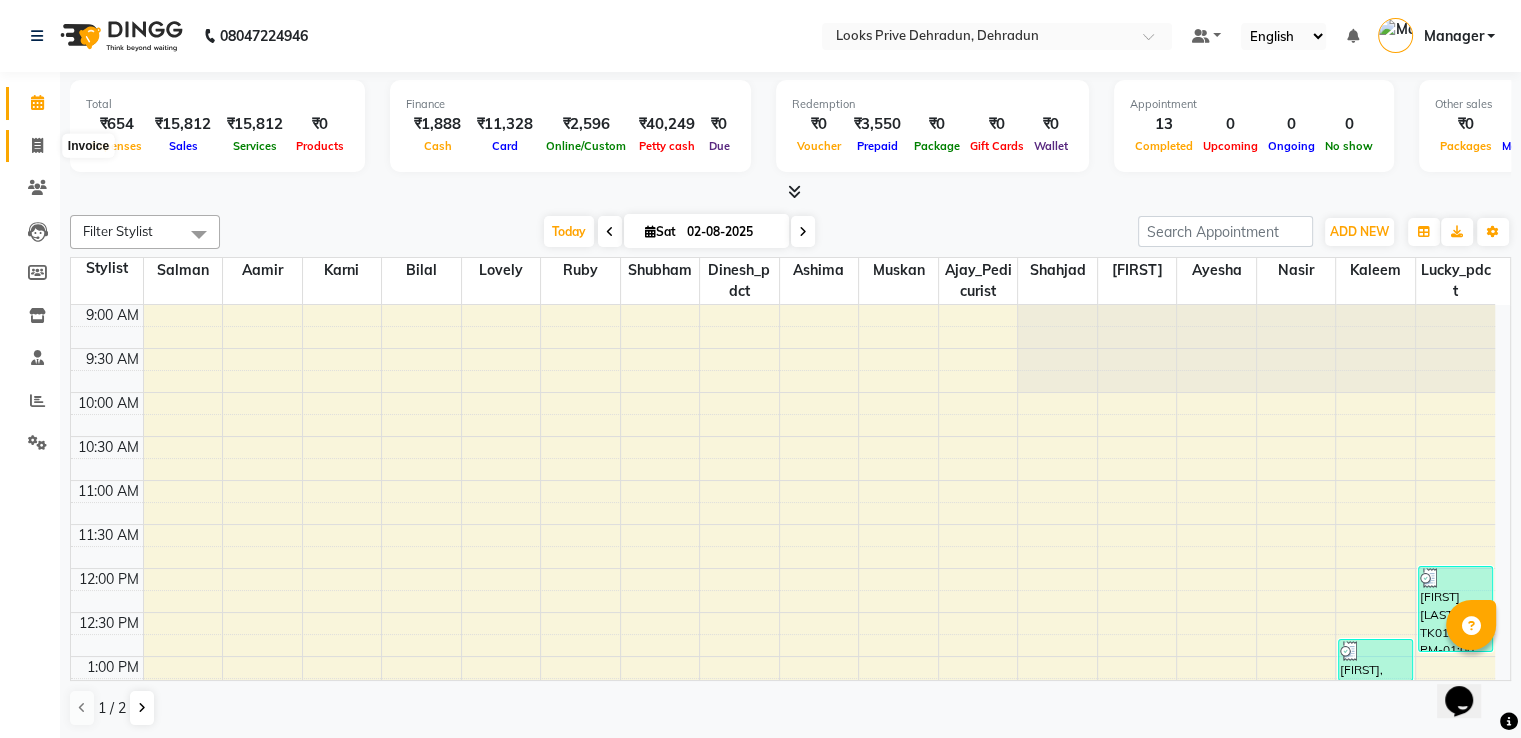 click 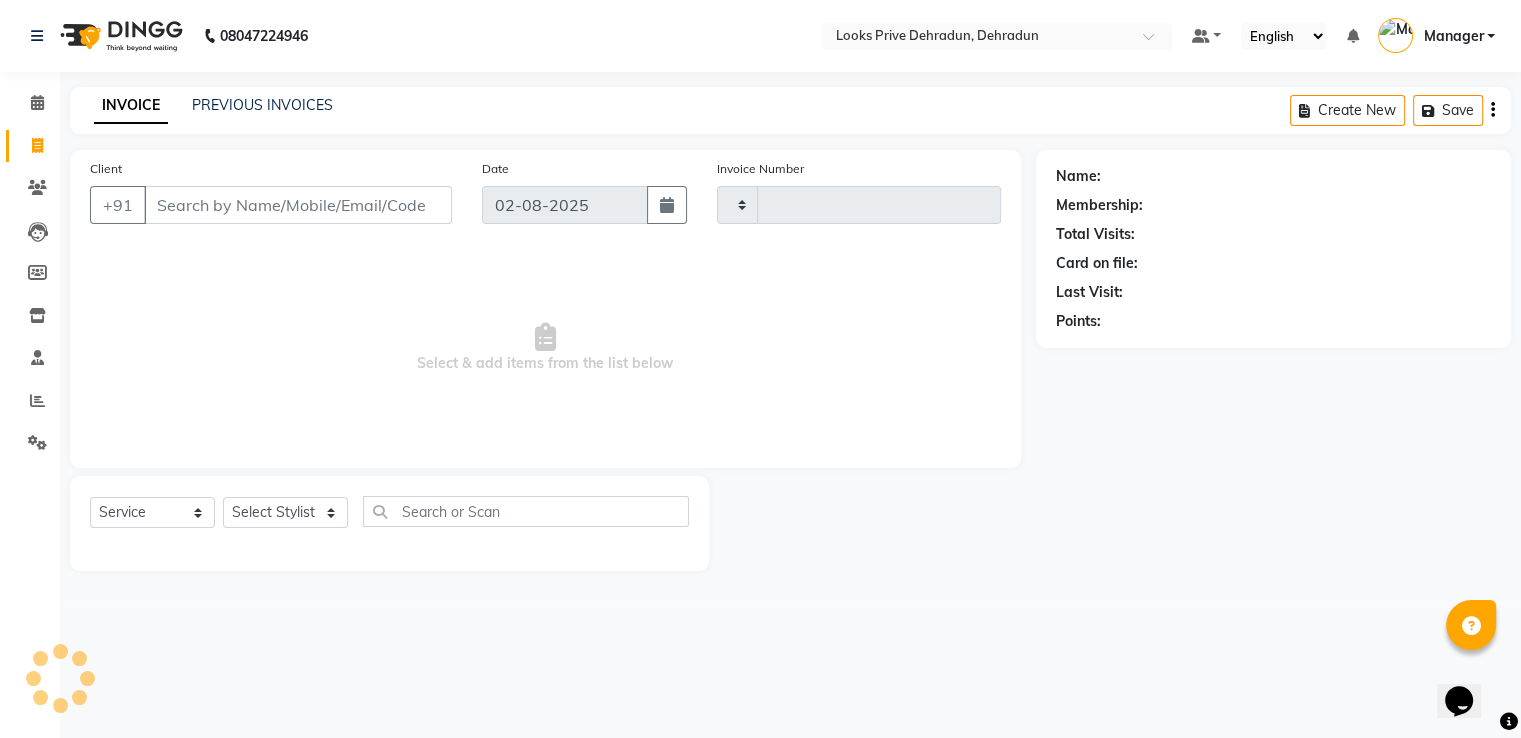 type on "2225" 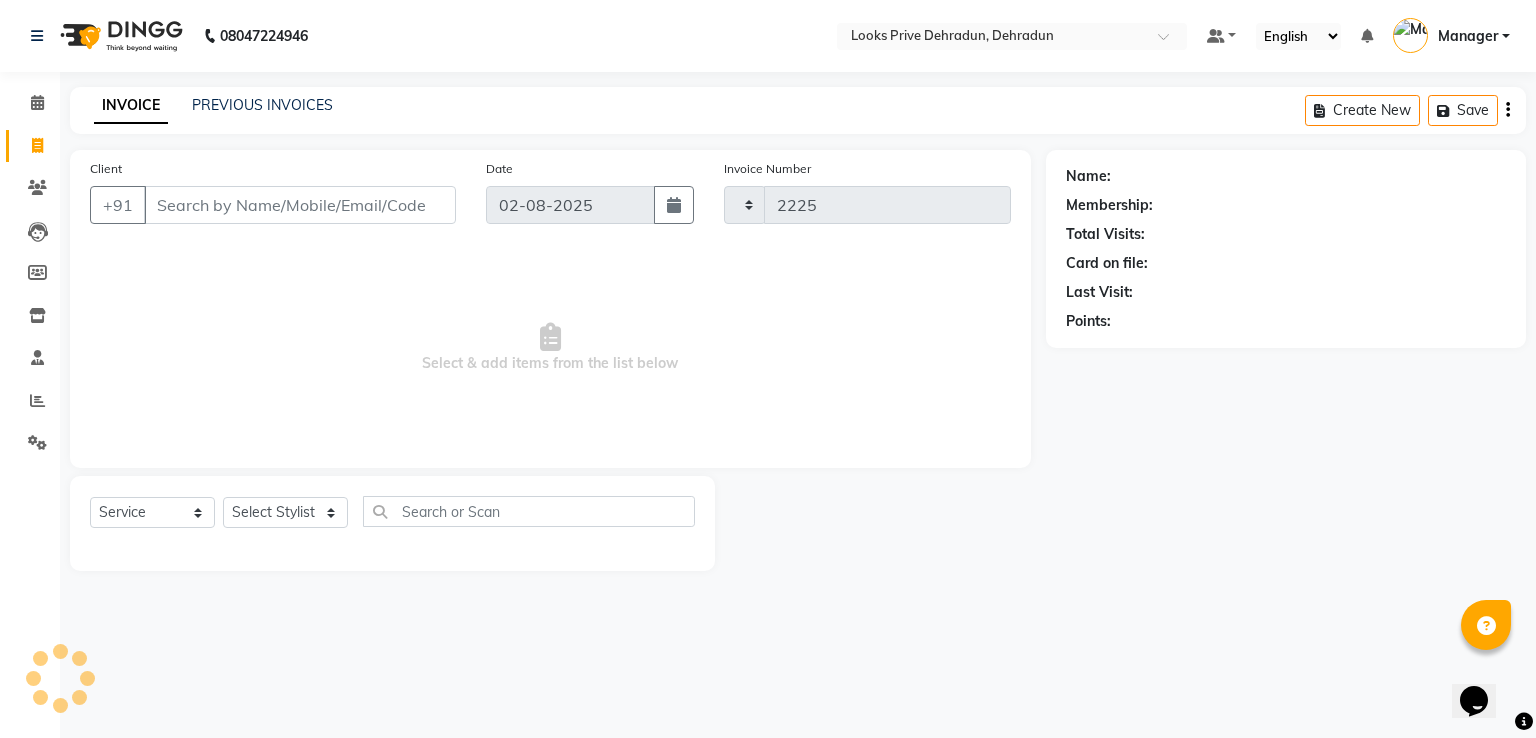 select on "6205" 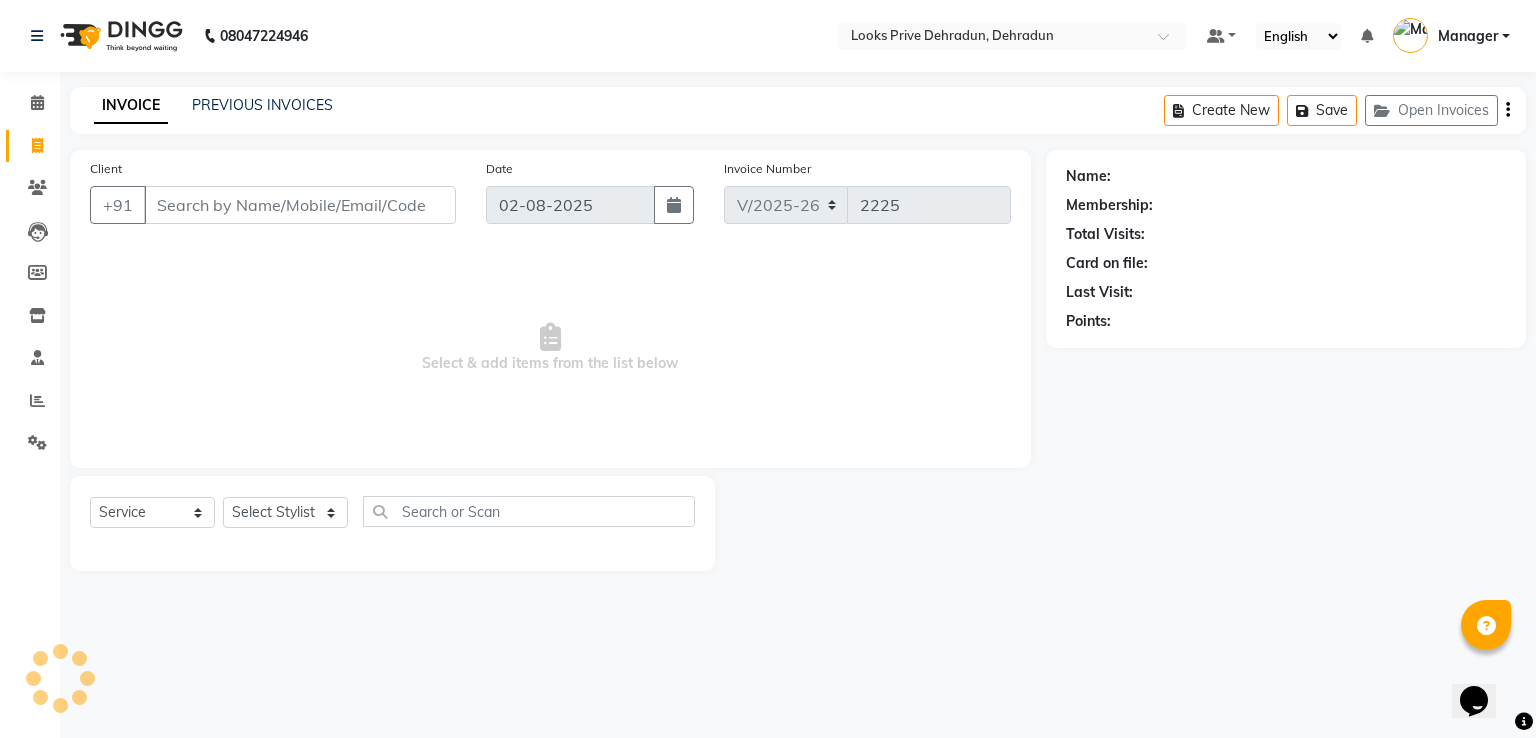 click on "Client" at bounding box center (300, 205) 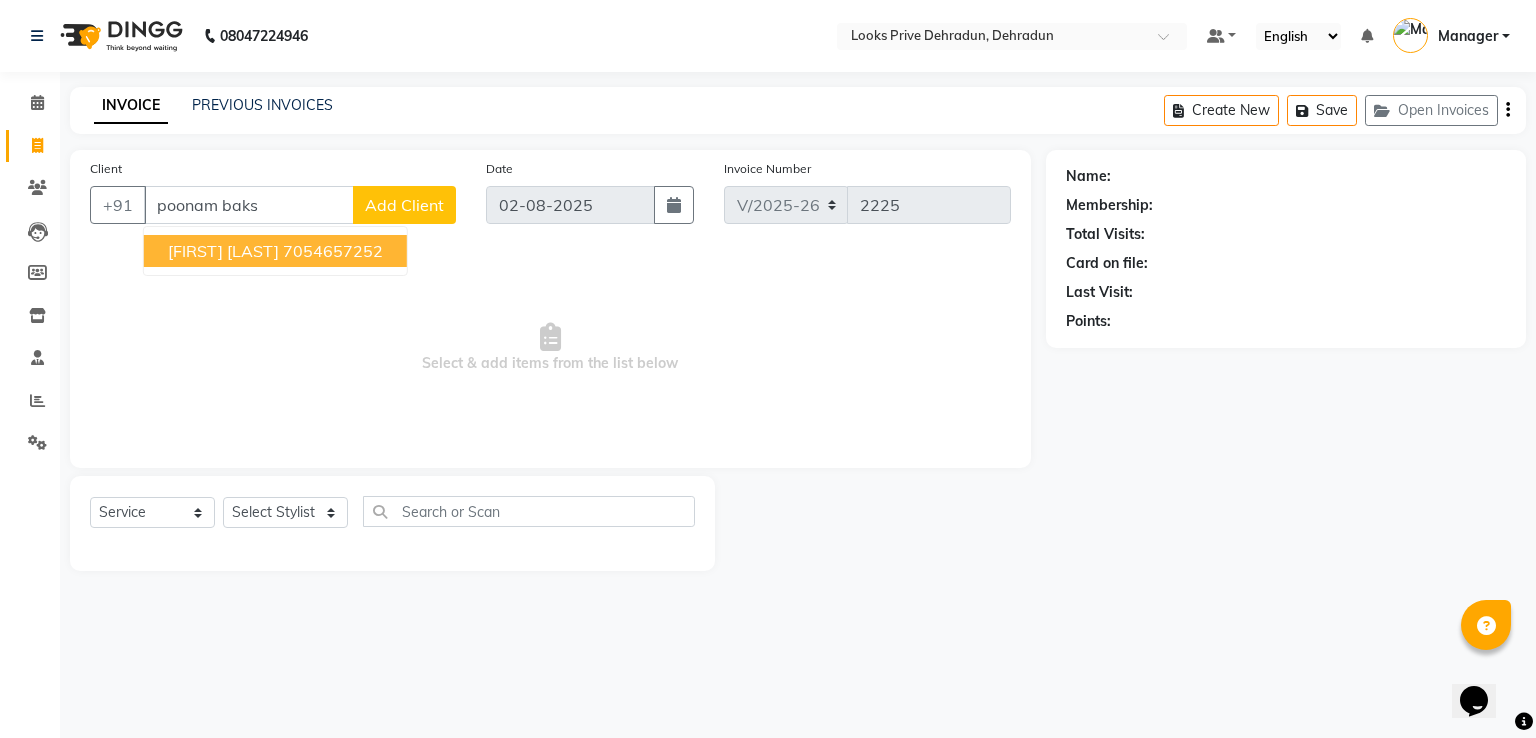 click on "7054657252" at bounding box center [333, 251] 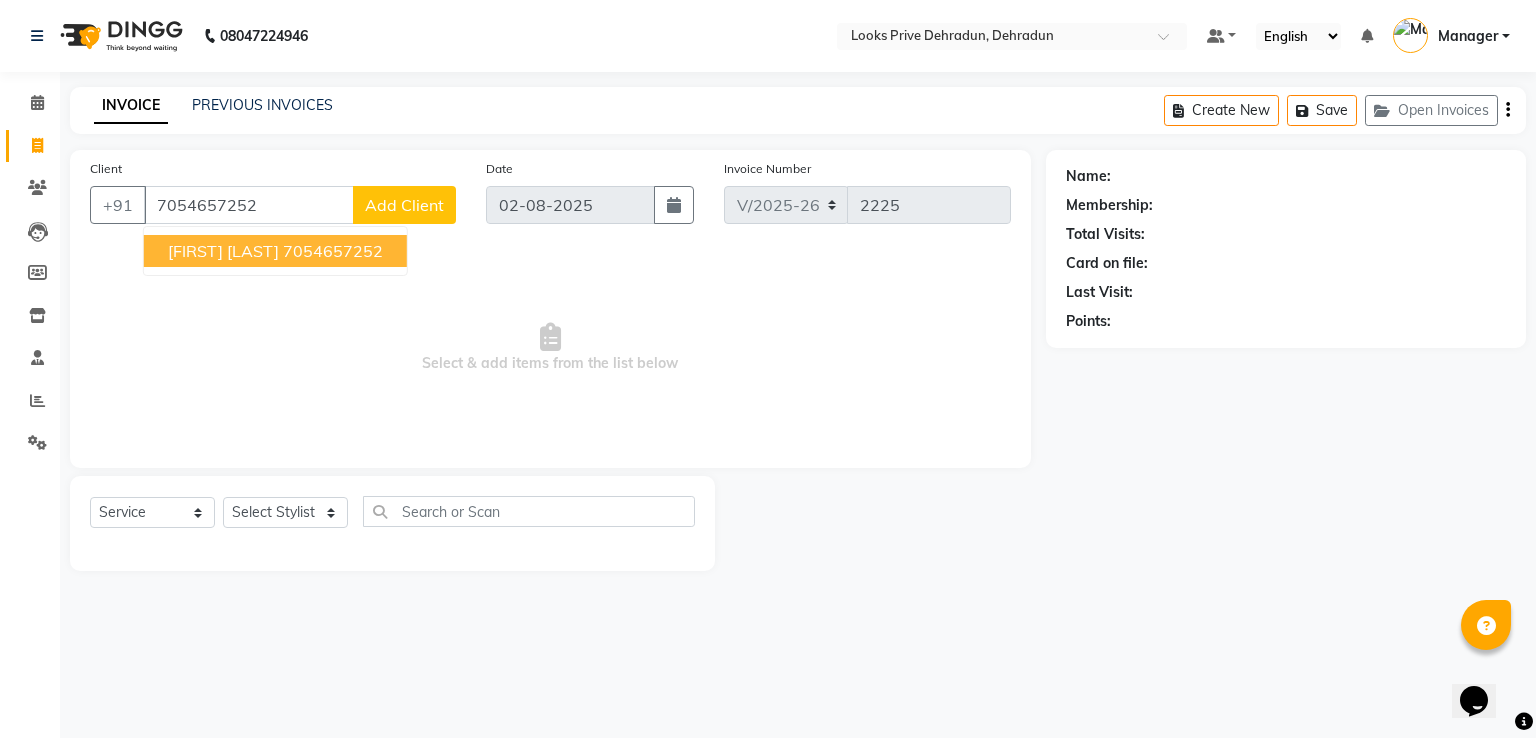 type on "7054657252" 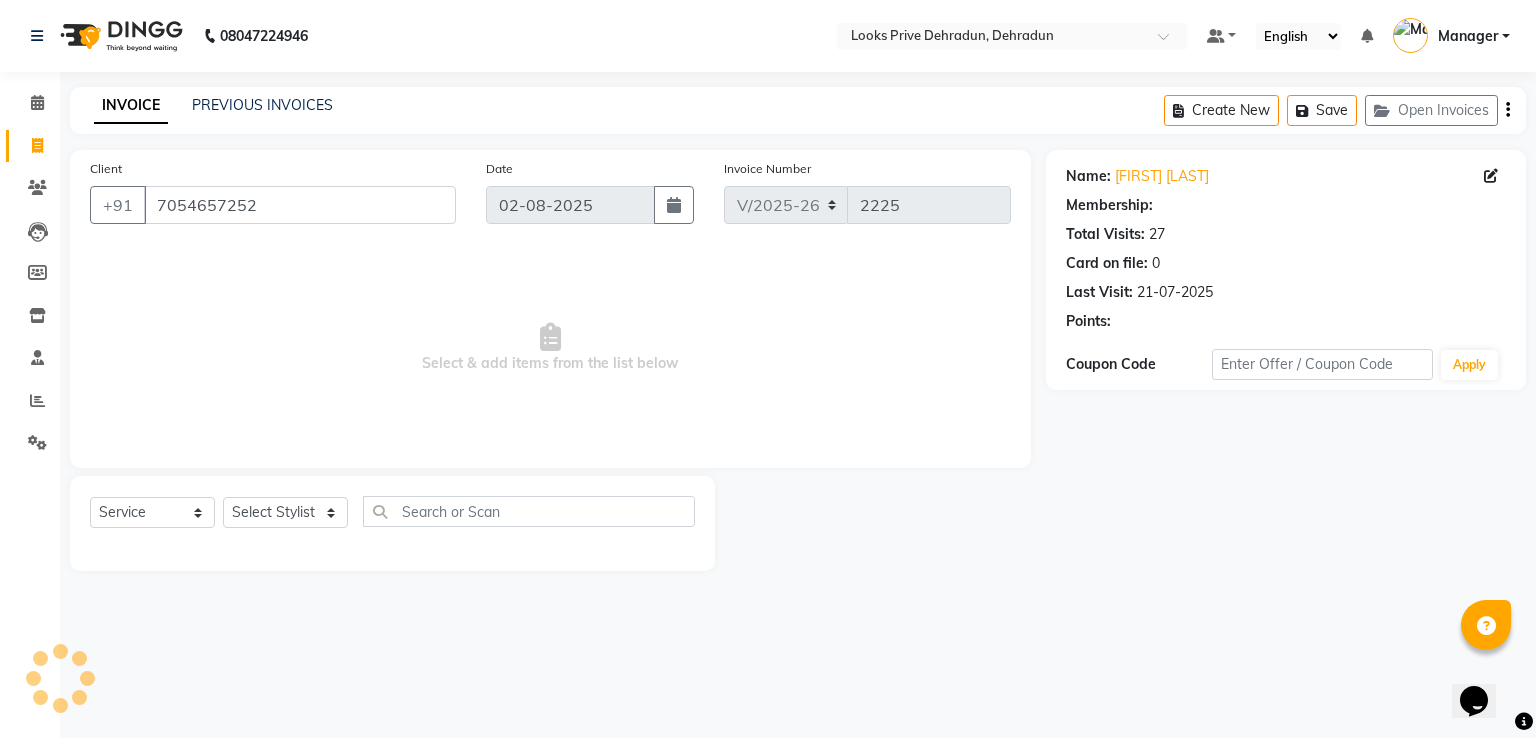 select on "1: Object" 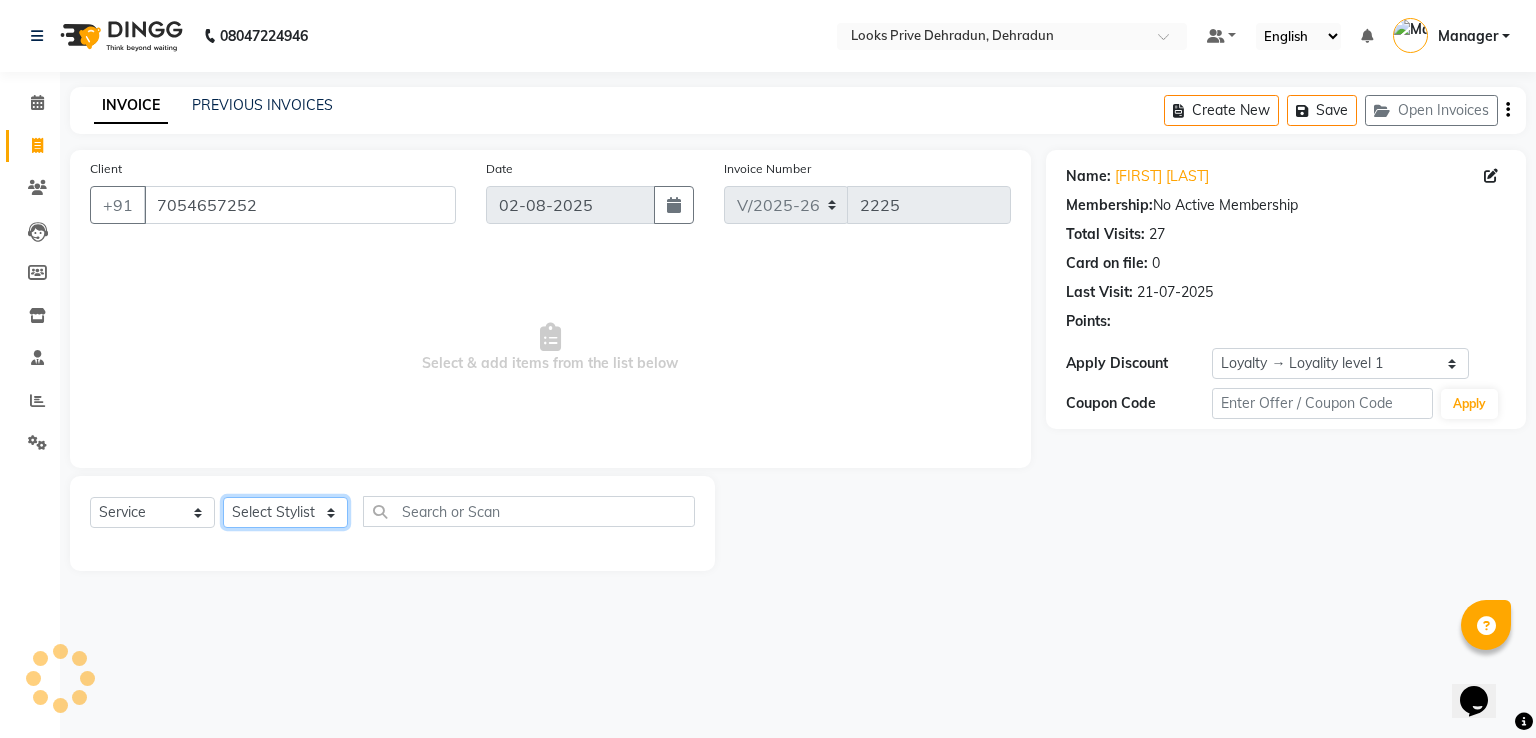 click on "Select Stylist A2R_Master Aamir Ajay_Pedicurist Ashima Ayesha Bilal Dinesh_pdct Kaleem Karni Lovely Lucky_pdct Manager Muskan Nasir Rajeev Ruby Salman Shahjad Shubham Suraj_pedi" 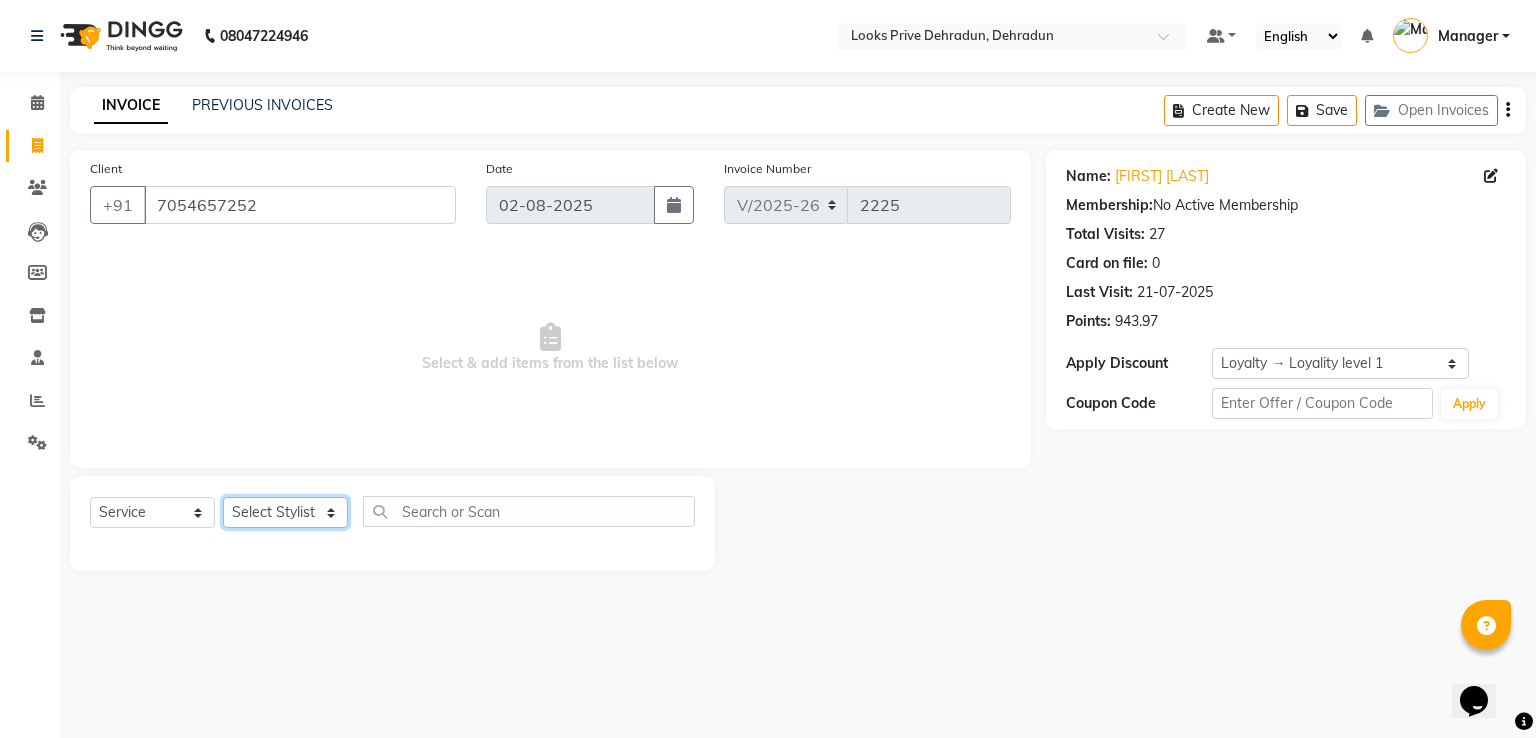 select on "45669" 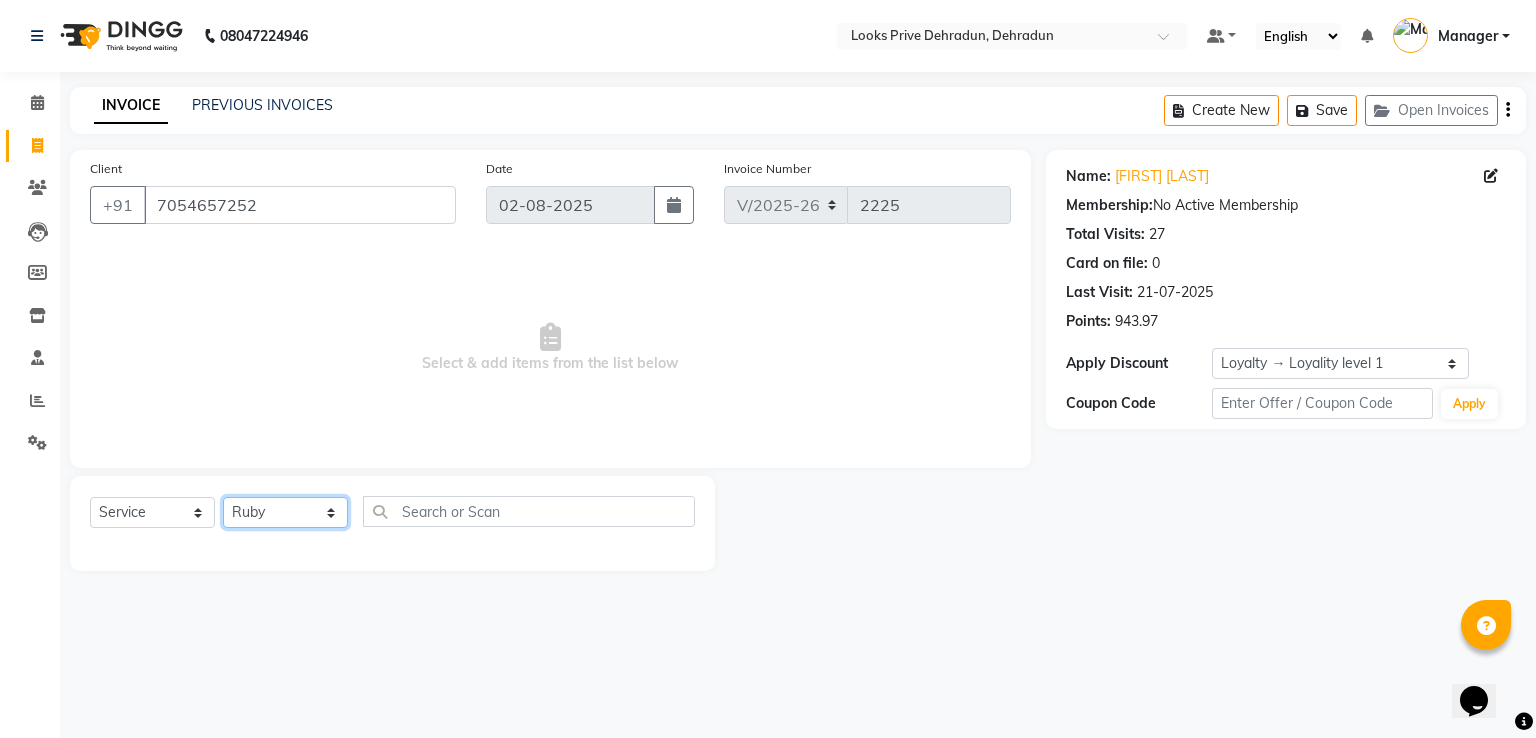 click on "Select Stylist A2R_Master Aamir Ajay_Pedicurist Ashima Ayesha Bilal Dinesh_pdct Kaleem Karni Lovely Lucky_pdct Manager Muskan Nasir Rajeev Ruby Salman Shahjad Shubham Suraj_pedi" 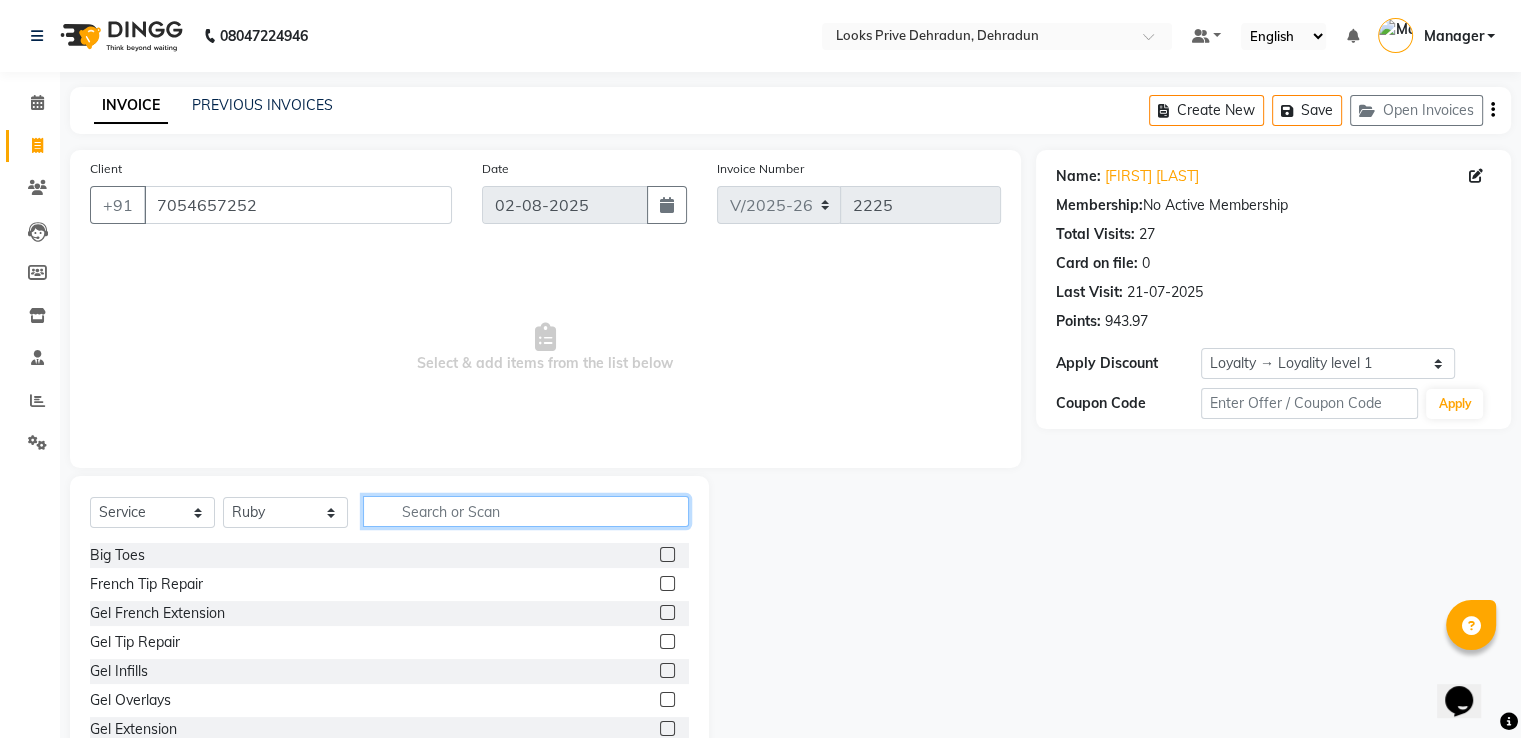 click 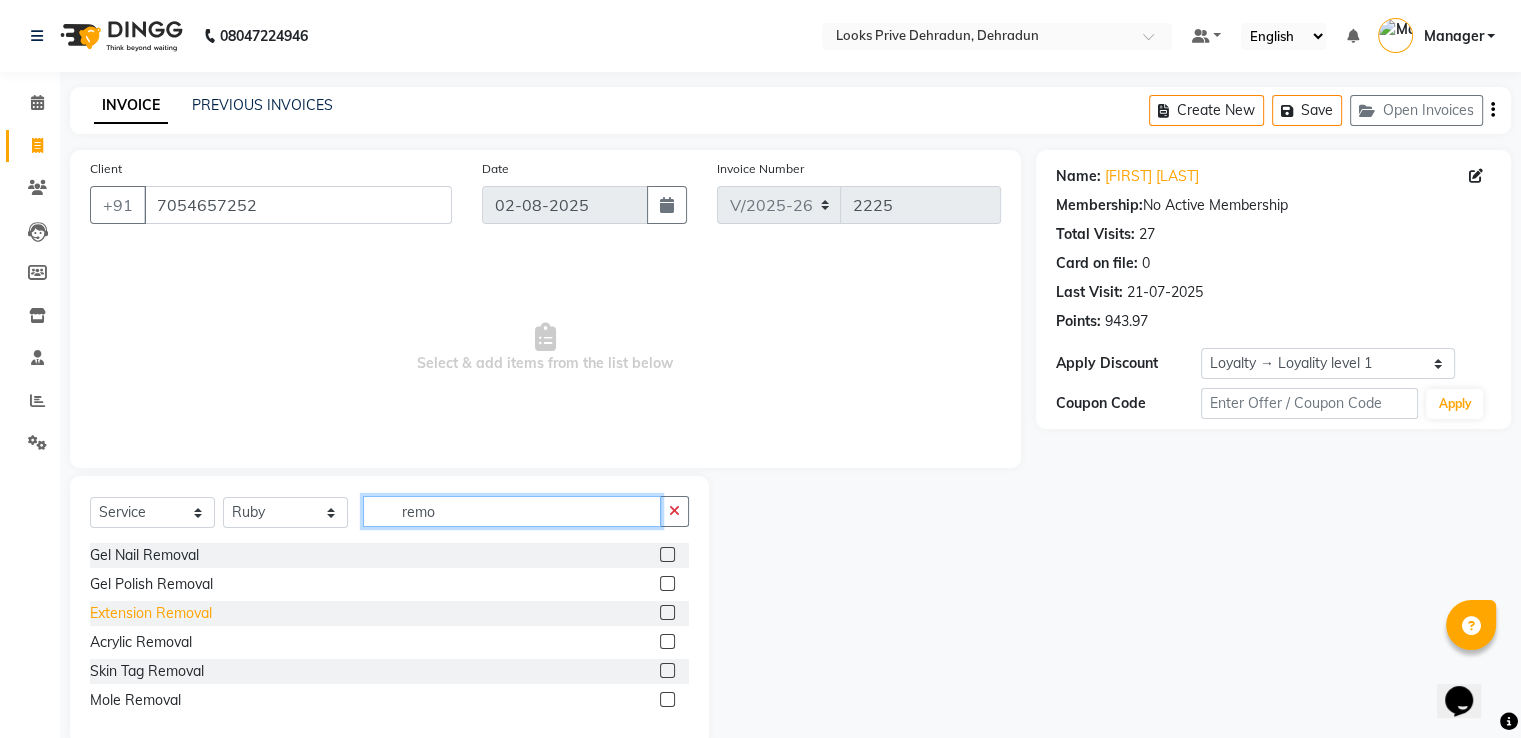 type on "remo" 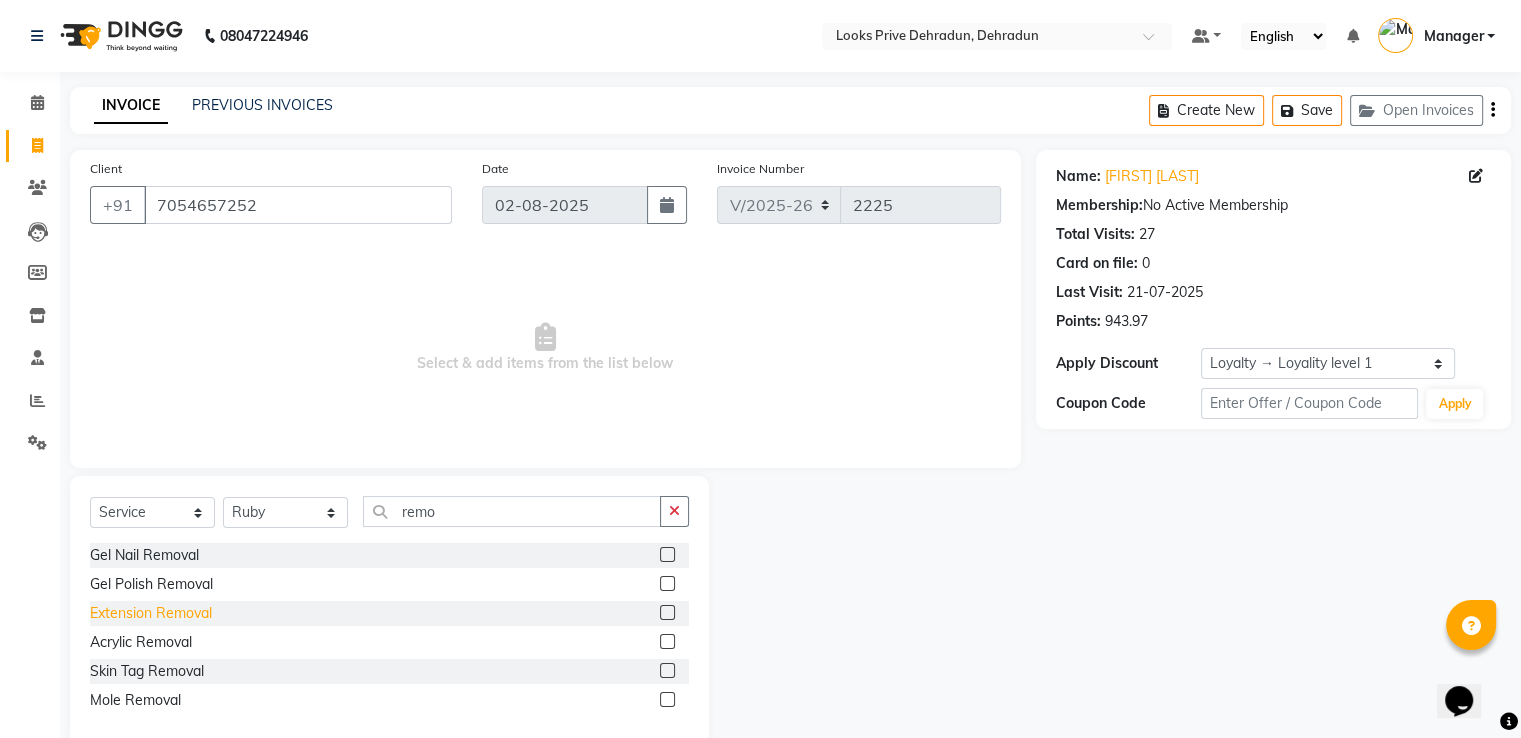 click on "Extension Removal" 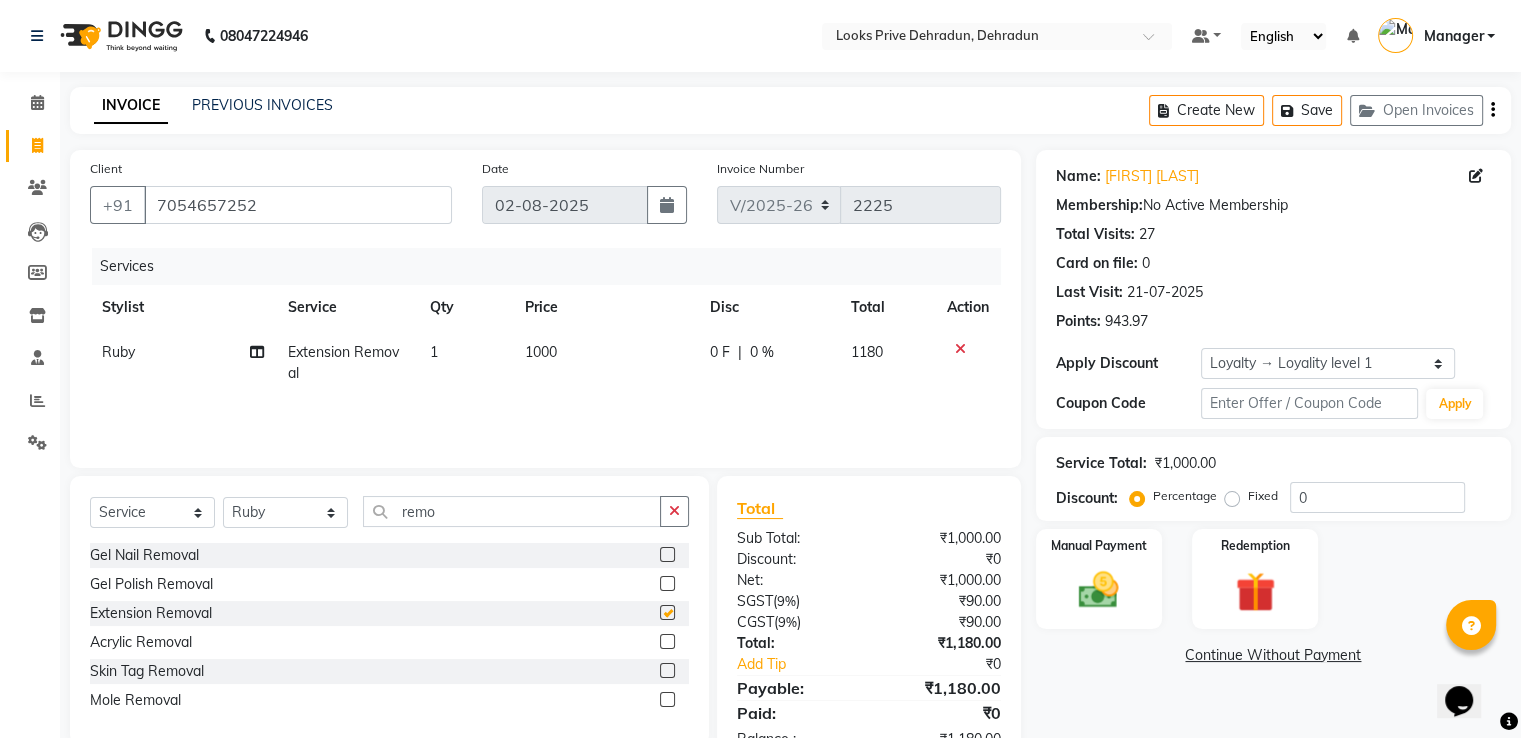 checkbox on "false" 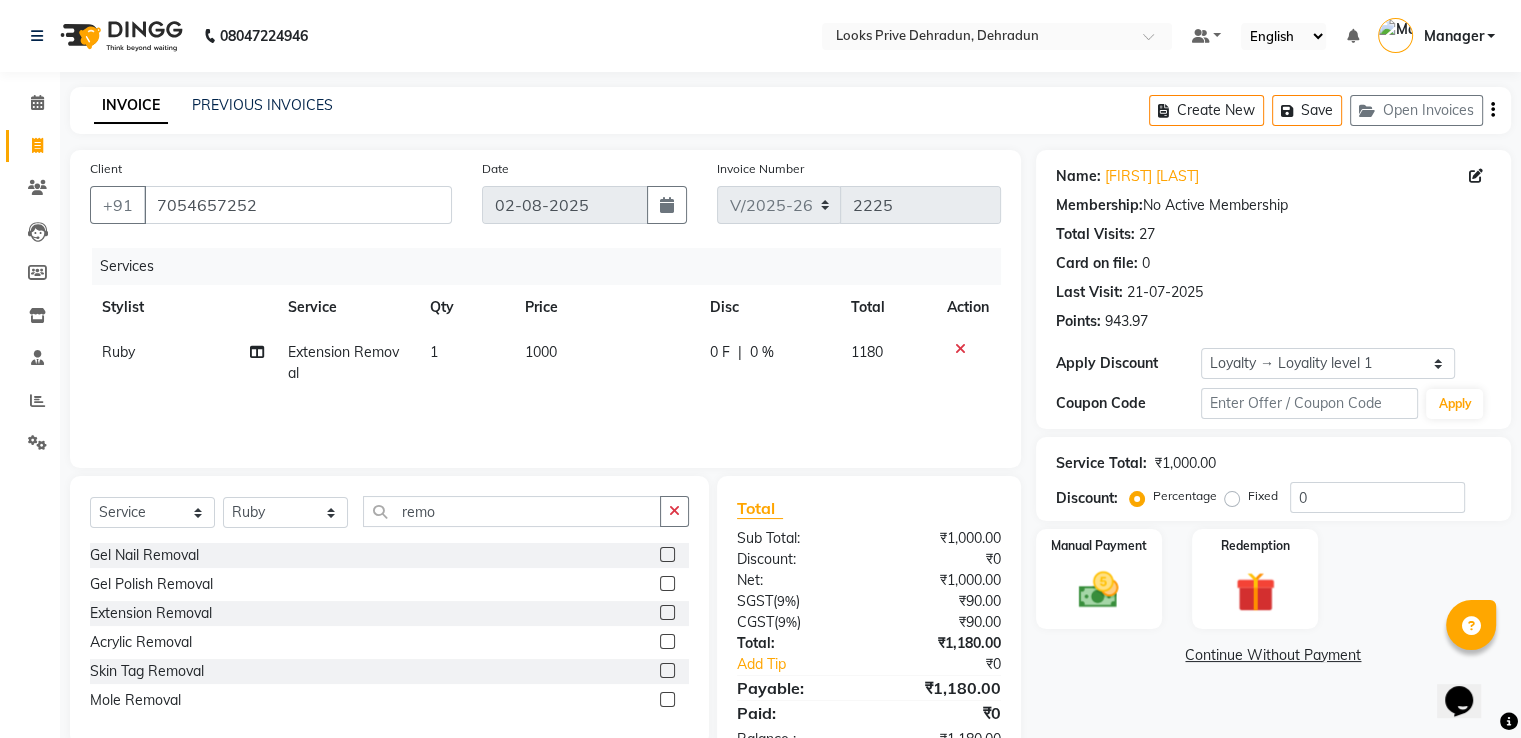 click on "1000" 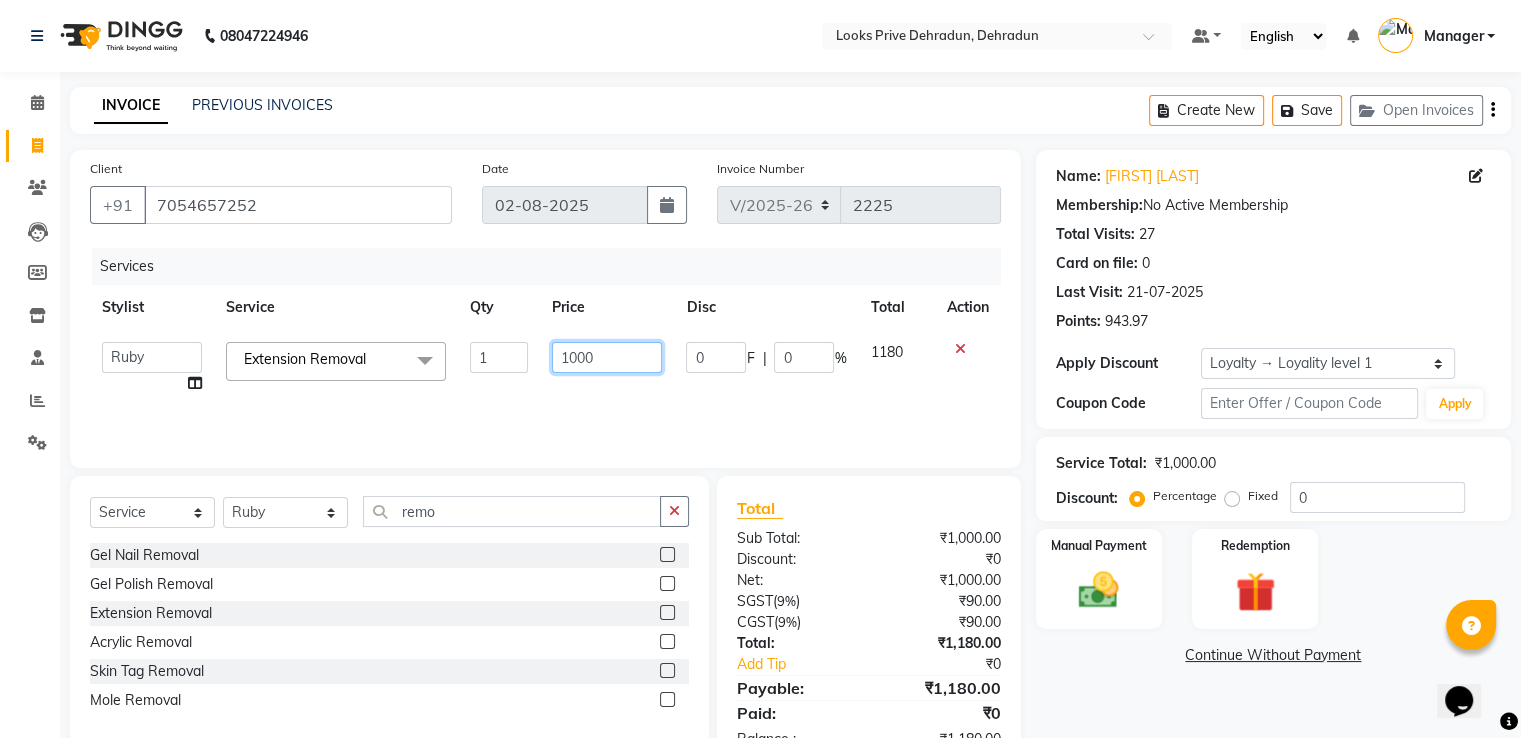 drag, startPoint x: 607, startPoint y: 357, endPoint x: 356, endPoint y: 309, distance: 255.54843 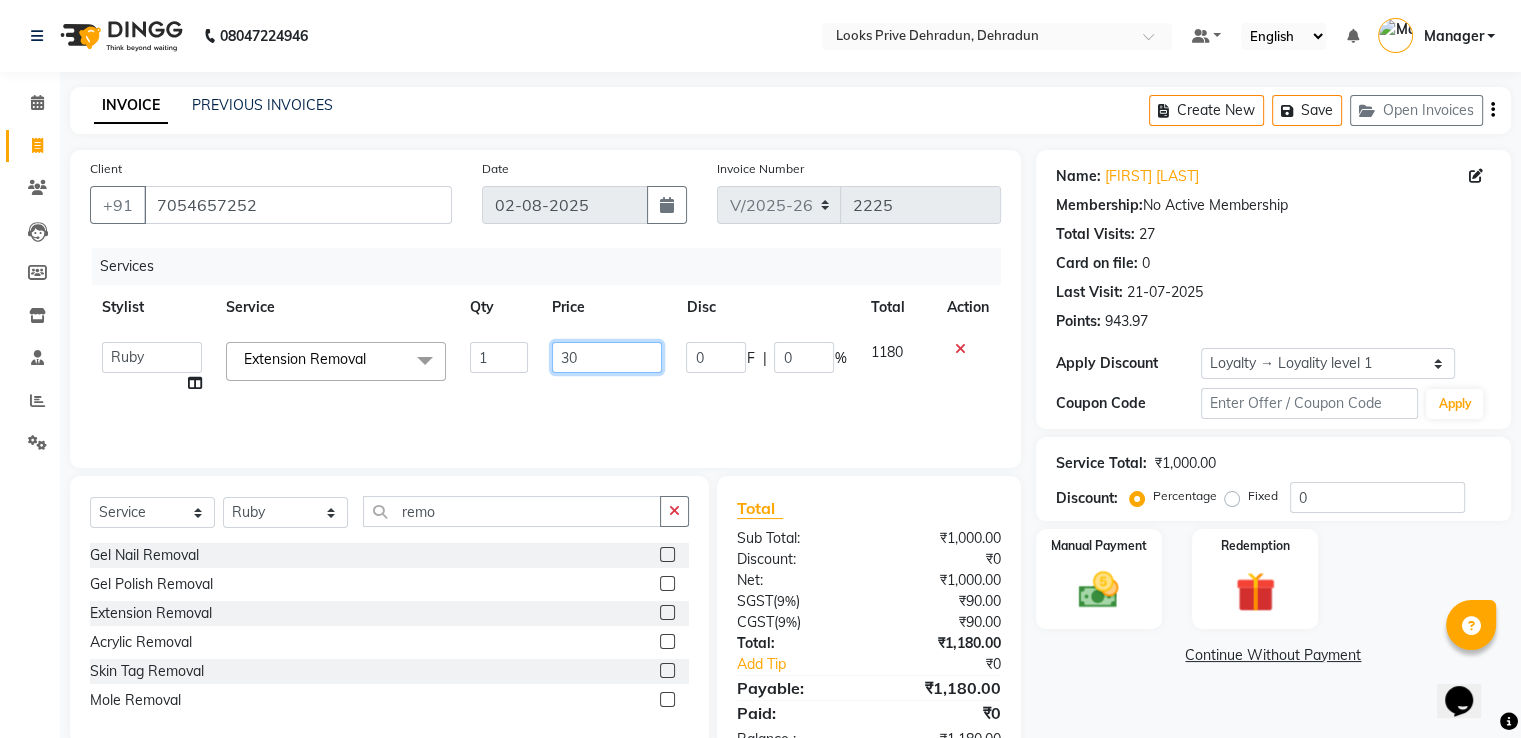type on "300" 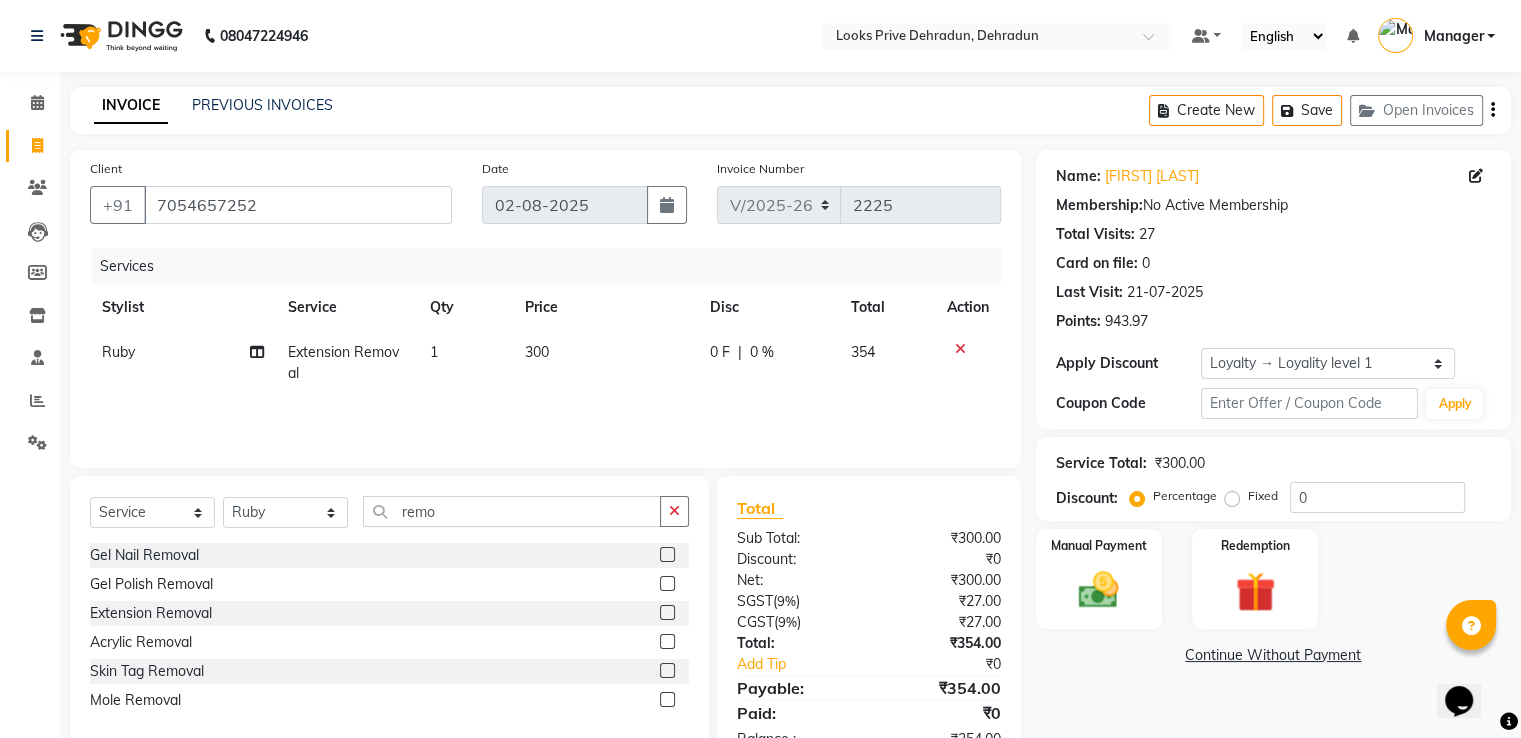 drag, startPoint x: 600, startPoint y: 397, endPoint x: 996, endPoint y: 517, distance: 413.78256 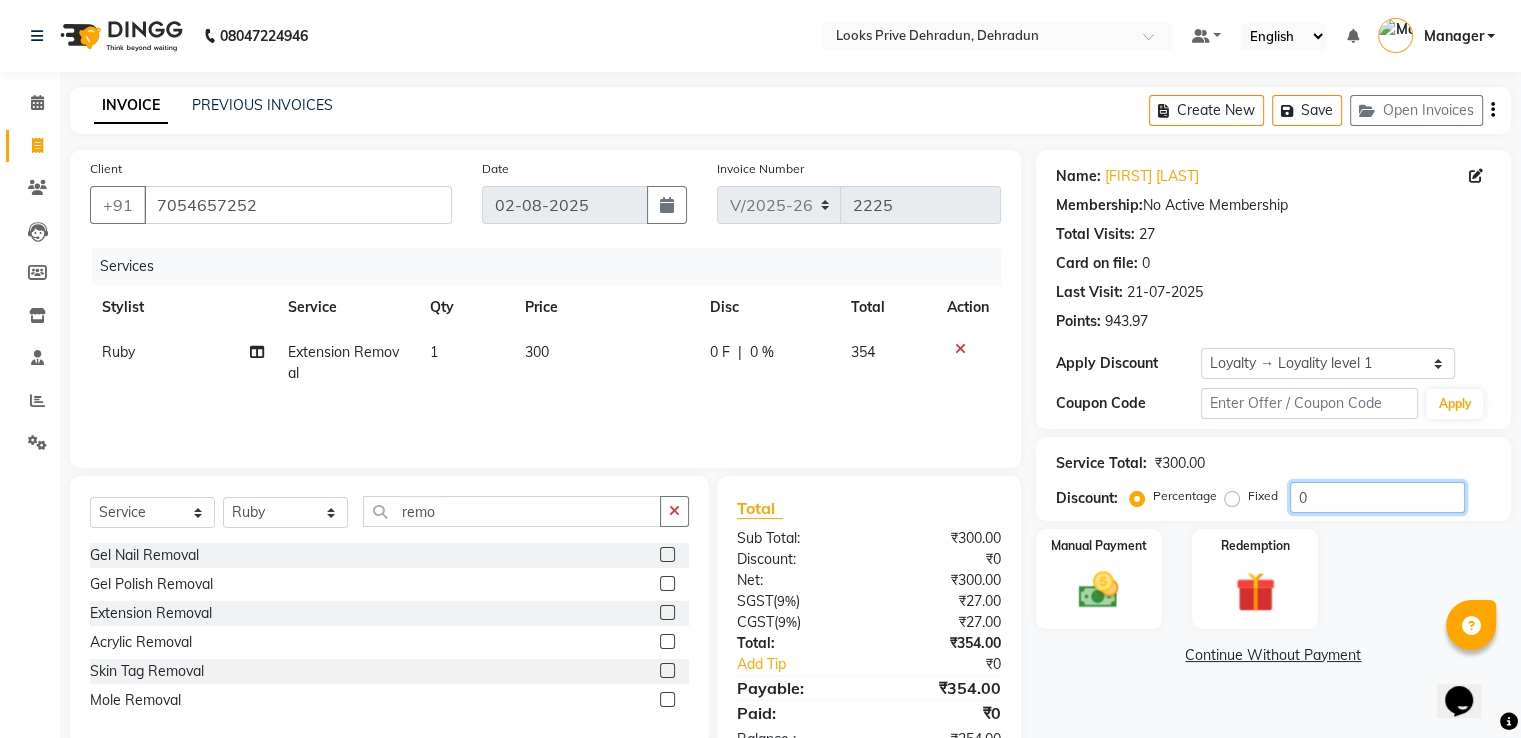click on "0" 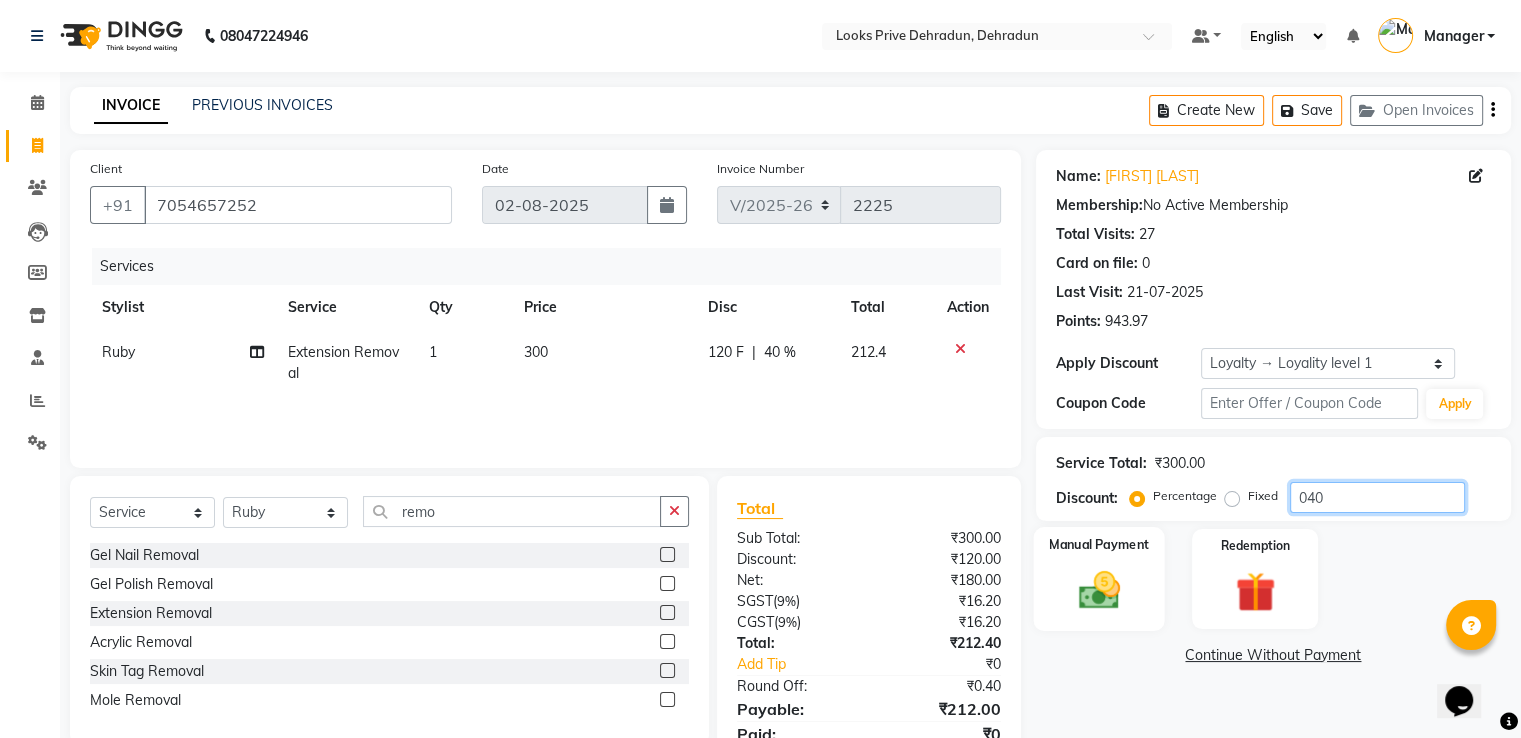 type on "040" 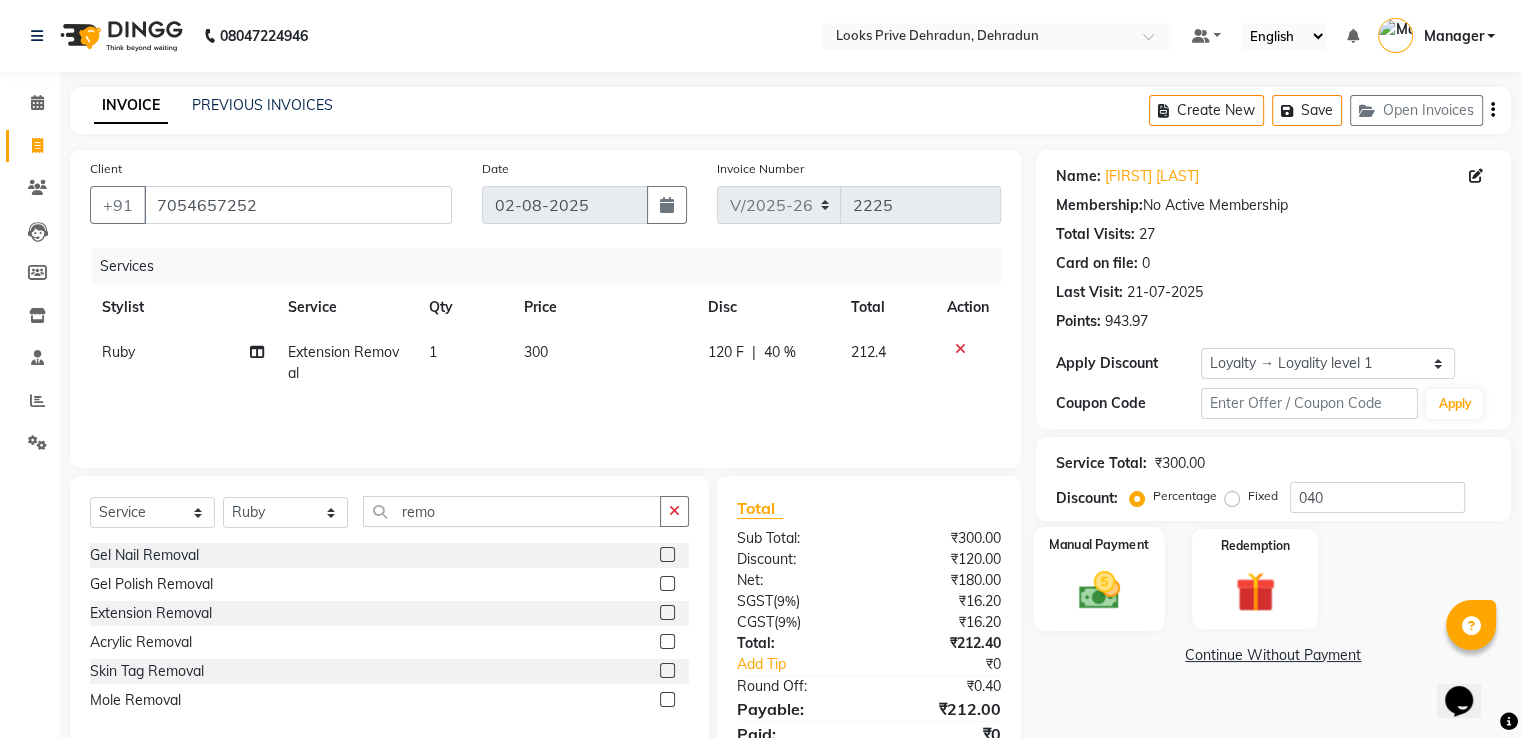 click 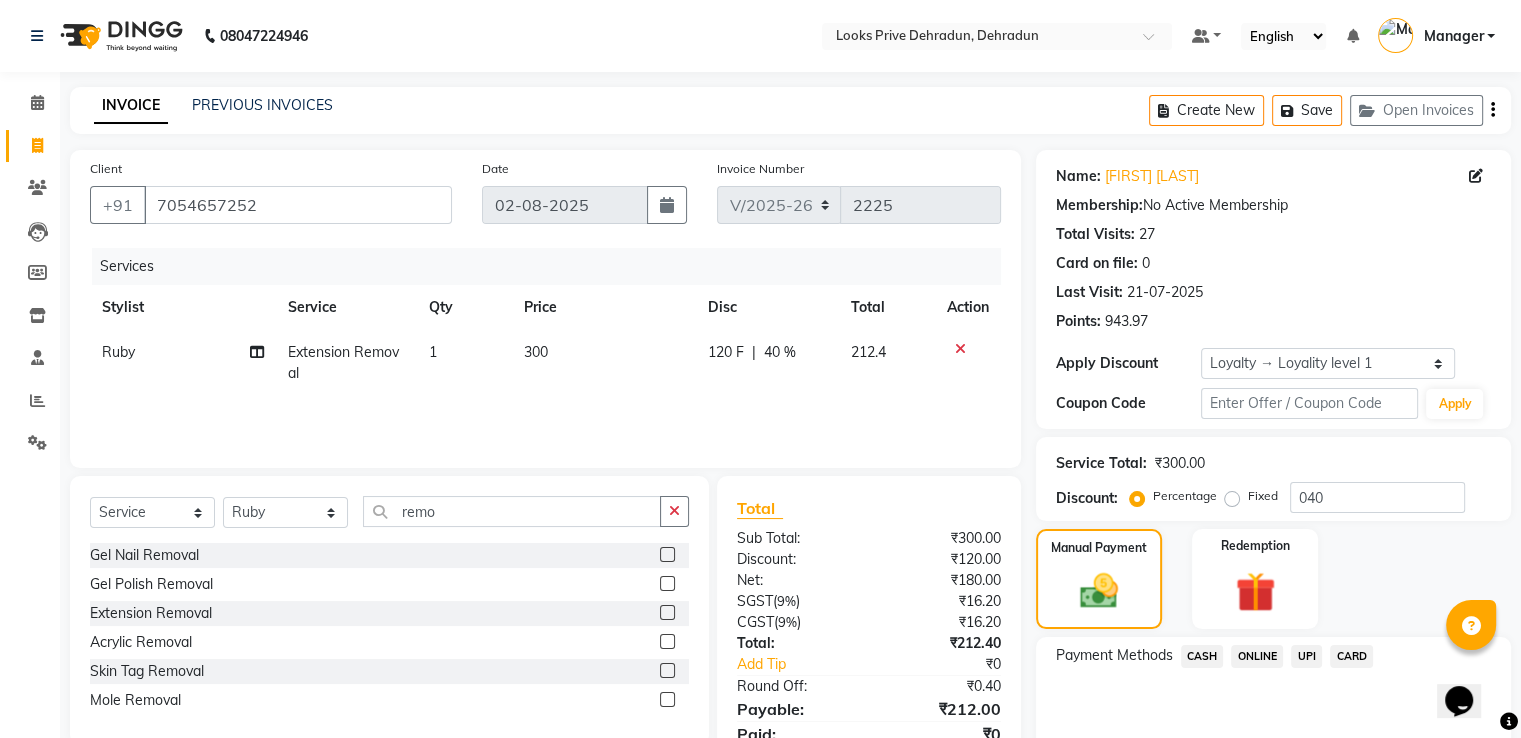 click on "CARD" 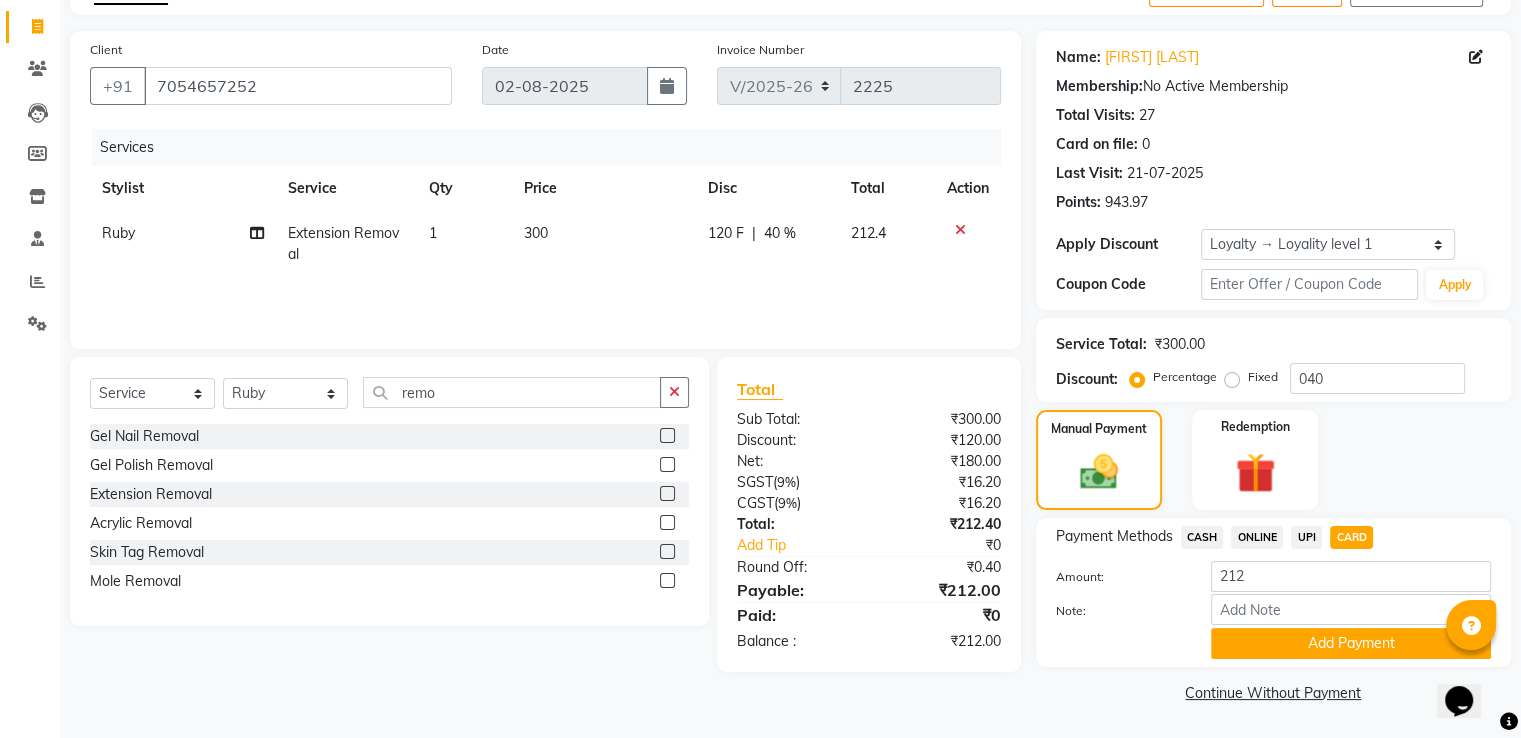 drag, startPoint x: 1245, startPoint y: 639, endPoint x: 1231, endPoint y: 636, distance: 14.3178215 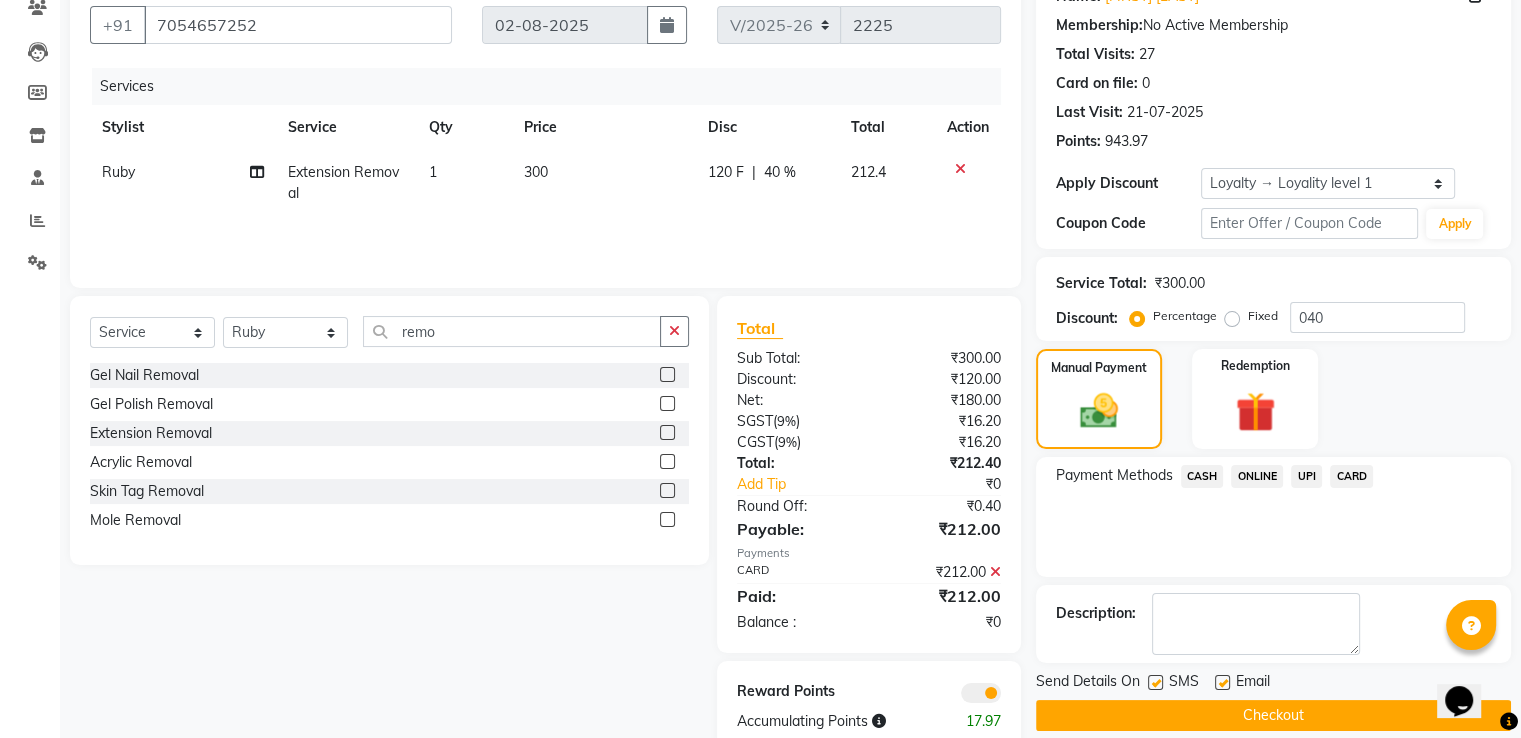 scroll, scrollTop: 226, scrollLeft: 0, axis: vertical 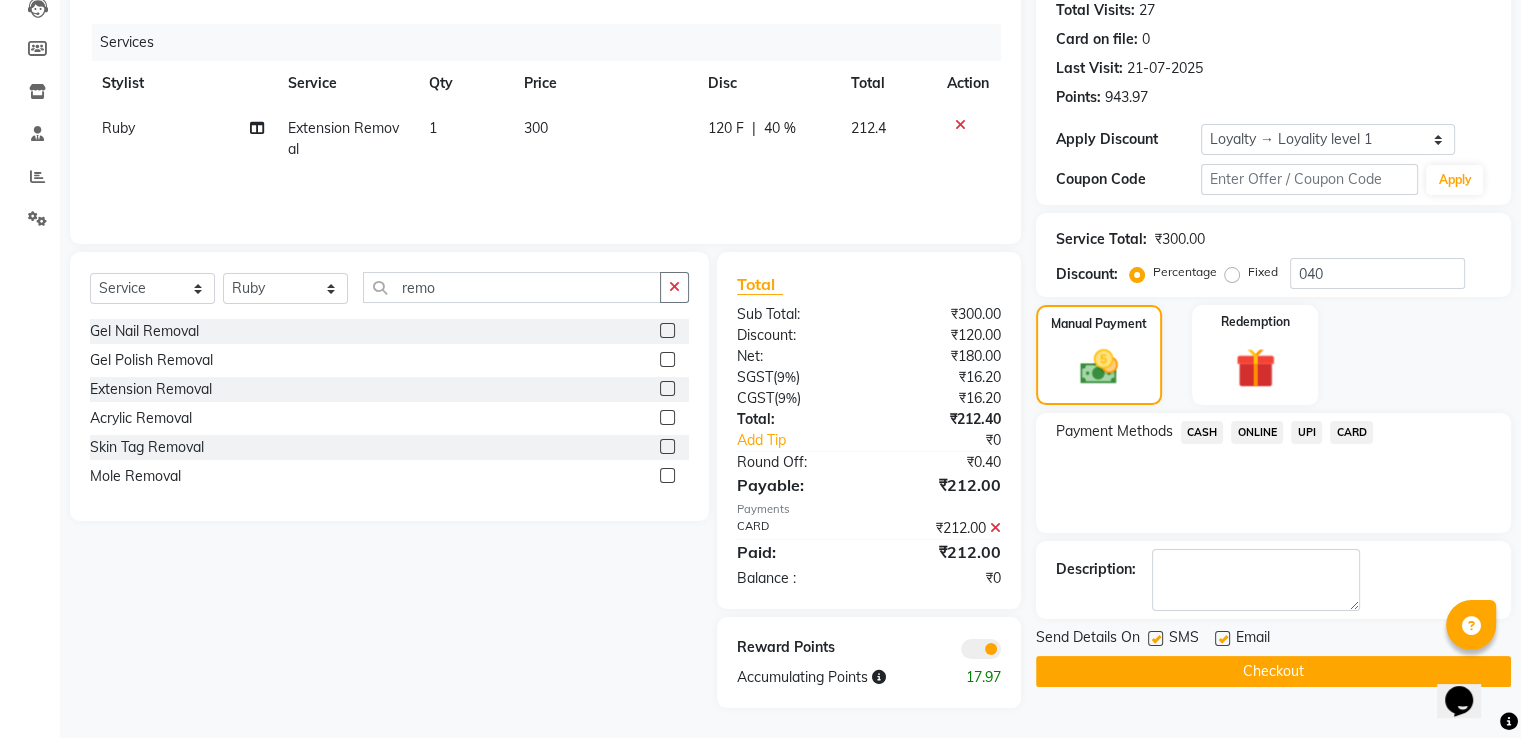 click on "Checkout" 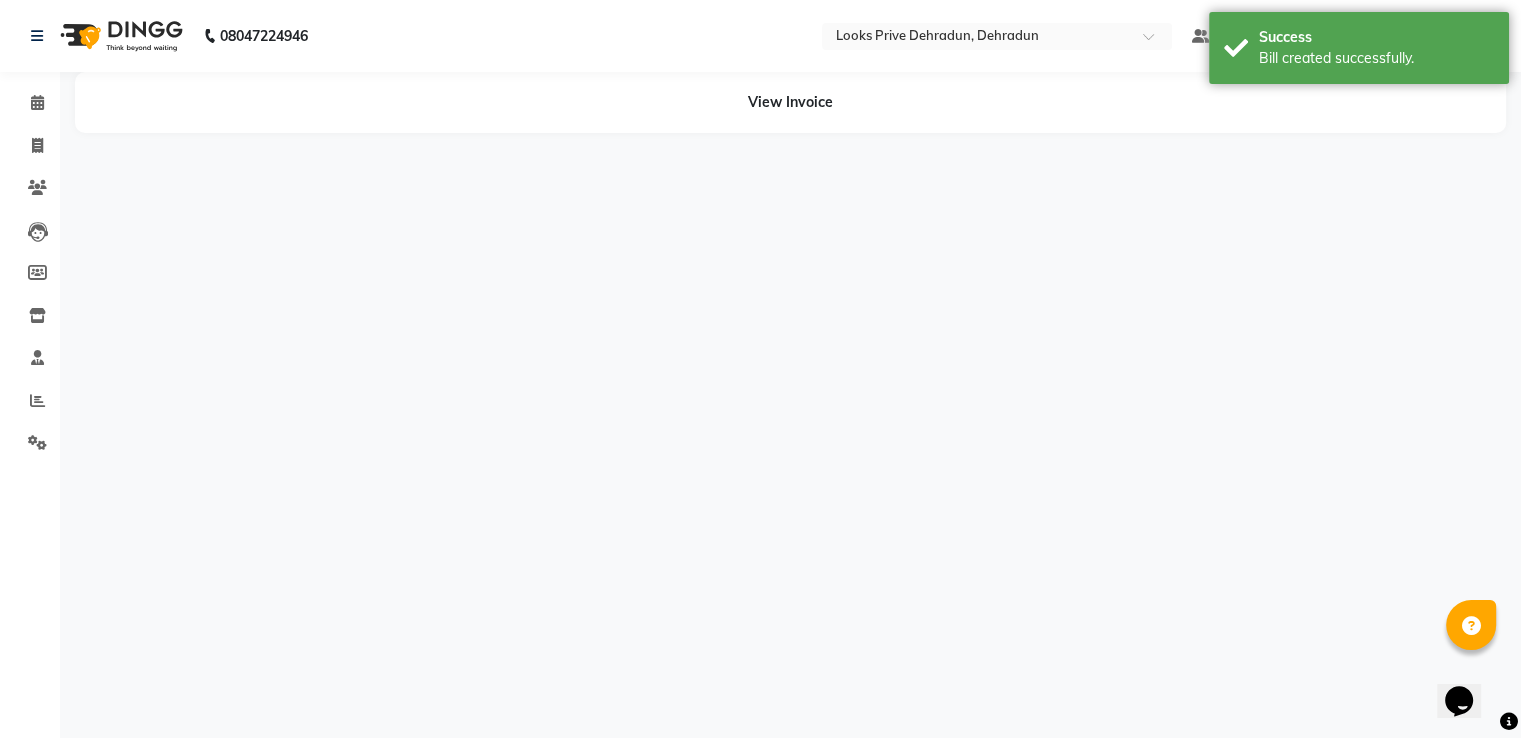 scroll, scrollTop: 0, scrollLeft: 0, axis: both 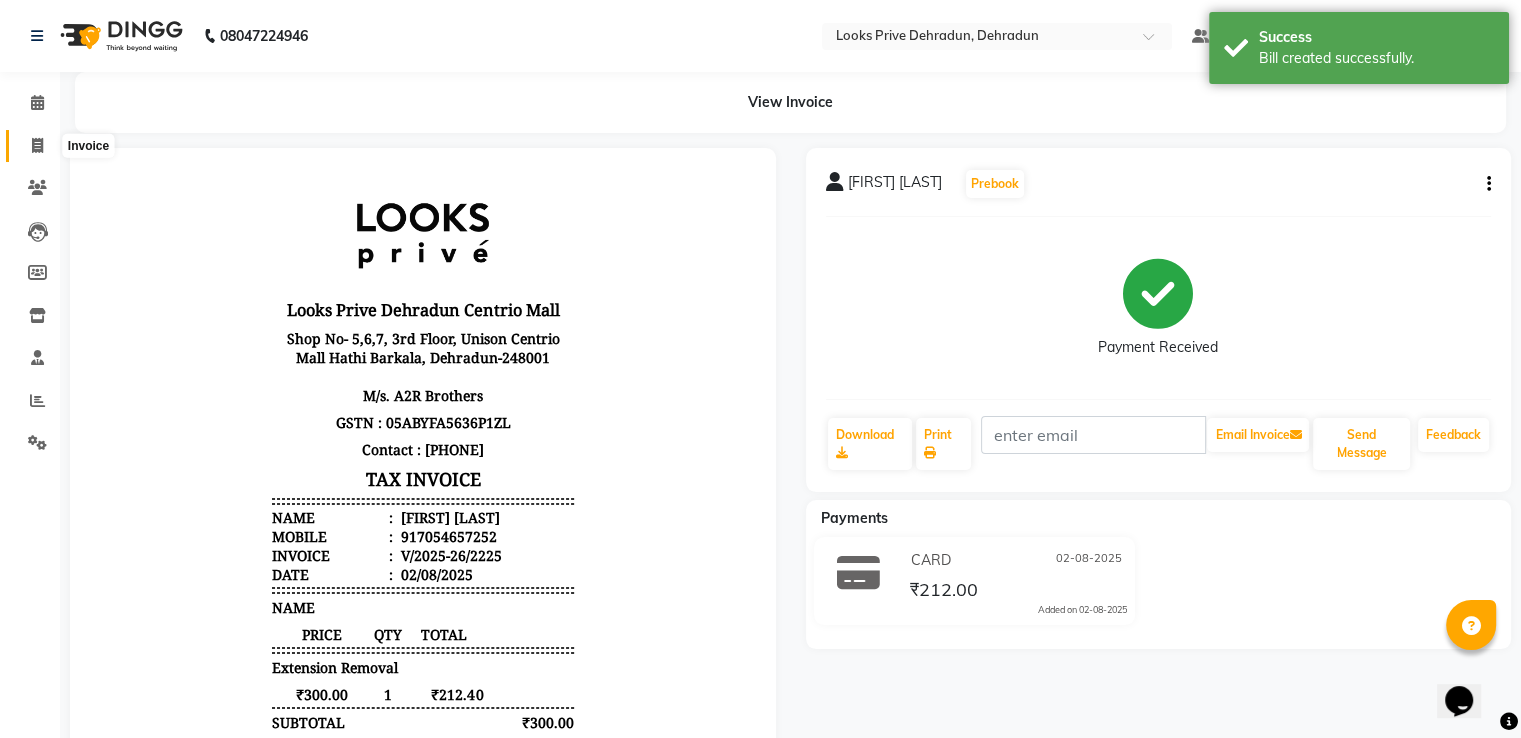 click 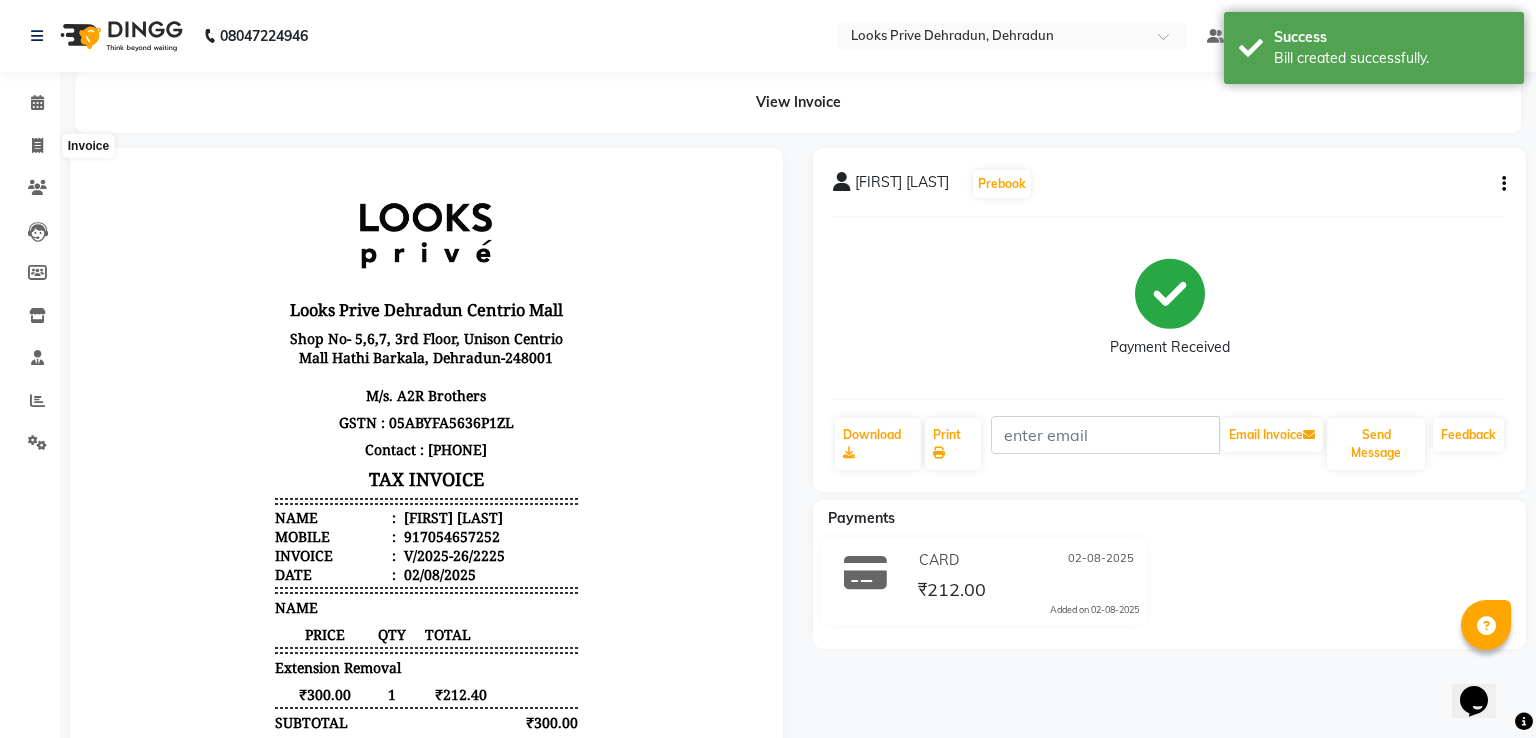 select on "service" 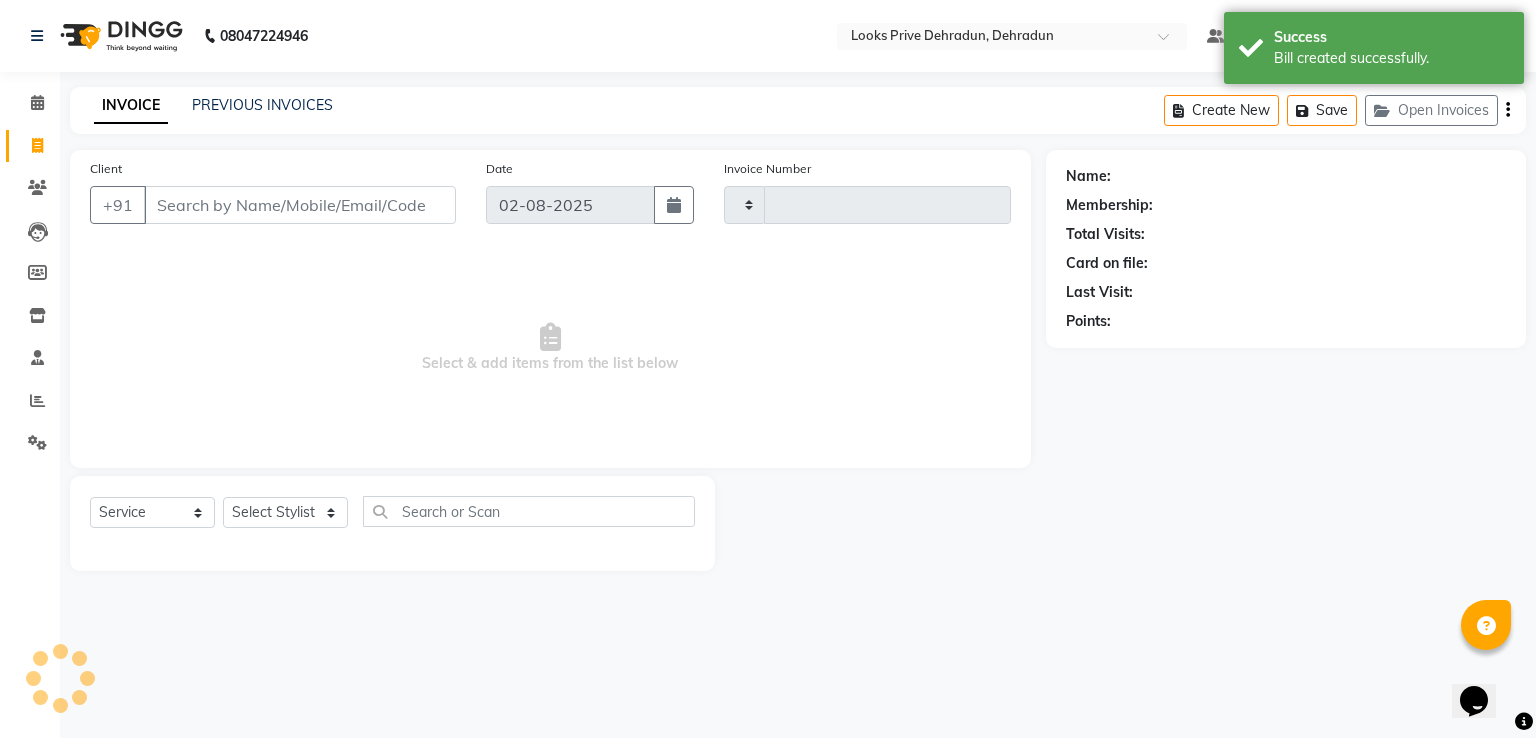type on "2226" 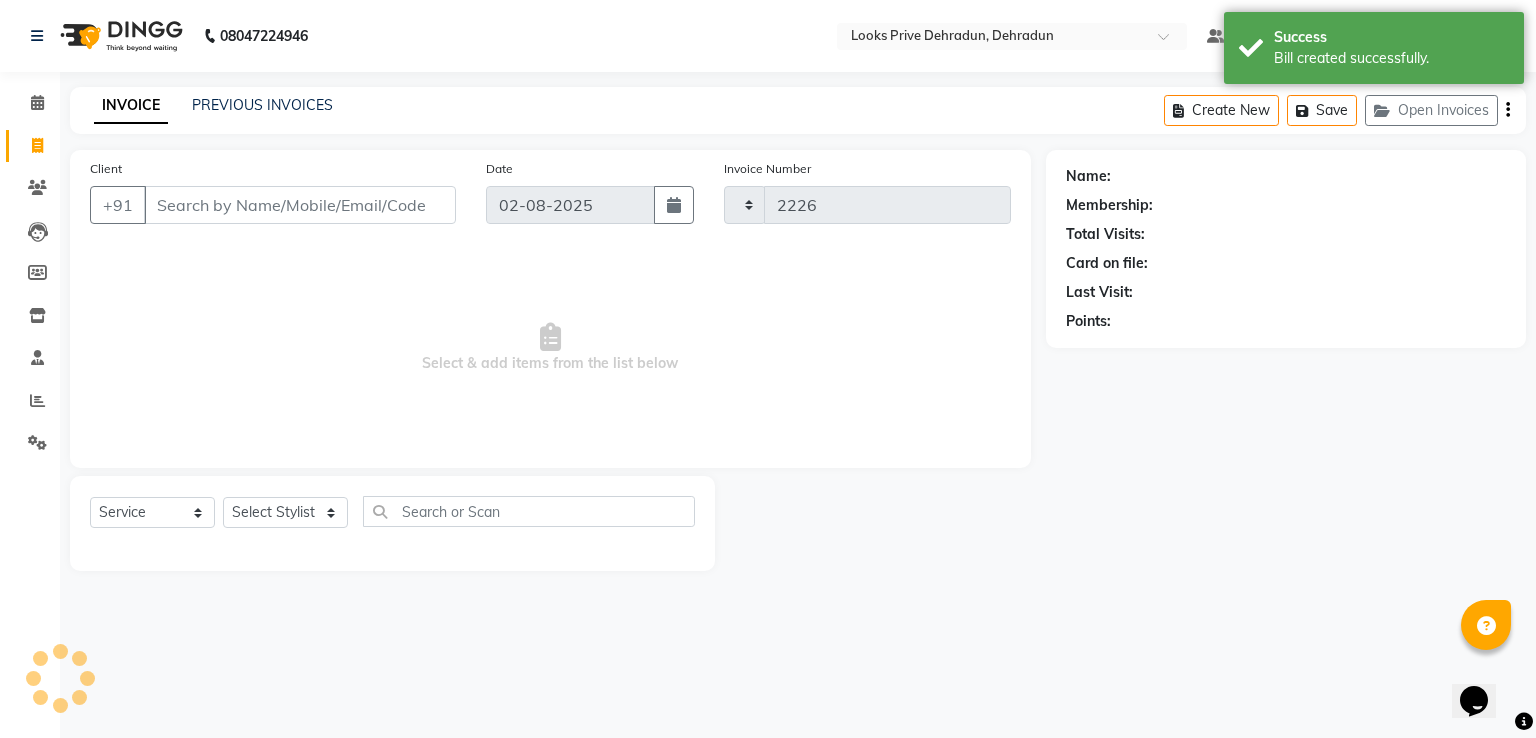 select on "6205" 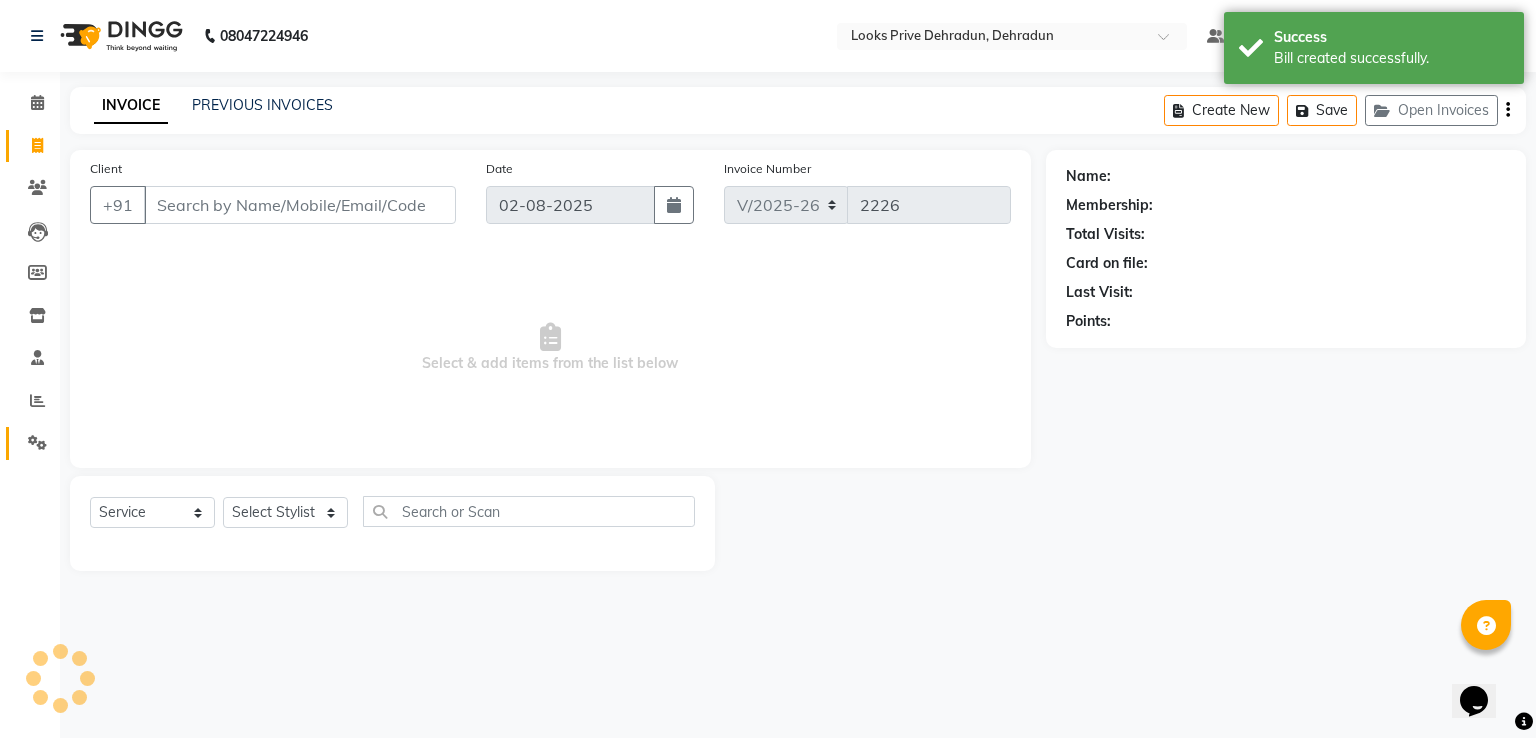 drag, startPoint x: 32, startPoint y: 429, endPoint x: 33, endPoint y: 413, distance: 16.03122 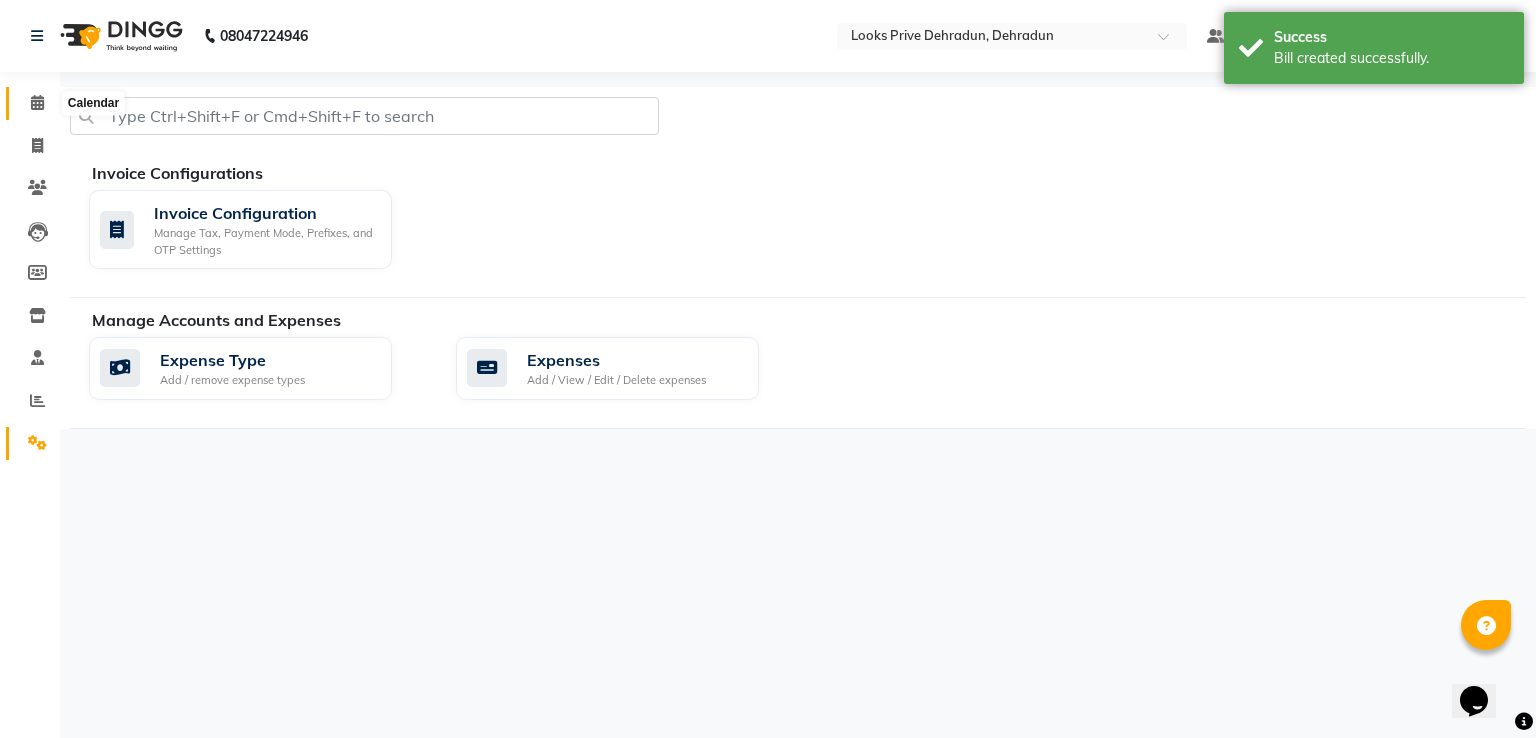 click 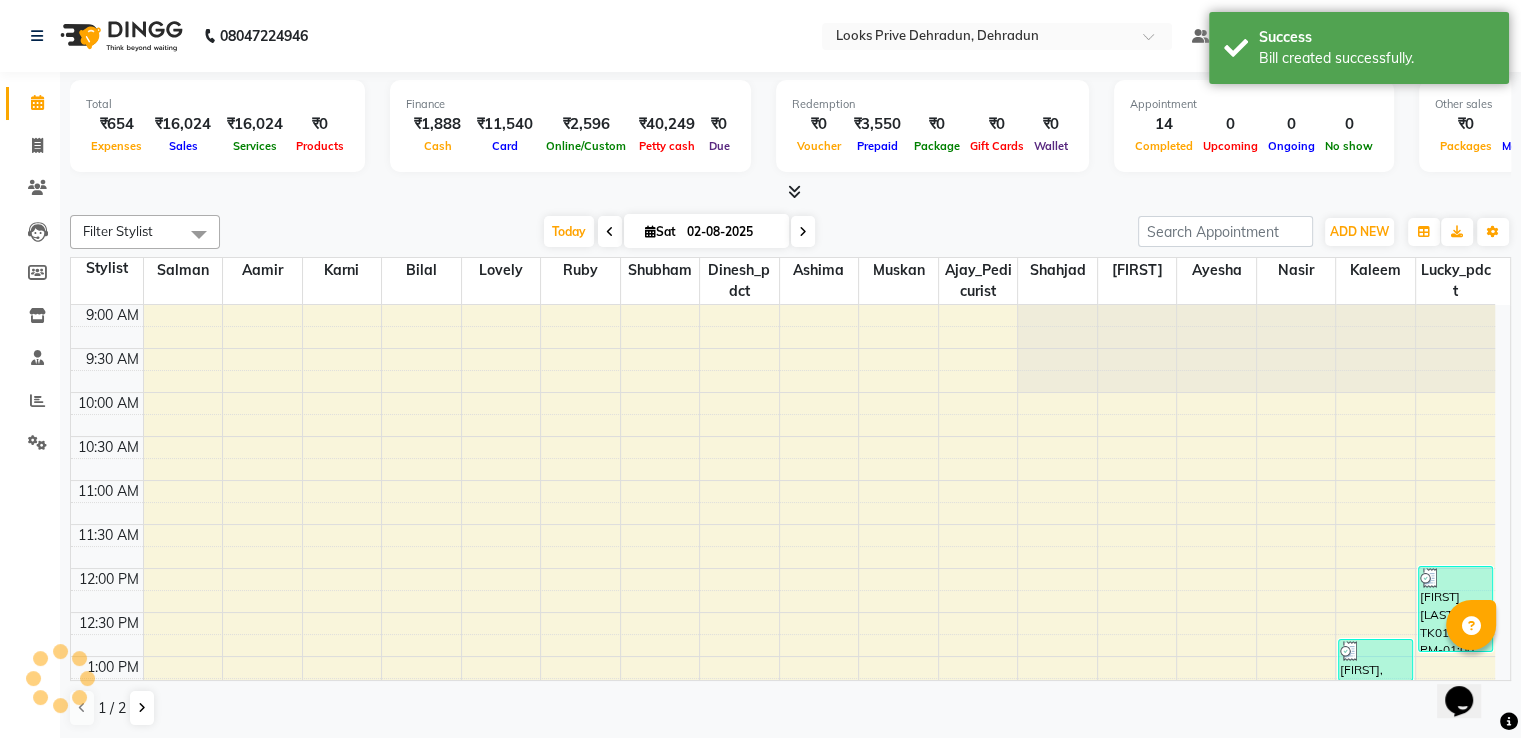 scroll, scrollTop: 0, scrollLeft: 0, axis: both 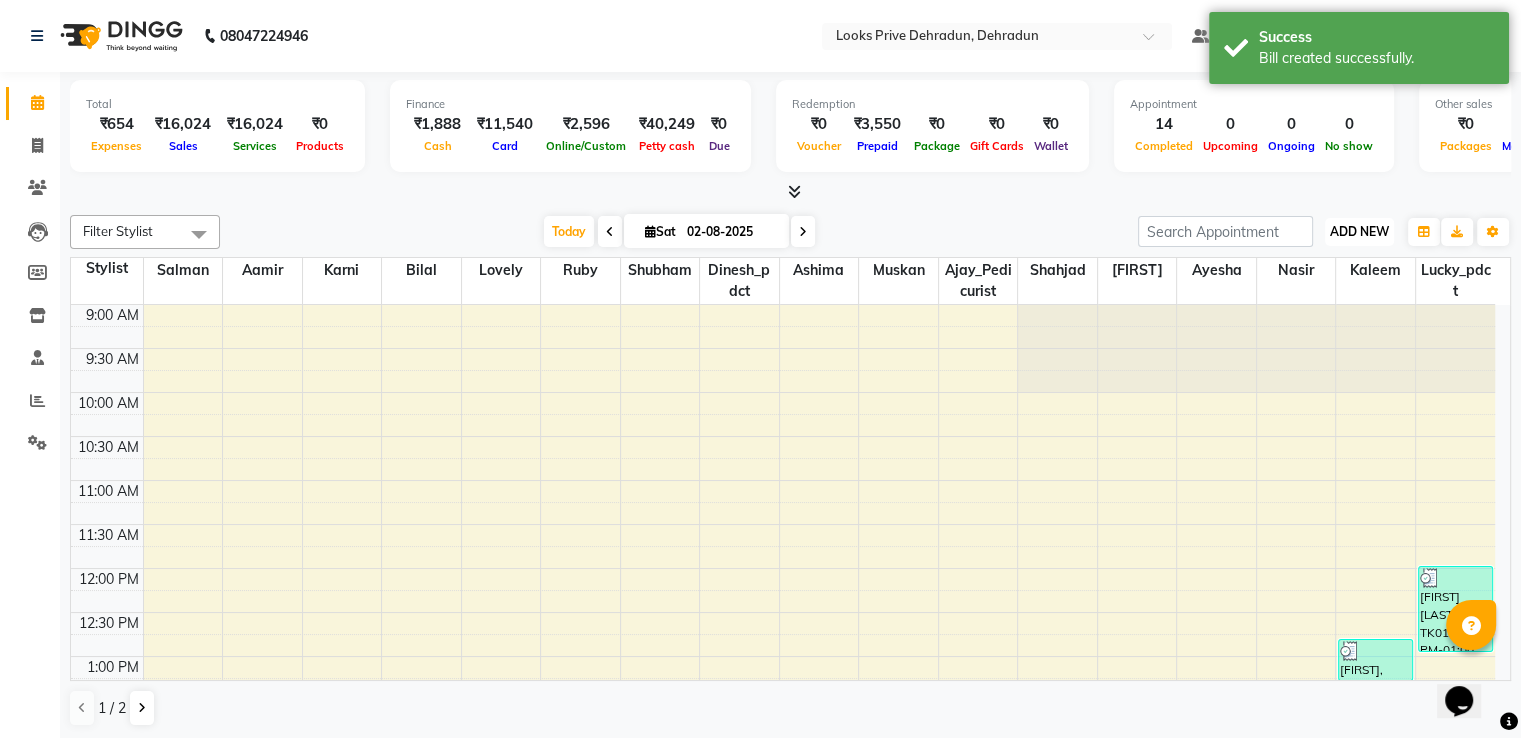 click on "ADD NEW" at bounding box center (1359, 231) 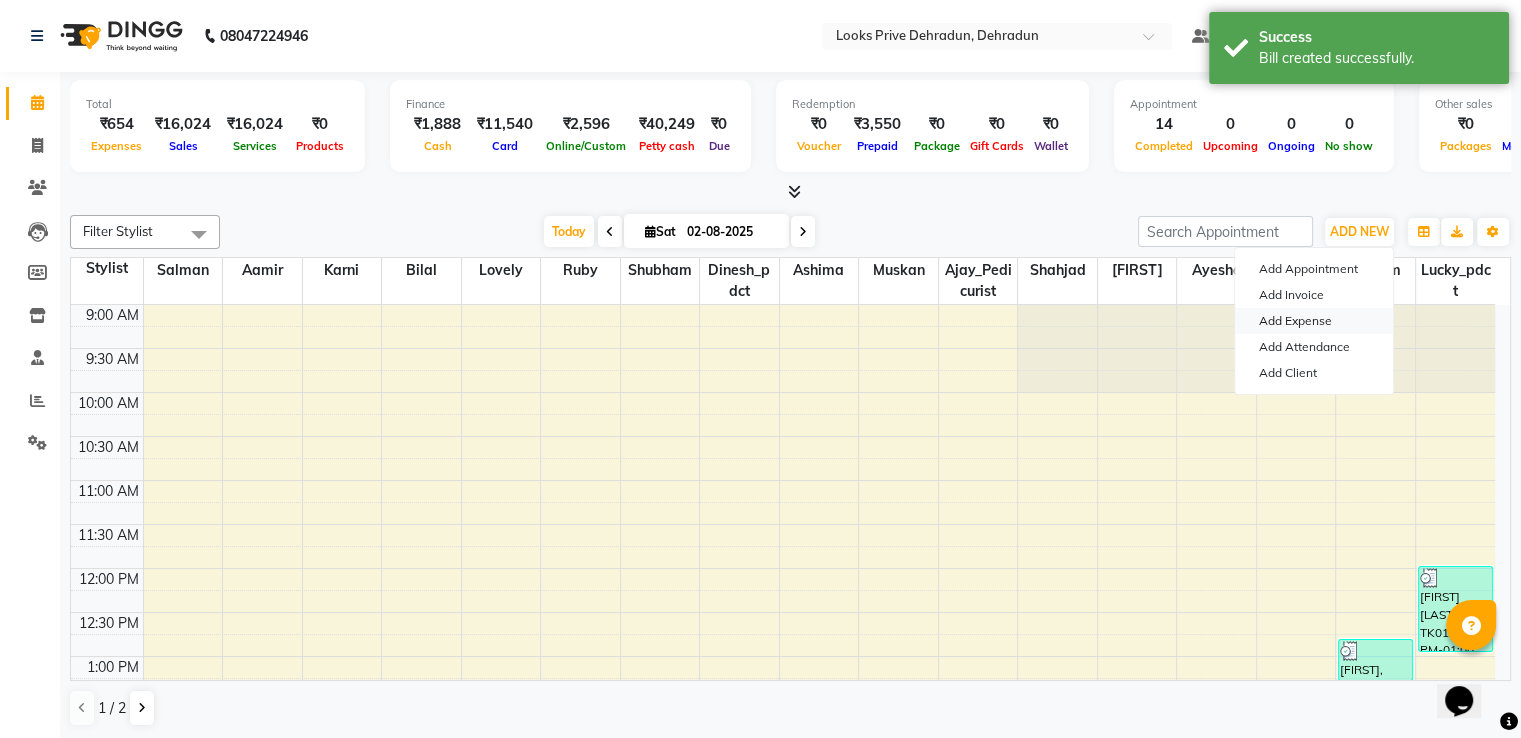 click on "Add Expense" at bounding box center (1314, 321) 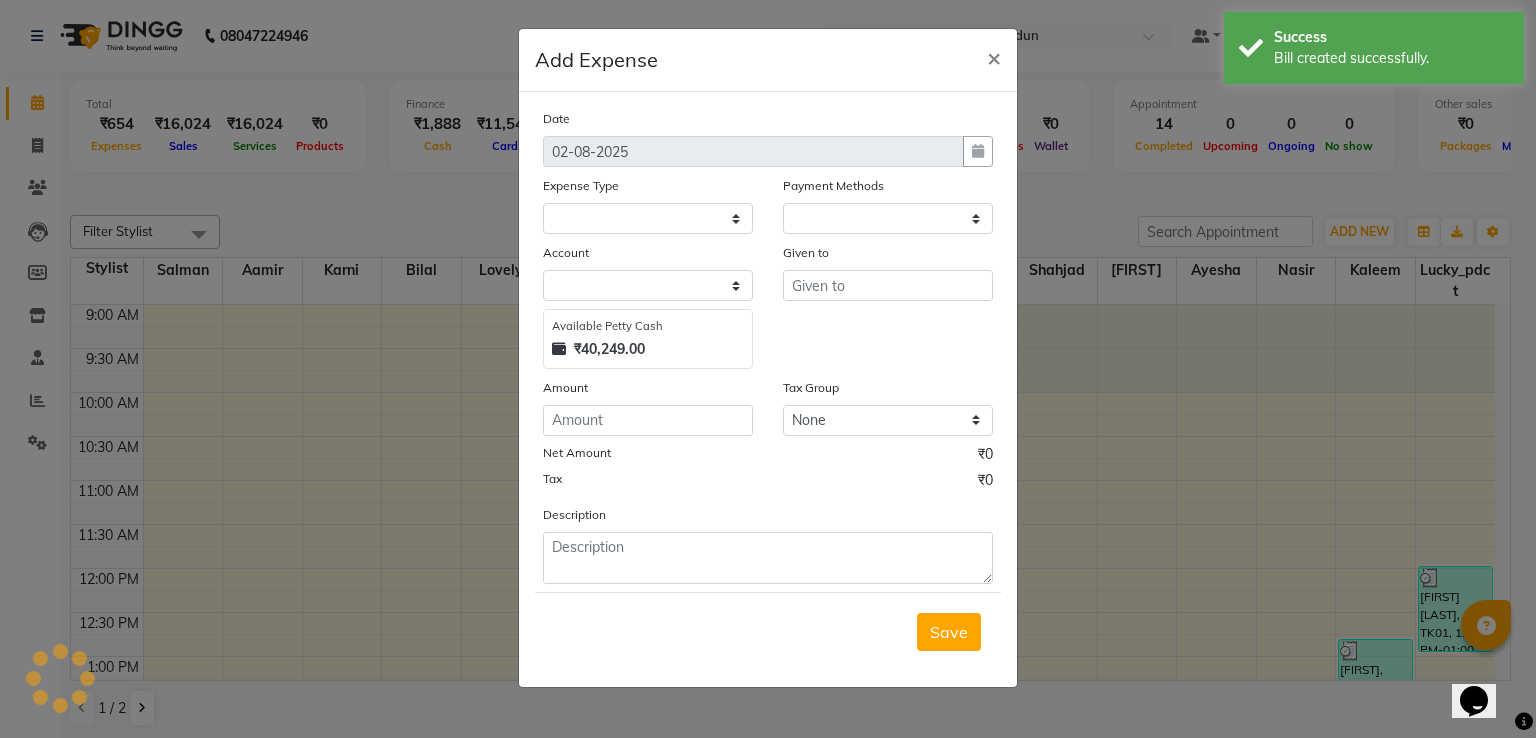 select on "1" 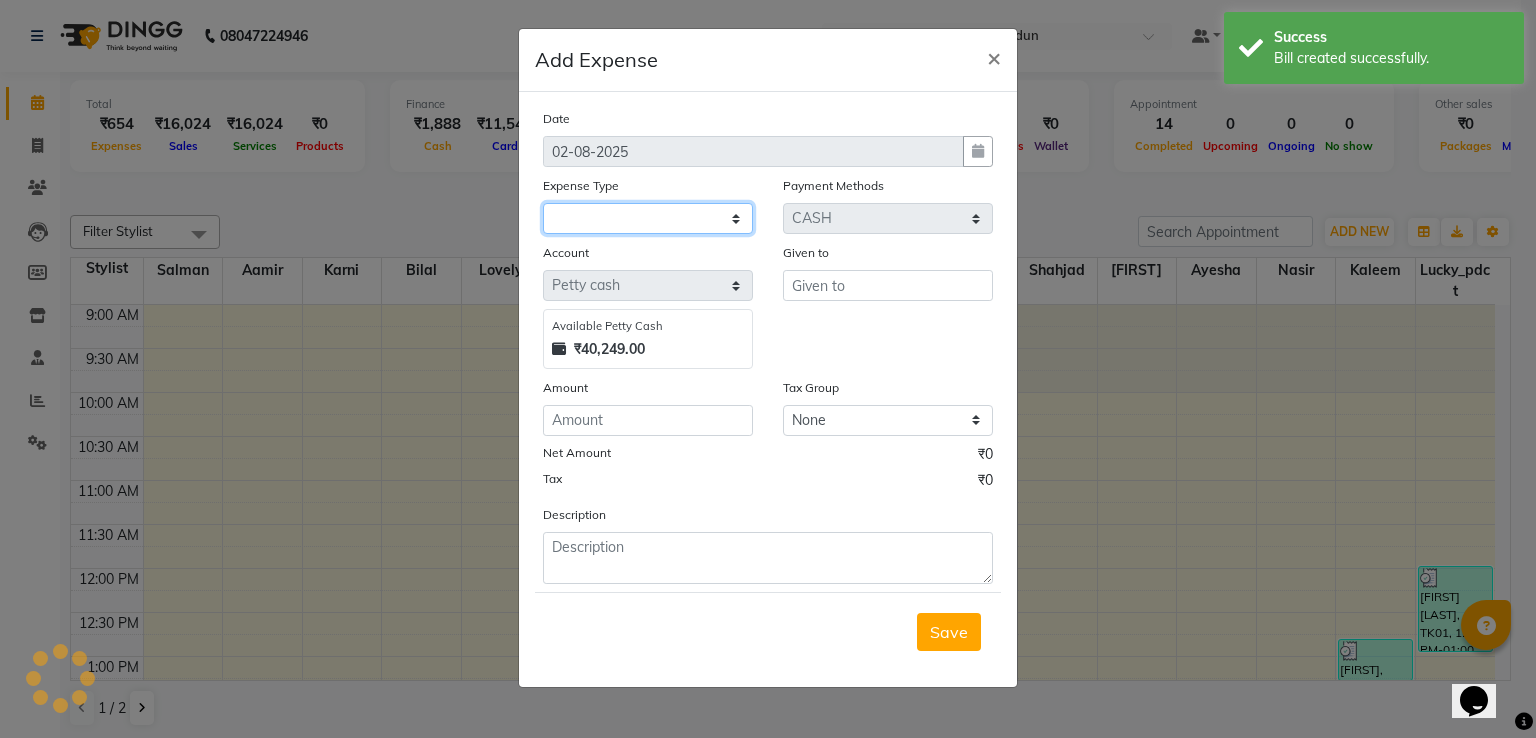 click 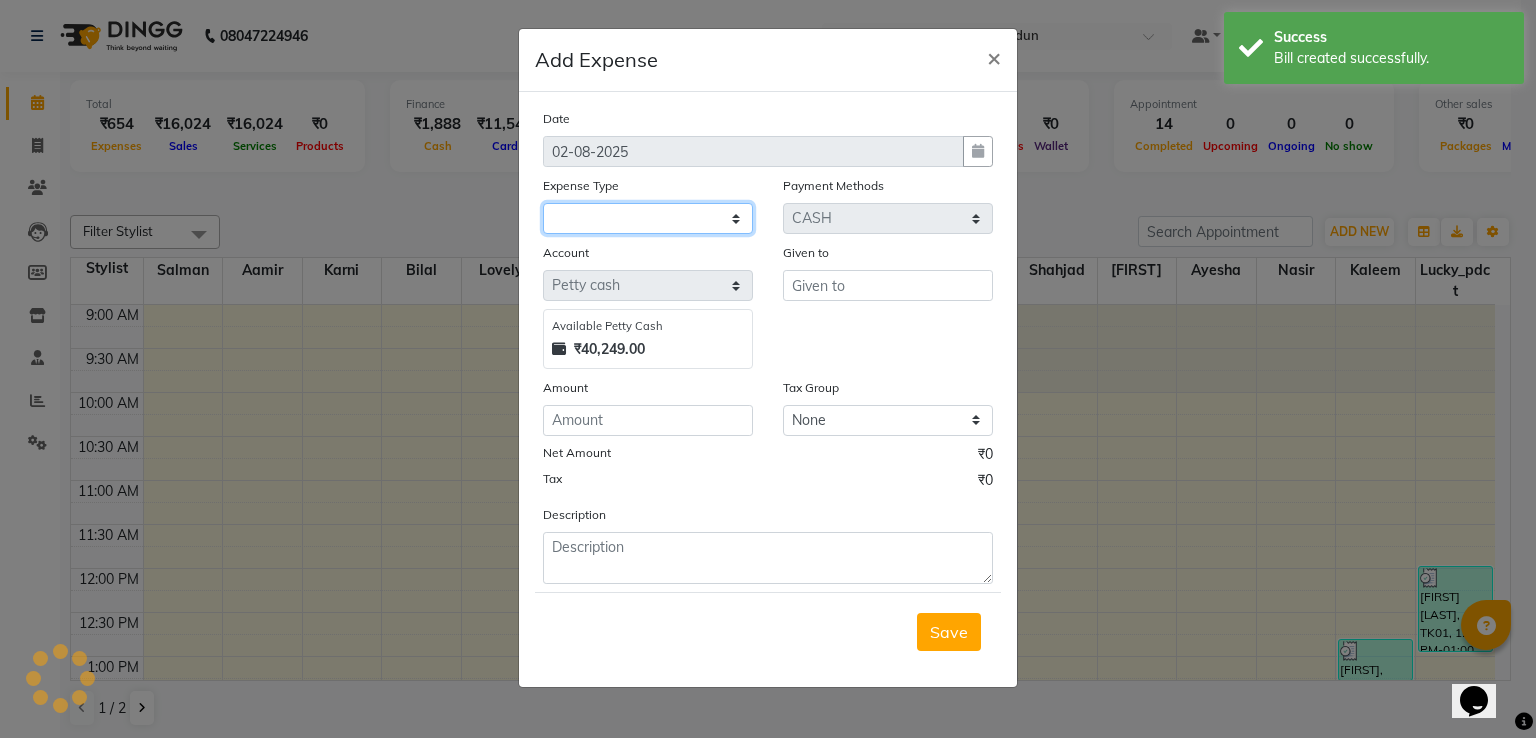 click 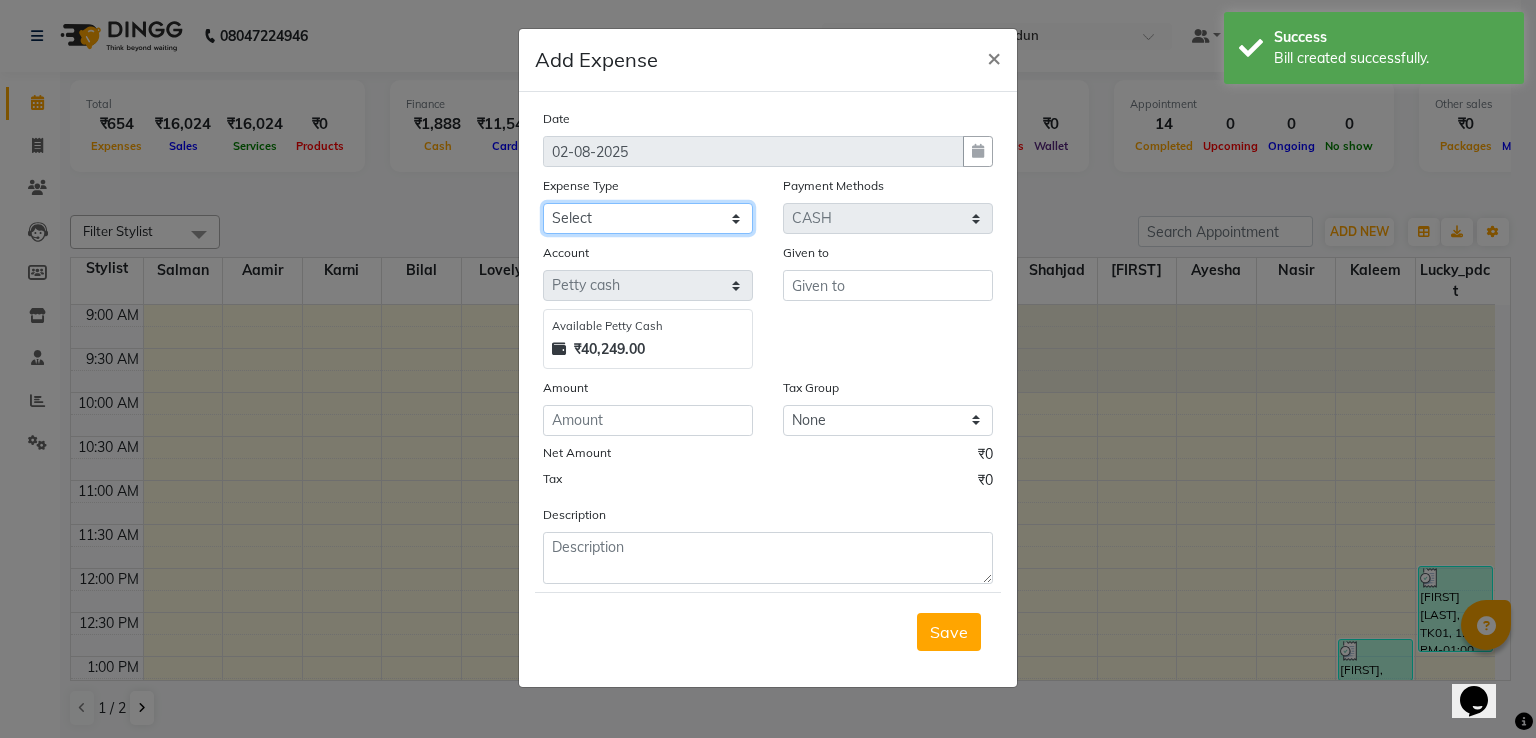 click on "Select BANK DEPOSIT Cash Handover Caurrier Client Refund Agnst Bill CLIENT WELFARE Convyance to staff Counter sale General Expense Laundry Bill Miscellaneous Office Upkeep Pantry PAYMENTS Printing And Stationery Product Incentive Repair And Maintenance Salary Salary advance SERVICE INCENTIVE staff accommodation STAFF WELFARE TIP CREDIT CARD TIP UPI Travelling And Conveyance WATER BILL" 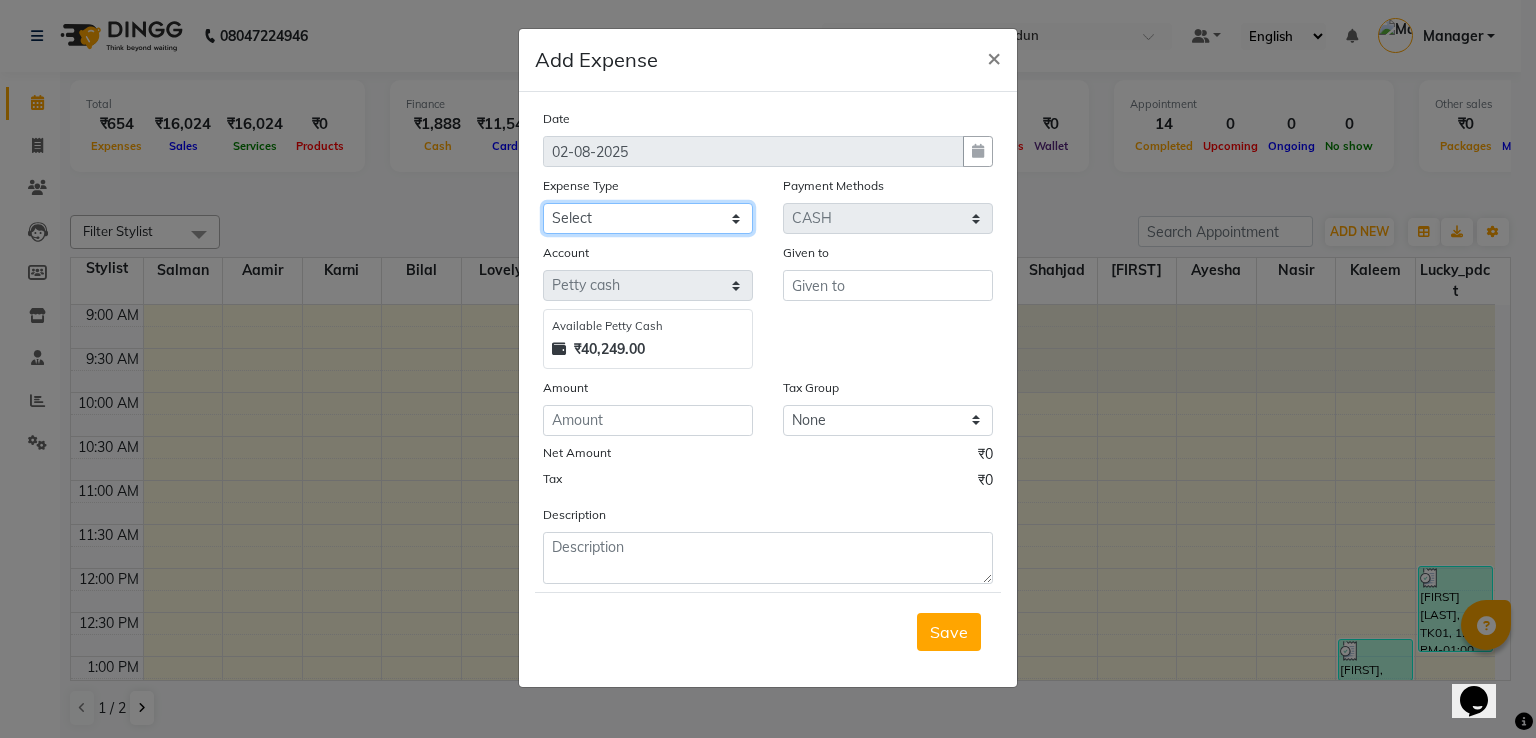 click on "Select BANK DEPOSIT Cash Handover Caurrier Client Refund Agnst Bill CLIENT WELFARE Convyance to staff Counter sale General Expense Laundry Bill Miscellaneous Office Upkeep Pantry PAYMENTS Printing And Stationery Product Incentive Repair And Maintenance Salary Salary advance SERVICE INCENTIVE staff accommodation STAFF WELFARE TIP CREDIT CARD TIP UPI Travelling And Conveyance WATER BILL" 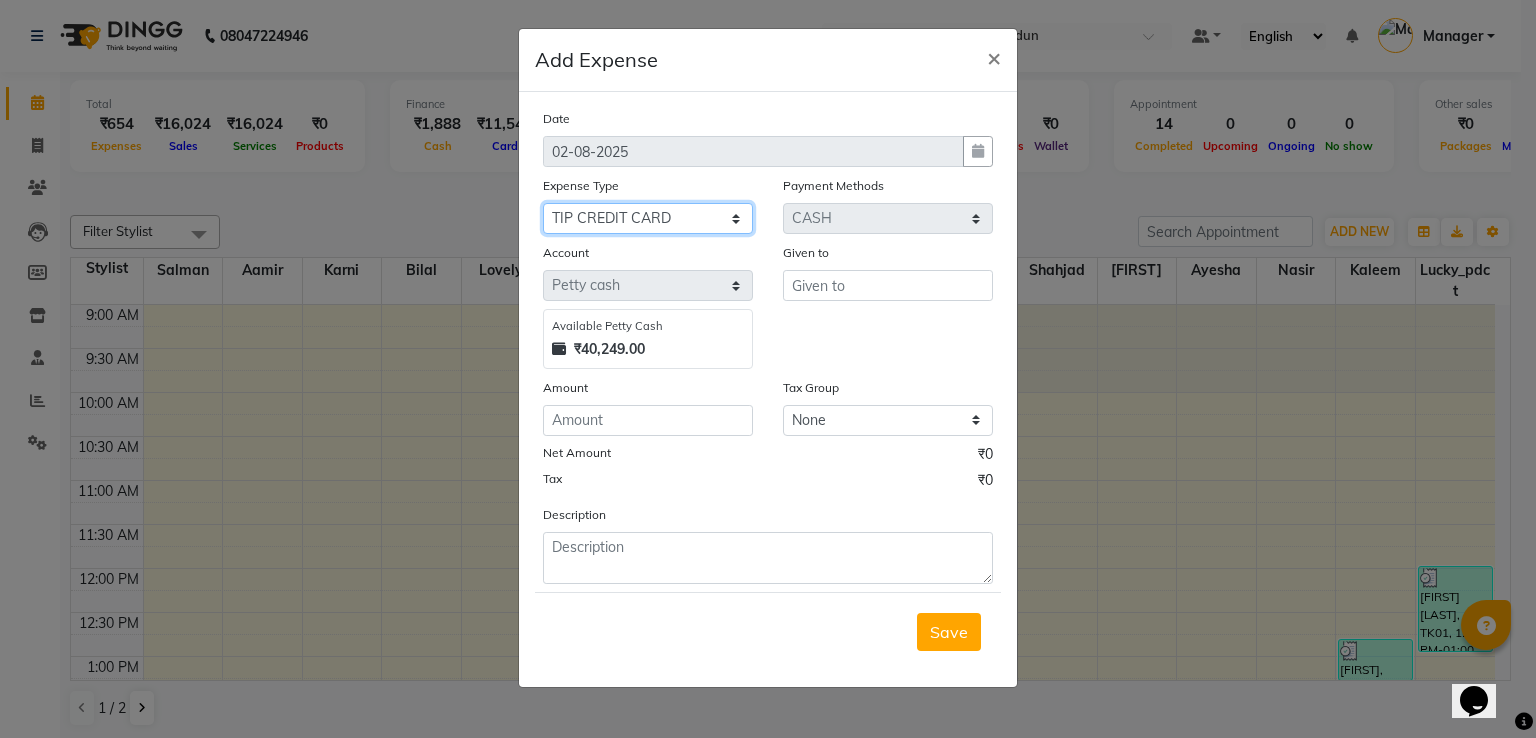 click on "Select BANK DEPOSIT Cash Handover Caurrier Client Refund Agnst Bill CLIENT WELFARE Convyance to staff Counter sale General Expense Laundry Bill Miscellaneous Office Upkeep Pantry PAYMENTS Printing And Stationery Product Incentive Repair And Maintenance Salary Salary advance SERVICE INCENTIVE staff accommodation STAFF WELFARE TIP CREDIT CARD TIP UPI Travelling And Conveyance WATER BILL" 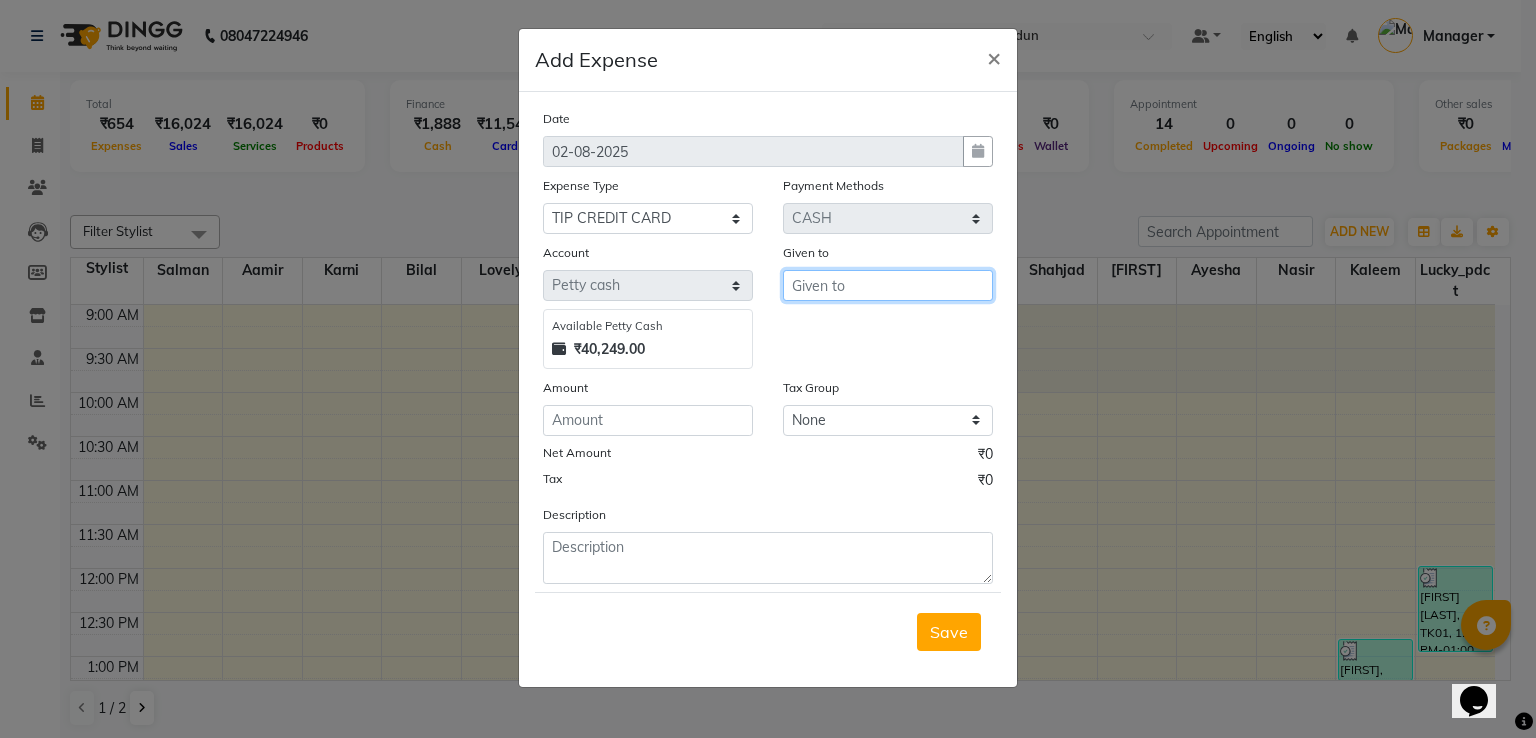 click at bounding box center [888, 285] 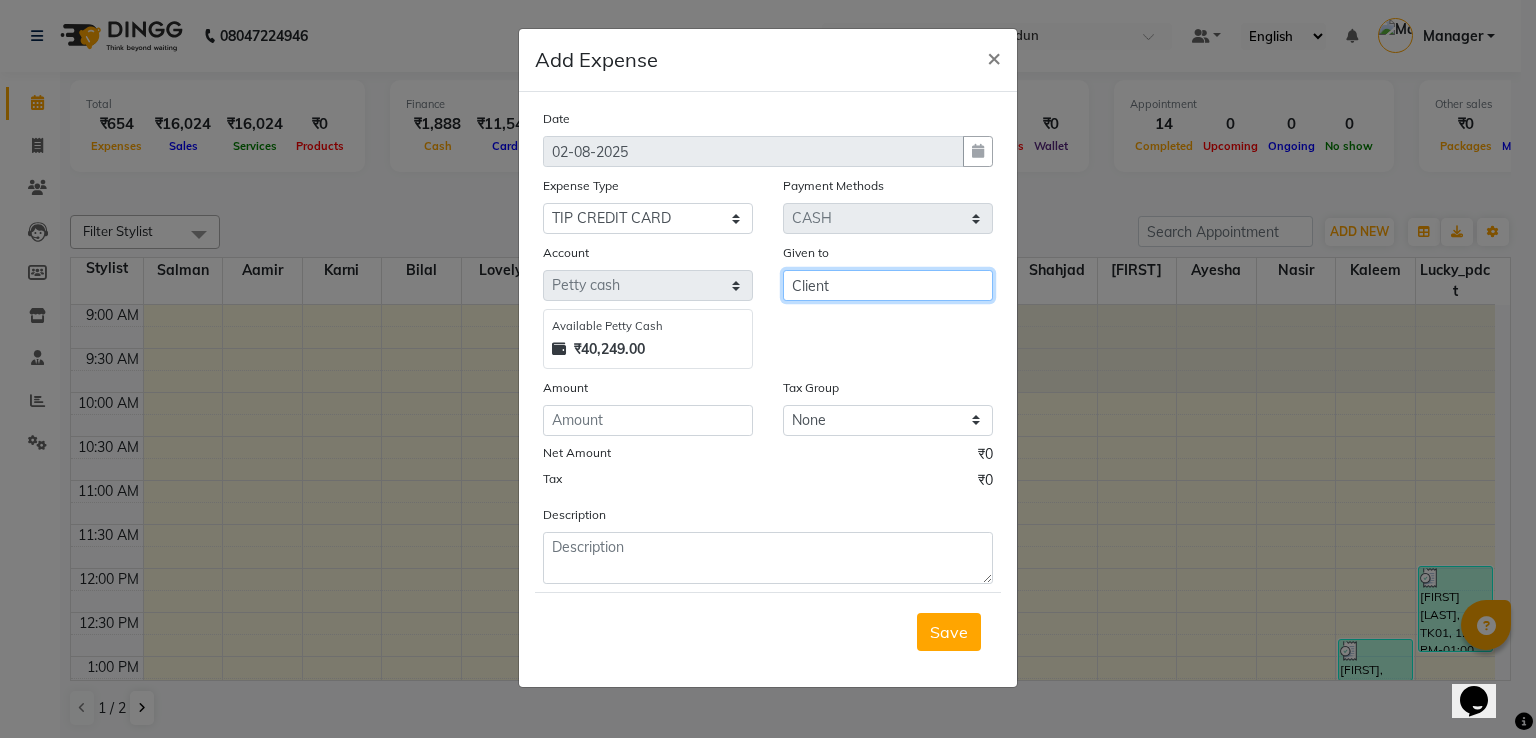 type on "Client" 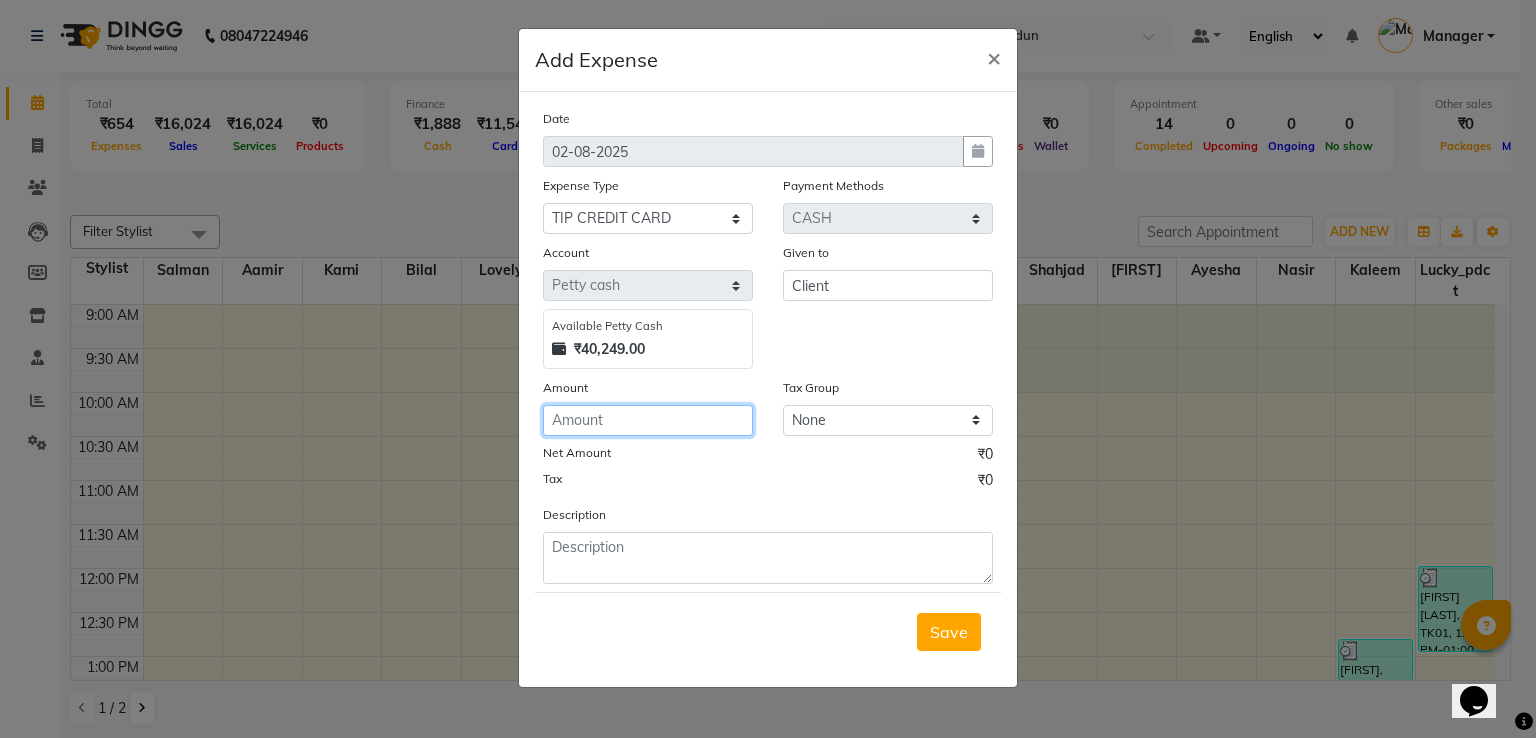 click 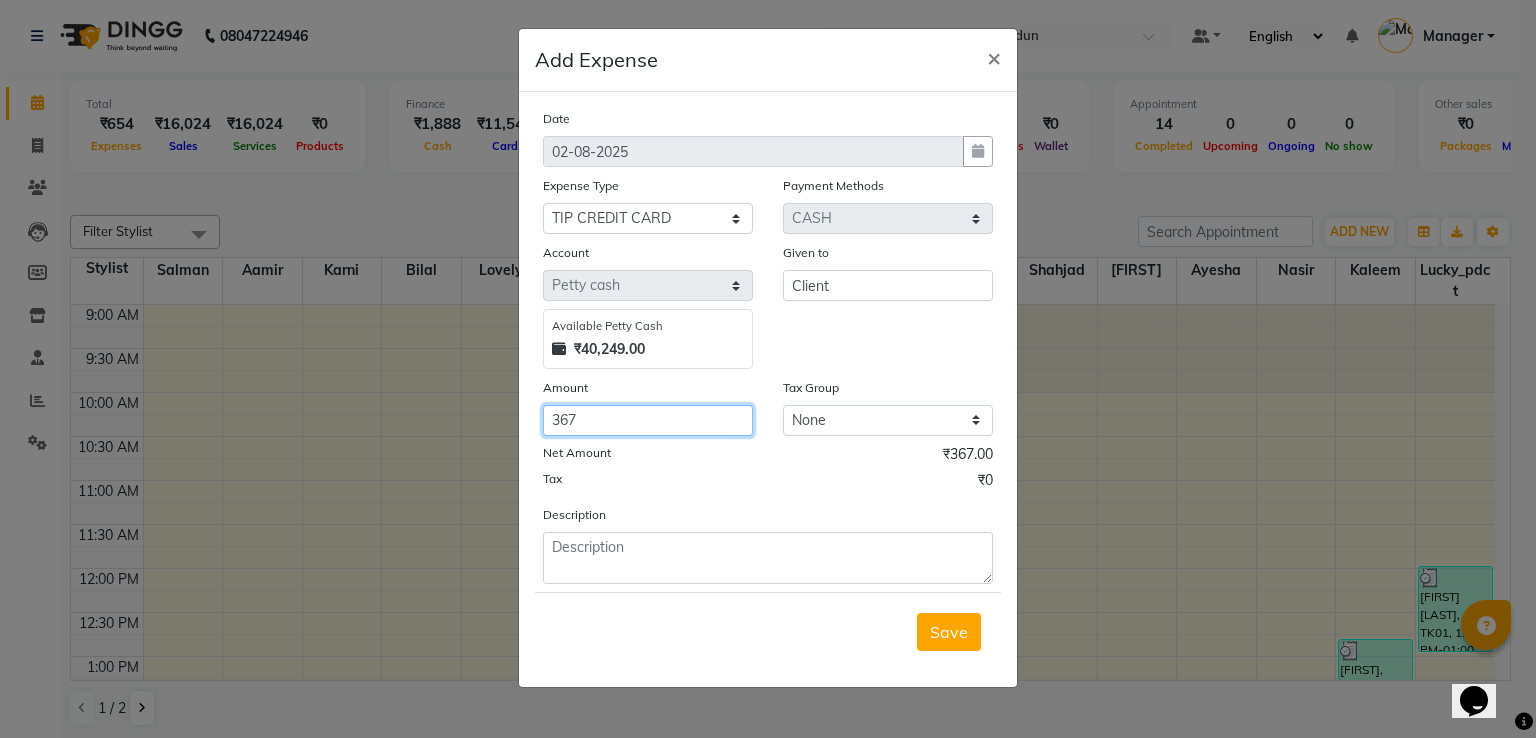 type on "367" 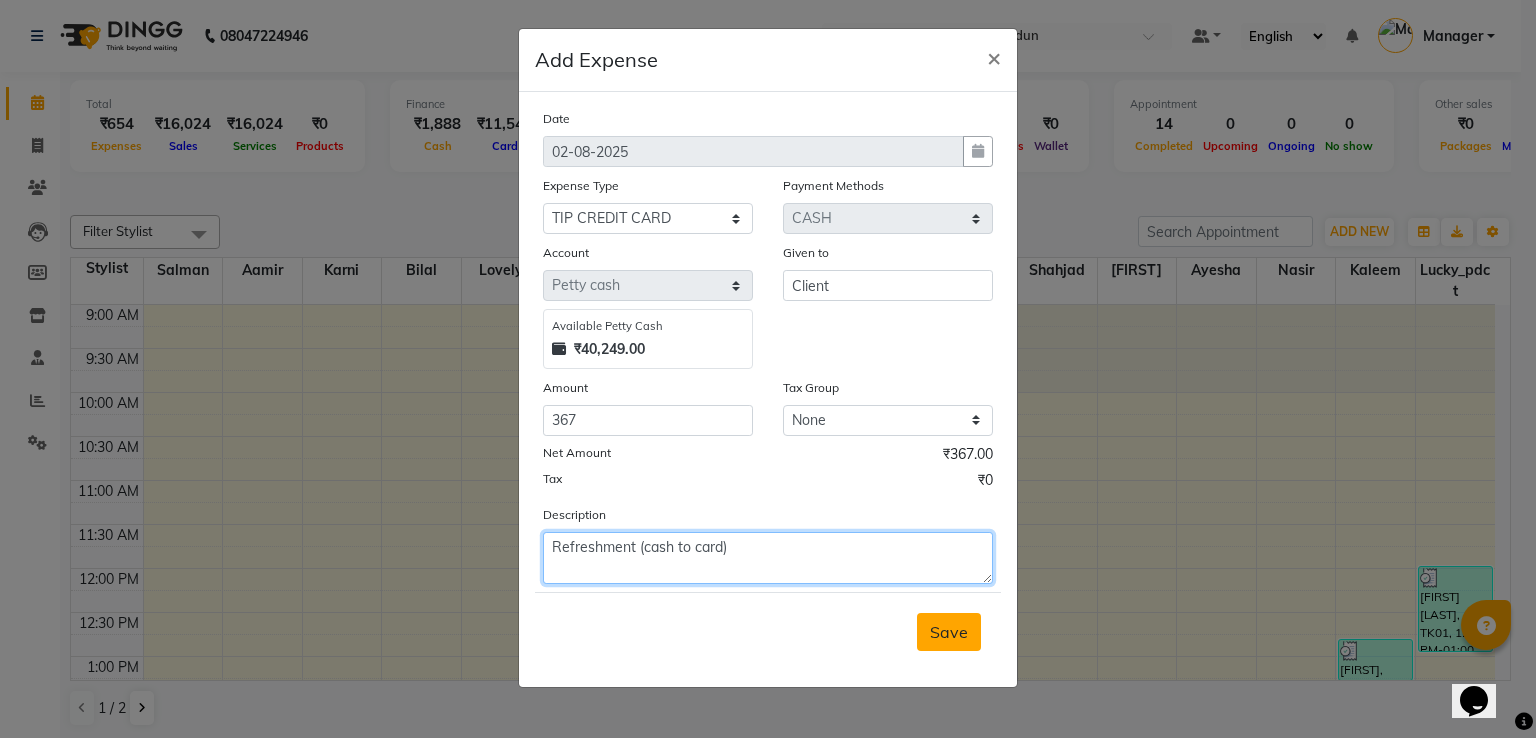 type on "Refreshment (cash to card)" 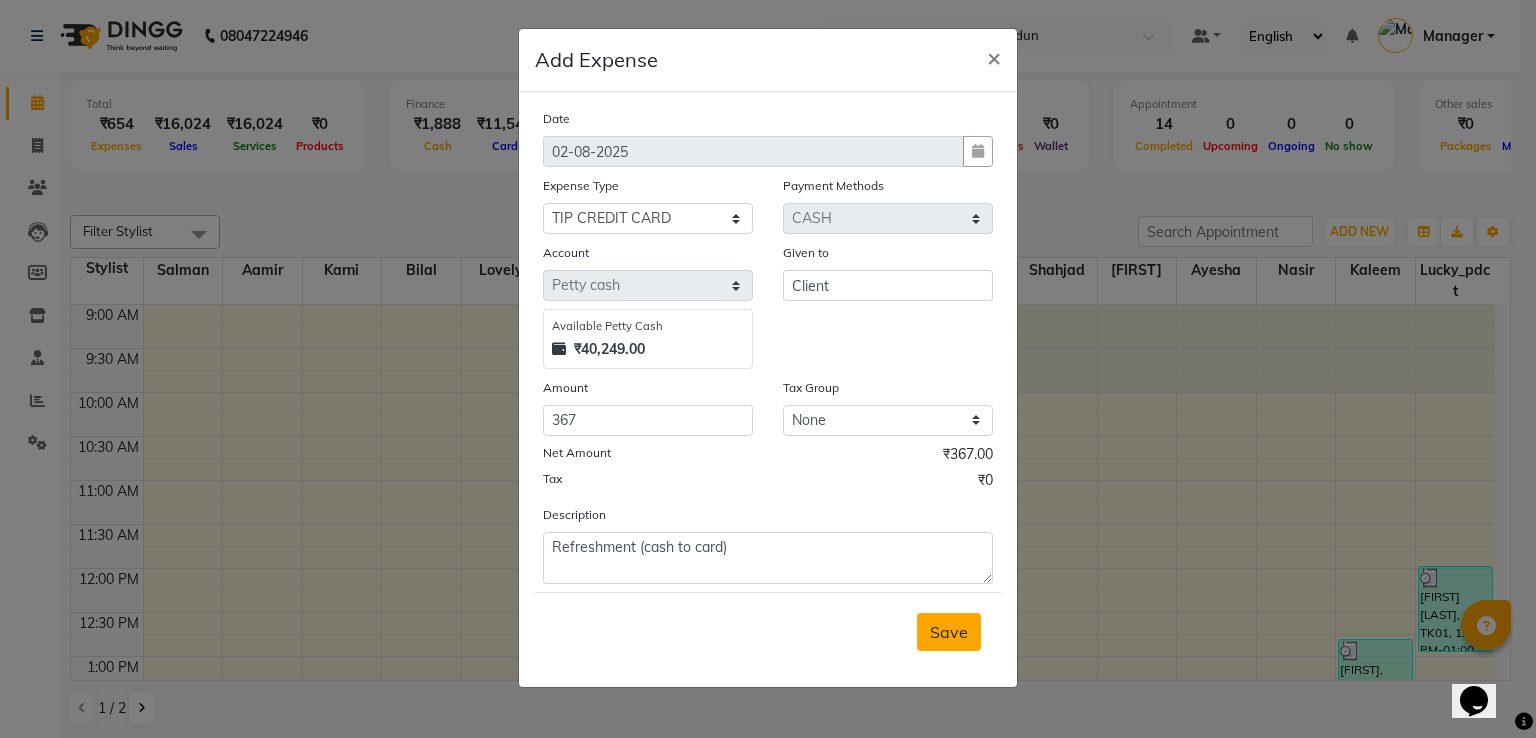 click on "Save" at bounding box center (949, 632) 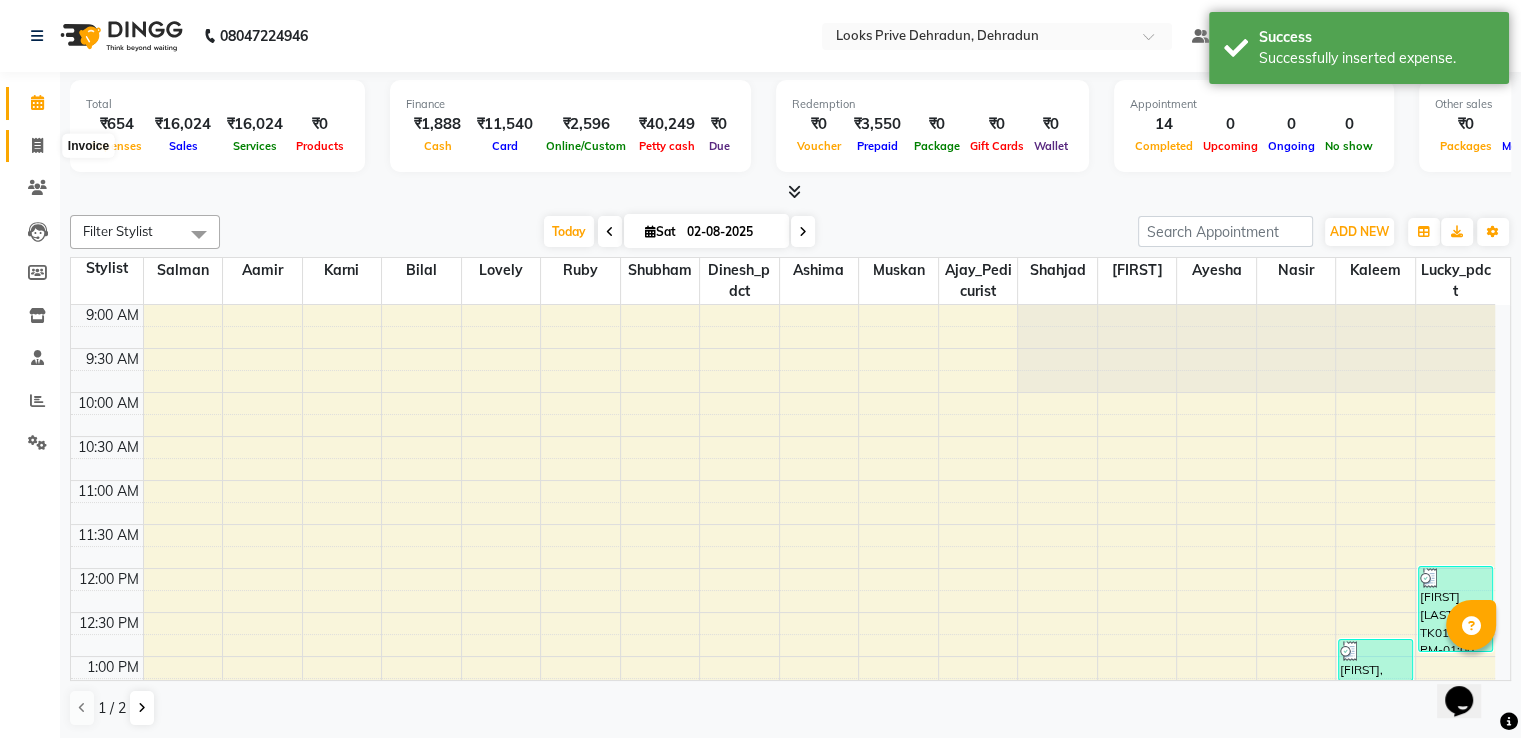 click 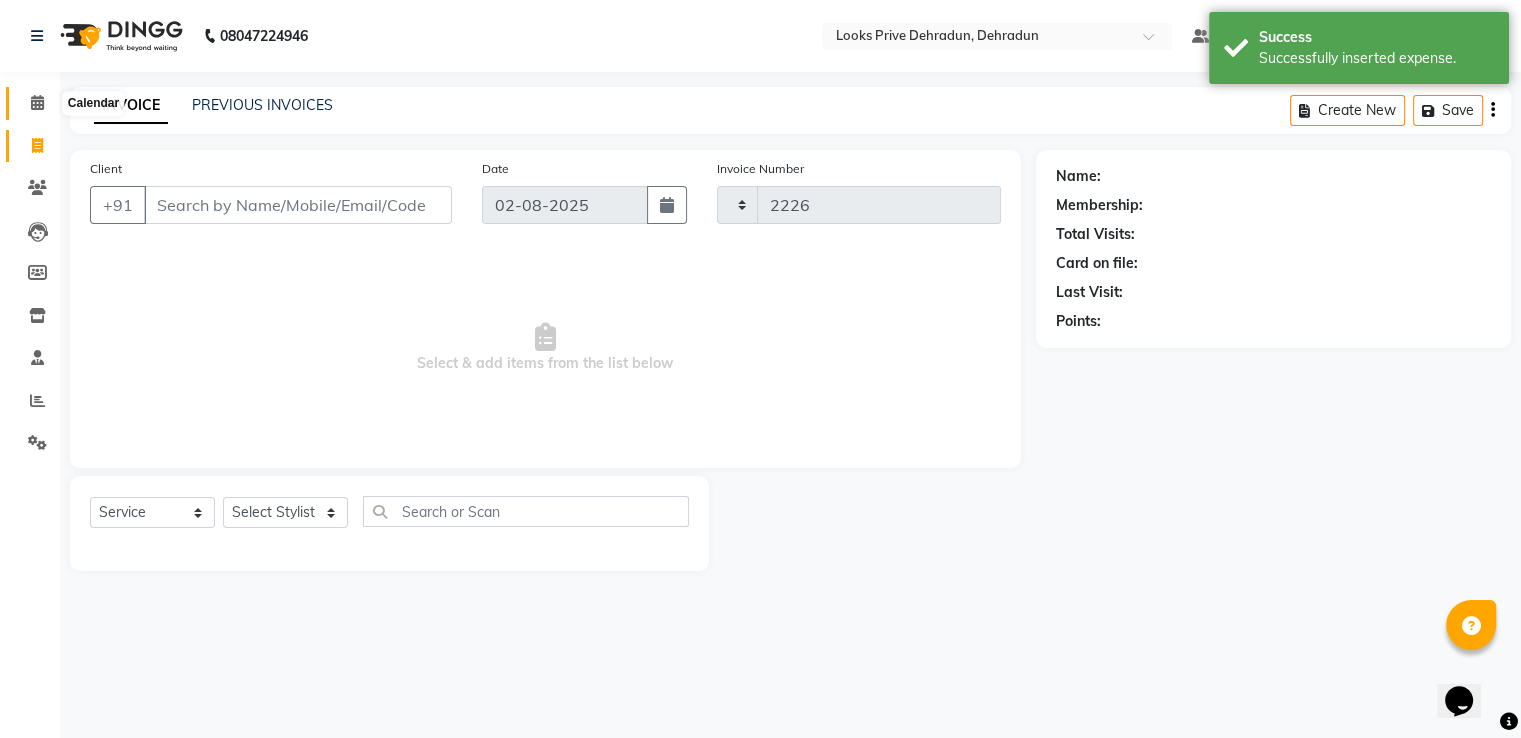 click 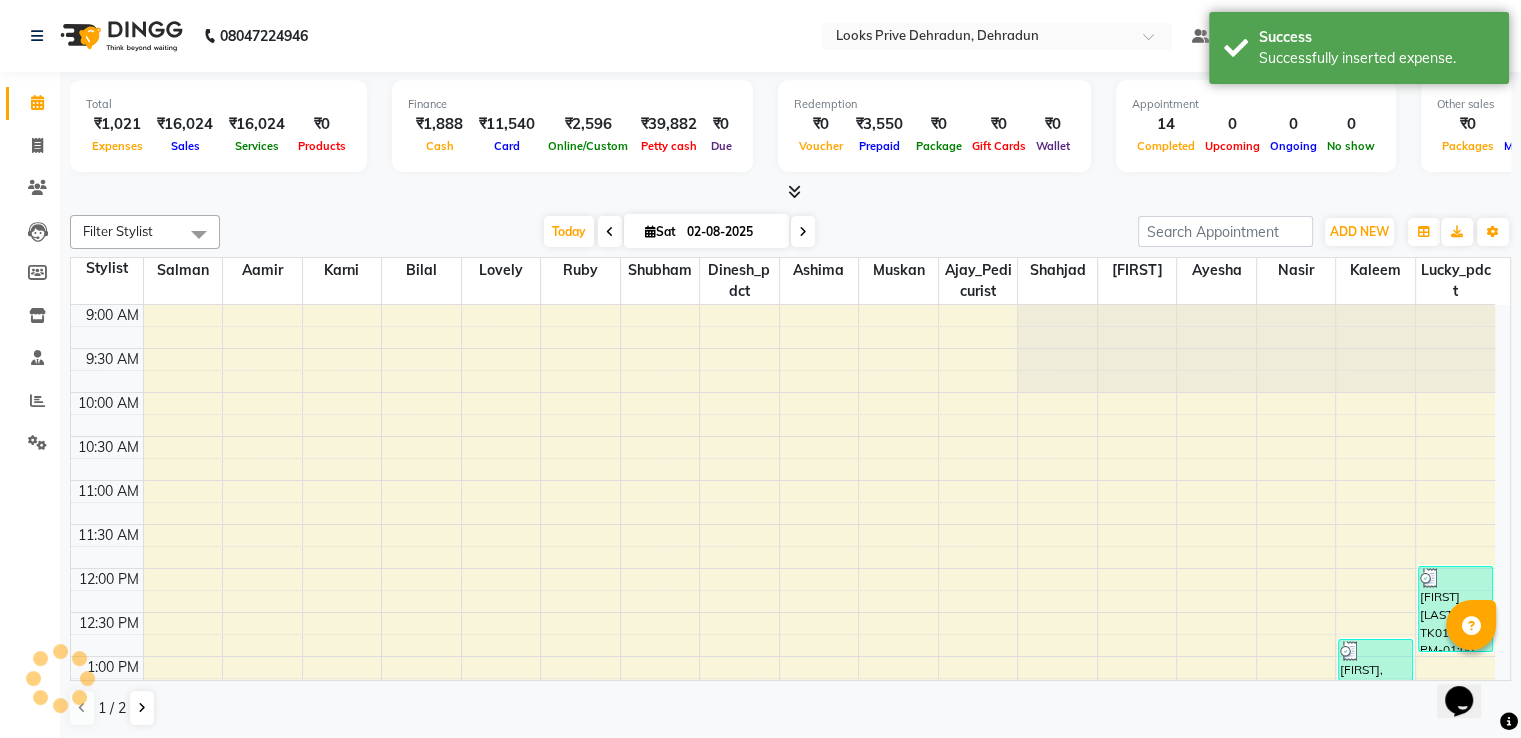 scroll, scrollTop: 0, scrollLeft: 0, axis: both 